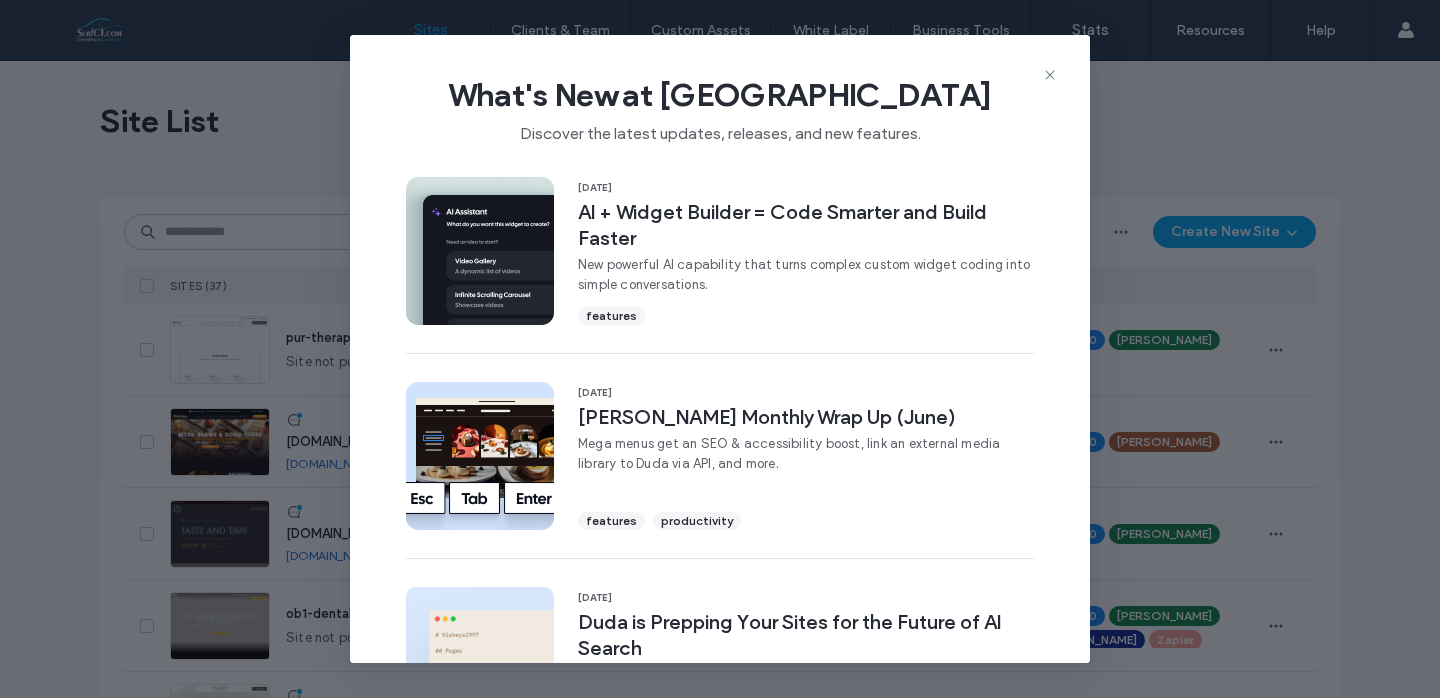 scroll, scrollTop: 0, scrollLeft: 0, axis: both 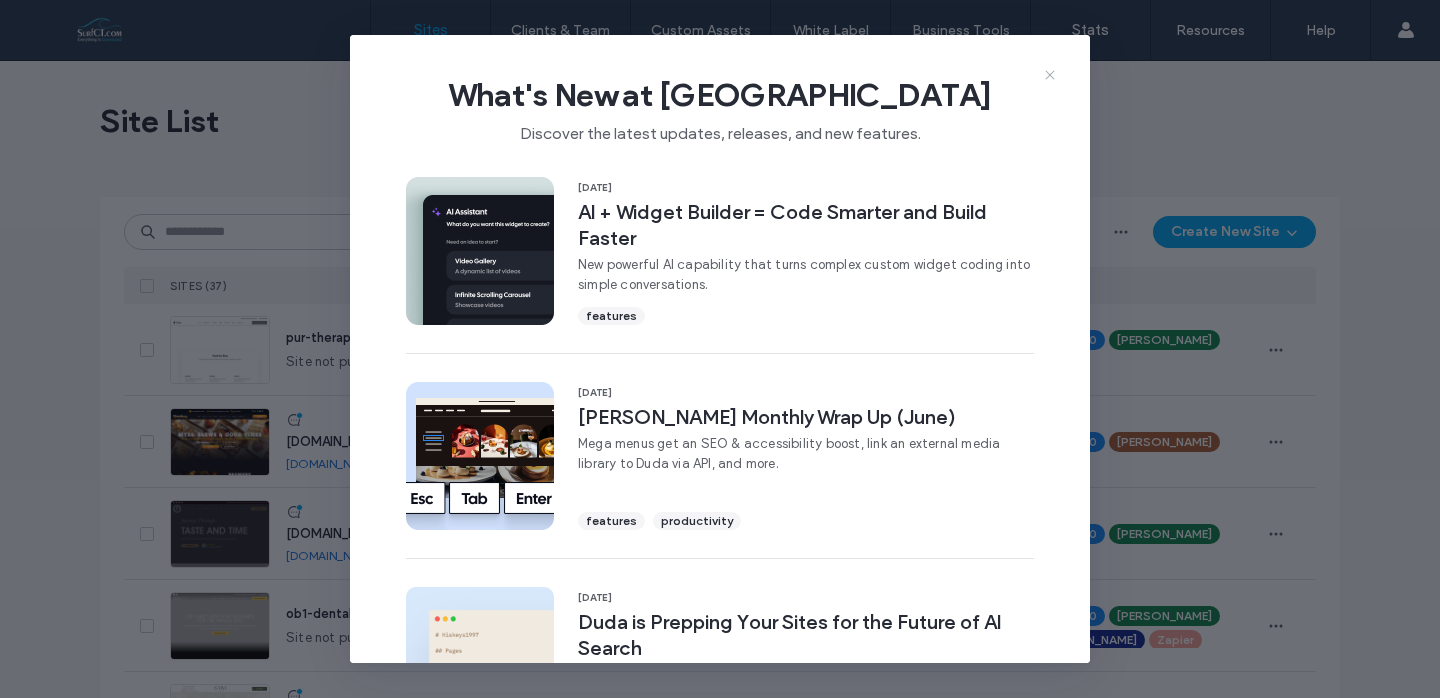 click 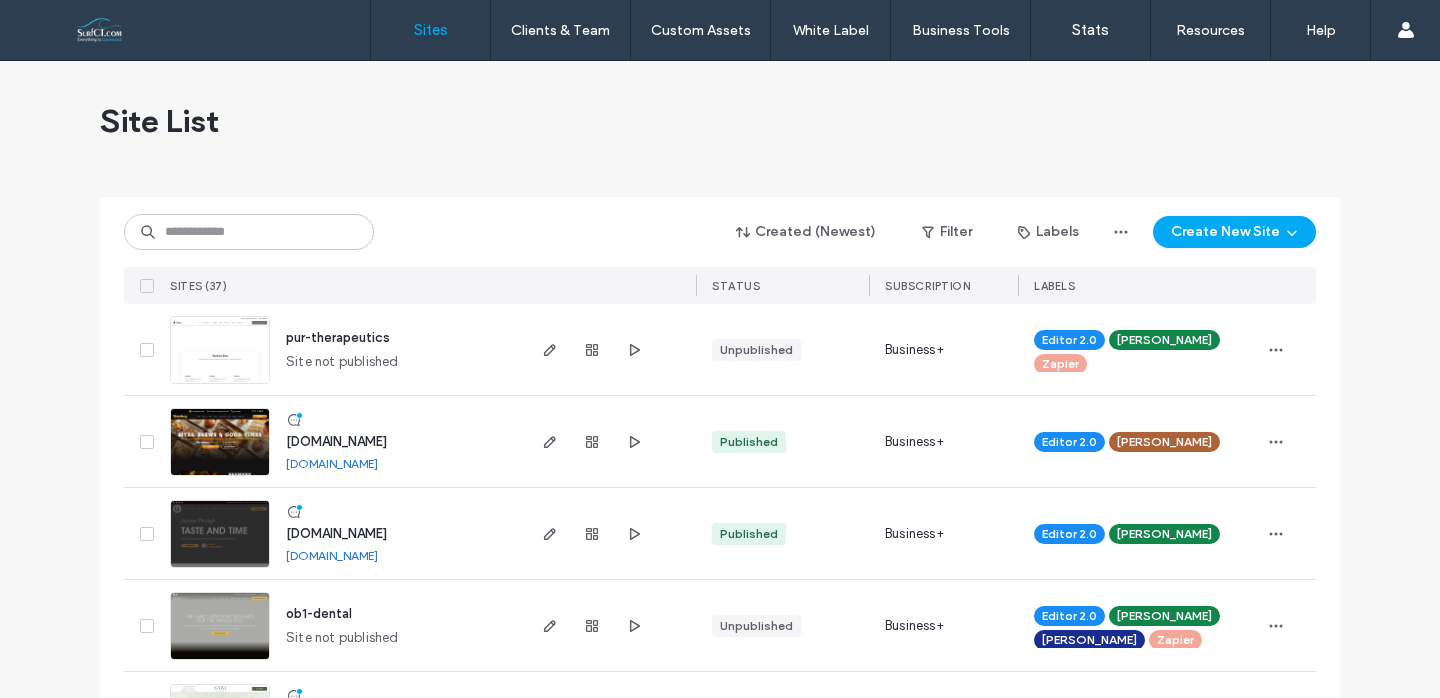 click on "www.tranquillityvineyard.com" at bounding box center (336, 533) 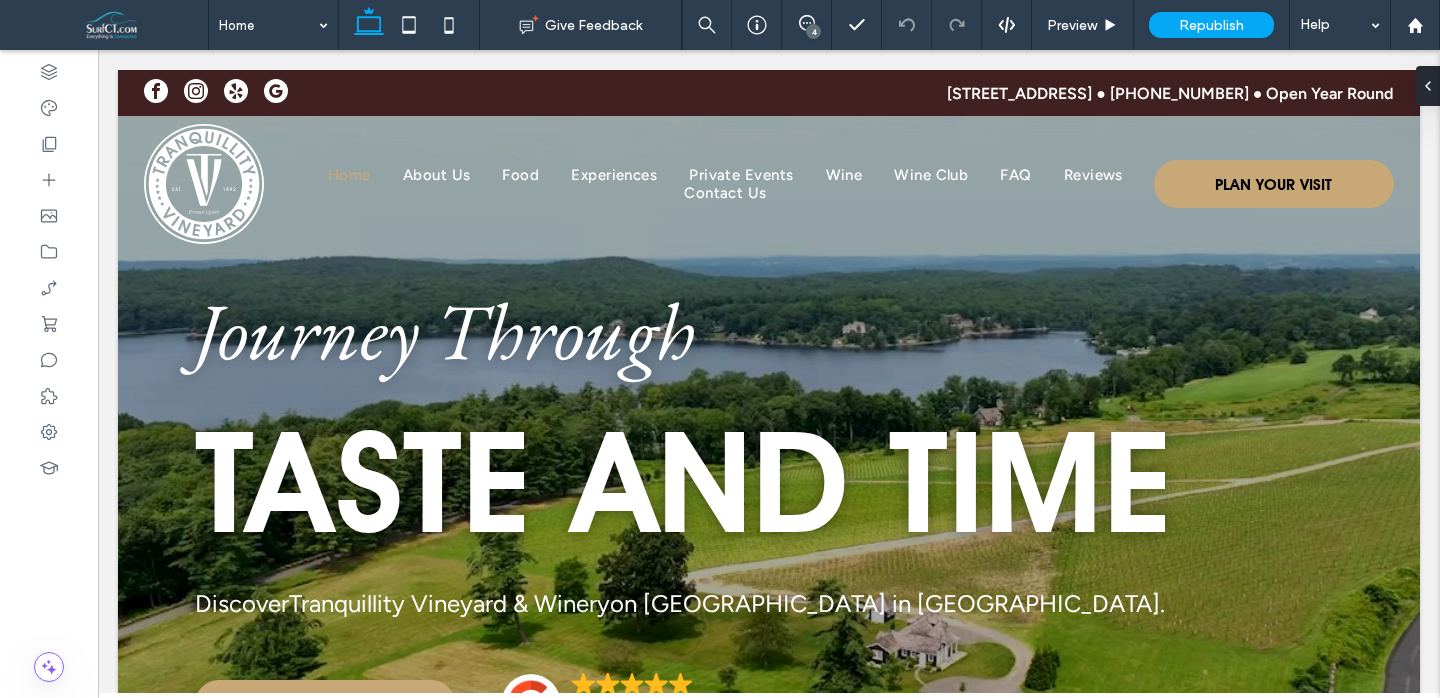 scroll, scrollTop: 0, scrollLeft: 0, axis: both 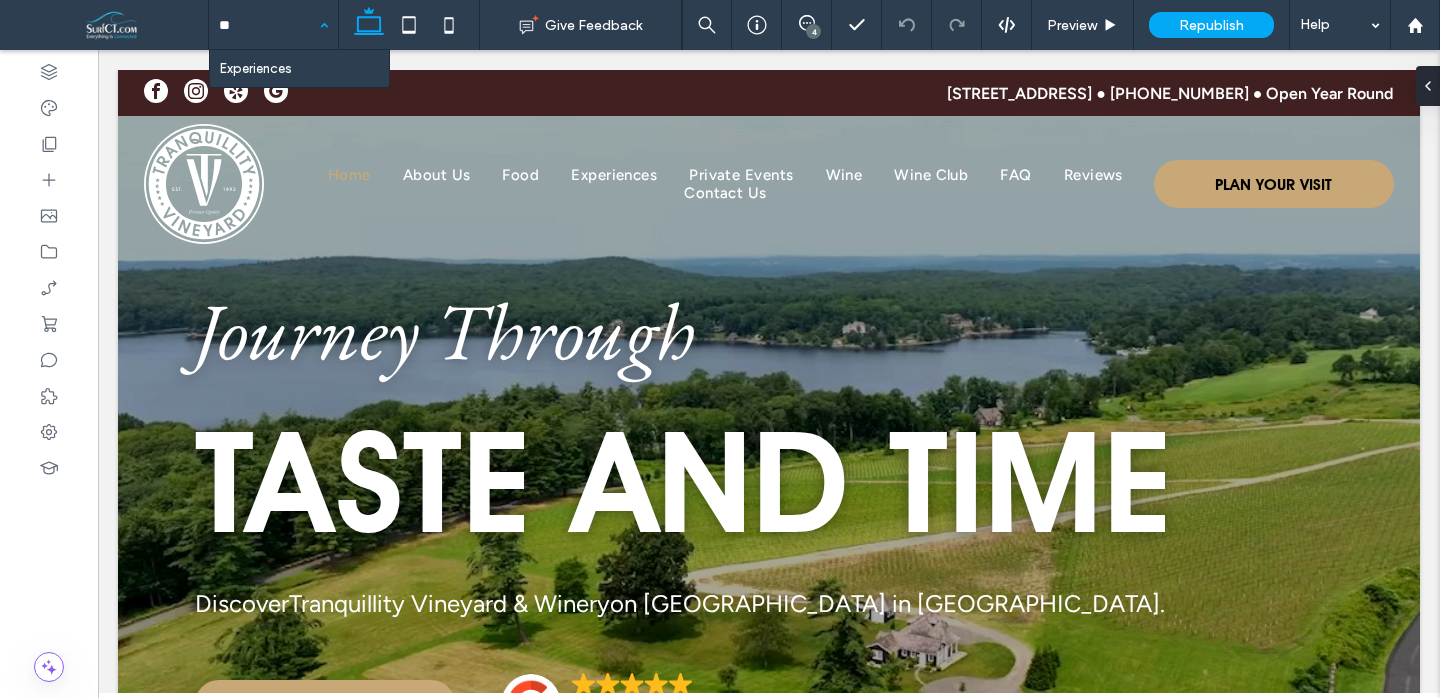 type on "***" 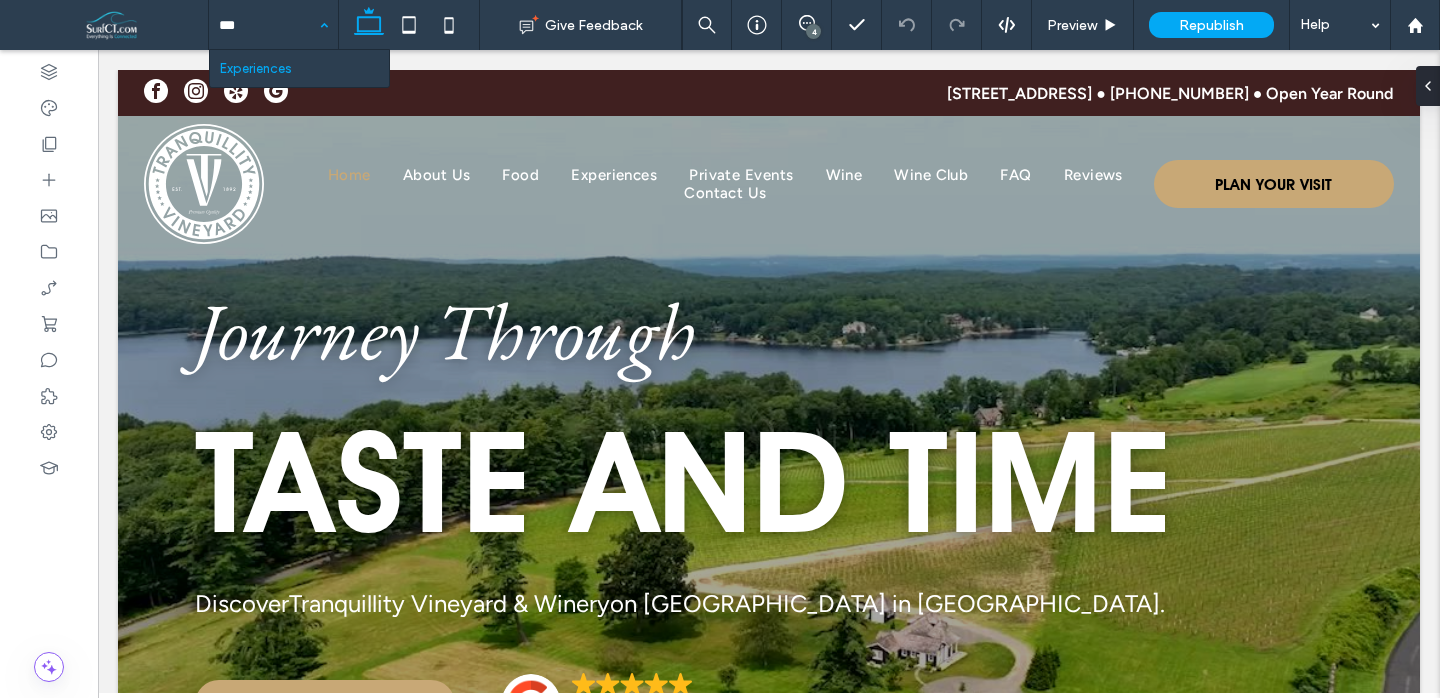 type 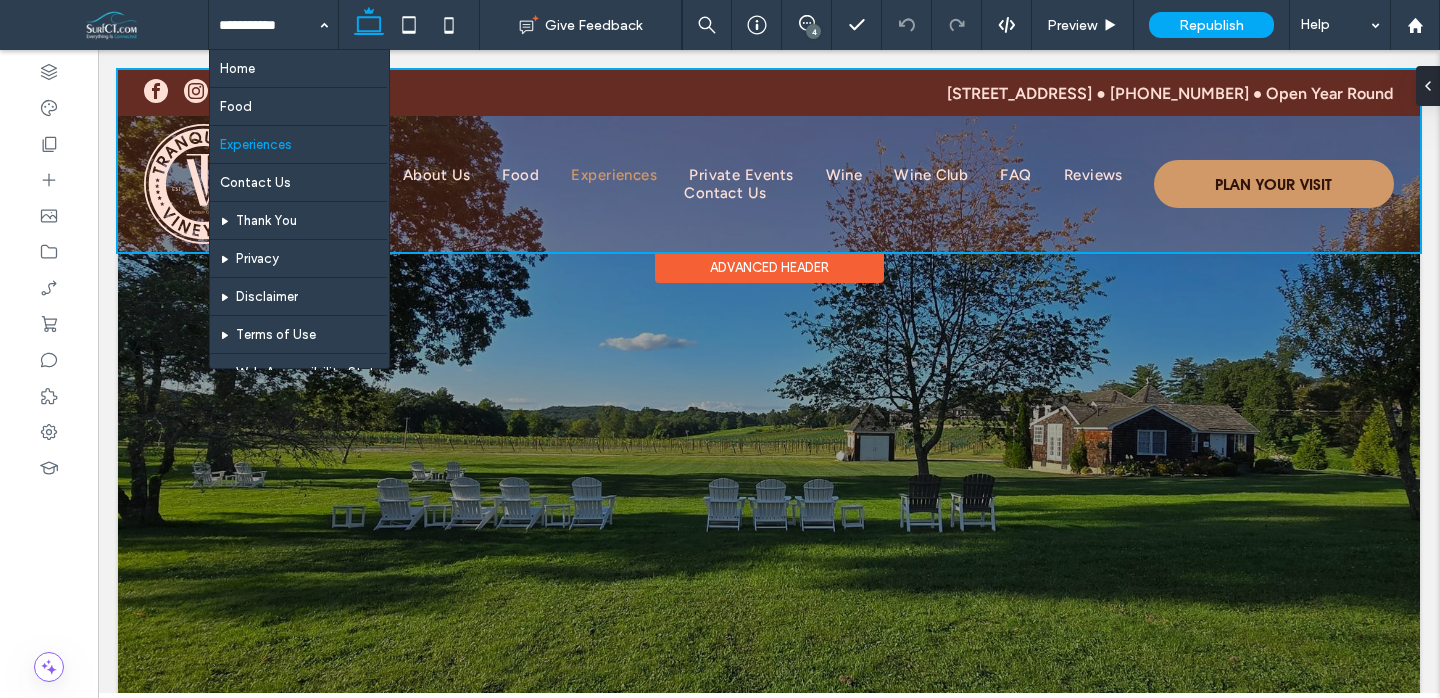 scroll, scrollTop: 0, scrollLeft: 0, axis: both 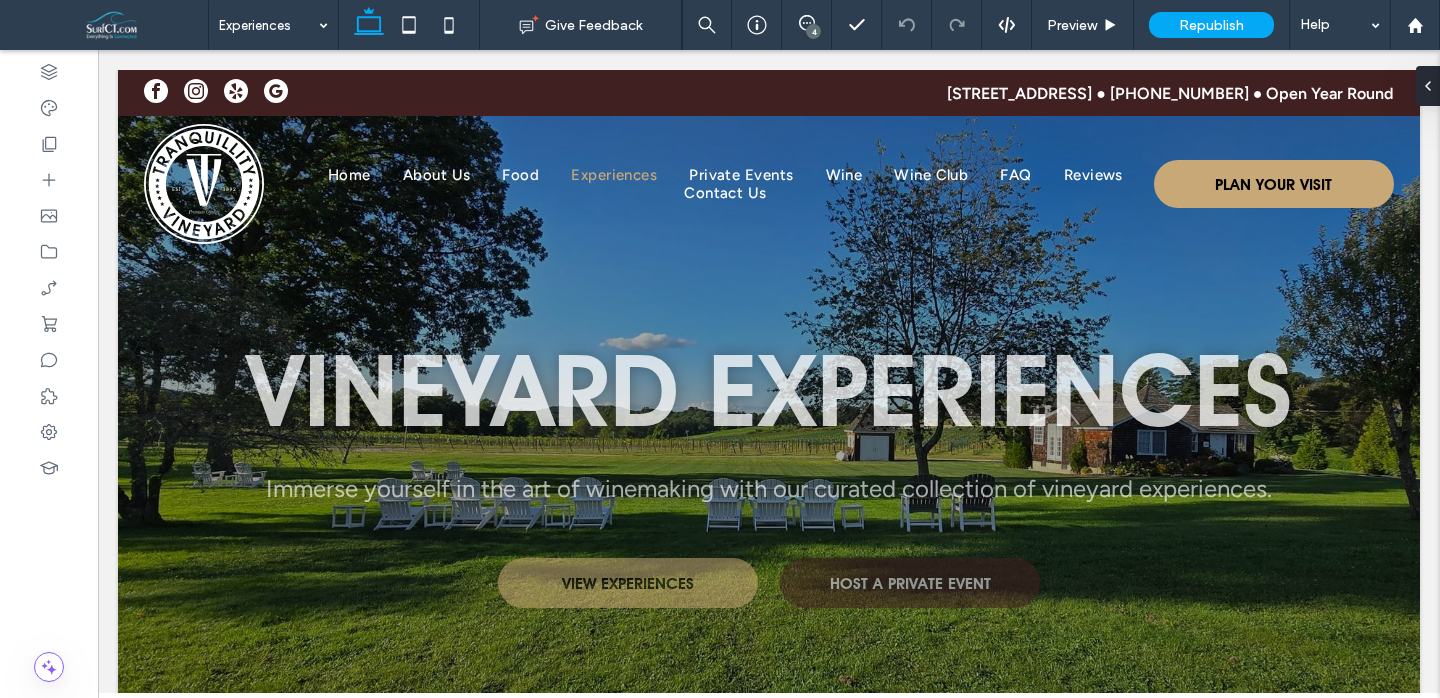 drag, startPoint x: 317, startPoint y: 27, endPoint x: 332, endPoint y: 35, distance: 17 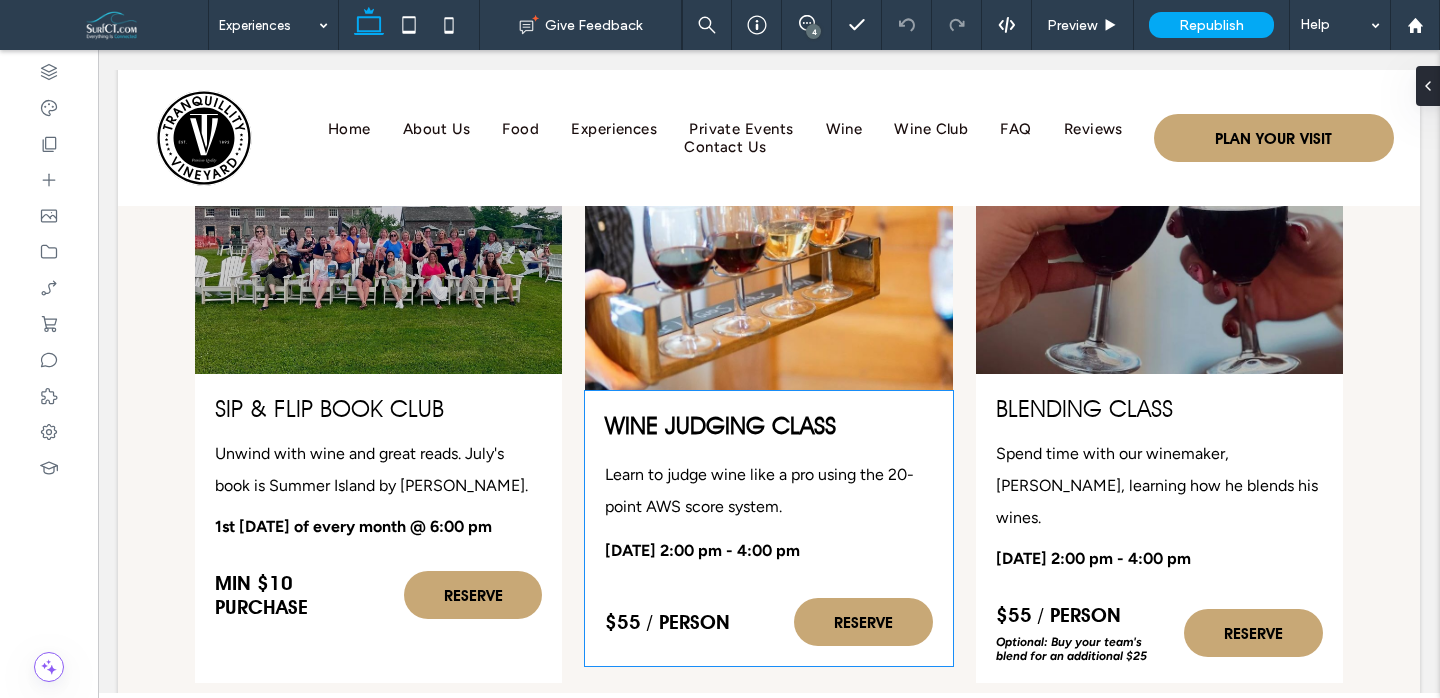 scroll, scrollTop: 3514, scrollLeft: 0, axis: vertical 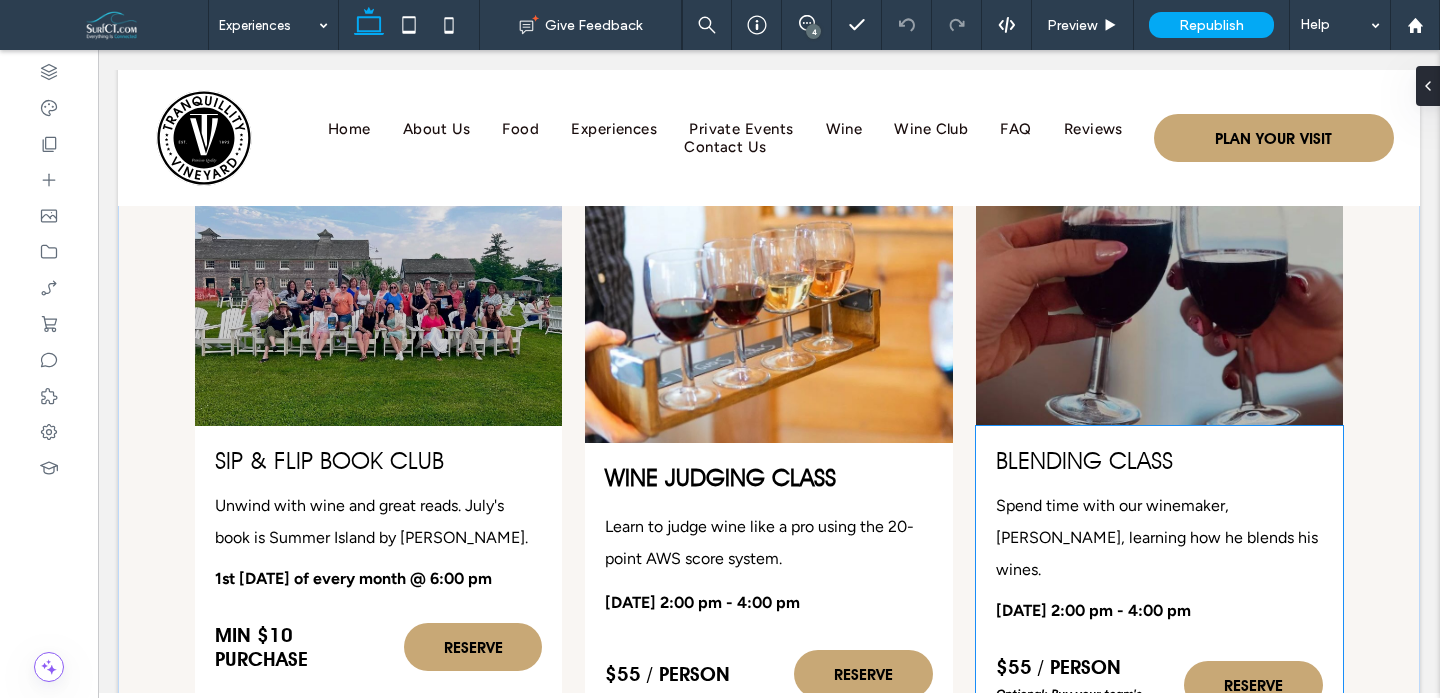 click on "Blending Class" at bounding box center (1084, 460) 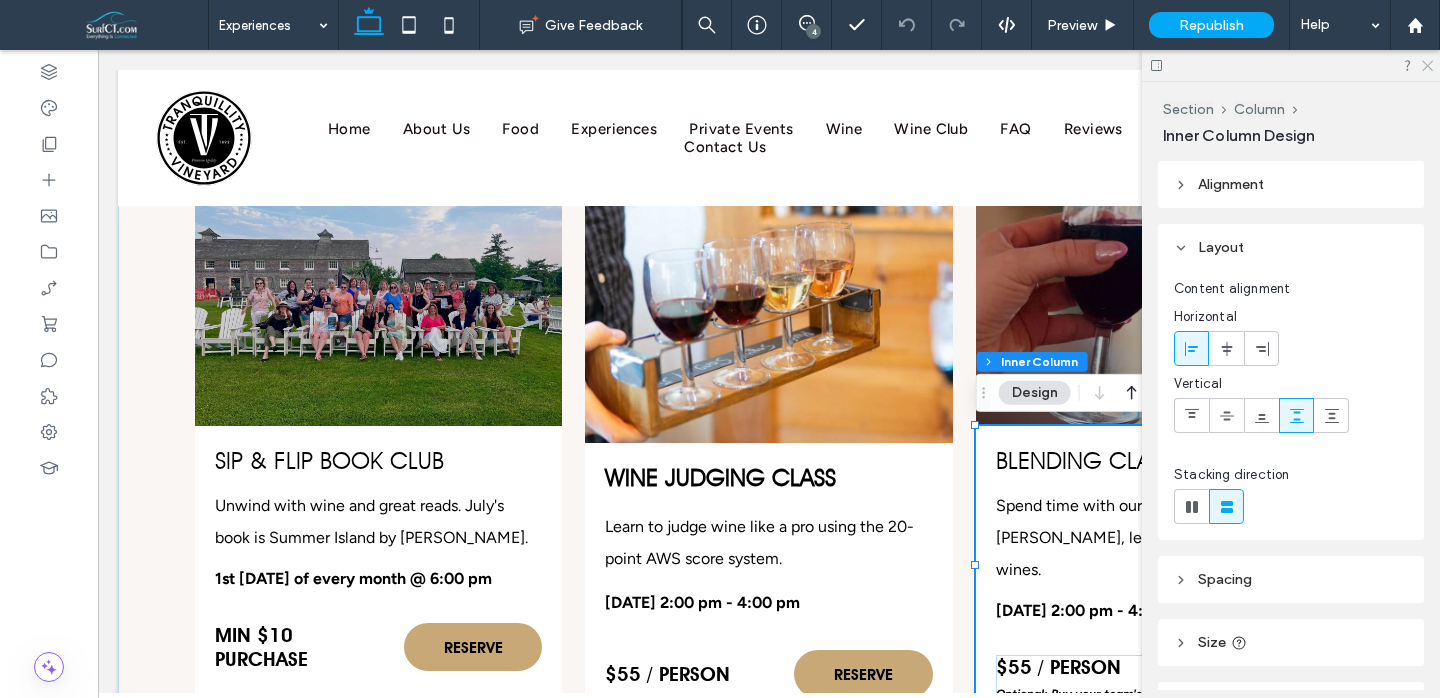 click 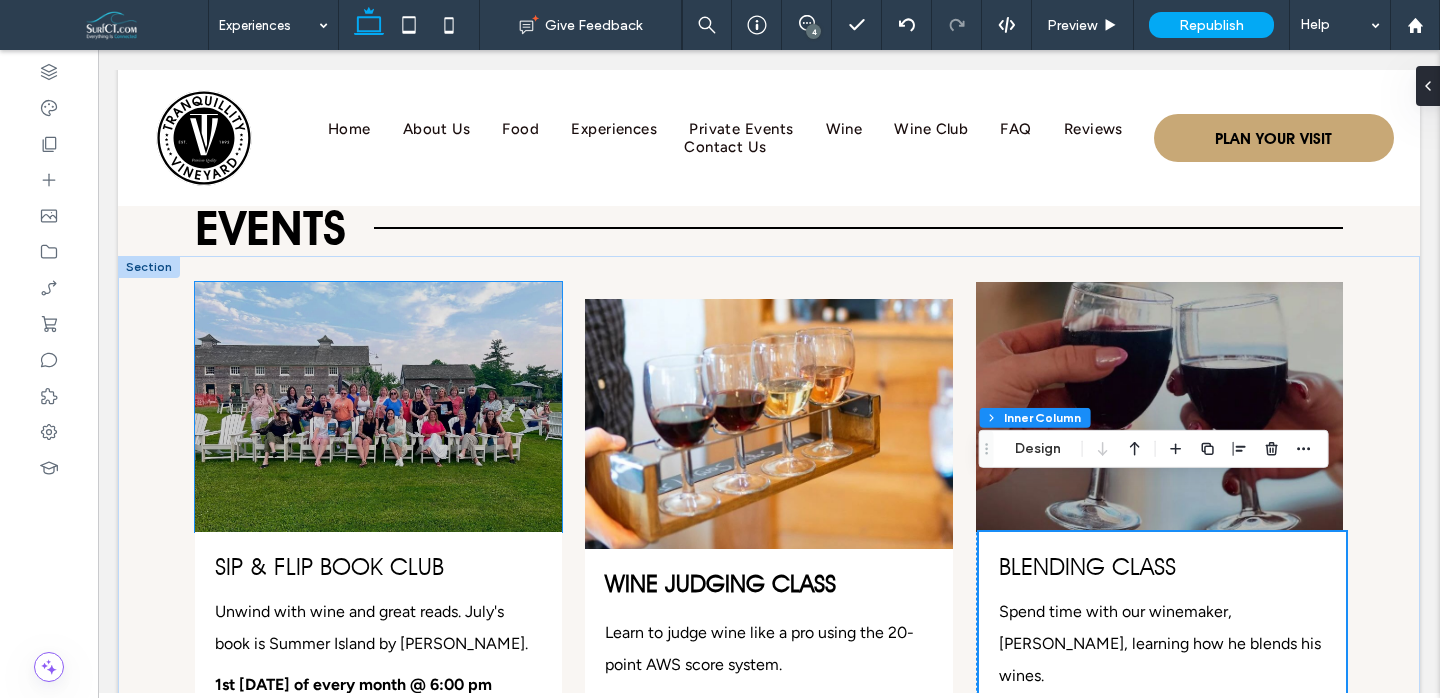 scroll, scrollTop: 3401, scrollLeft: 0, axis: vertical 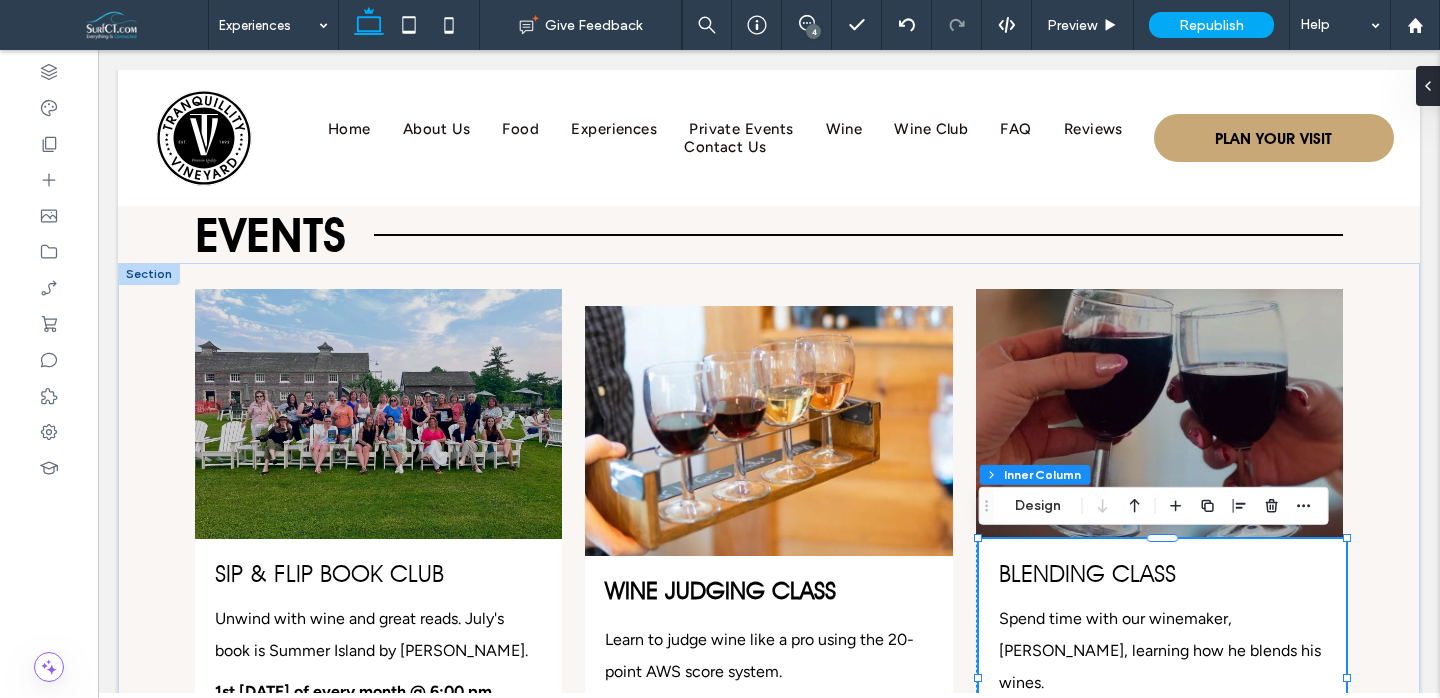 click at bounding box center (149, 274) 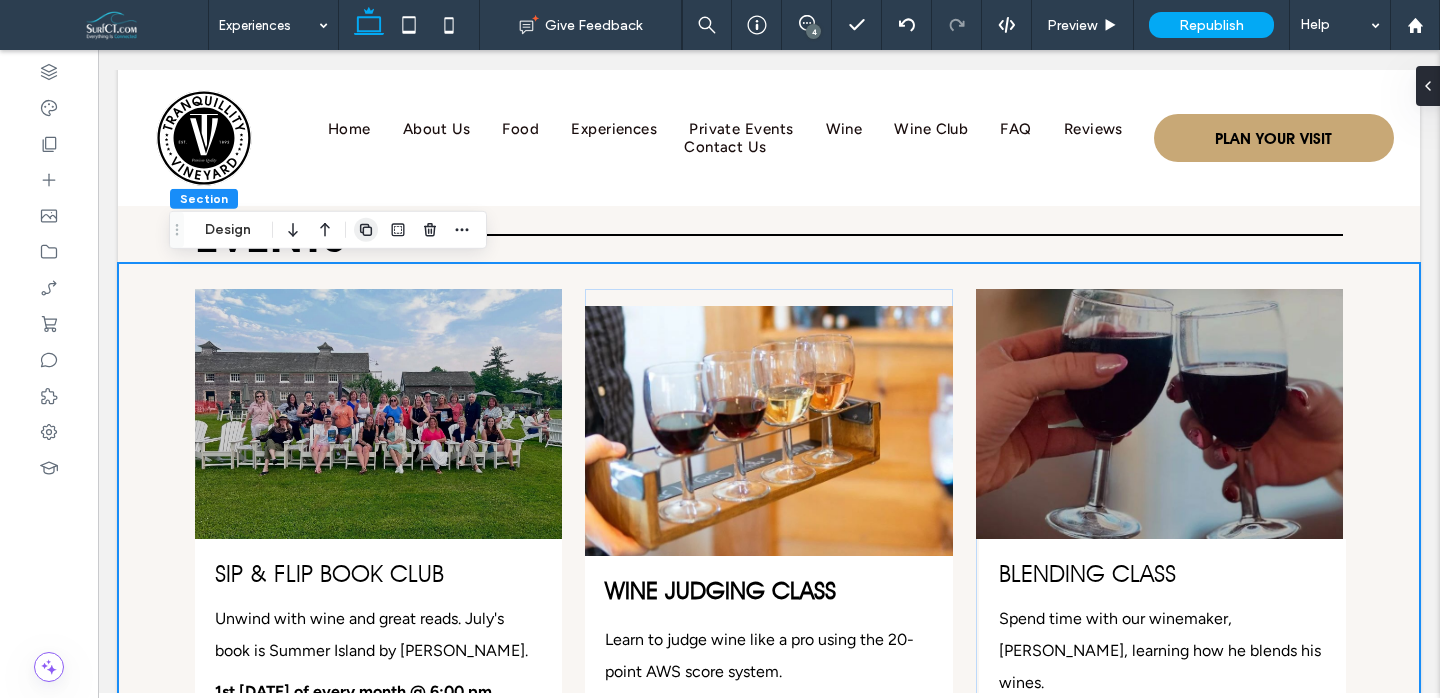 click 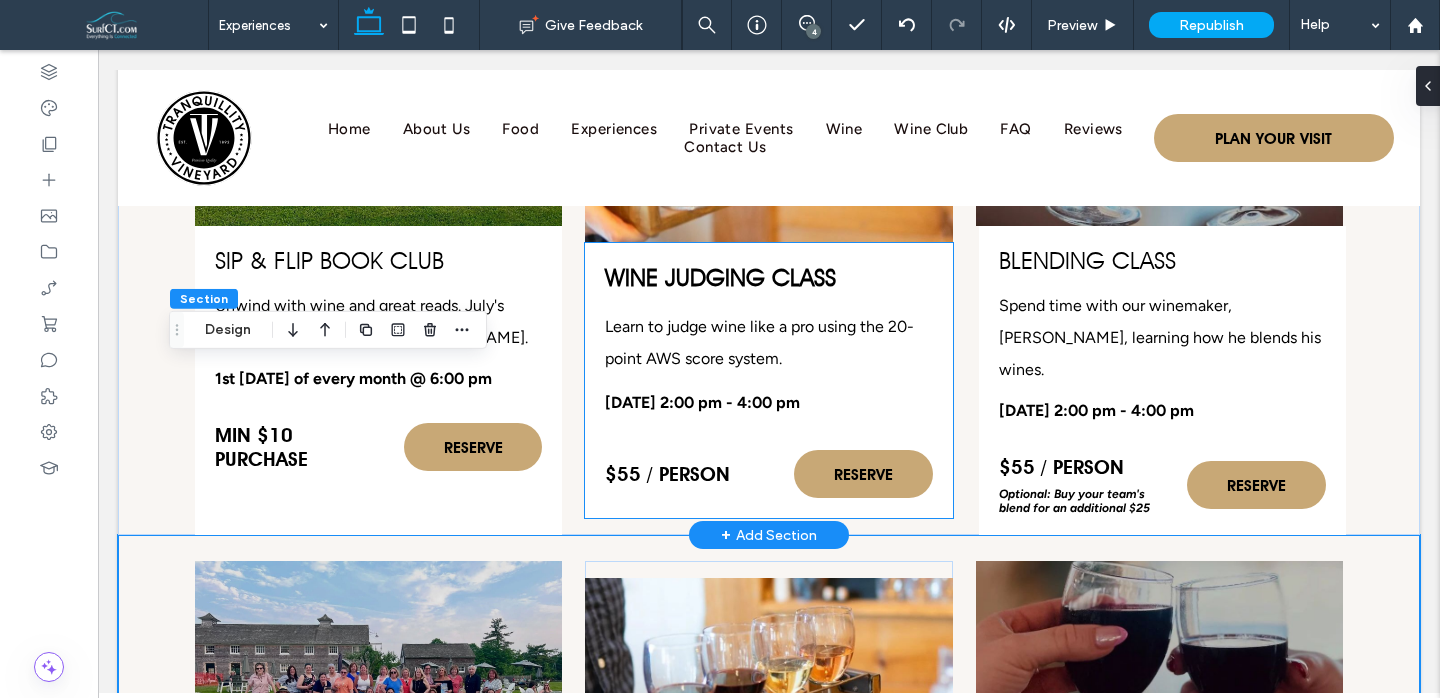 scroll, scrollTop: 3703, scrollLeft: 0, axis: vertical 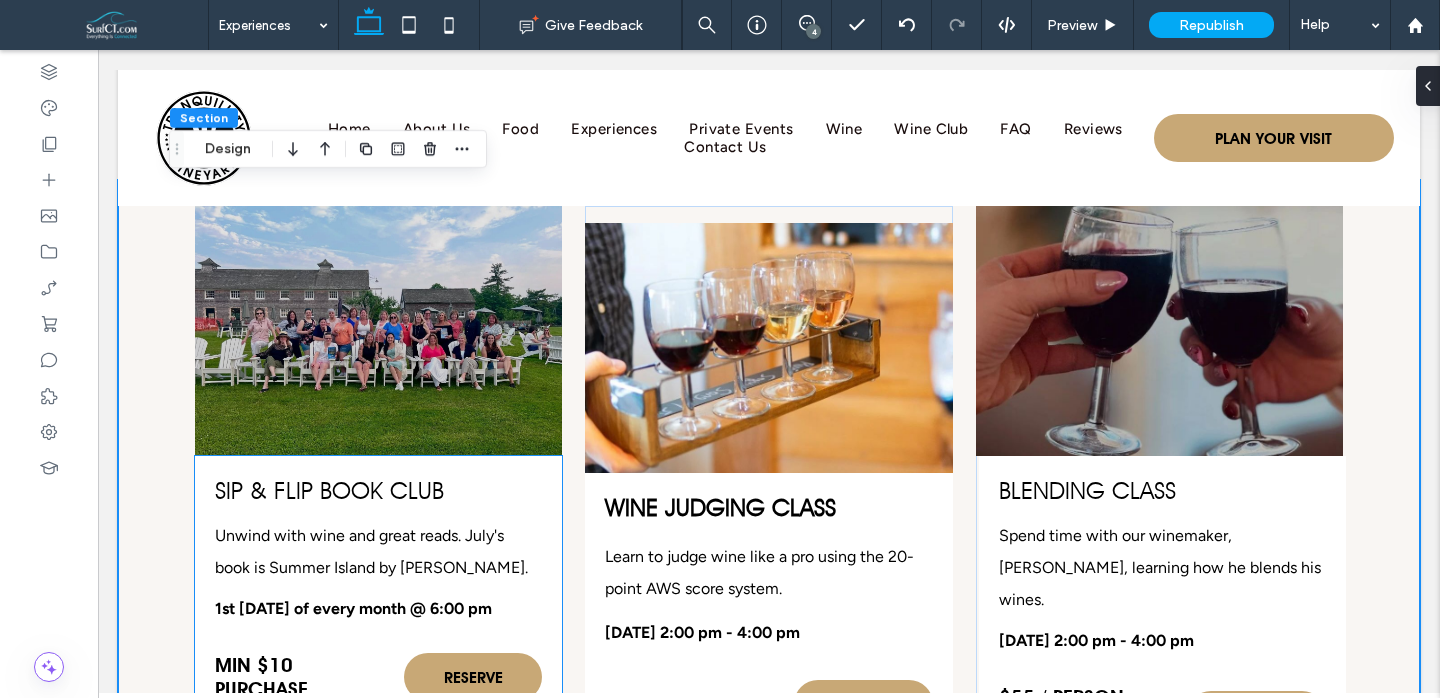 click on "Sip & Flip Book Club" at bounding box center [329, 490] 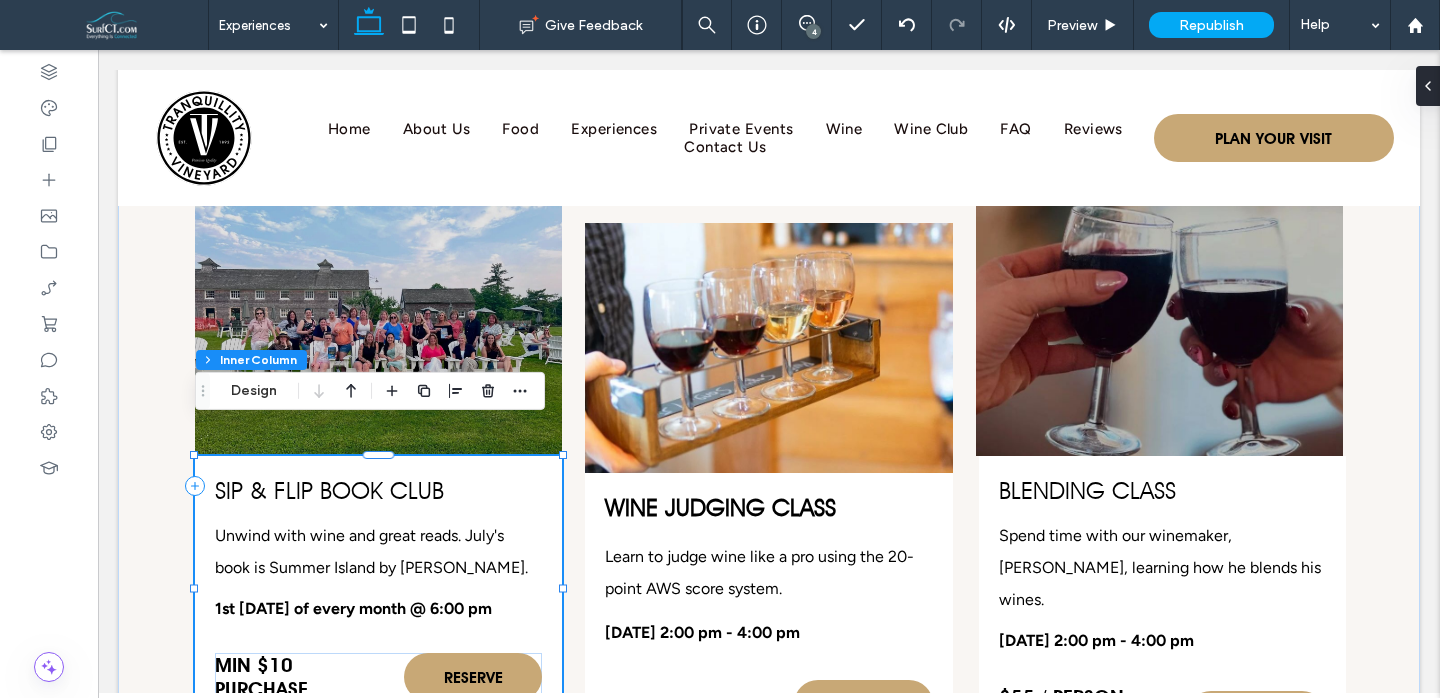 click on "Sip & Flip Book Club" at bounding box center (329, 490) 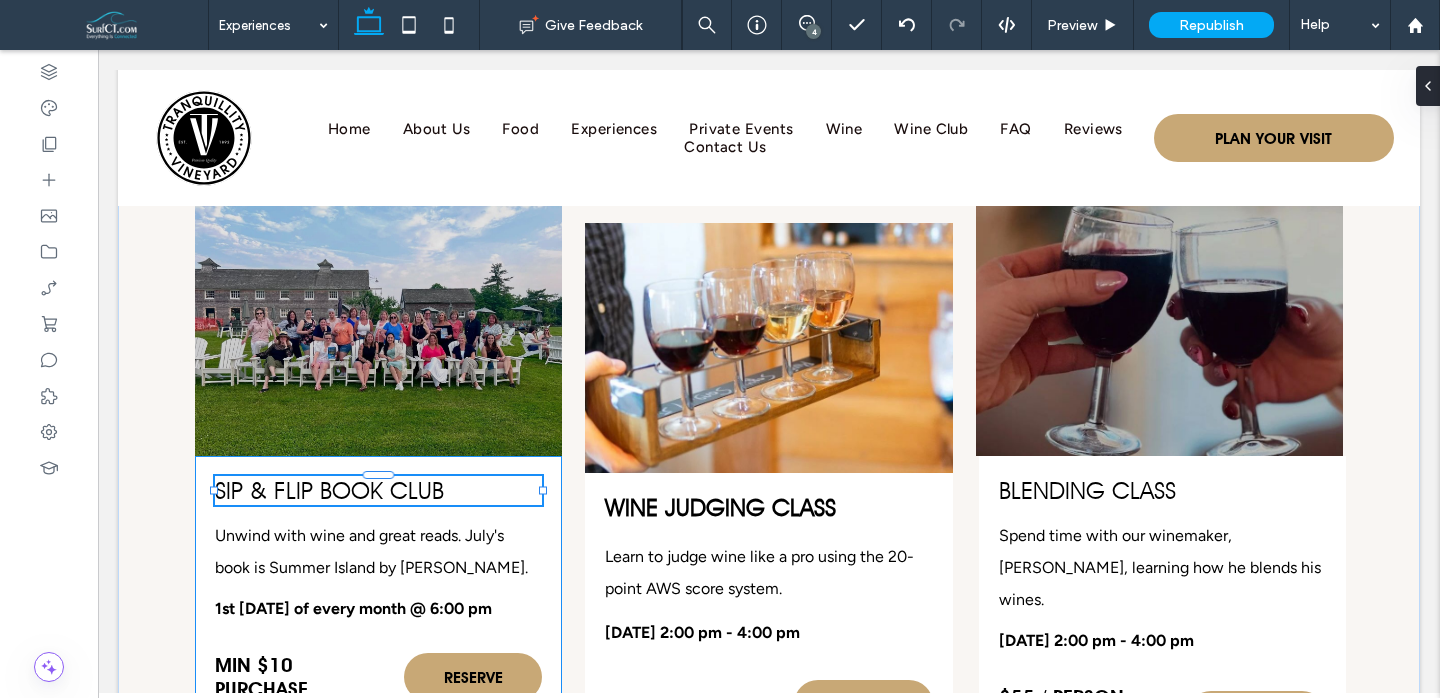type on "*********" 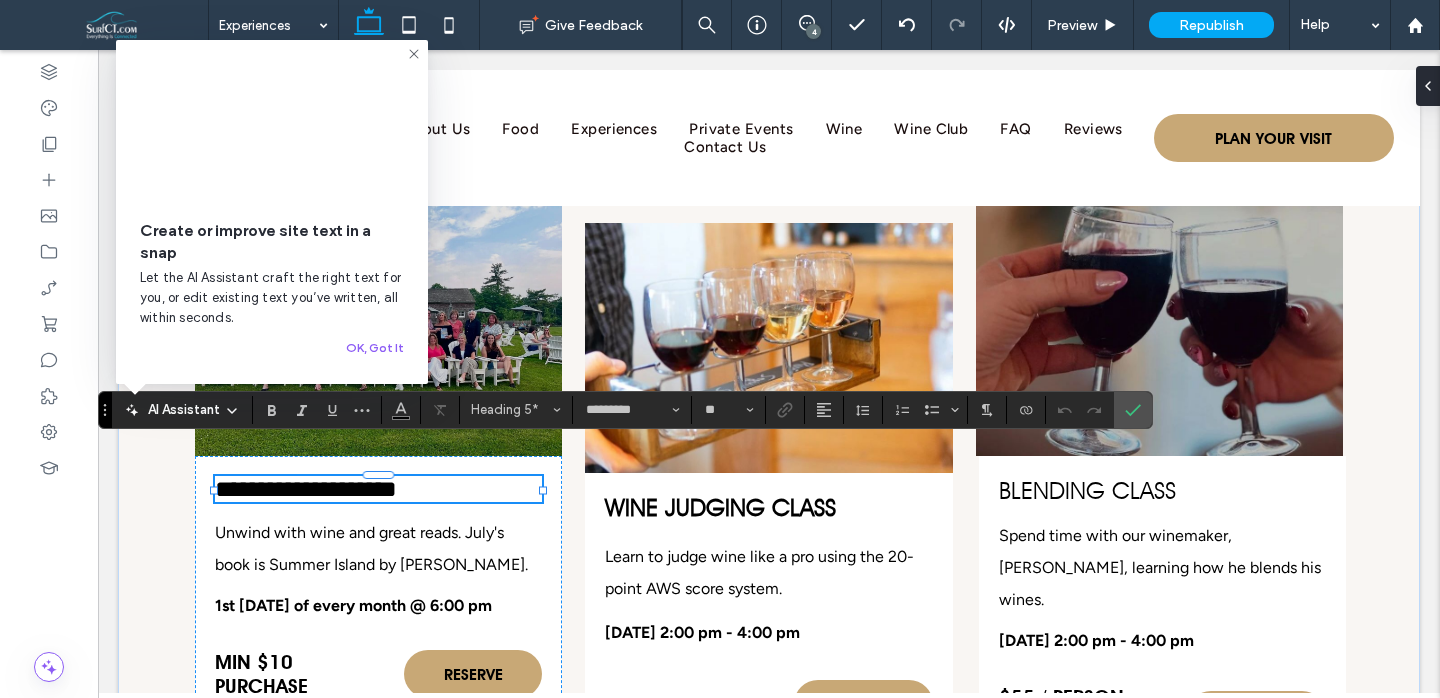 click on "**********" at bounding box center [306, 489] 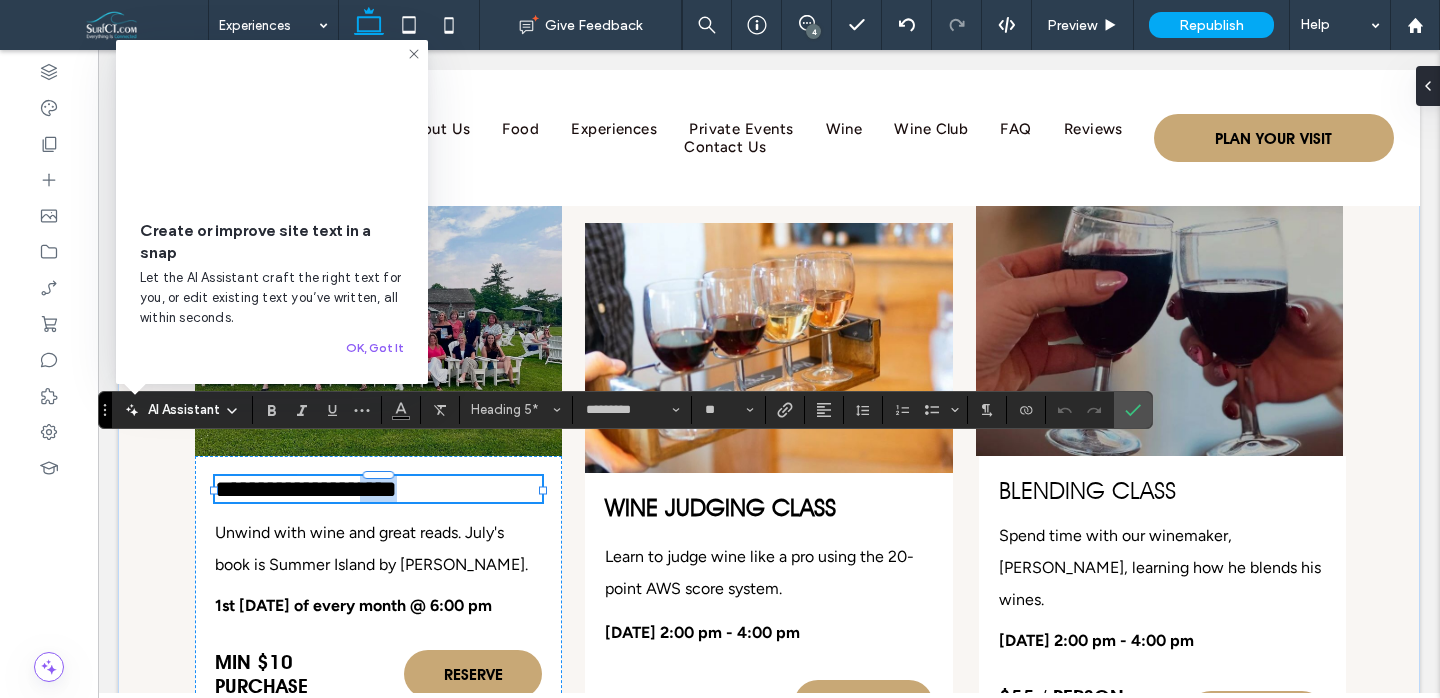 click on "**********" at bounding box center (306, 489) 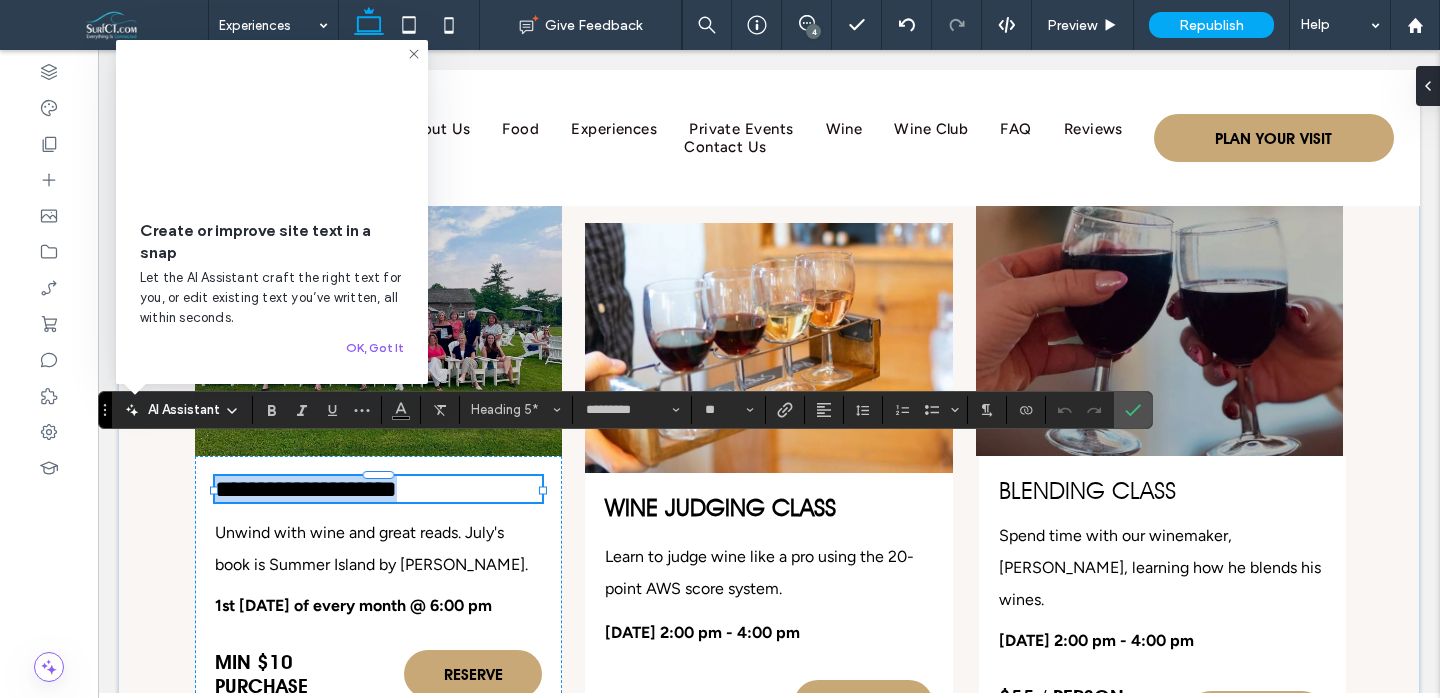 click on "**********" at bounding box center (306, 489) 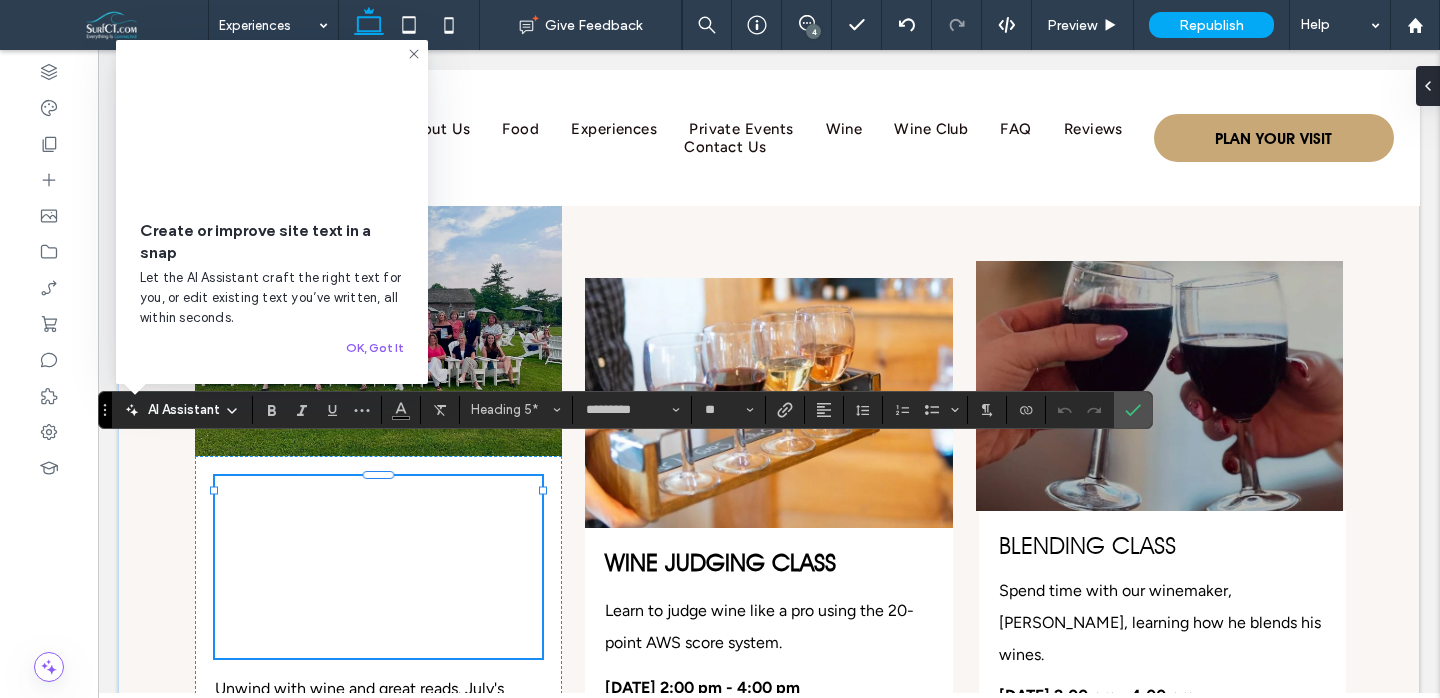 type on "*******" 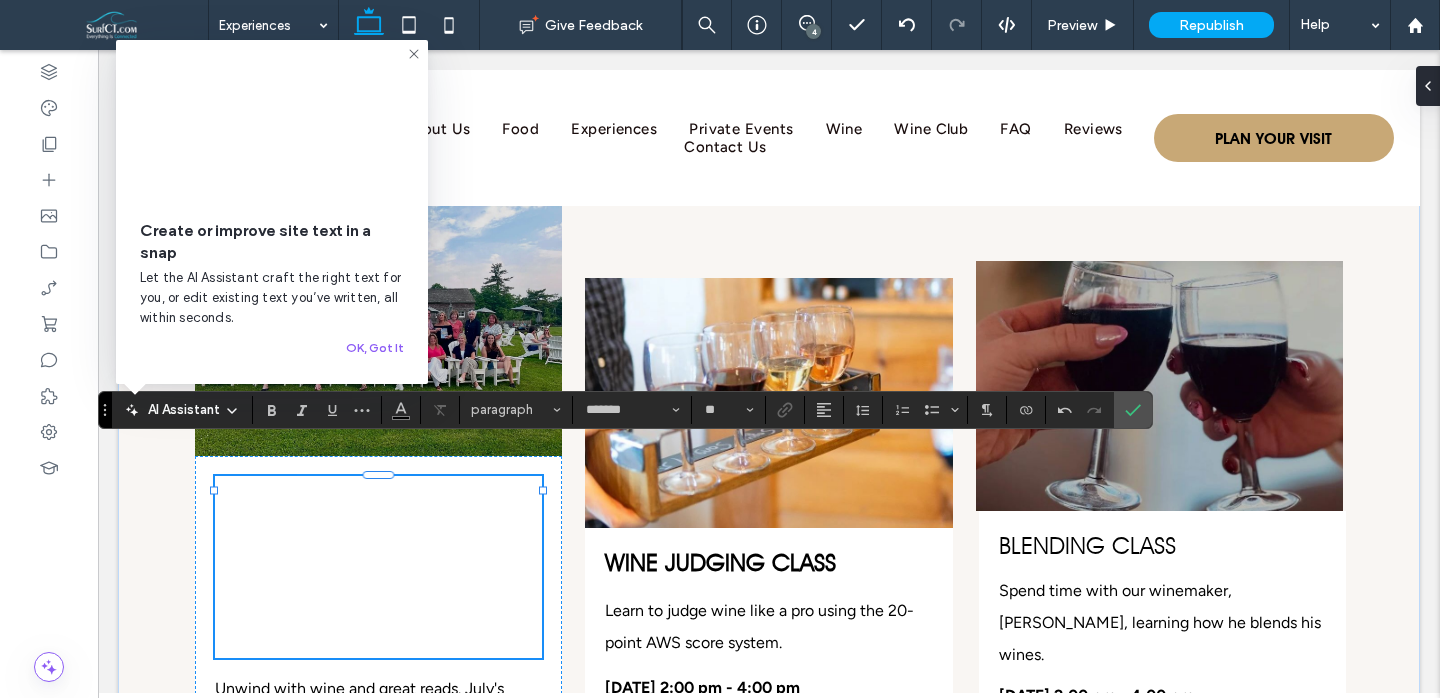 scroll, scrollTop: 0, scrollLeft: 0, axis: both 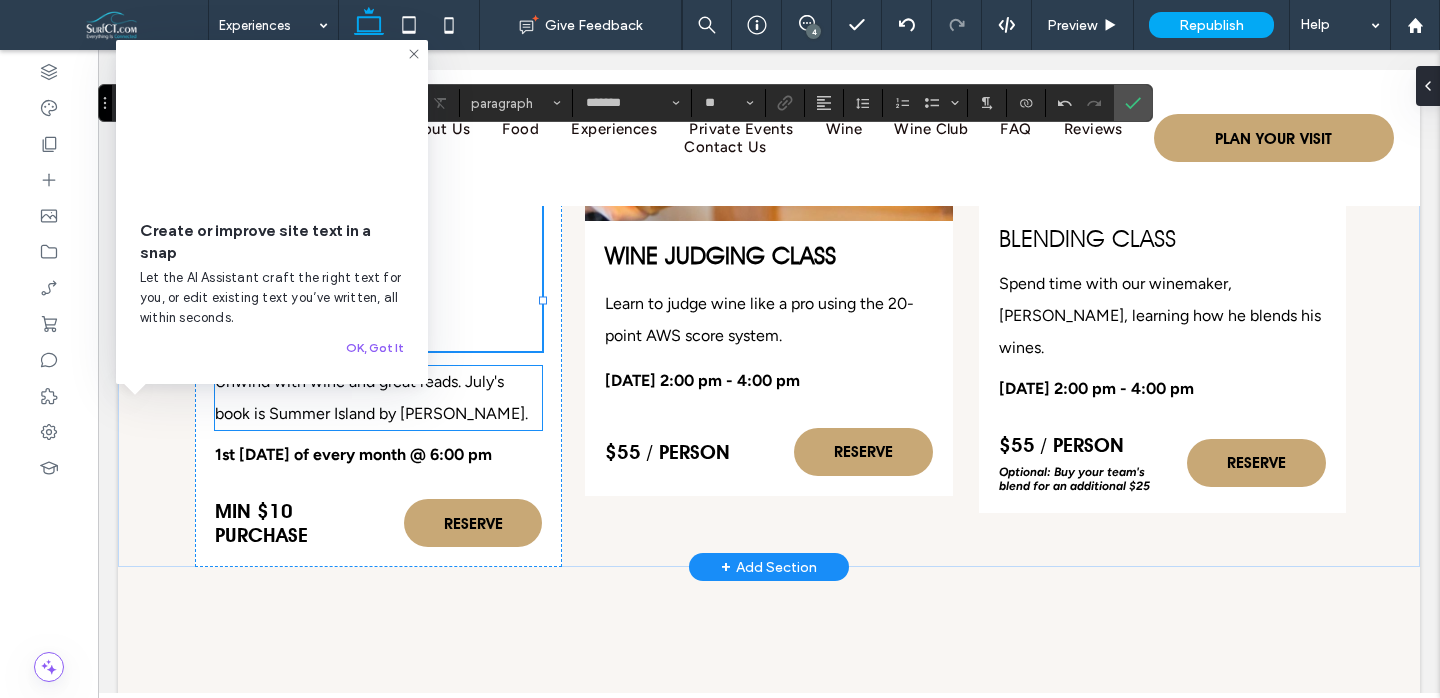 type on "*********" 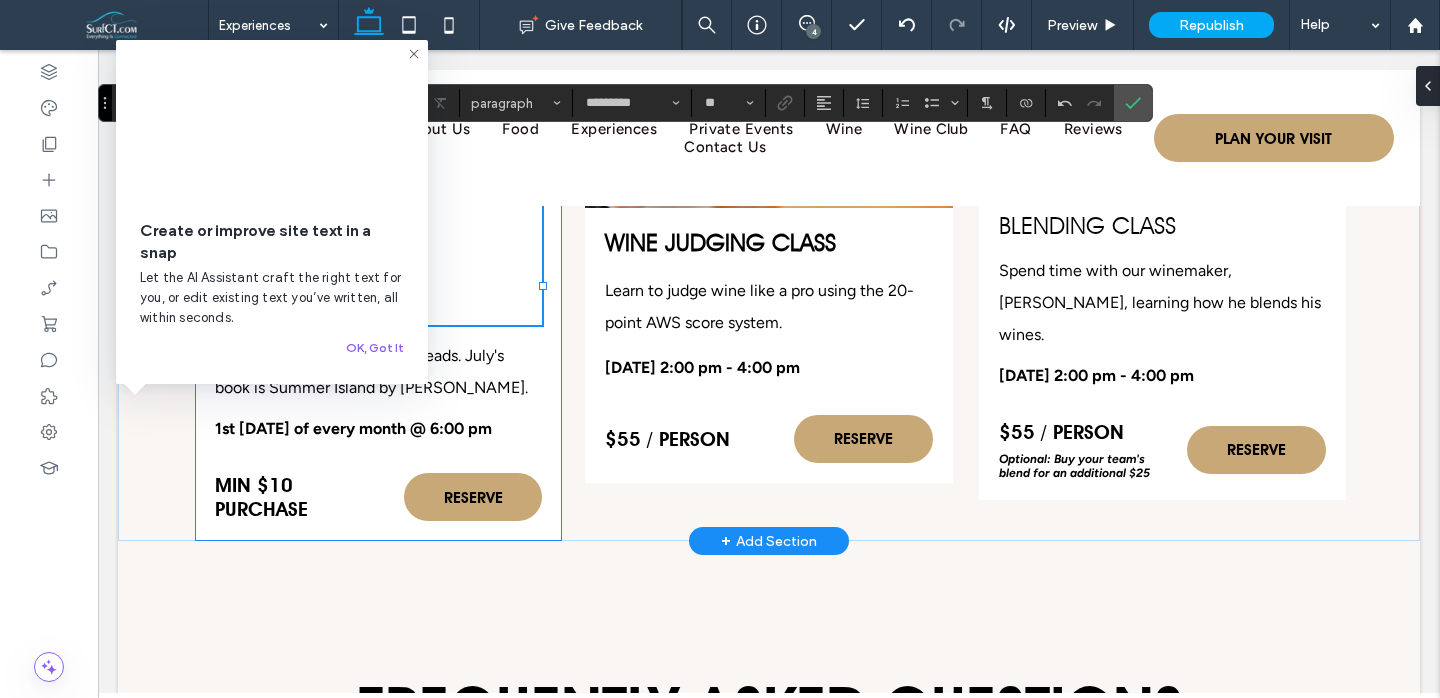 type 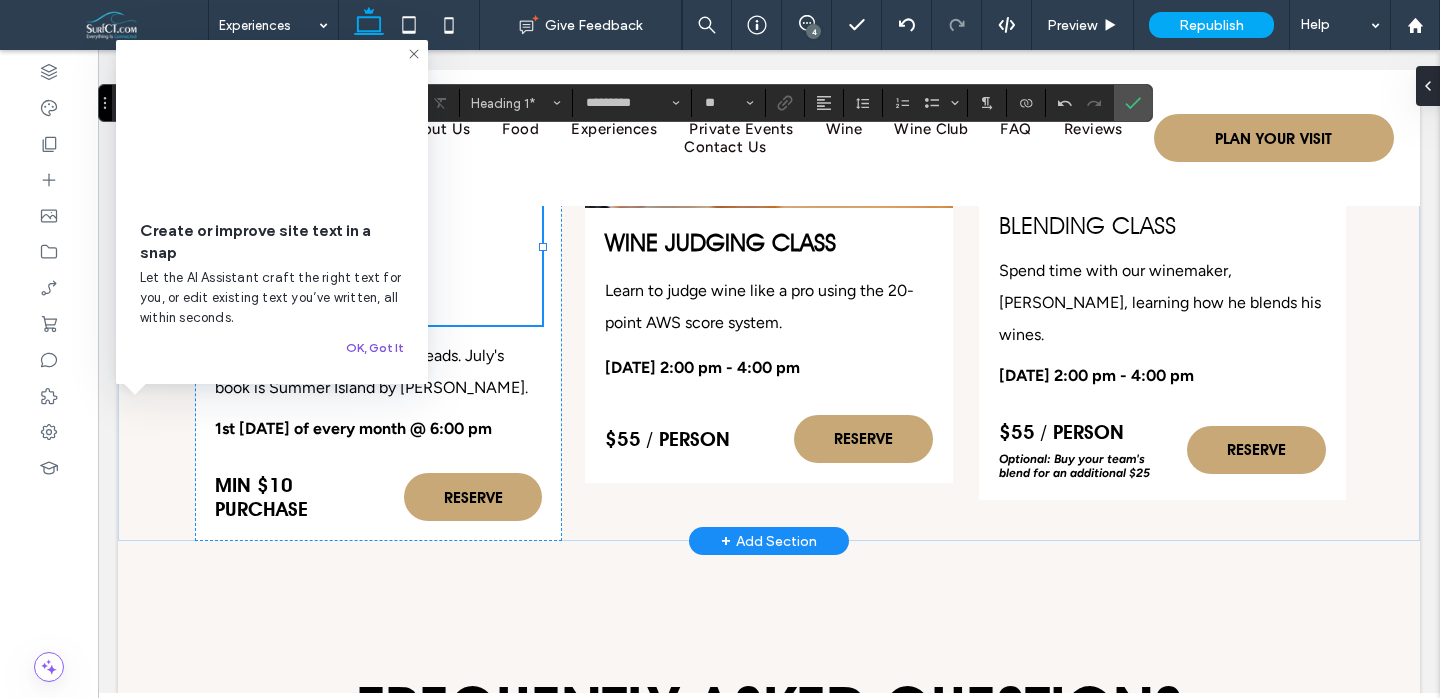 click on "OK, Got It" at bounding box center (375, 348) 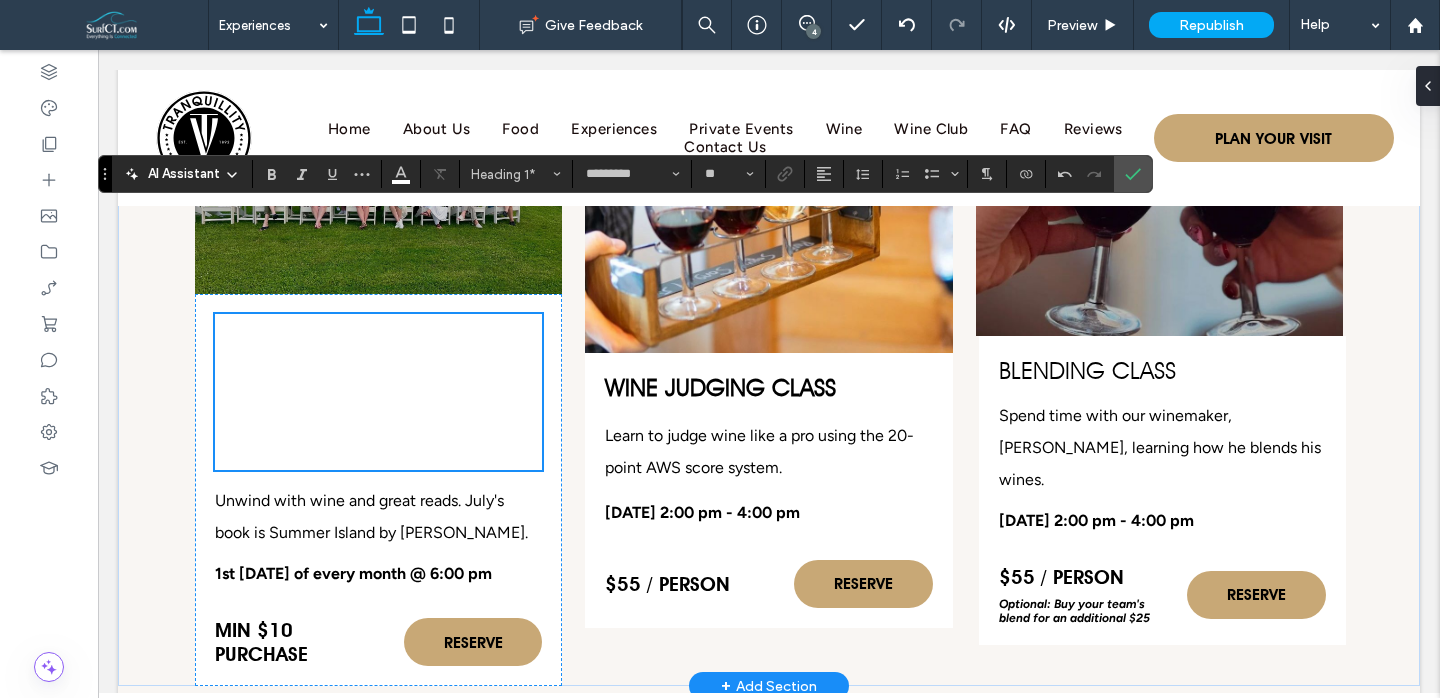 scroll, scrollTop: 4229, scrollLeft: 0, axis: vertical 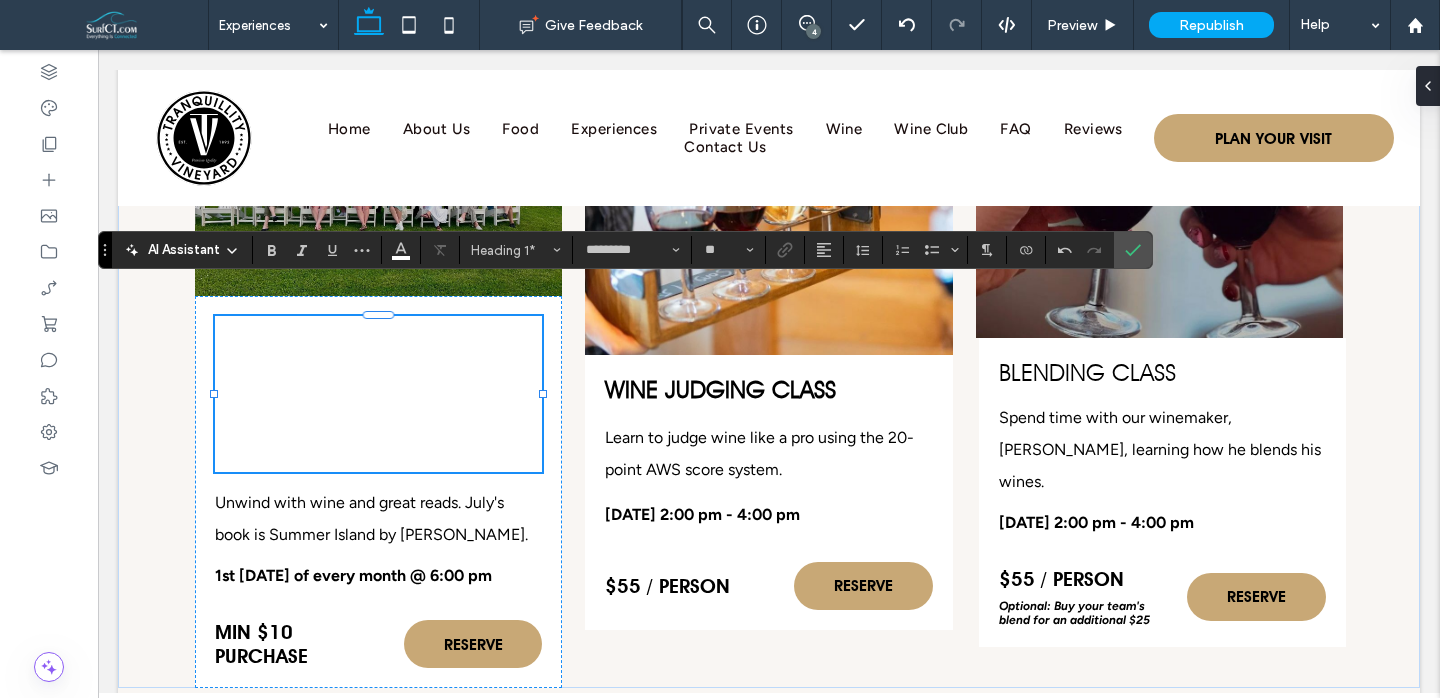 click on "**********" at bounding box center (388, 394) 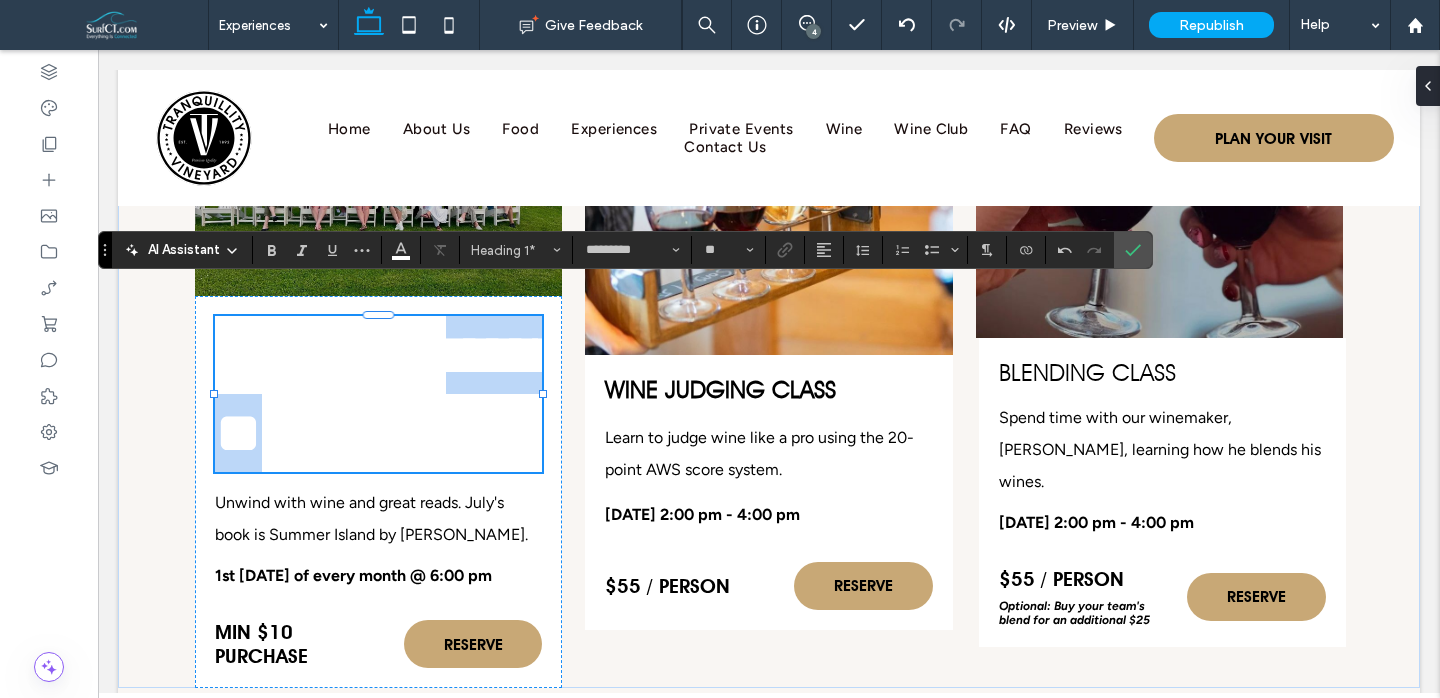 click on "**********" at bounding box center (388, 394) 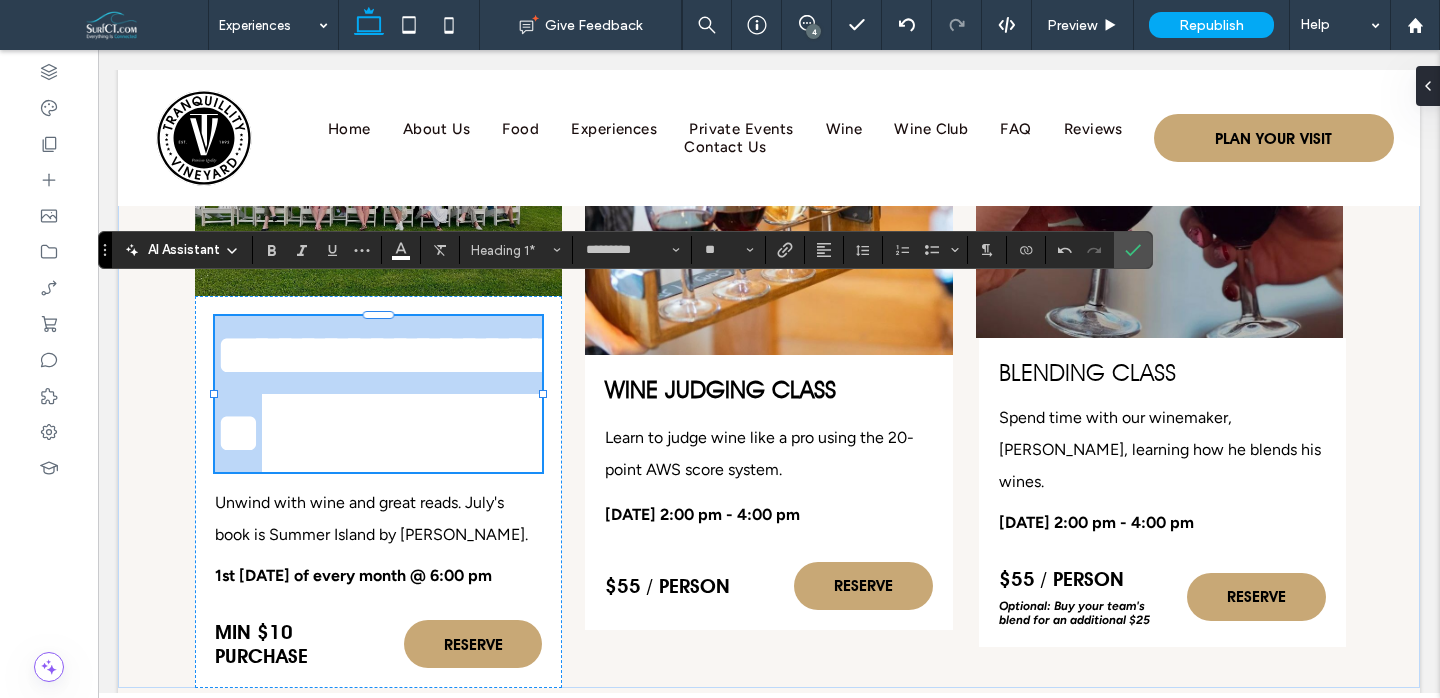 click on "**********" at bounding box center (388, 394) 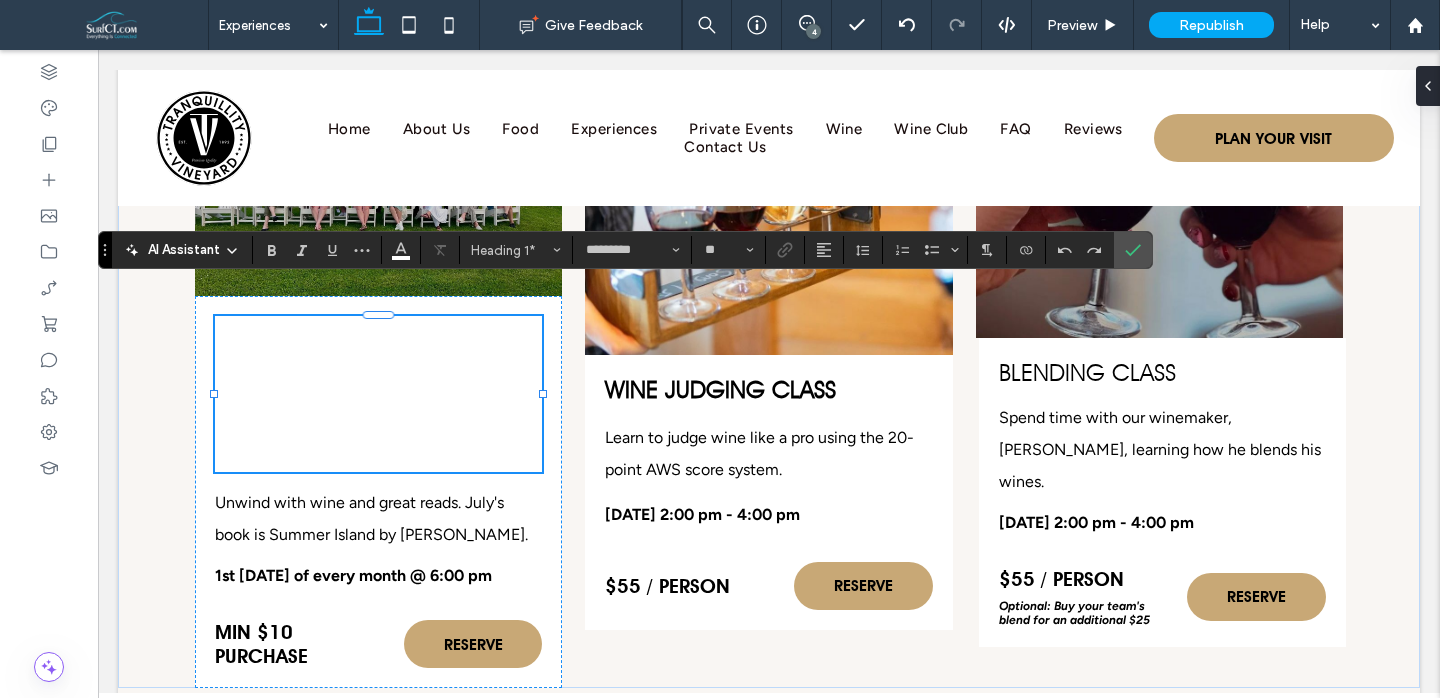 type on "*********" 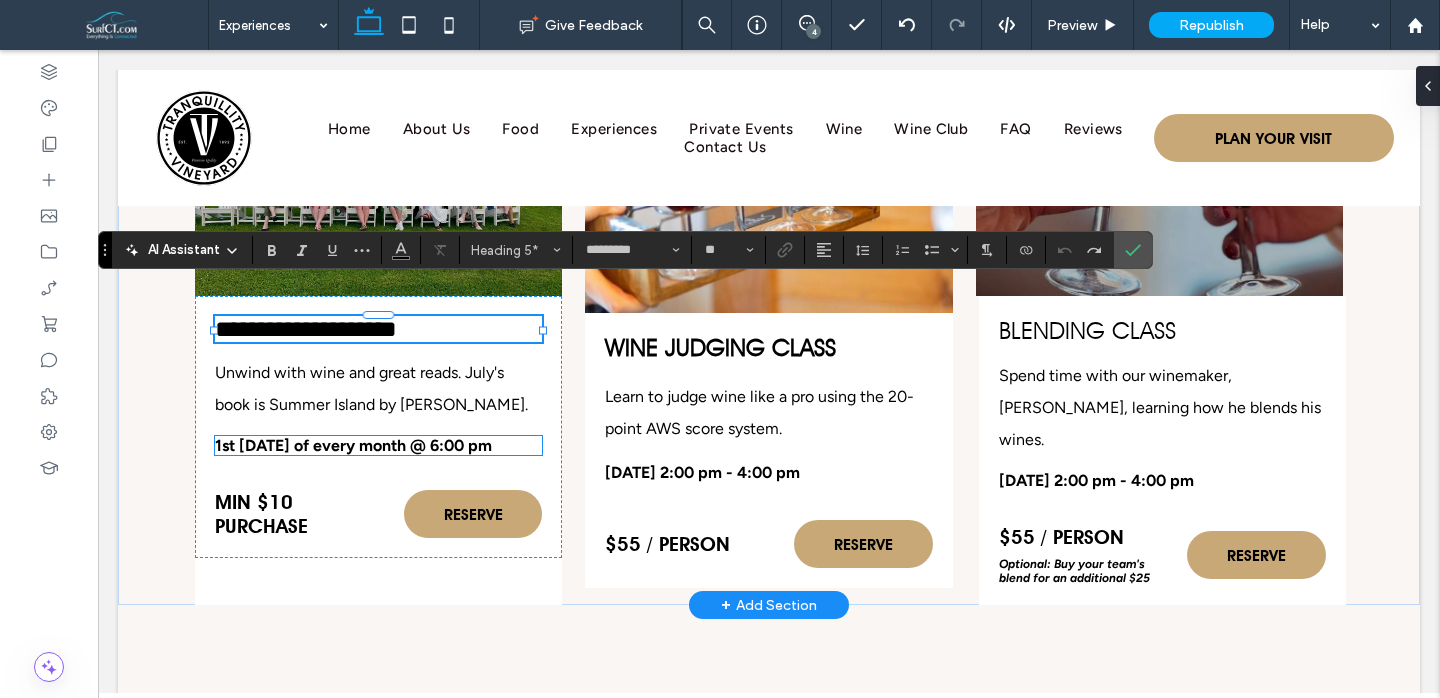 type on "*******" 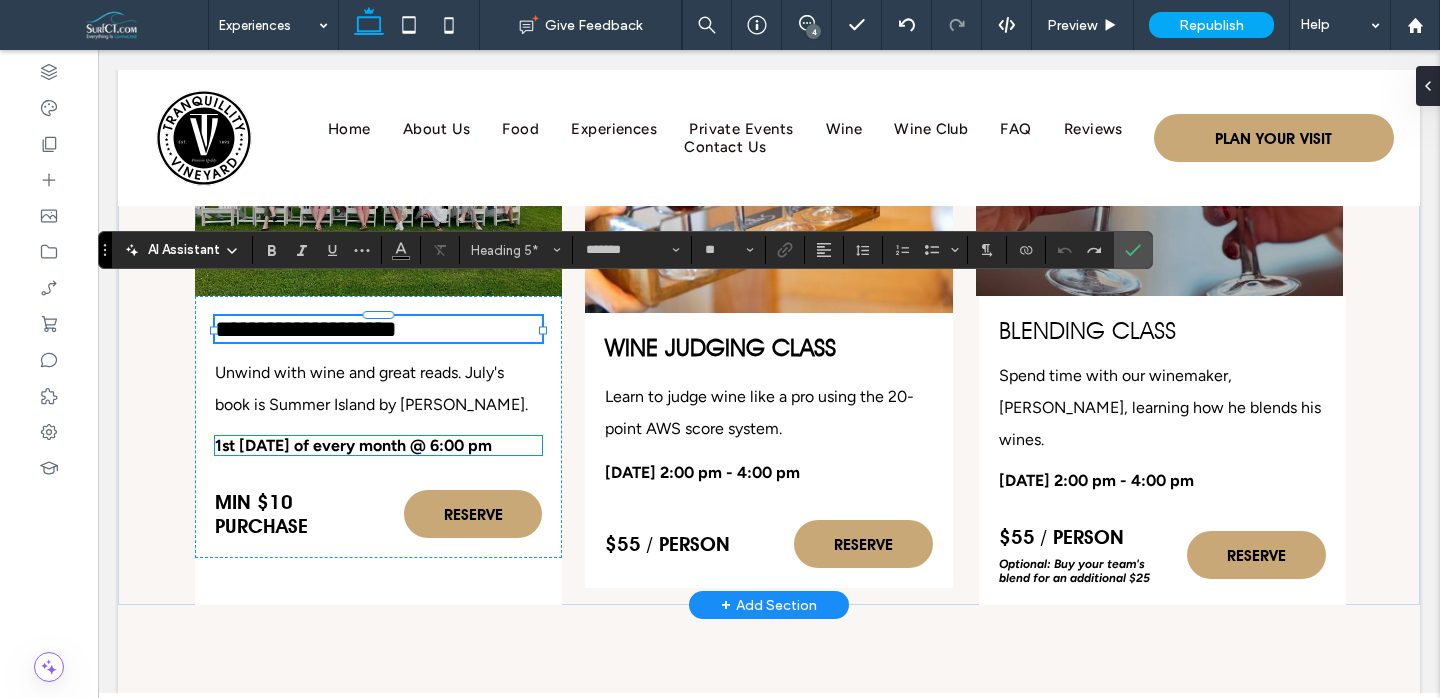 scroll, scrollTop: 0, scrollLeft: 0, axis: both 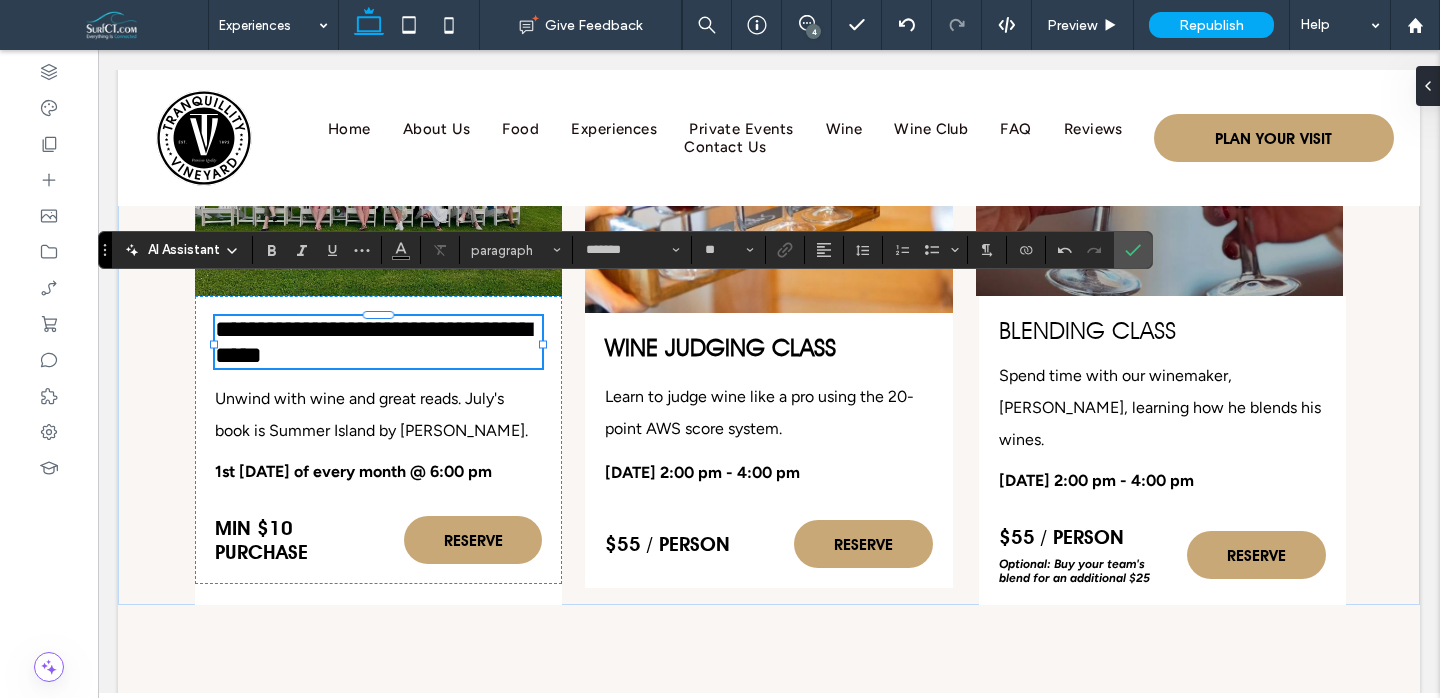 type on "*********" 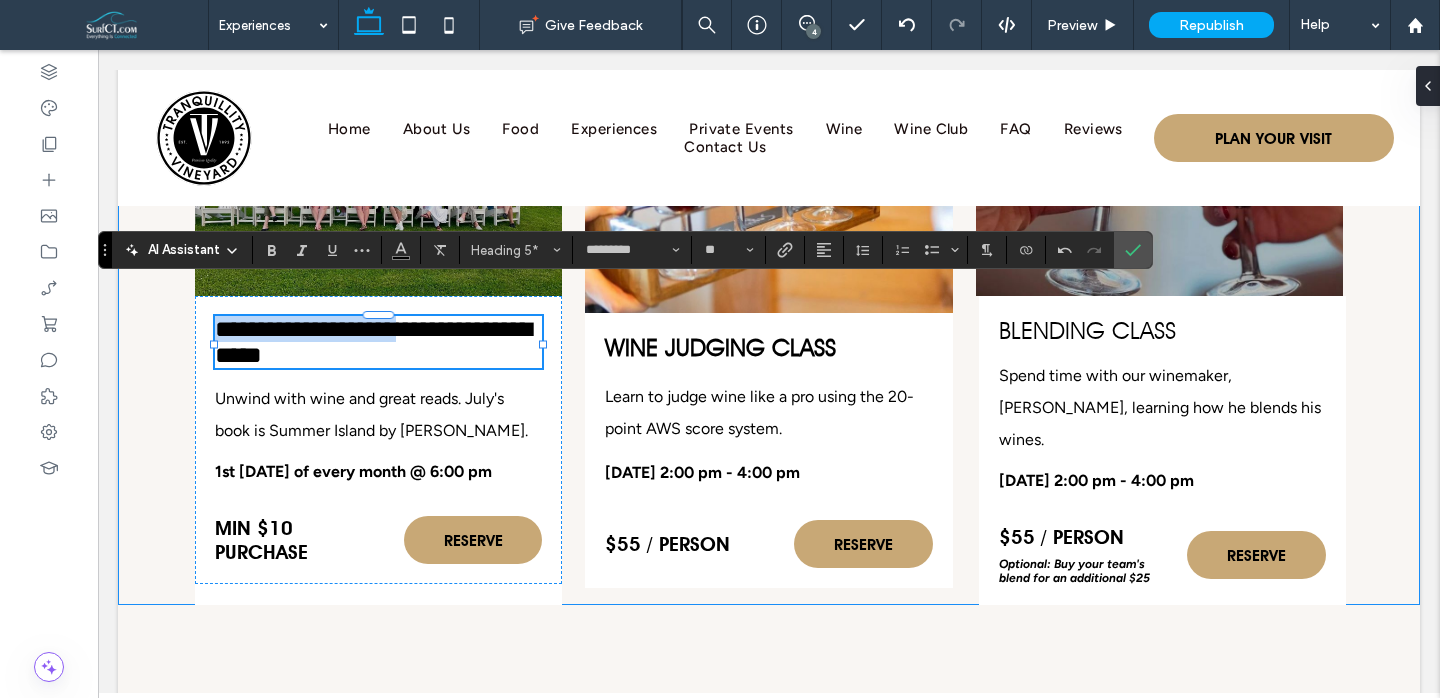 drag, startPoint x: 445, startPoint y: 298, endPoint x: 140, endPoint y: 310, distance: 305.23596 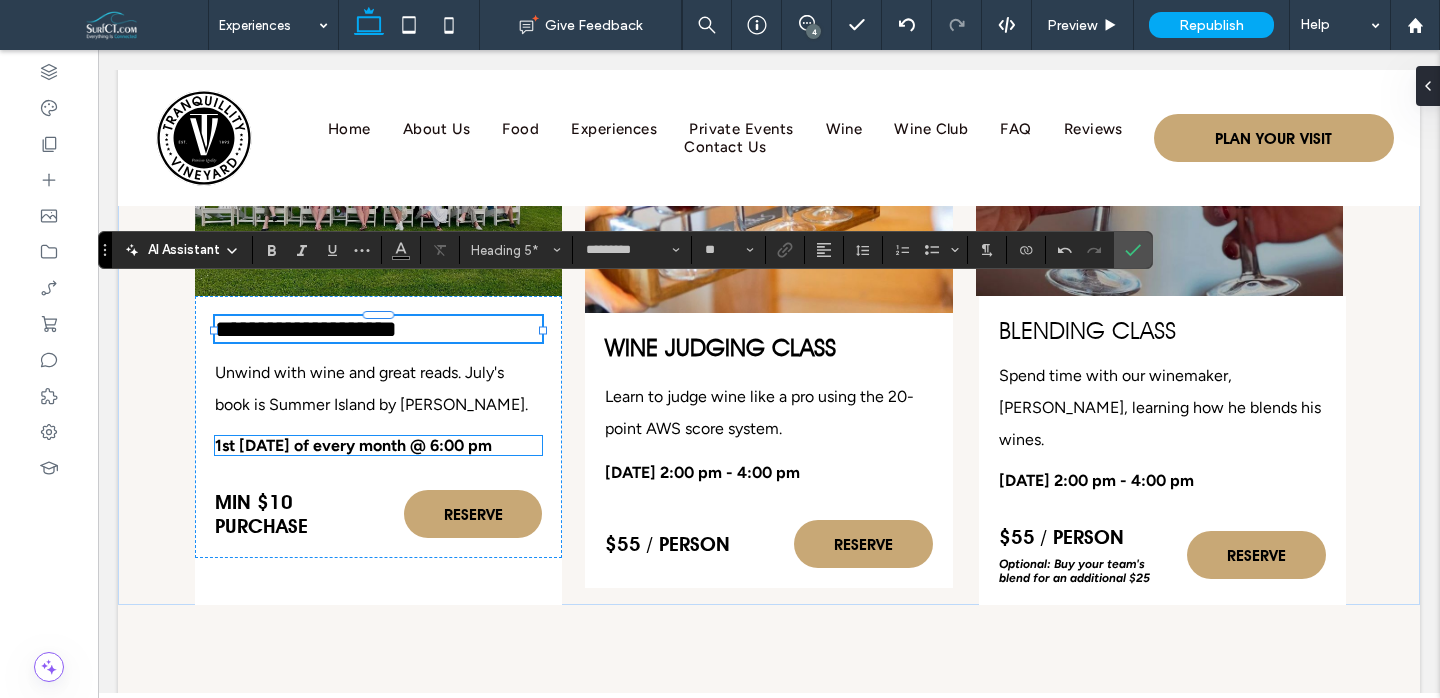 click on "1st [DATE] of every month @ 6:00 pm" at bounding box center (353, 445) 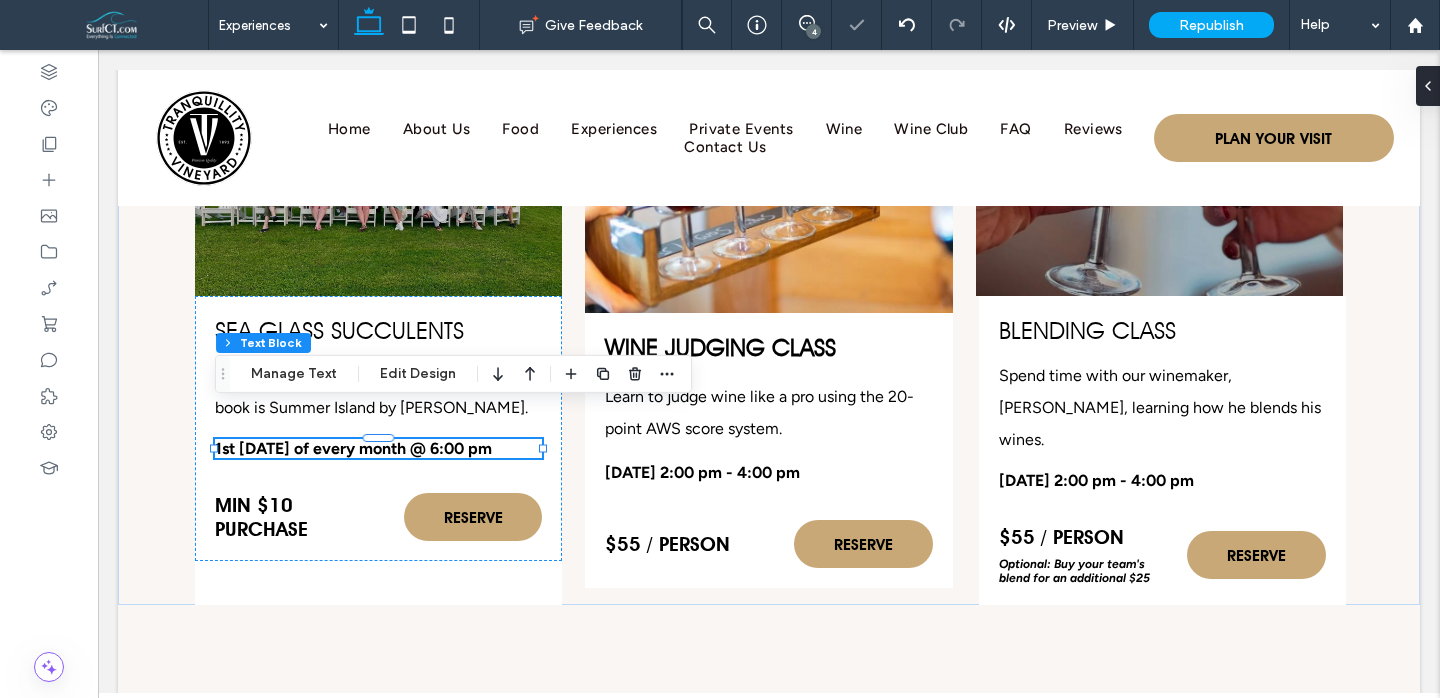 click on "1st [DATE] of every month @ 6:00 pm" at bounding box center [353, 448] 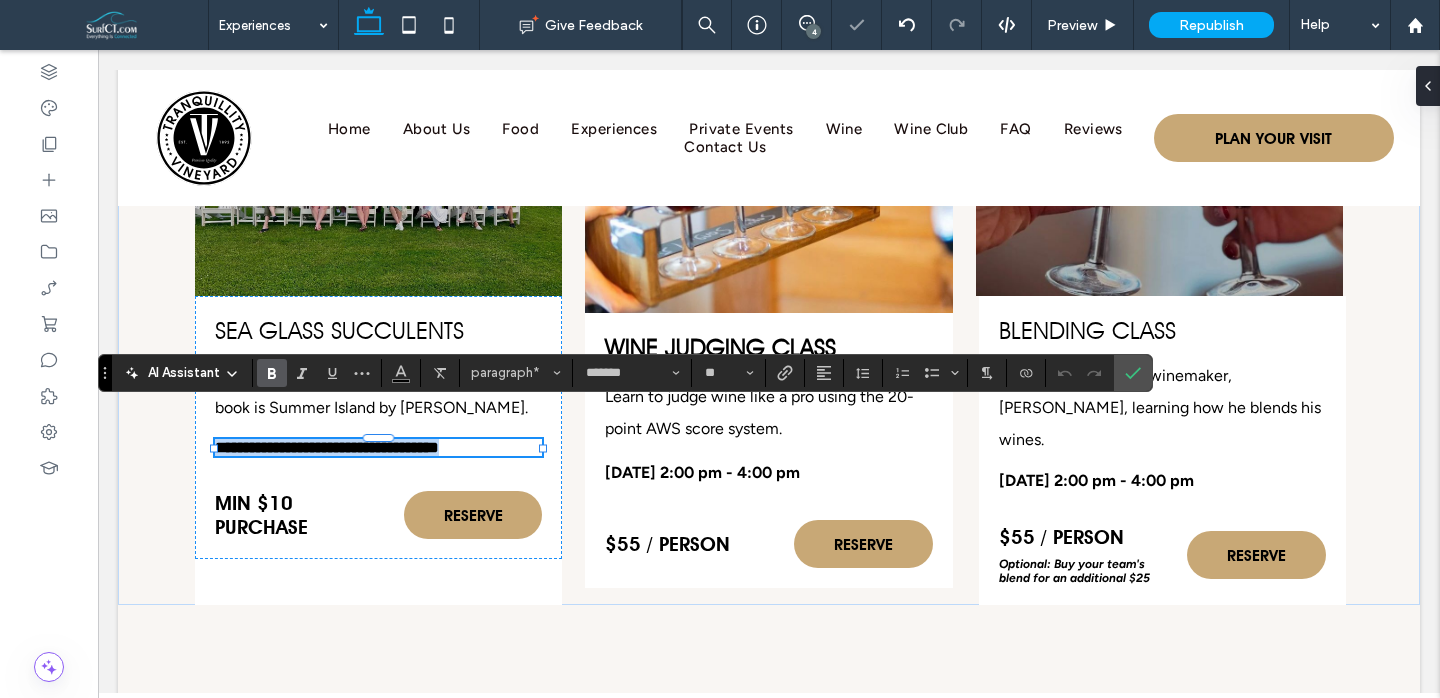 type 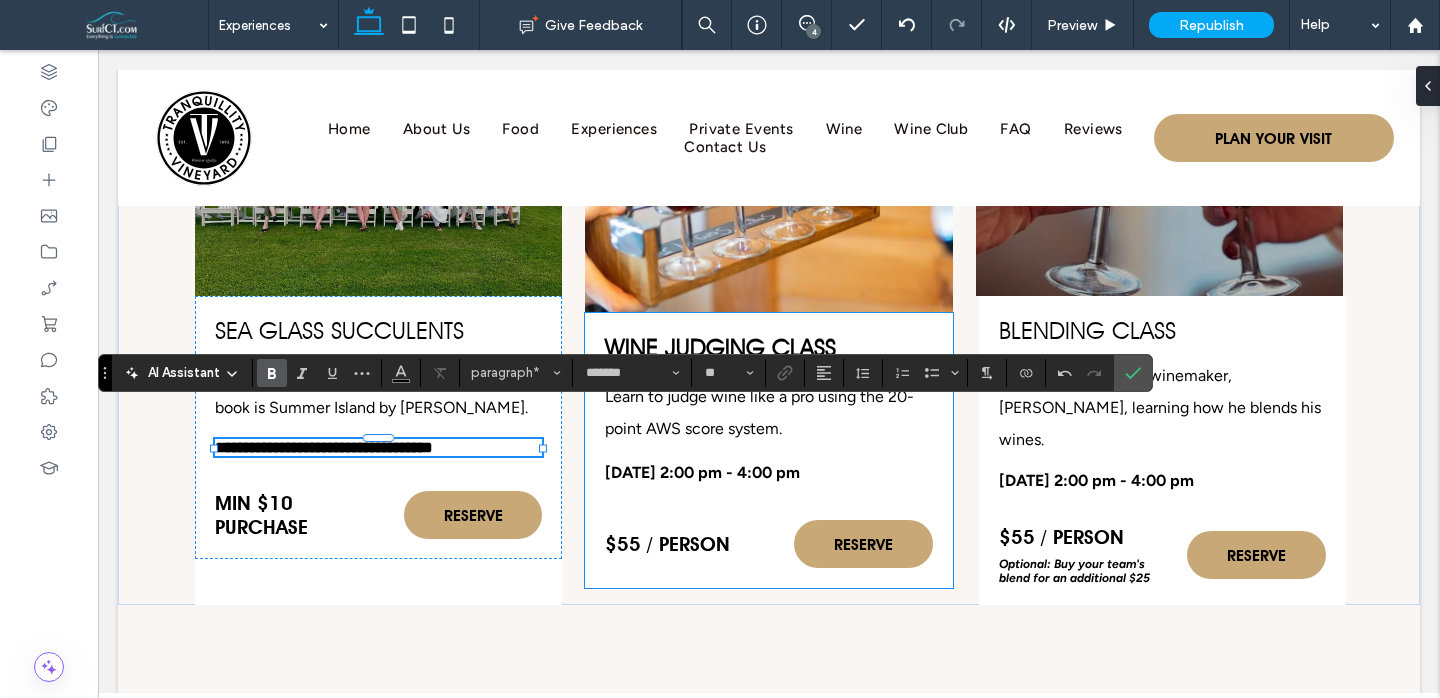 click on "$55 / person" at bounding box center [667, 544] 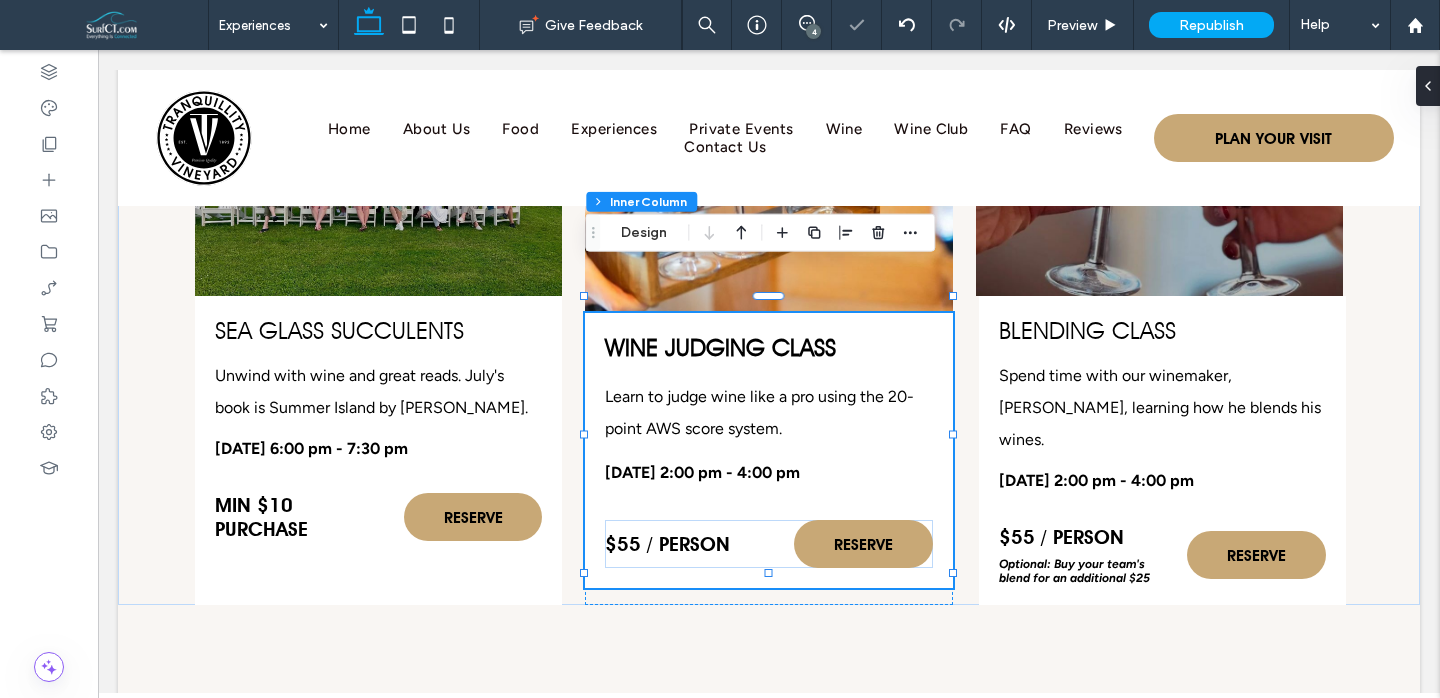 click on "$55 / person" at bounding box center (667, 544) 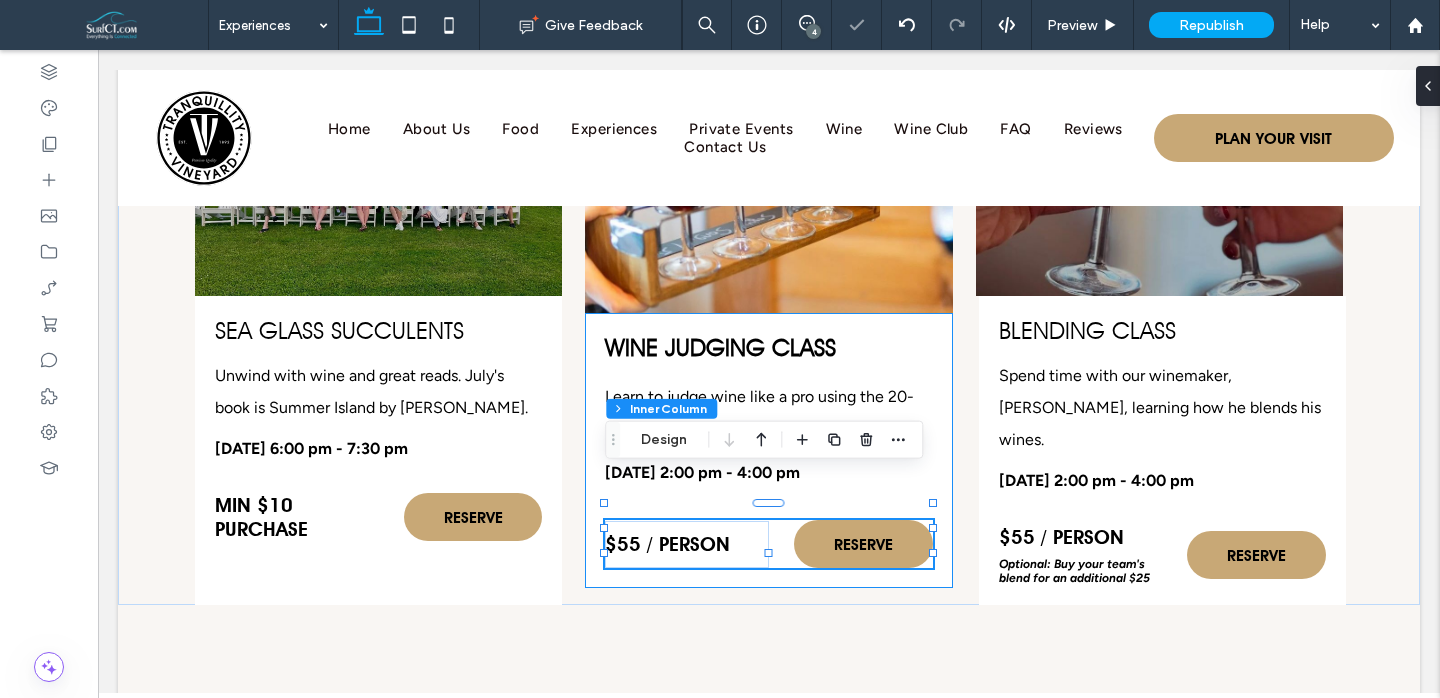 click on "$55 / person" at bounding box center (667, 544) 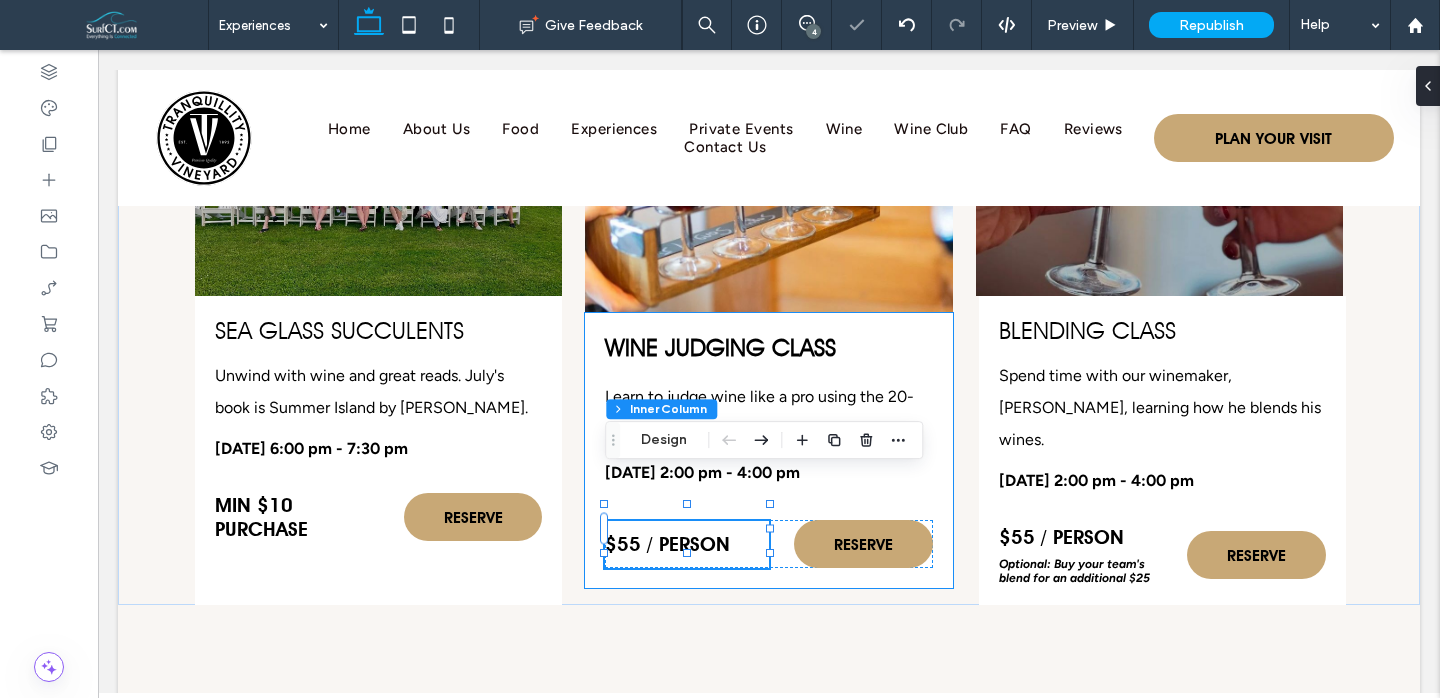 click on "$55 / person" at bounding box center (667, 544) 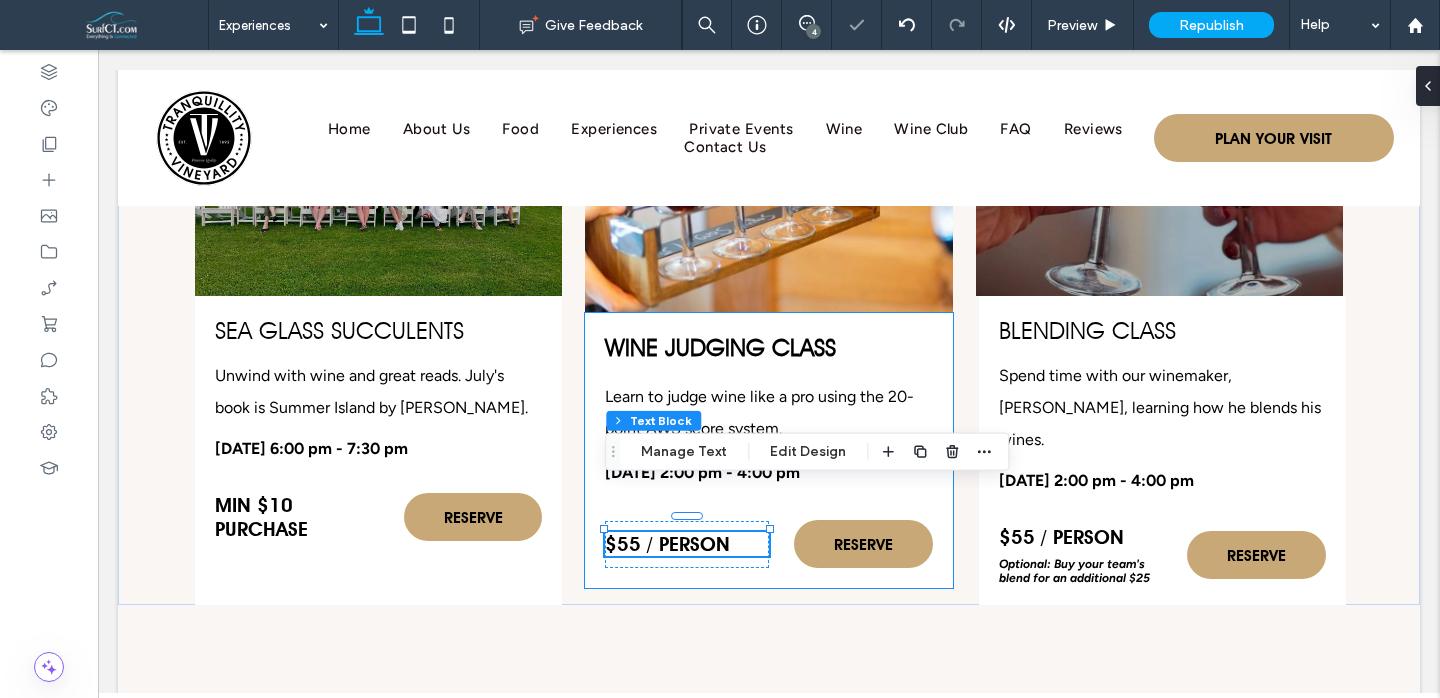 click on "$55 / person" at bounding box center (667, 544) 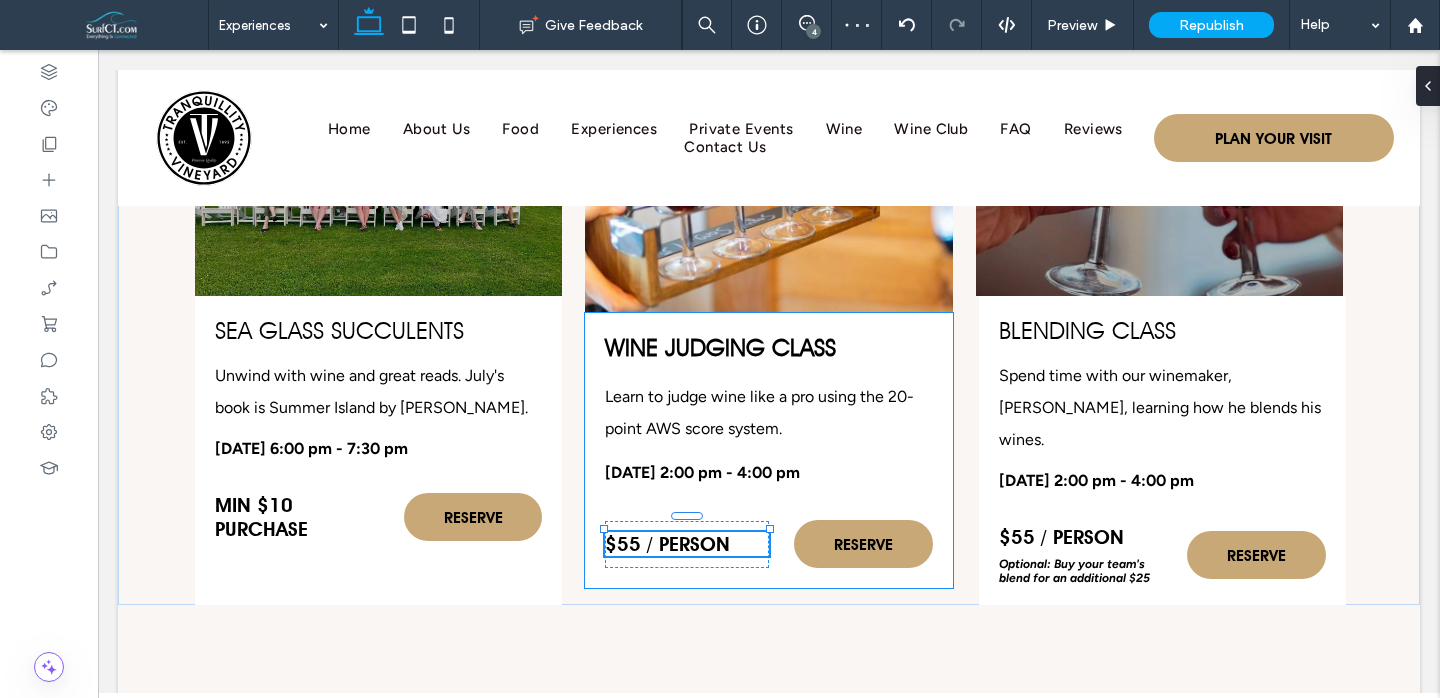 type on "*********" 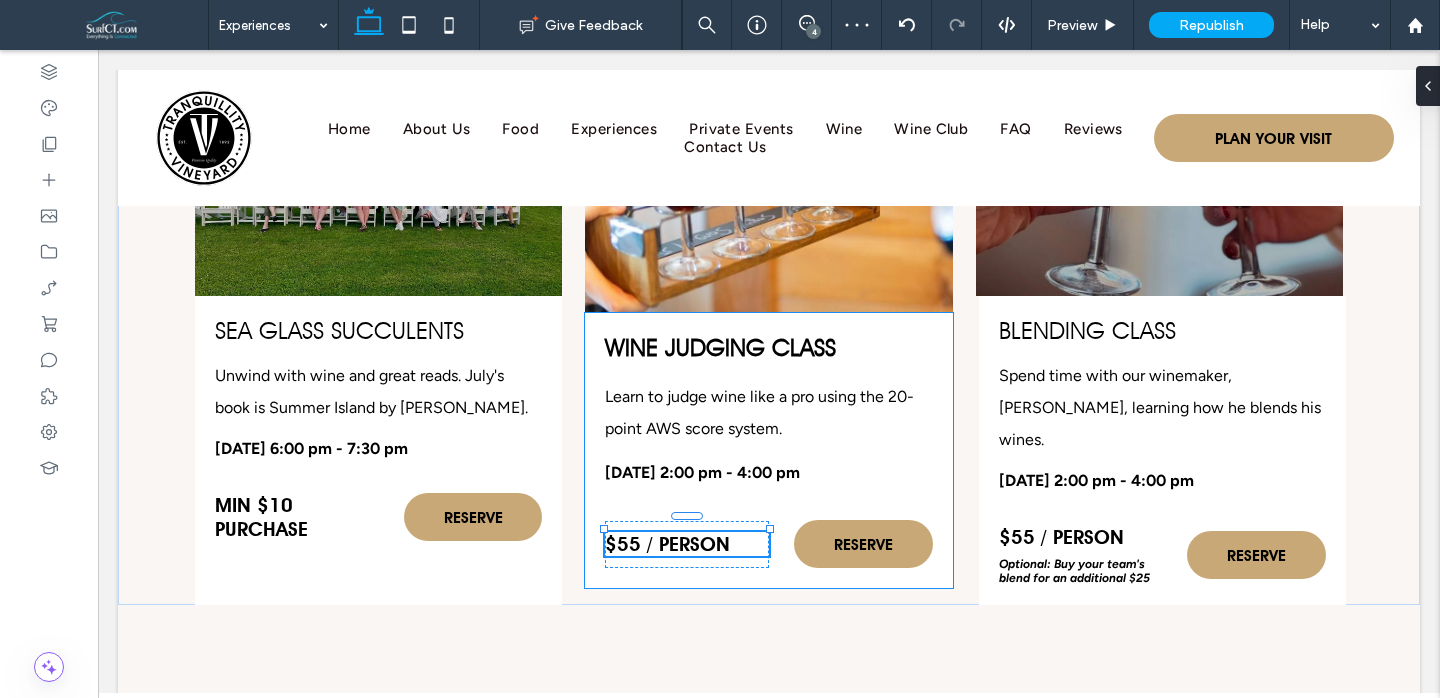 type on "**" 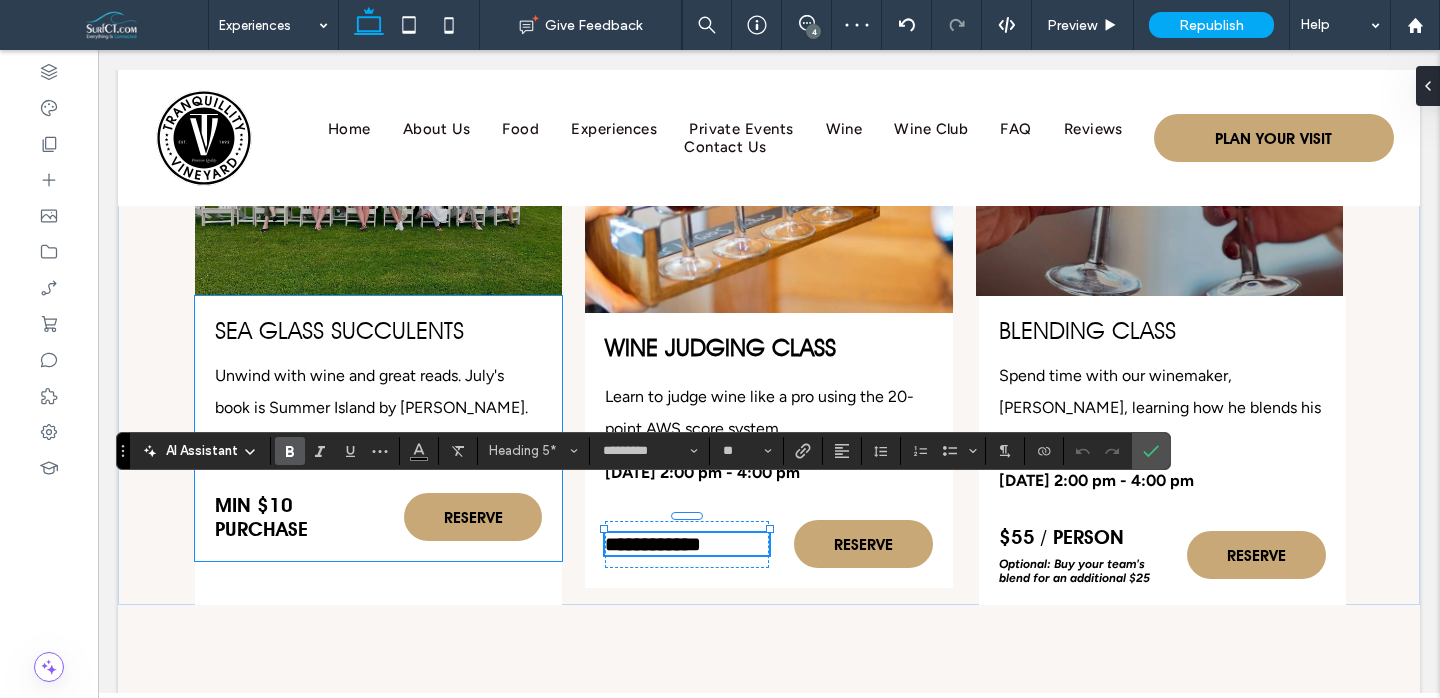 click on "Min $10 Purchase" at bounding box center (261, 517) 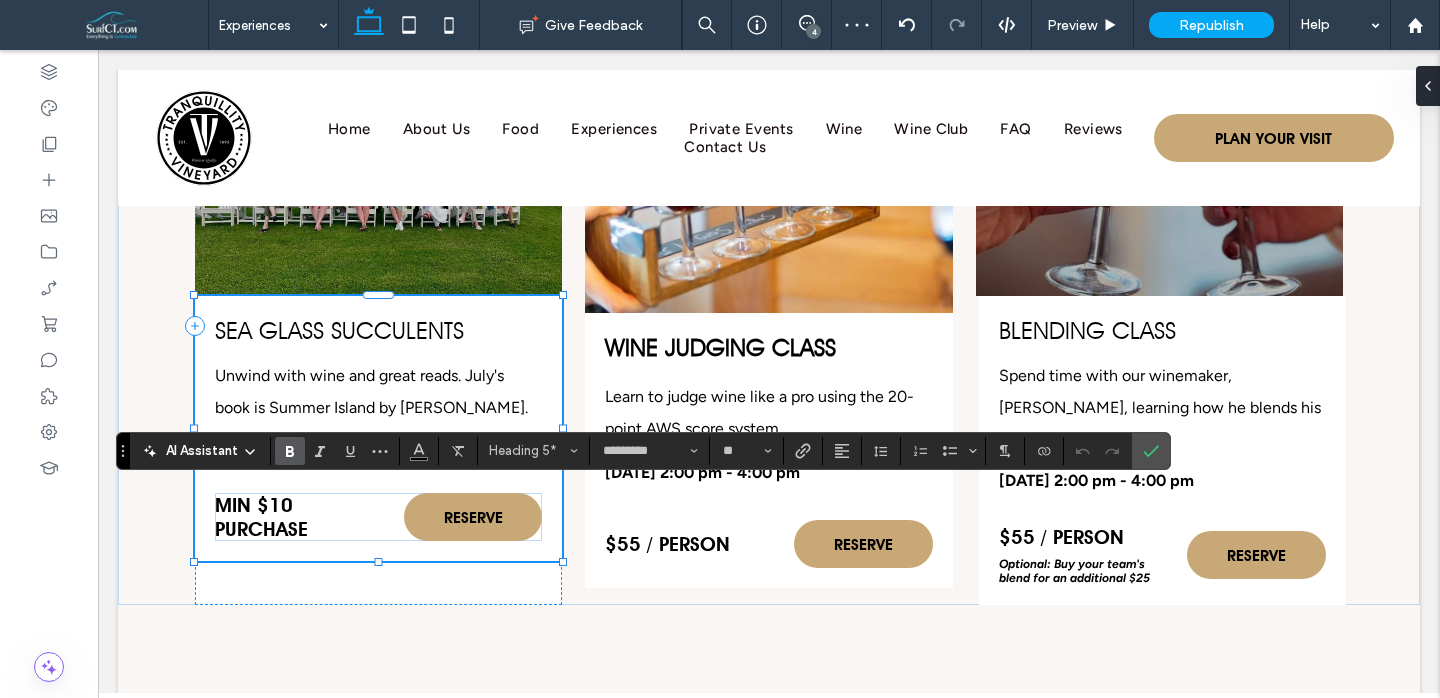 click on "Min $10 Purchase" at bounding box center (261, 517) 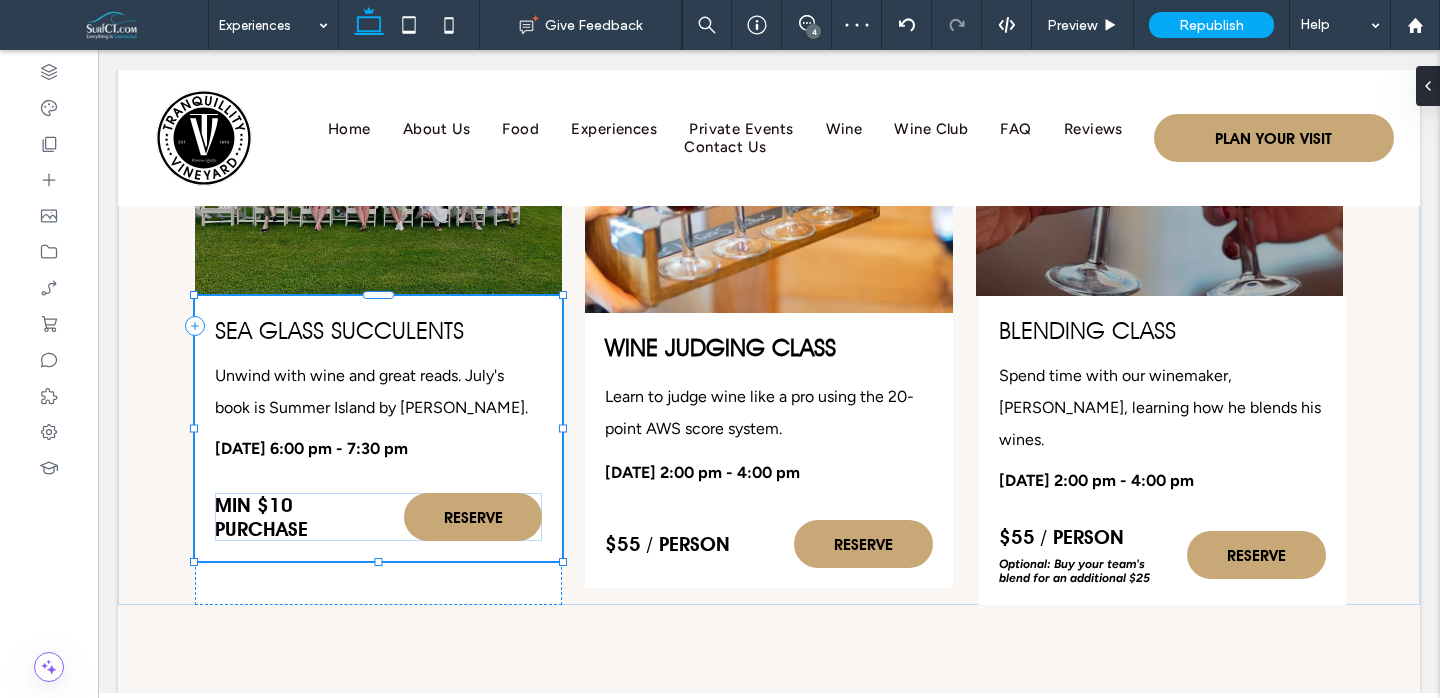 click on "Min $10 Purchase" at bounding box center (303, 517) 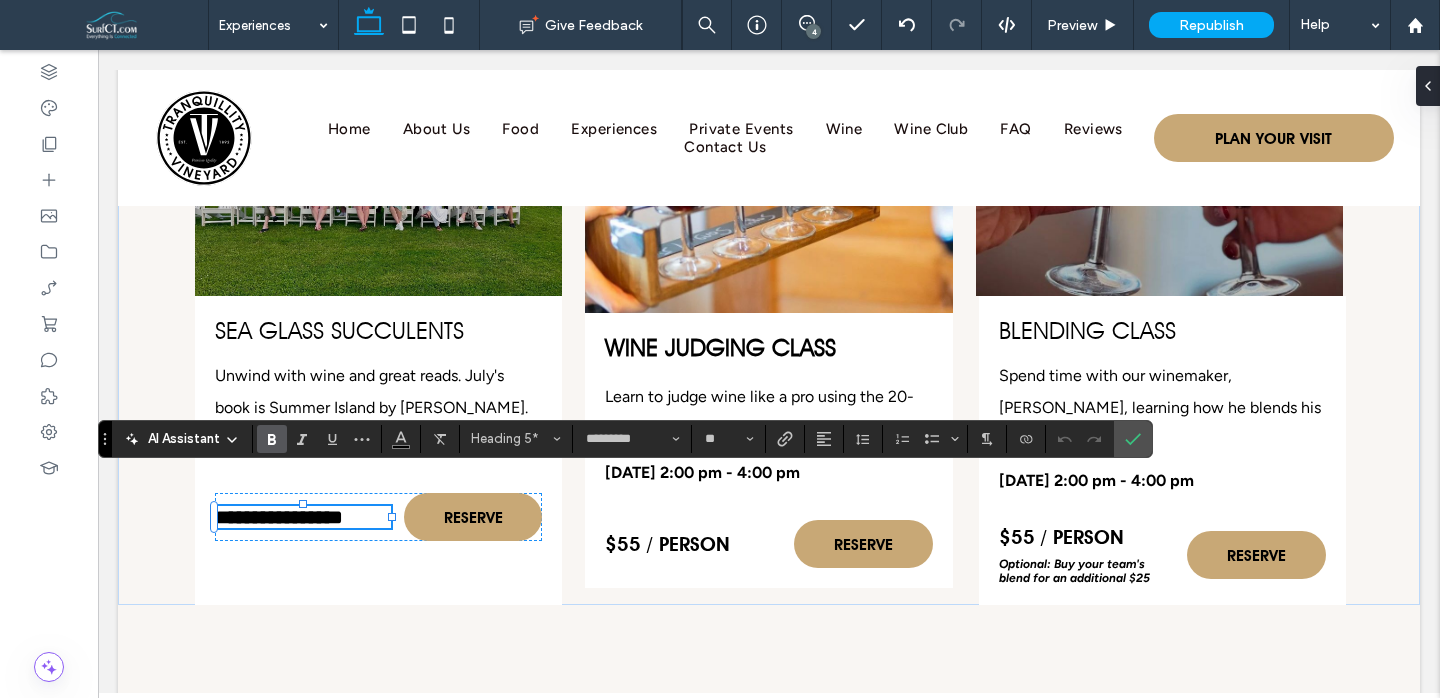 type on "*******" 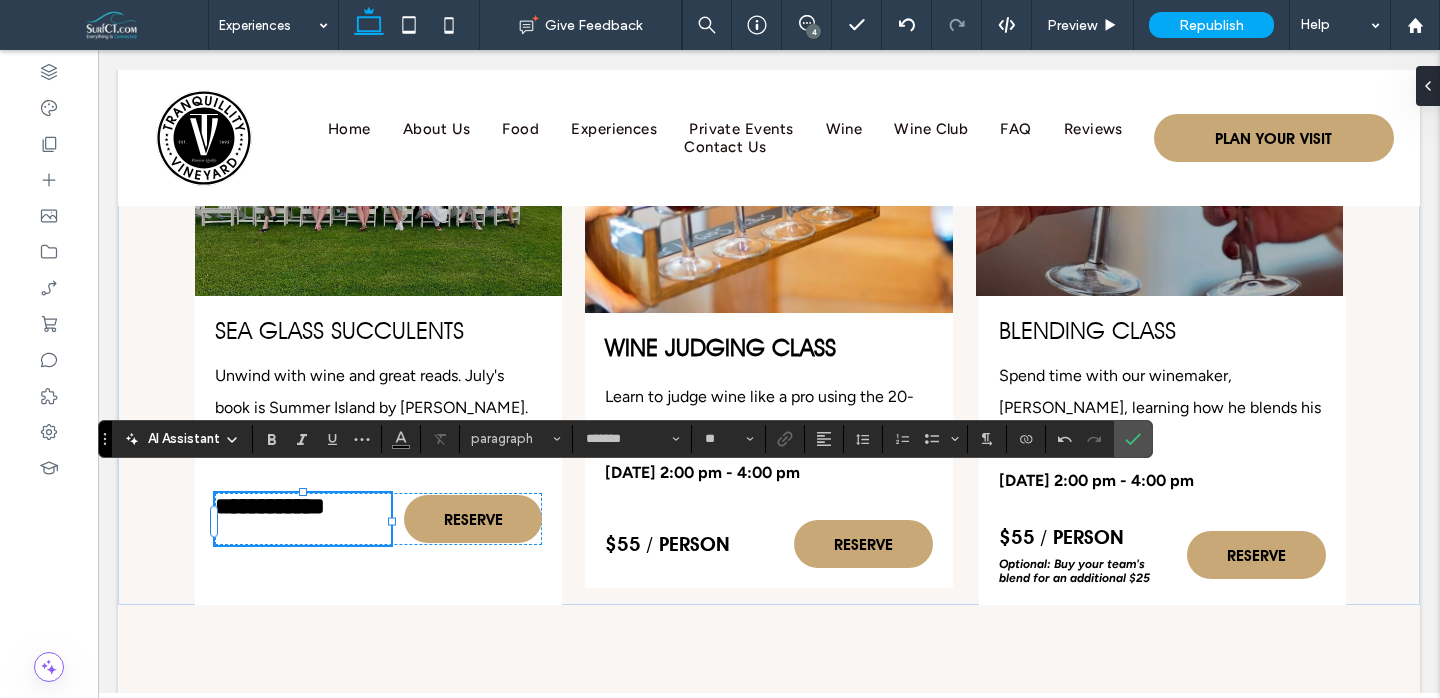 type on "*********" 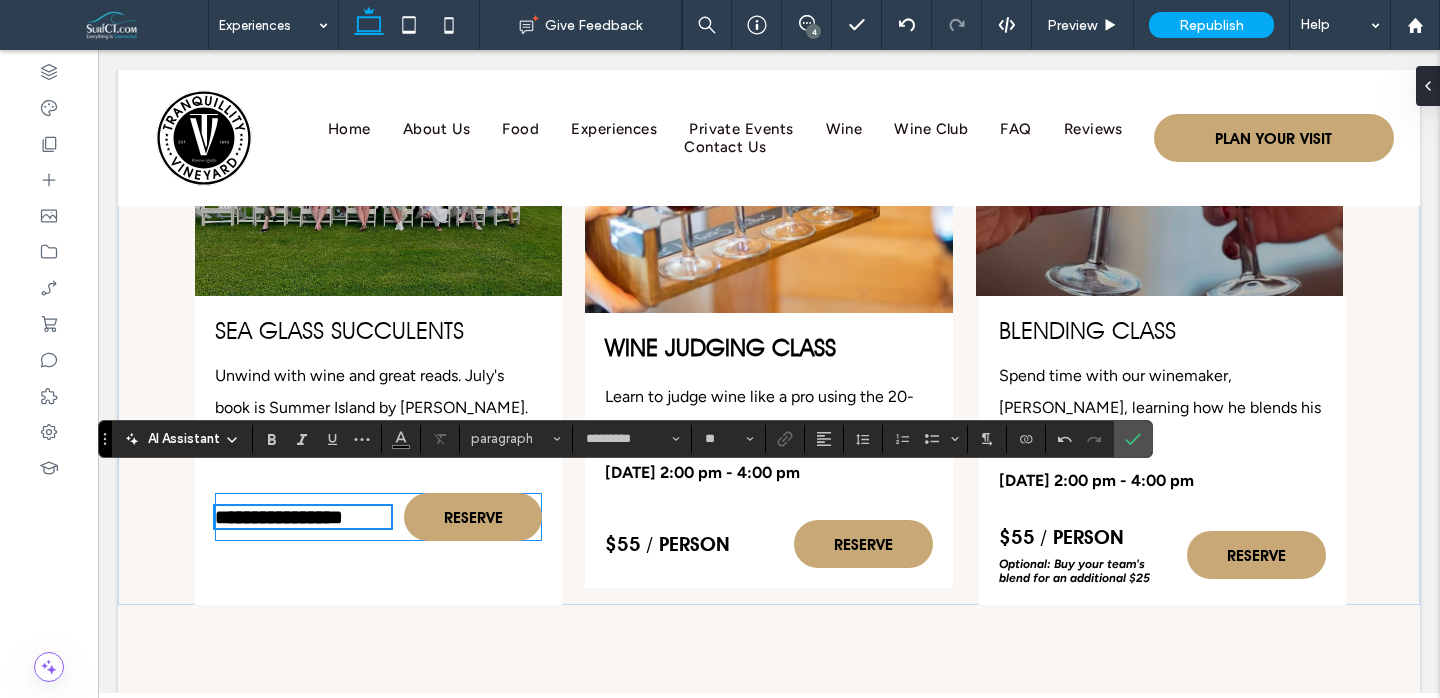 scroll, scrollTop: 4241, scrollLeft: 0, axis: vertical 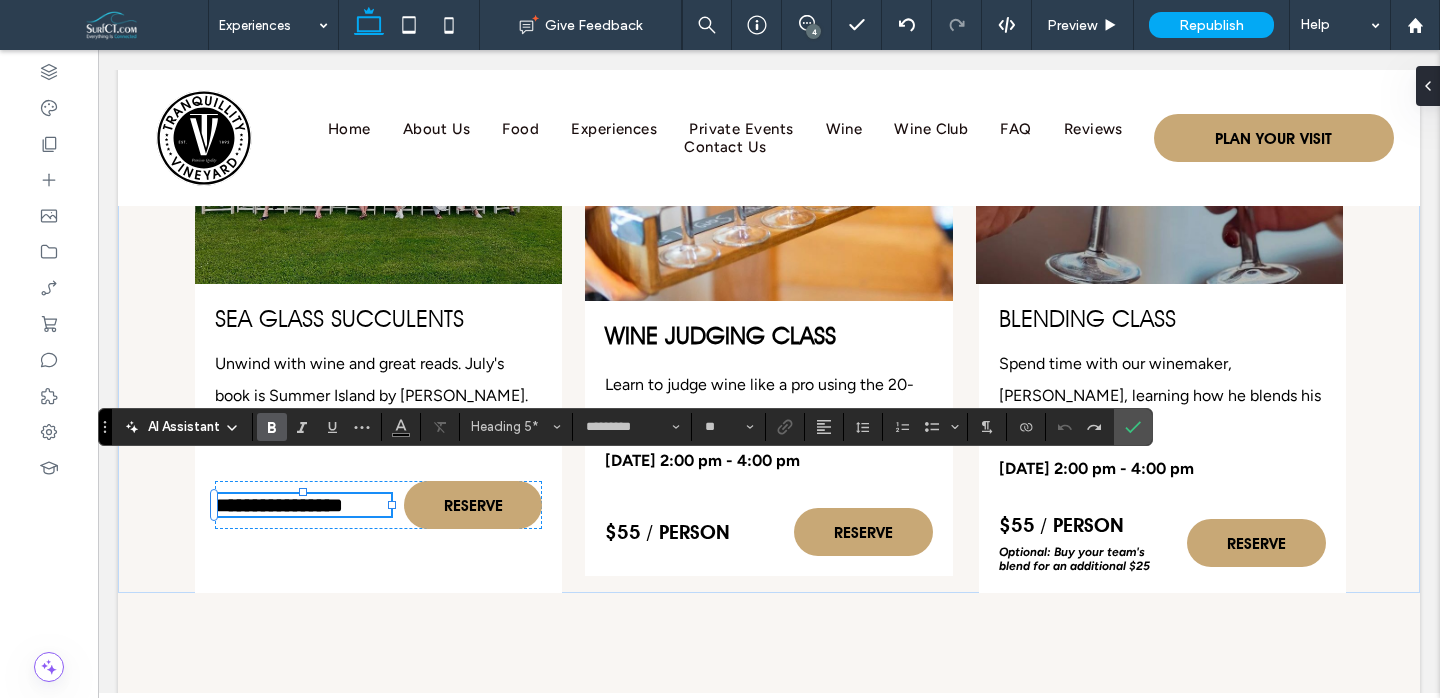 type on "*******" 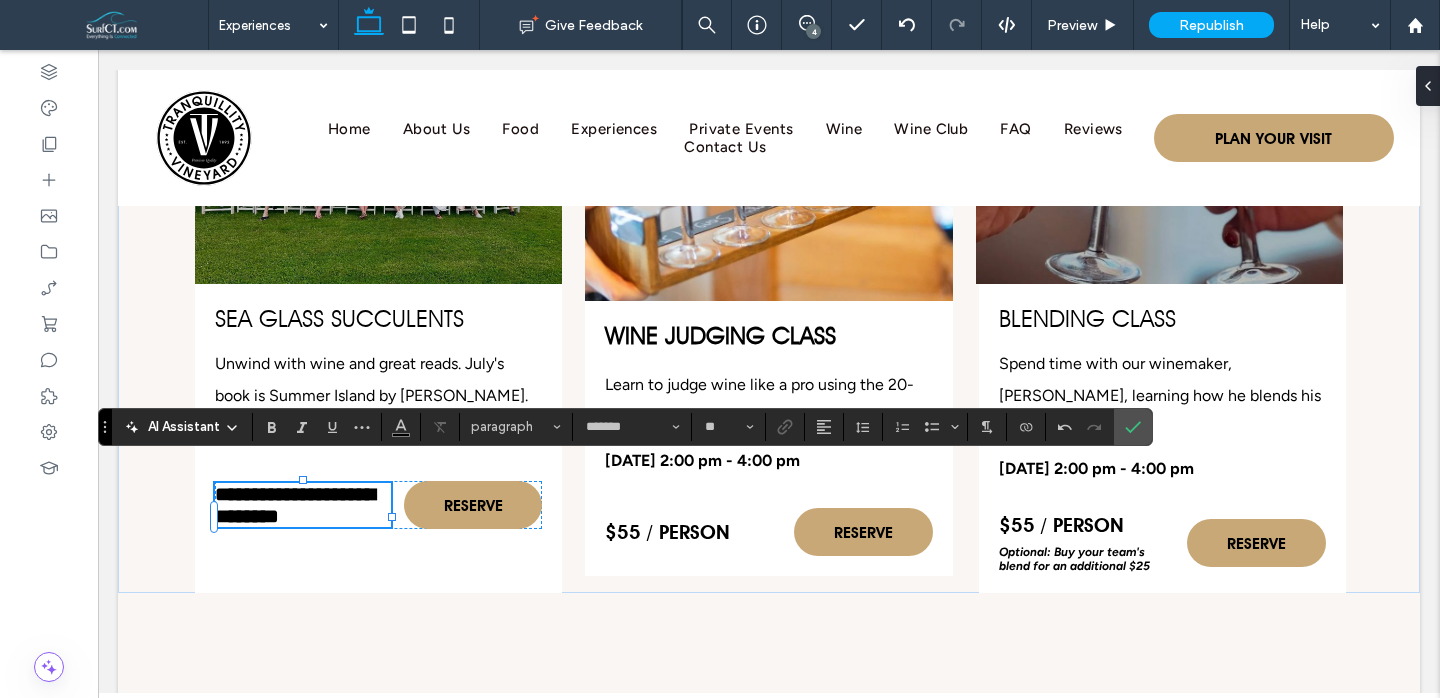 type on "*********" 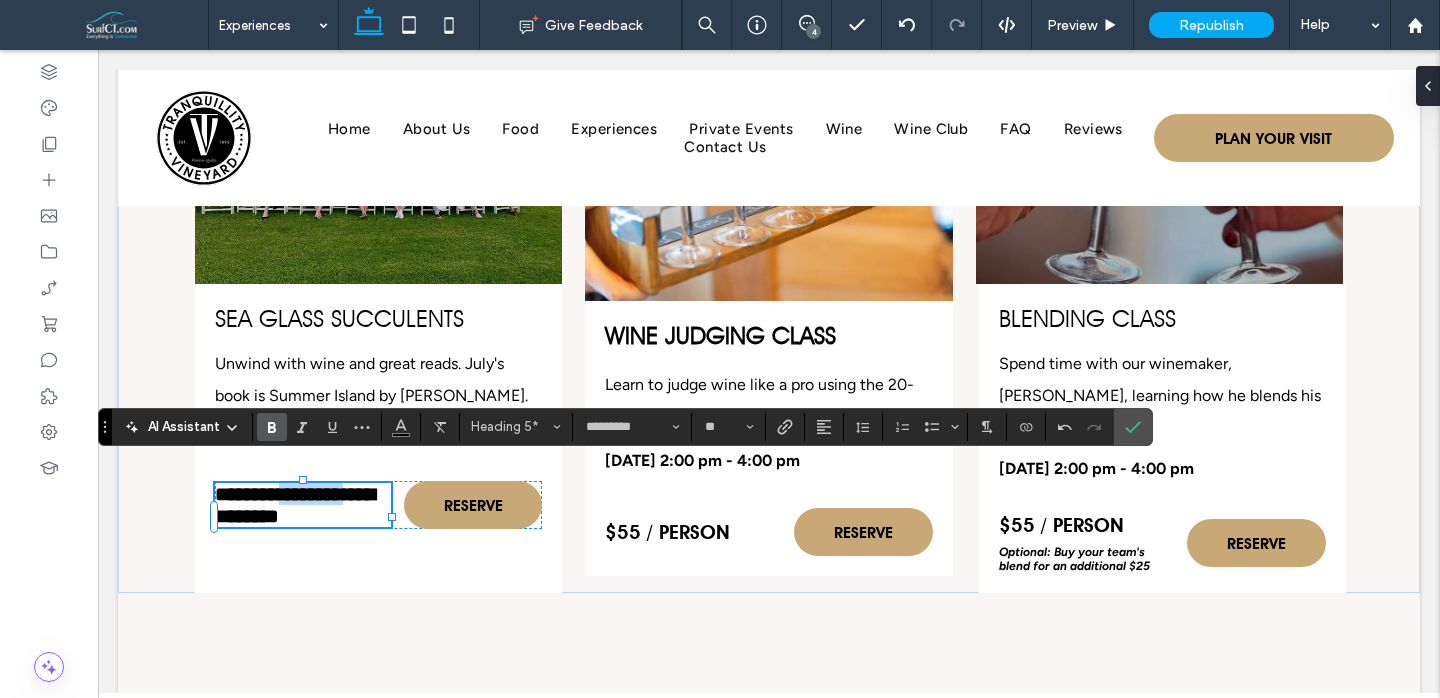 drag, startPoint x: 309, startPoint y: 484, endPoint x: 38, endPoint y: 480, distance: 271.0295 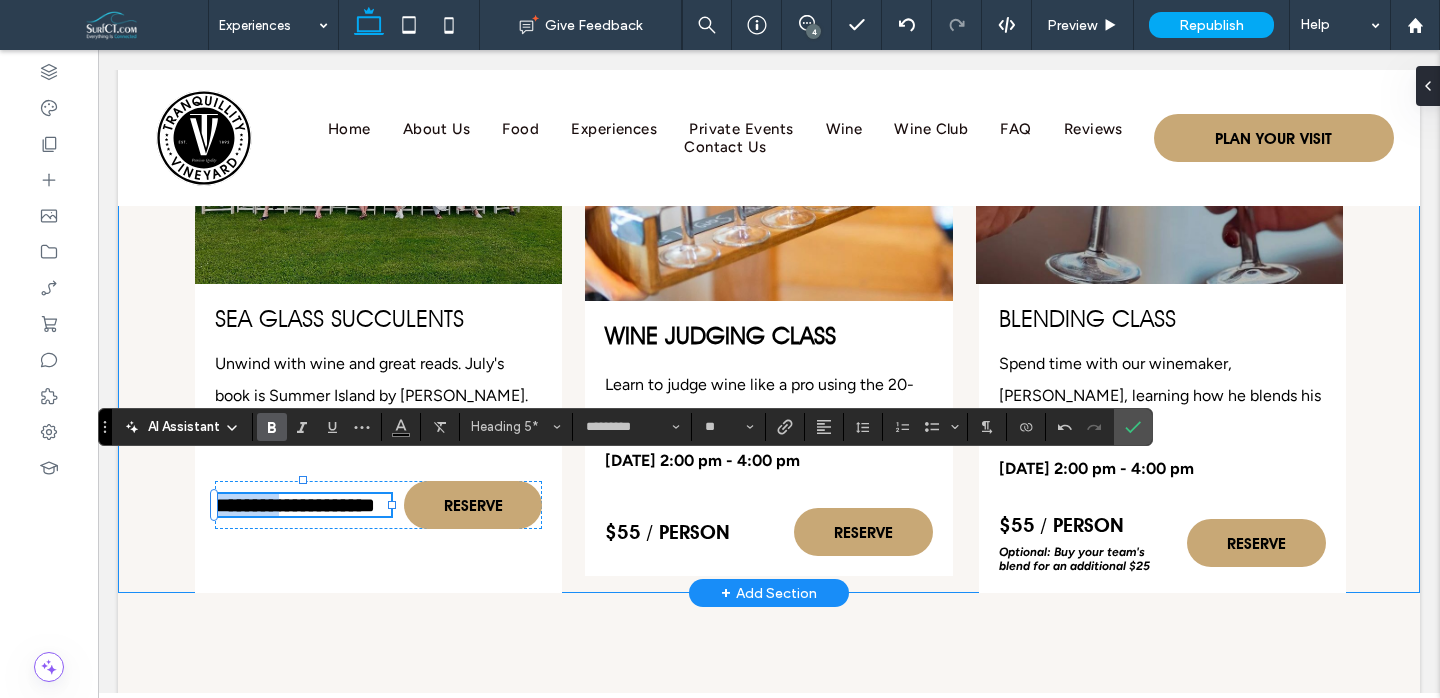drag, startPoint x: 300, startPoint y: 467, endPoint x: 132, endPoint y: 461, distance: 168.1071 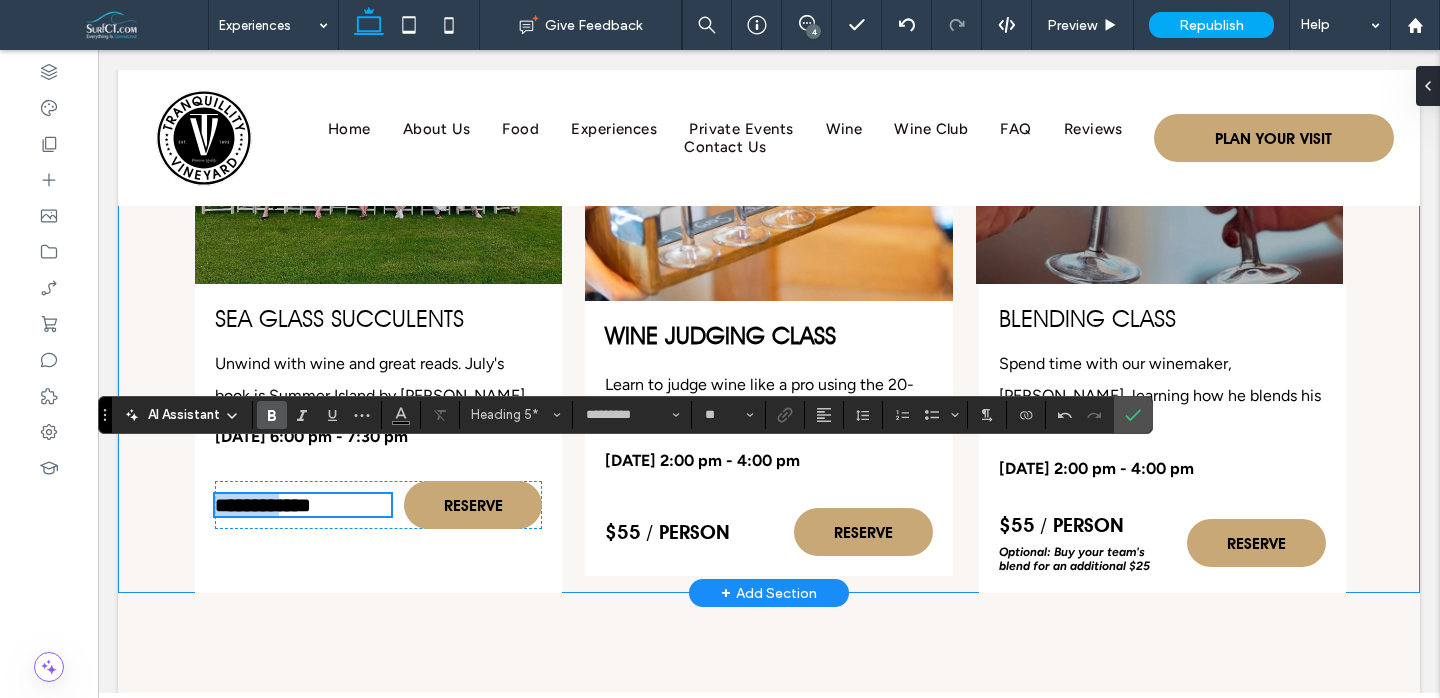 scroll, scrollTop: 4253, scrollLeft: 0, axis: vertical 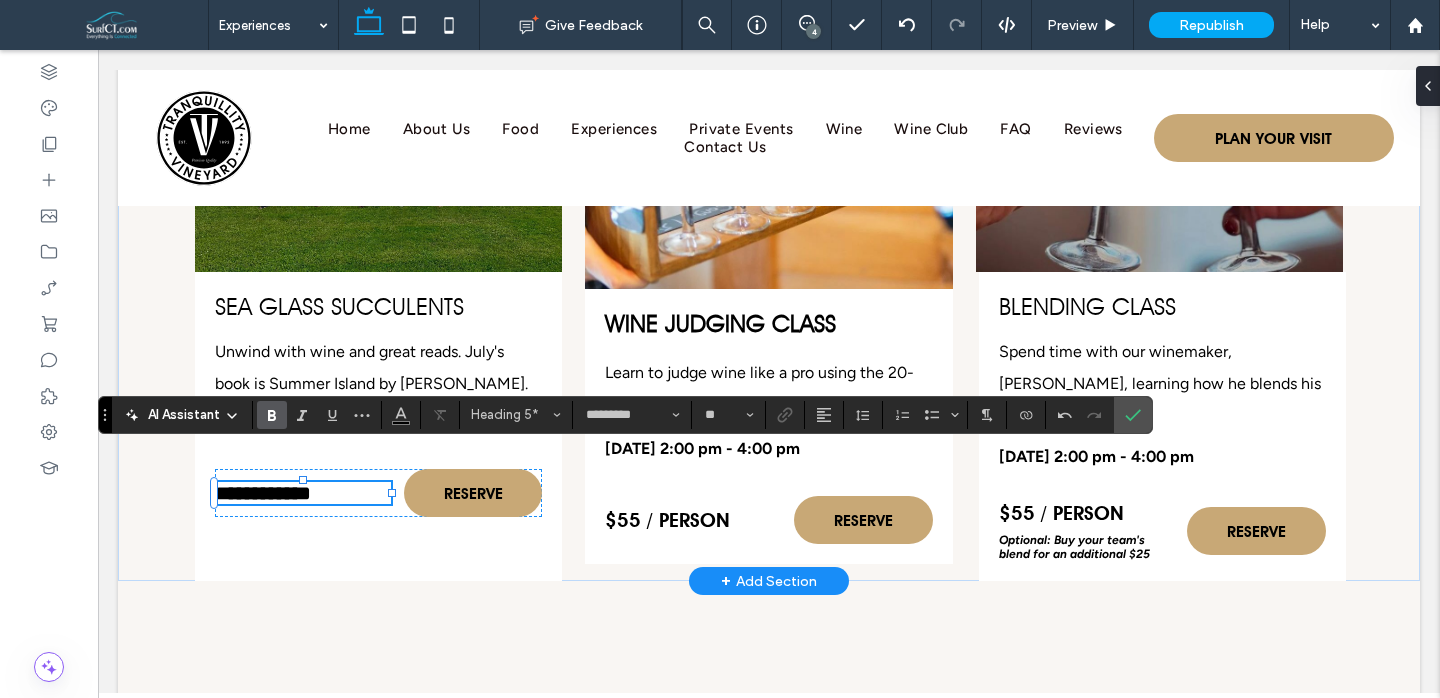 click on "**********" at bounding box center (263, 493) 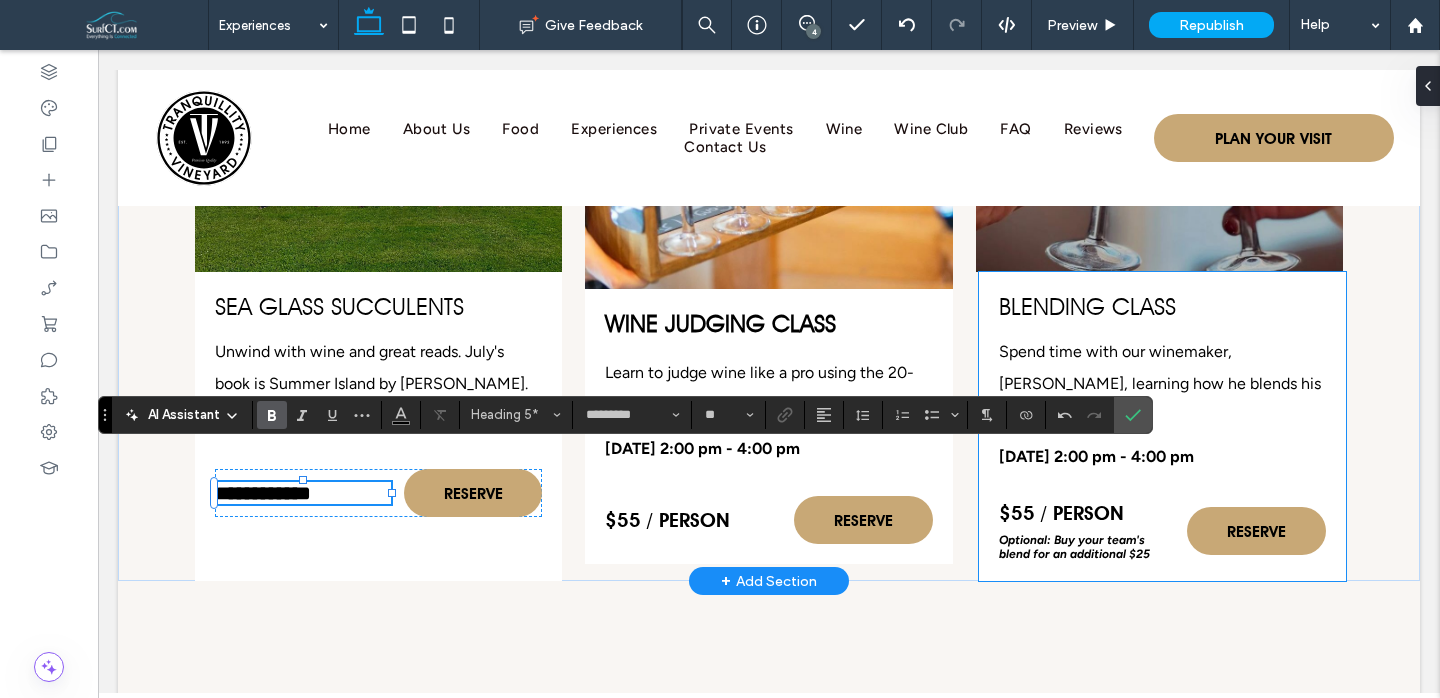 click on "Optional: Buy your team's blend for an additional $25" at bounding box center [1074, 547] 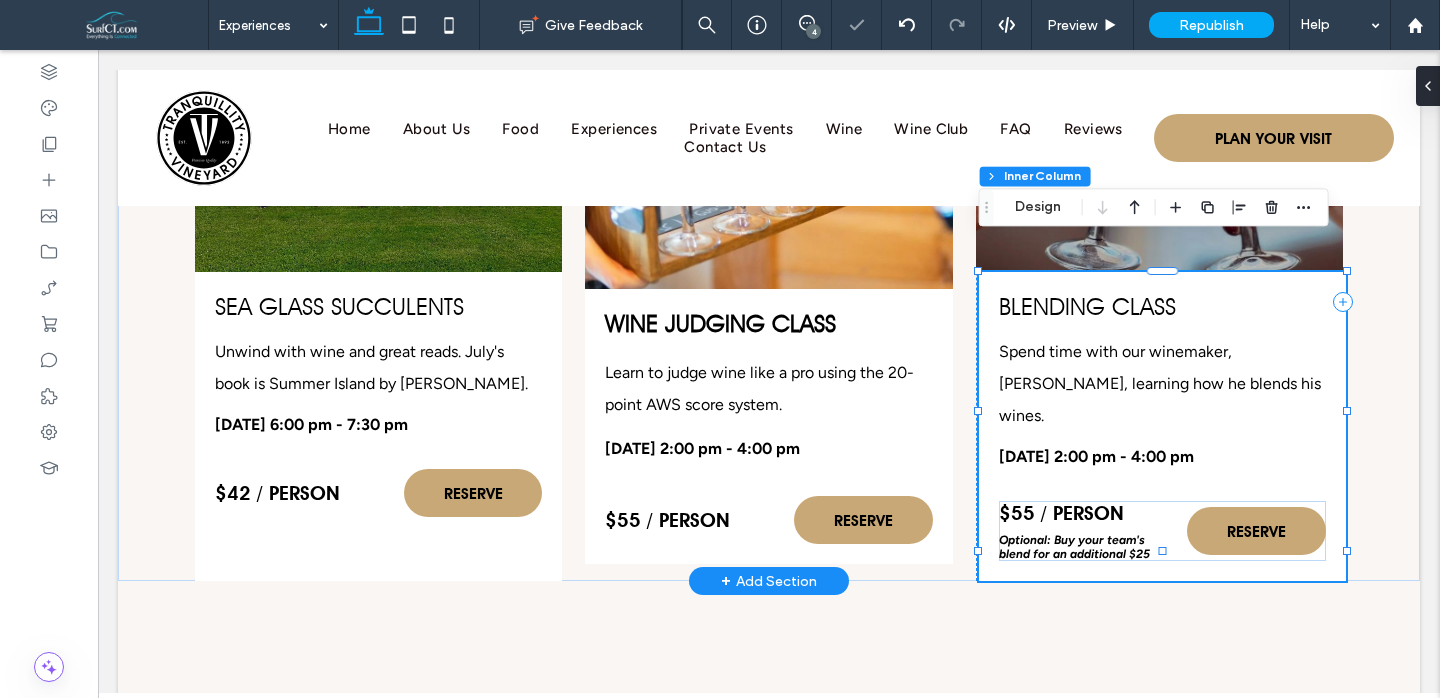 click on "Optional: Buy your team's blend for an additional $25" at bounding box center [1074, 547] 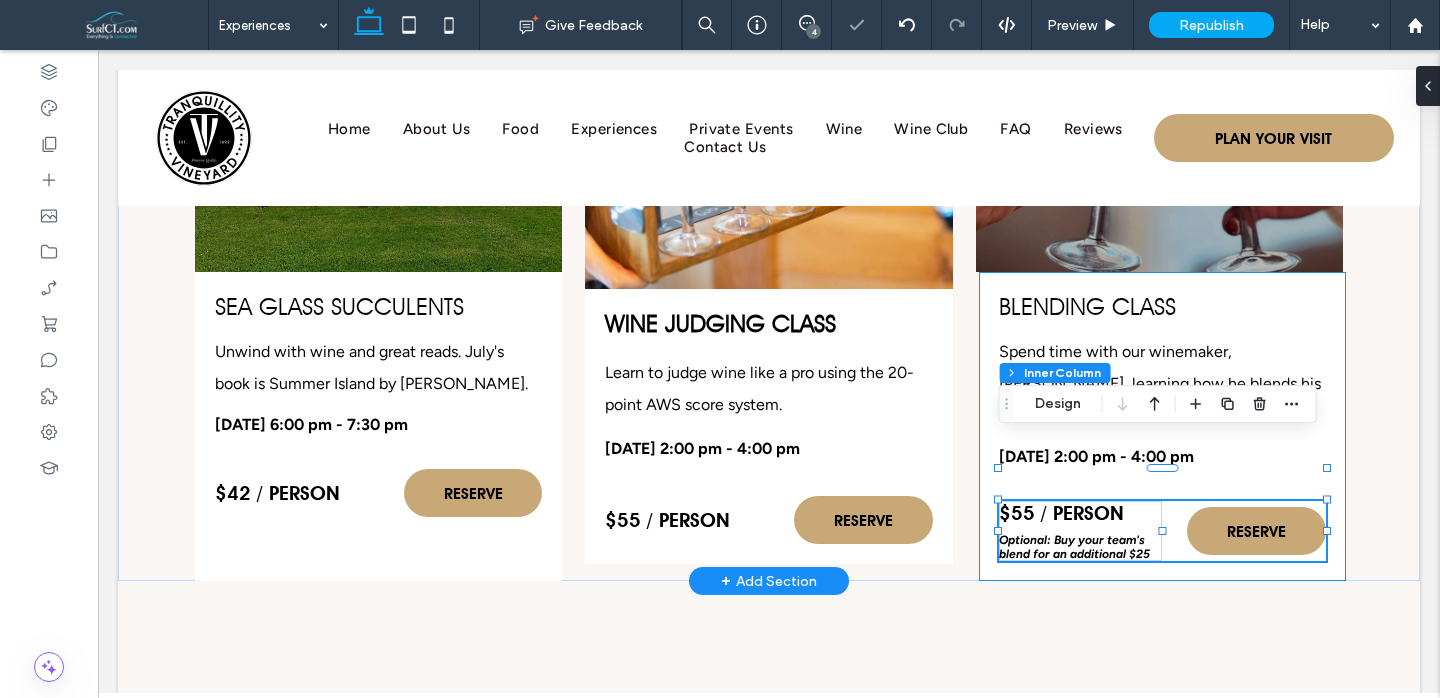 click on "Optional: Buy your team's blend for an additional $25" at bounding box center (1074, 547) 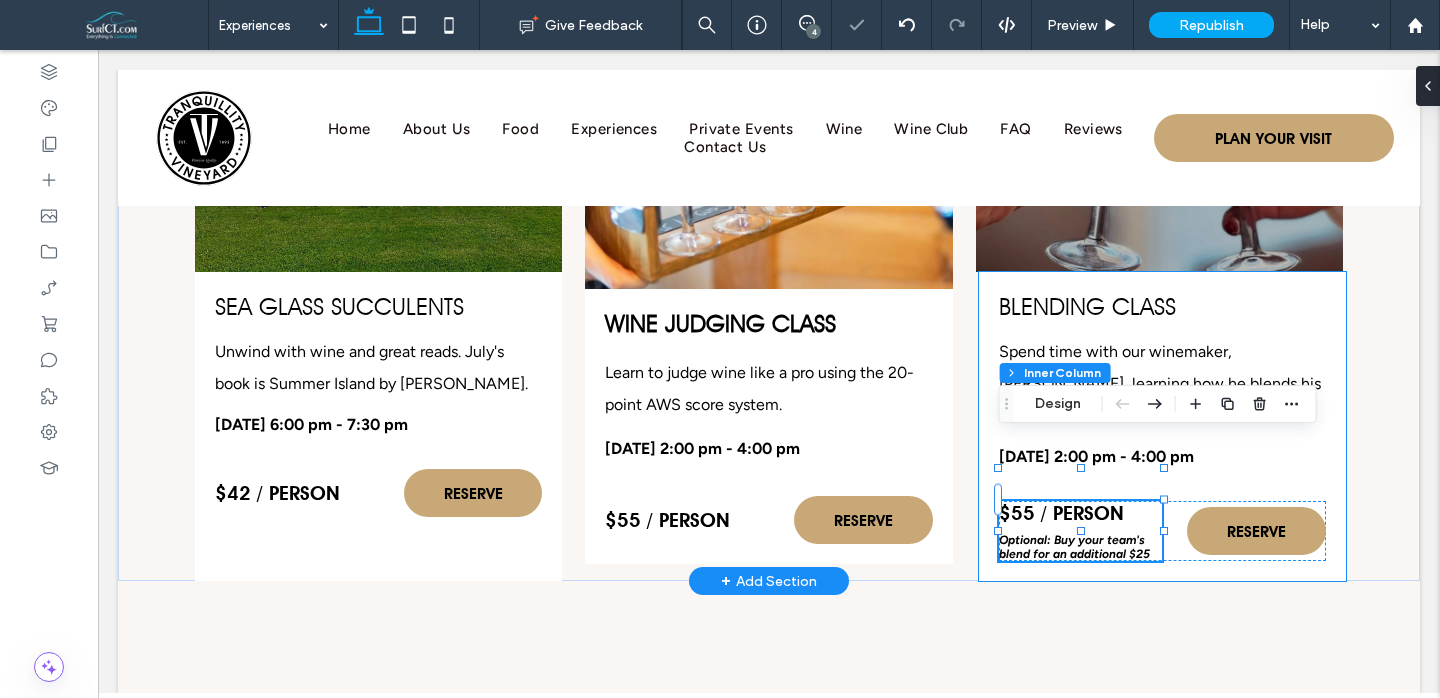 click on "Optional: Buy your team's blend for an additional $25" at bounding box center (1074, 547) 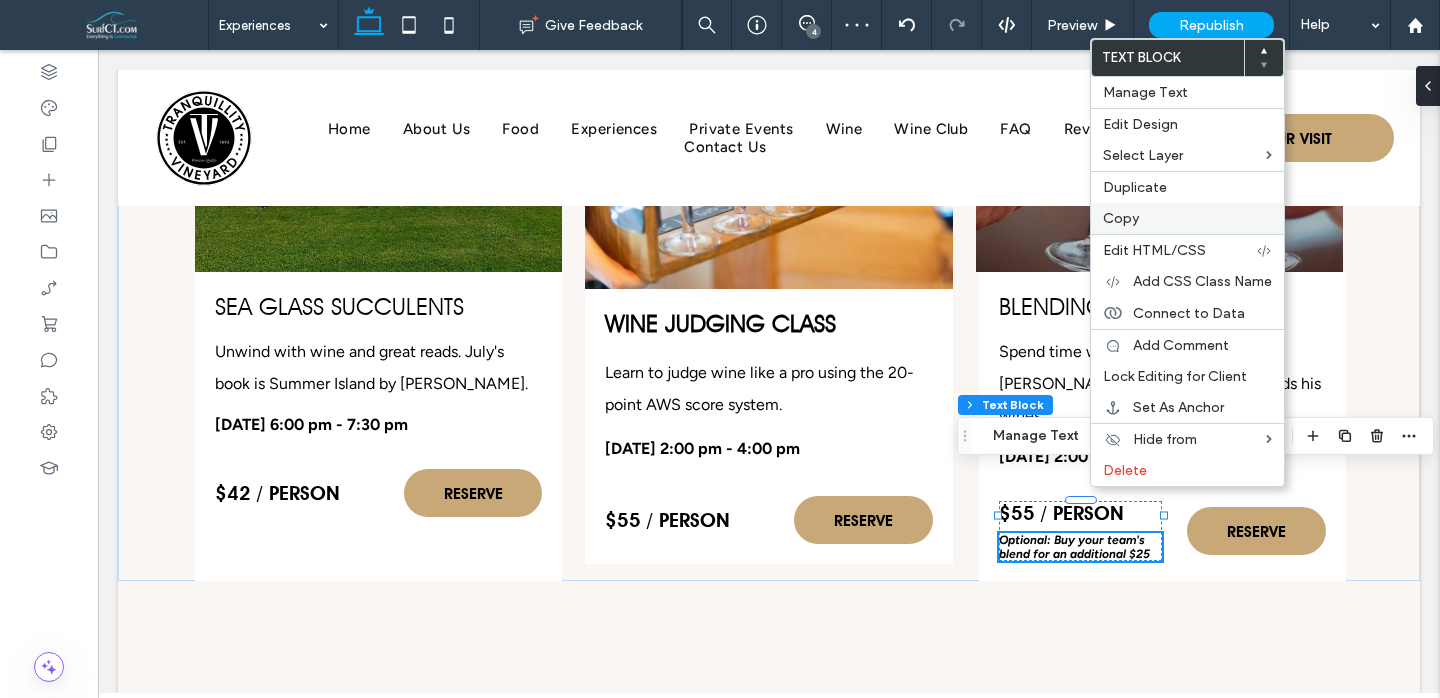 click on "Copy" at bounding box center [1187, 218] 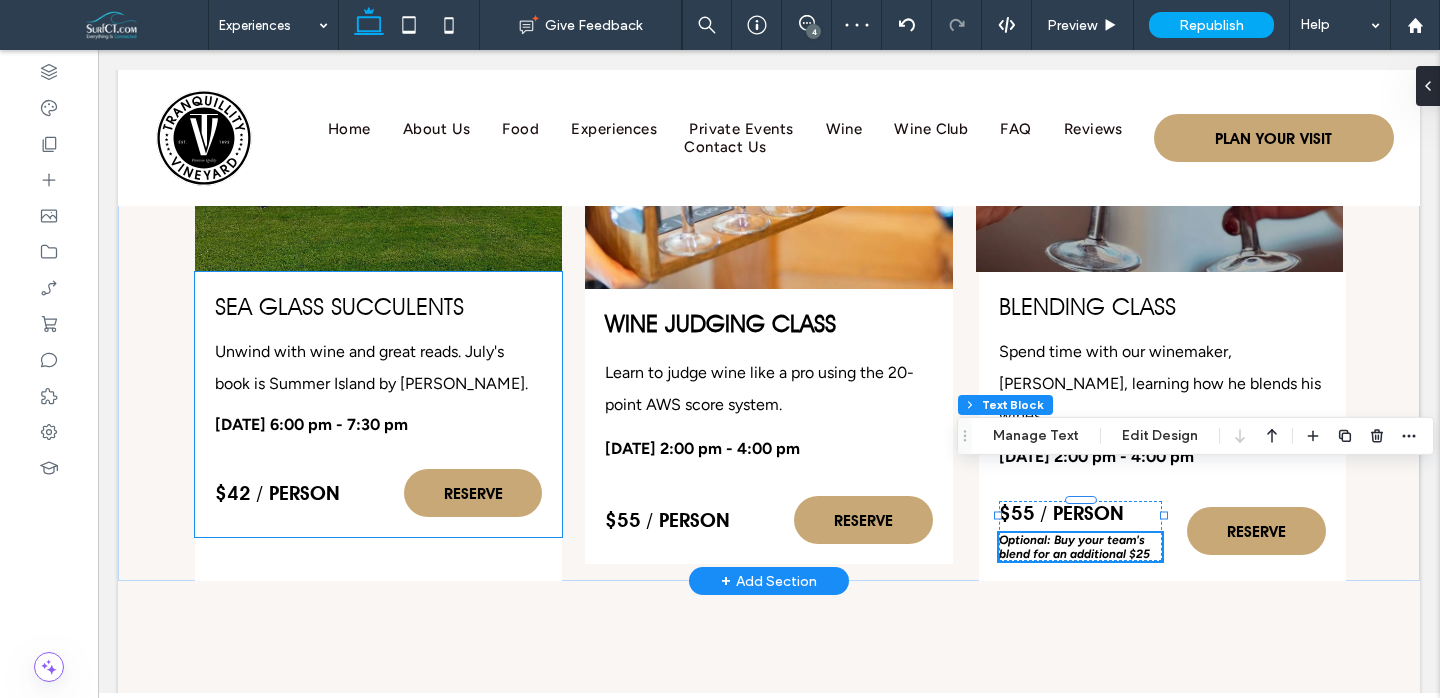 click on "$42 / person
RESERVE" at bounding box center [378, 493] 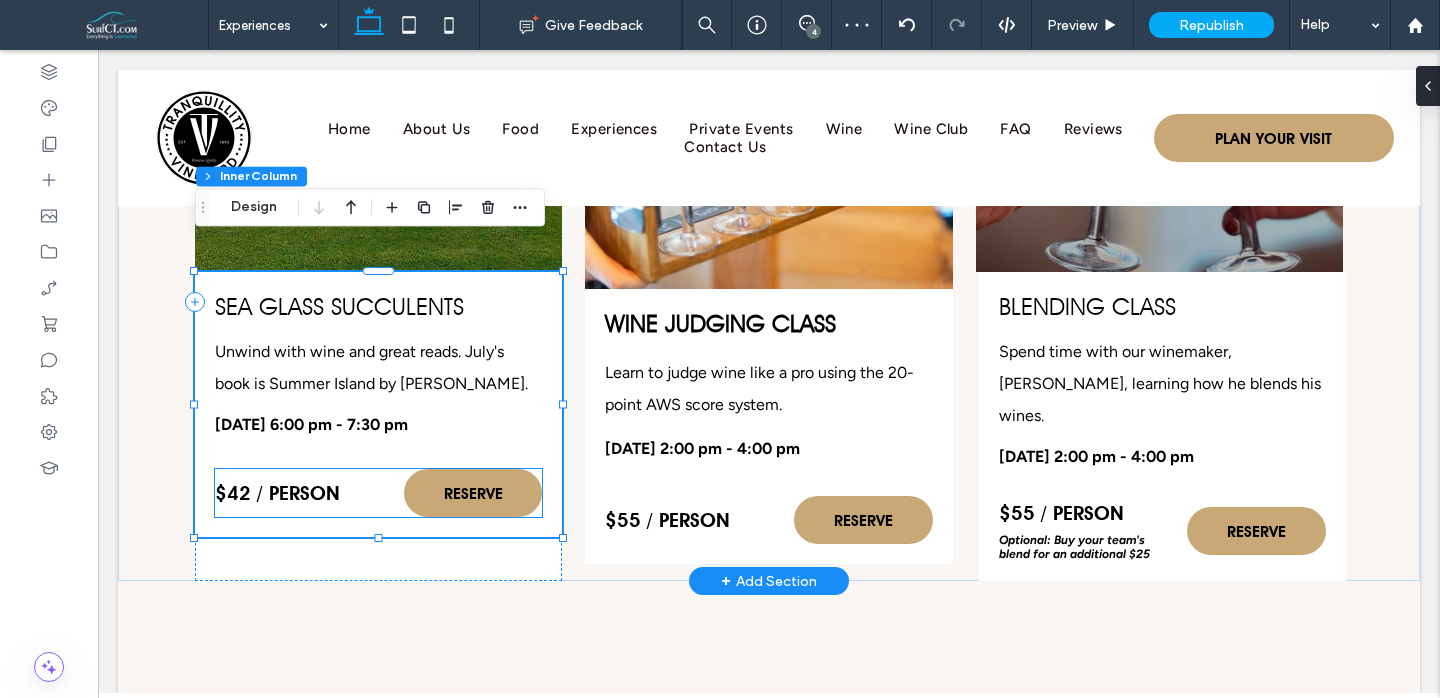 click on "$42 / person" at bounding box center [277, 493] 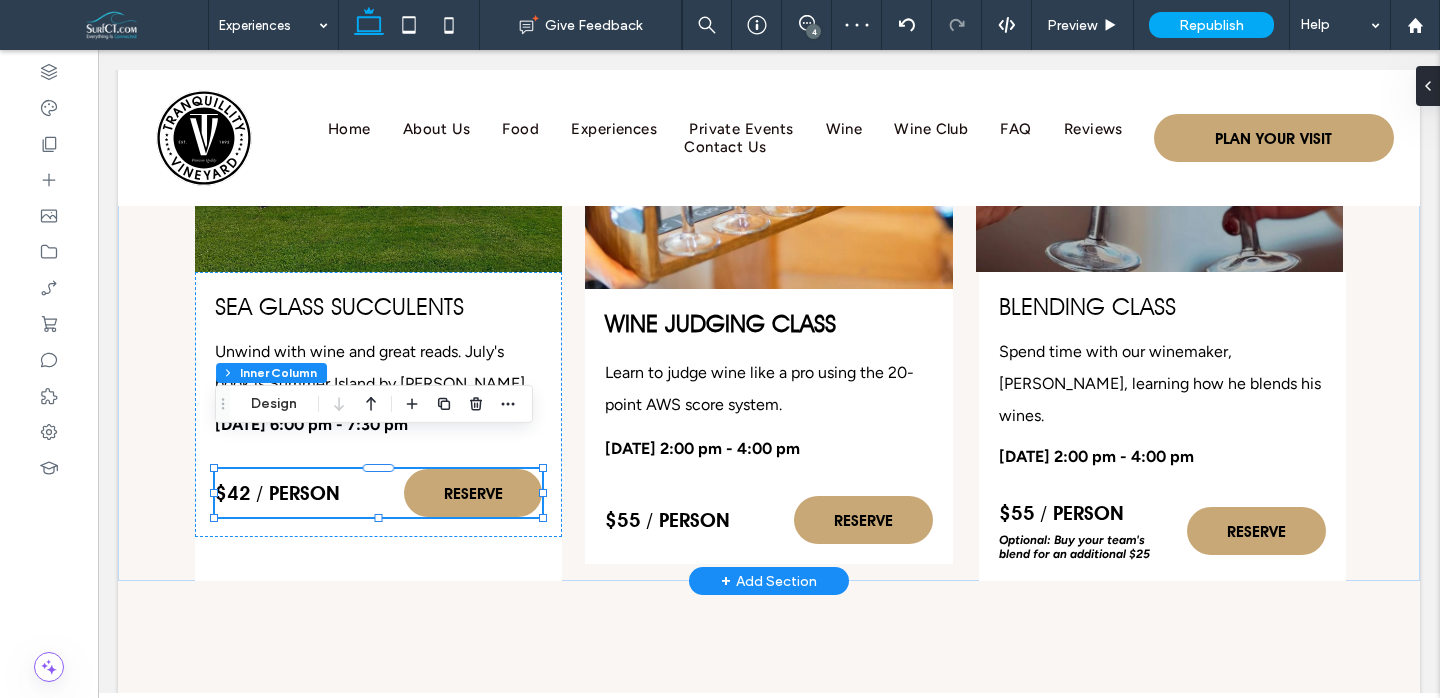 click on "$42 / person" at bounding box center [277, 493] 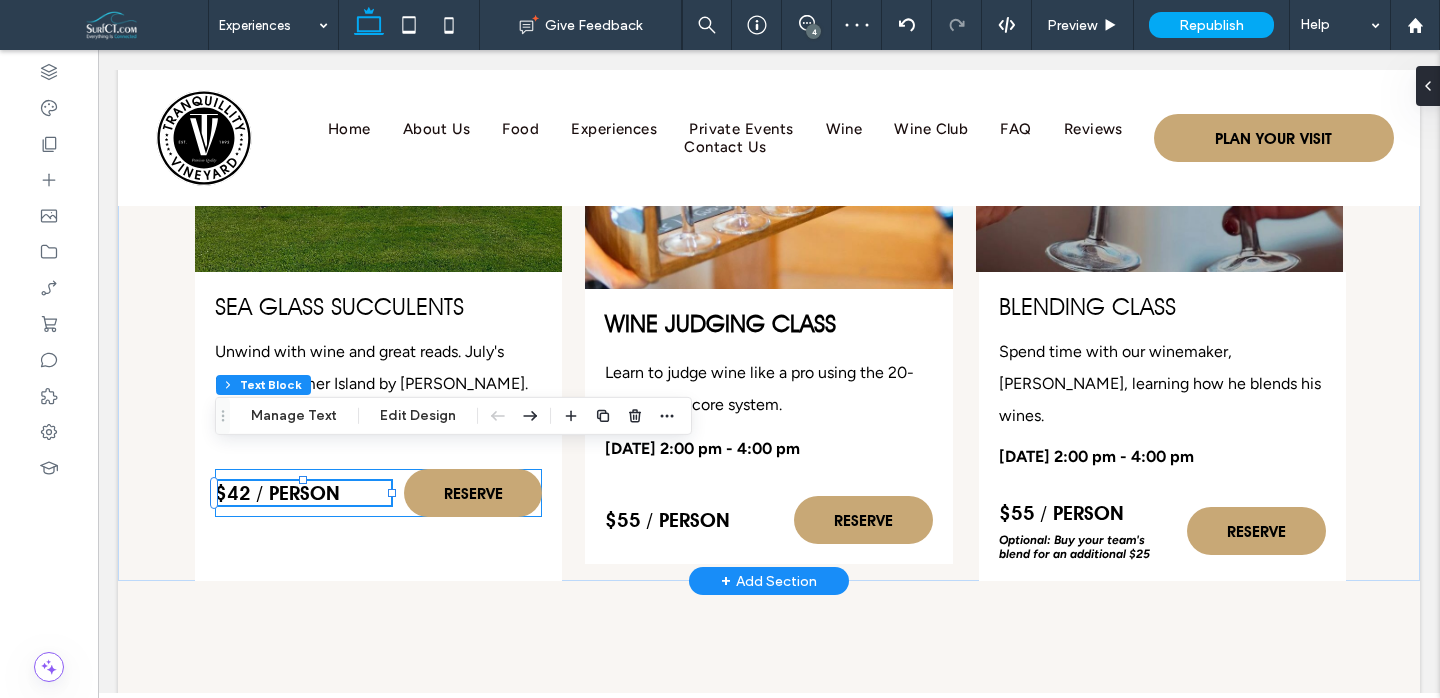 scroll, scrollTop: 4254, scrollLeft: 0, axis: vertical 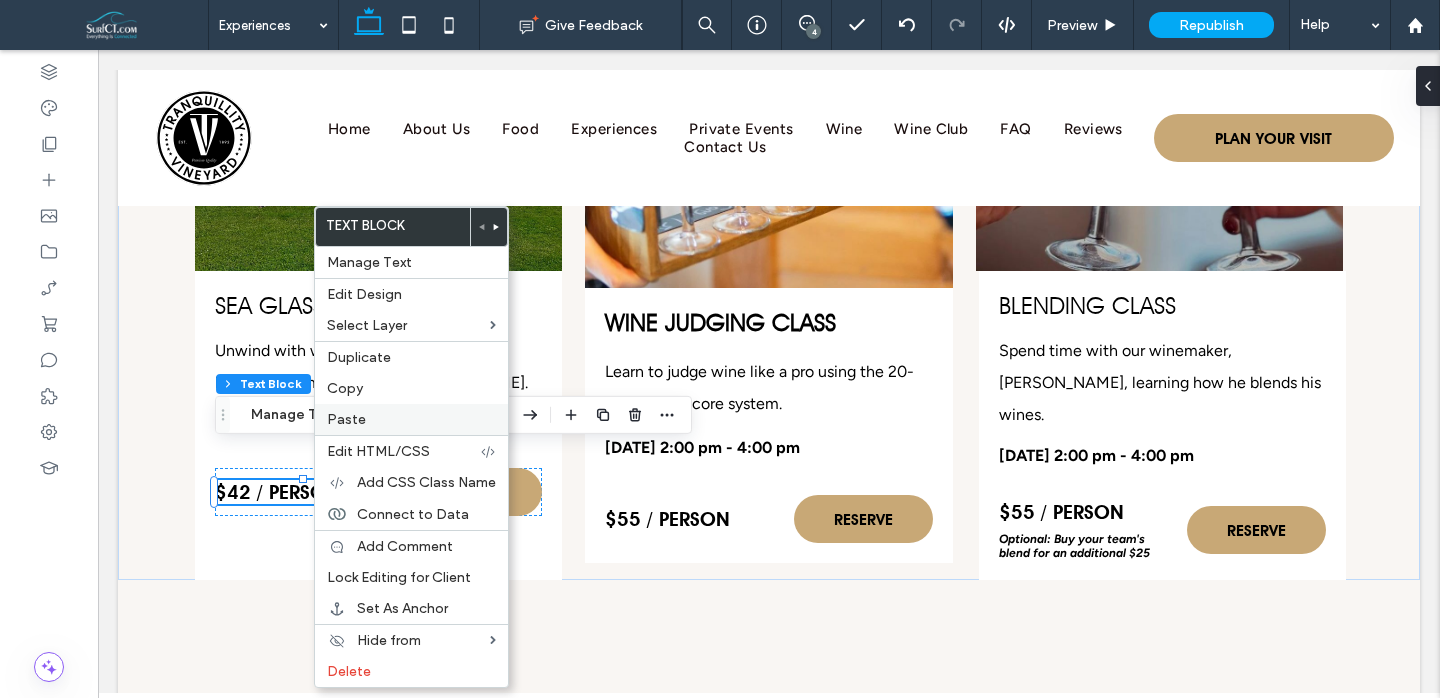 click on "Paste" at bounding box center [346, 419] 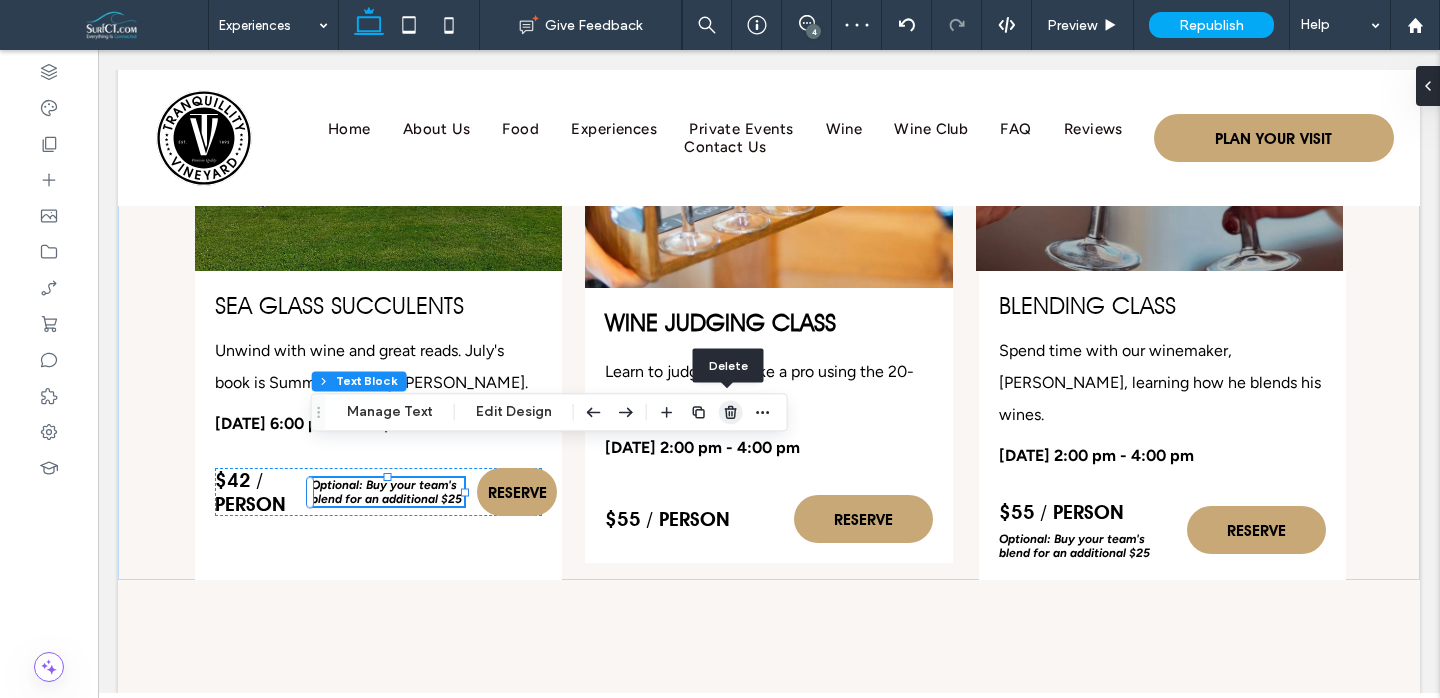 drag, startPoint x: 728, startPoint y: 414, endPoint x: 631, endPoint y: 364, distance: 109.128365 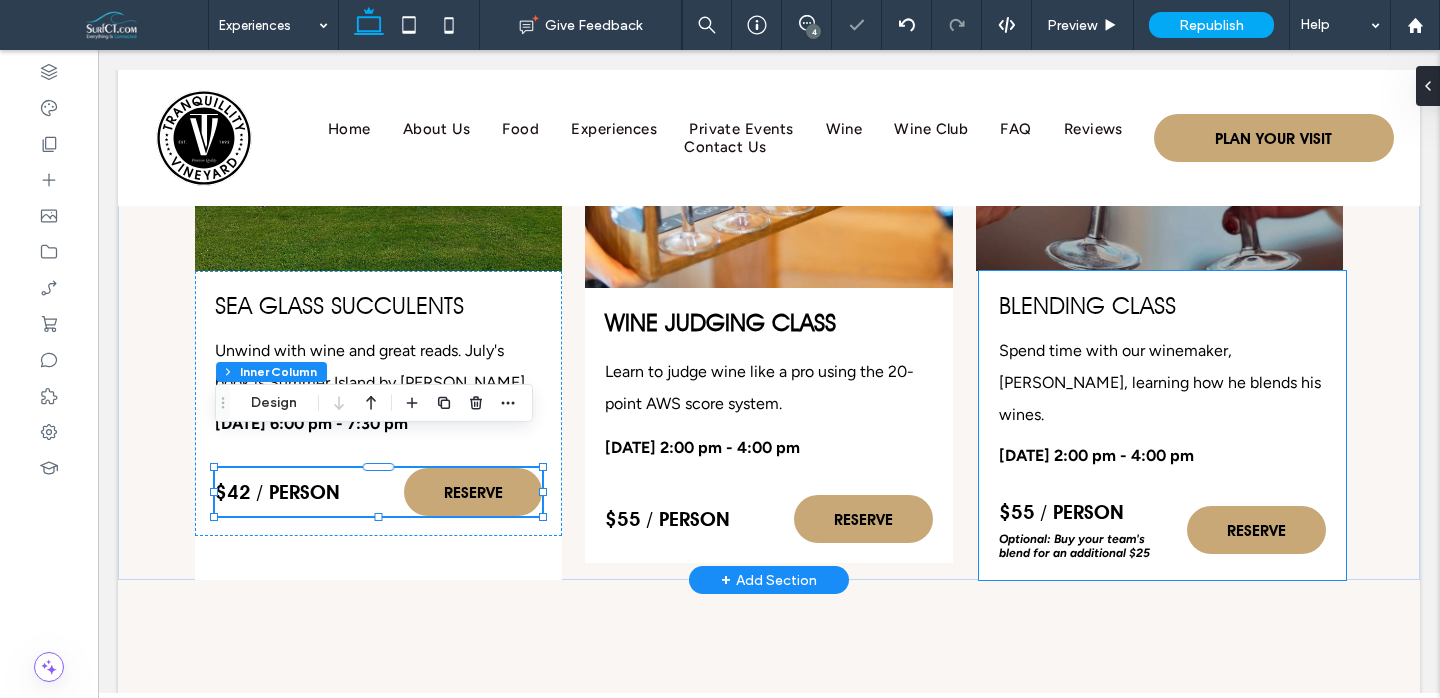 click on "$55 / person" at bounding box center (1081, 512) 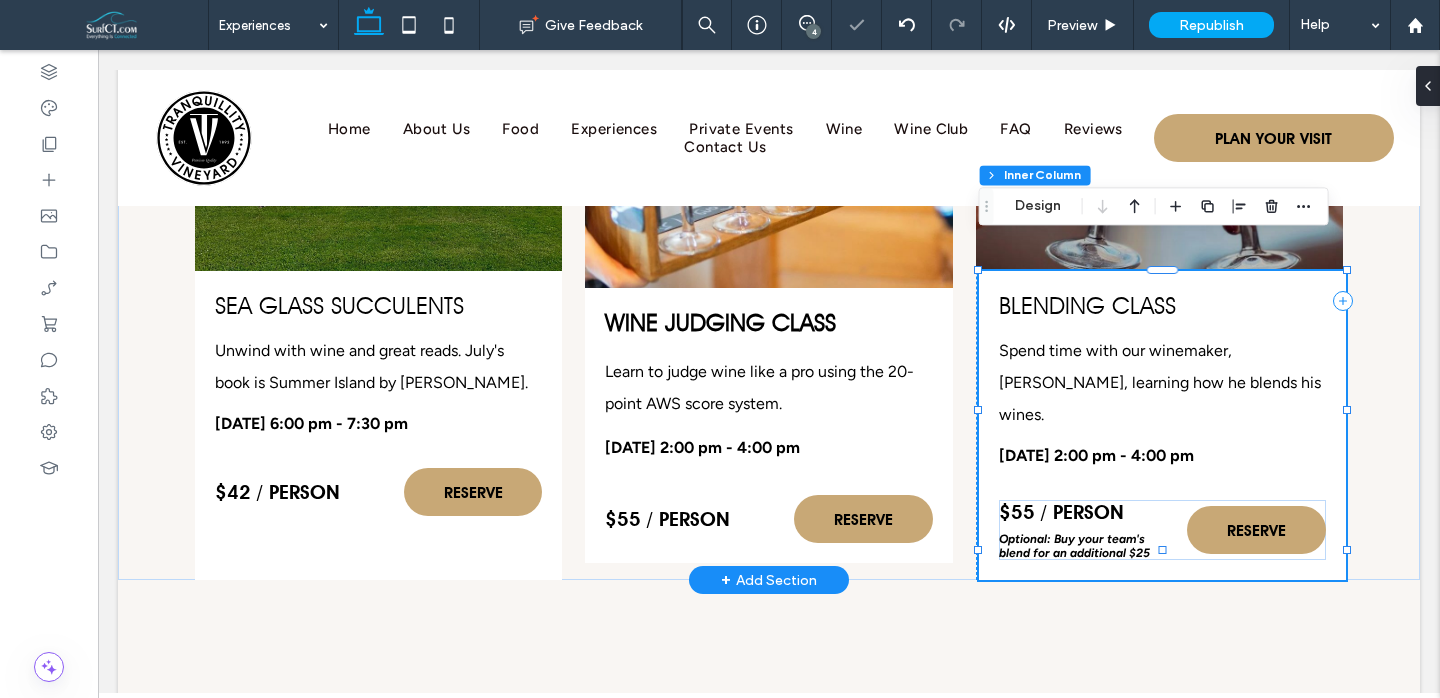 click on "$55 / person" at bounding box center (1081, 512) 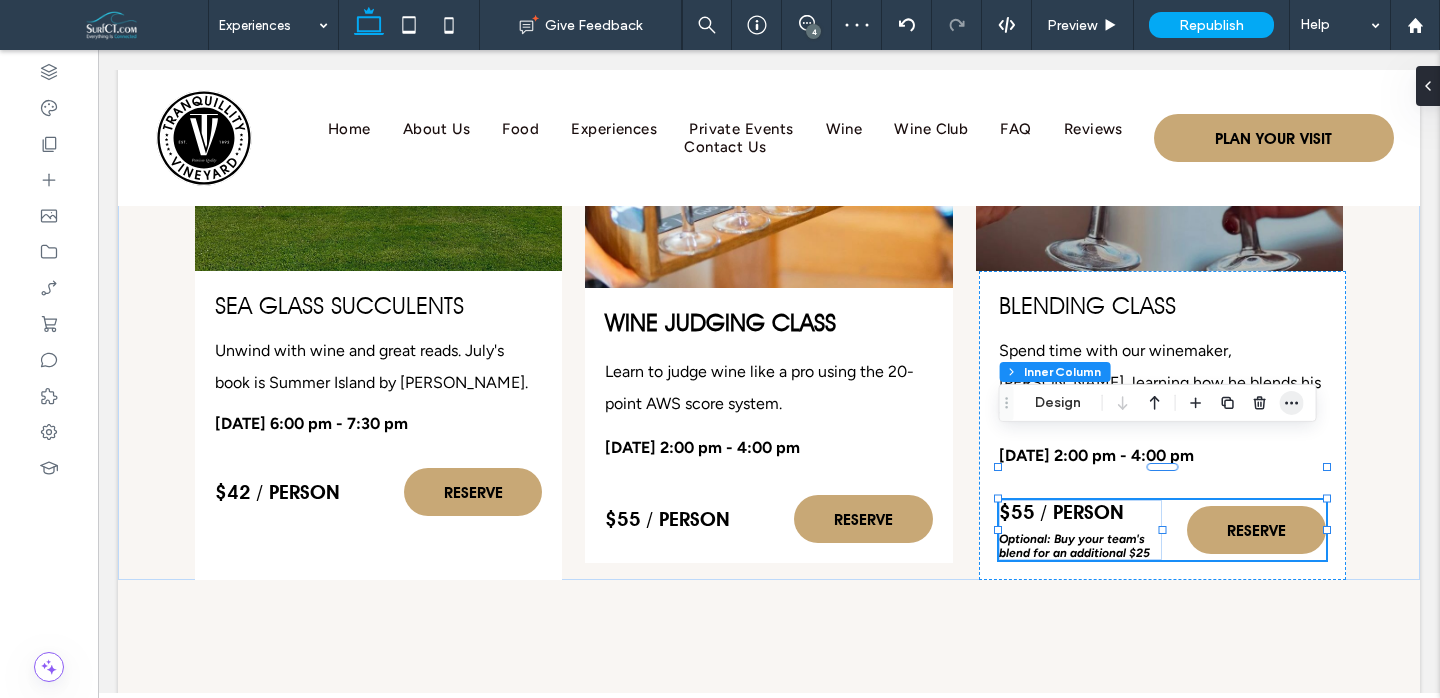 click 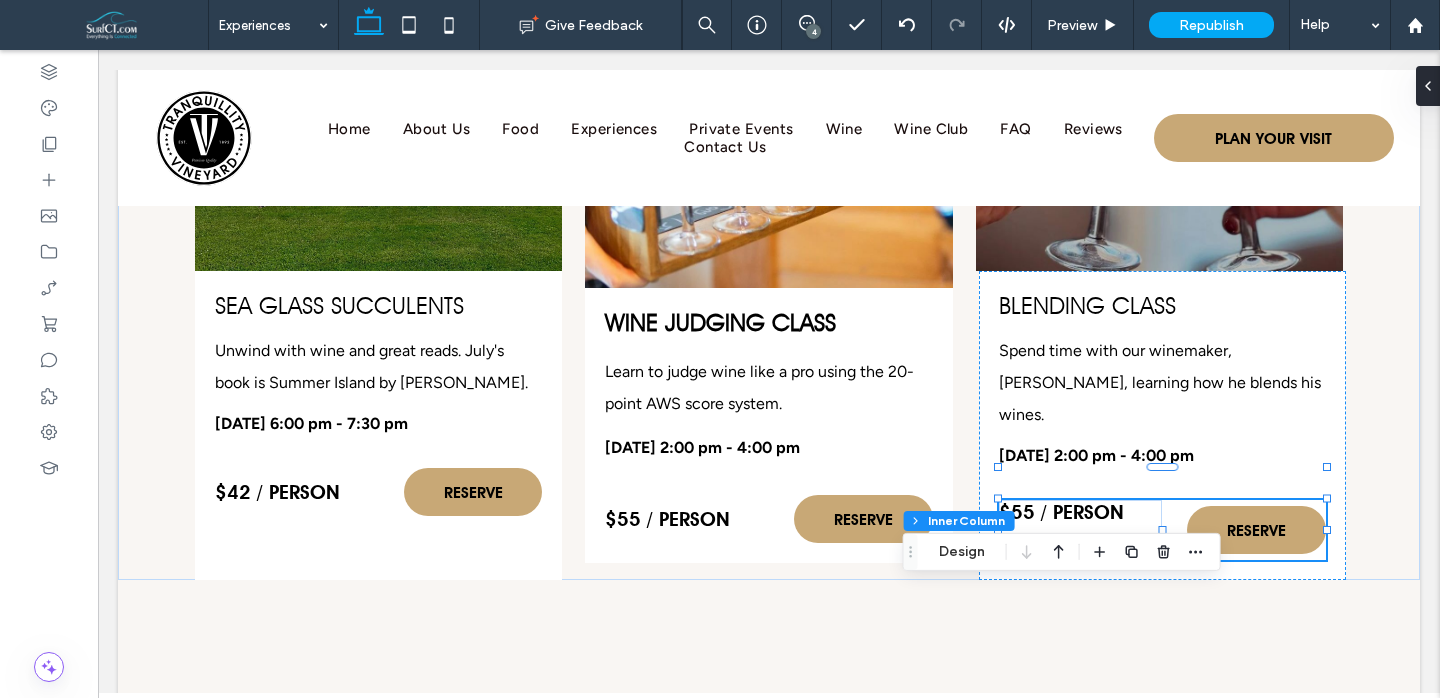 drag, startPoint x: 945, startPoint y: 506, endPoint x: 913, endPoint y: 553, distance: 56.859474 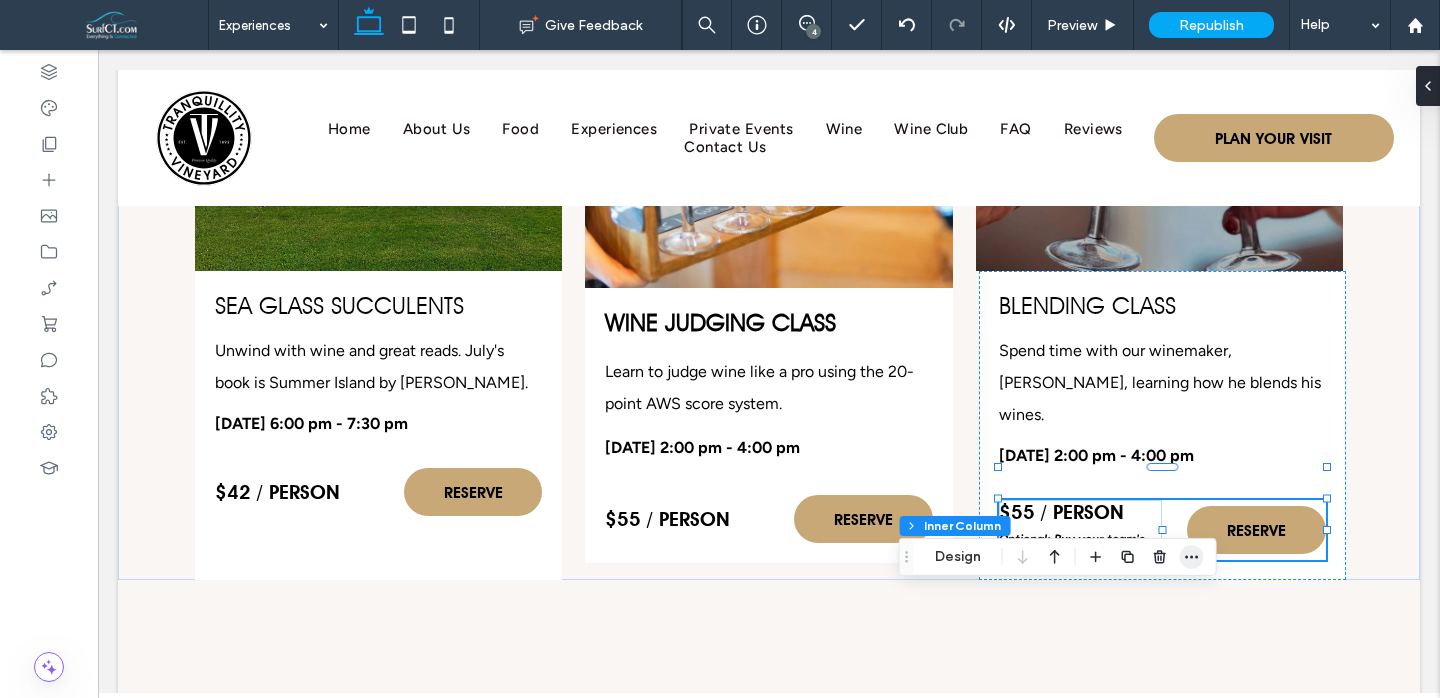 click 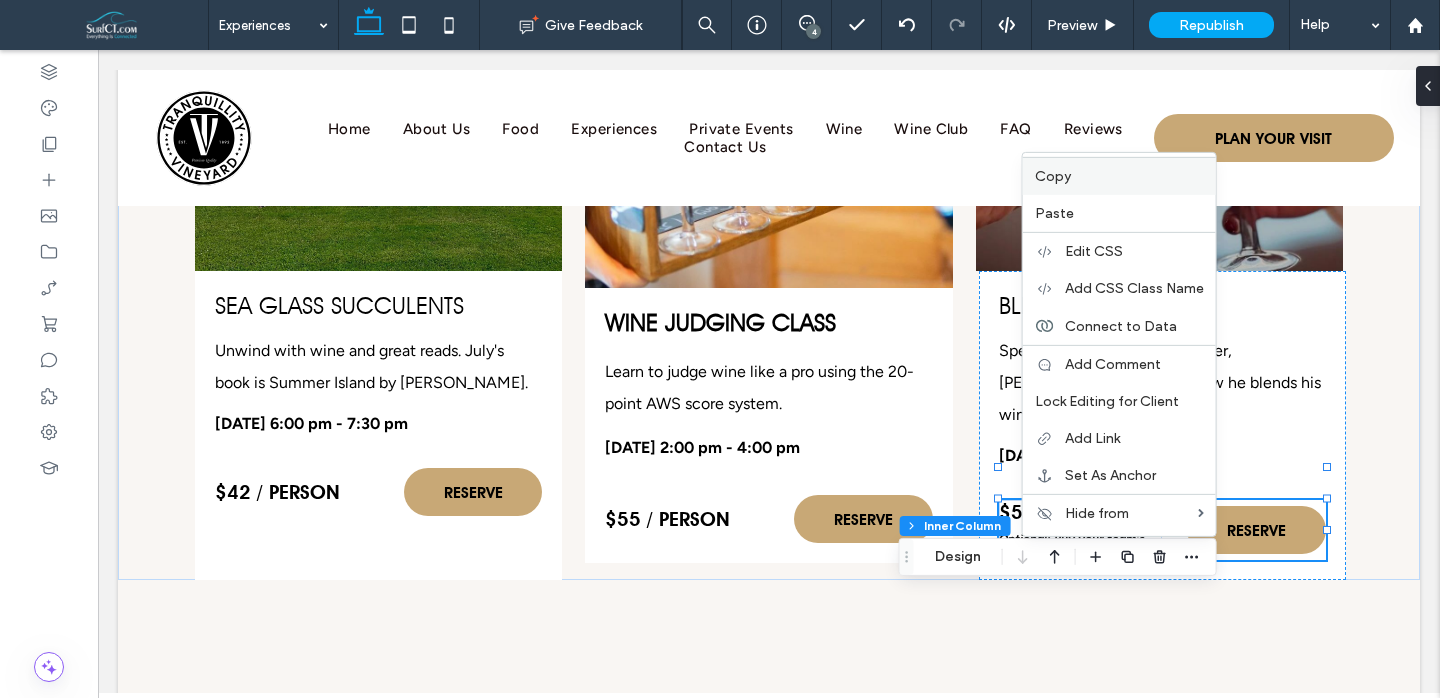 click on "Copy" at bounding box center [1119, 176] 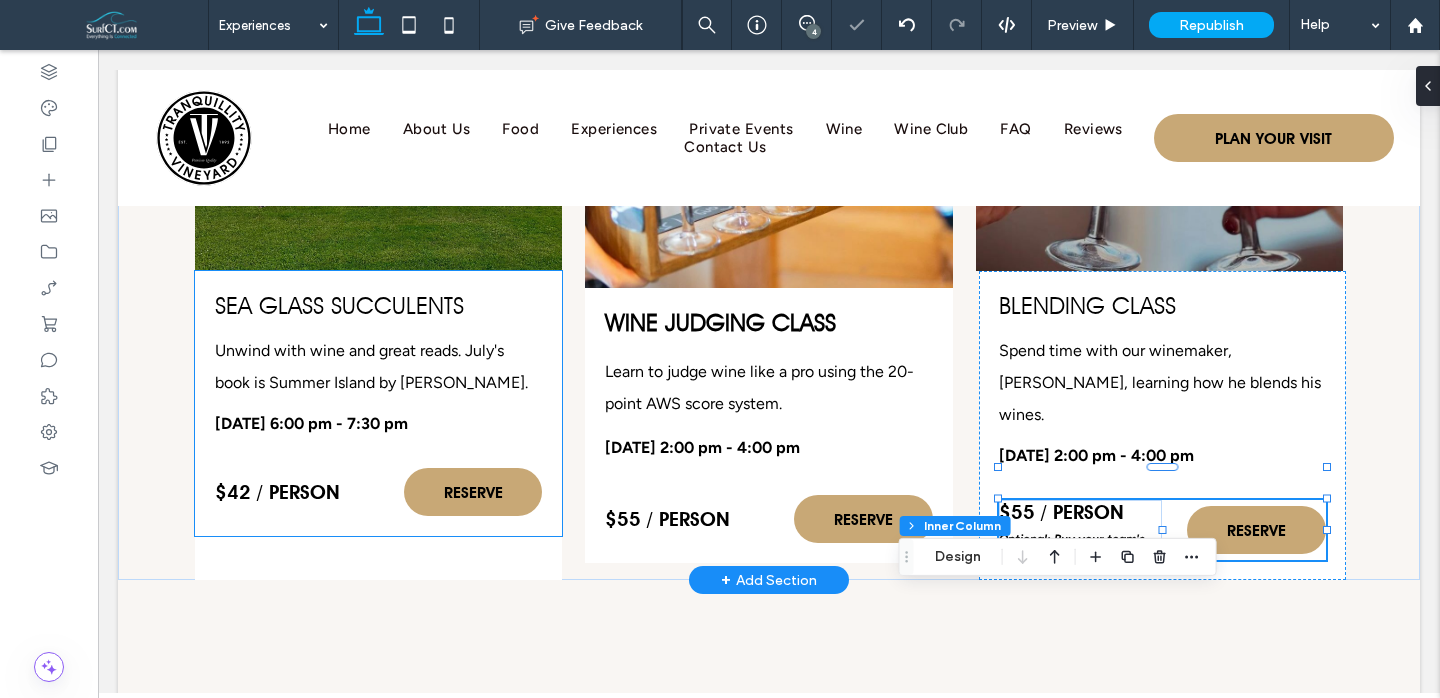 click on "$42 / person
RESERVE" at bounding box center [378, 492] 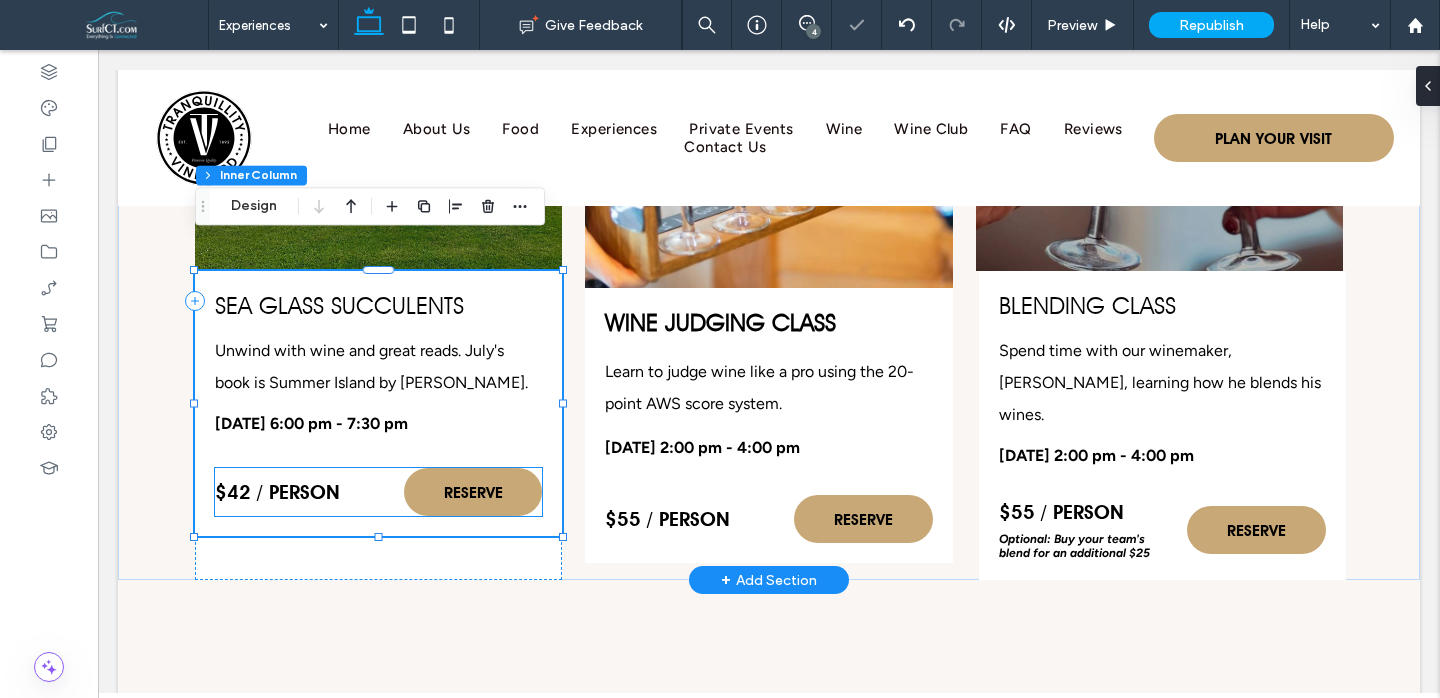 click on "$42 / person" at bounding box center (303, 492) 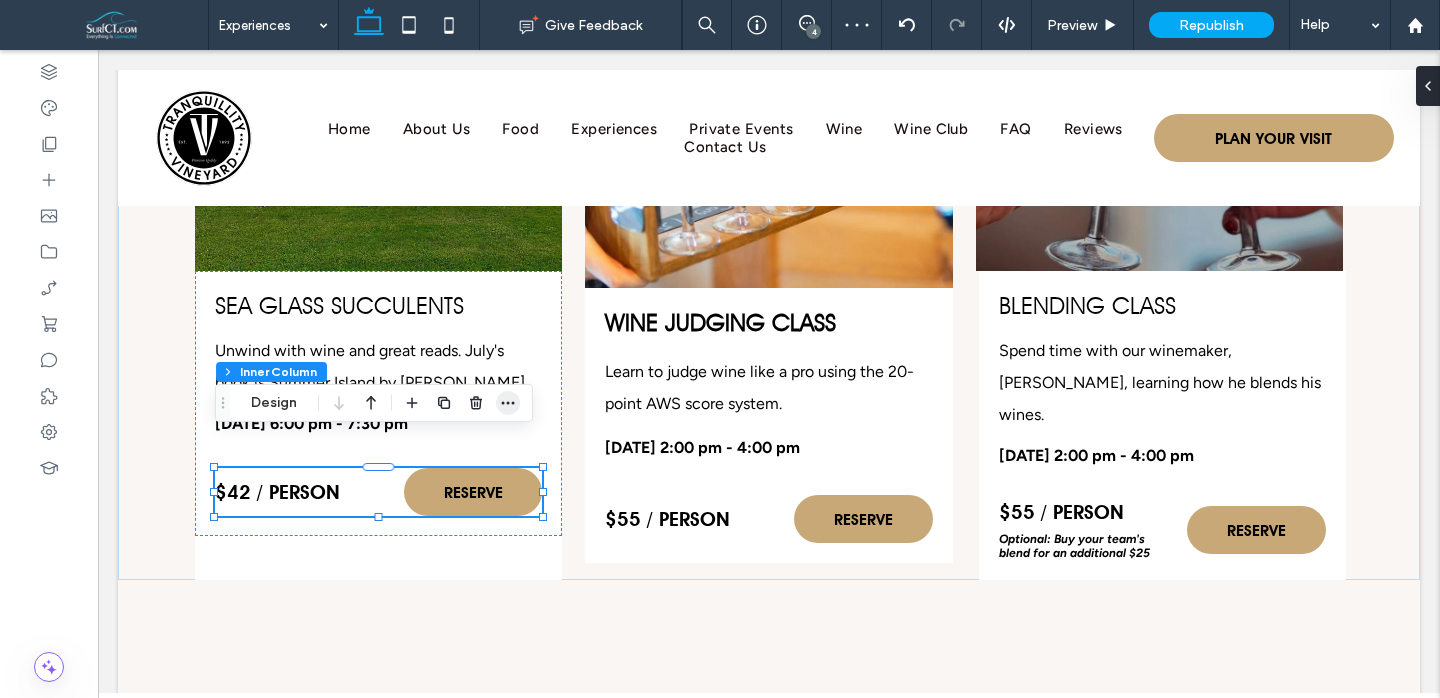 click at bounding box center [508, 403] 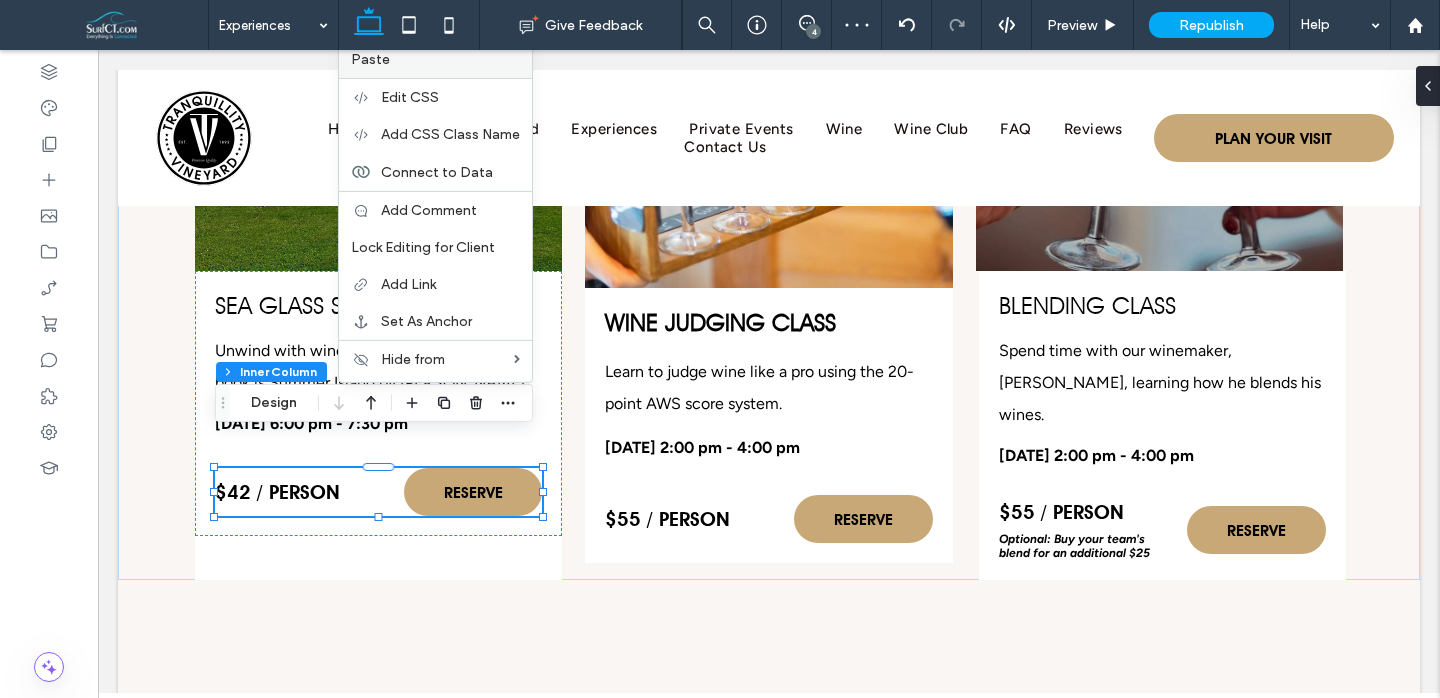 click on "Paste" at bounding box center [435, 59] 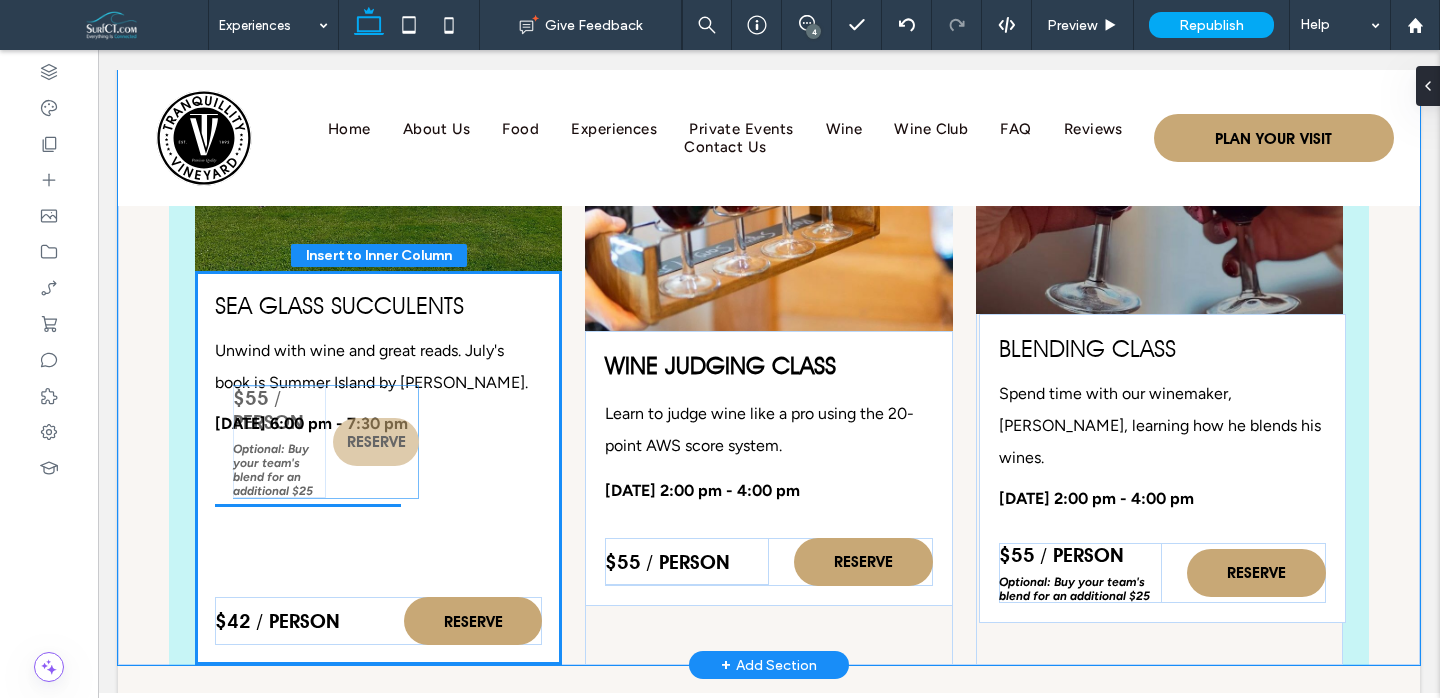drag, startPoint x: 322, startPoint y: 457, endPoint x: 339, endPoint y: 408, distance: 51.86521 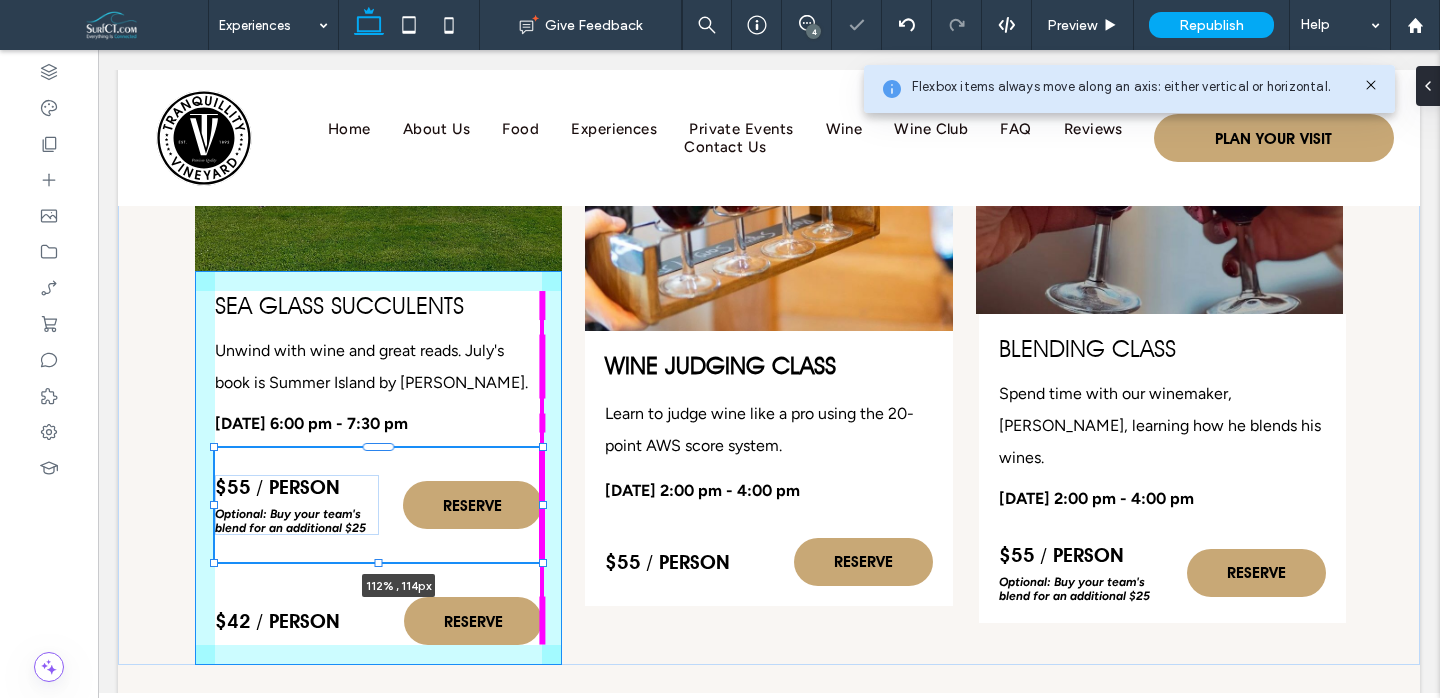drag, startPoint x: 404, startPoint y: 477, endPoint x: 587, endPoint y: 479, distance: 183.01093 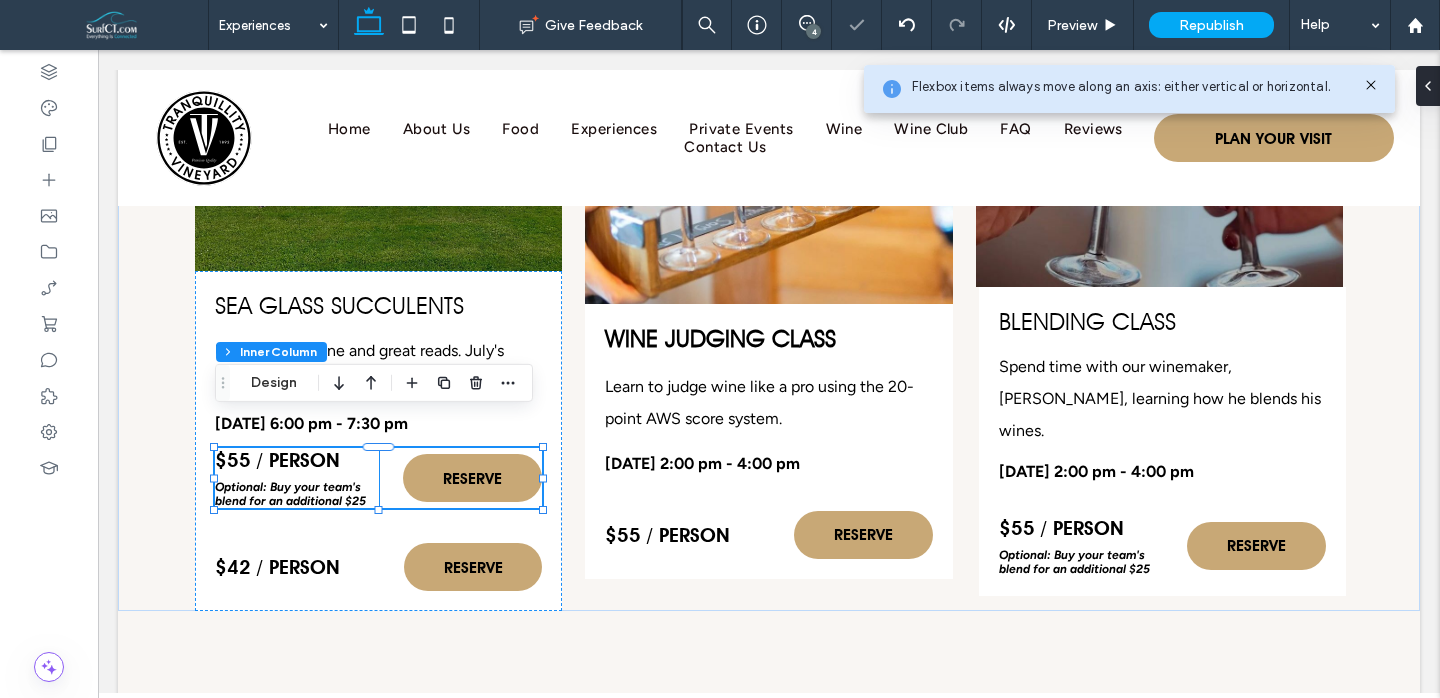 click on "$55 / person" at bounding box center [277, 460] 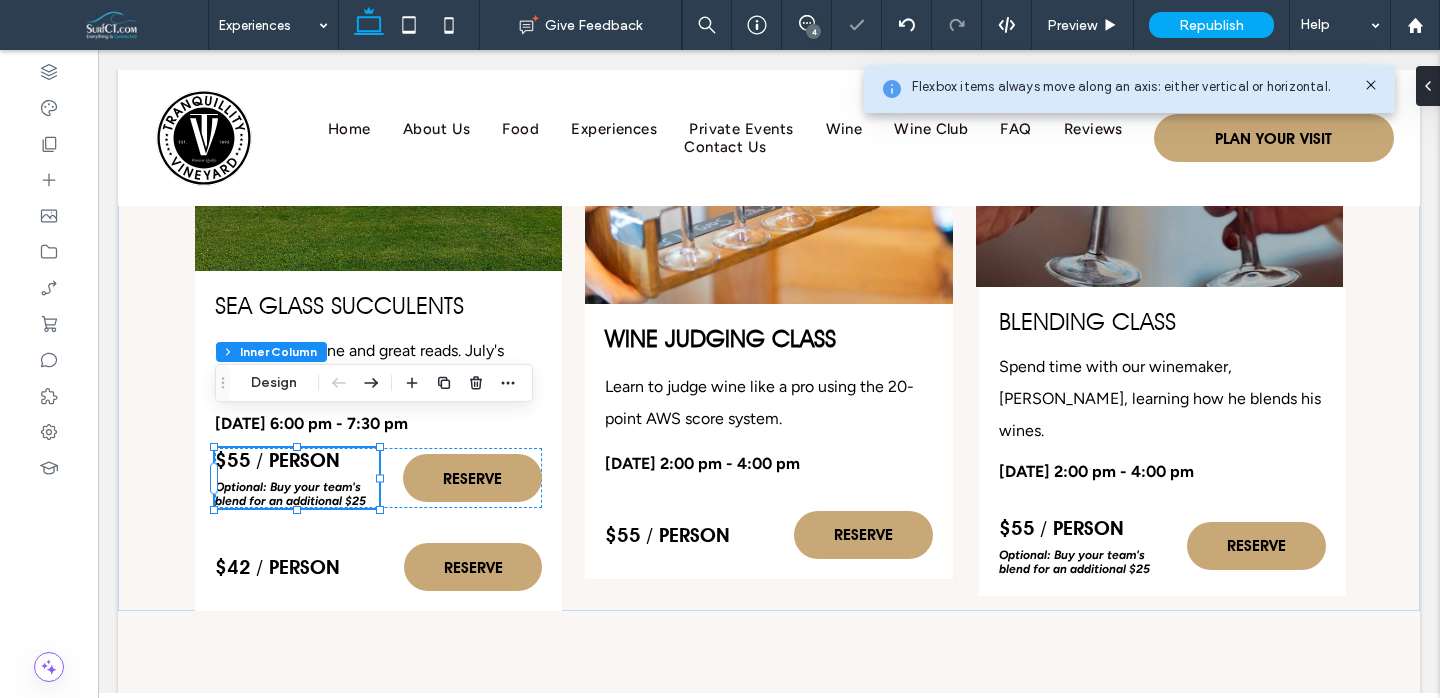 click on "$55 / person" at bounding box center [277, 460] 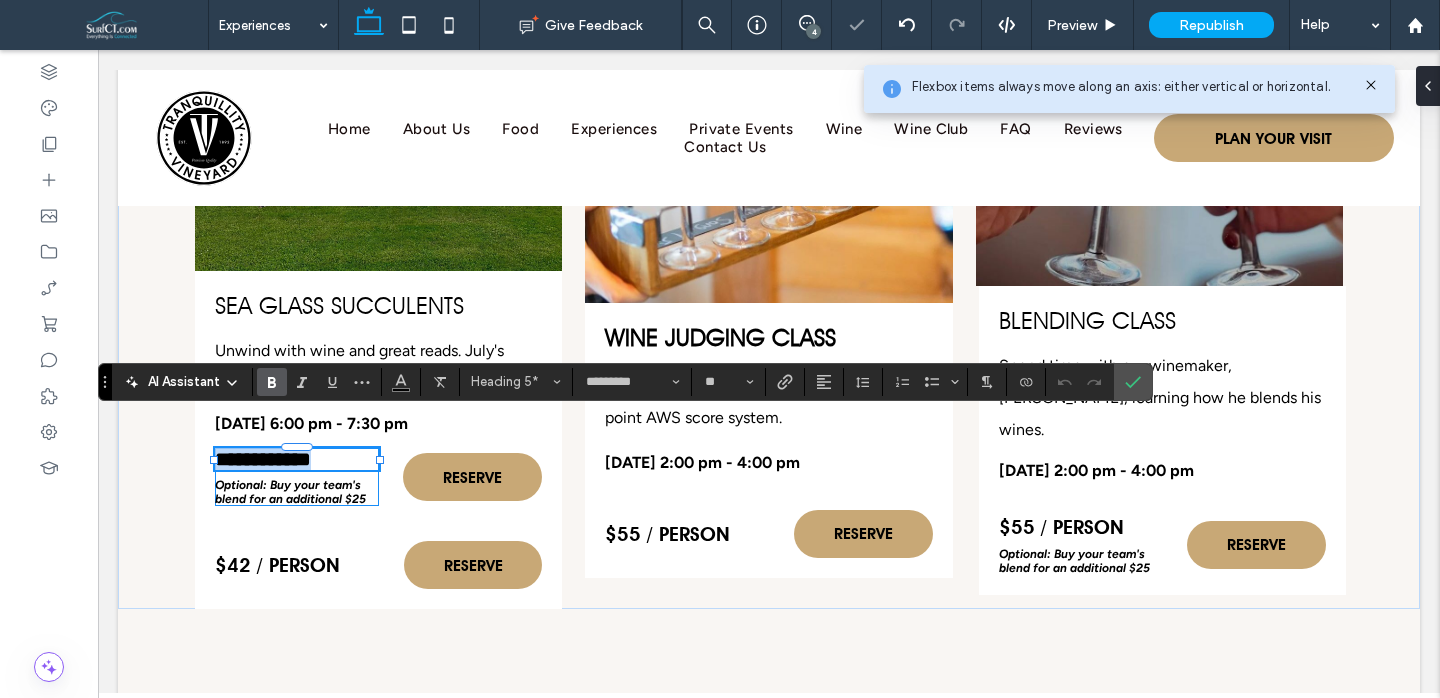 click on "**********" at bounding box center (263, 459) 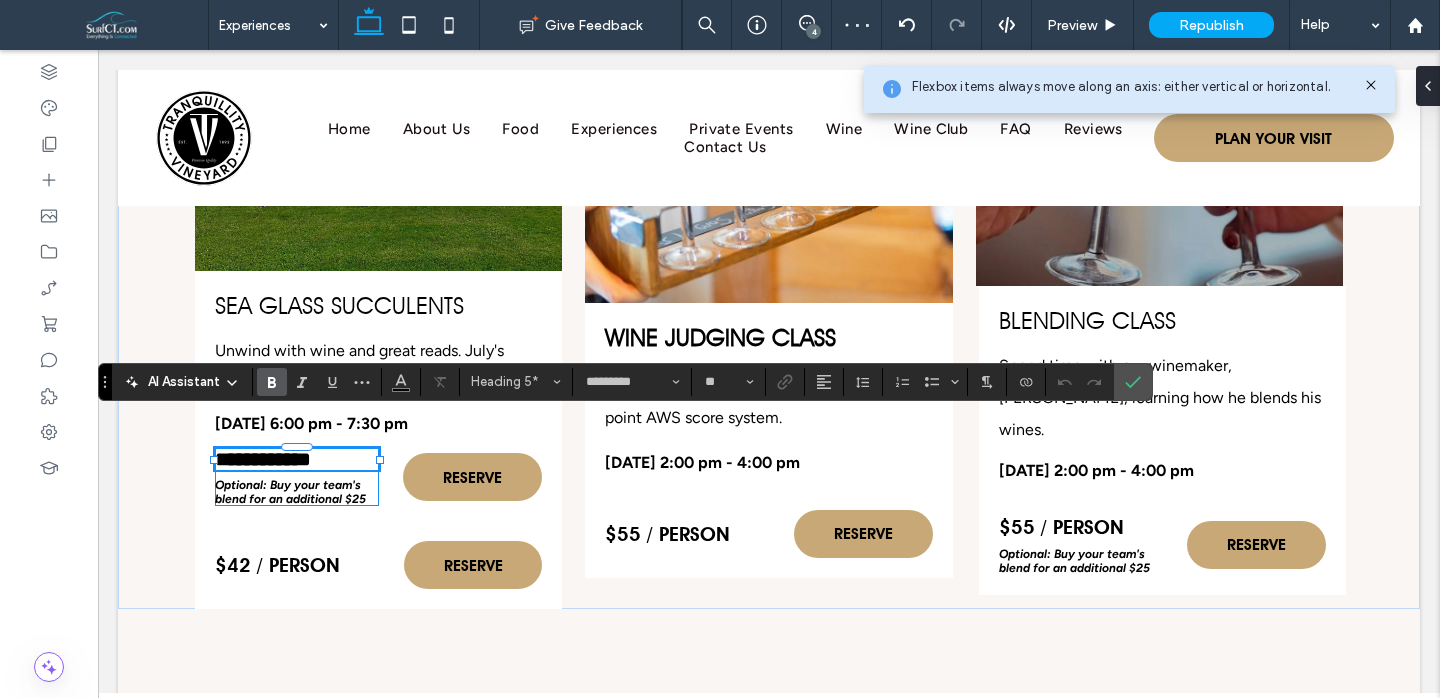 type 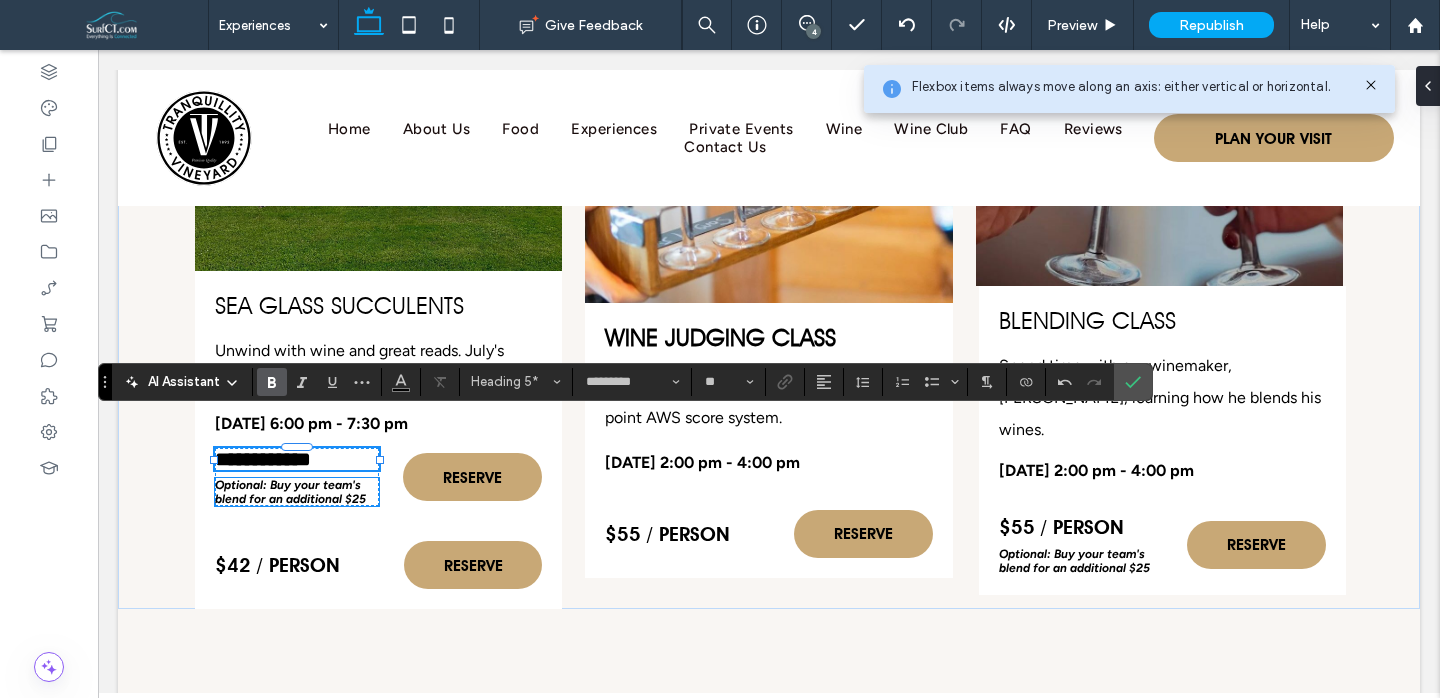 click on "Optional: Buy your team's blend for an additional $25" at bounding box center [290, 492] 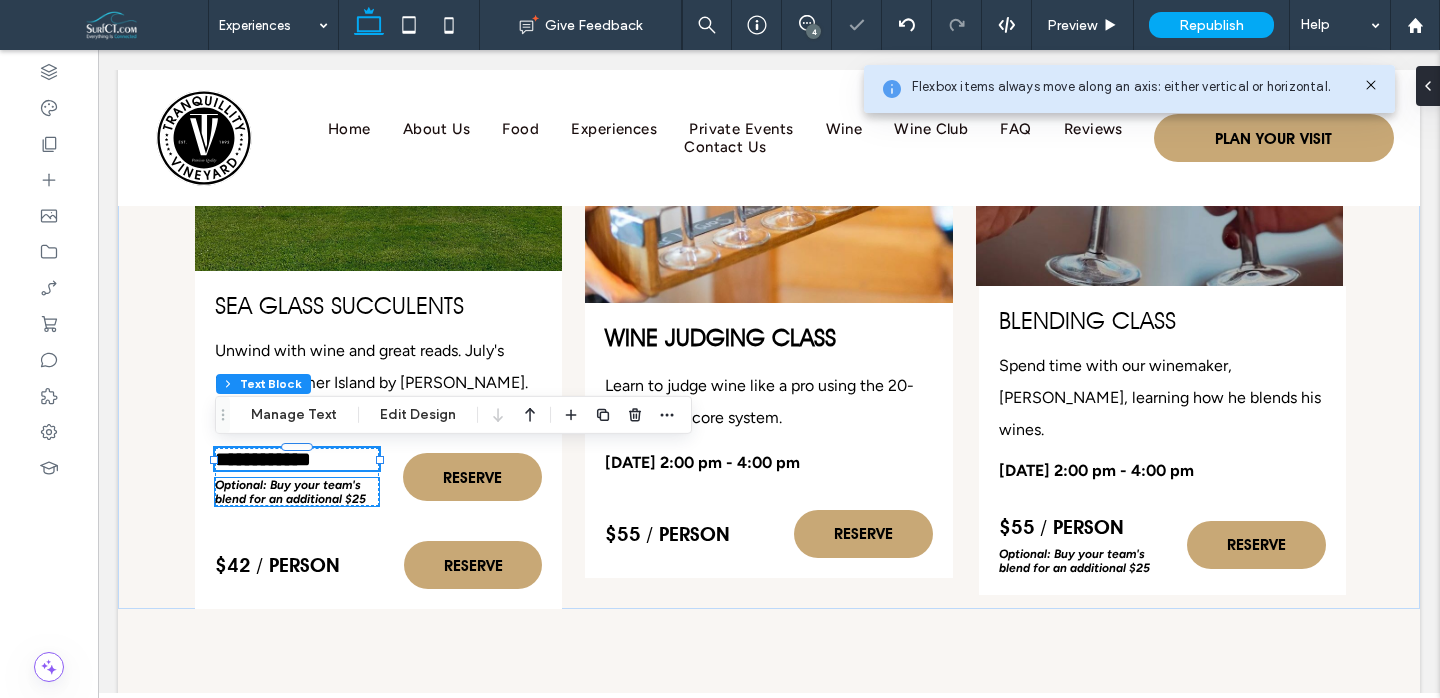 click on "Optional: Buy your team's blend for an additional $25" at bounding box center (290, 492) 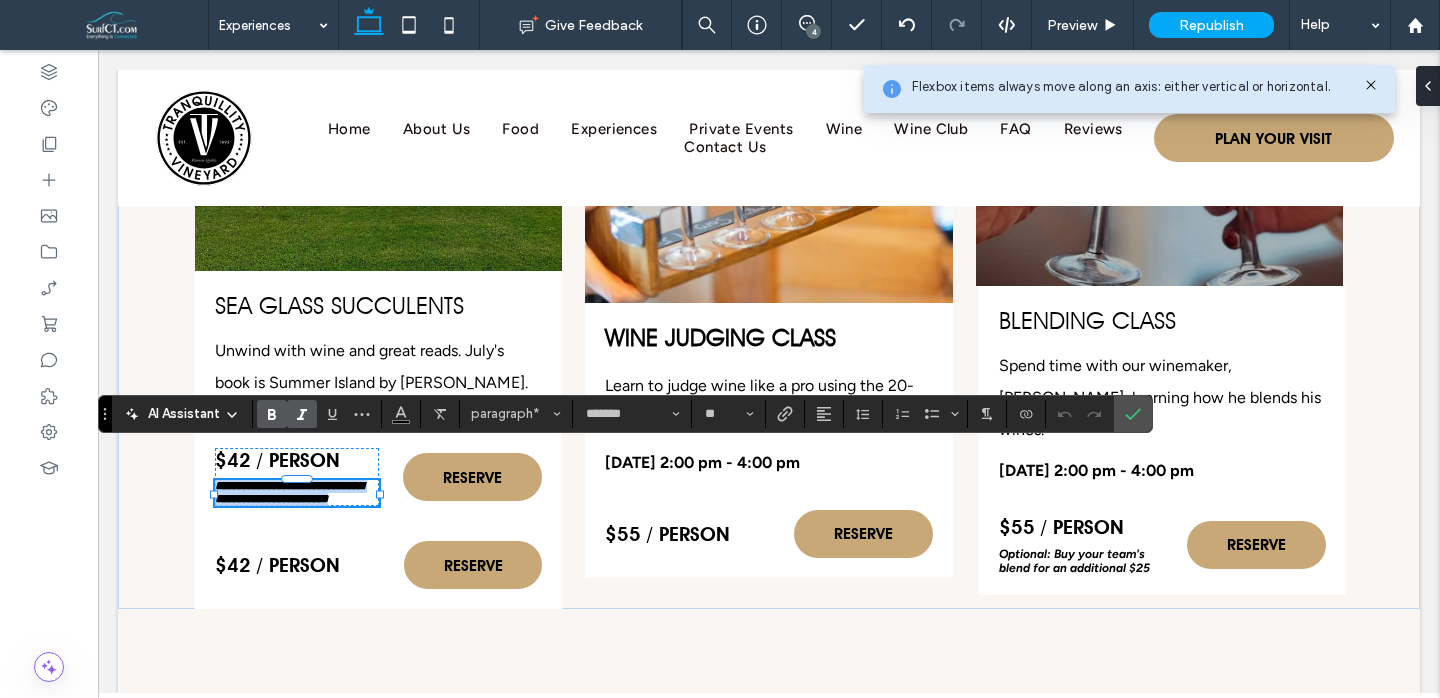 type 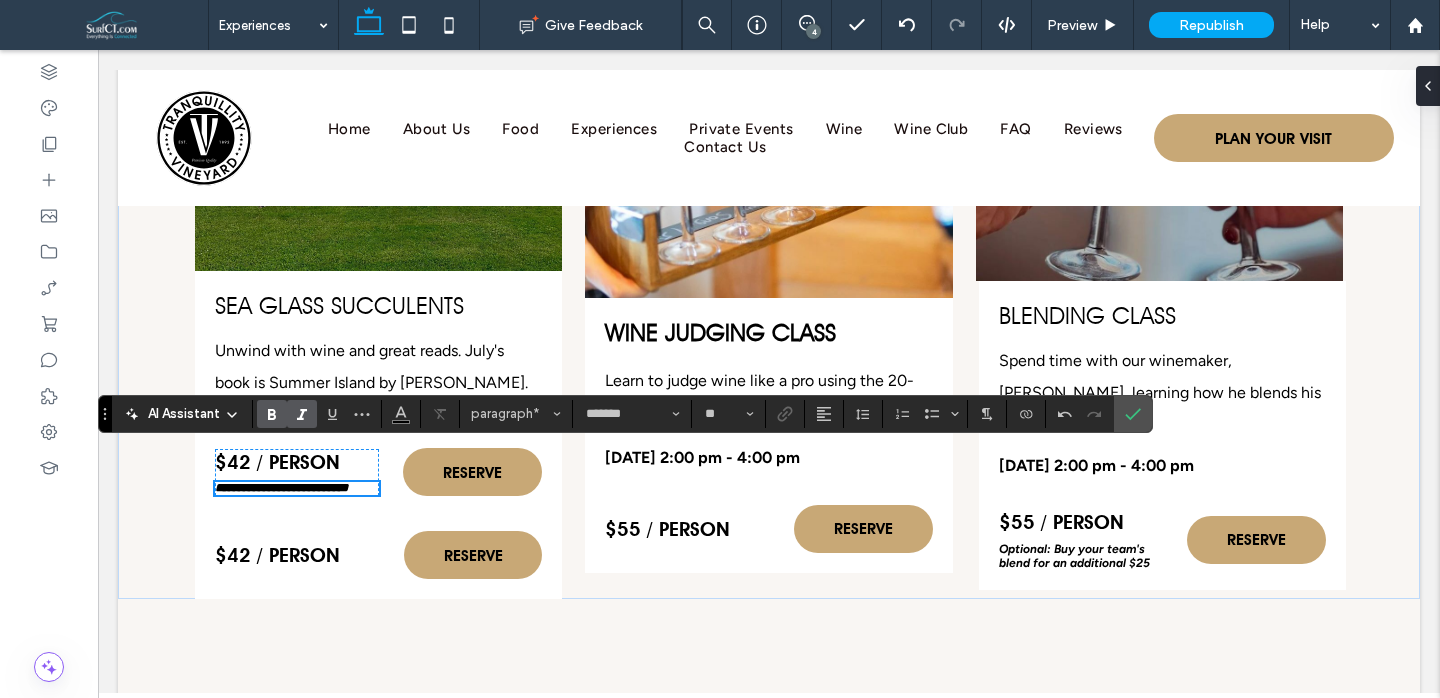 scroll, scrollTop: 4254, scrollLeft: 0, axis: vertical 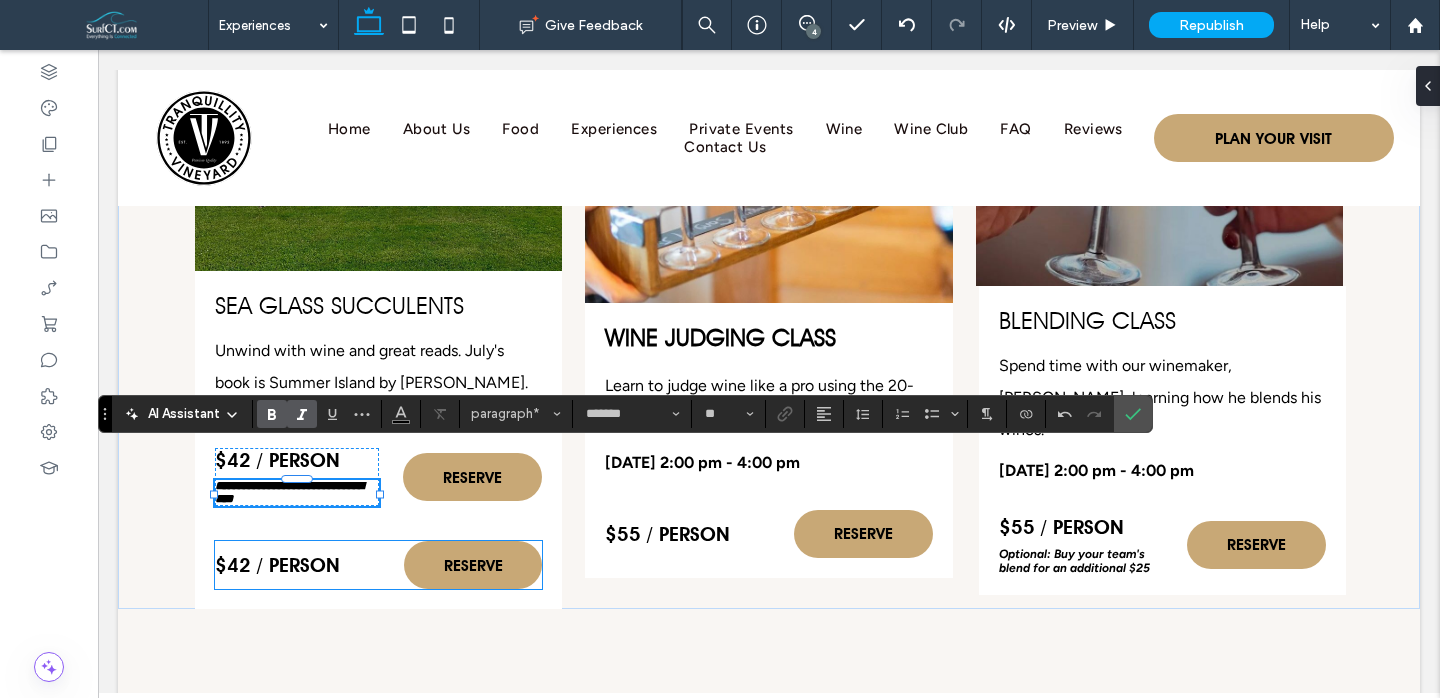 click on "$42 / person
RESERVE" at bounding box center (378, 565) 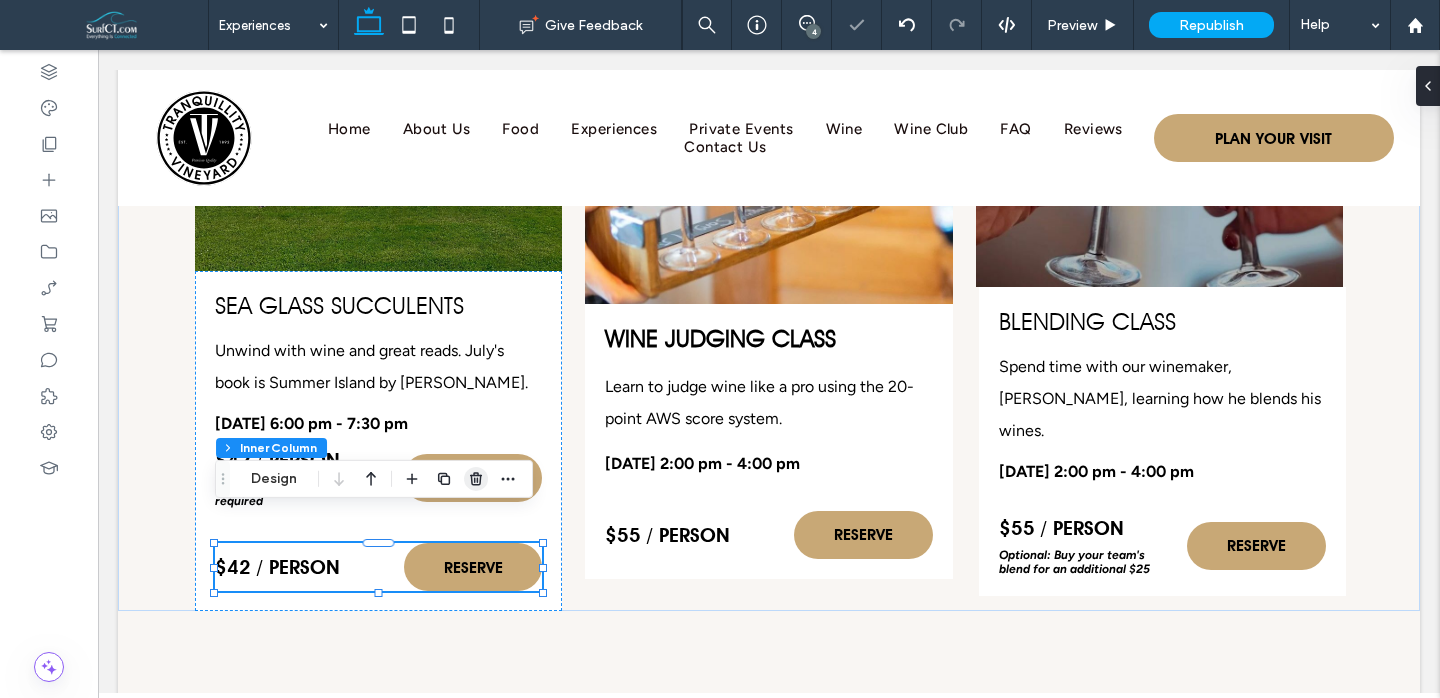 click 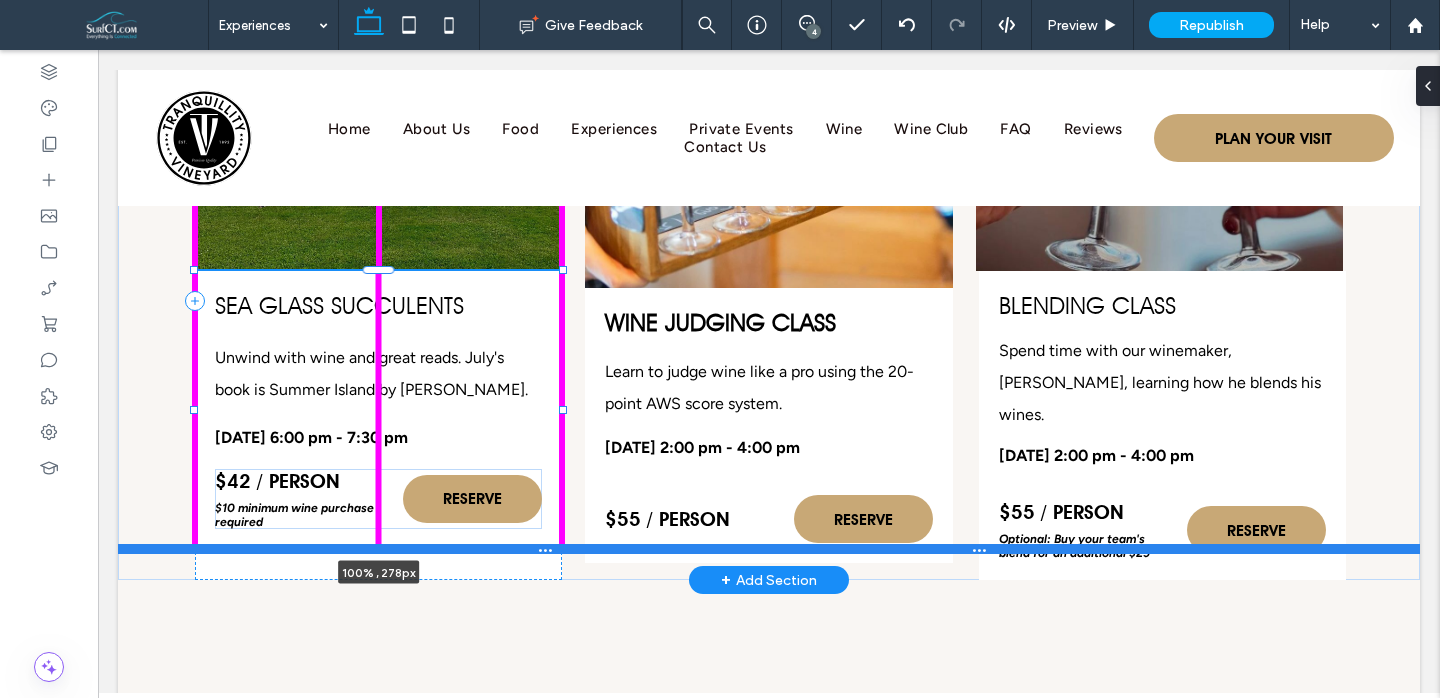 drag, startPoint x: 374, startPoint y: 495, endPoint x: 372, endPoint y: 515, distance: 20.09975 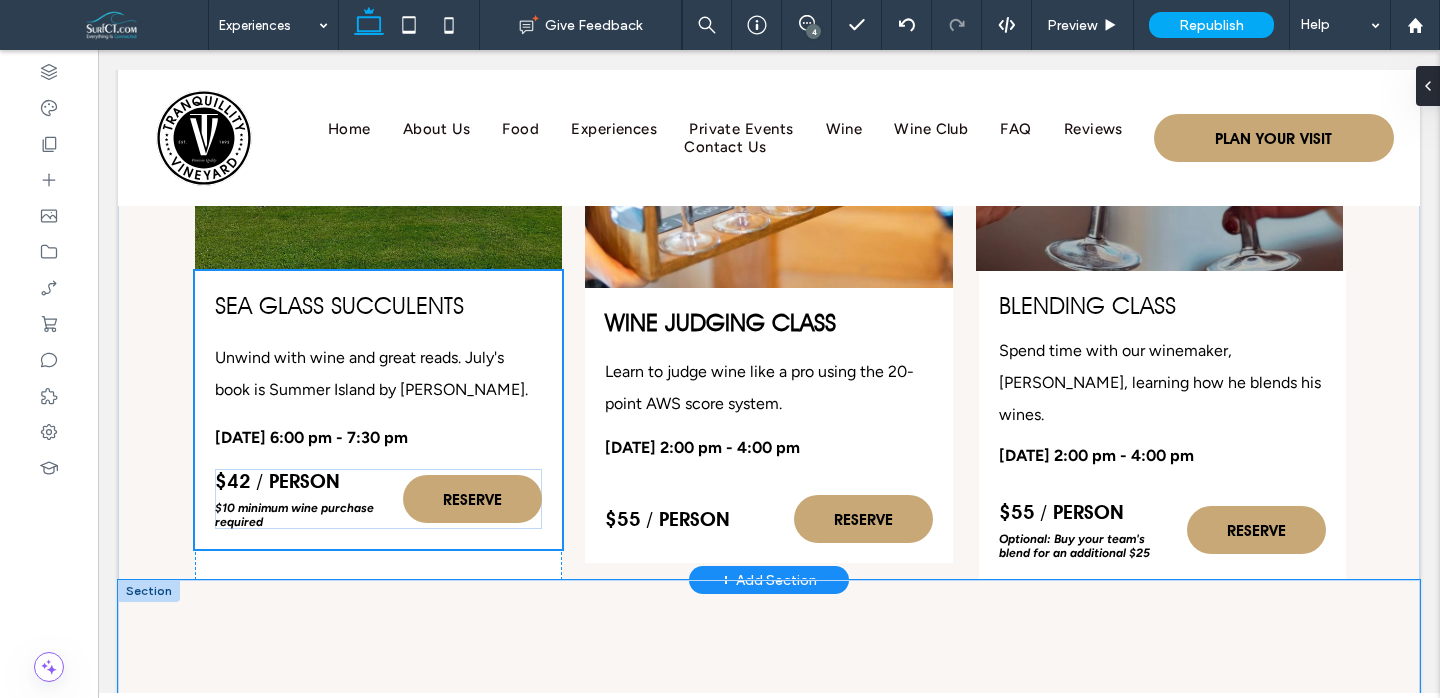 scroll, scrollTop: 4260, scrollLeft: 0, axis: vertical 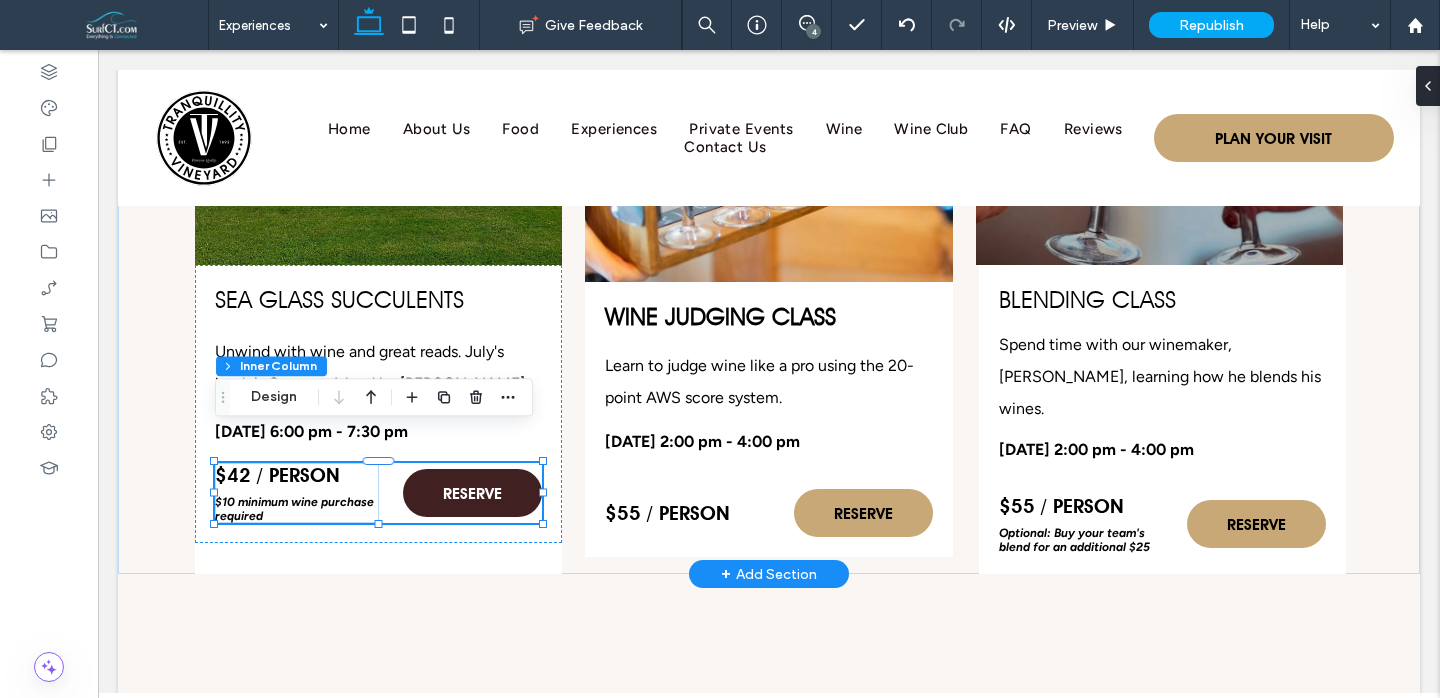 click on "RESERVE" at bounding box center (472, 493) 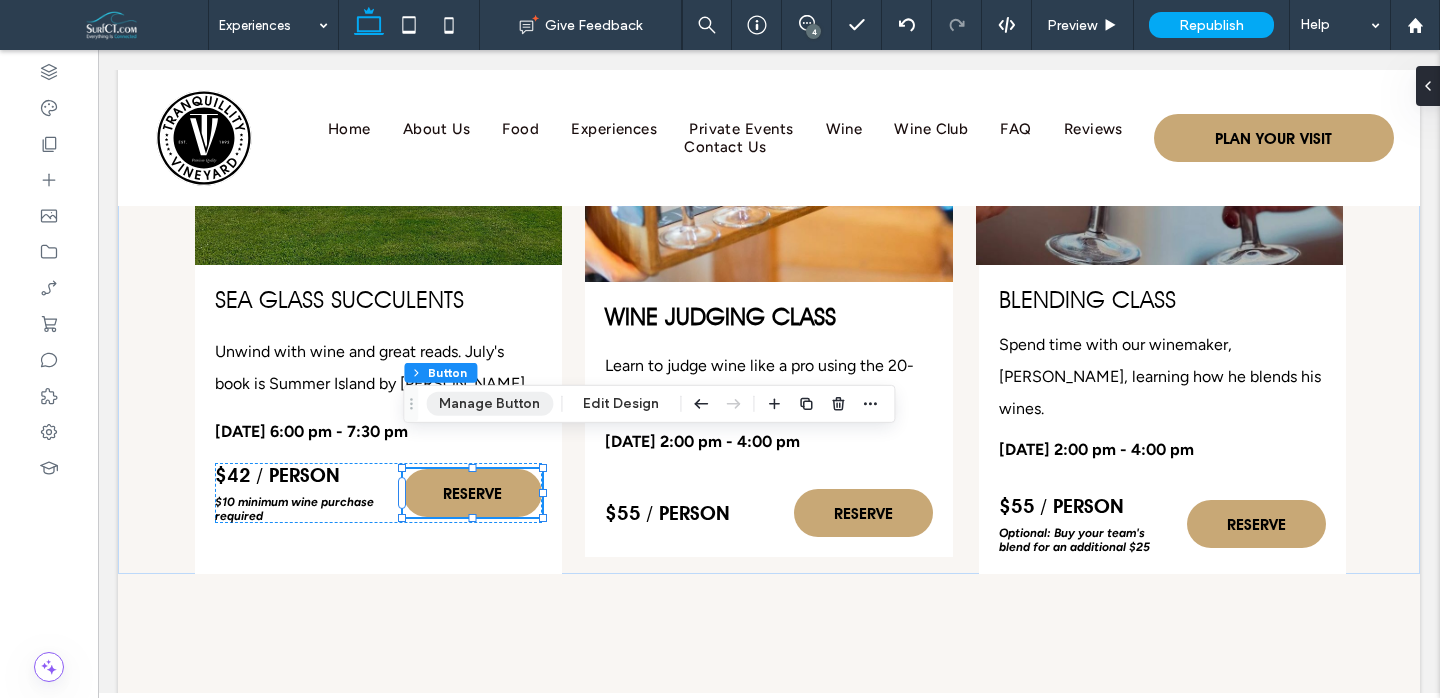 click on "Manage Button" at bounding box center [489, 404] 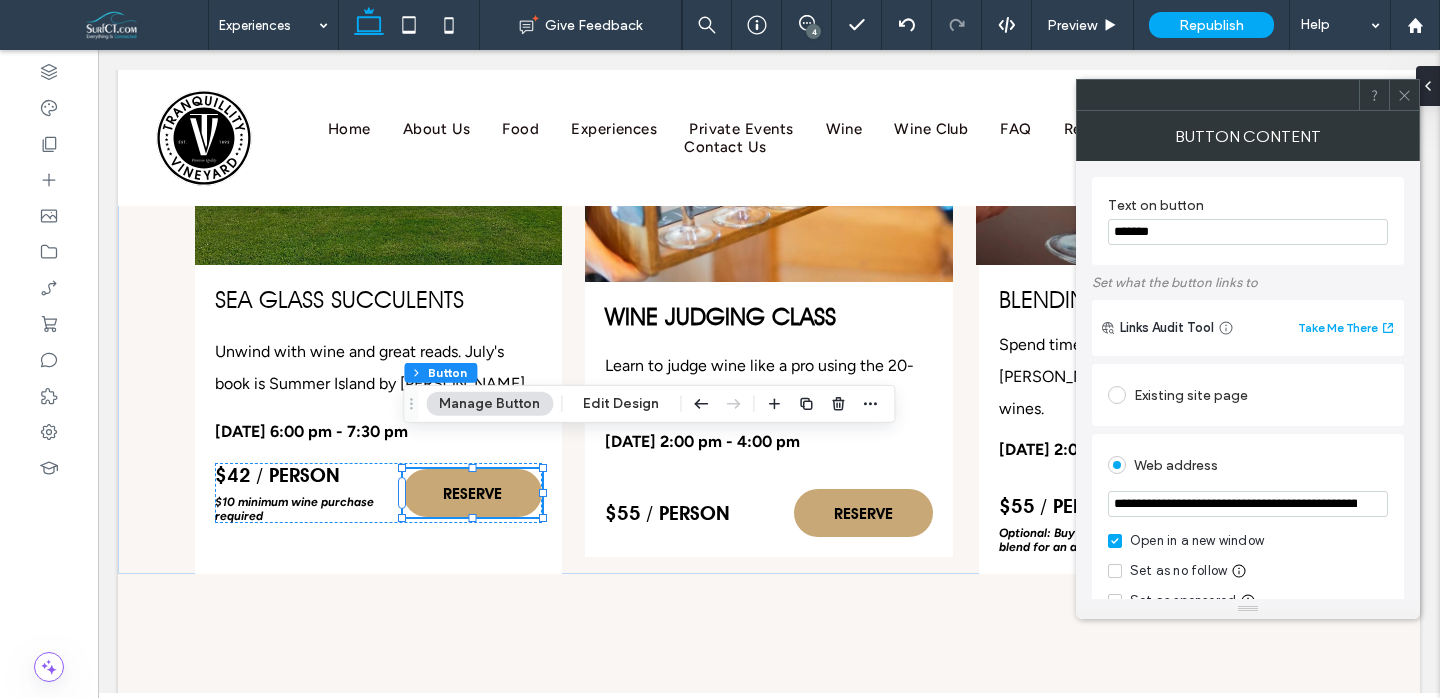 click on "**********" at bounding box center (1248, 504) 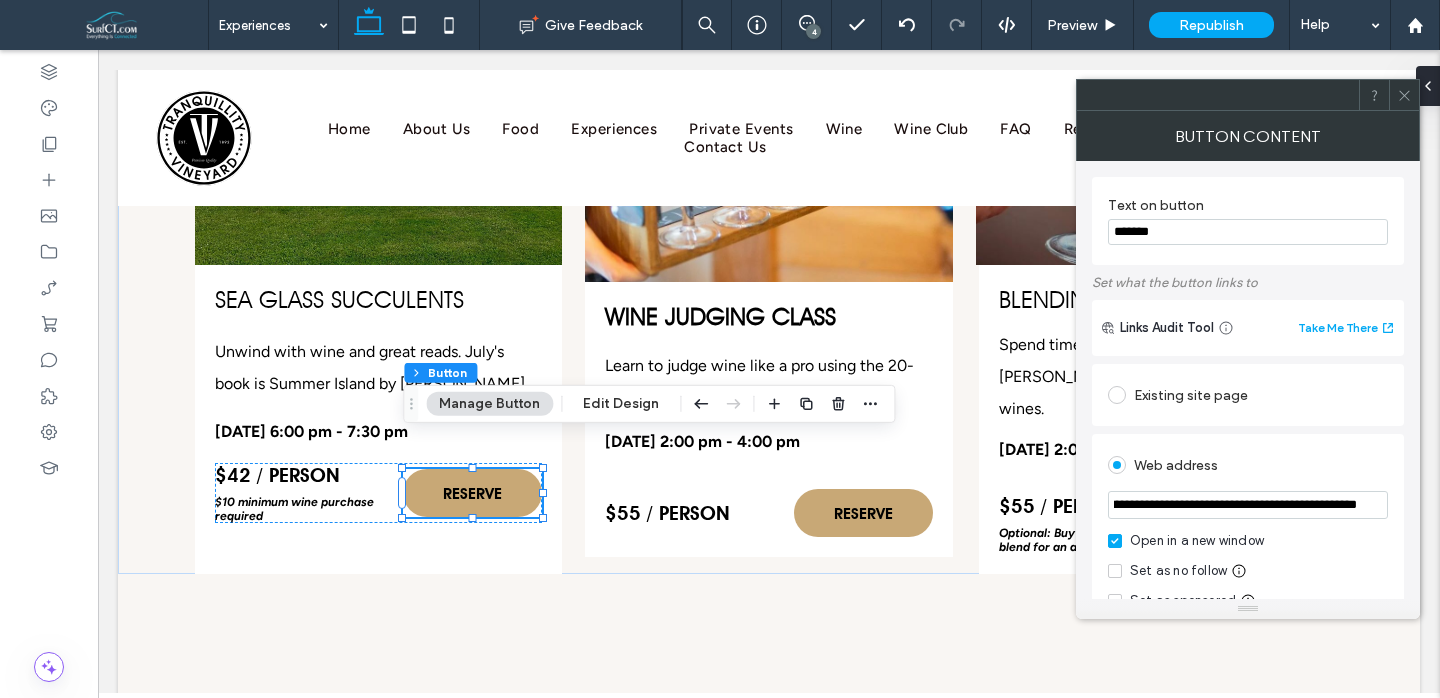type on "**********" 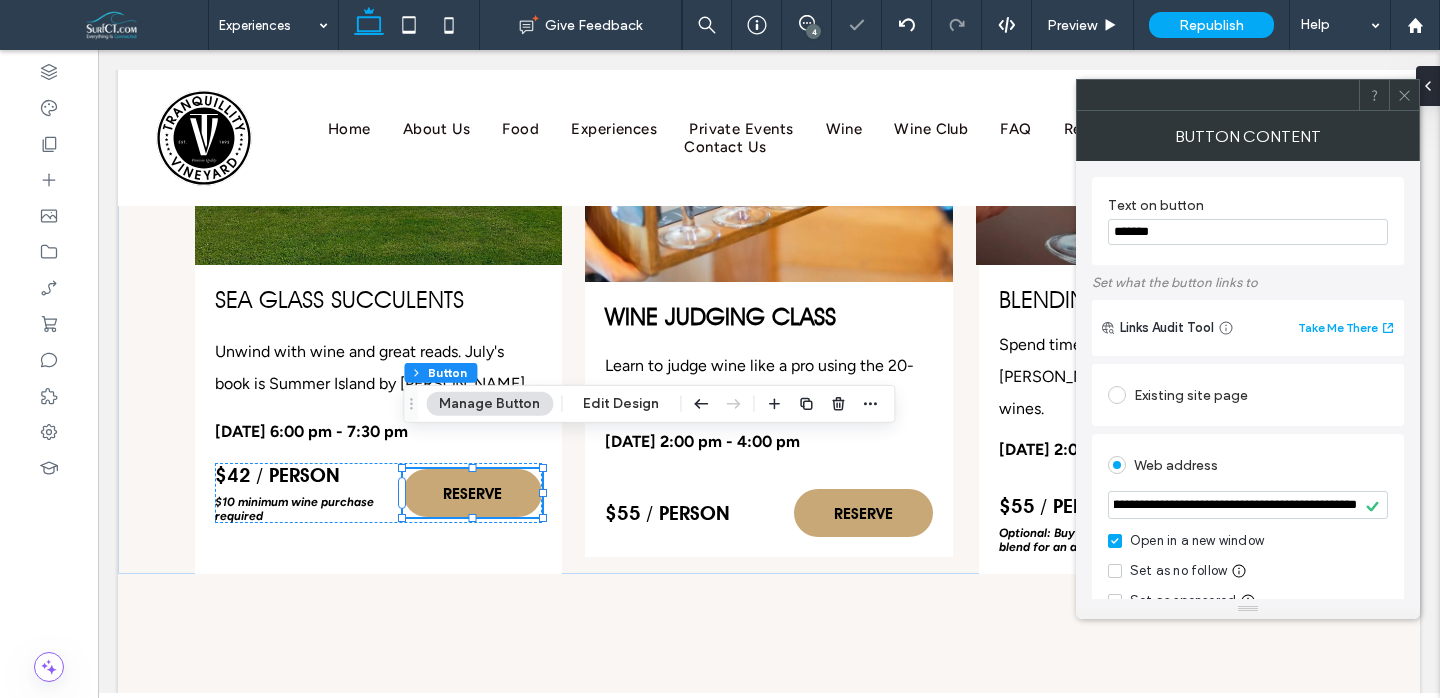 click 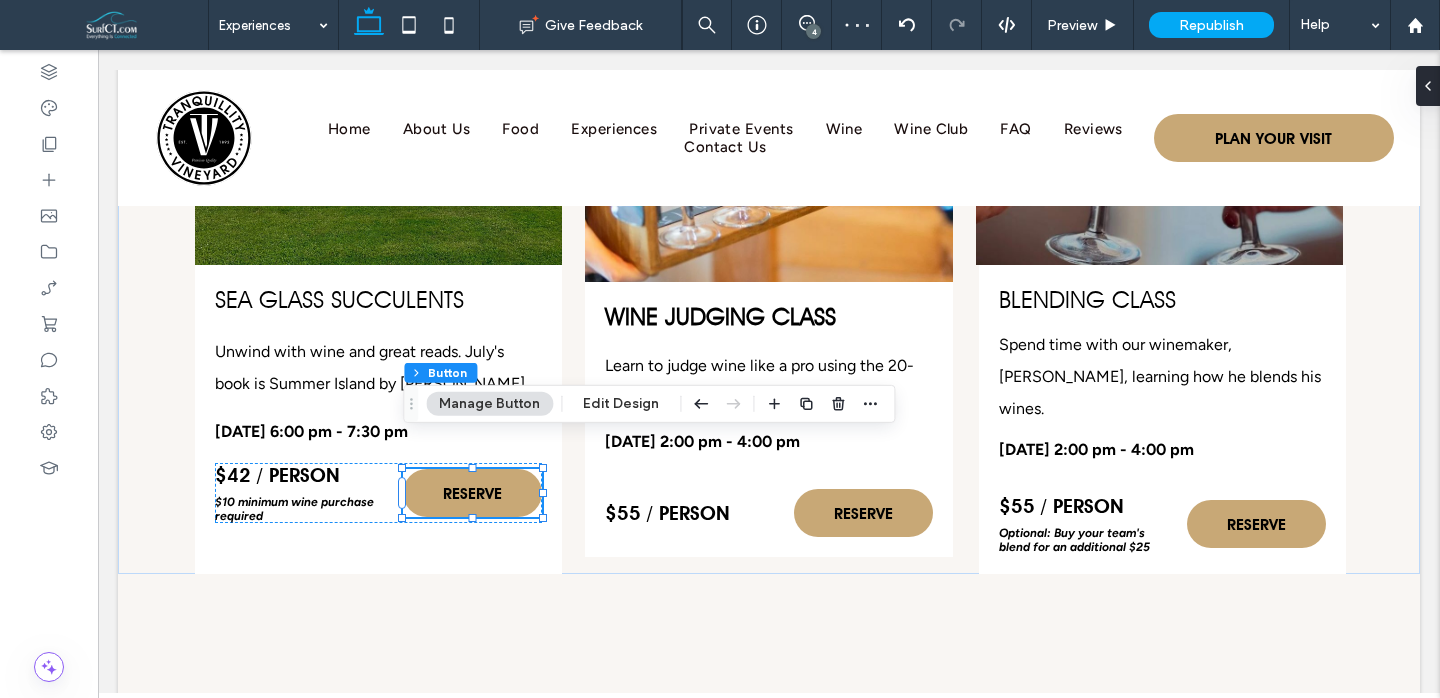 scroll, scrollTop: 0, scrollLeft: 0, axis: both 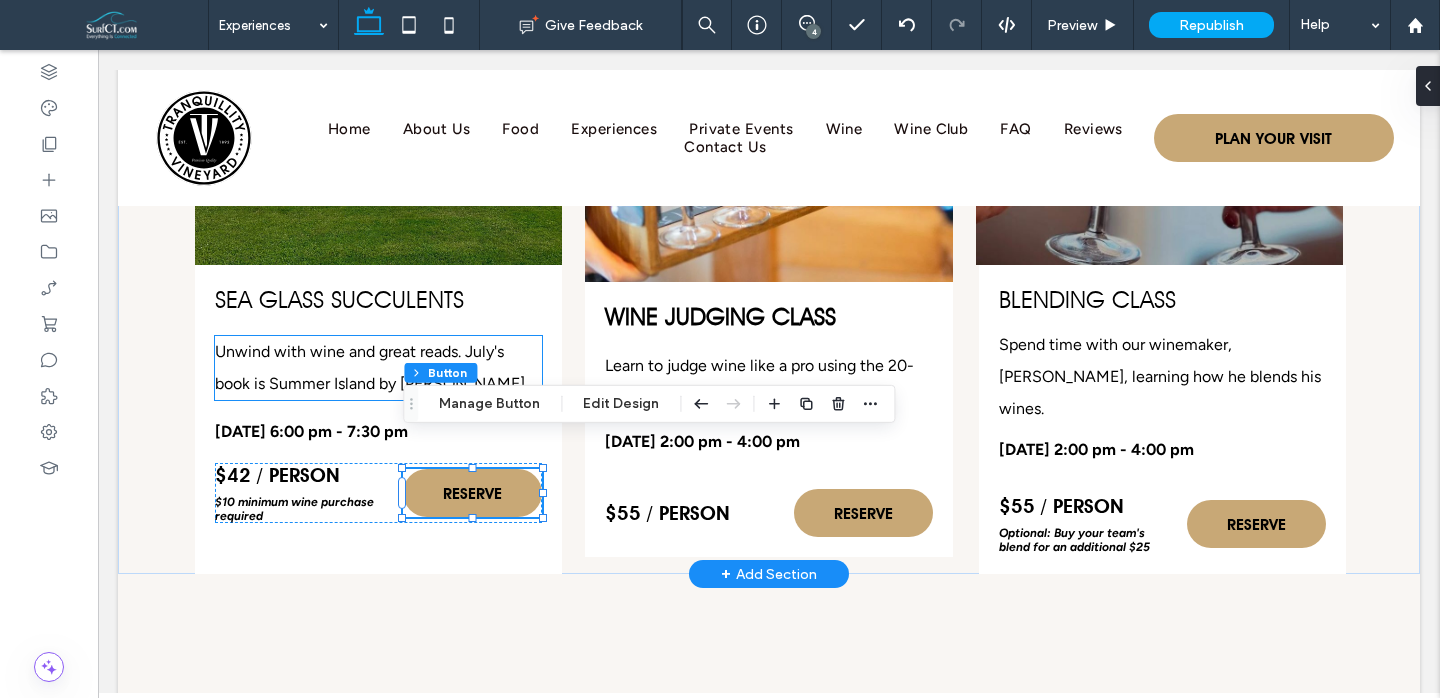 click on "Unwind with wine and great reads. July's book is Summer Island by Kristen Hannah." at bounding box center (378, 368) 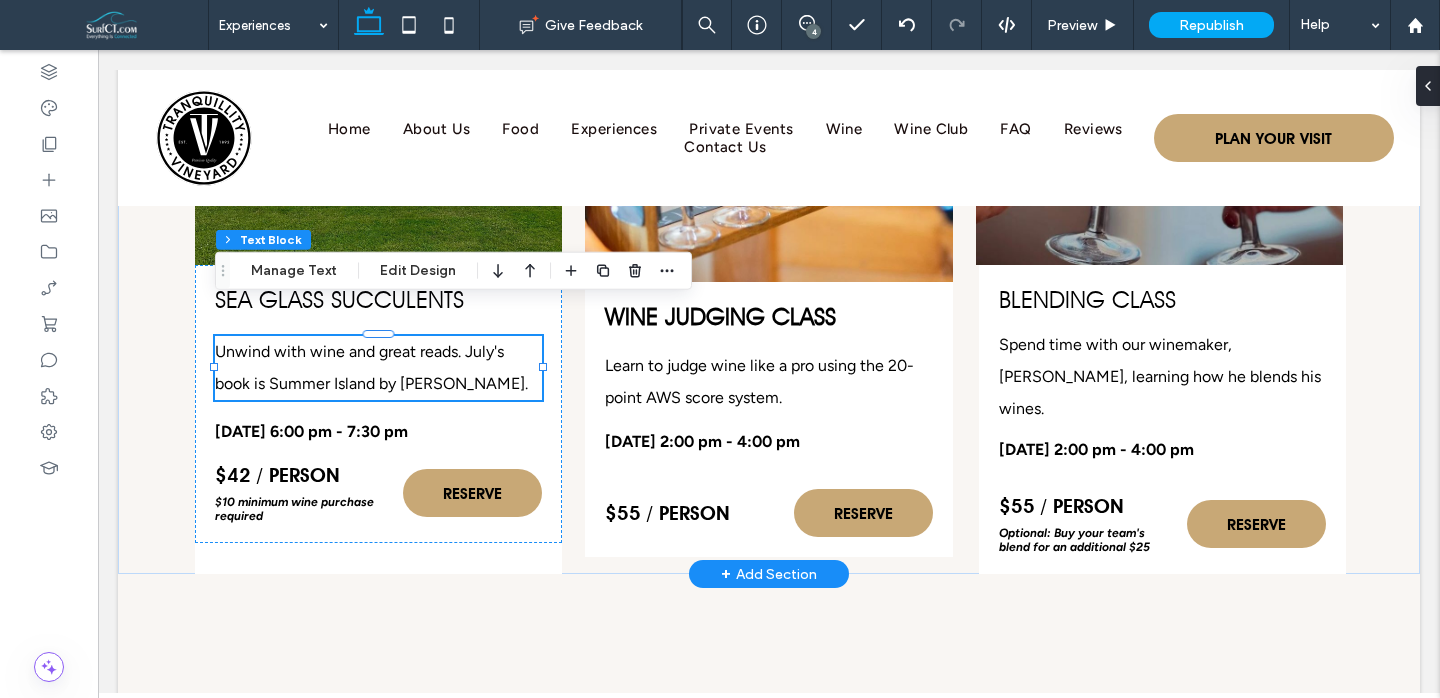 click on "Unwind with wine and great reads. July's book is Summer Island by Kristen Hannah." at bounding box center (378, 368) 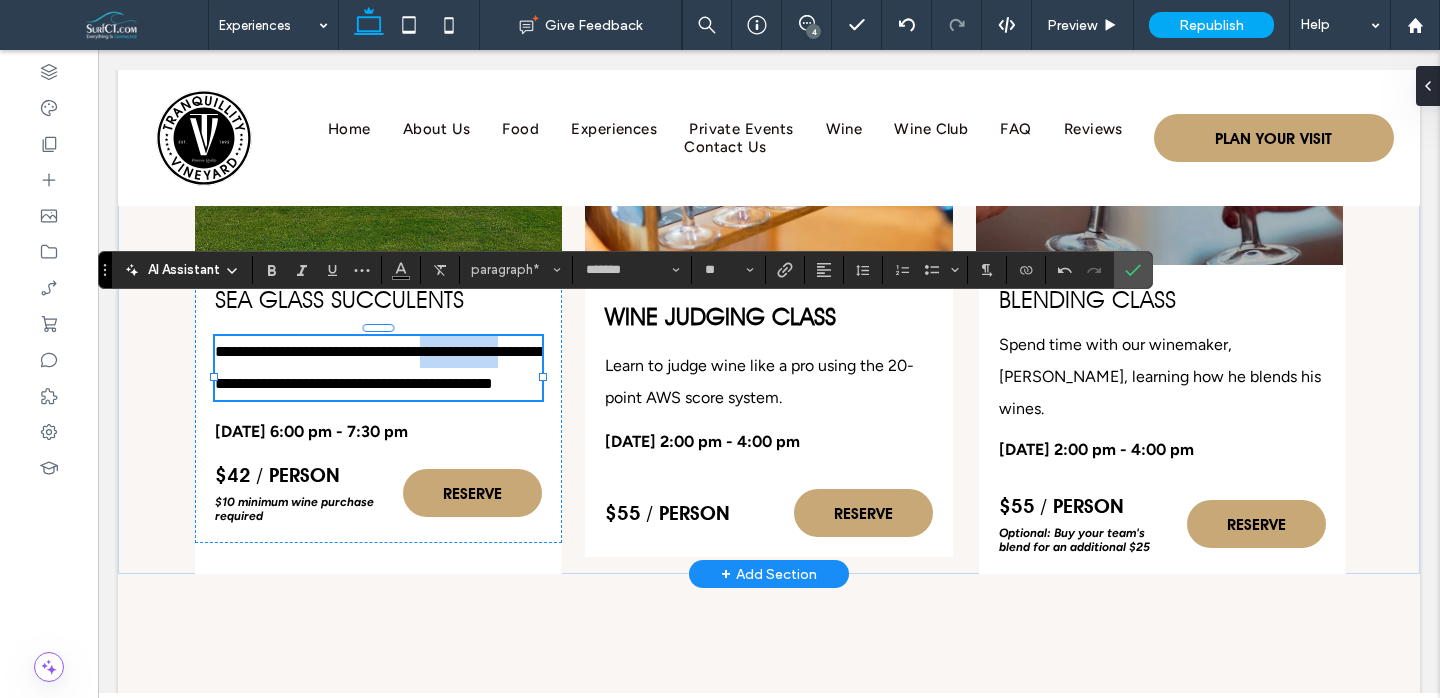 drag, startPoint x: 440, startPoint y: 317, endPoint x: 533, endPoint y: 321, distance: 93.08598 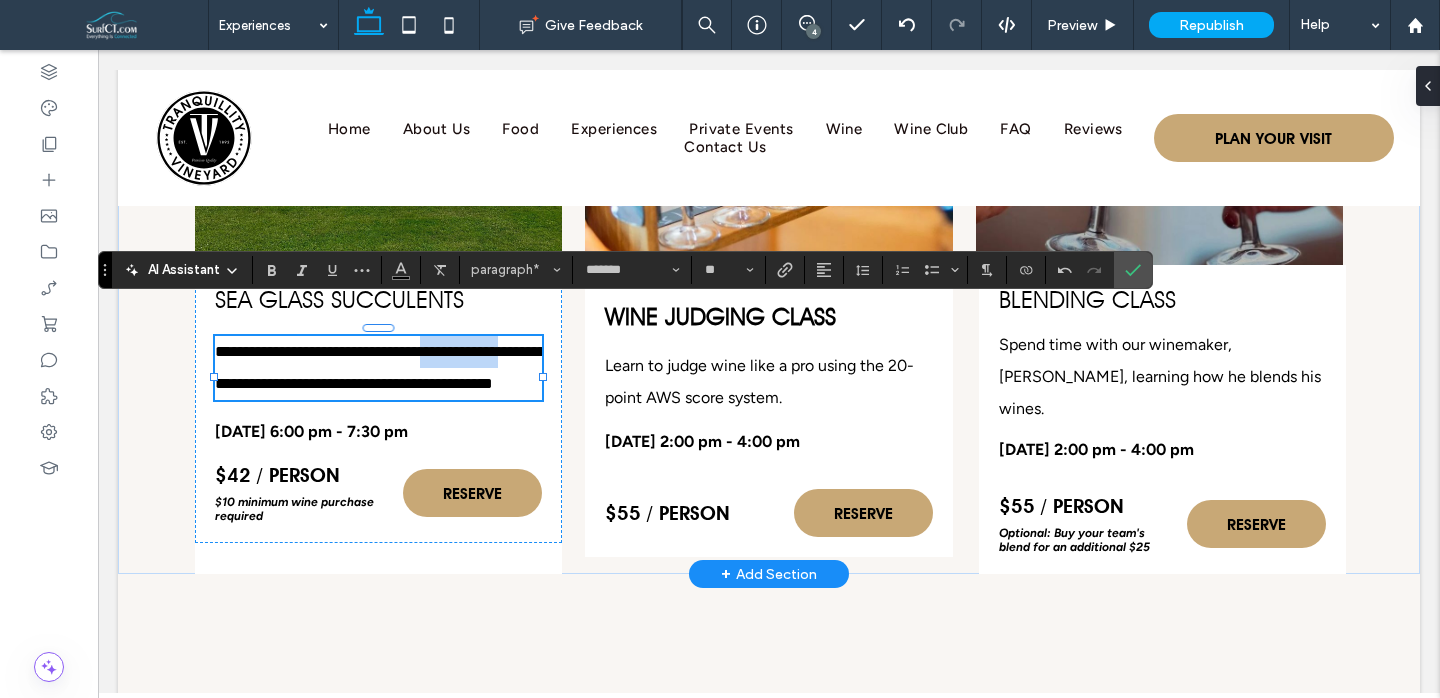 scroll, scrollTop: 4266, scrollLeft: 0, axis: vertical 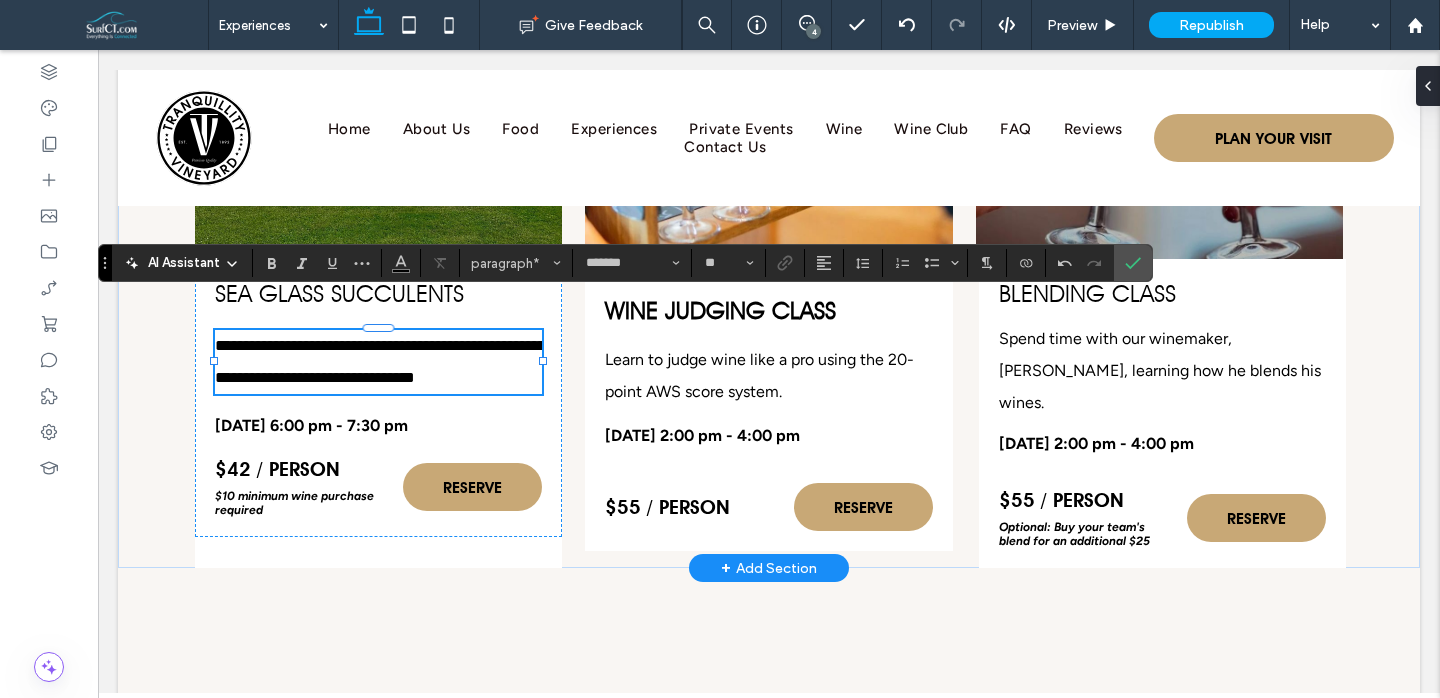 type 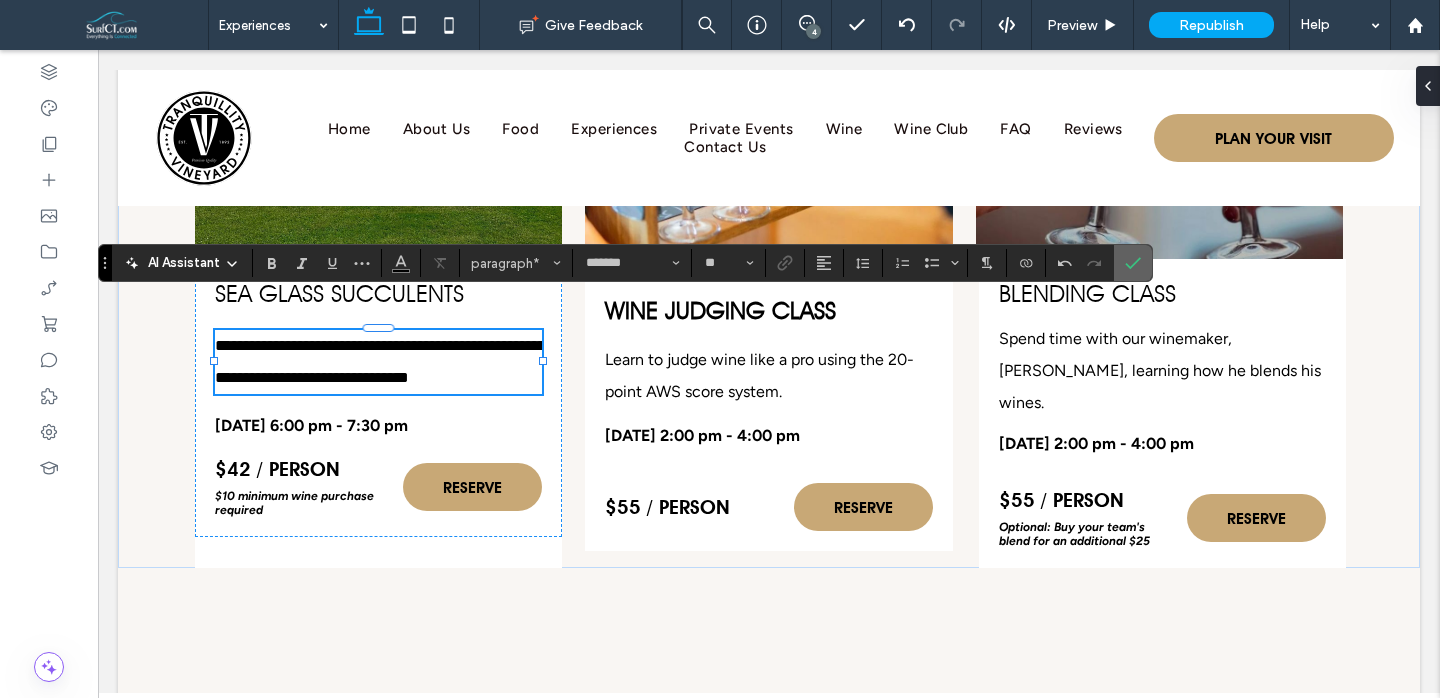 click at bounding box center [1133, 263] 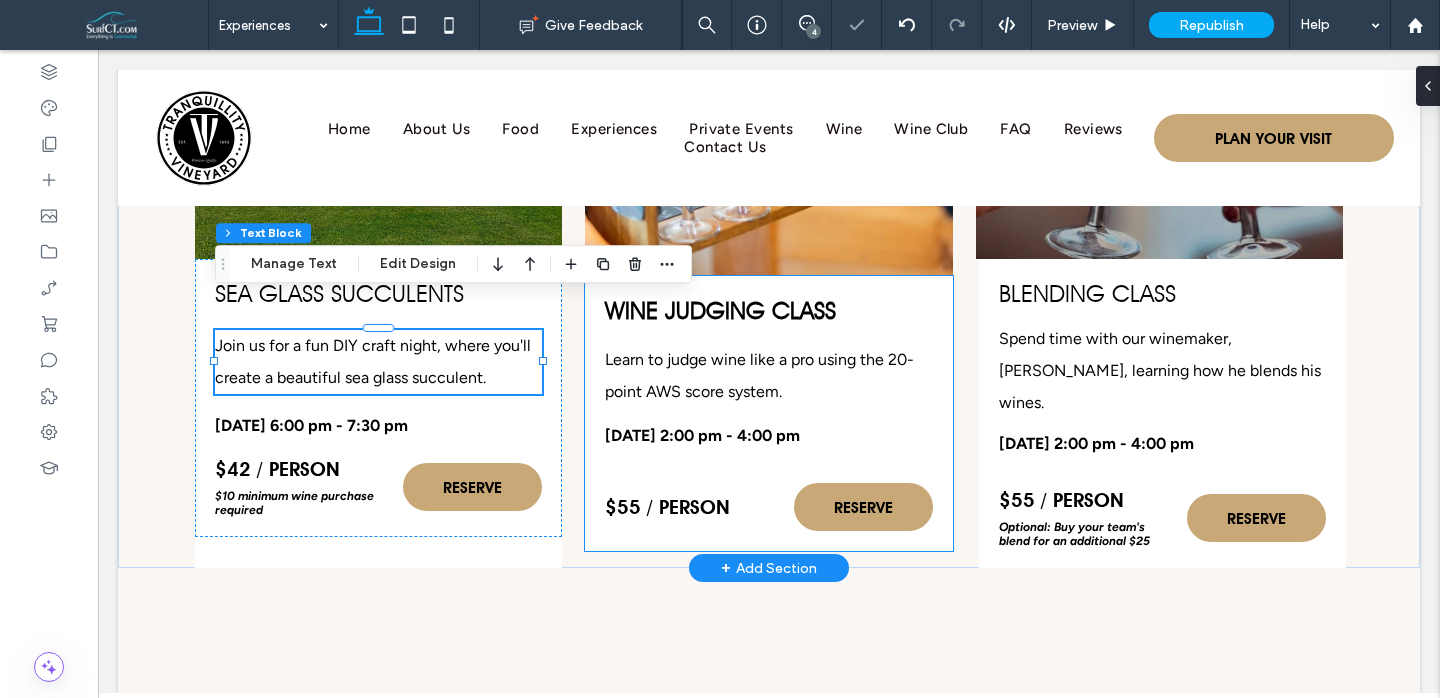 click on "Wine Judging Class" at bounding box center (720, 310) 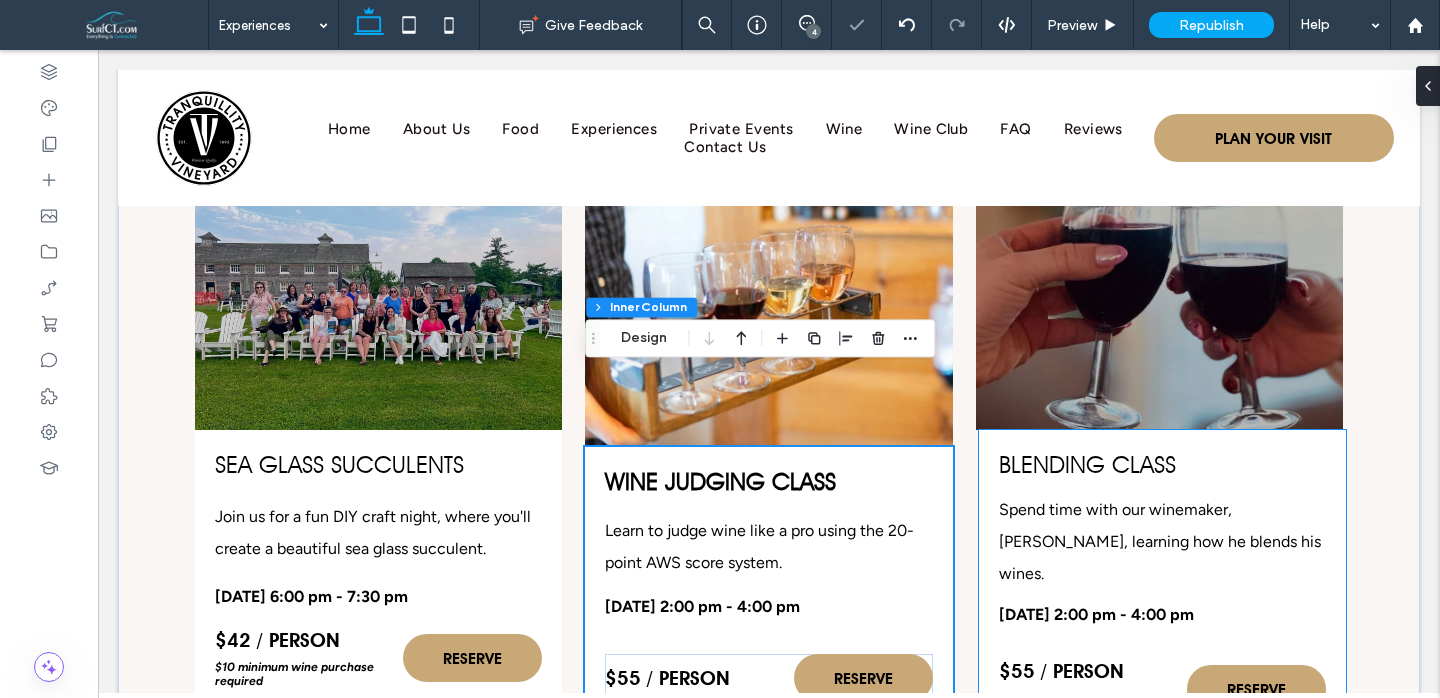 scroll, scrollTop: 4022, scrollLeft: 0, axis: vertical 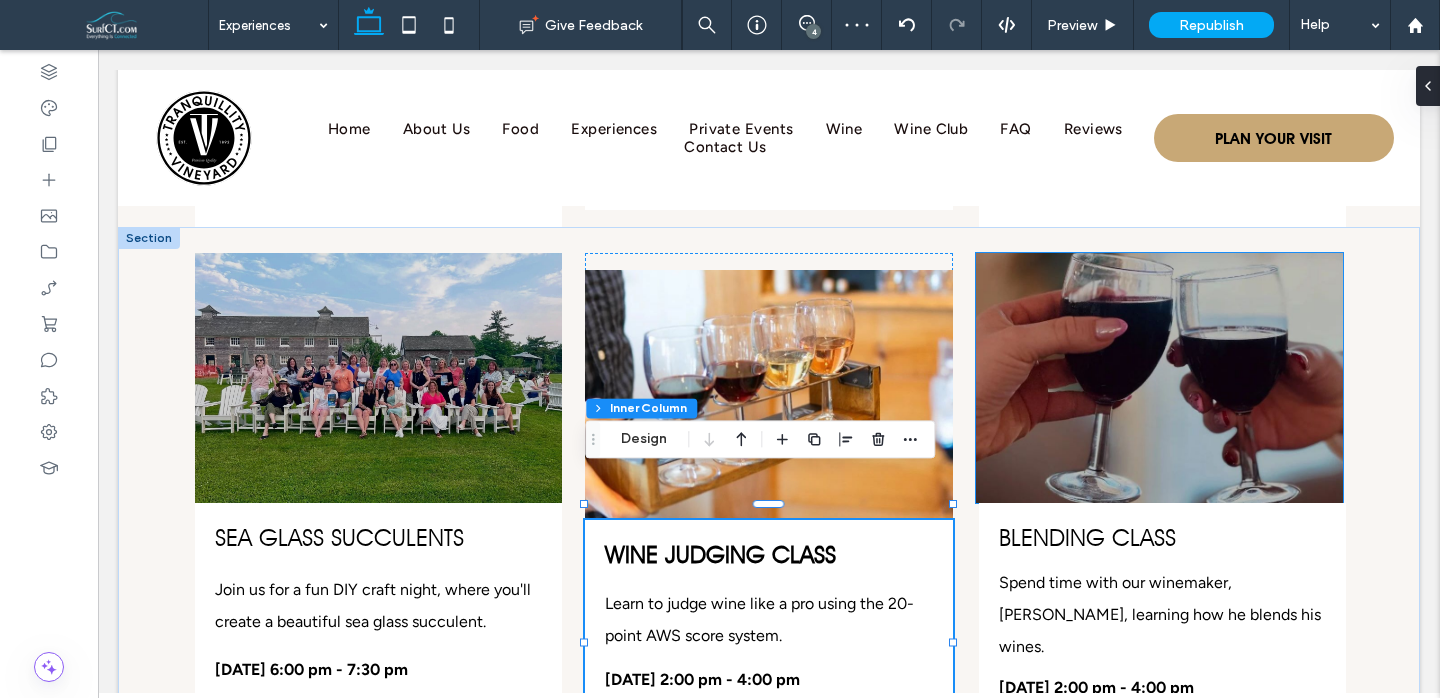 click at bounding box center (1159, 378) 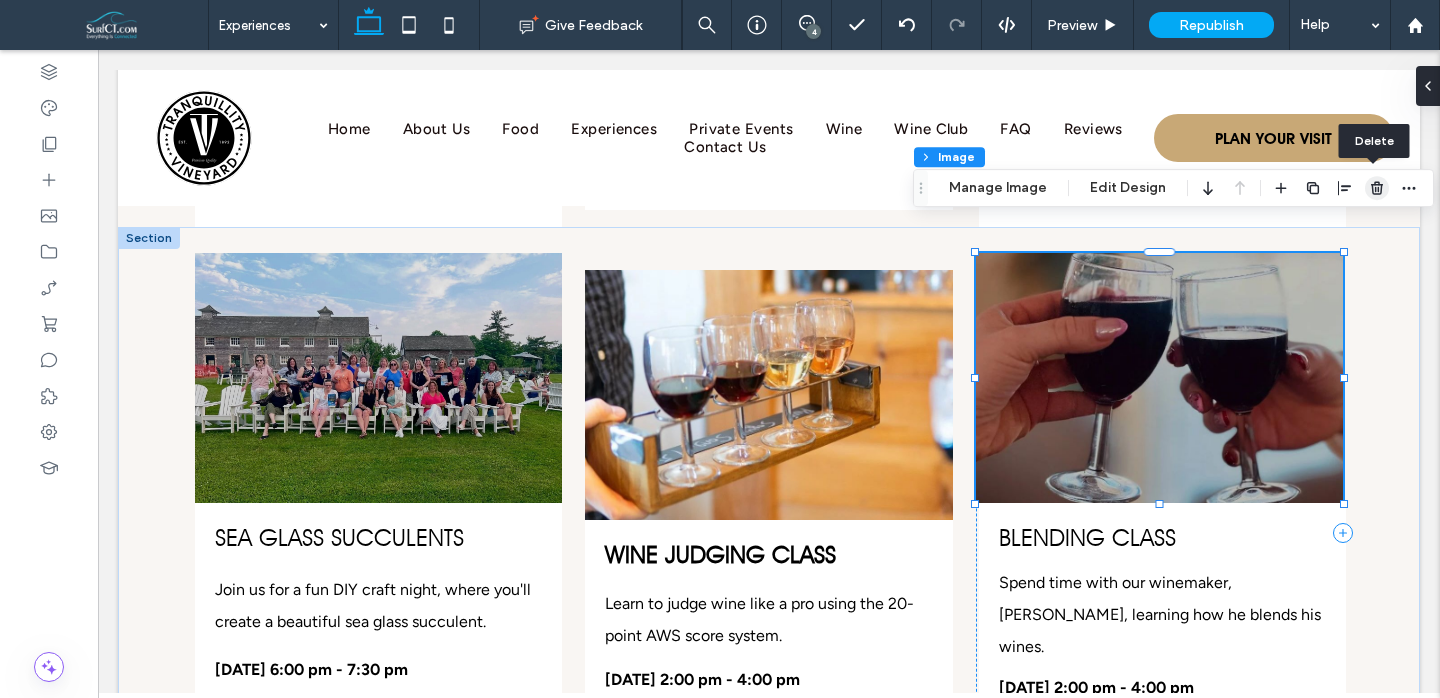 click 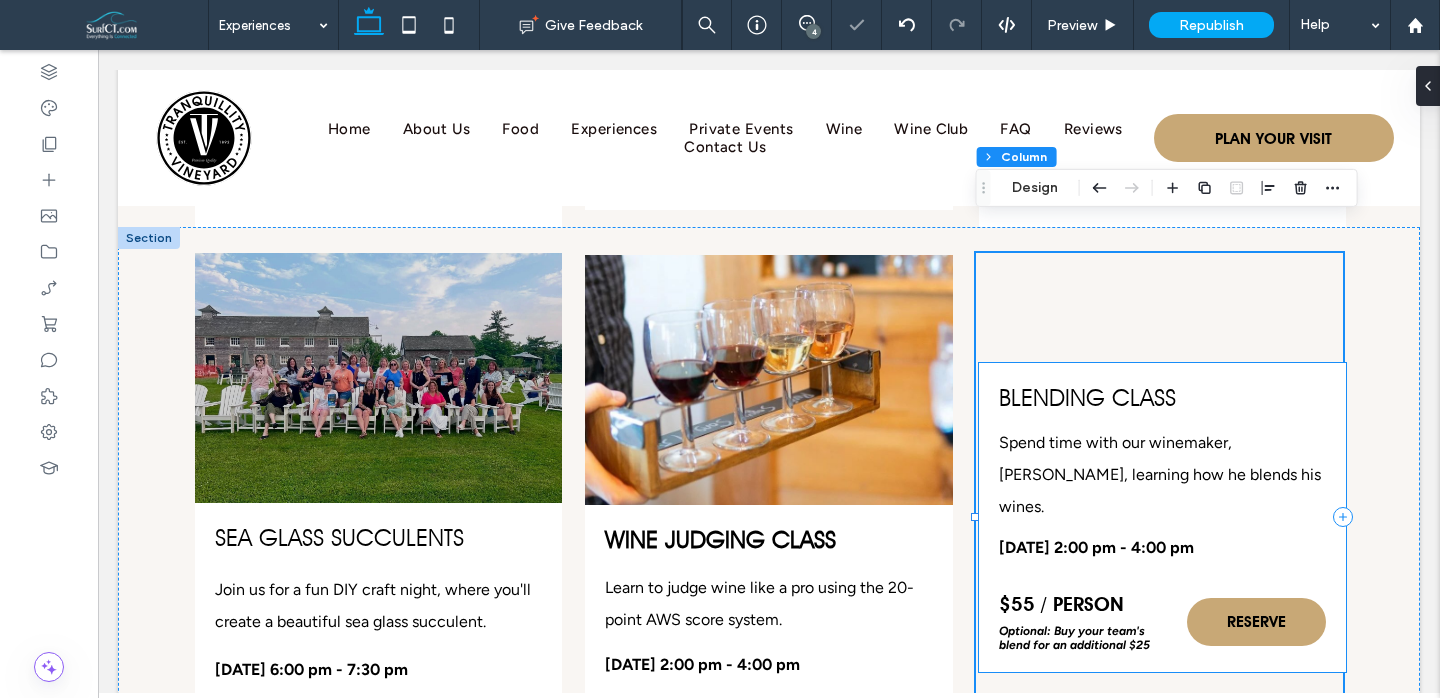 click on "Blending Class
Spend time with our winemaker, Frank Renaldi, learning how he blends his wines.
July 6, 2025 from 2:00 pm - 4:00 pm
$55 / person
Optional: Buy your team's blend for an additional $25
RESERVE" at bounding box center [1162, 517] 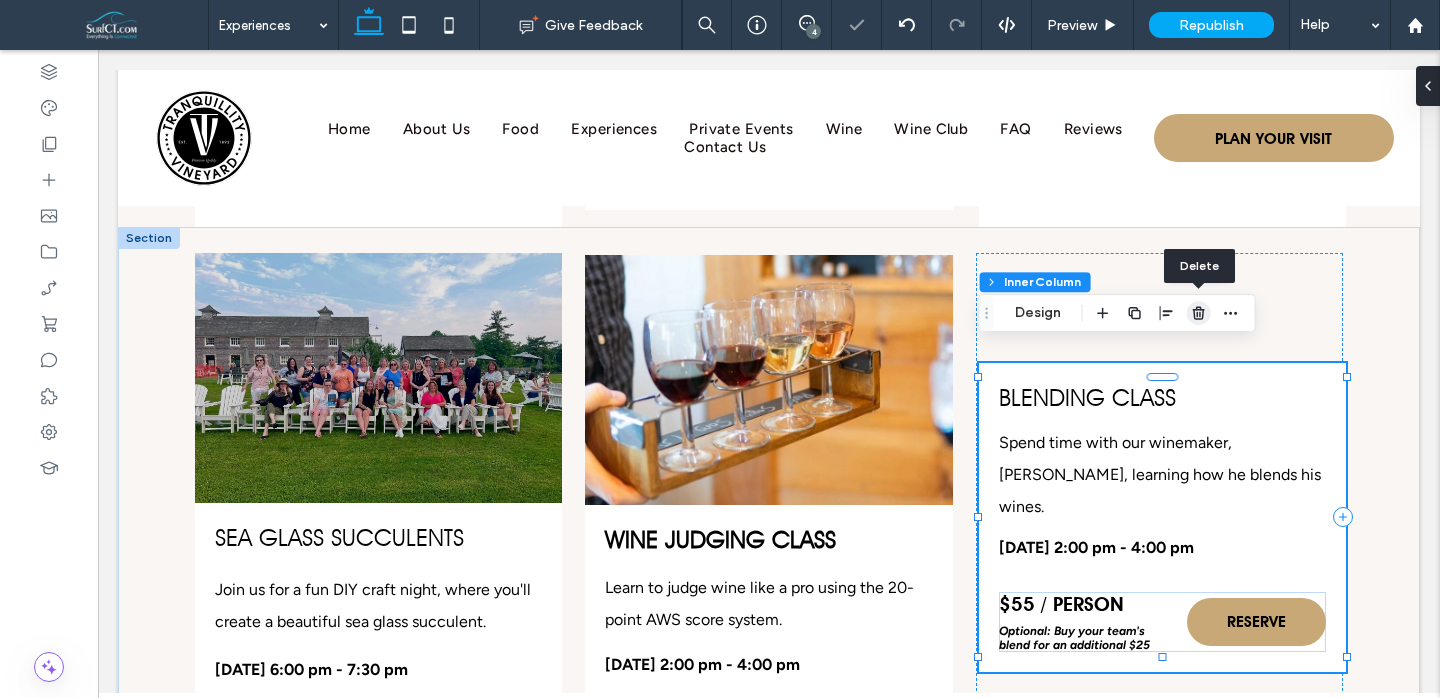 click 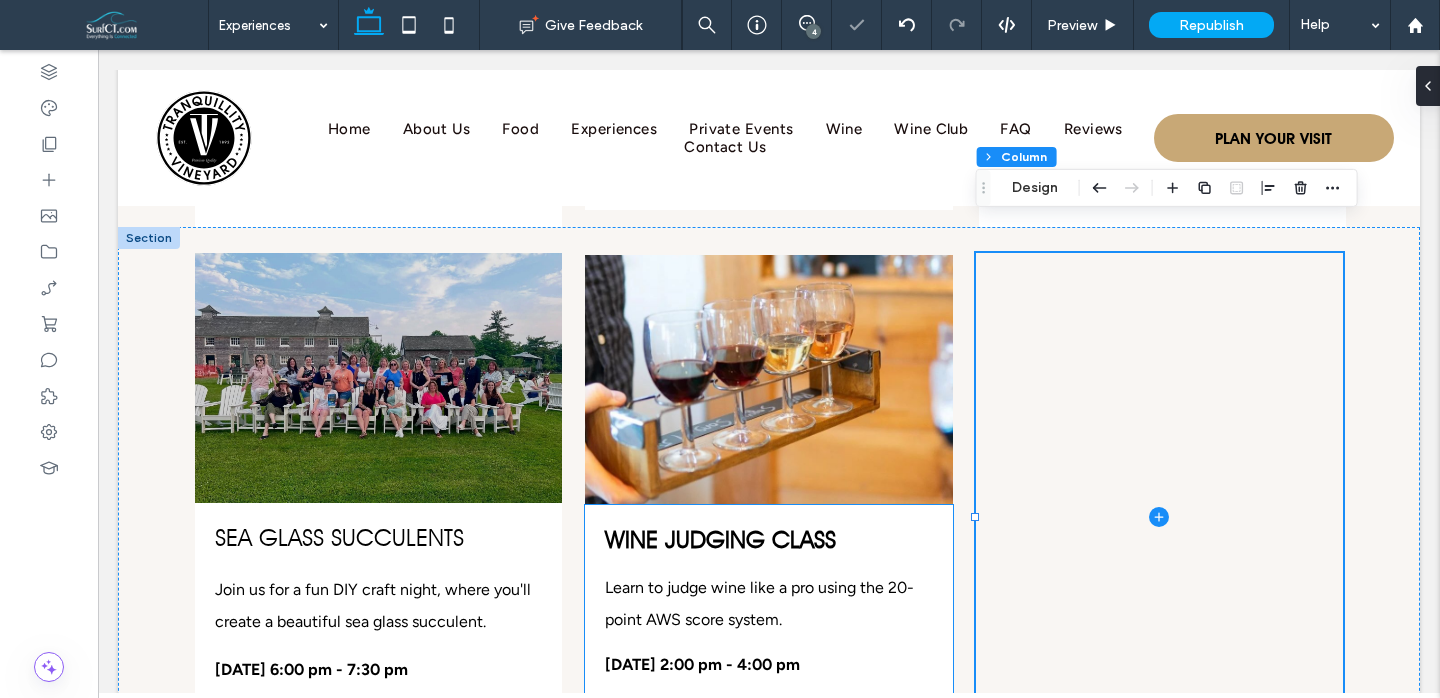 click on "Wine Judging Class" at bounding box center [720, 539] 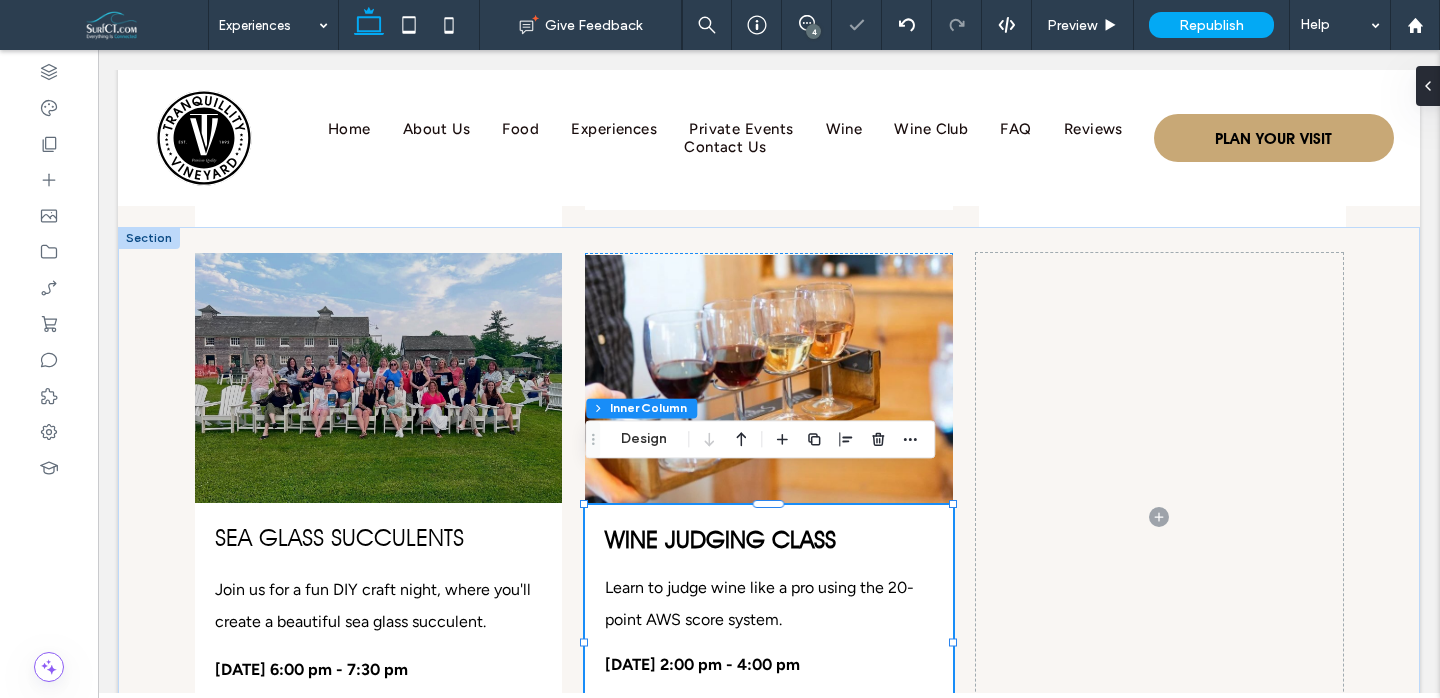 click on "Wine Judging Class" at bounding box center (720, 539) 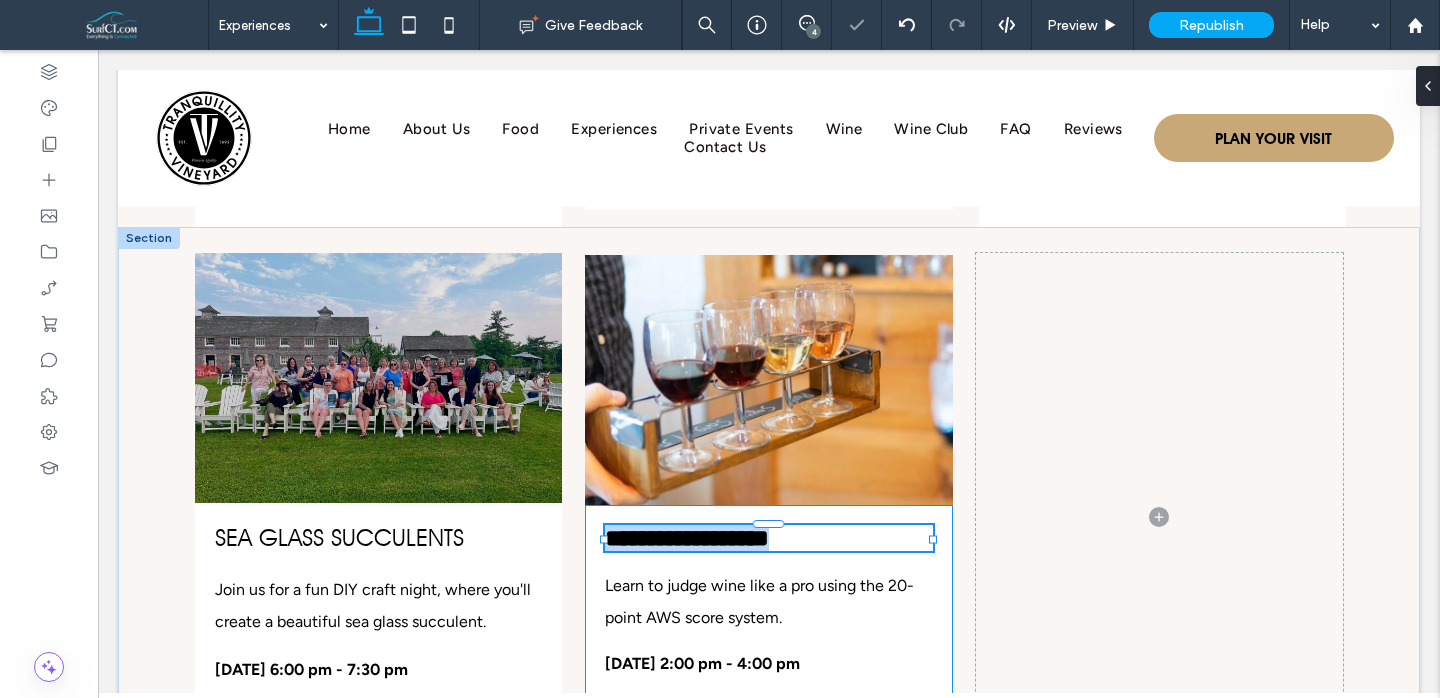 type on "*********" 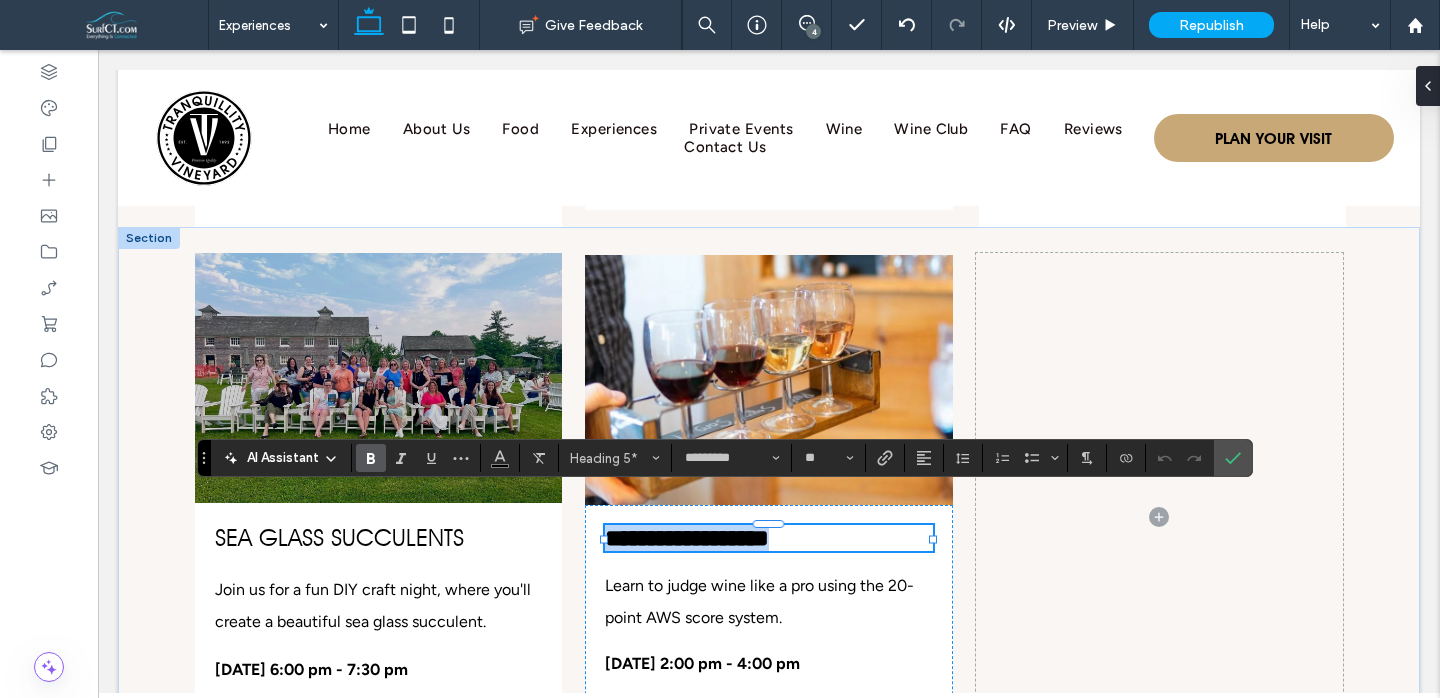 type 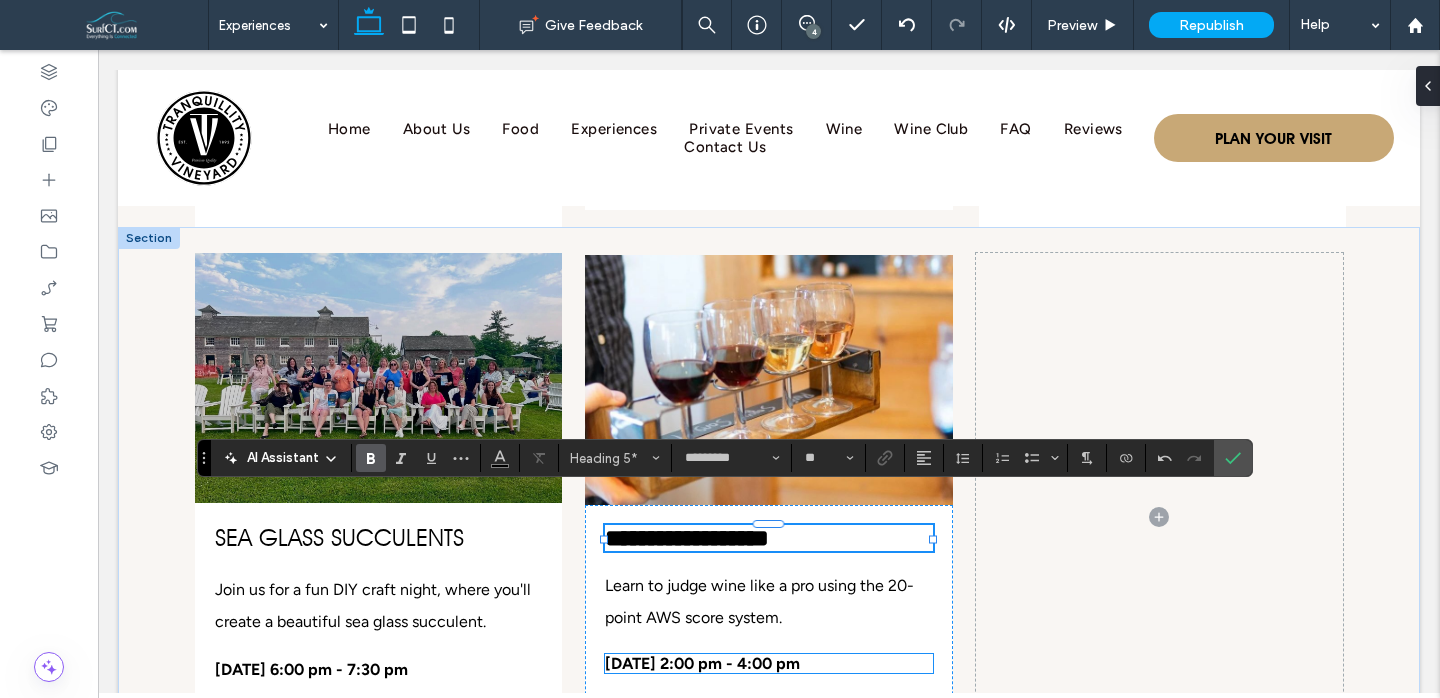 click on "July 27, 2025 from 2:00 pm - 4:00 pm" at bounding box center [702, 663] 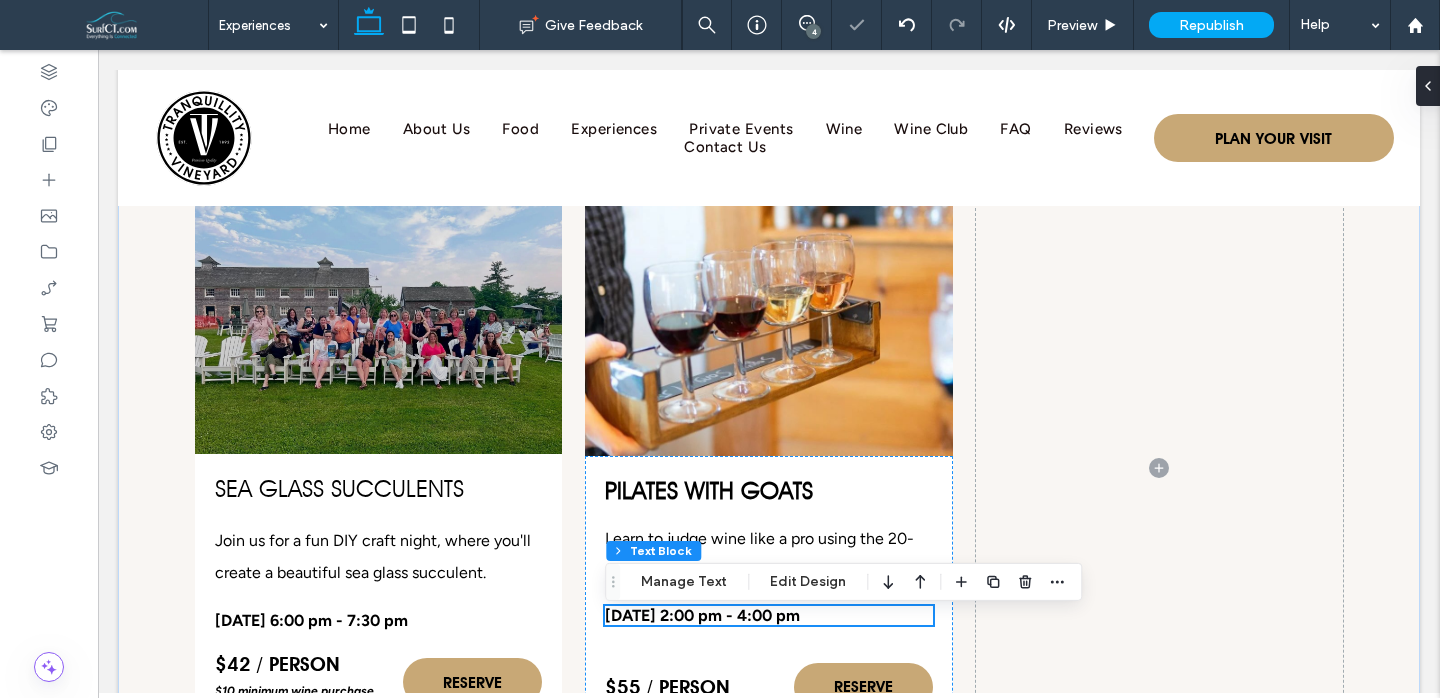 scroll, scrollTop: 4119, scrollLeft: 0, axis: vertical 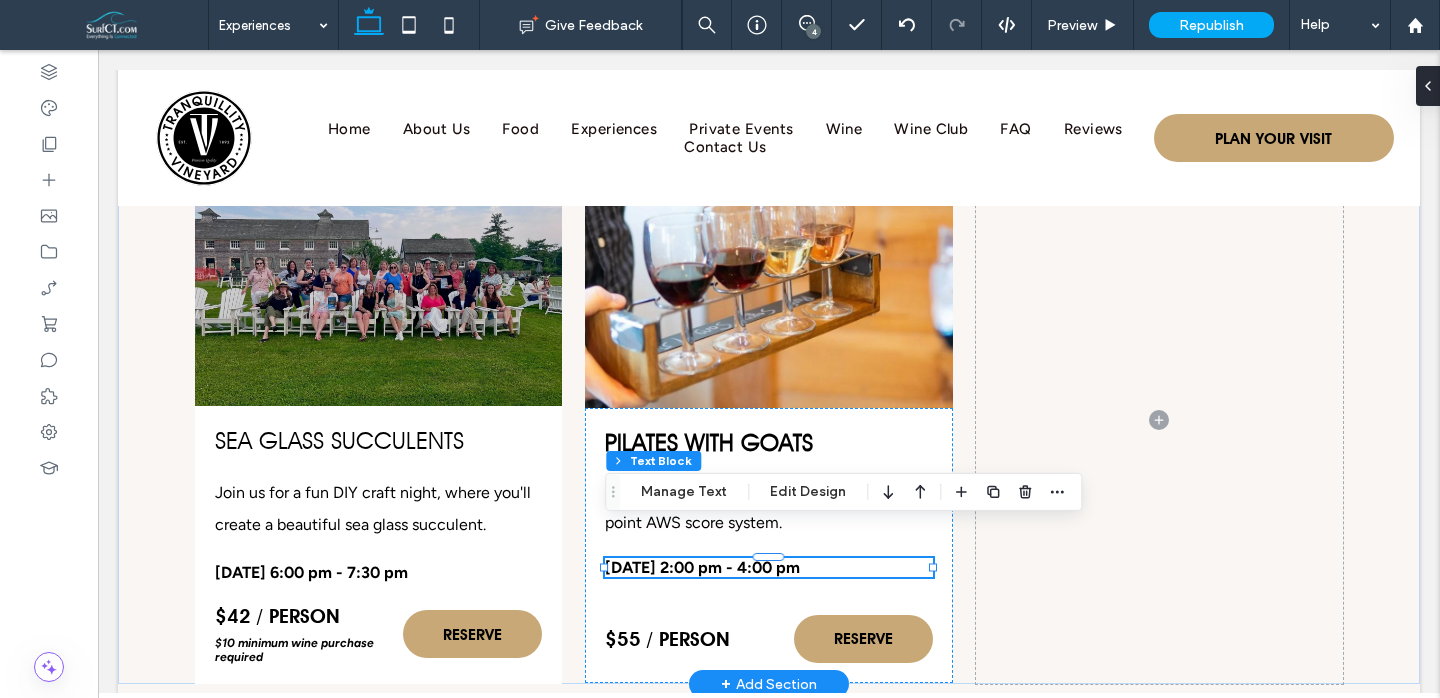 click on "July 27, 2025 from 2:00 pm - 4:00 pm" at bounding box center (702, 567) 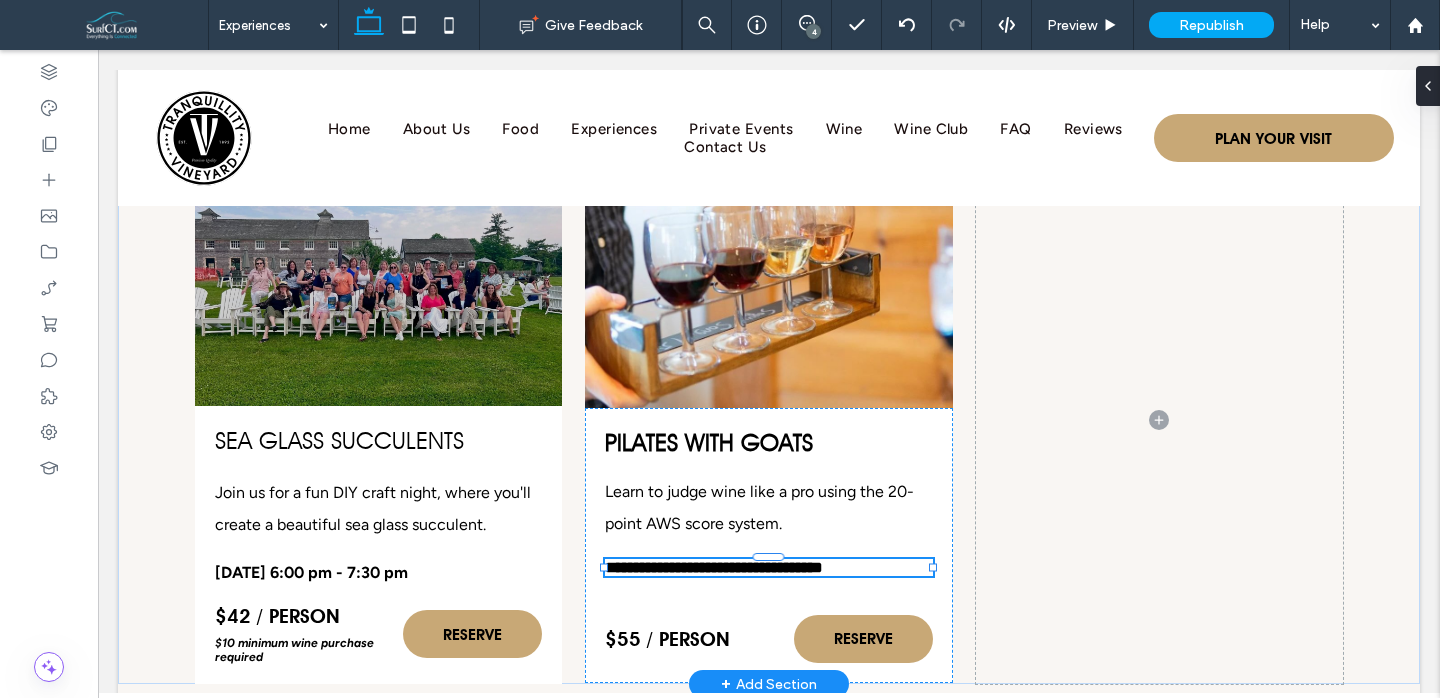 click on "**********" at bounding box center [714, 567] 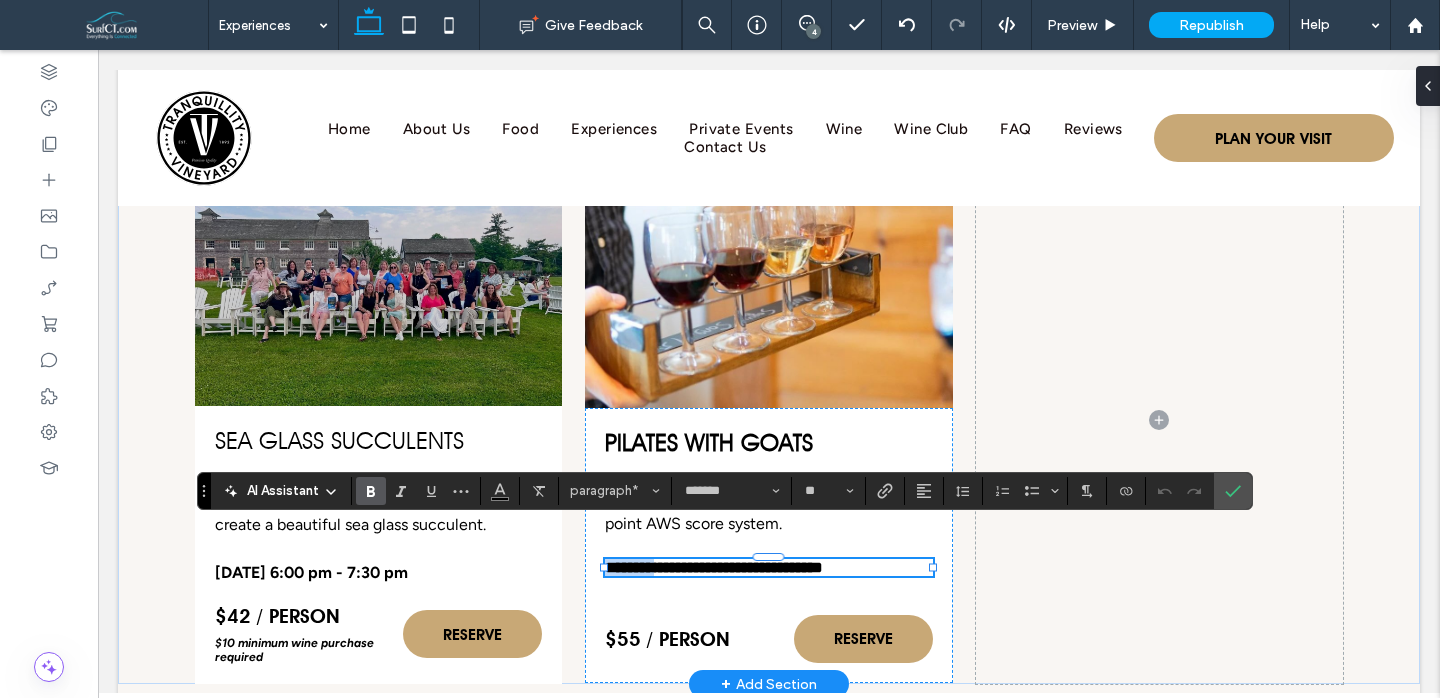 click on "**********" at bounding box center (714, 567) 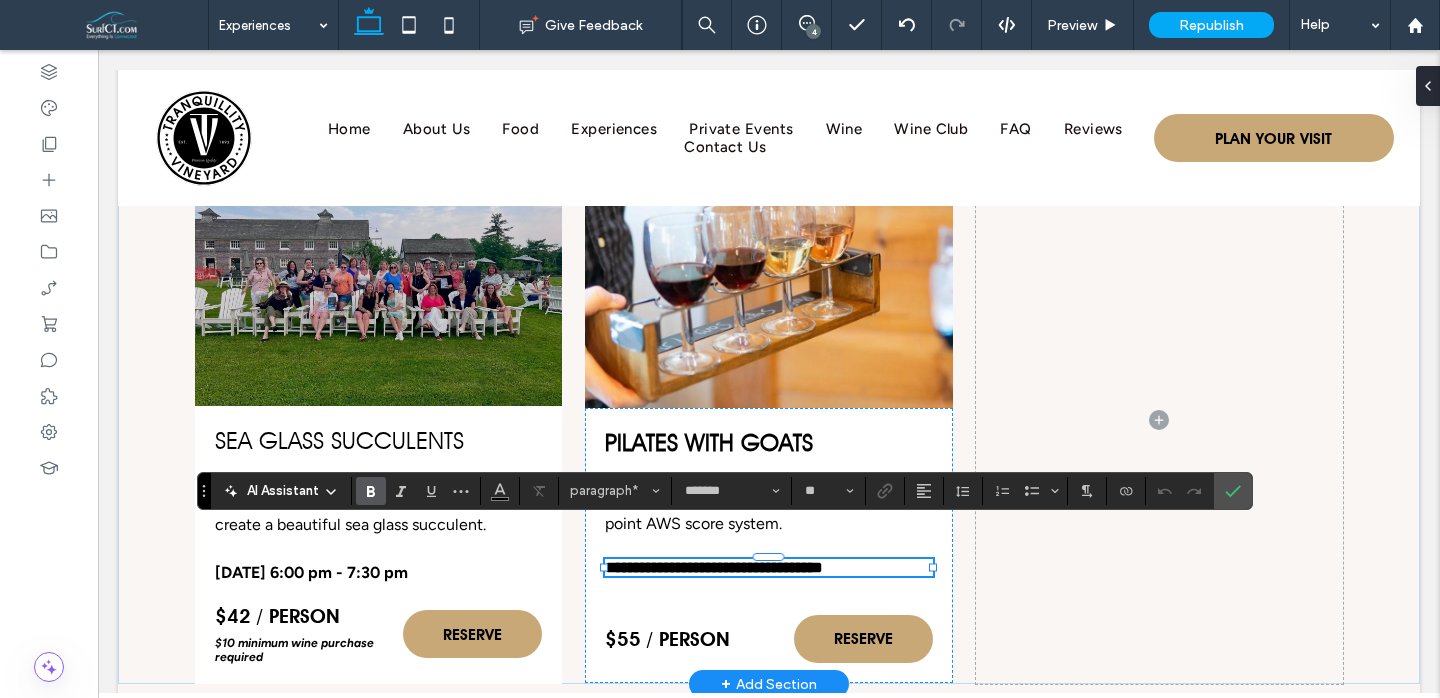 click on "**********" at bounding box center [714, 567] 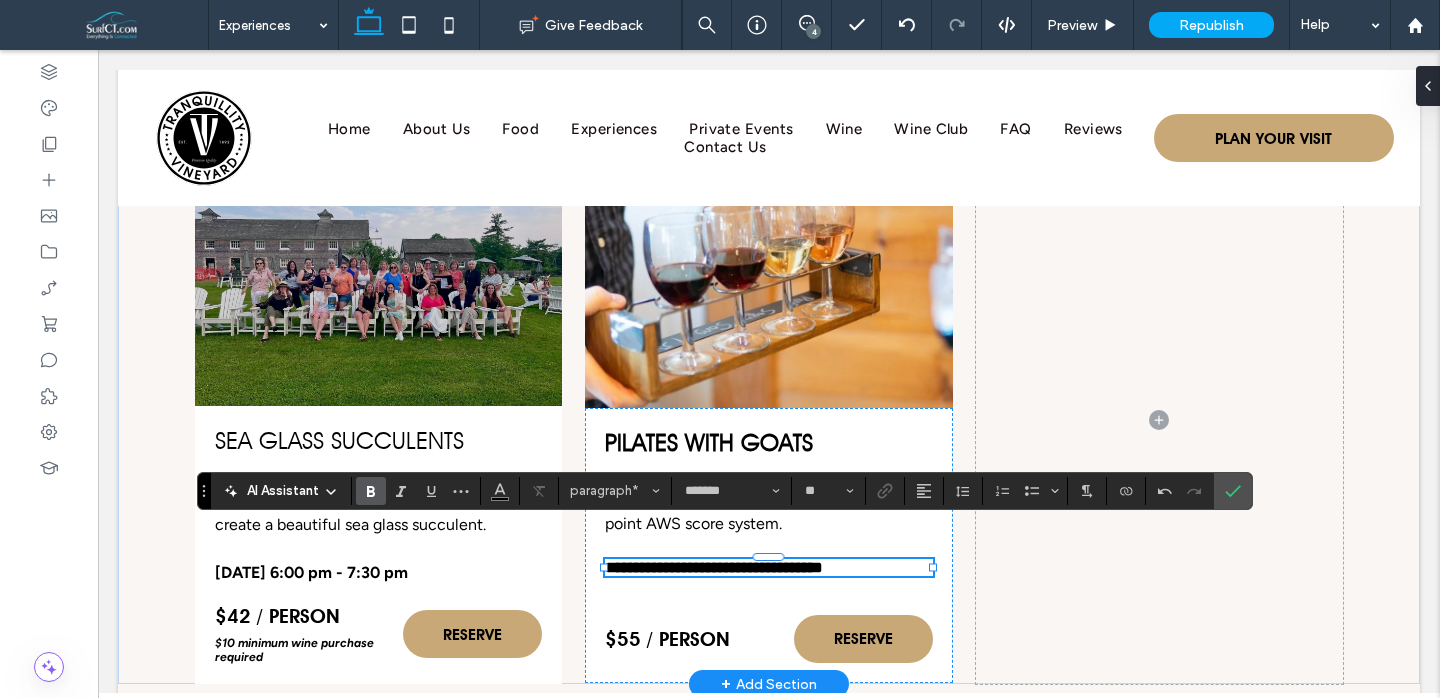click on "**********" at bounding box center (714, 567) 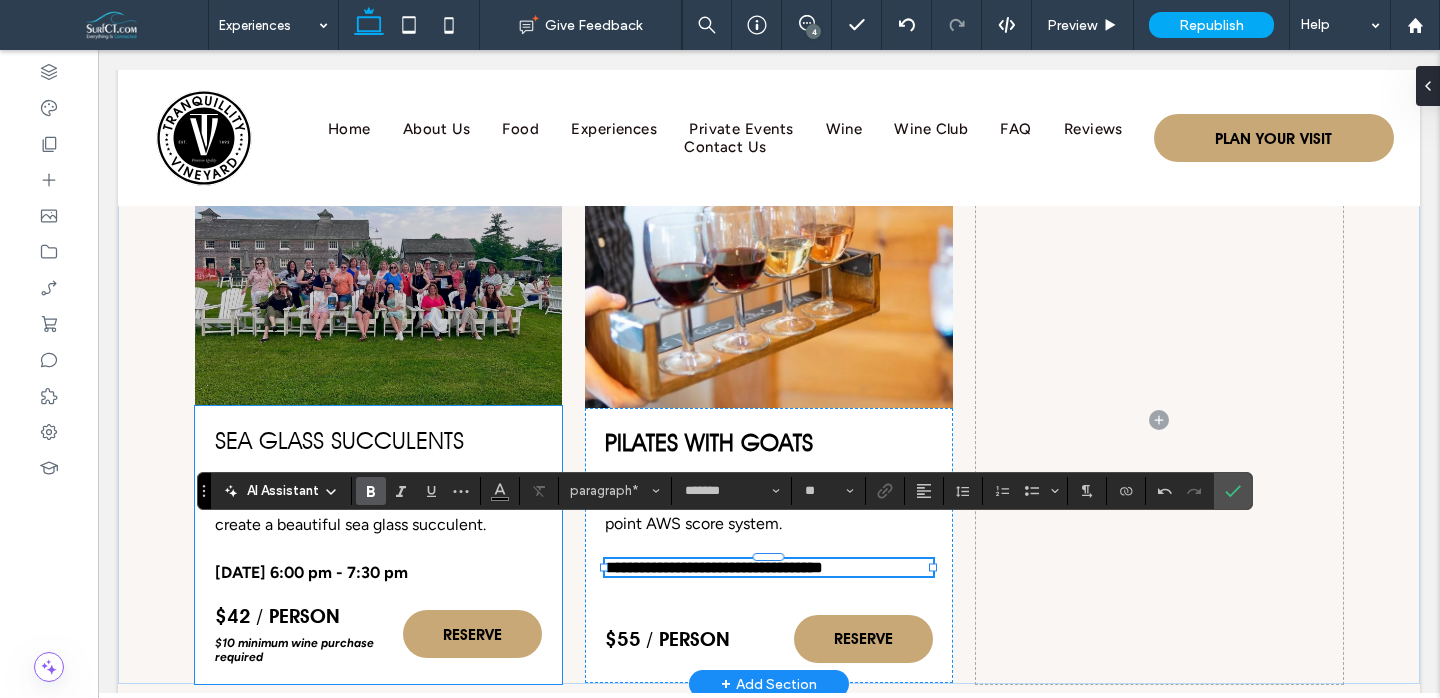 click on "$10 minimum wine purchase required" at bounding box center (294, 650) 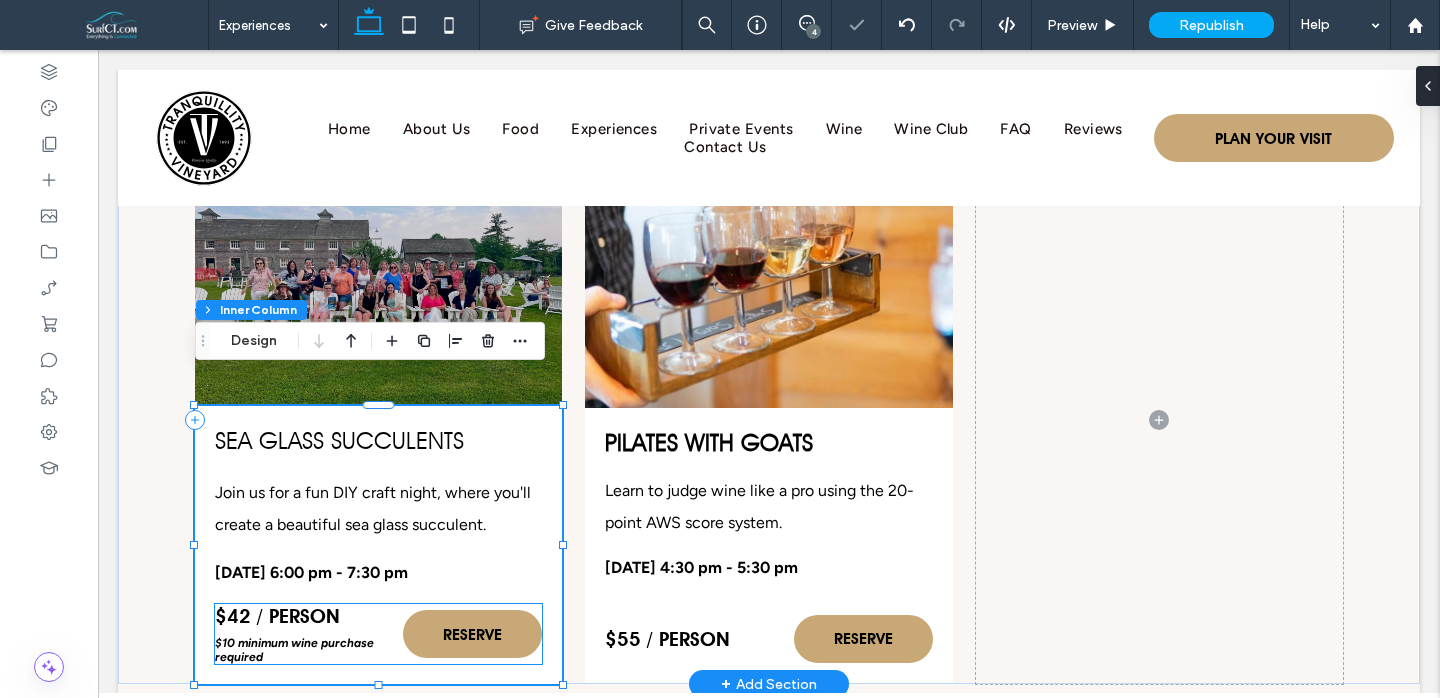 click on "$42 / person $10 minimum wine purchase required" at bounding box center [297, 634] 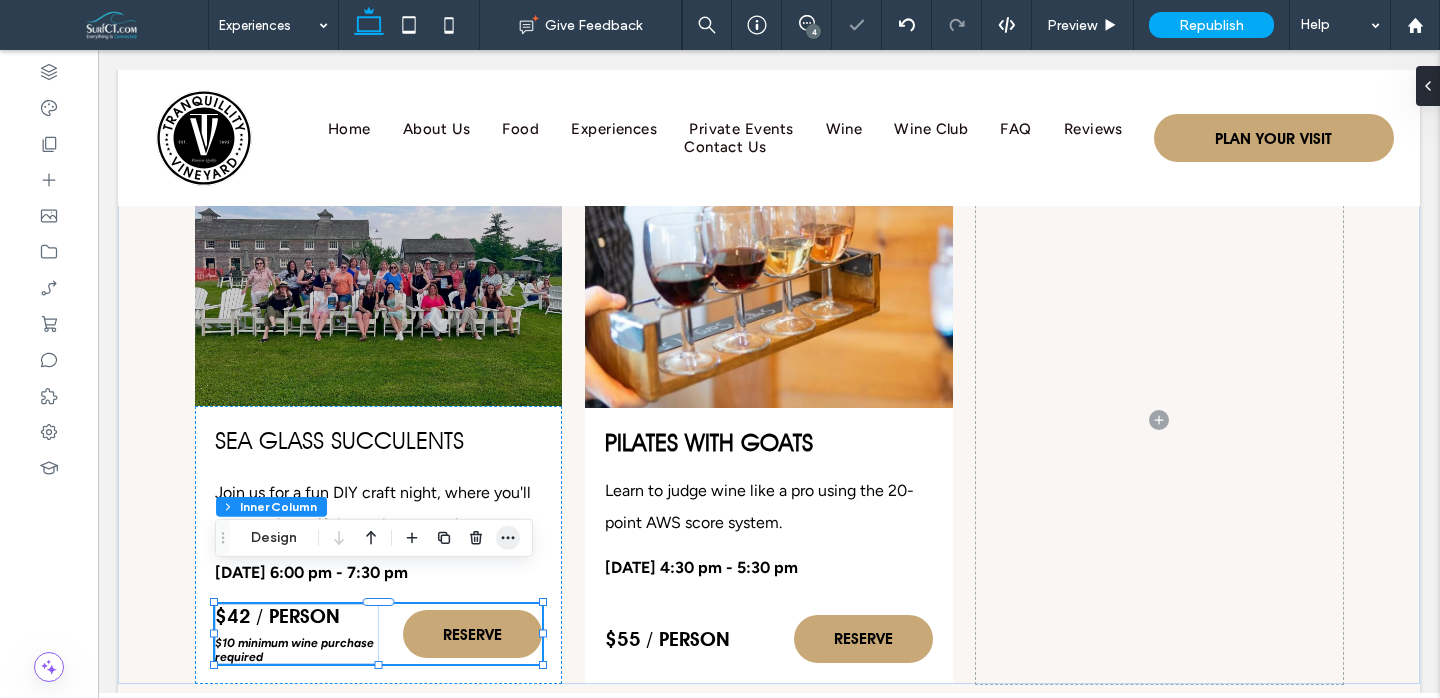 click 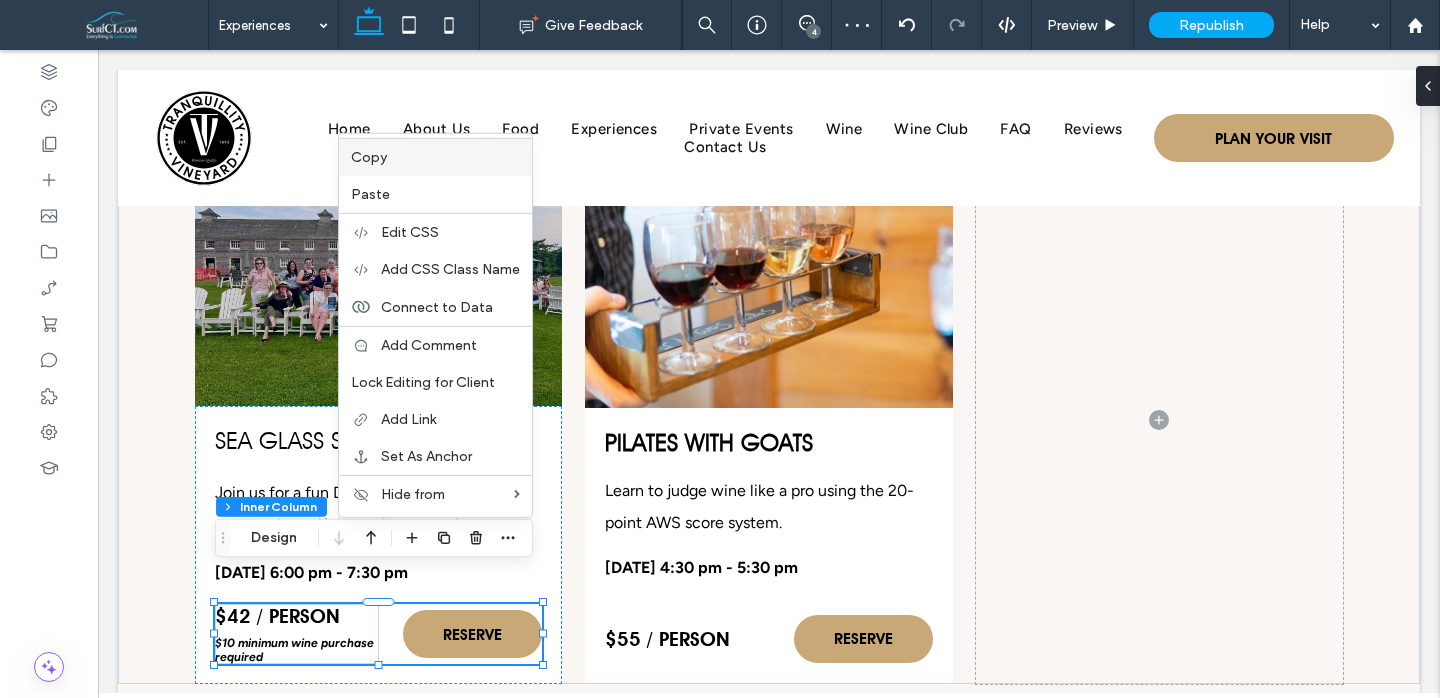 click on "Copy" at bounding box center (435, 157) 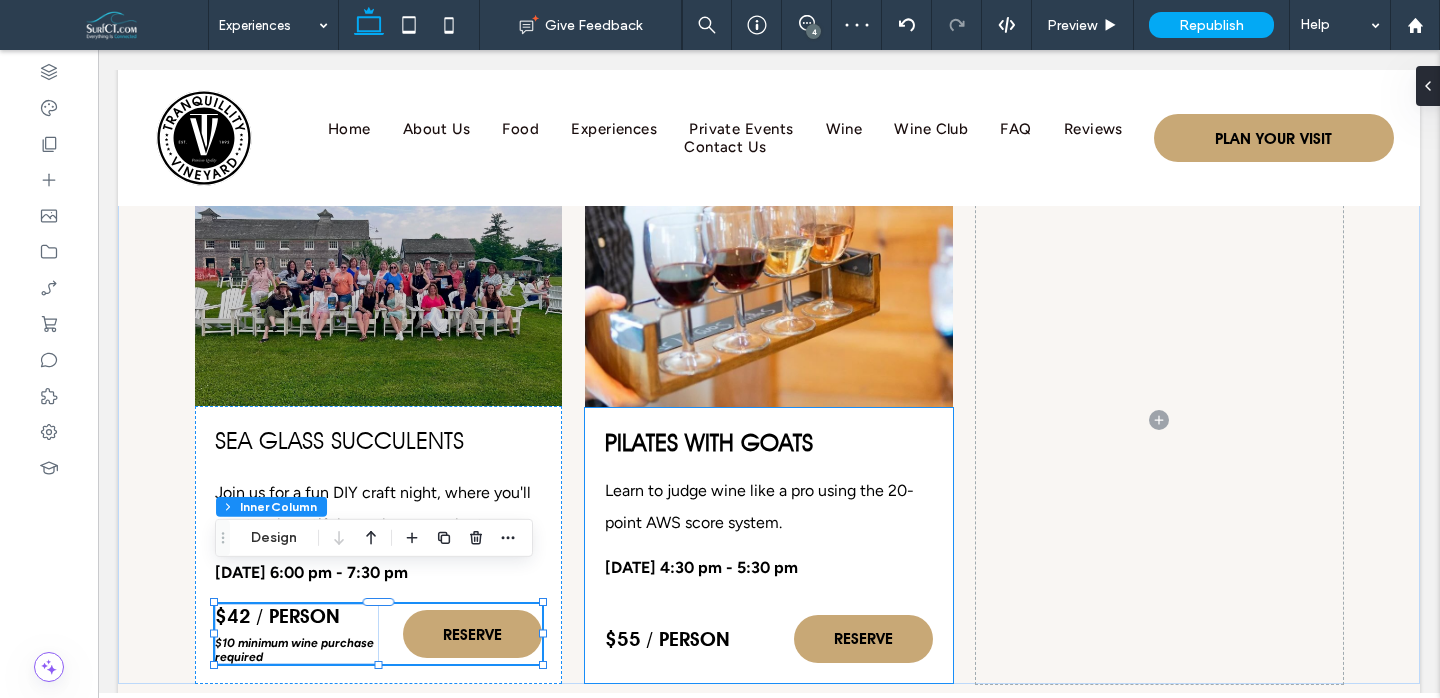 click on "$55 / person" at bounding box center [687, 639] 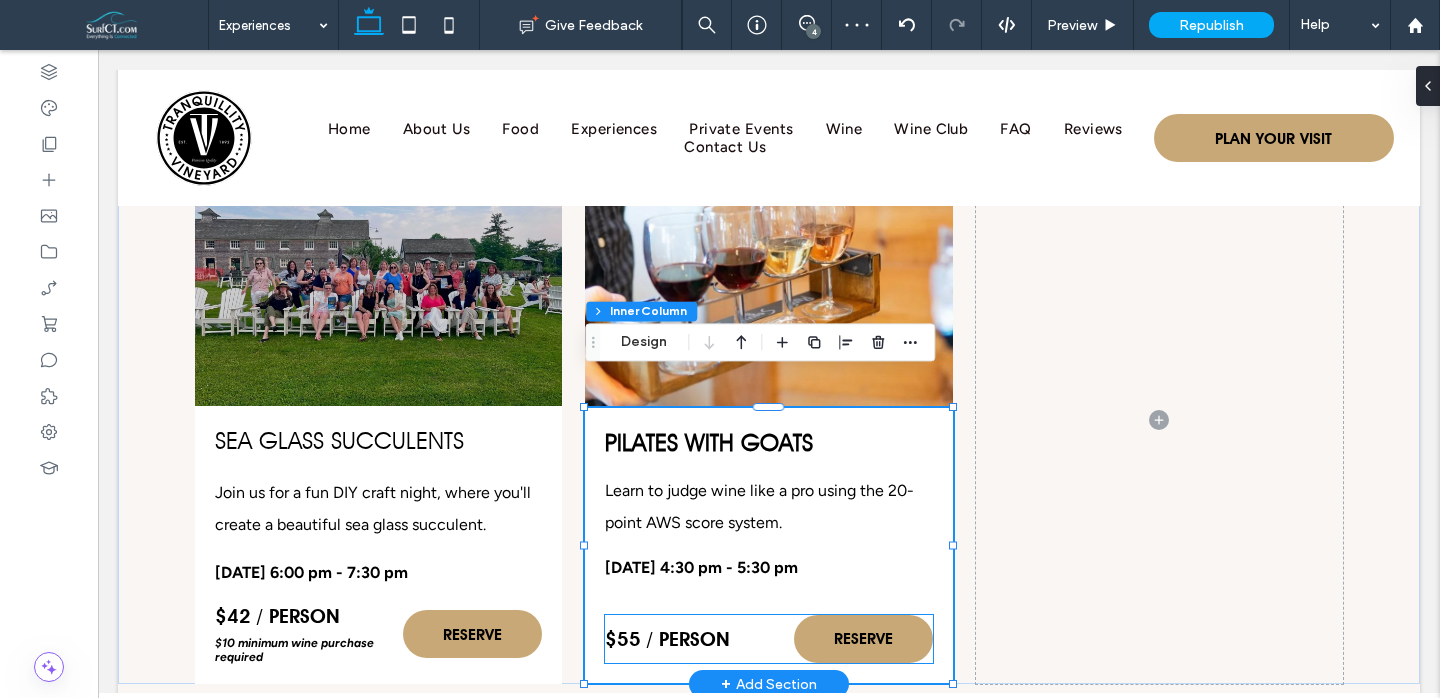 click on "$55 / person" at bounding box center (687, 639) 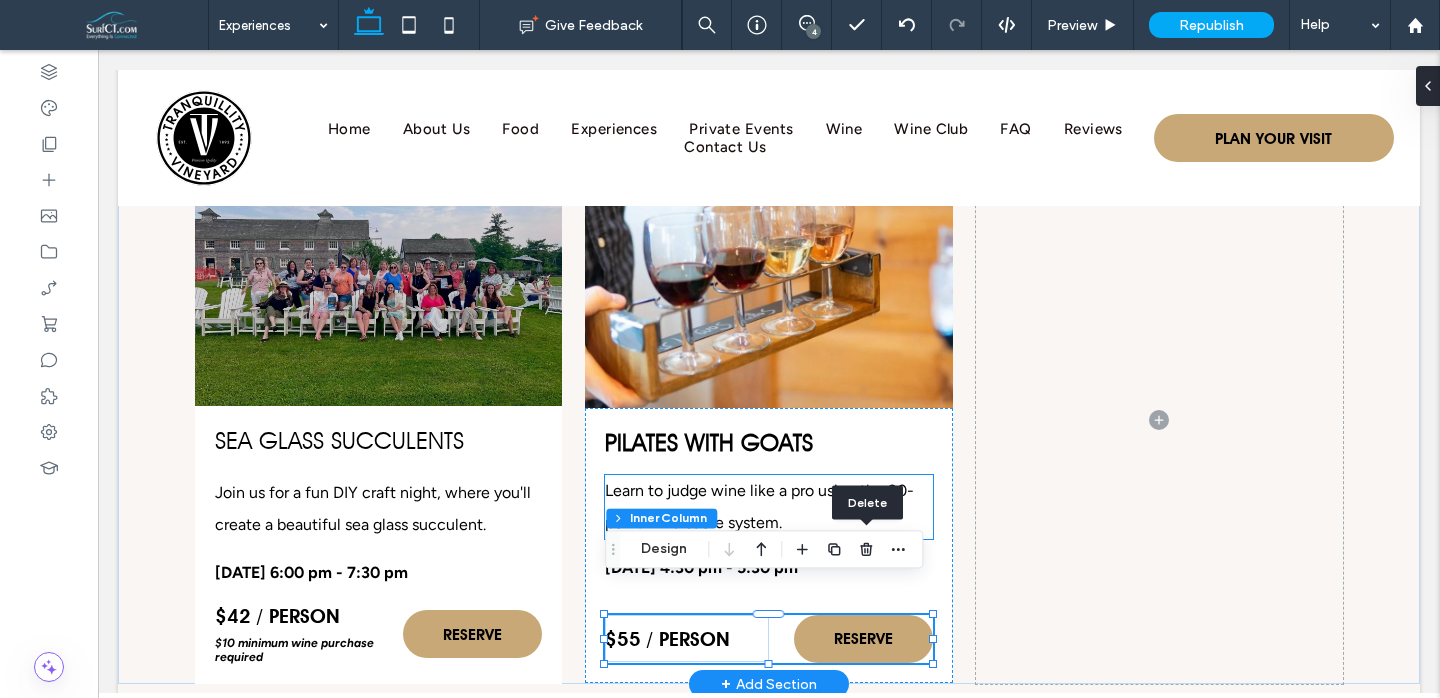 click on "Learn to judge wine like a pro using the 20-point AWS score system." at bounding box center [759, 506] 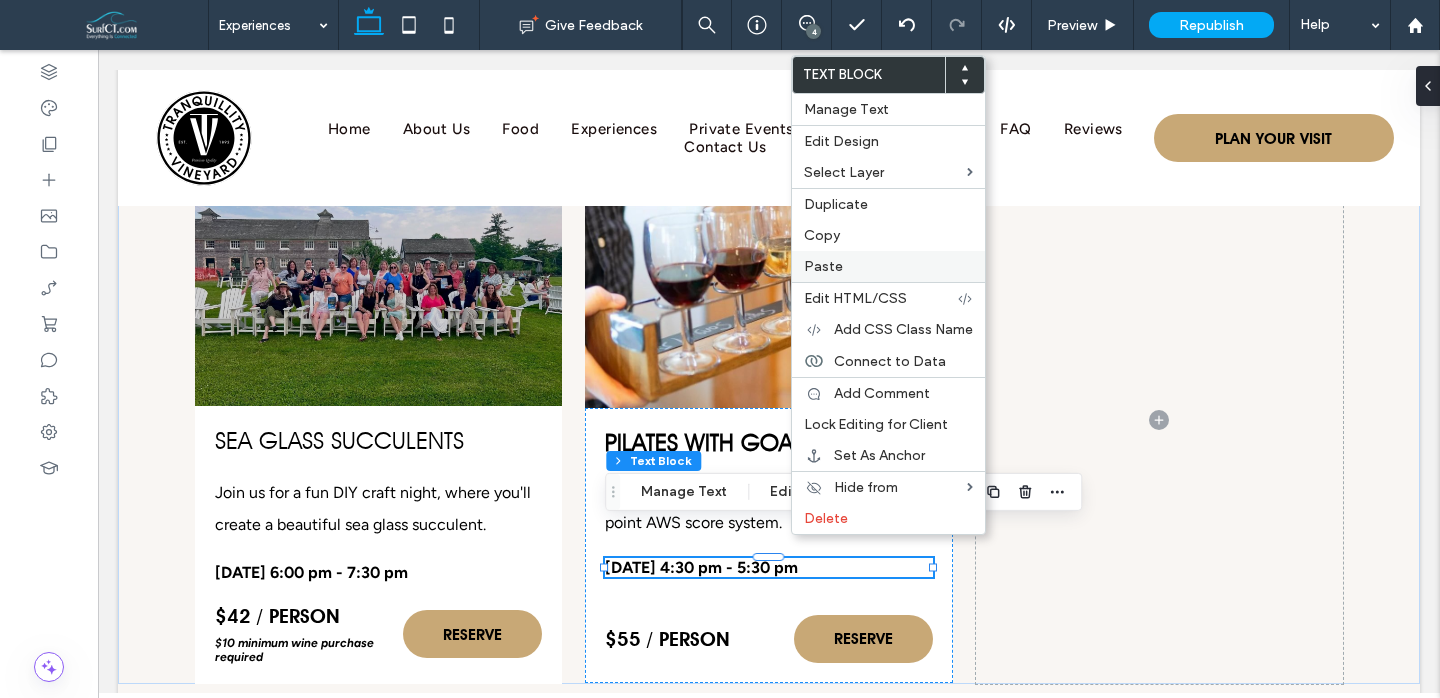 click on "Paste" at bounding box center (888, 266) 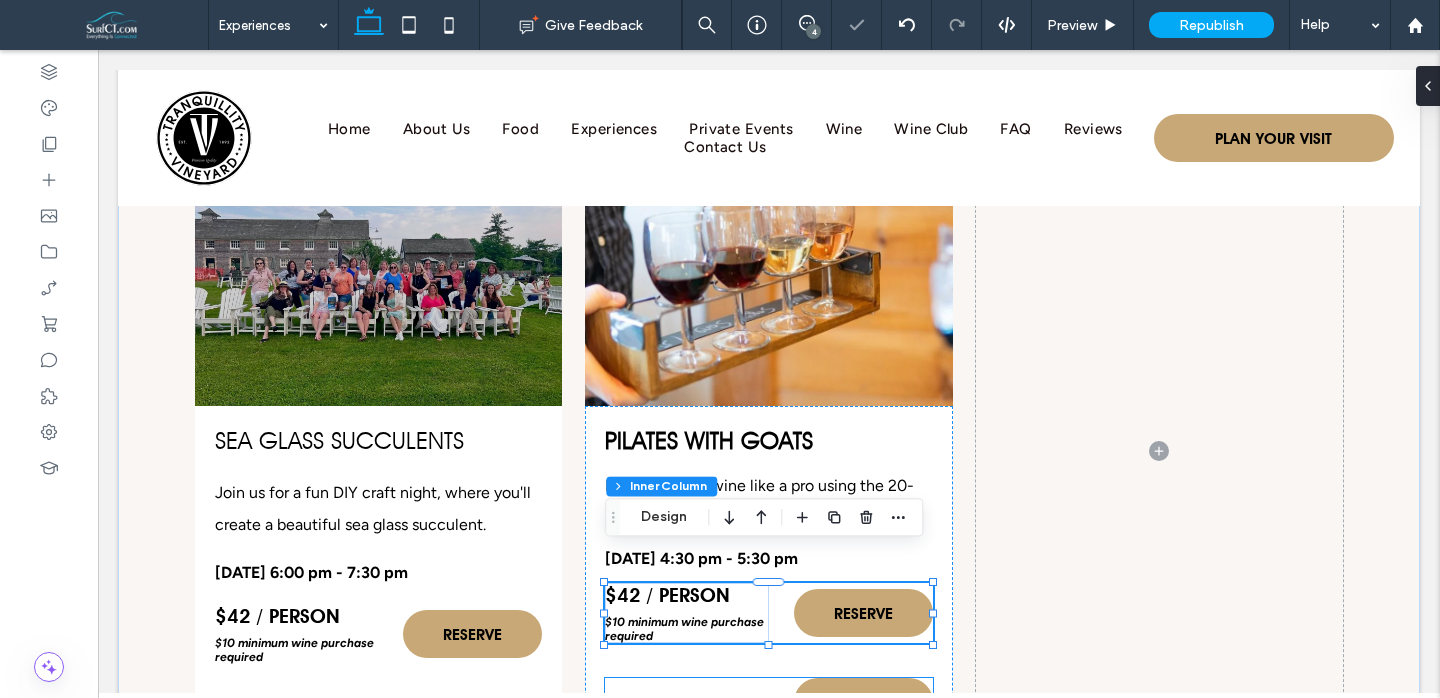 click on "$55 / person" at bounding box center (687, 702) 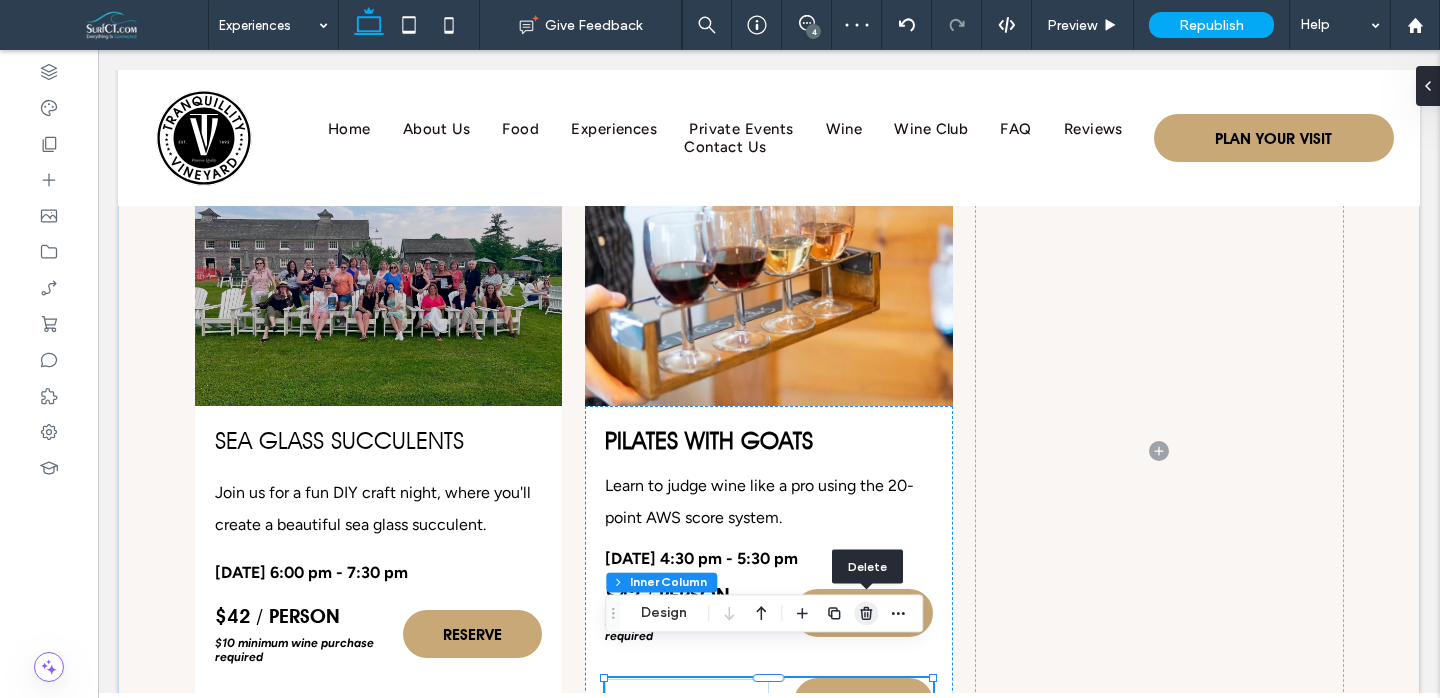 drag, startPoint x: 767, startPoint y: 554, endPoint x: 865, endPoint y: 604, distance: 110.01818 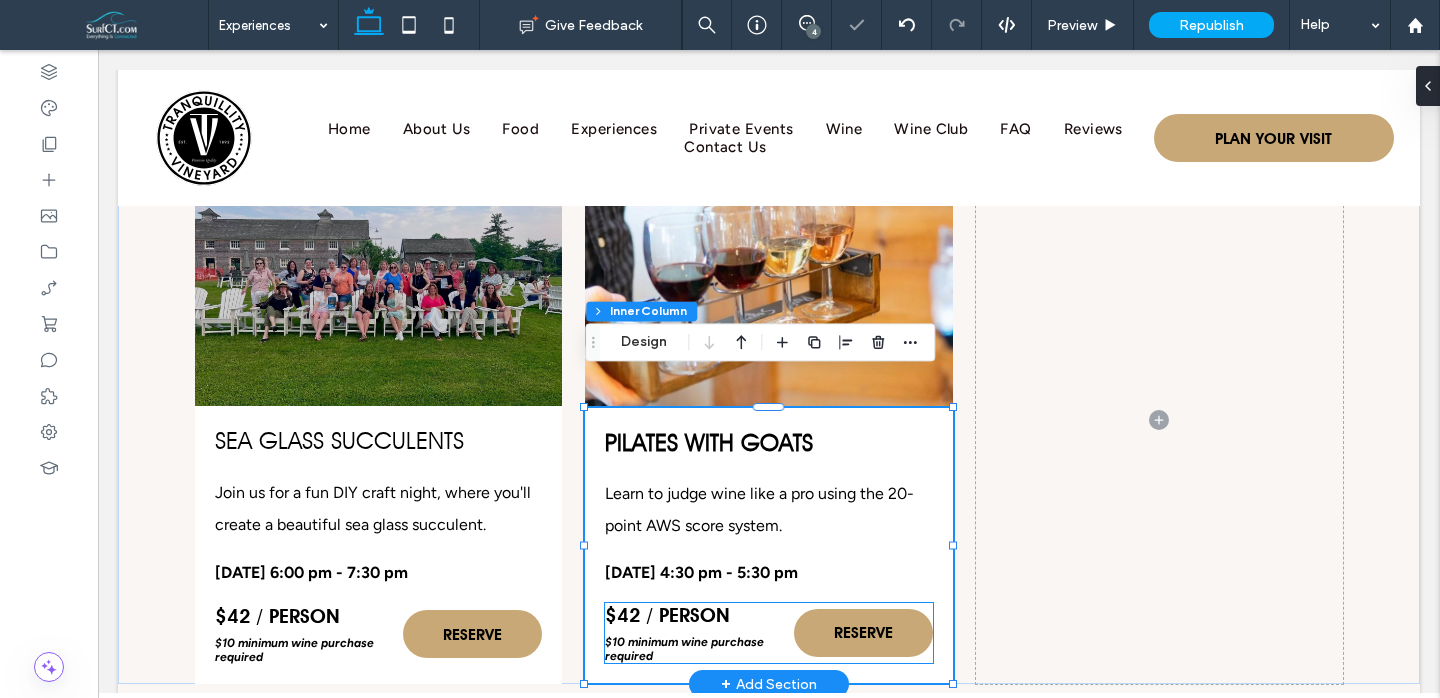 click on "$42 / person" at bounding box center (667, 615) 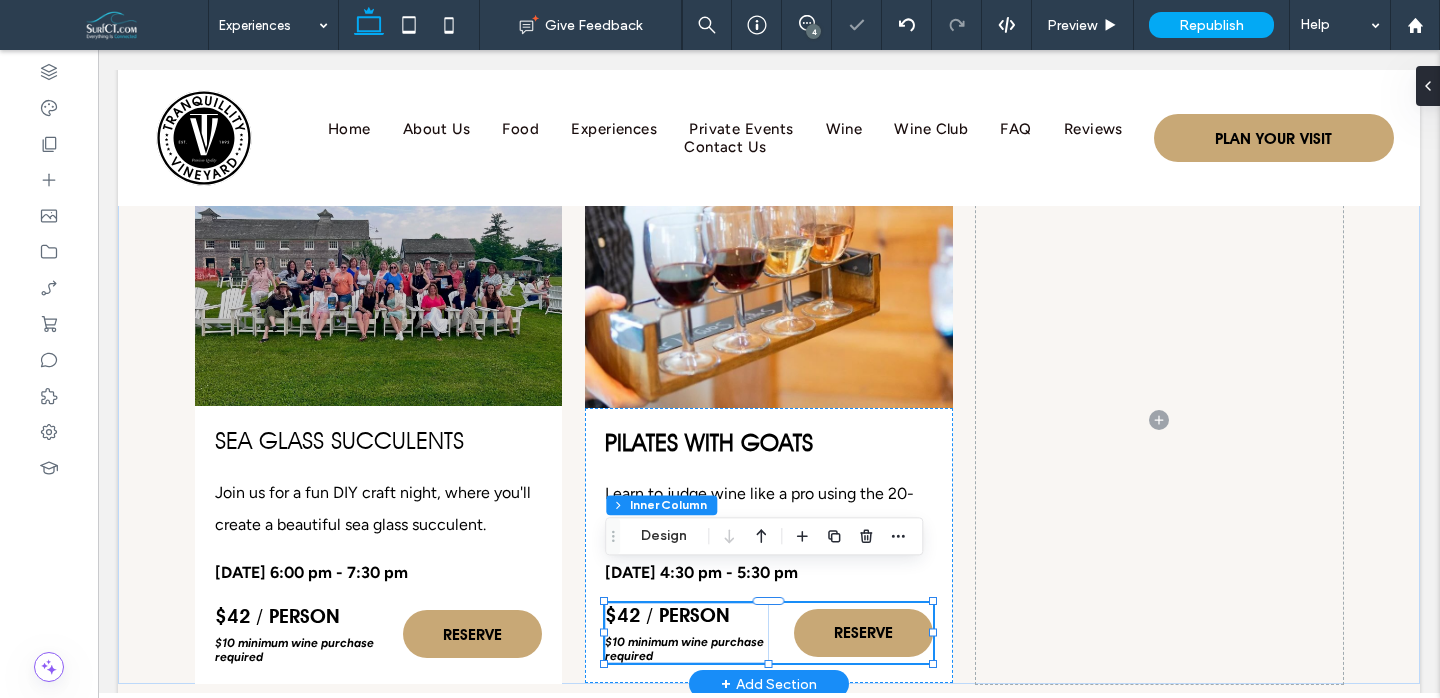click on "$42 / person" at bounding box center (667, 615) 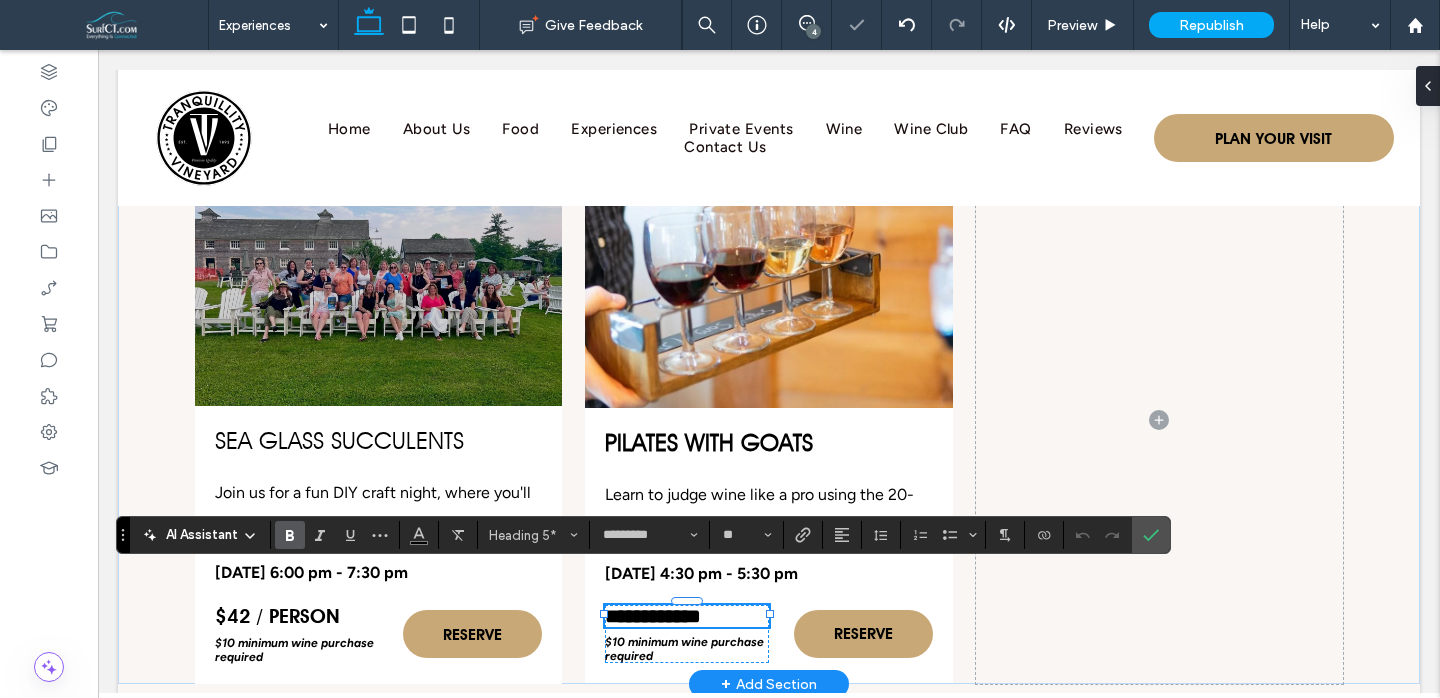 click on "**********" at bounding box center (653, 616) 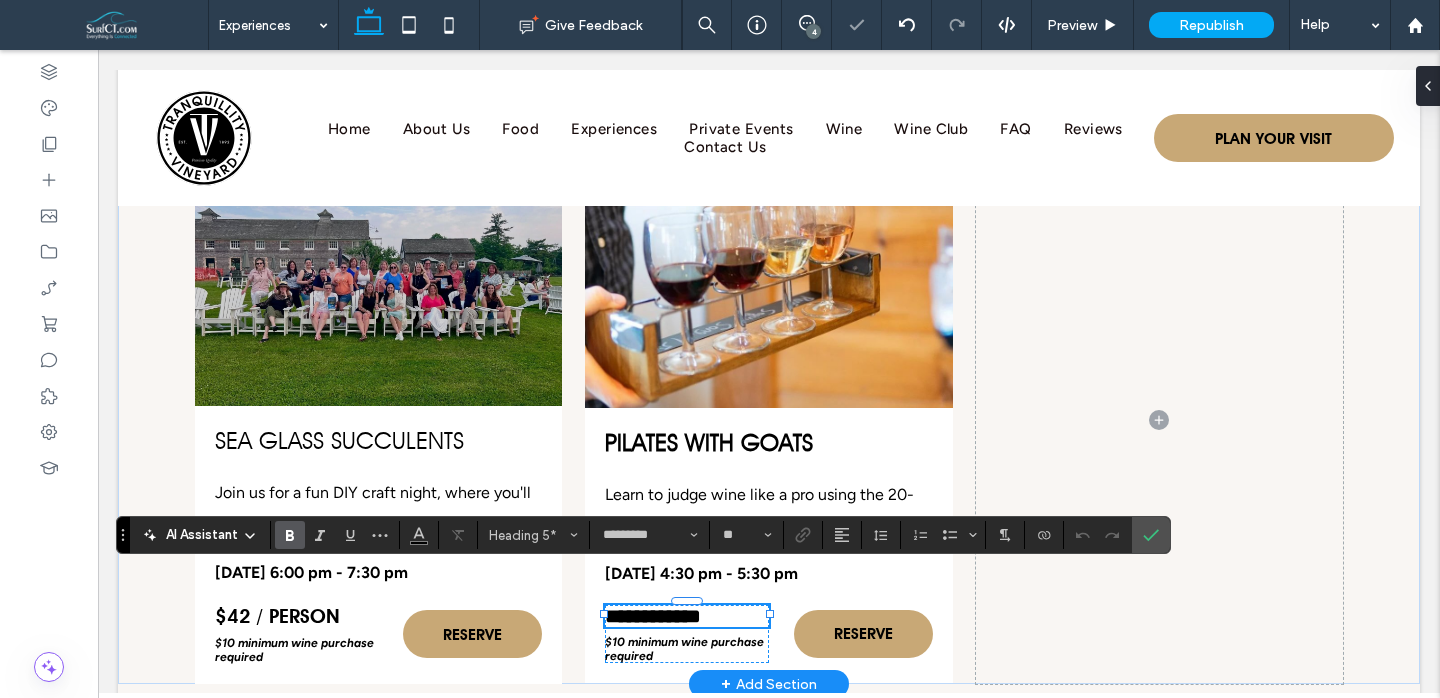 type 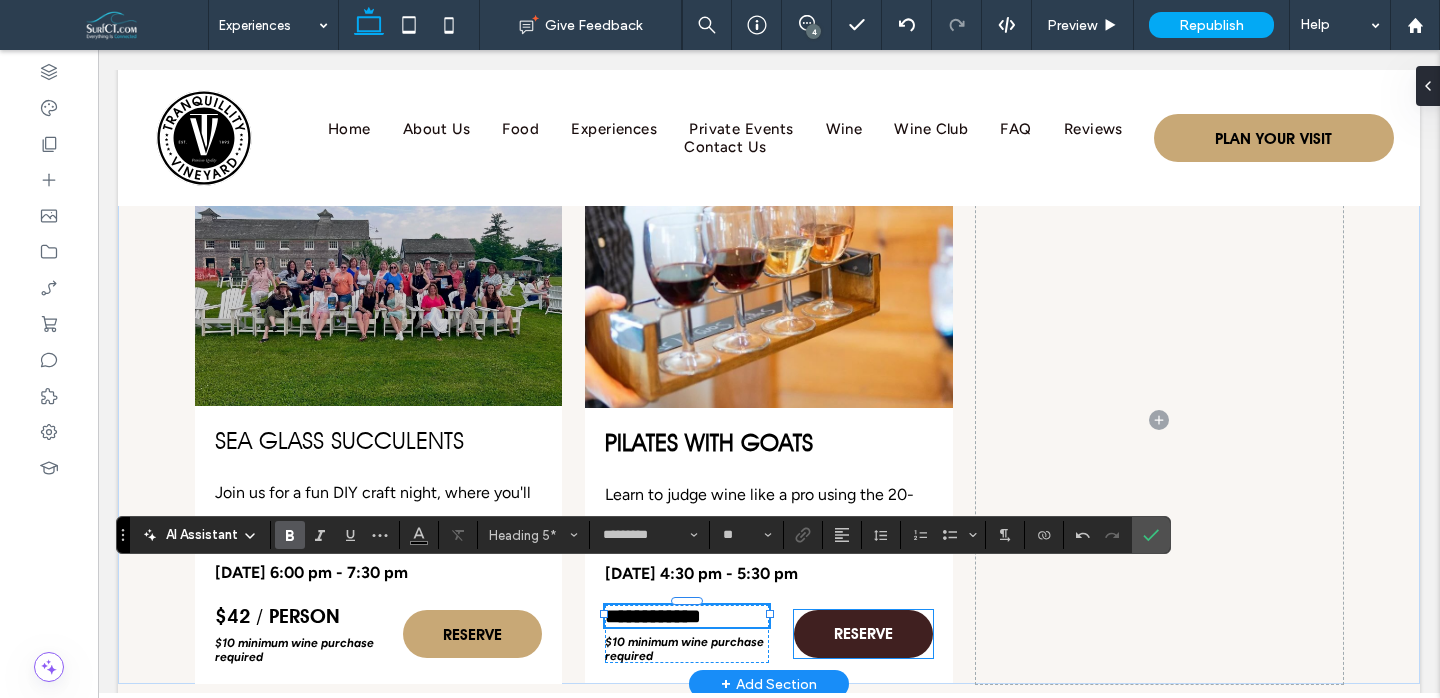 click on "RESERVE" at bounding box center (863, 633) 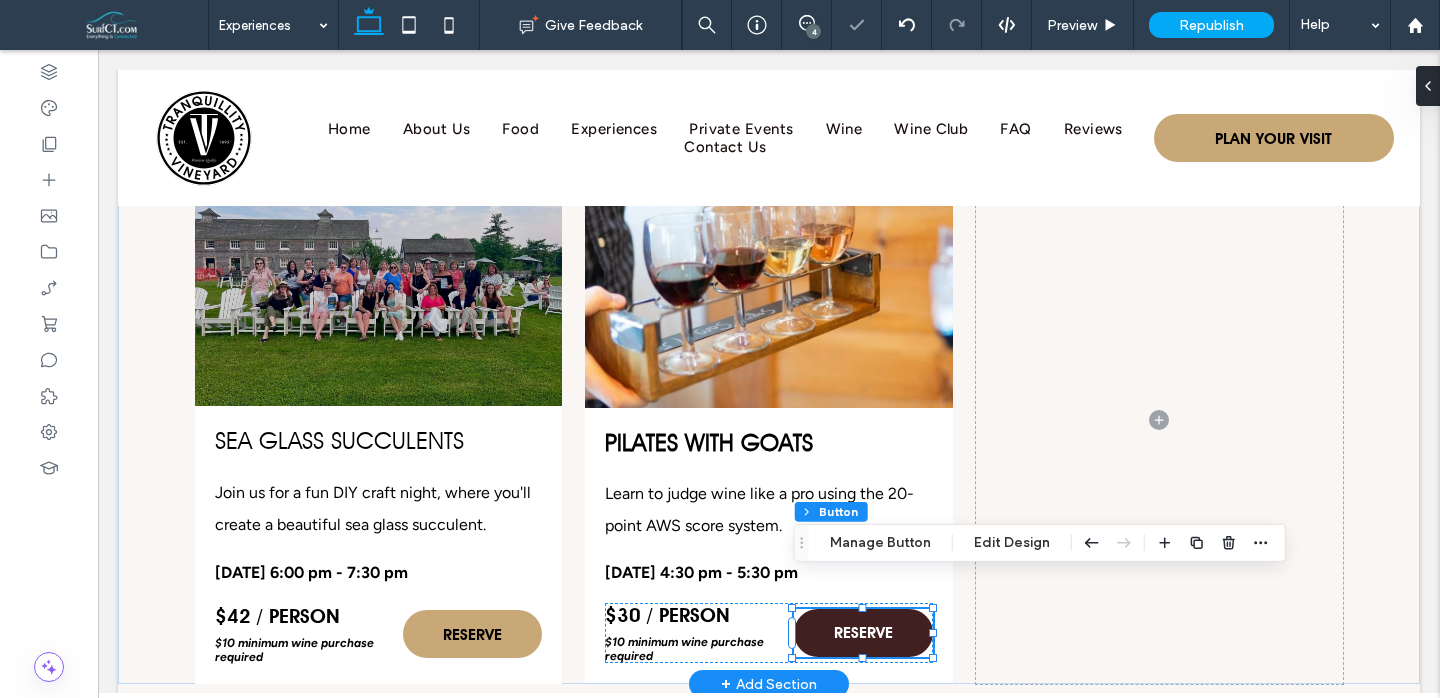 type on "**" 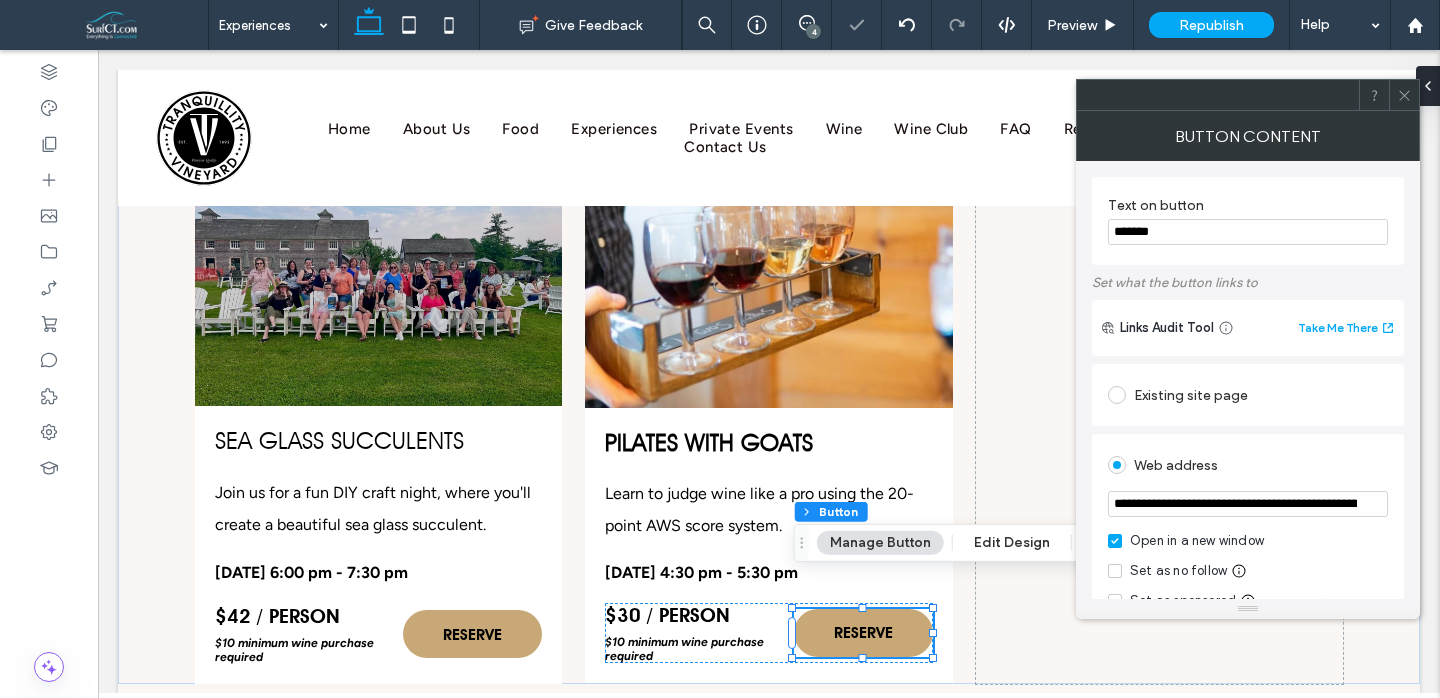 click on "**********" at bounding box center (1248, 504) 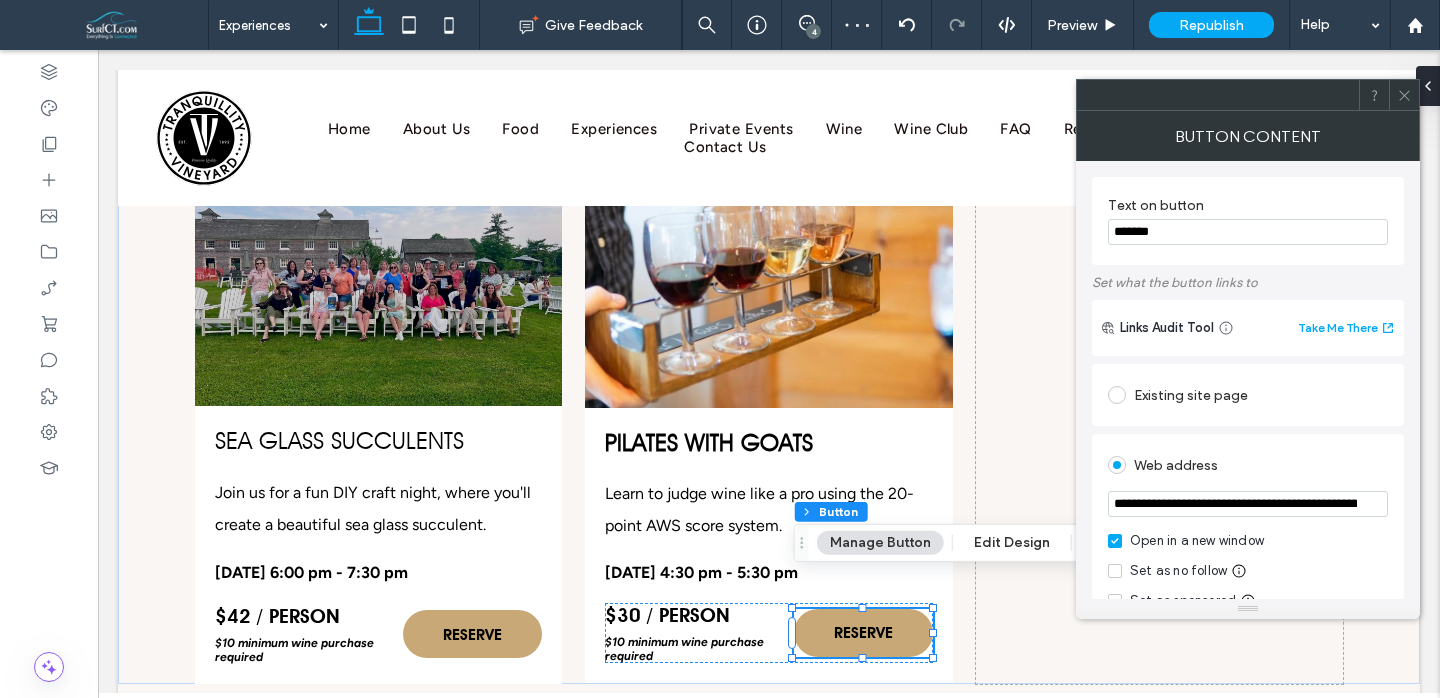 paste on "**********" 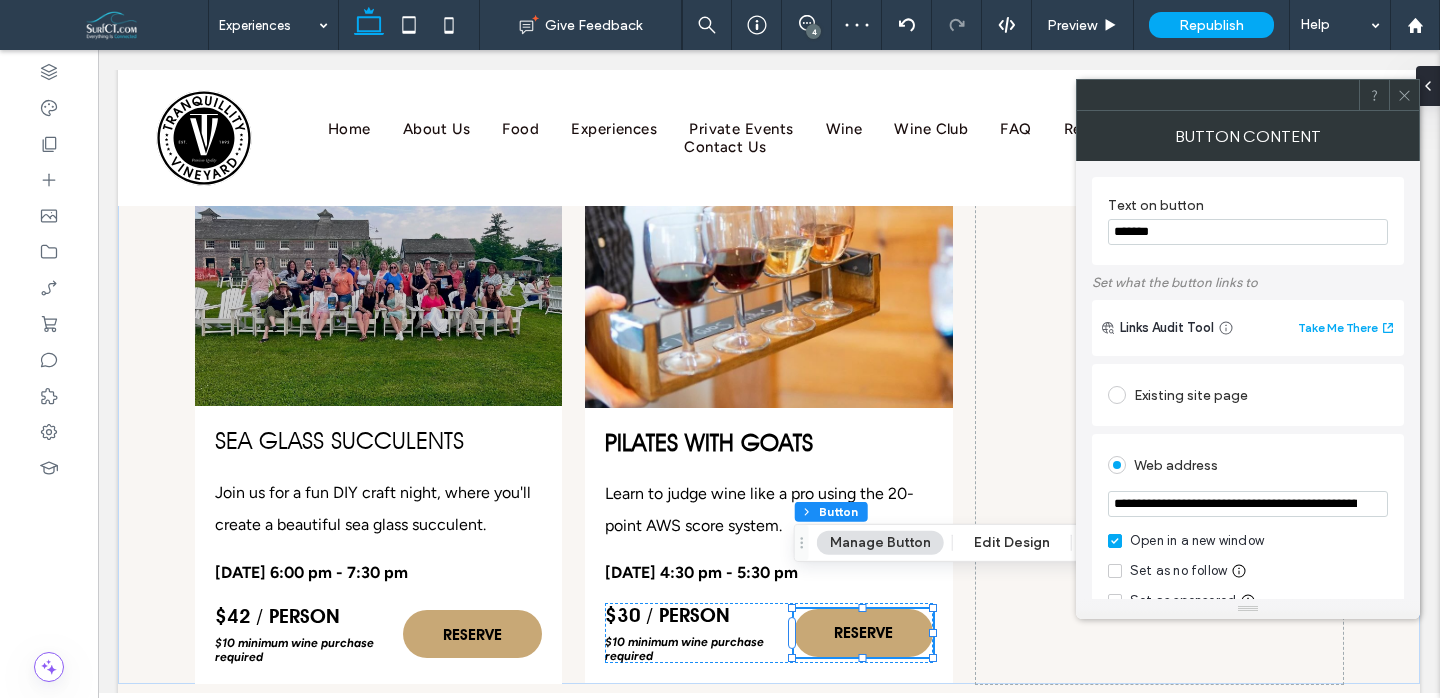 scroll, scrollTop: 0, scrollLeft: 460, axis: horizontal 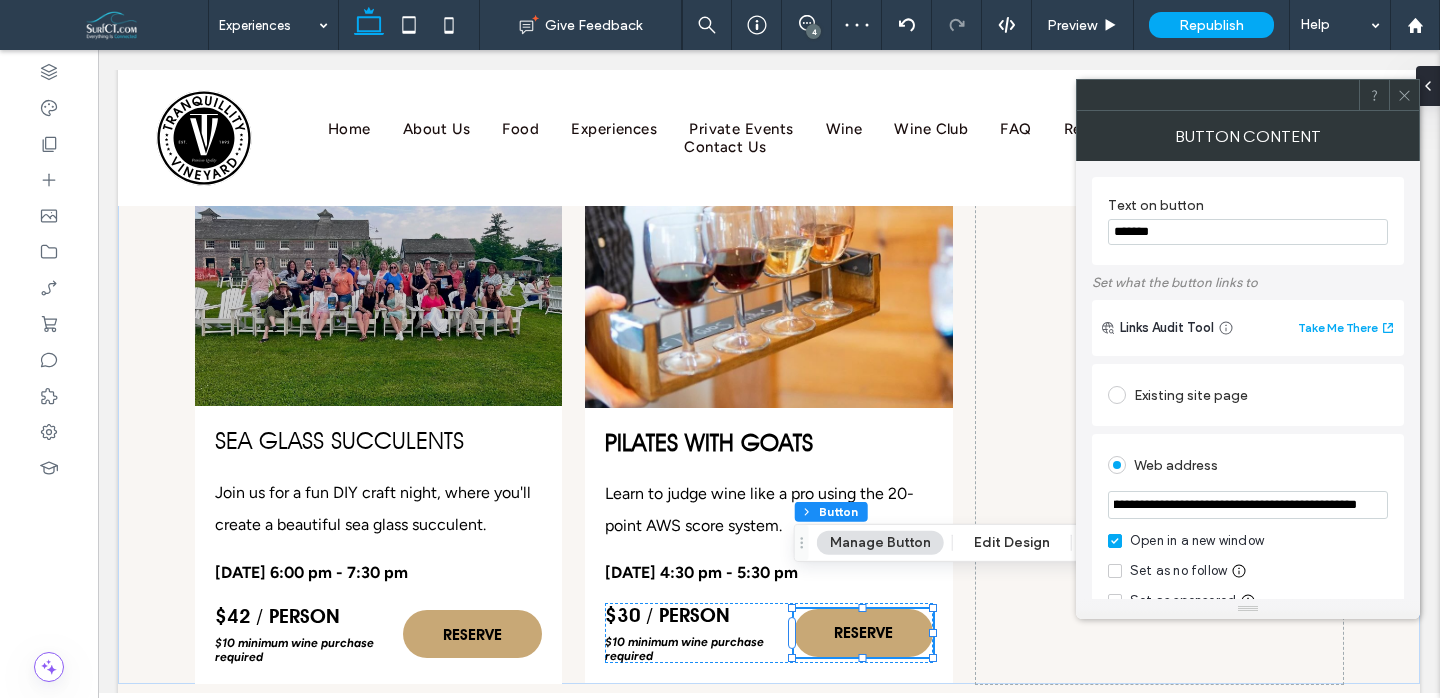 type on "**********" 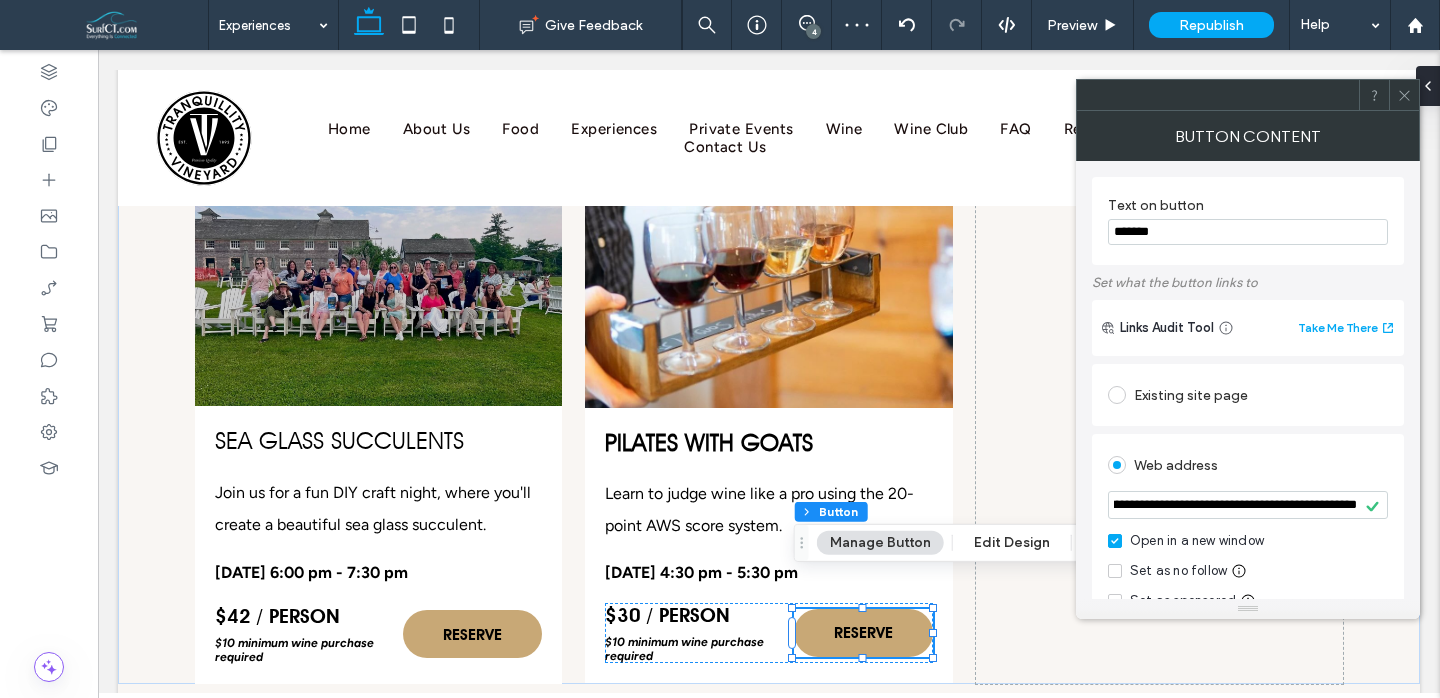 drag, startPoint x: 1412, startPoint y: 89, endPoint x: 1381, endPoint y: 81, distance: 32.01562 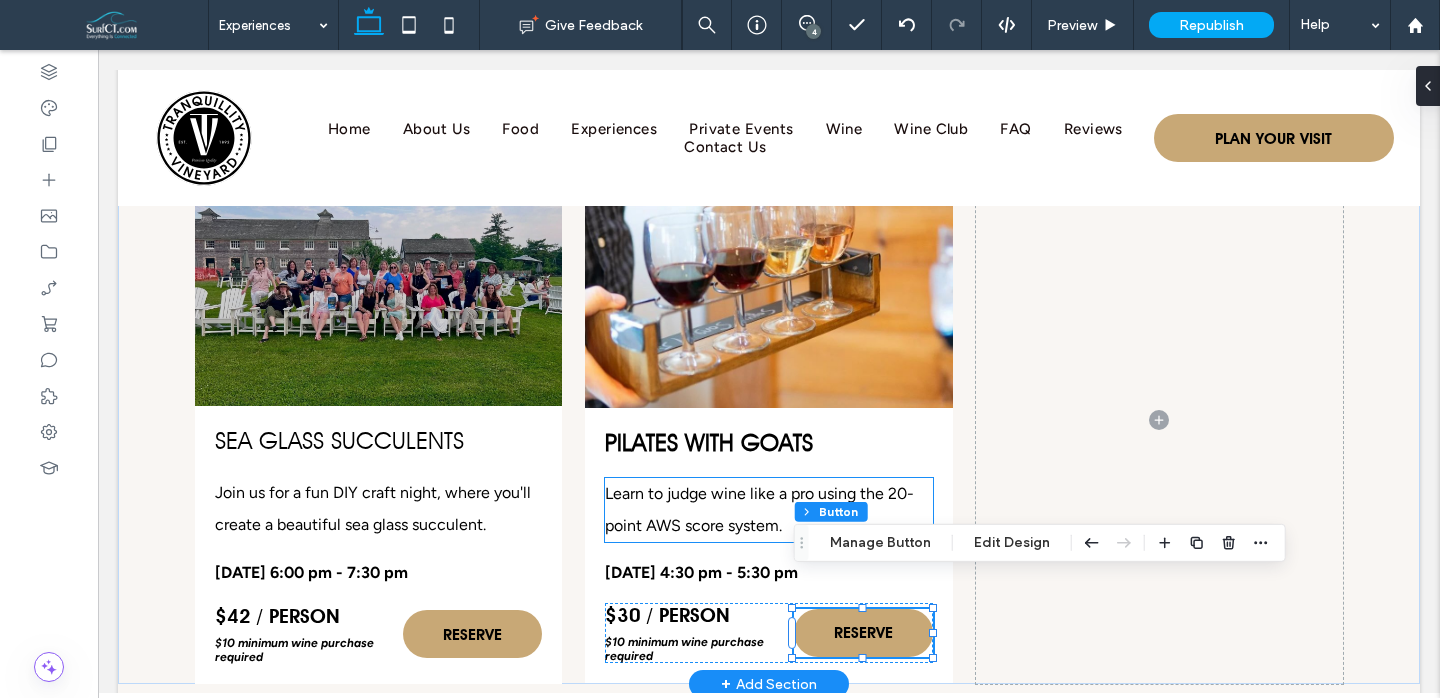 click on "Learn to judge wine like a pro using the 20-point AWS score system." at bounding box center [759, 509] 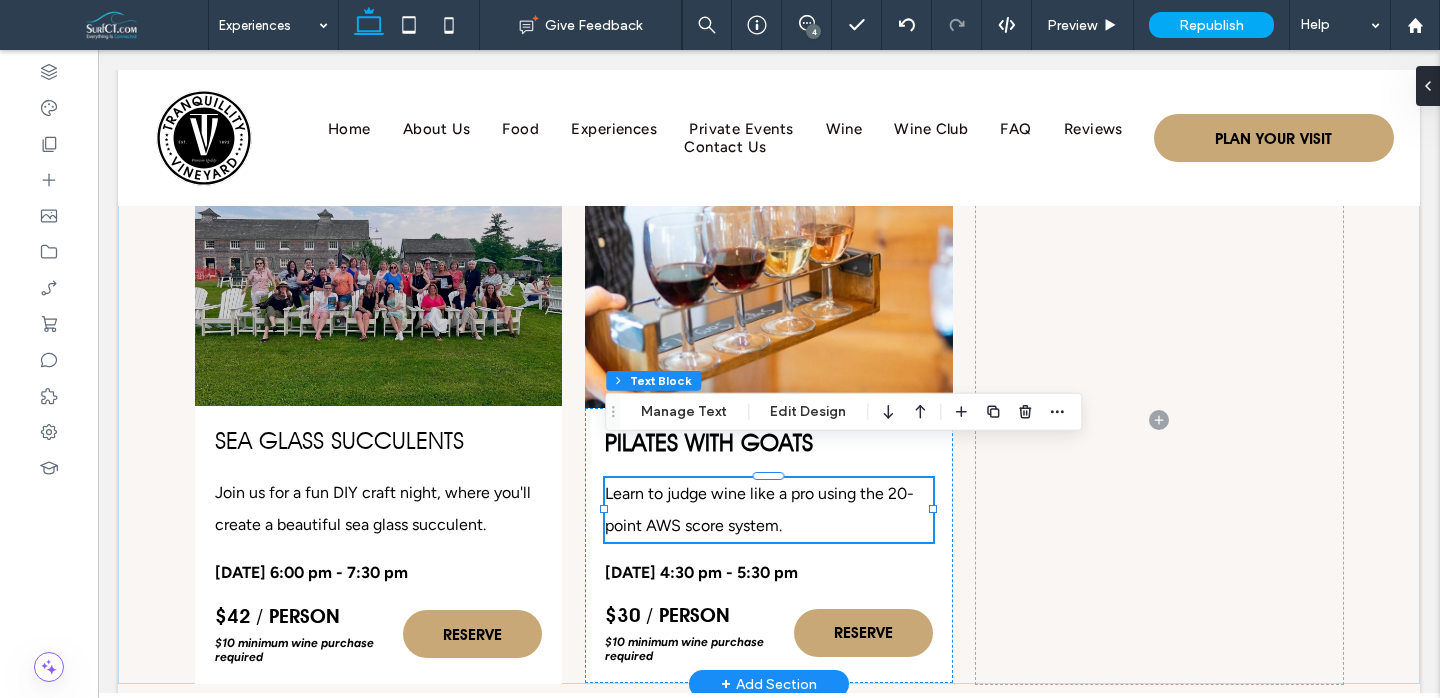 click on "Learn to judge wine like a pro using the 20-point AWS score system." at bounding box center (759, 509) 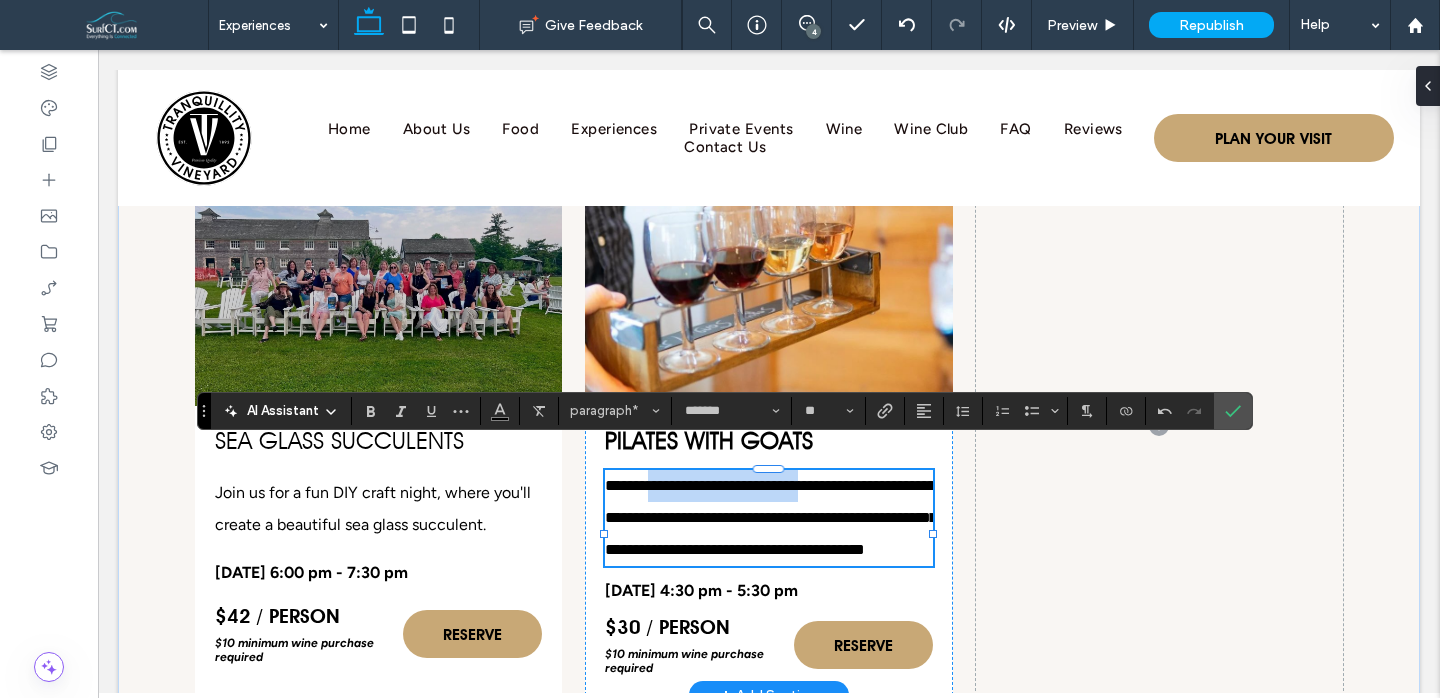drag, startPoint x: 821, startPoint y: 455, endPoint x: 656, endPoint y: 462, distance: 165.14842 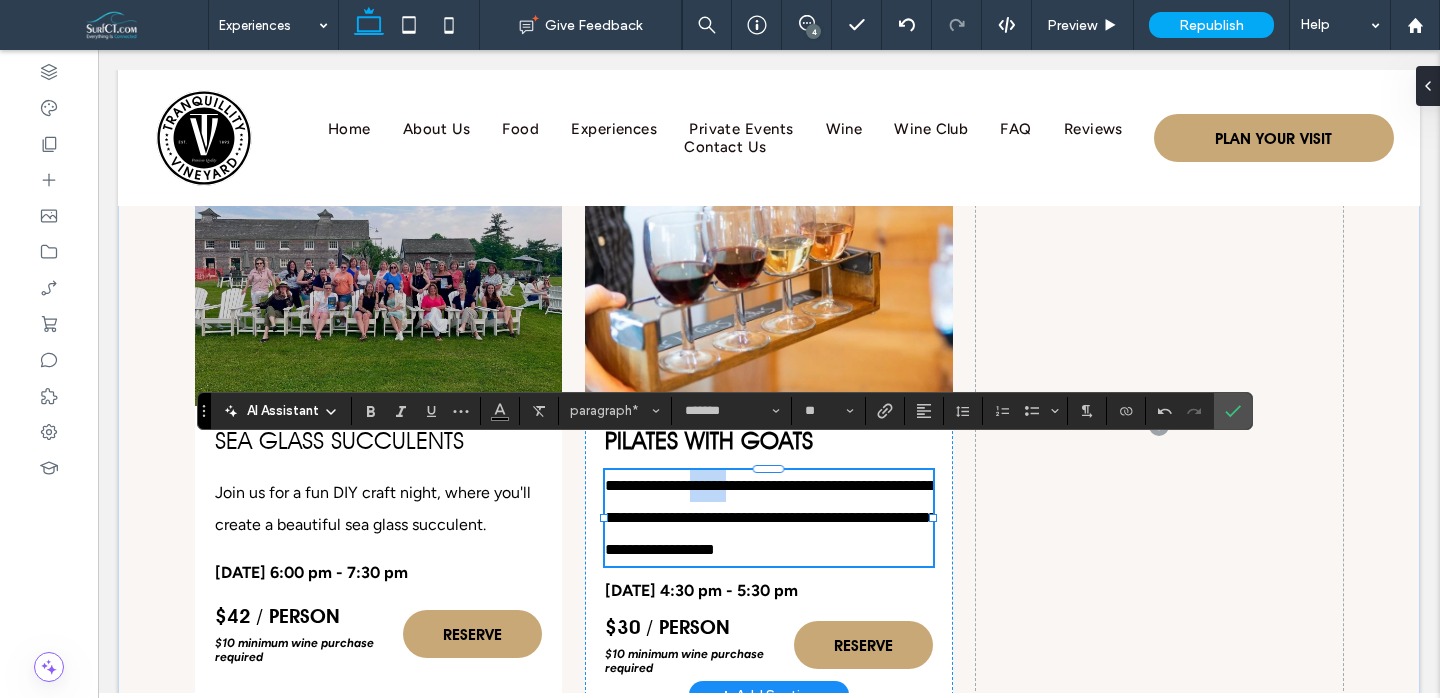 drag, startPoint x: 736, startPoint y: 454, endPoint x: 697, endPoint y: 458, distance: 39.20459 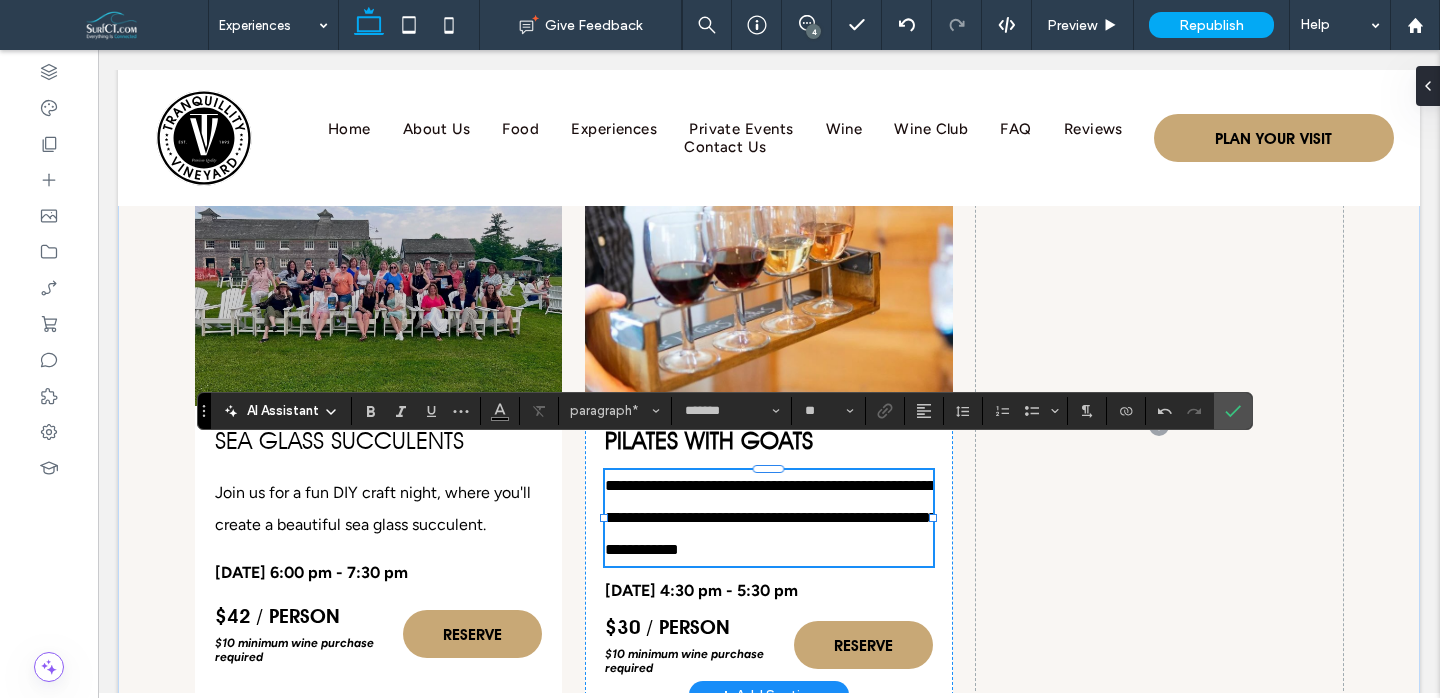 type 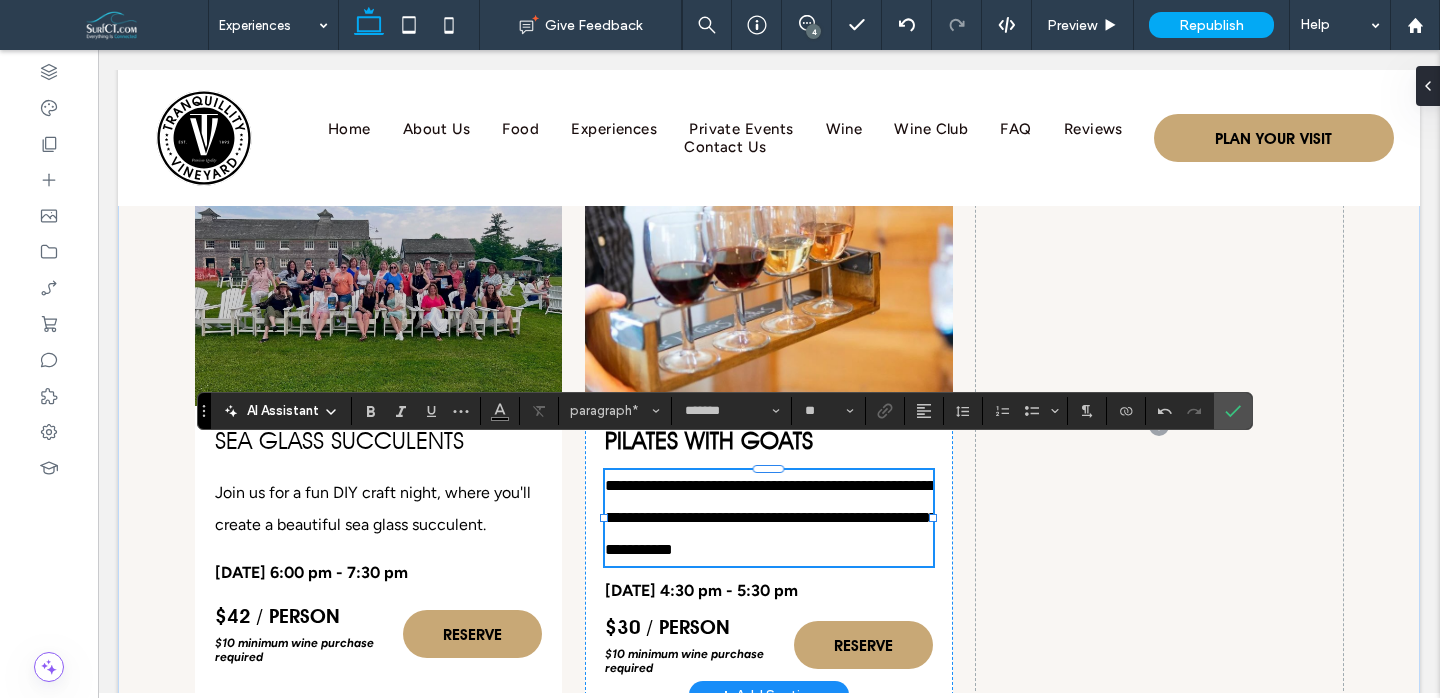 click on "**********" at bounding box center [771, 517] 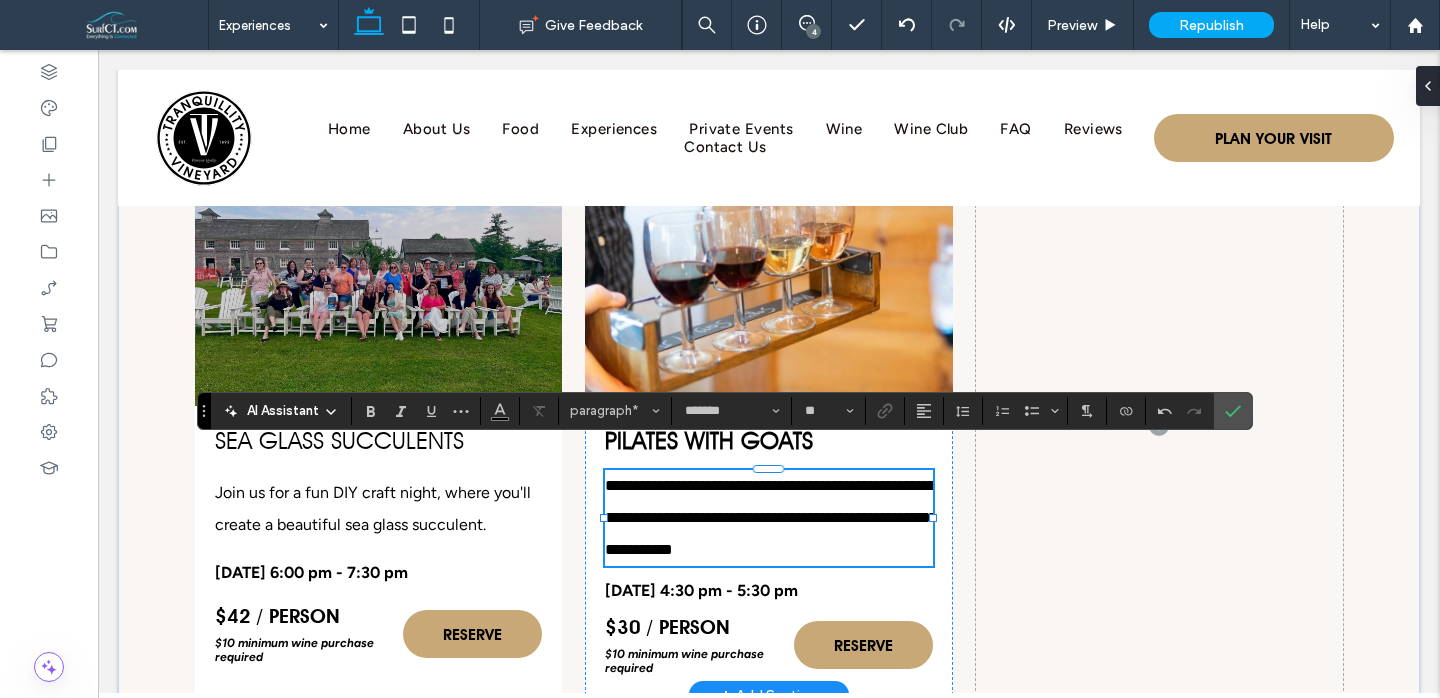 click on "**********" at bounding box center [771, 517] 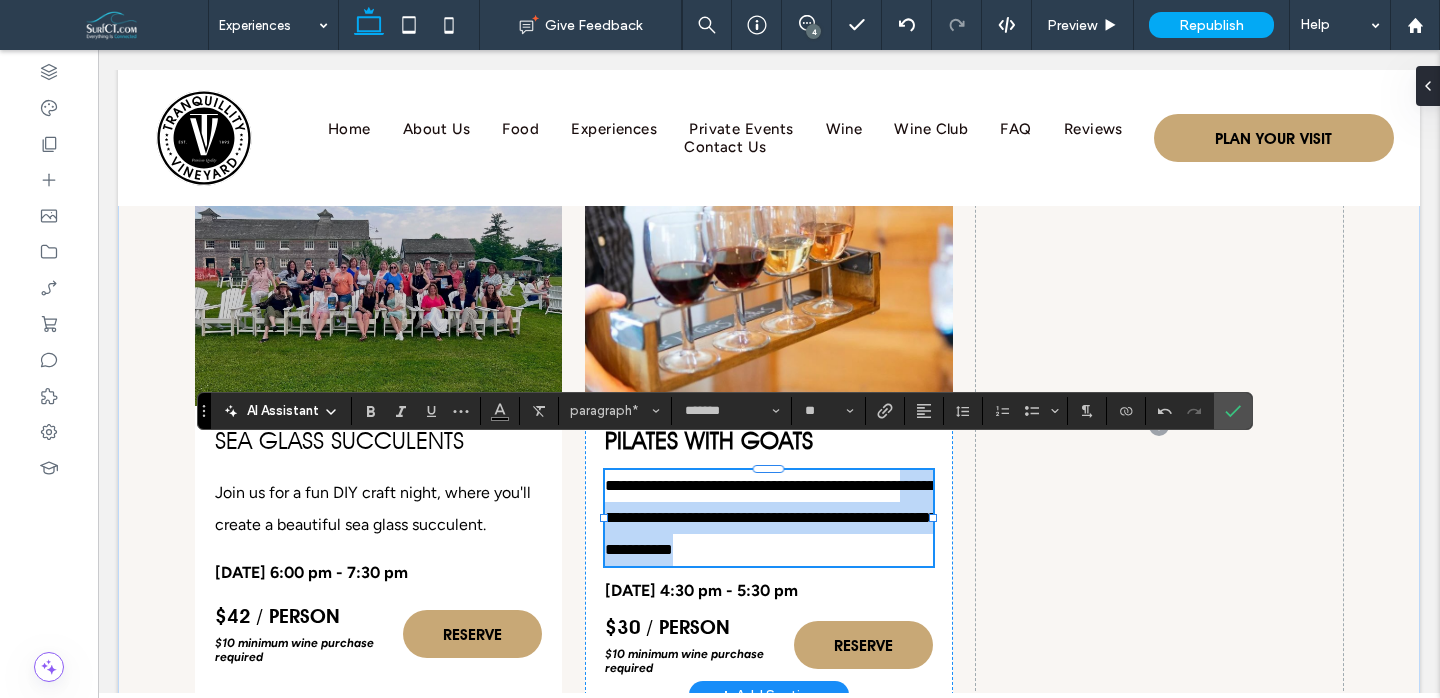 drag, startPoint x: 654, startPoint y: 488, endPoint x: 871, endPoint y: 518, distance: 219.06392 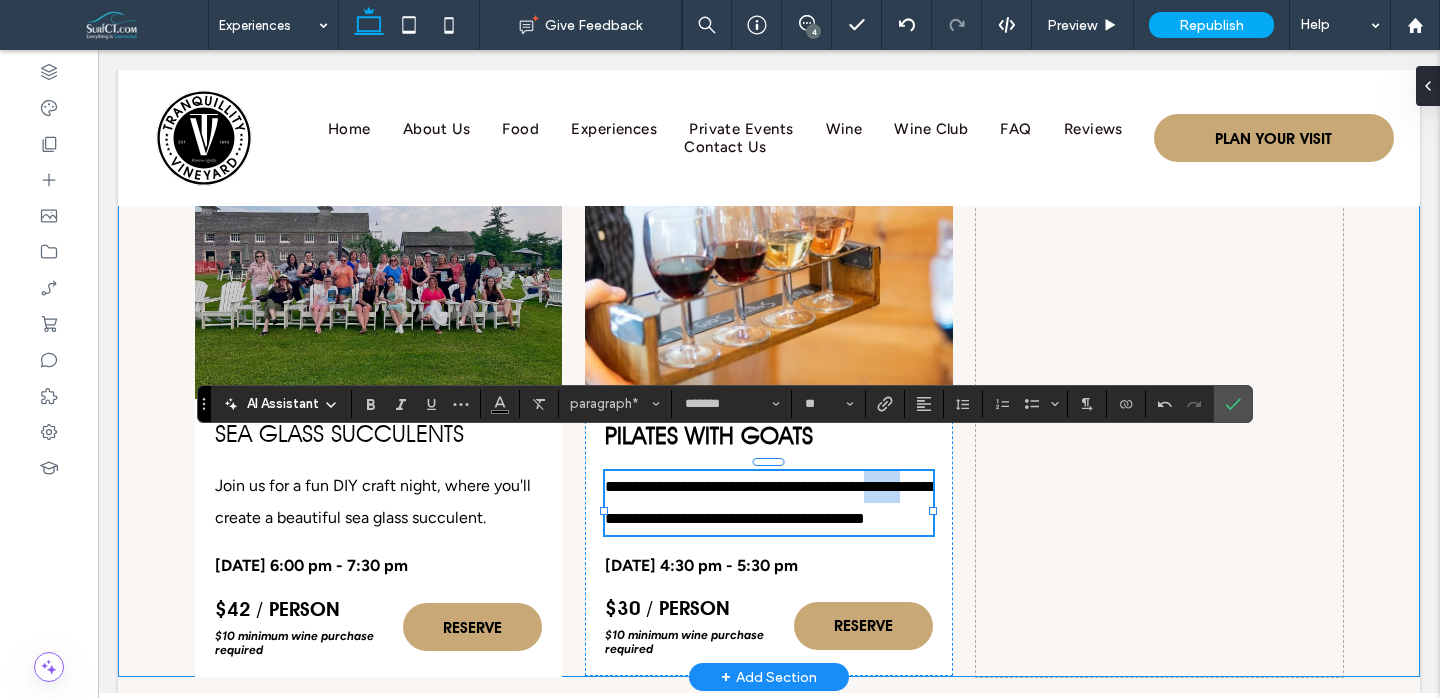 drag, startPoint x: 651, startPoint y: 477, endPoint x: 561, endPoint y: 477, distance: 90 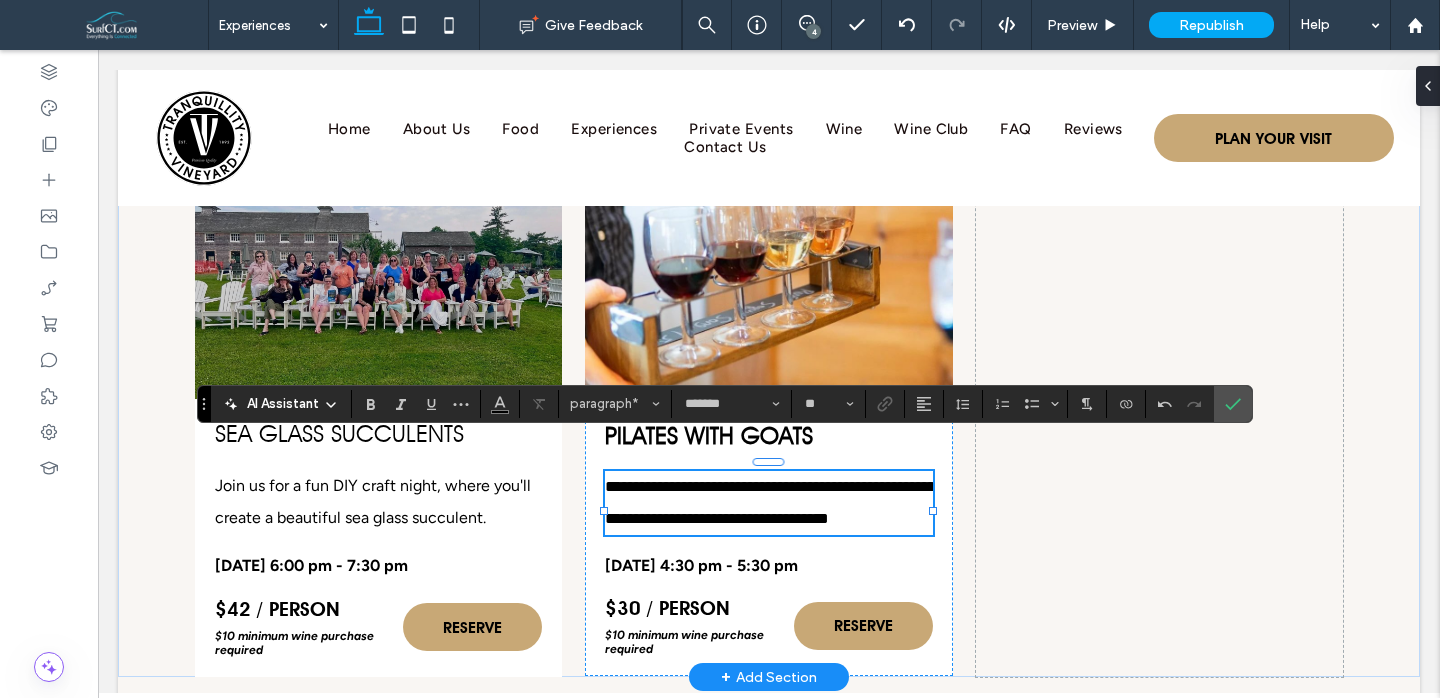 drag, startPoint x: 682, startPoint y: 479, endPoint x: 692, endPoint y: 478, distance: 10.049875 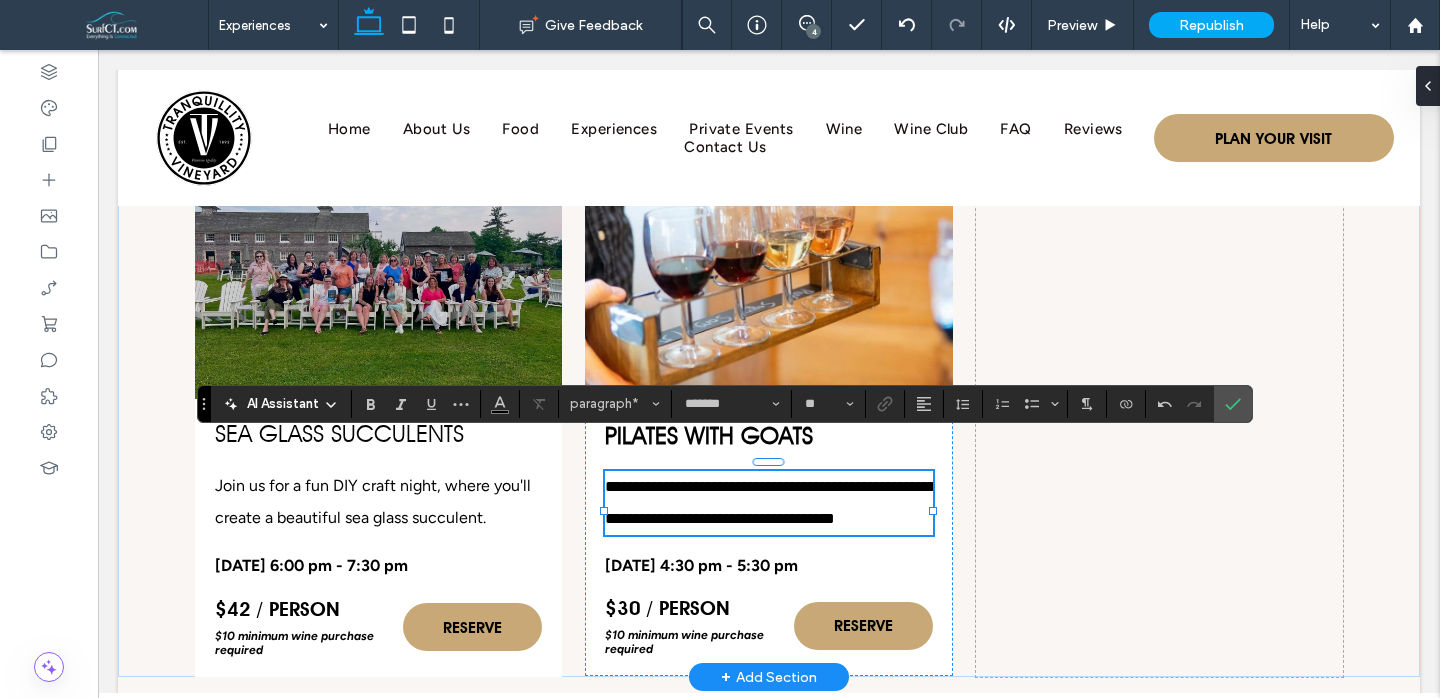 click on "**********" at bounding box center (770, 502) 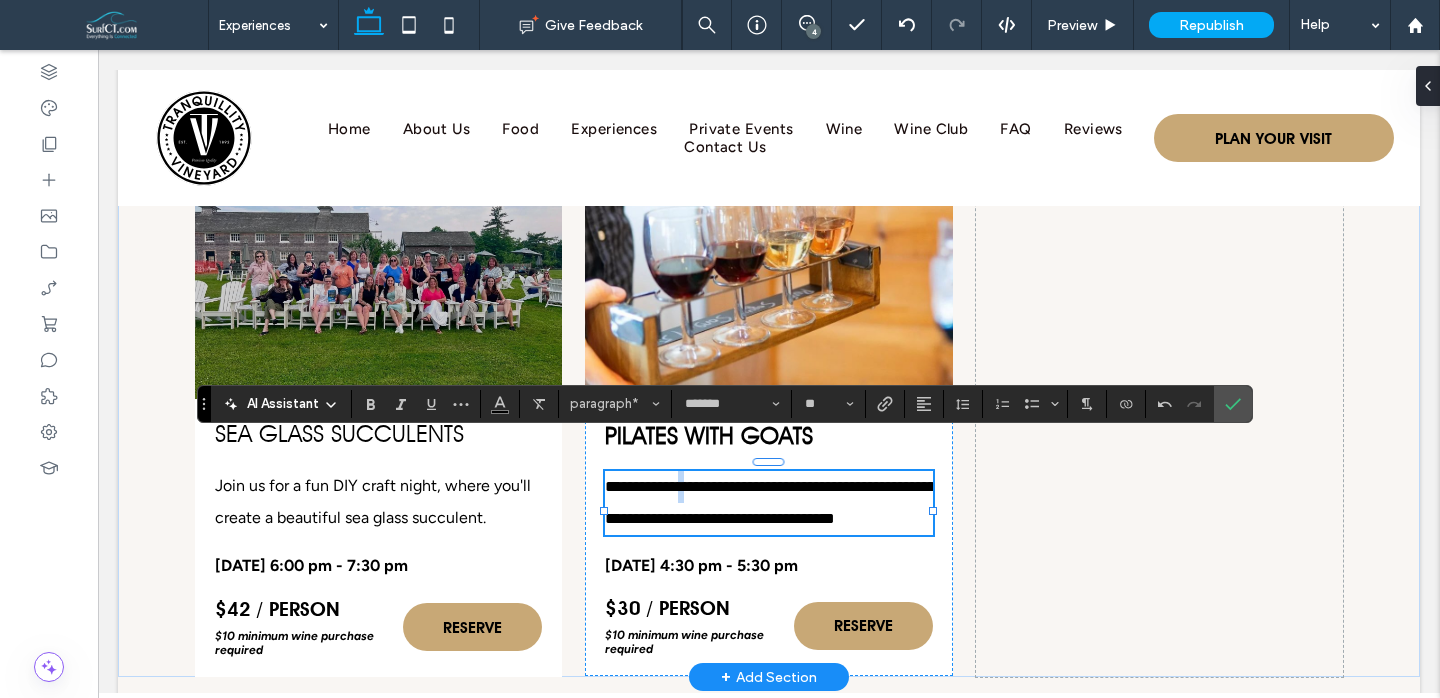 click on "**********" at bounding box center (770, 502) 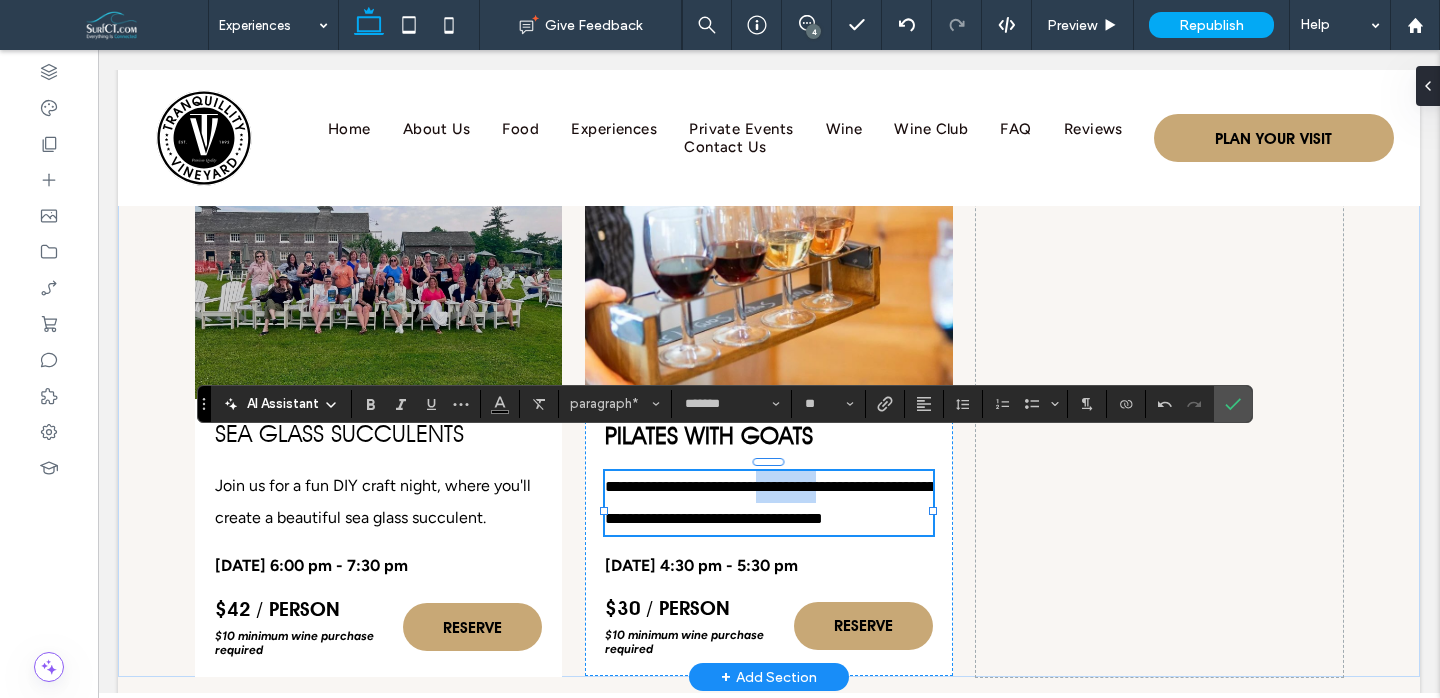 drag, startPoint x: 852, startPoint y: 450, endPoint x: 776, endPoint y: 453, distance: 76.05919 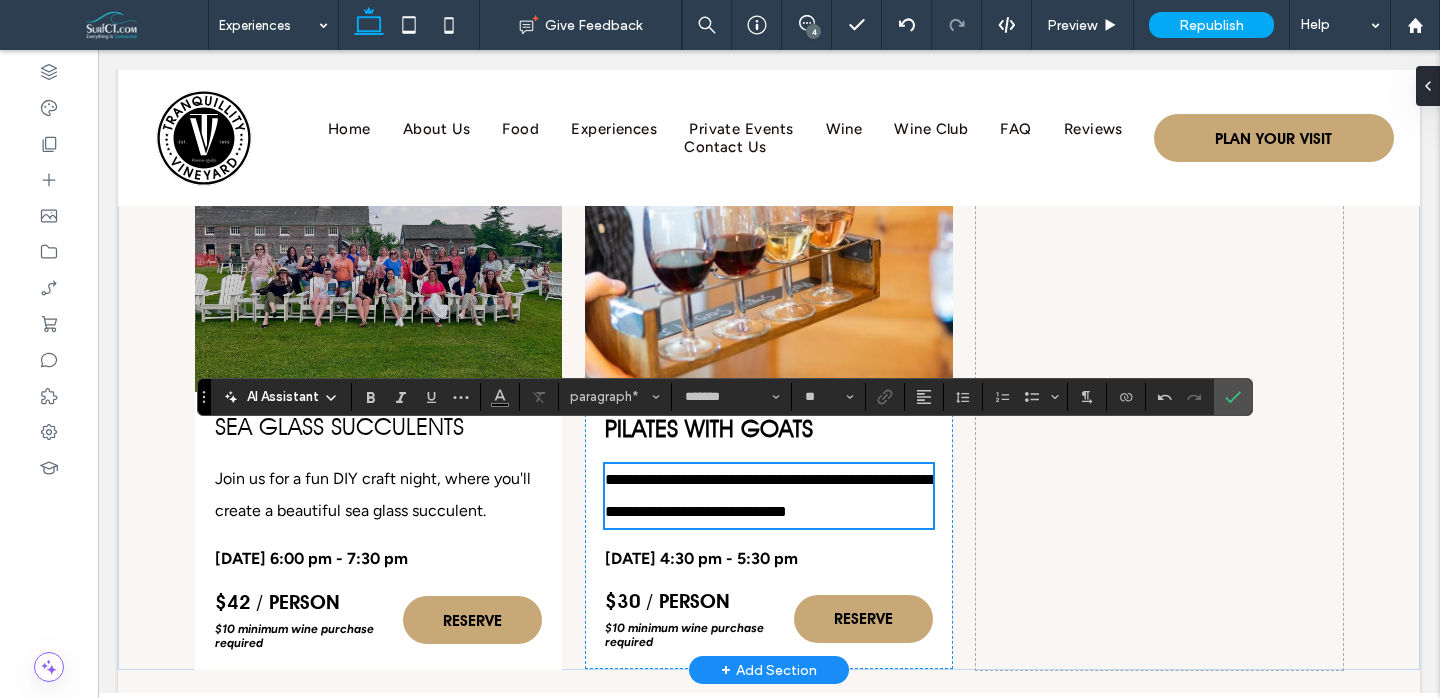 scroll, scrollTop: 4126, scrollLeft: 0, axis: vertical 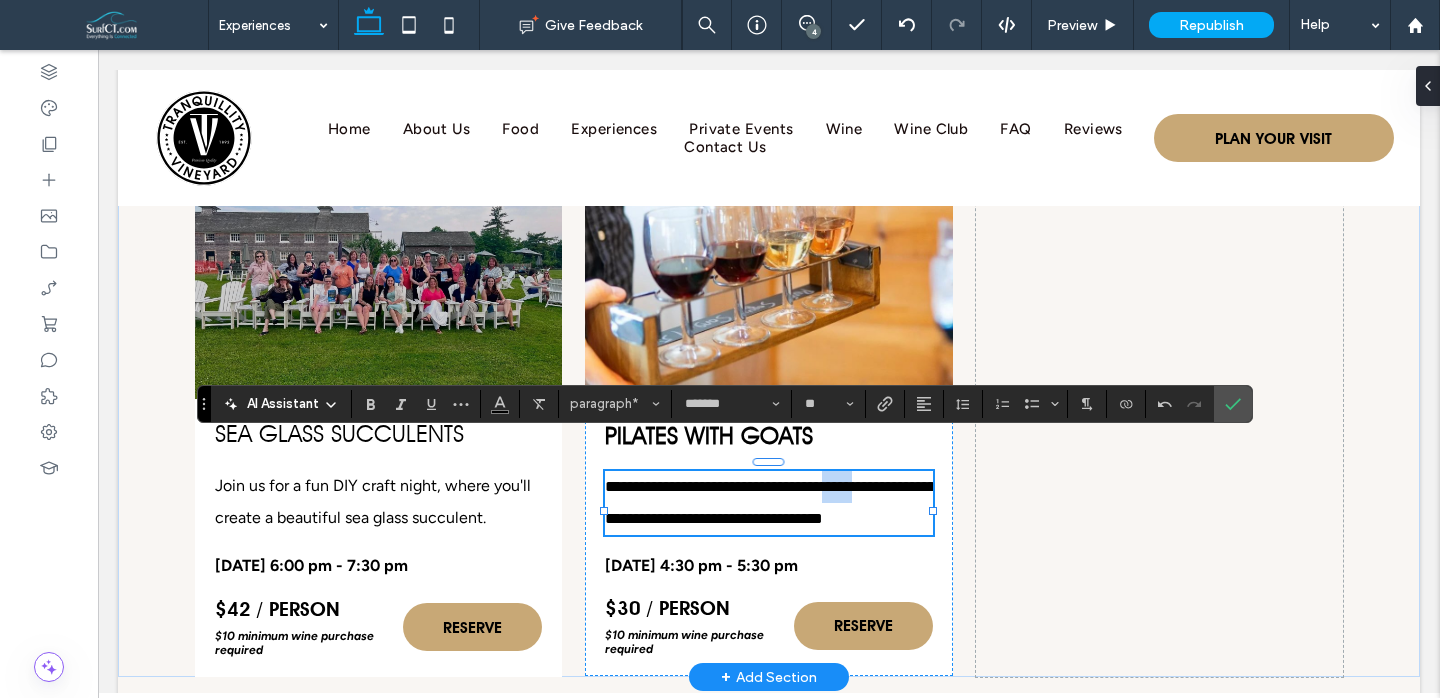 drag, startPoint x: 873, startPoint y: 447, endPoint x: 891, endPoint y: 452, distance: 18.681541 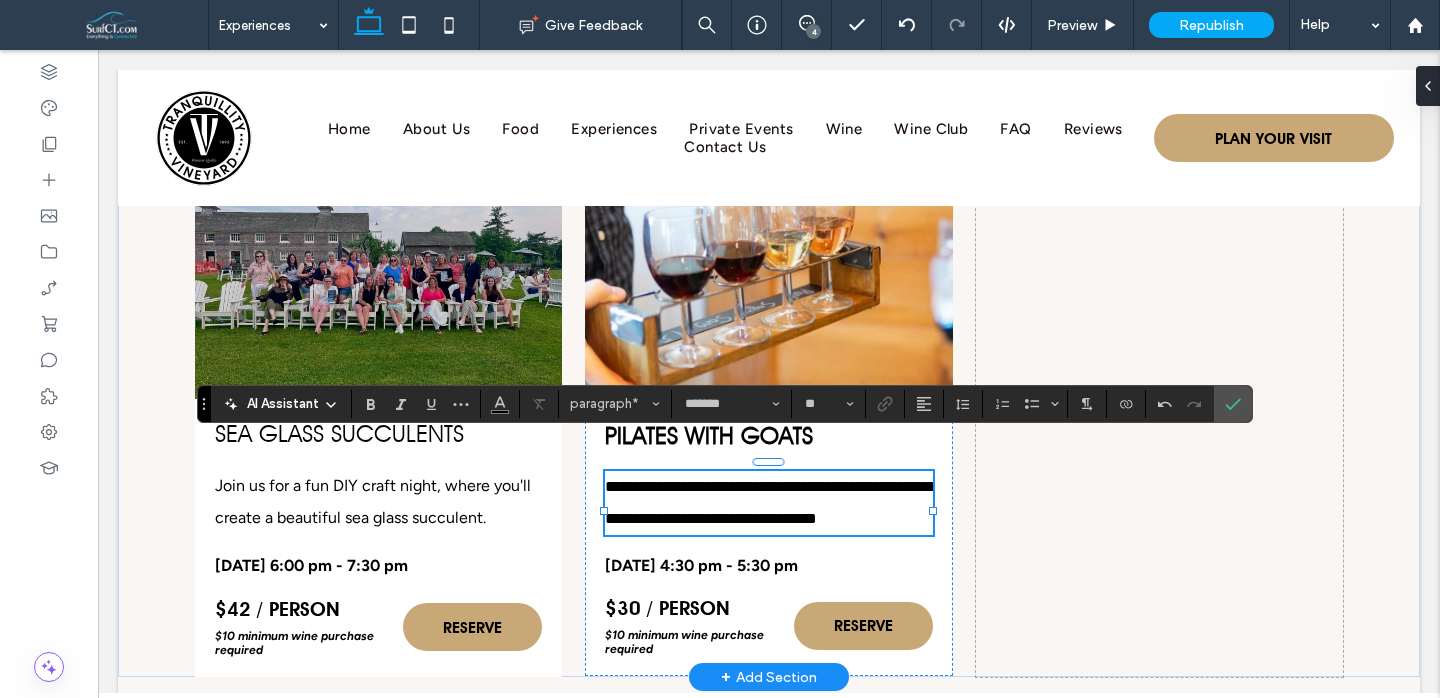 click on "**********" at bounding box center [770, 502] 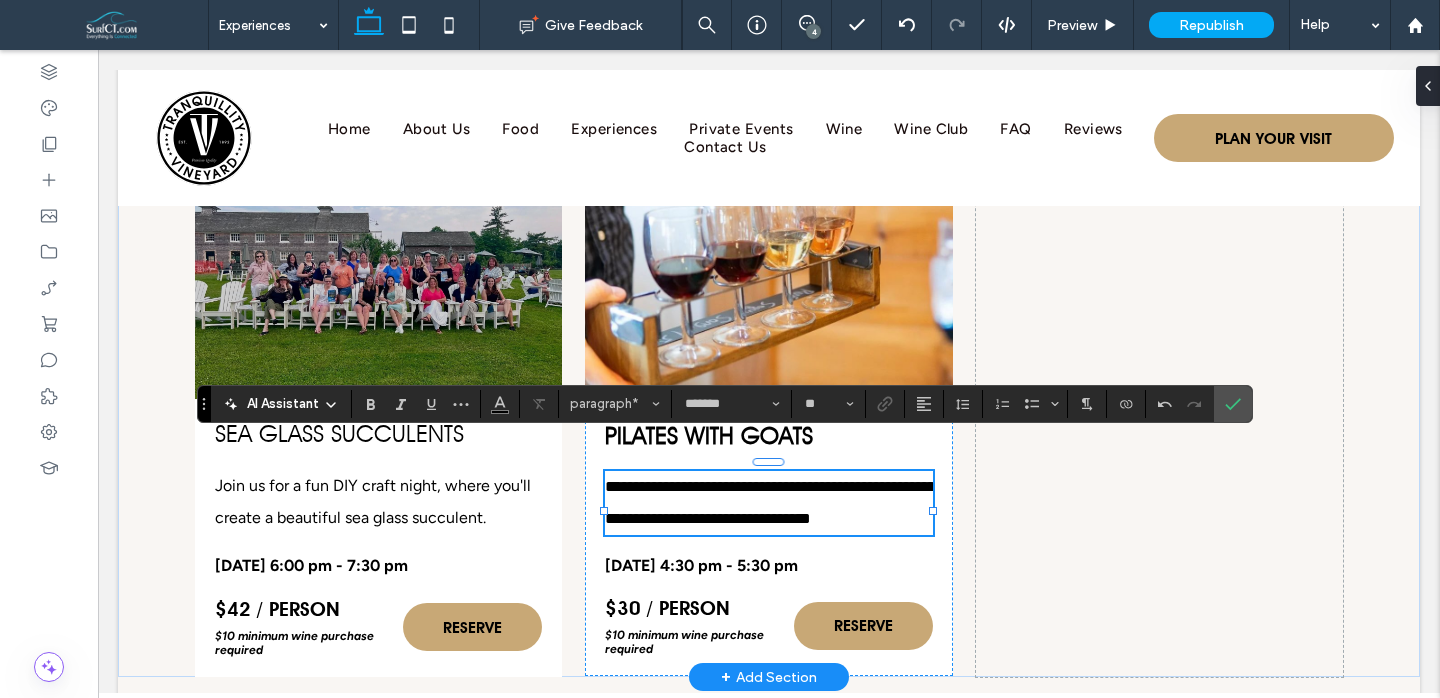 click on "**********" at bounding box center [770, 502] 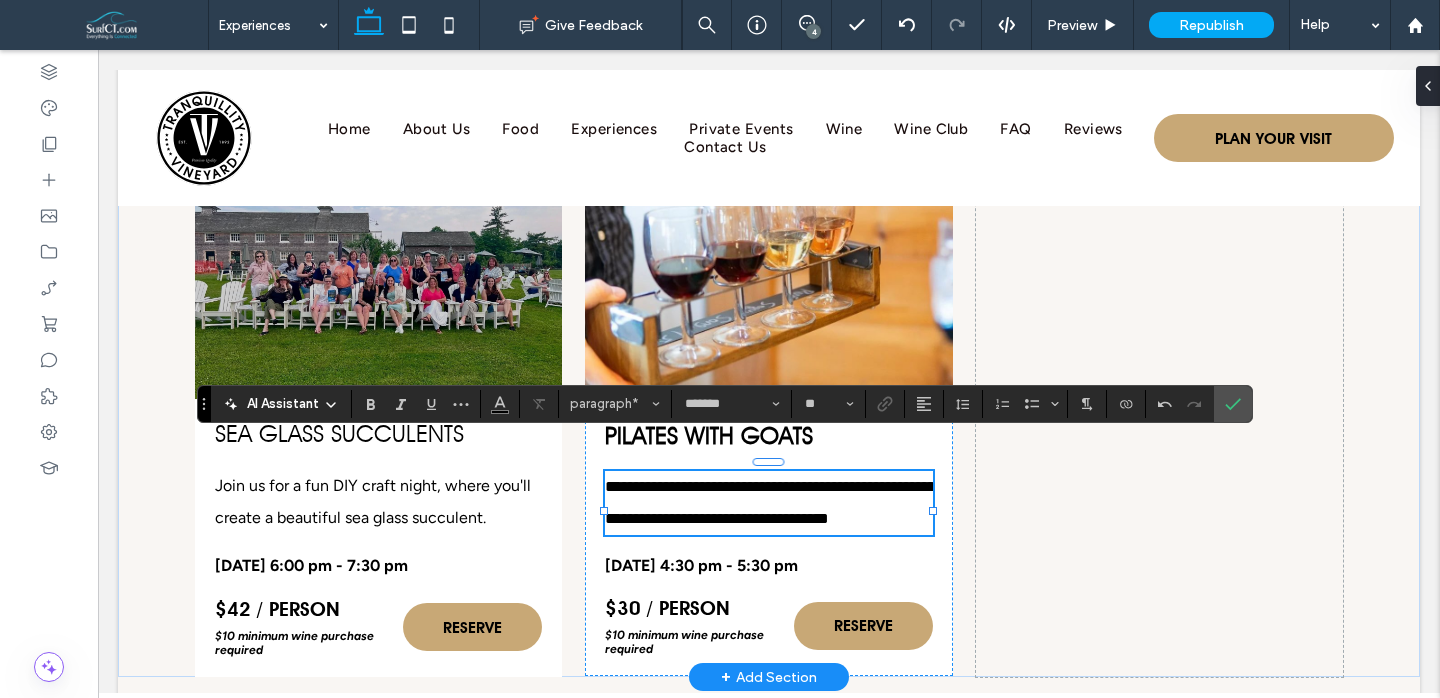 click on "**********" at bounding box center [768, 503] 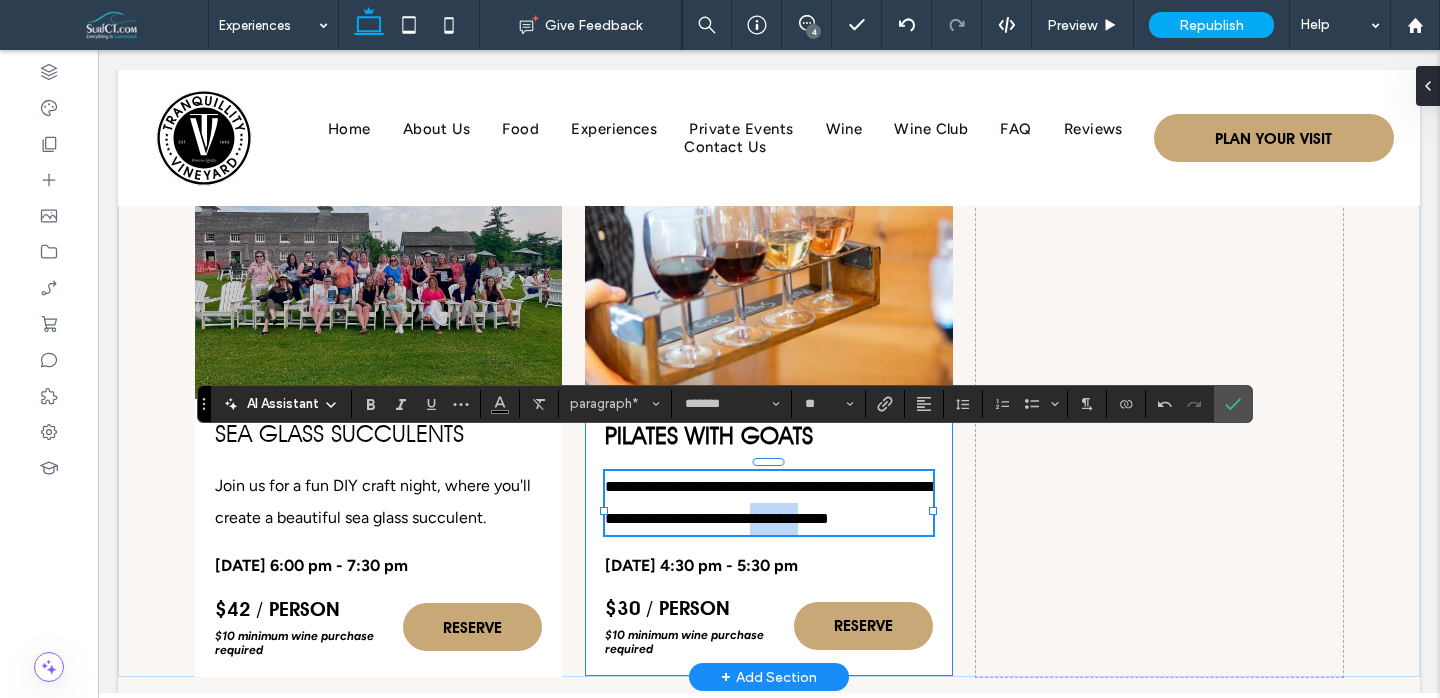 drag, startPoint x: 651, startPoint y: 510, endPoint x: 564, endPoint y: 512, distance: 87.02299 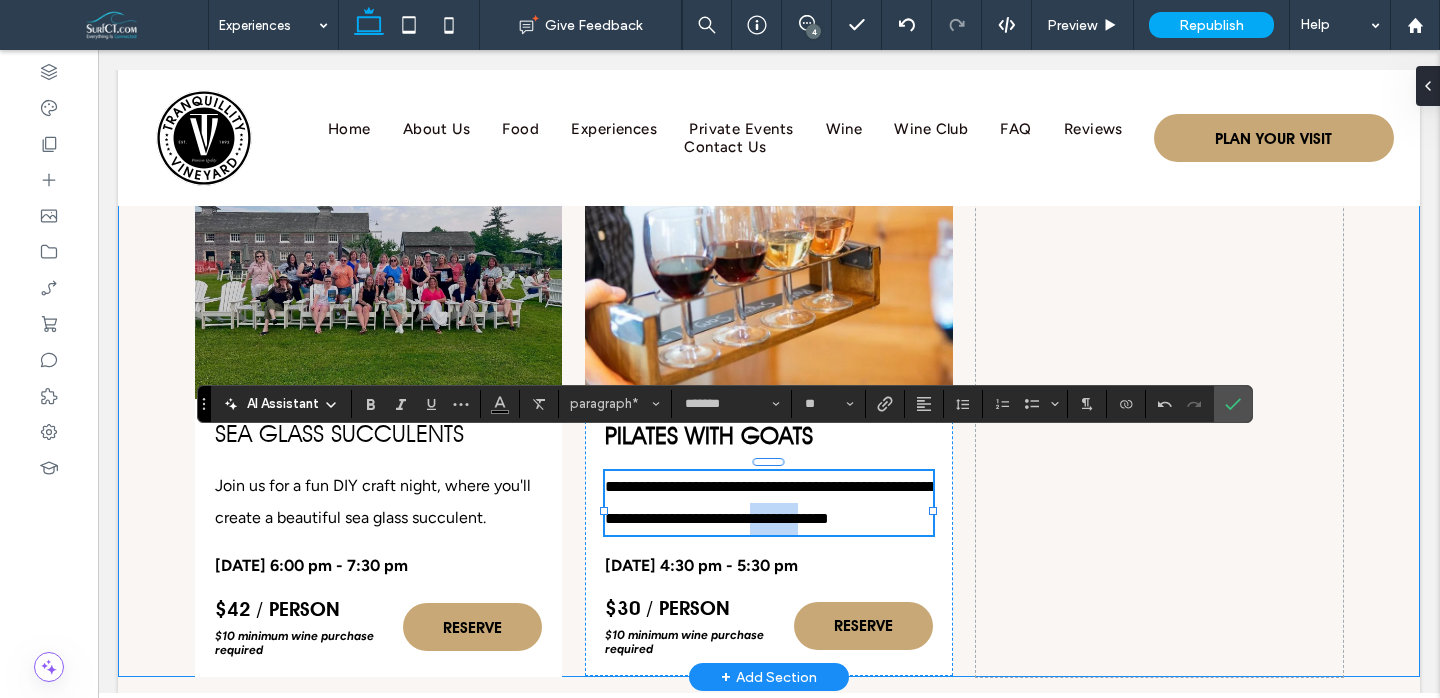 scroll, scrollTop: 4133, scrollLeft: 0, axis: vertical 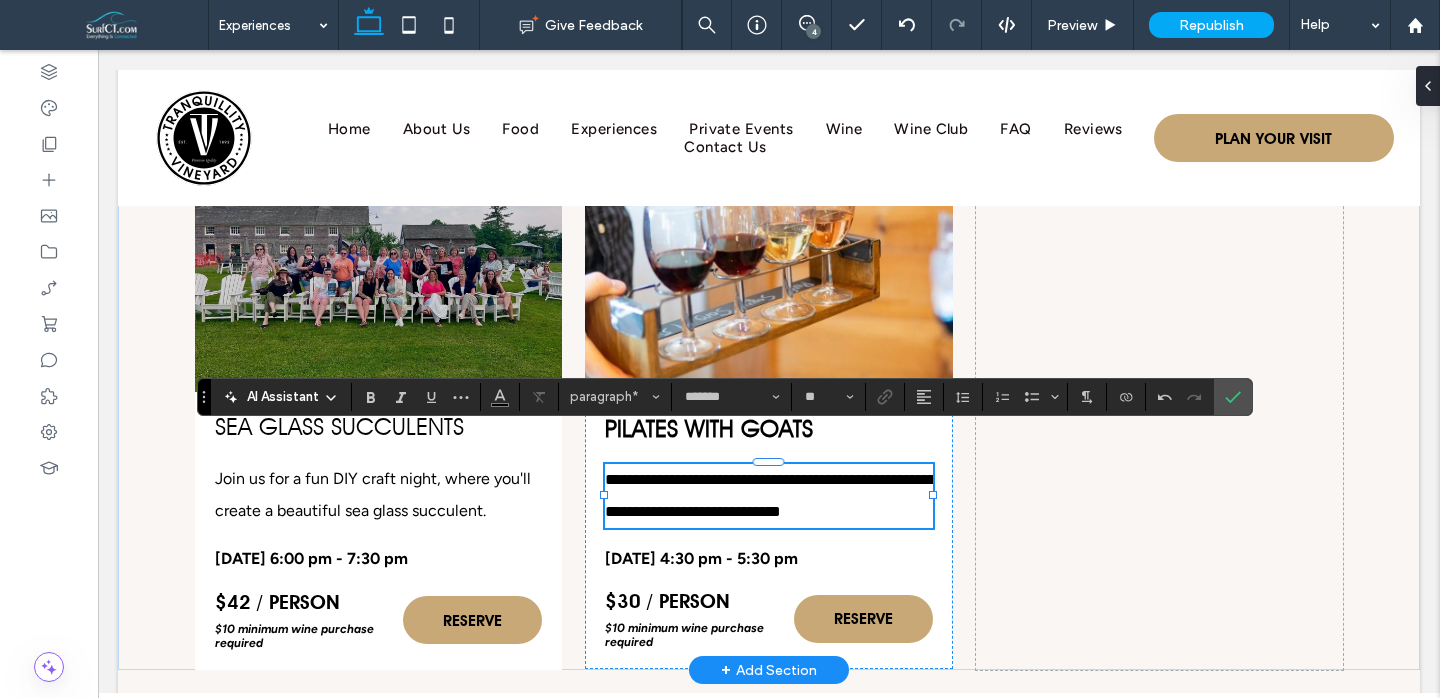 click on "**********" at bounding box center [770, 495] 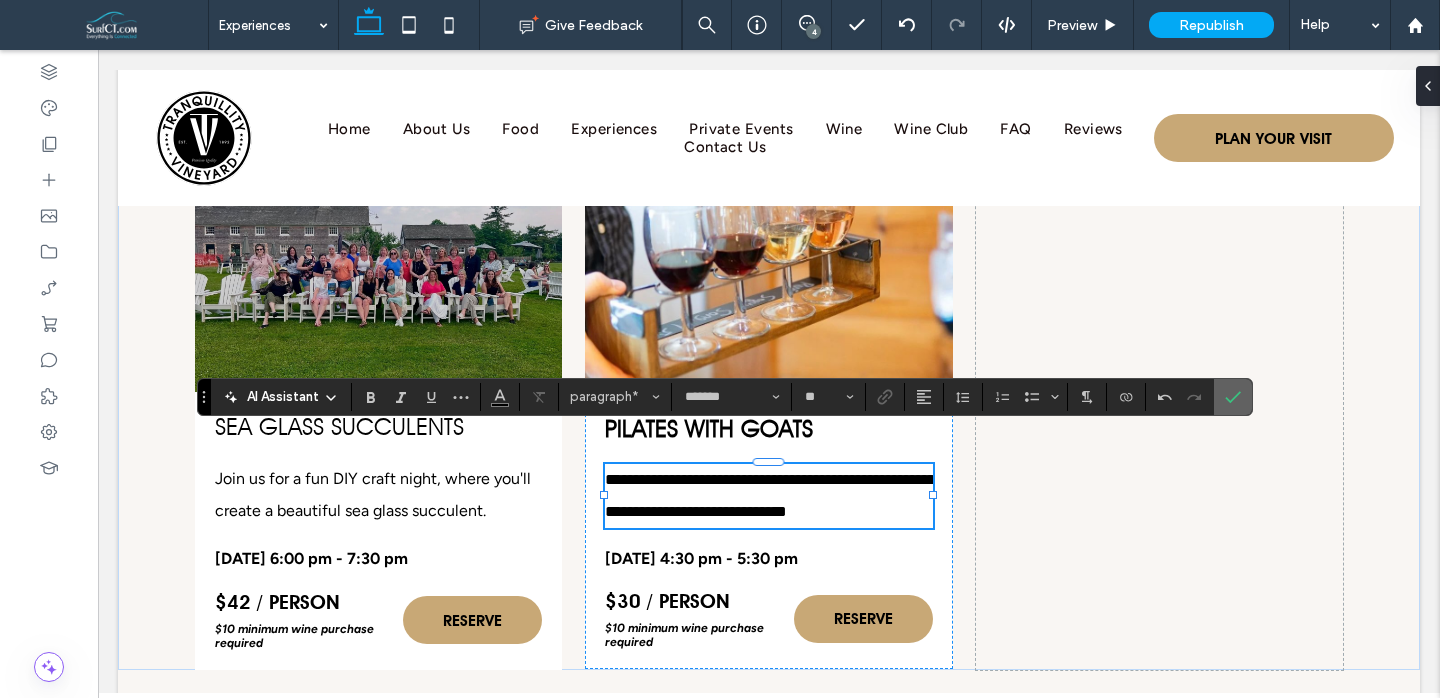 click at bounding box center (1233, 397) 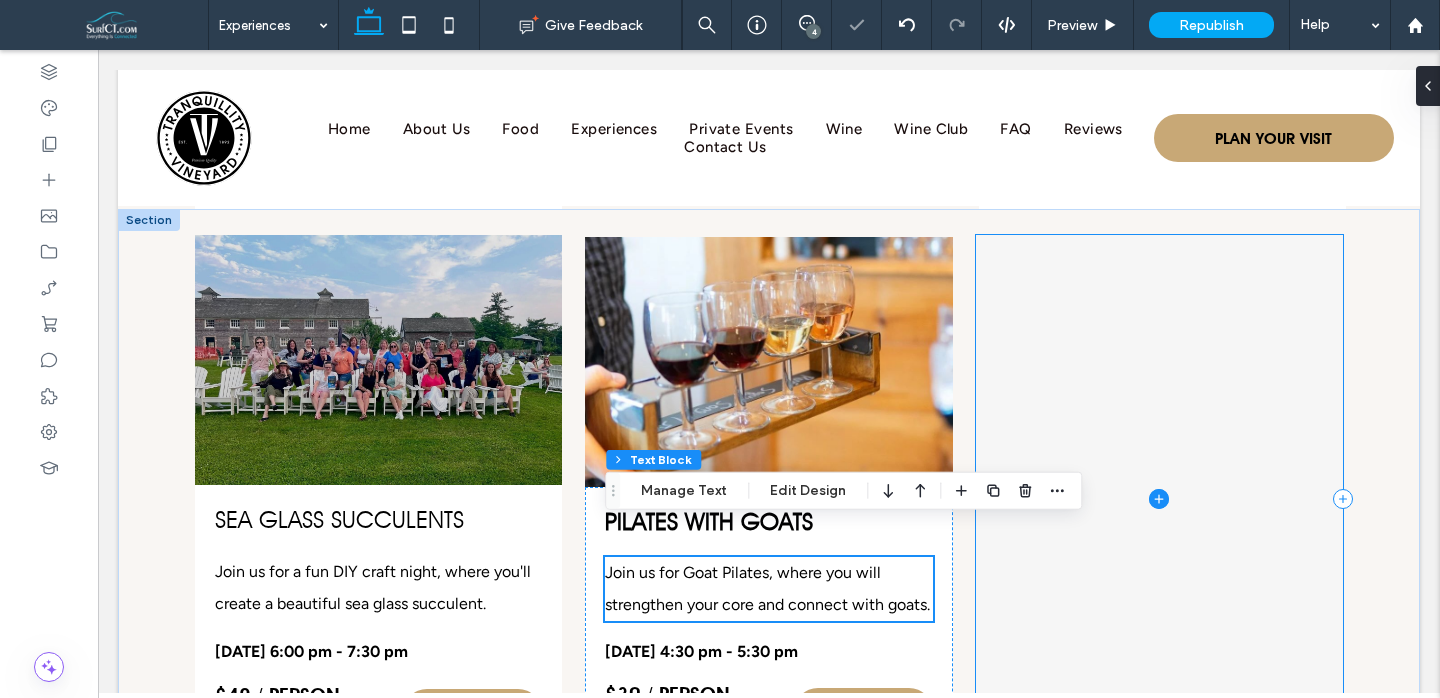 scroll, scrollTop: 3998, scrollLeft: 0, axis: vertical 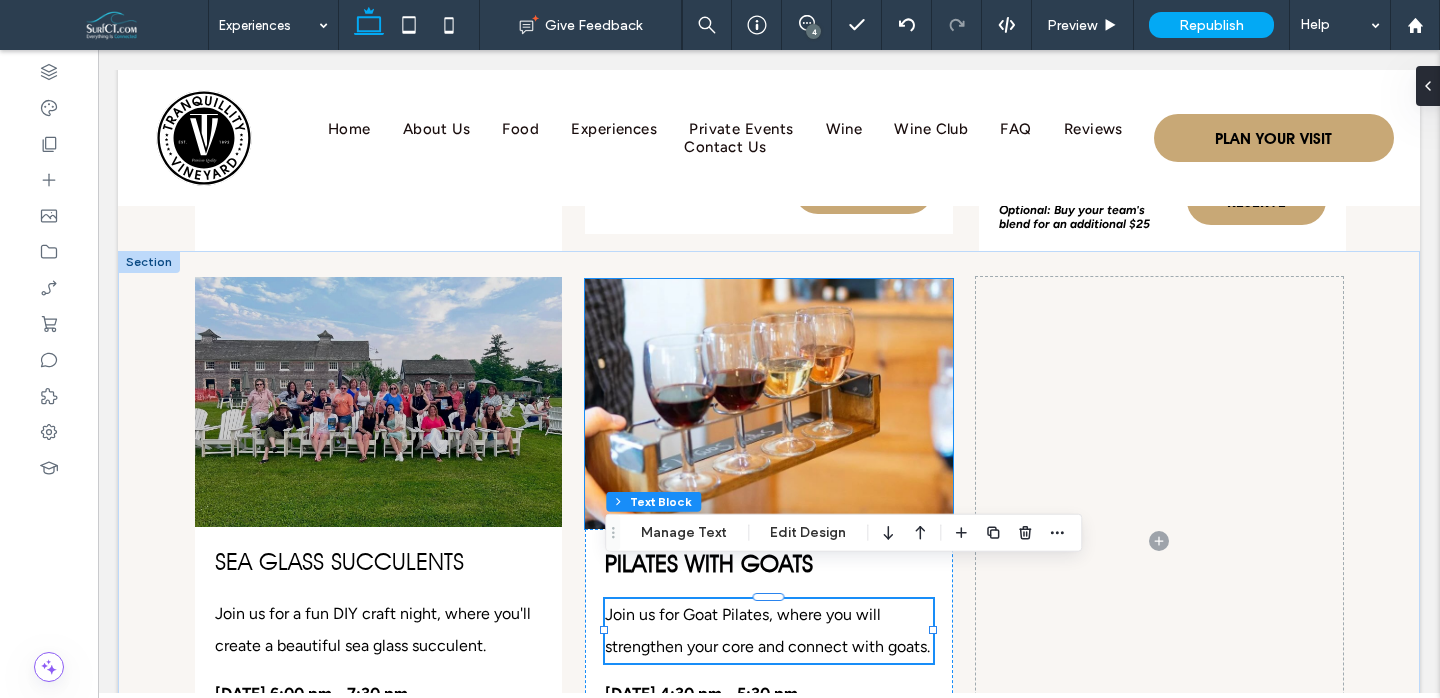 click at bounding box center (768, 404) 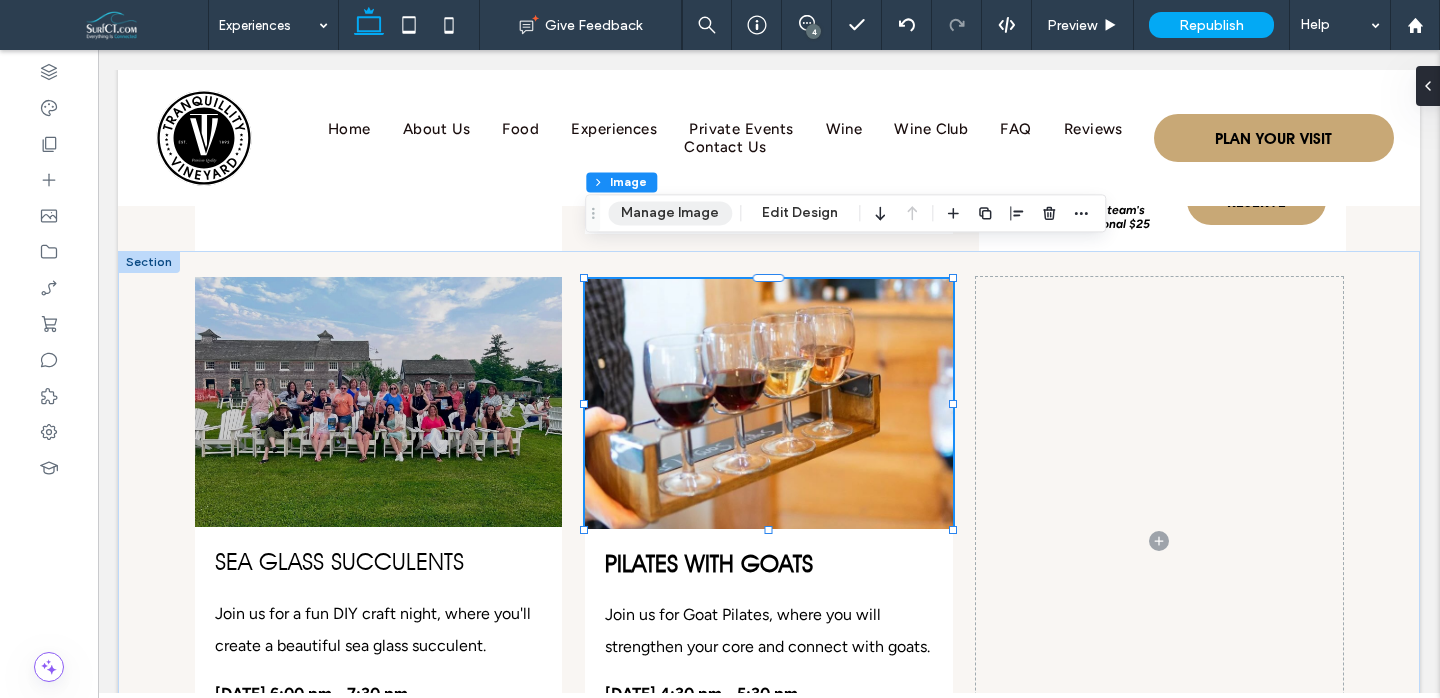 click on "Manage Image" at bounding box center [670, 213] 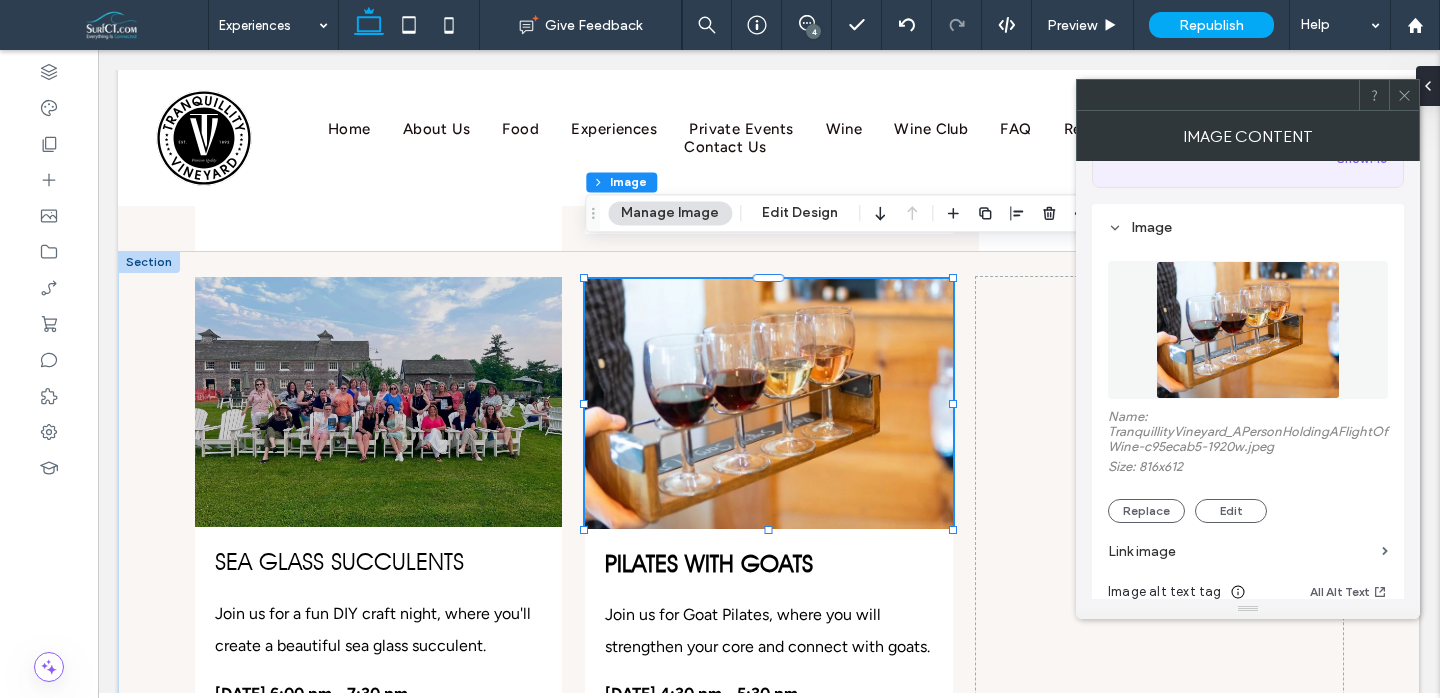 scroll, scrollTop: 207, scrollLeft: 0, axis: vertical 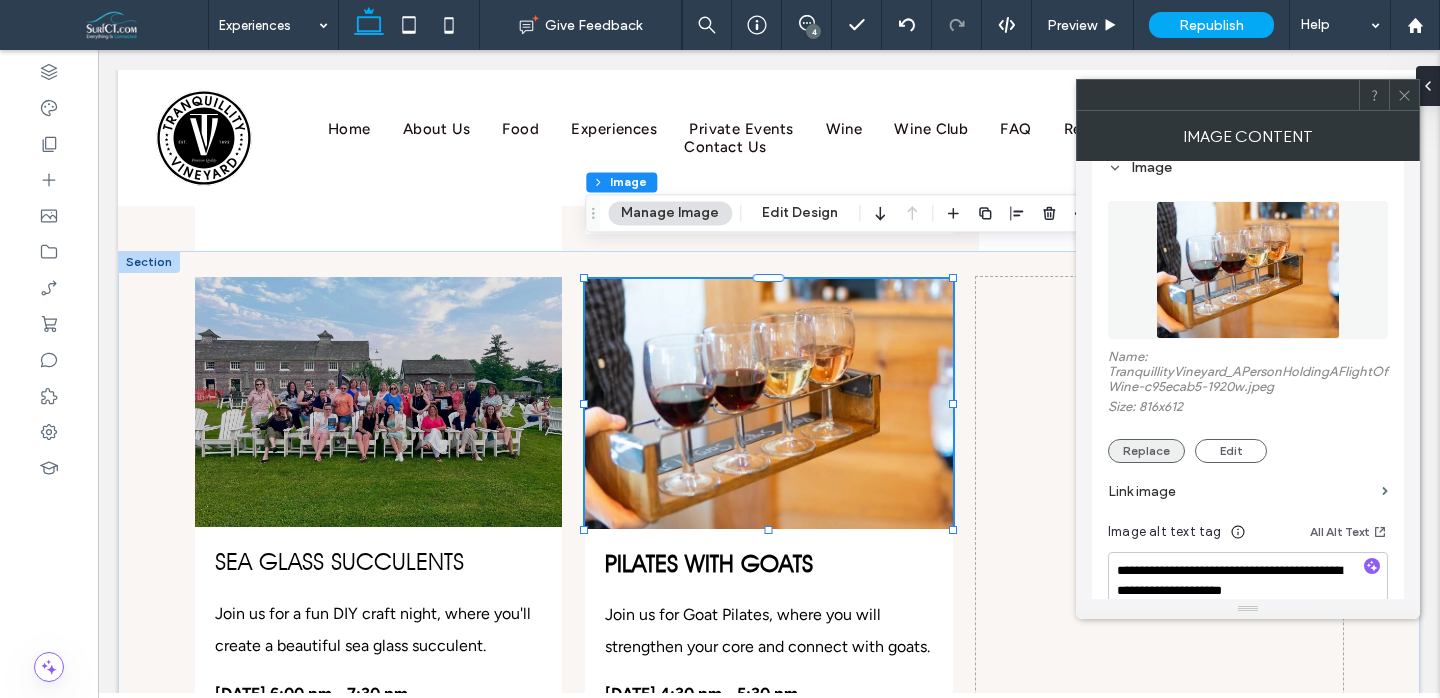 click on "Replace" at bounding box center (1146, 451) 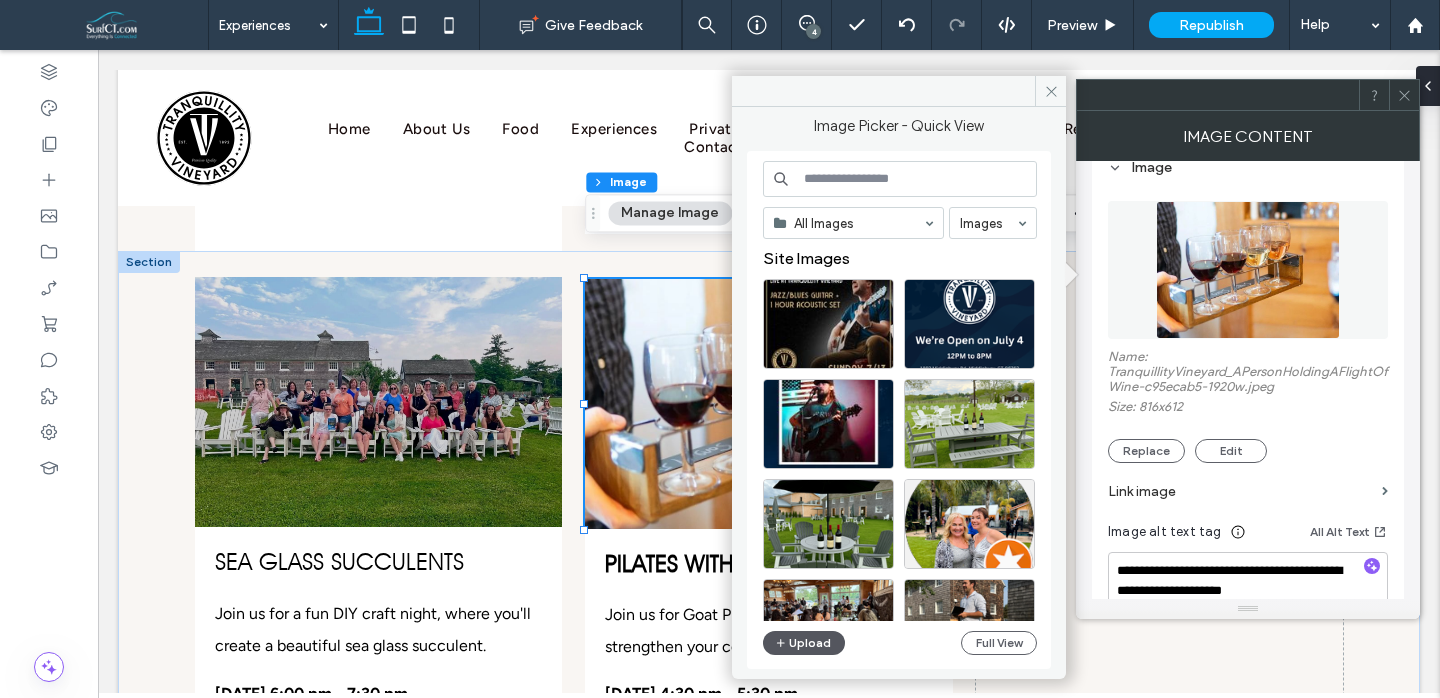 click on "Upload" at bounding box center (804, 643) 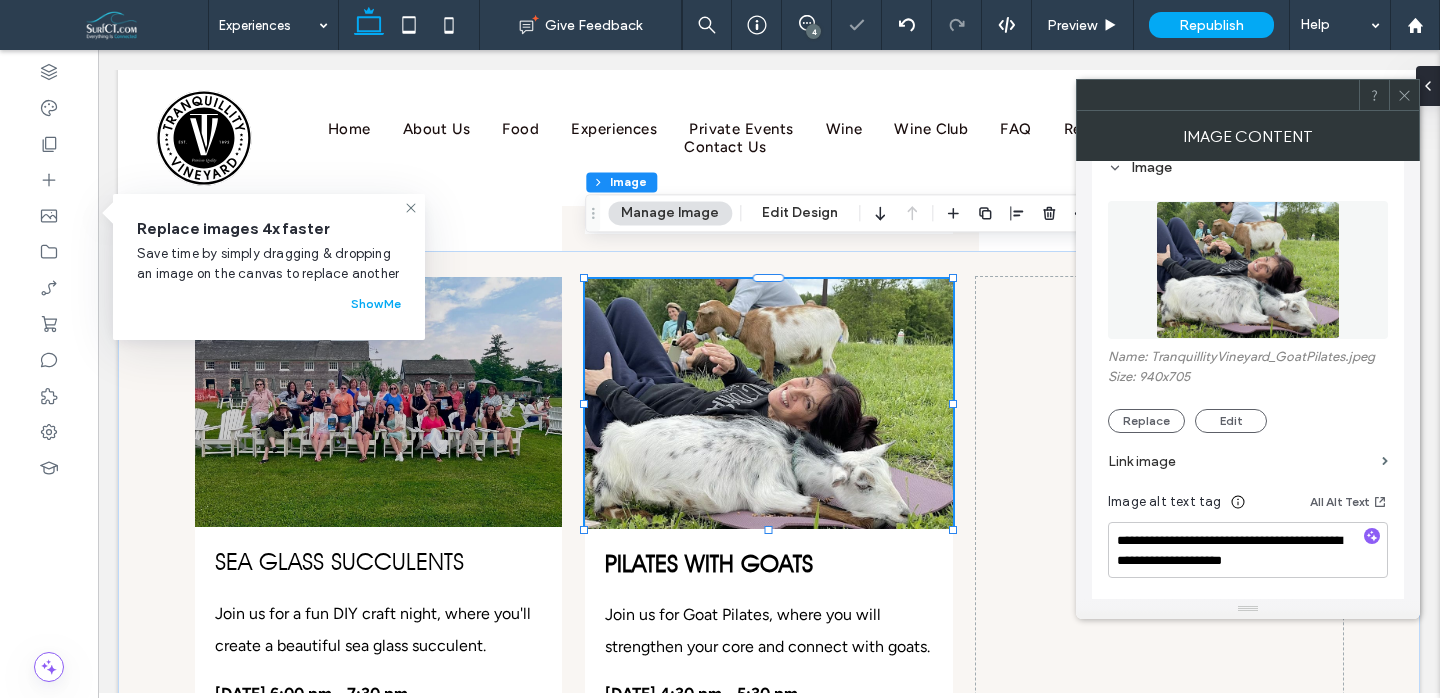 click 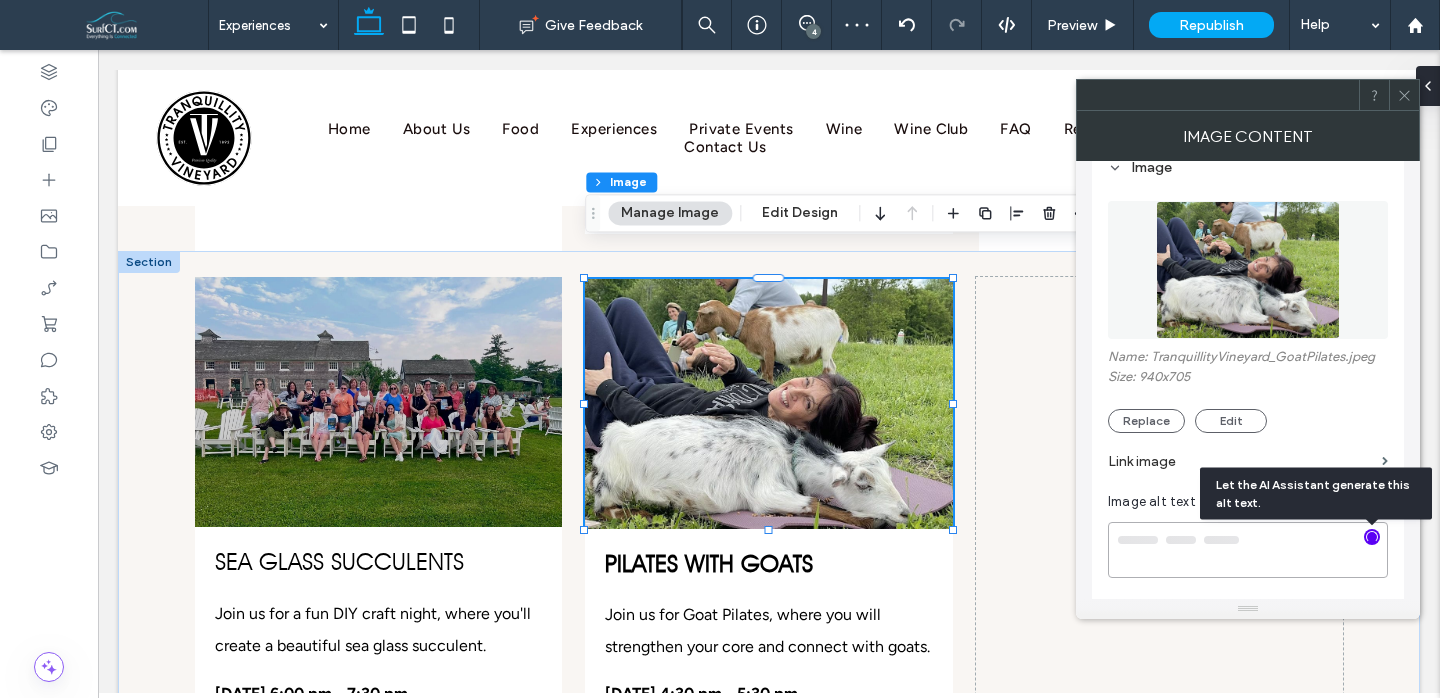 type on "**********" 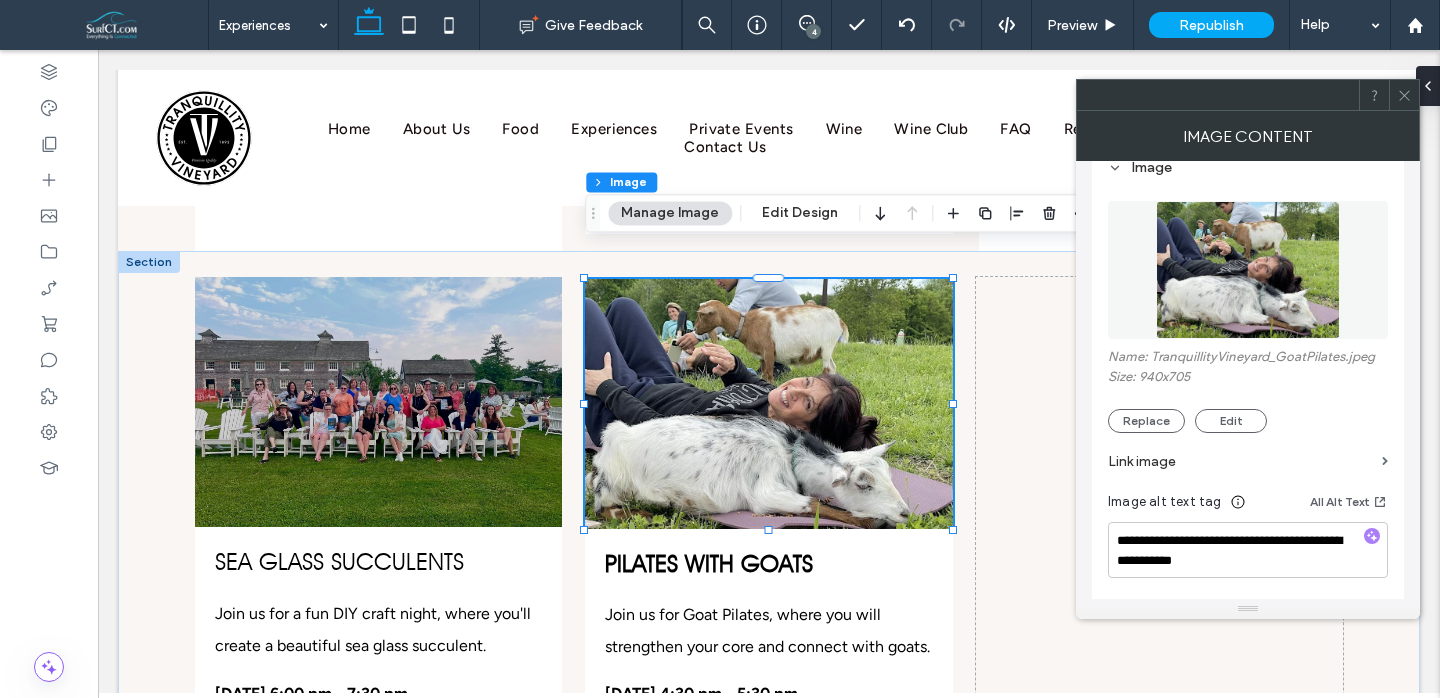 click 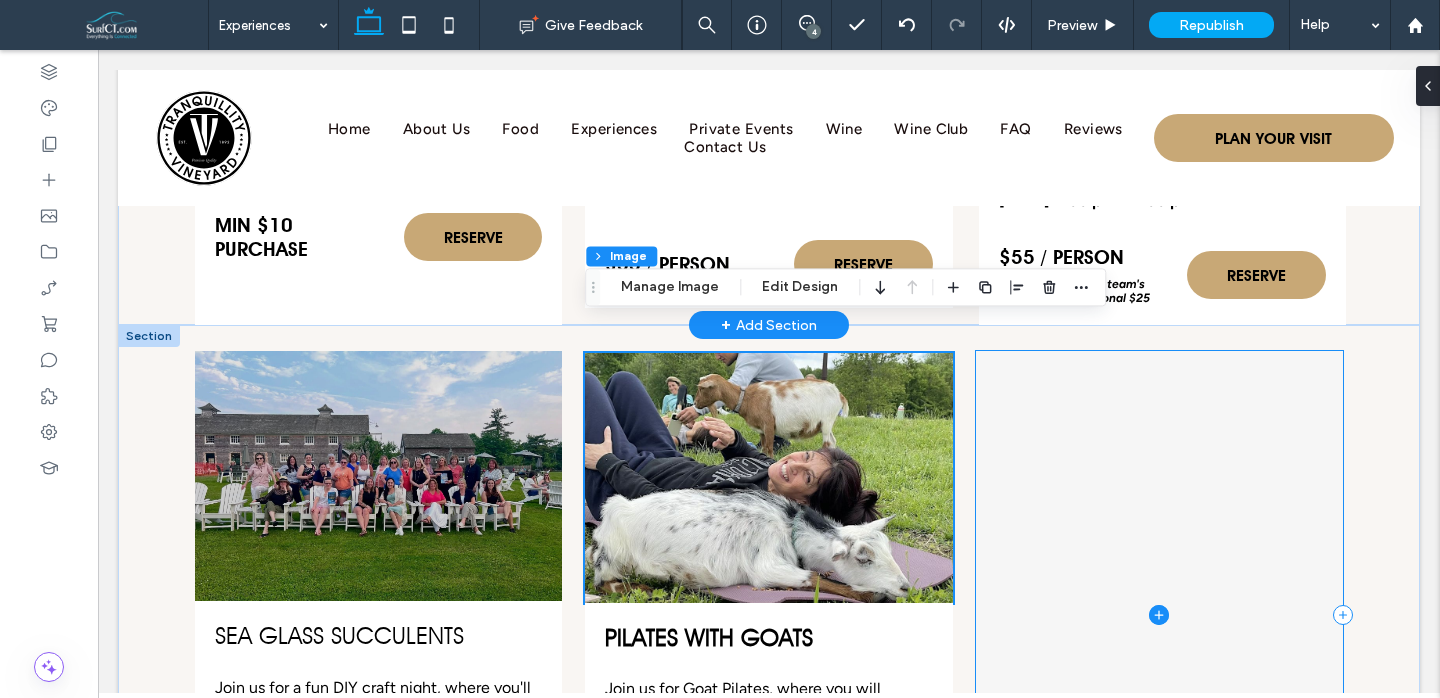 scroll, scrollTop: 4066, scrollLeft: 0, axis: vertical 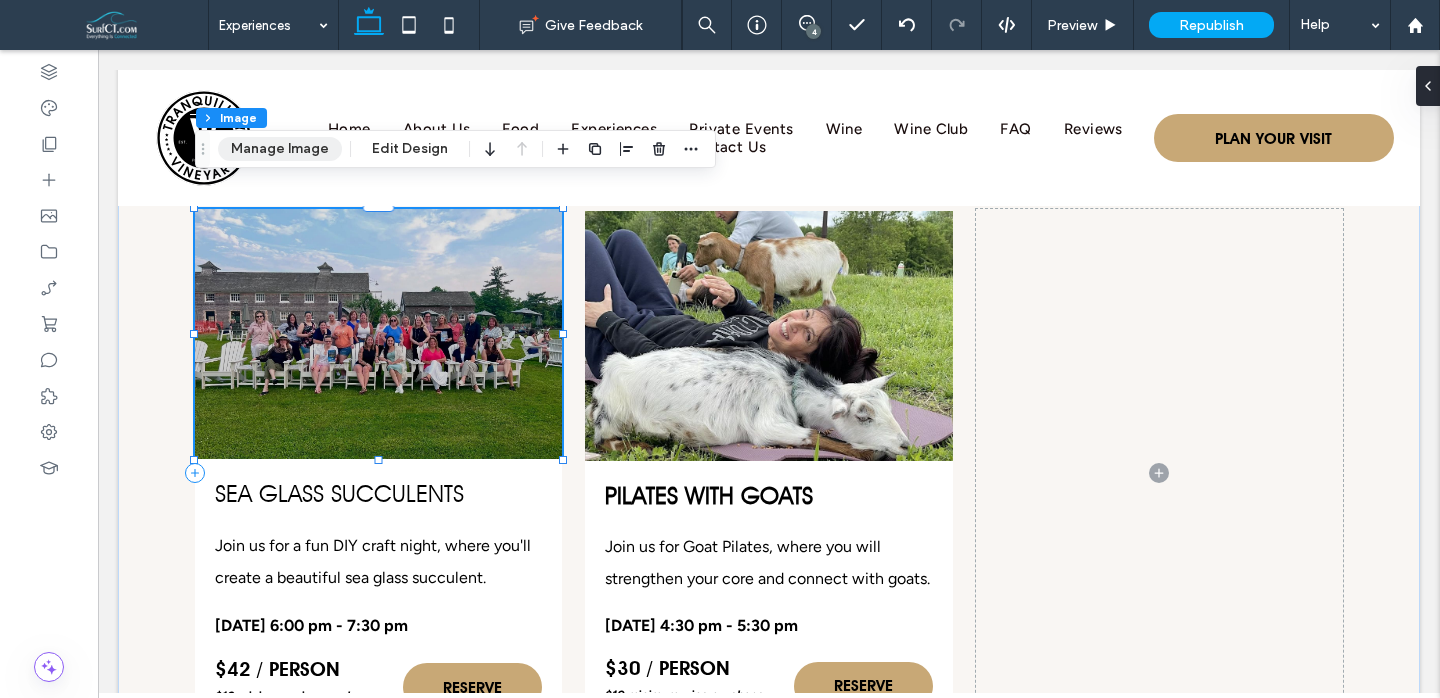 click on "Manage Image" at bounding box center (280, 149) 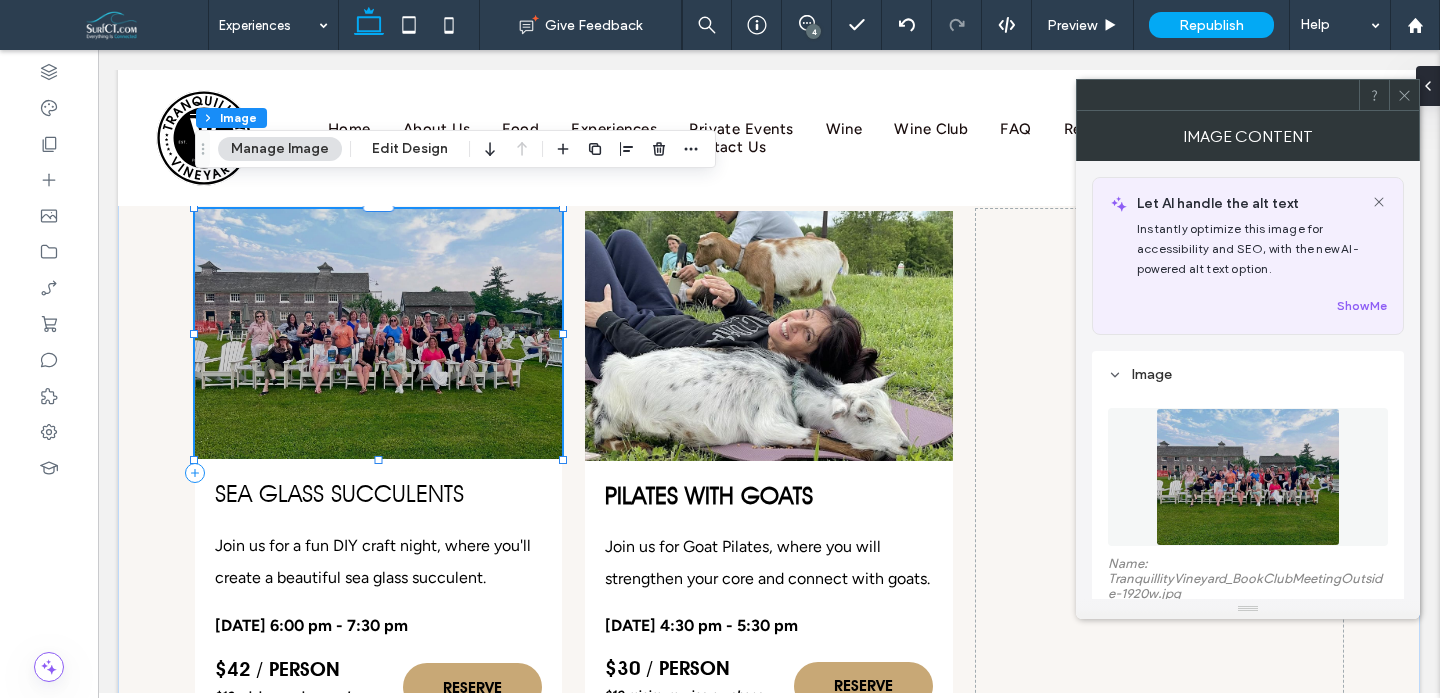 scroll, scrollTop: 139, scrollLeft: 0, axis: vertical 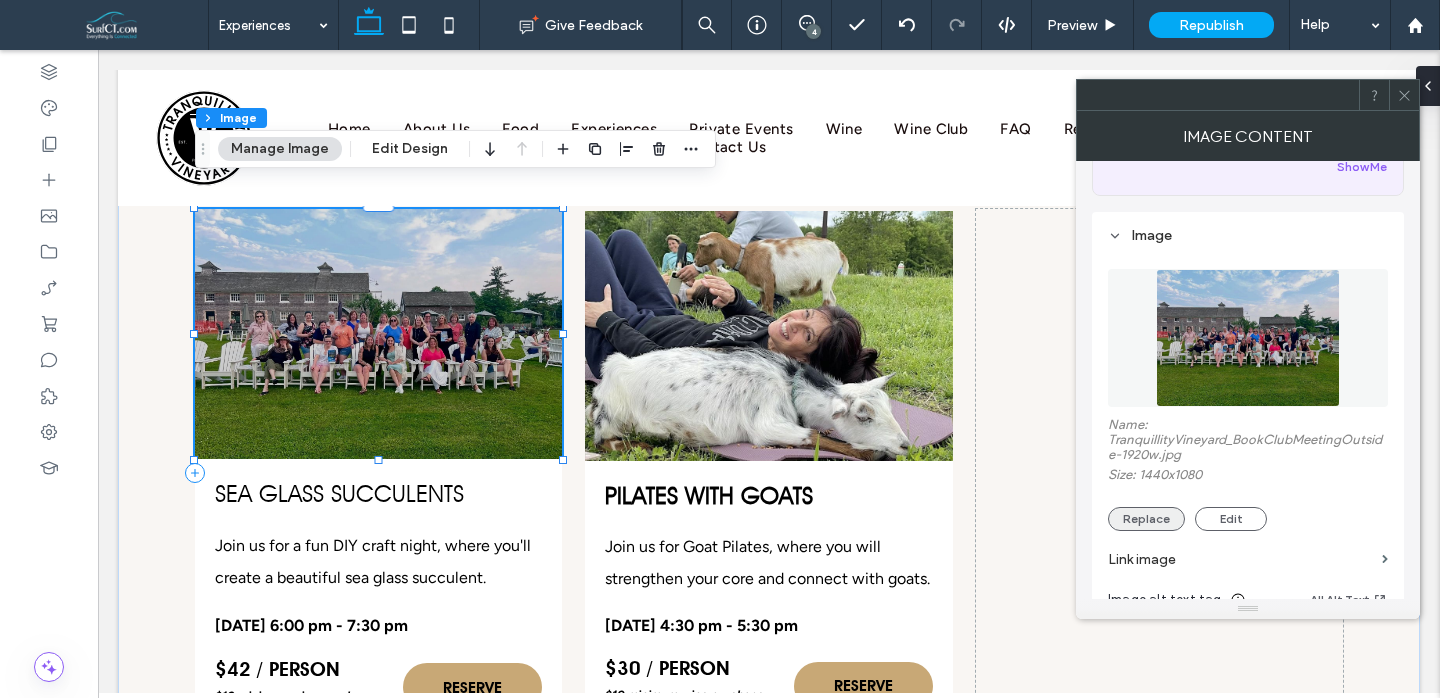 drag, startPoint x: 1148, startPoint y: 519, endPoint x: 1128, endPoint y: 536, distance: 26.24881 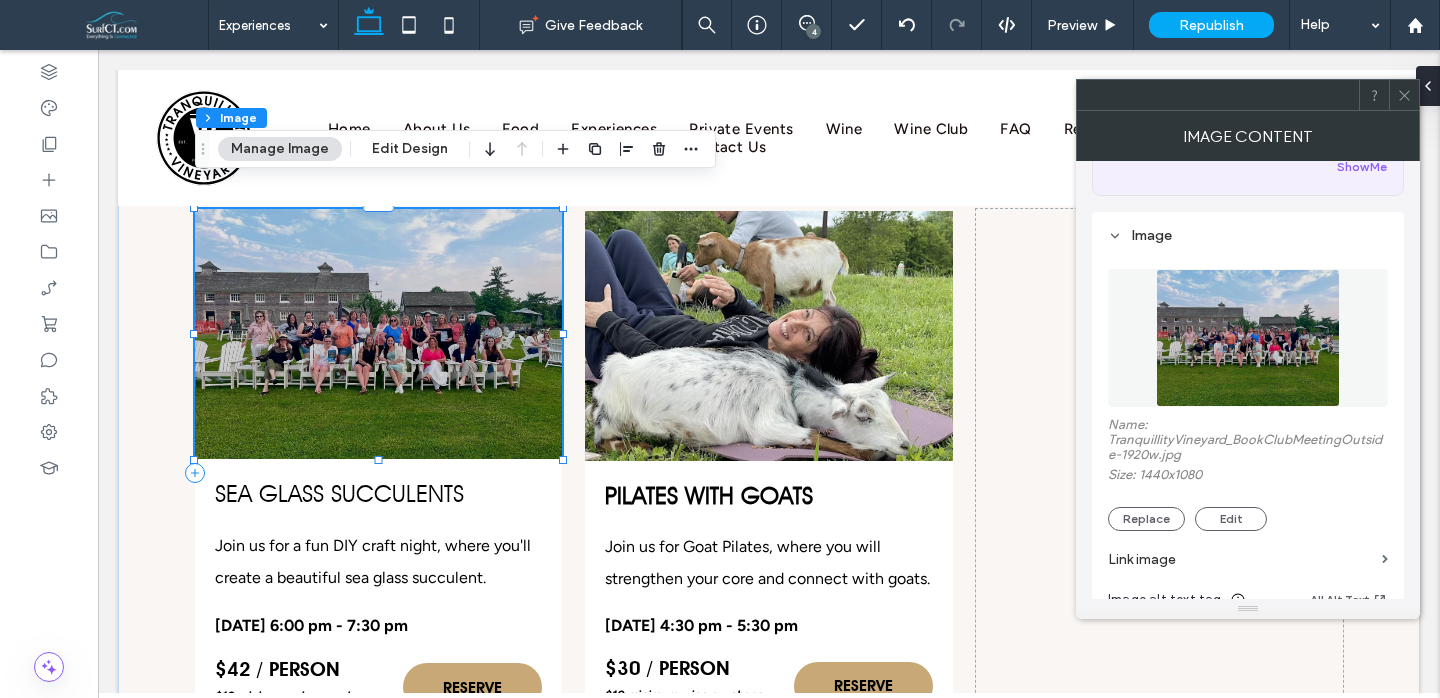 click on "Replace" at bounding box center [1146, 519] 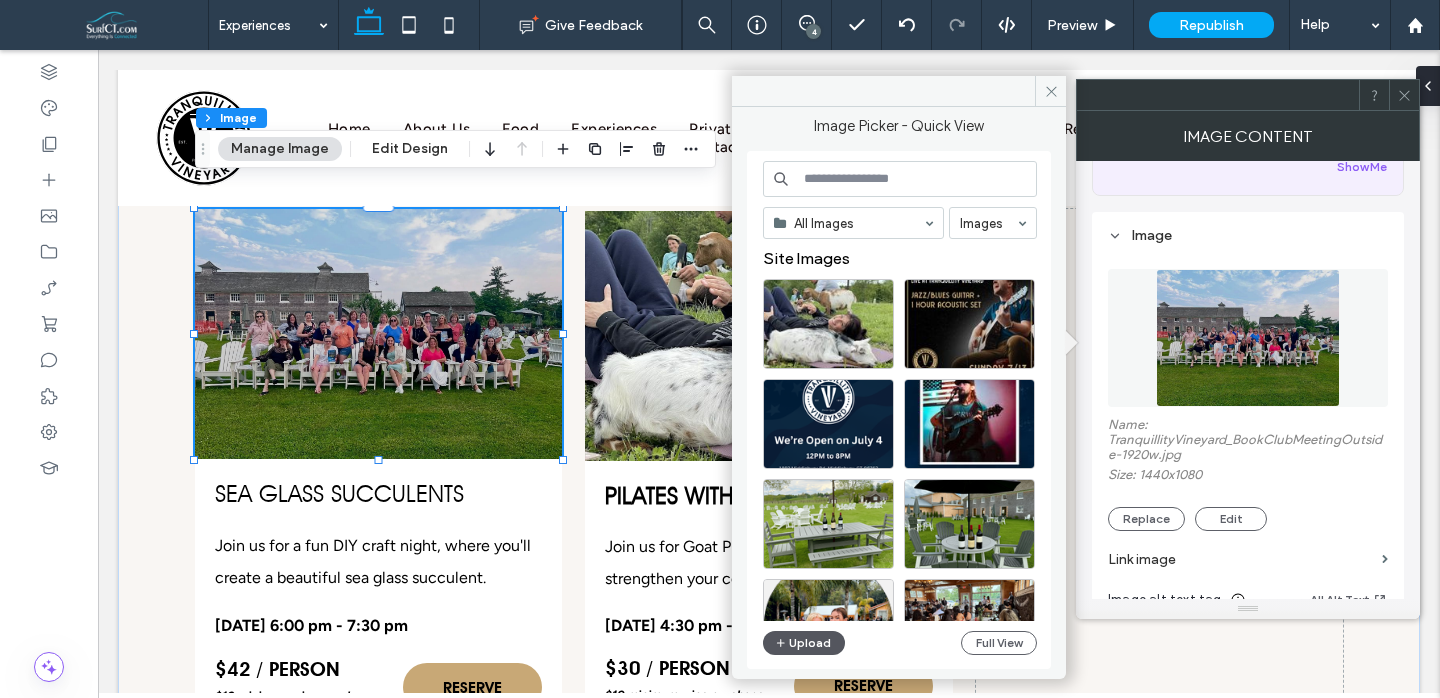 click on "Upload" at bounding box center [804, 643] 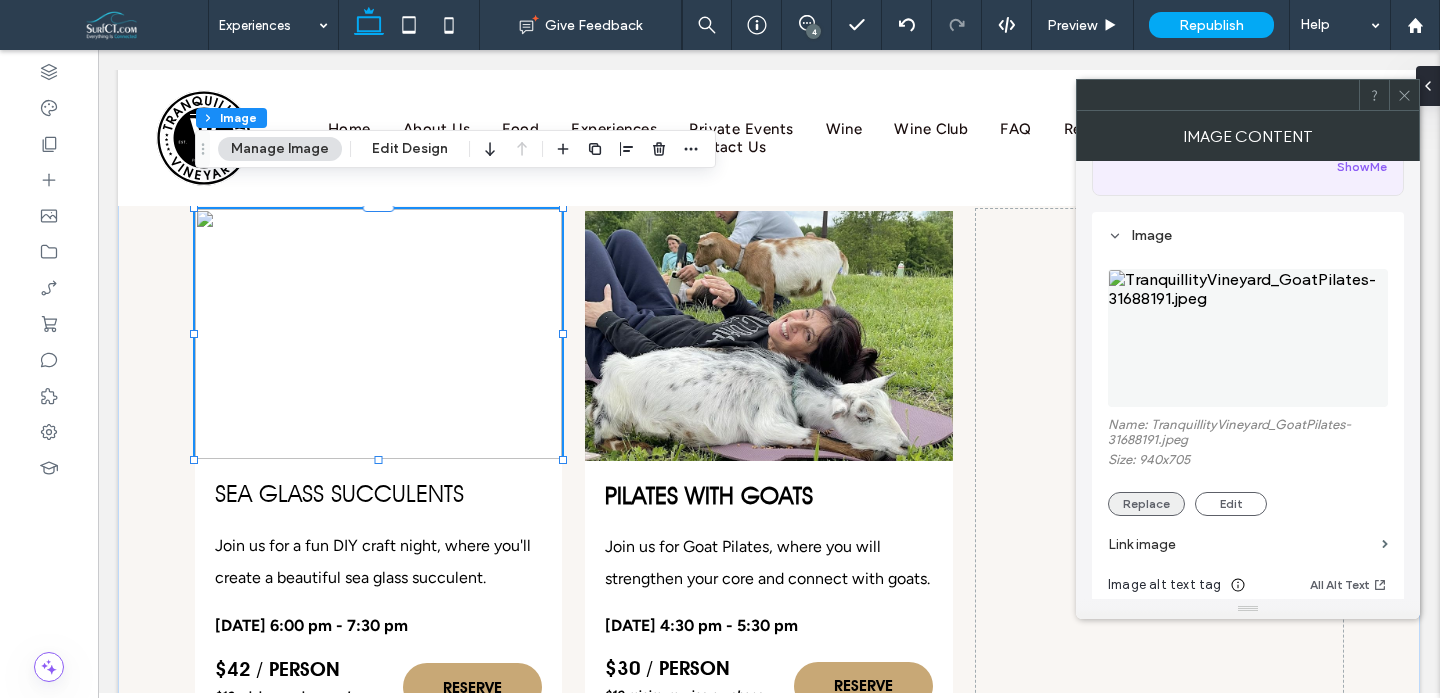 click on "Replace" at bounding box center (1146, 504) 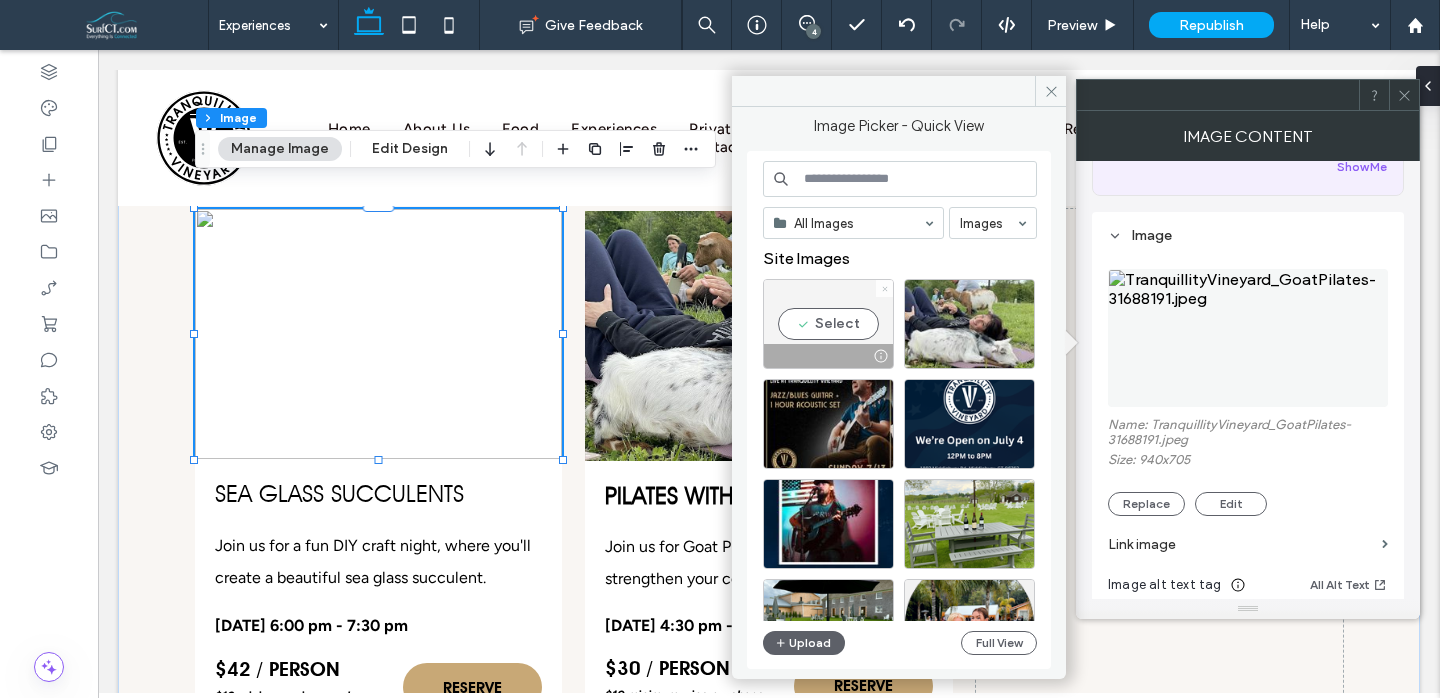 click 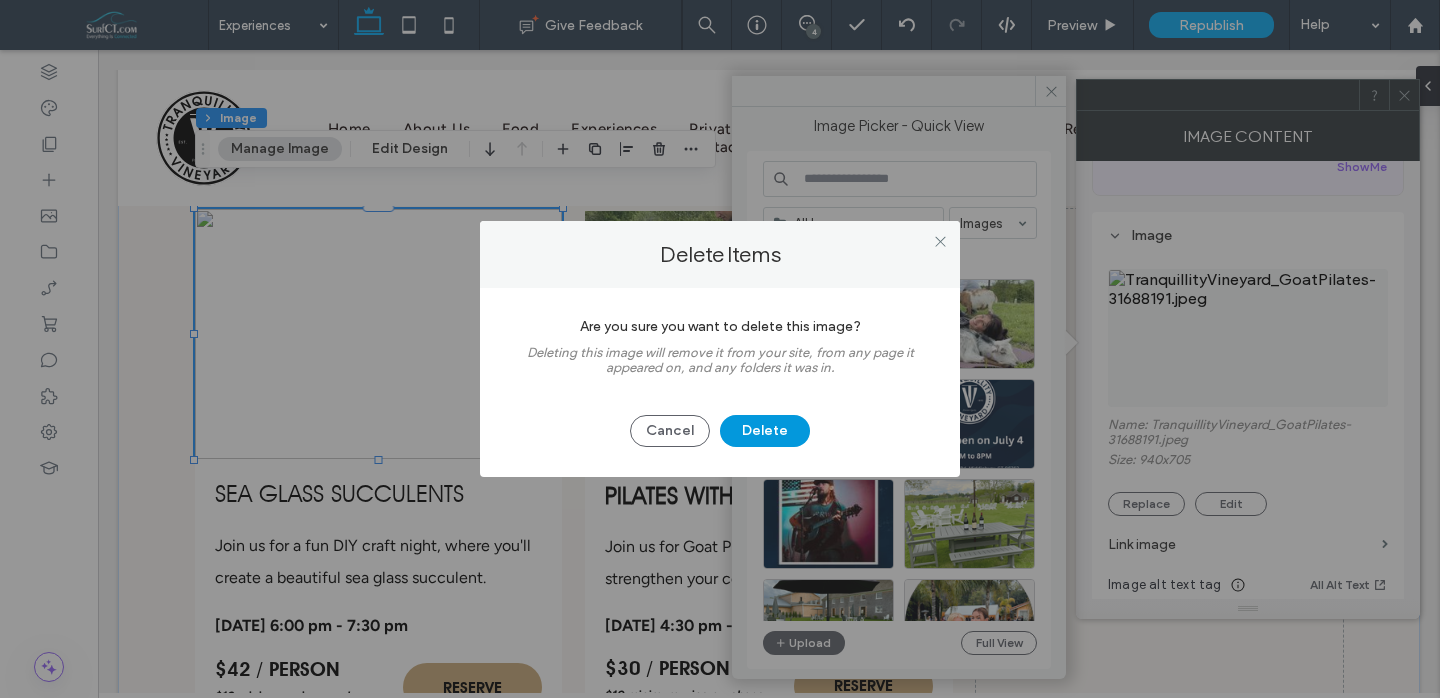 click on "Delete" at bounding box center [765, 431] 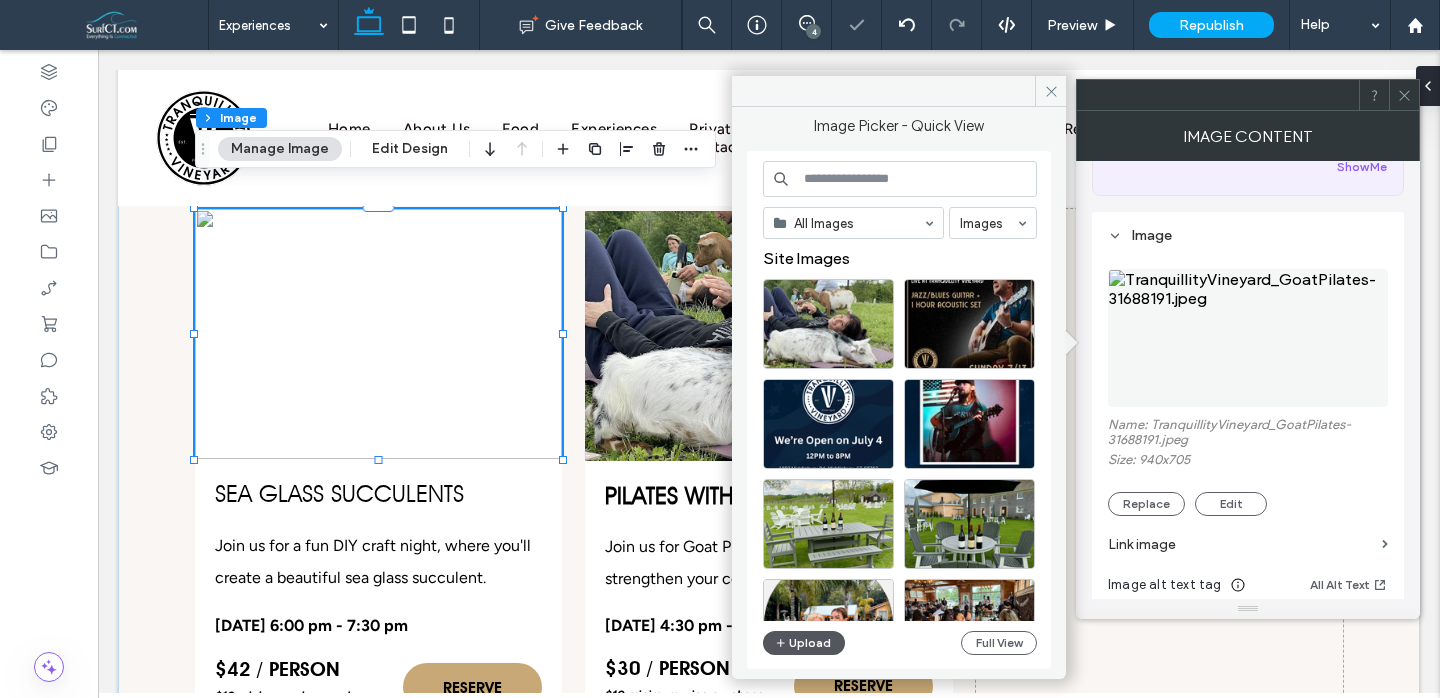 click on "Upload" at bounding box center [804, 643] 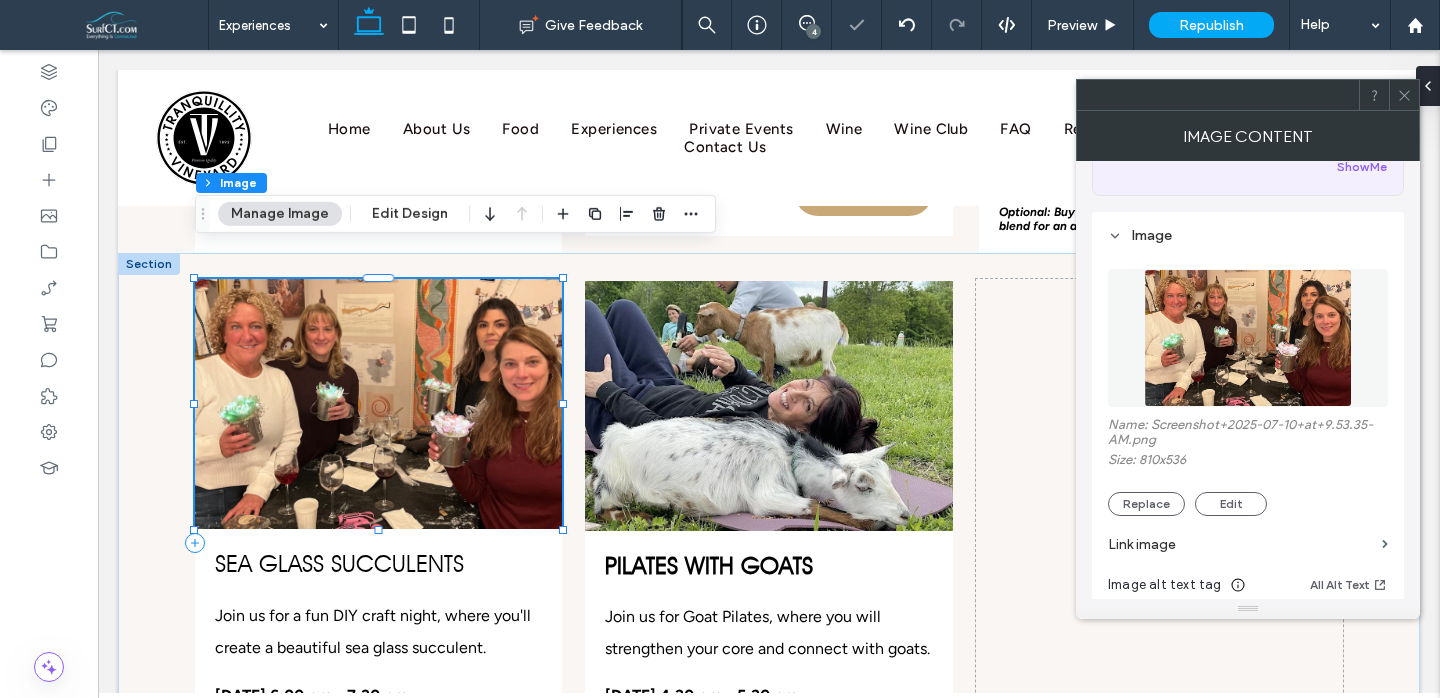 scroll, scrollTop: 4000, scrollLeft: 0, axis: vertical 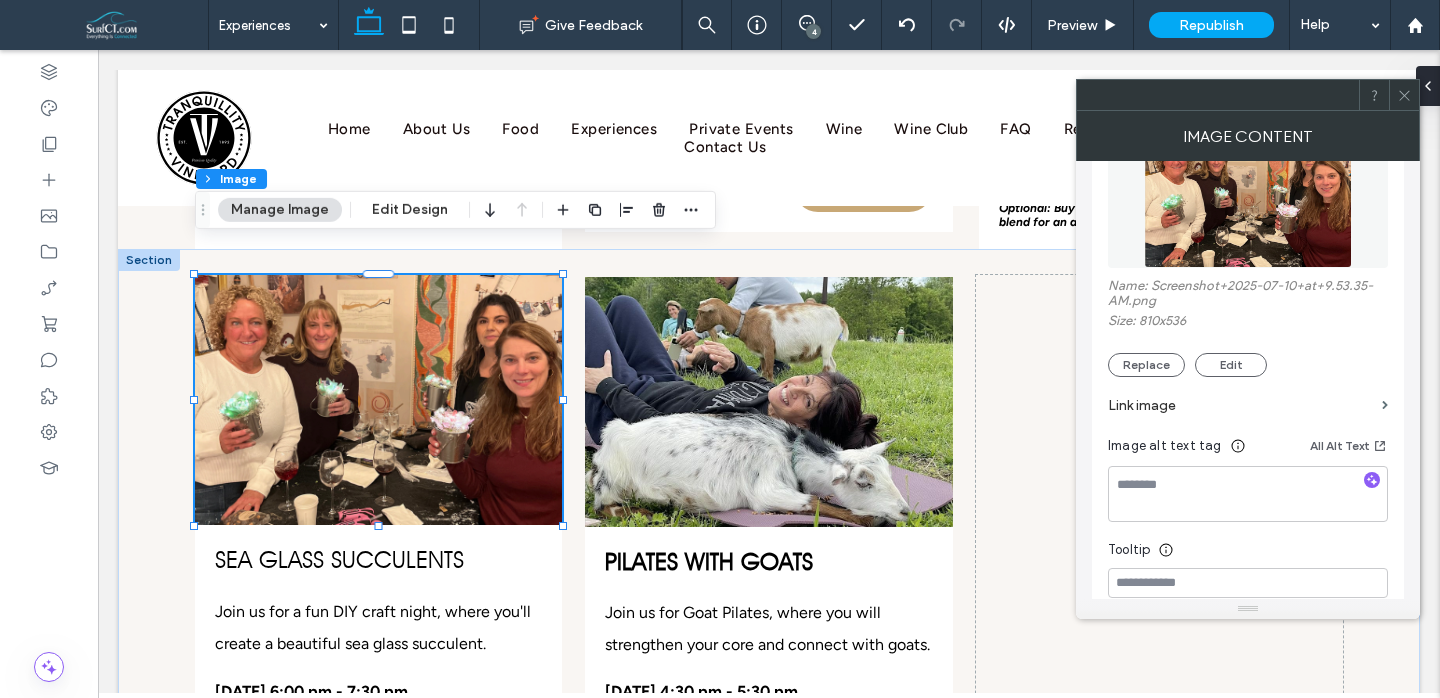 drag, startPoint x: 1372, startPoint y: 487, endPoint x: 1439, endPoint y: 482, distance: 67.18631 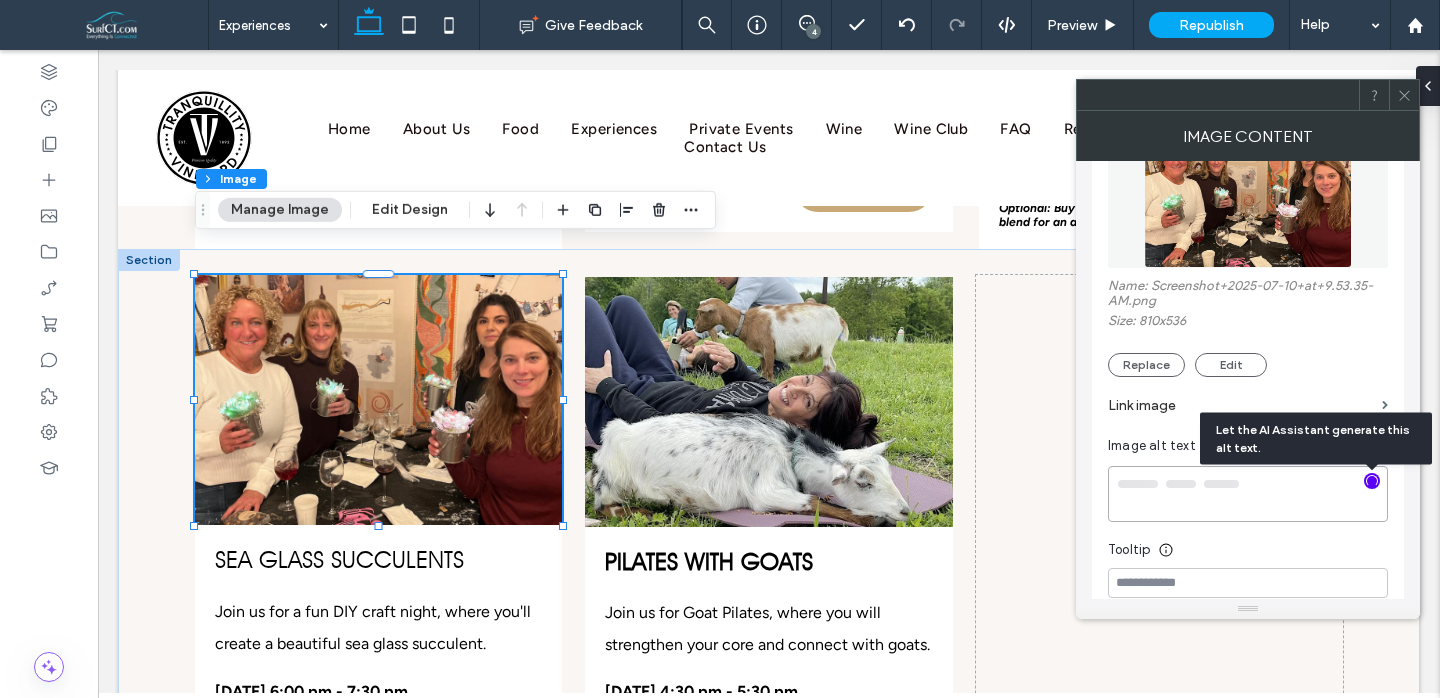 type on "**********" 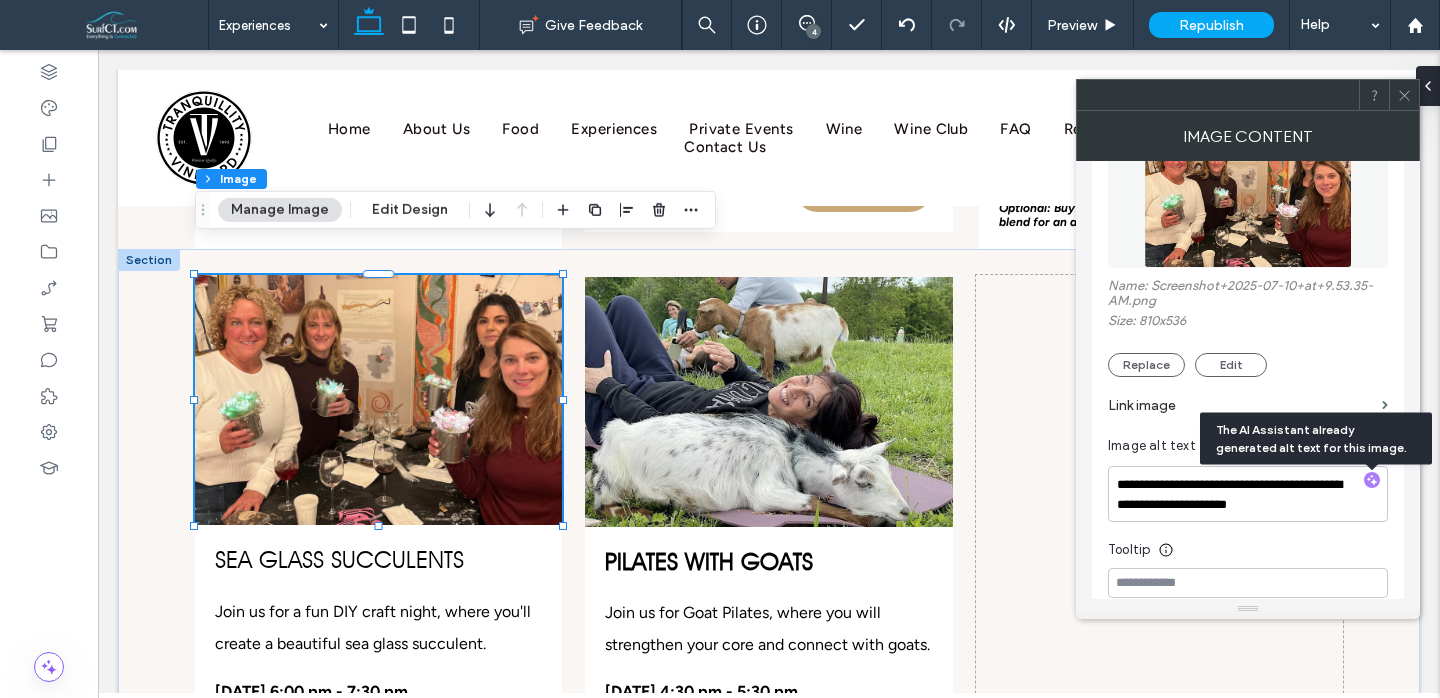 click 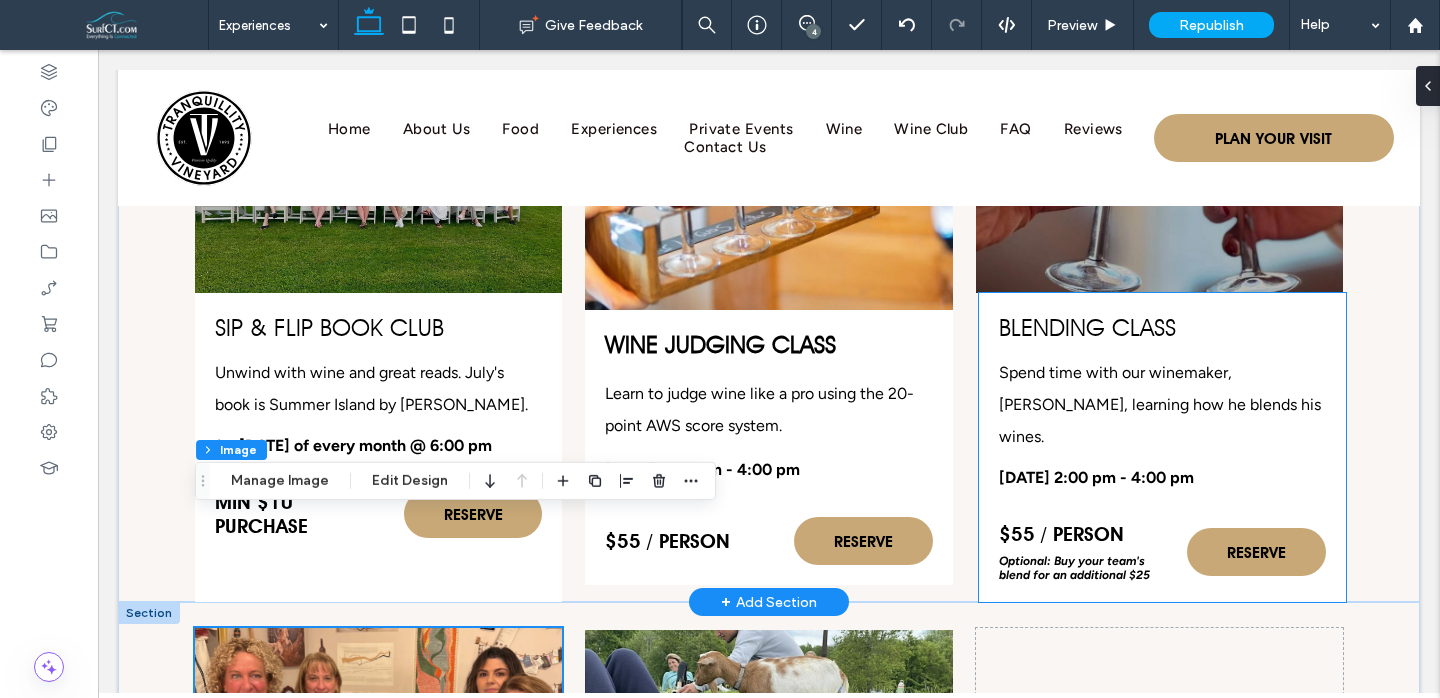 scroll, scrollTop: 3601, scrollLeft: 0, axis: vertical 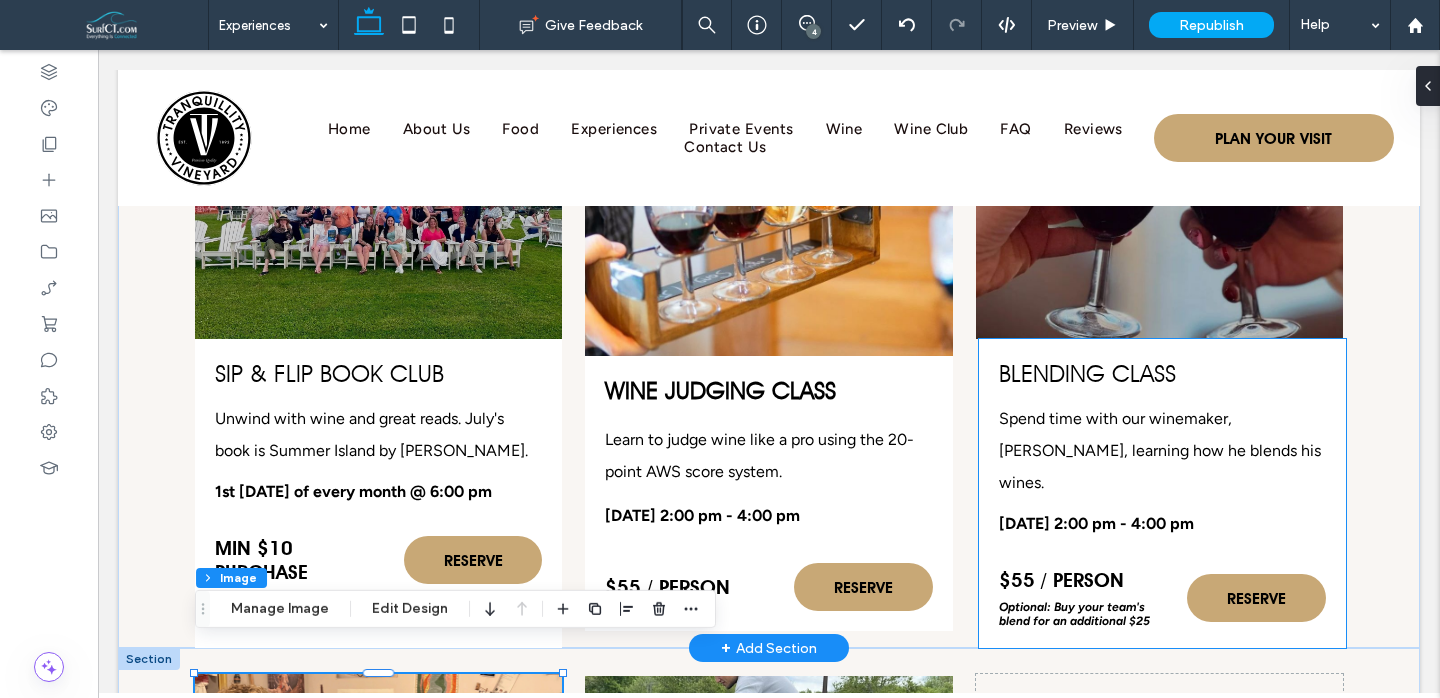 click on "Blending Class
Spend time with our winemaker, Frank Renaldi, learning how he blends his wines.
July 6, 2025 from 2:00 pm - 4:00 pm
$55 / person
Optional: Buy your team's blend for an additional $25
RESERVE" at bounding box center (1162, 493) 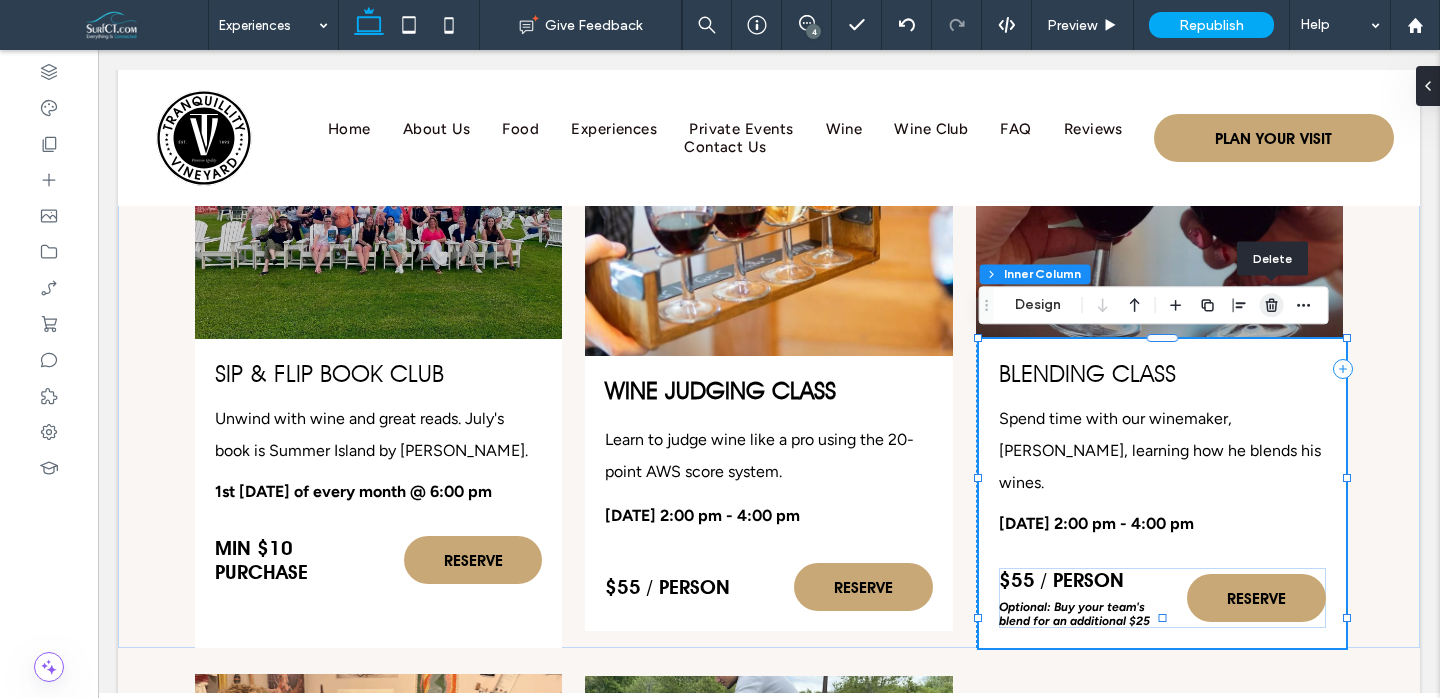 click 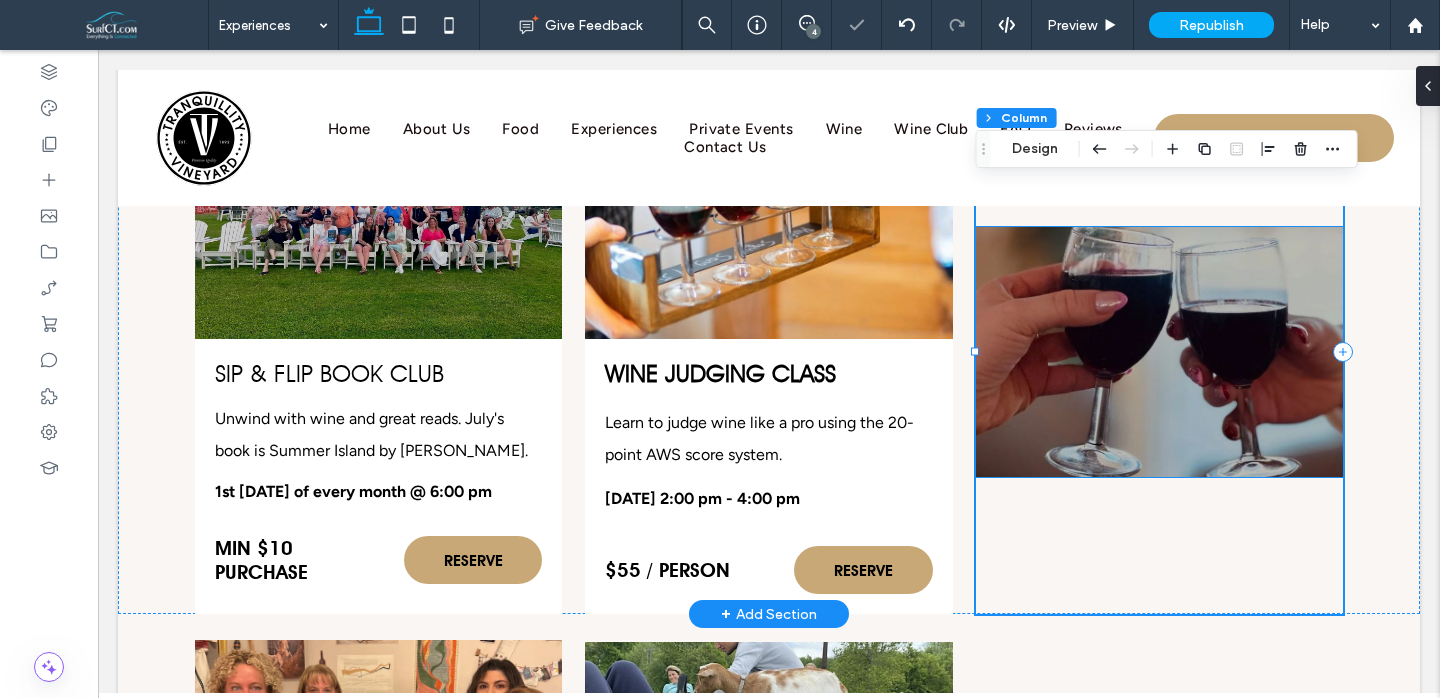 drag, startPoint x: 1186, startPoint y: 350, endPoint x: 1195, endPoint y: 327, distance: 24.698177 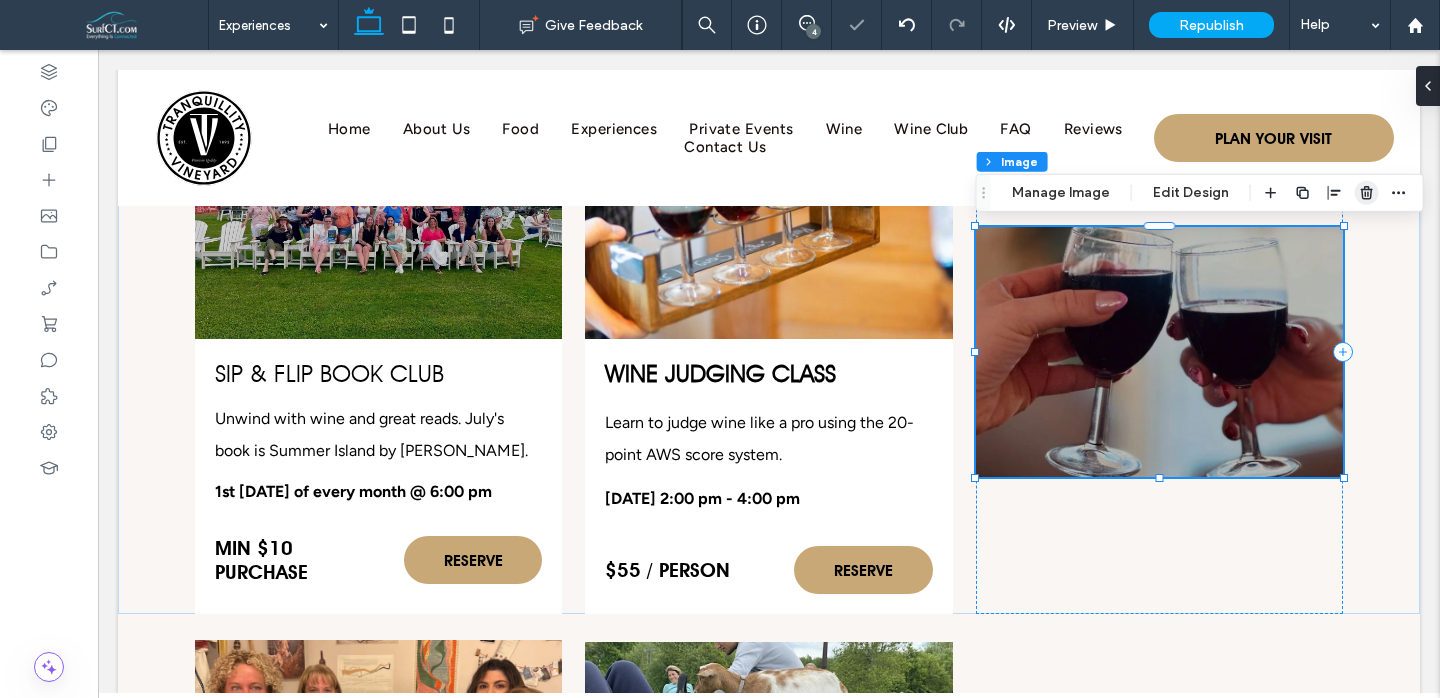 click 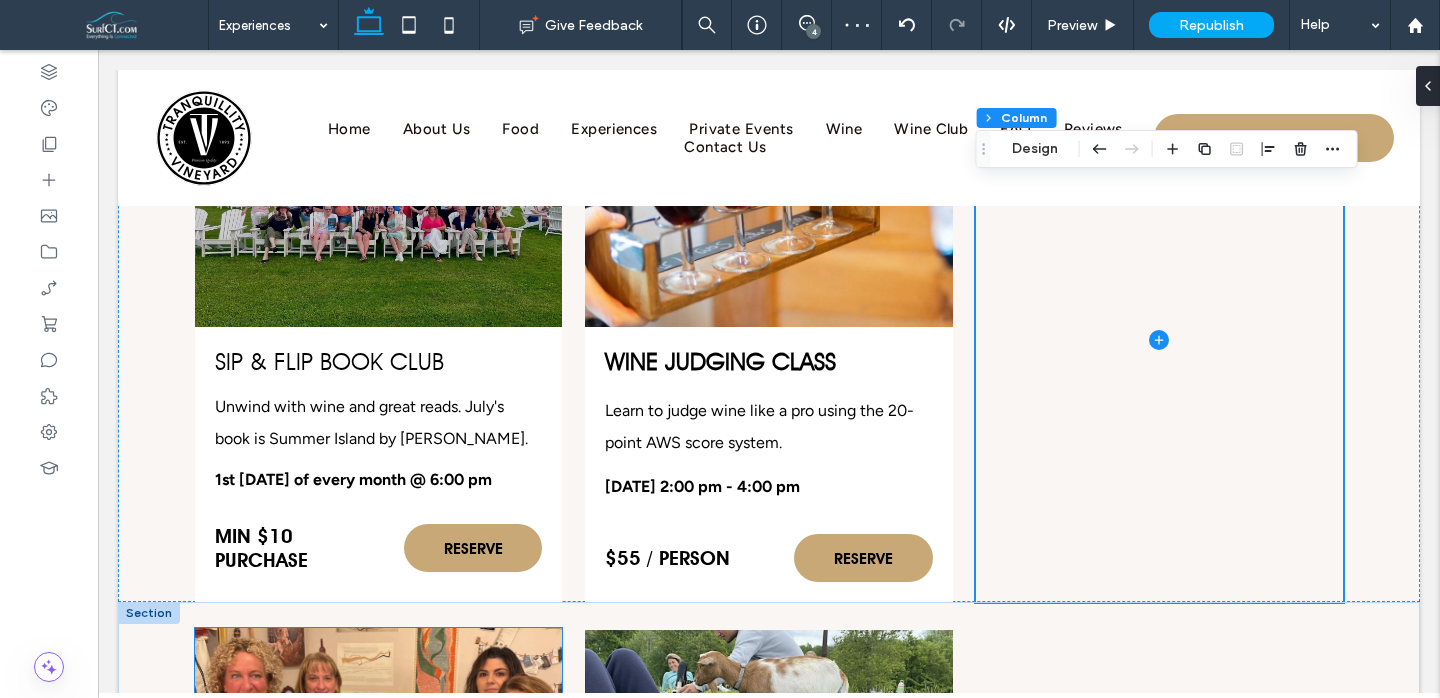 scroll, scrollTop: 3599, scrollLeft: 0, axis: vertical 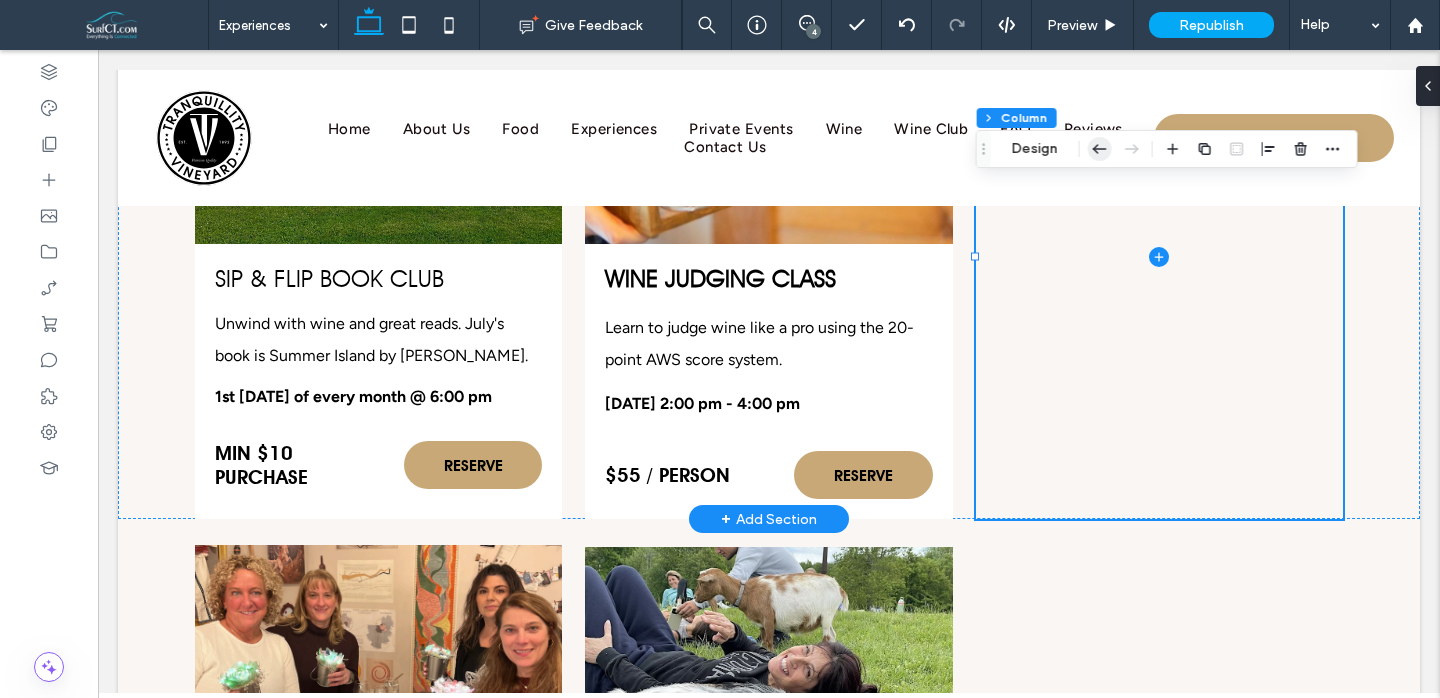 click 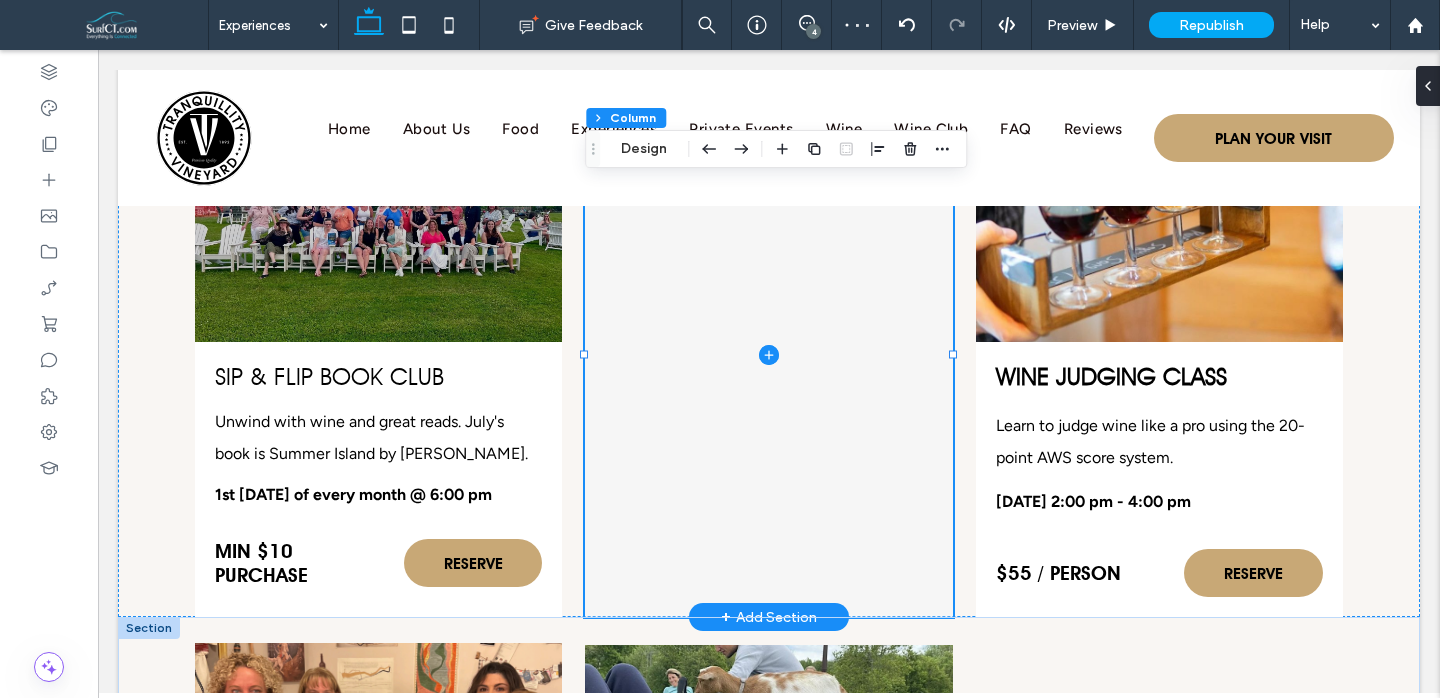 scroll, scrollTop: 3728, scrollLeft: 0, axis: vertical 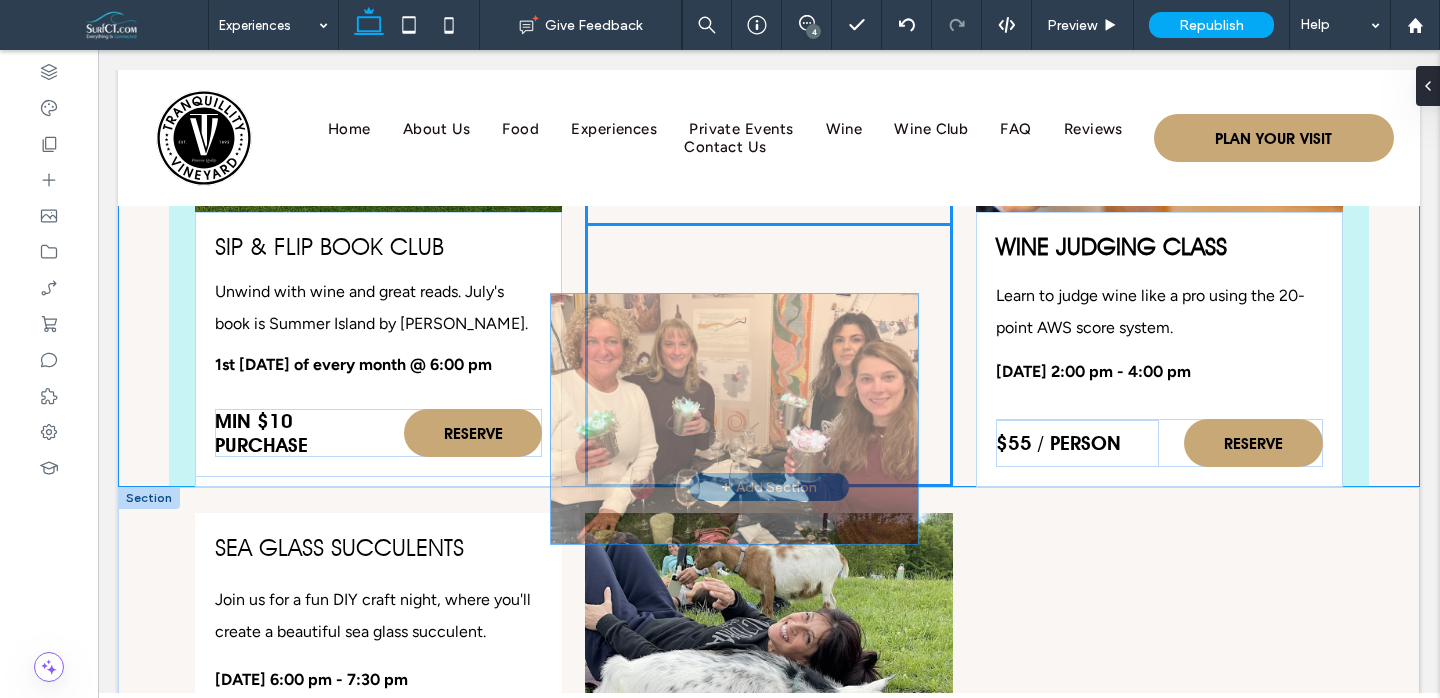 drag, startPoint x: 368, startPoint y: 595, endPoint x: 724, endPoint y: 377, distance: 417.4446 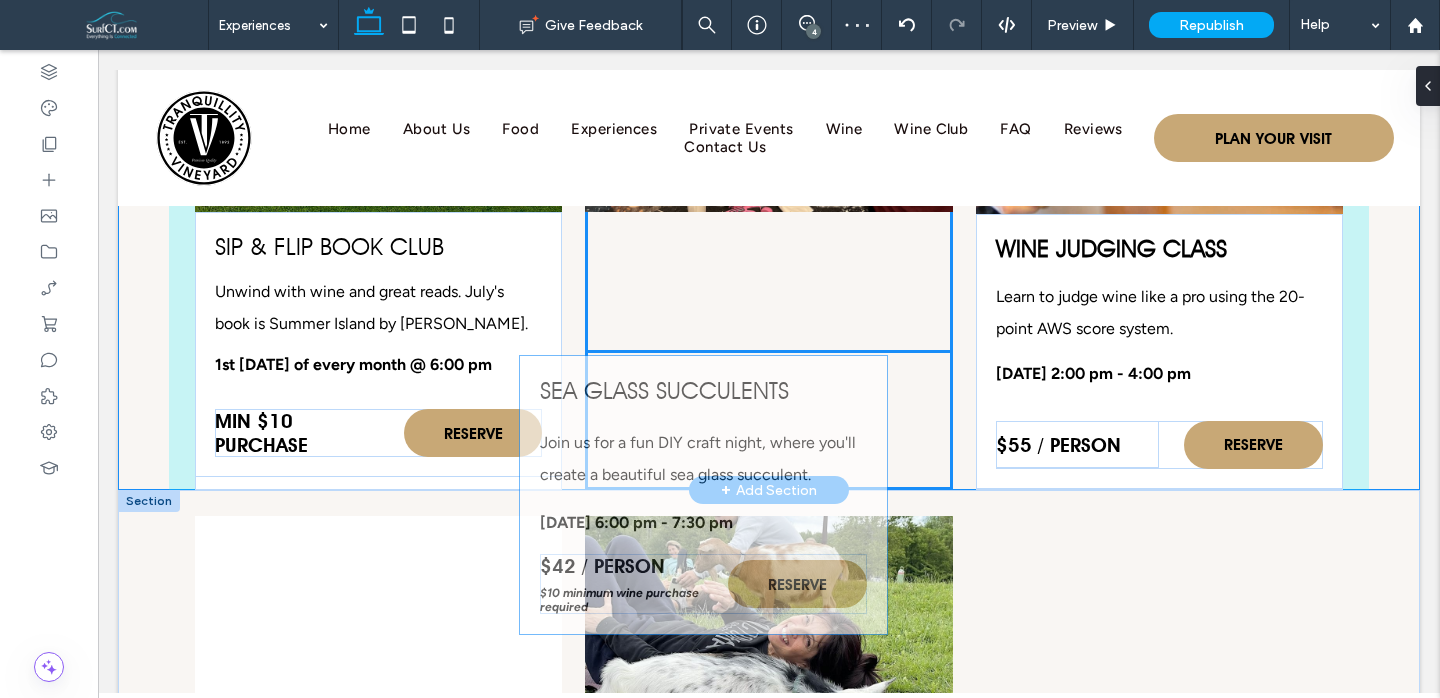 drag, startPoint x: 496, startPoint y: 531, endPoint x: 824, endPoint y: 369, distance: 365.8251 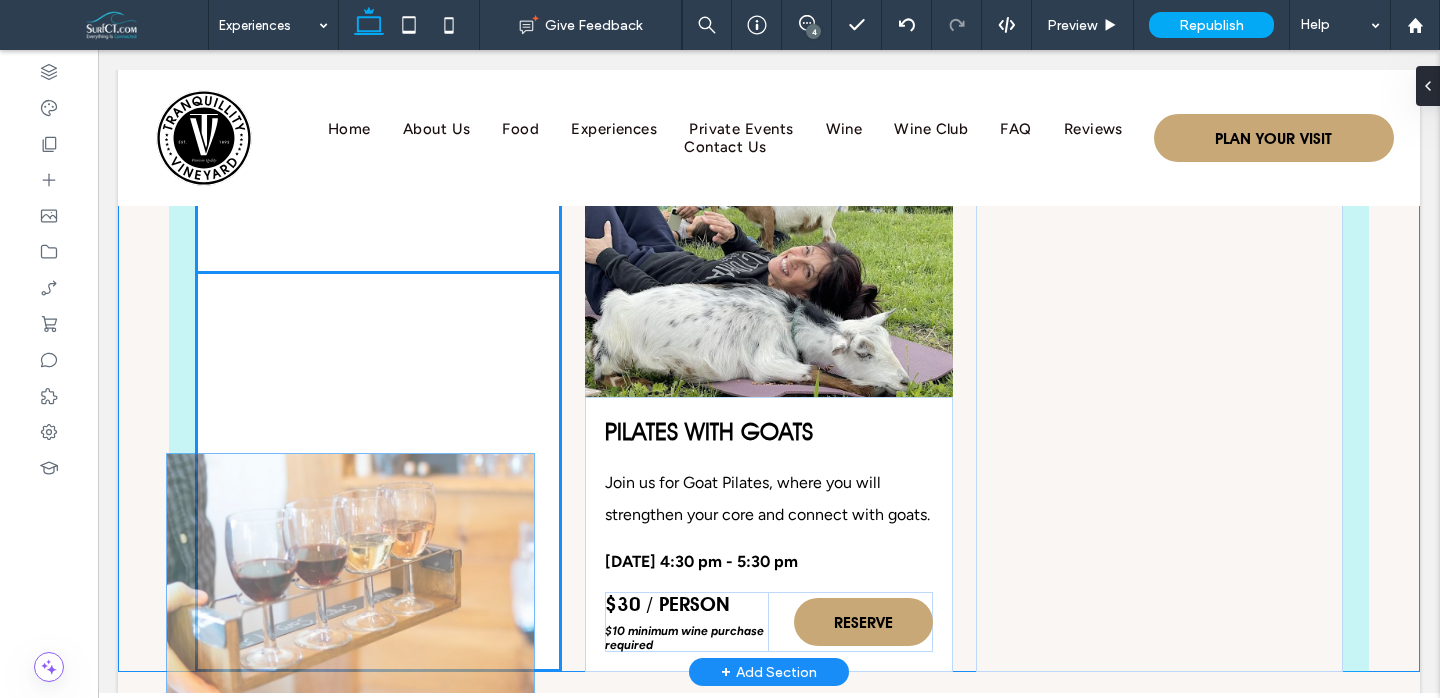 scroll, scrollTop: 4127, scrollLeft: 0, axis: vertical 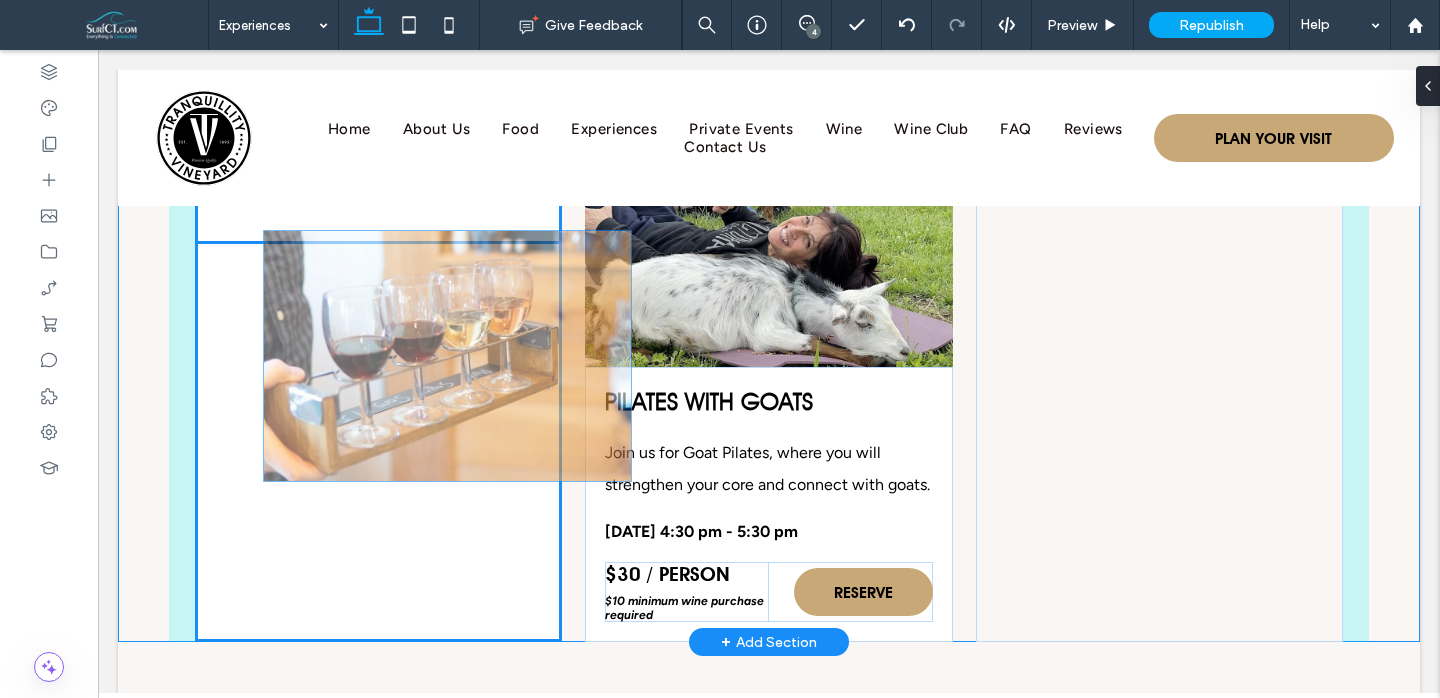 drag, startPoint x: 1091, startPoint y: 219, endPoint x: 509, endPoint y: 474, distance: 635.4125 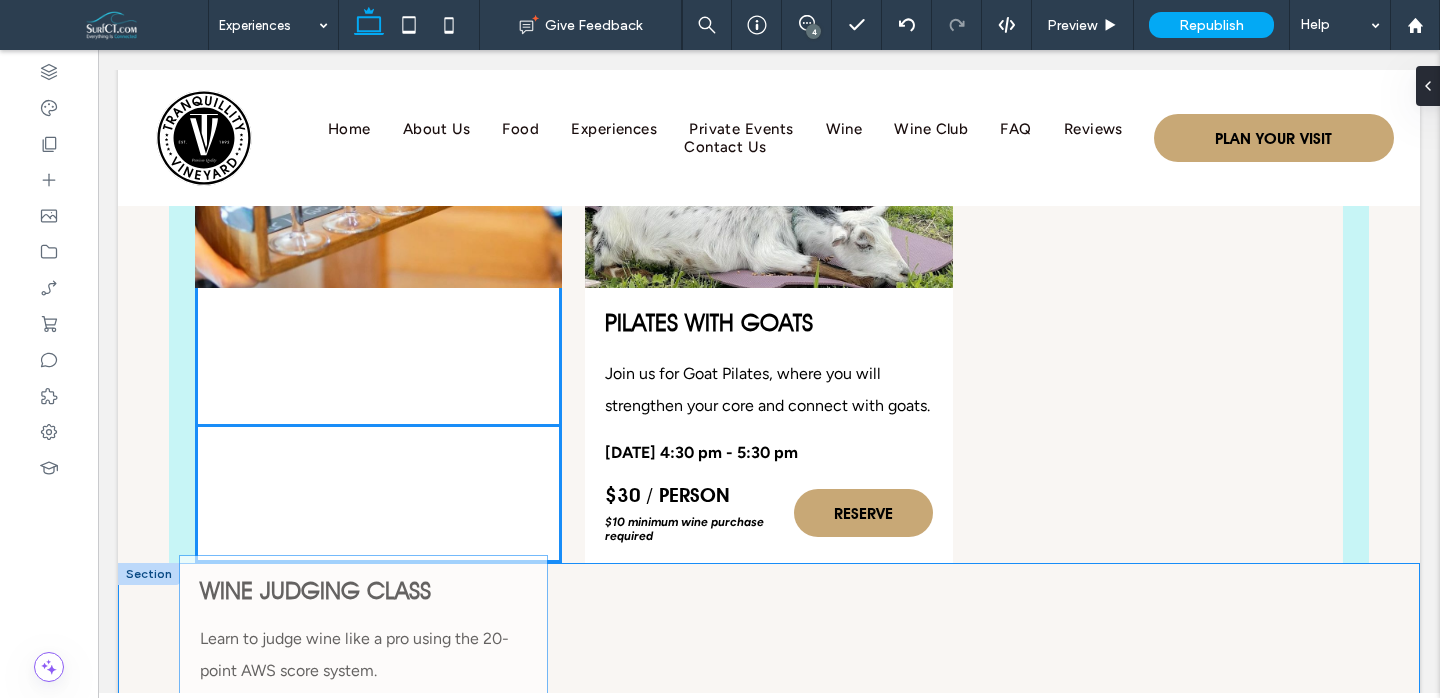 scroll, scrollTop: 4251, scrollLeft: 0, axis: vertical 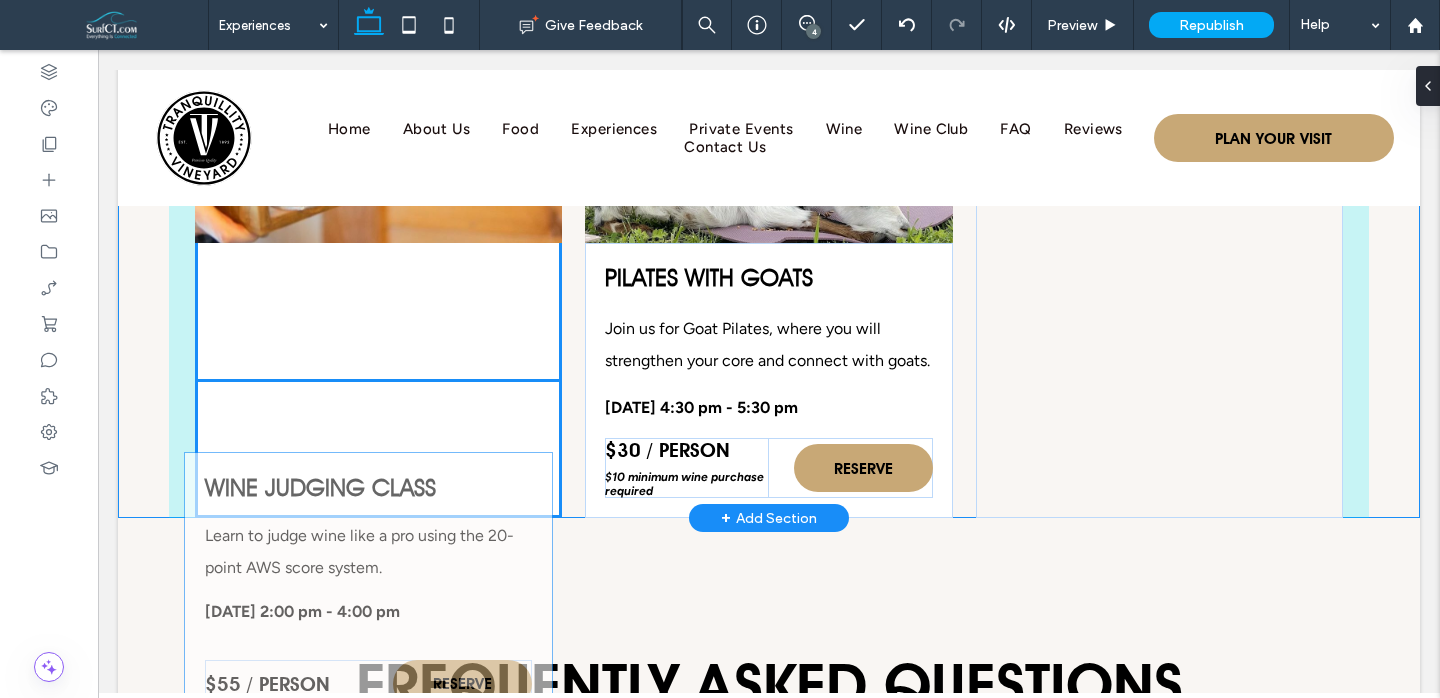 drag, startPoint x: 521, startPoint y: 634, endPoint x: 435, endPoint y: 463, distance: 191.40794 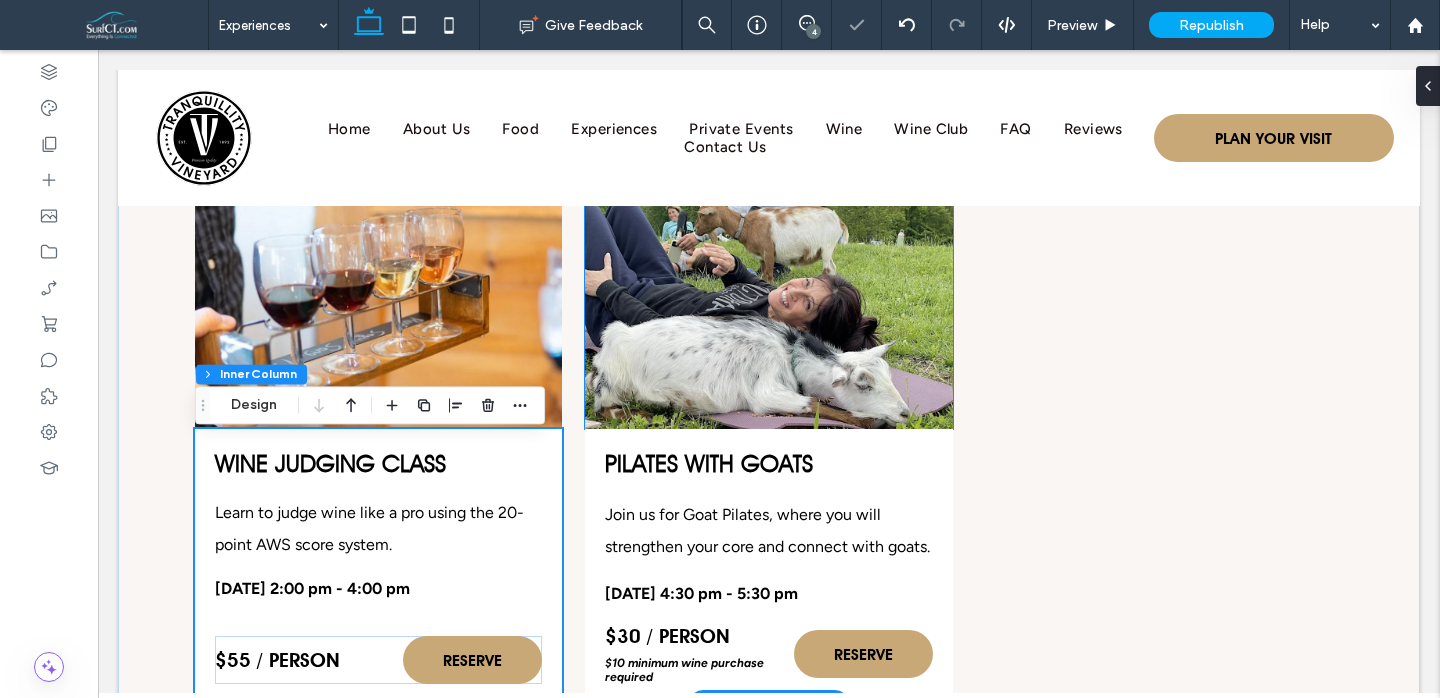 scroll, scrollTop: 3787, scrollLeft: 0, axis: vertical 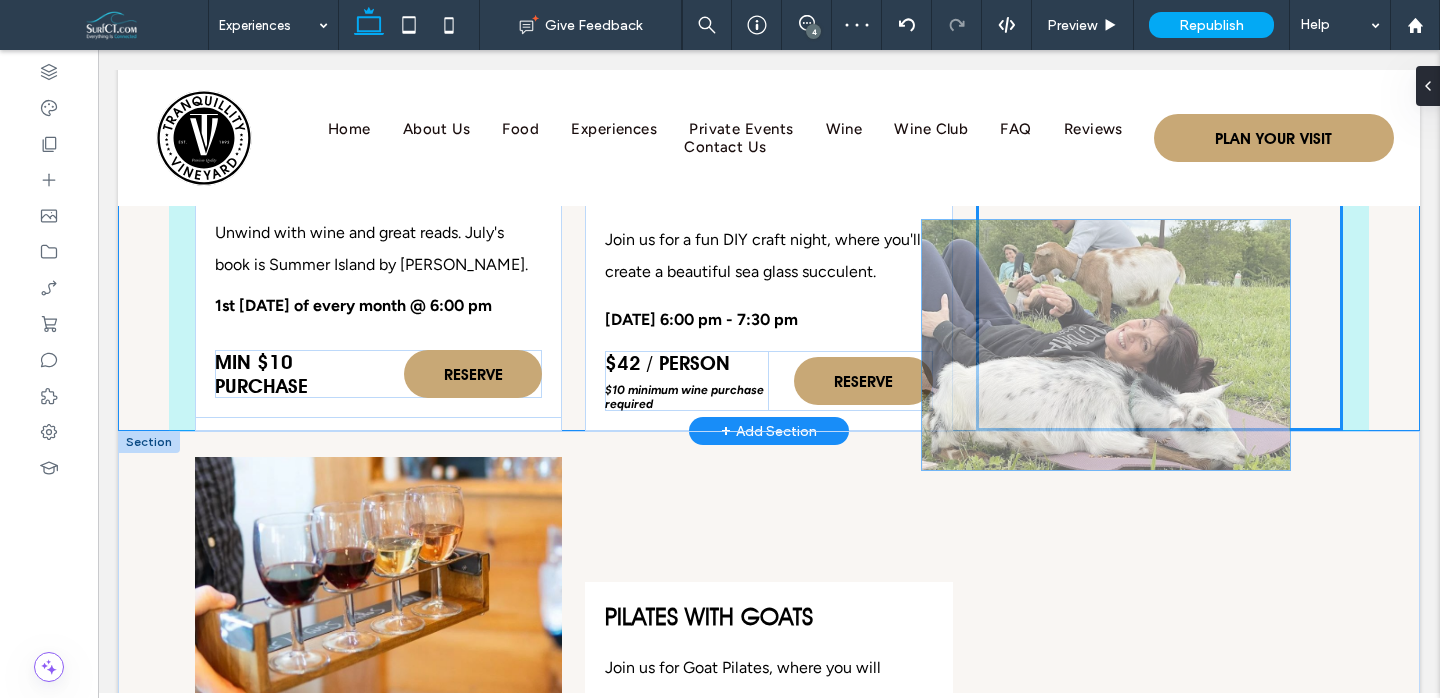 drag, startPoint x: 1003, startPoint y: 340, endPoint x: 1144, endPoint y: 379, distance: 146.29422 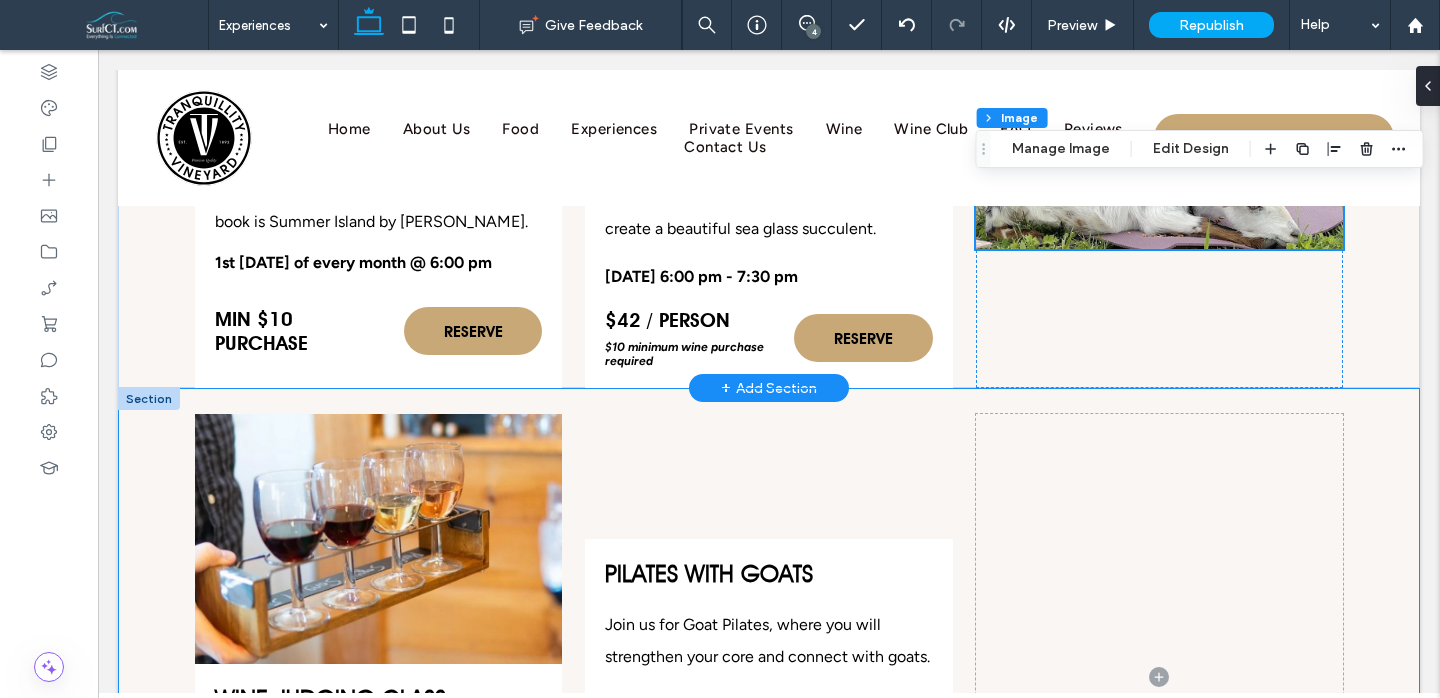 scroll, scrollTop: 3861, scrollLeft: 0, axis: vertical 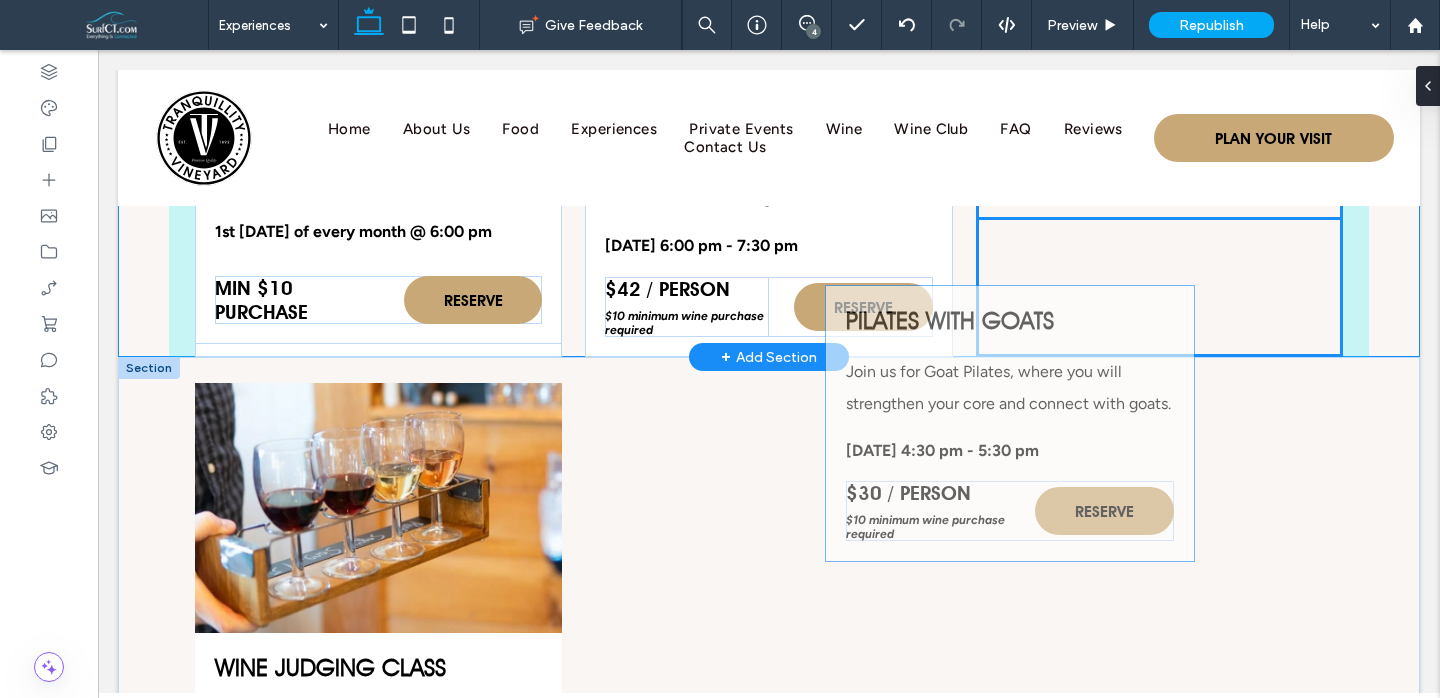 drag, startPoint x: 890, startPoint y: 519, endPoint x: 1131, endPoint y: 298, distance: 326.9893 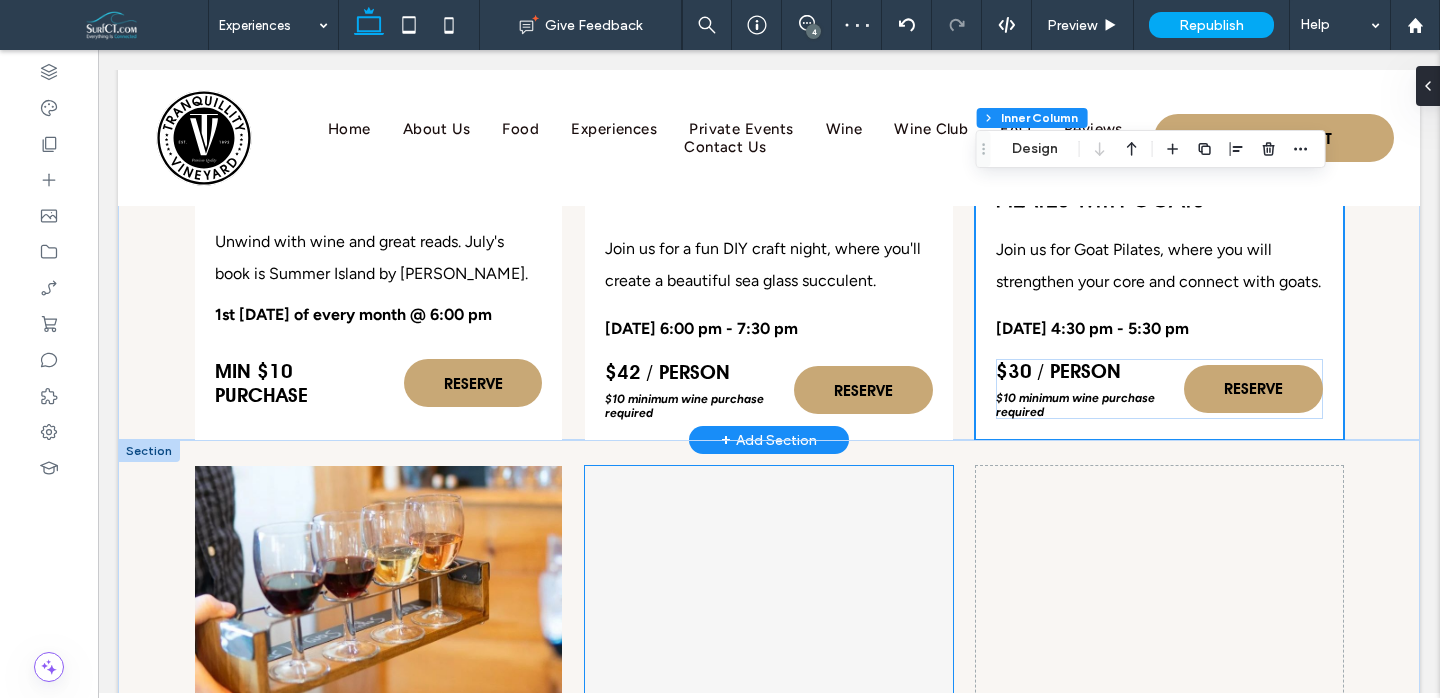 scroll, scrollTop: 3842, scrollLeft: 0, axis: vertical 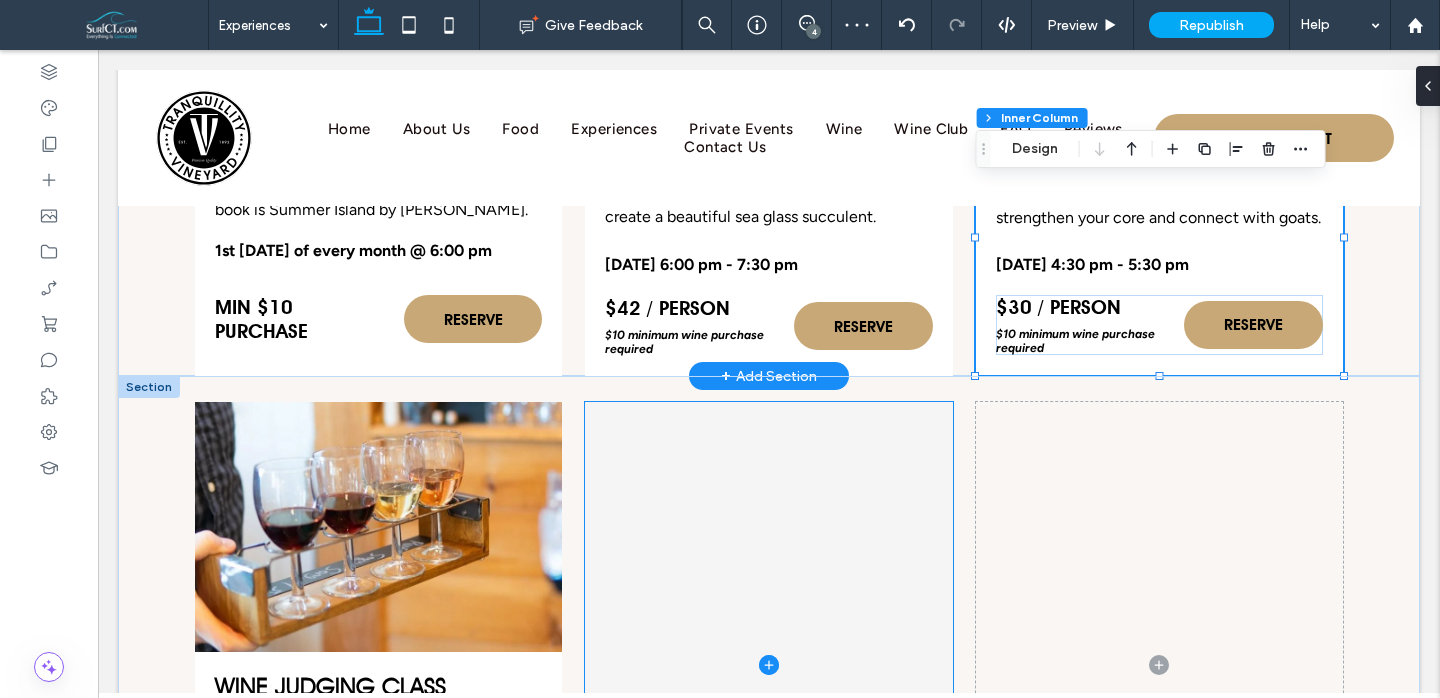 click at bounding box center (768, 664) 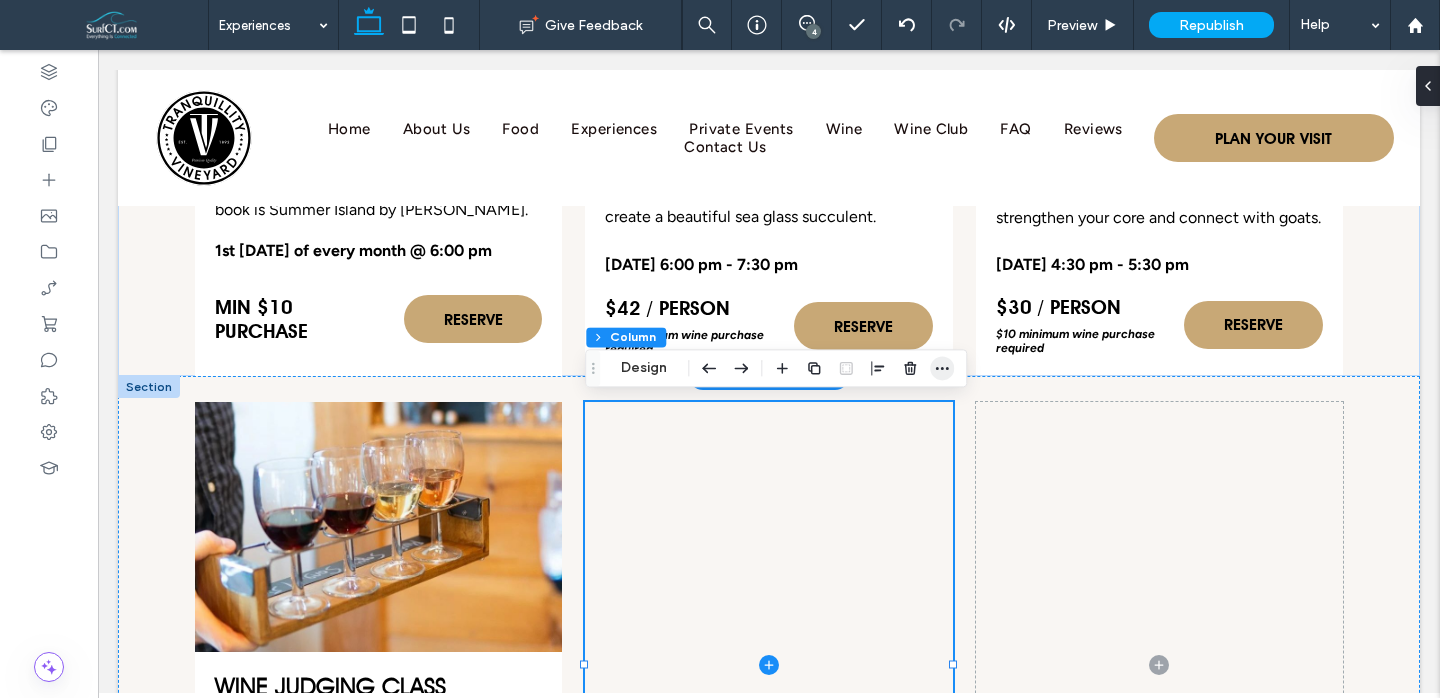 click 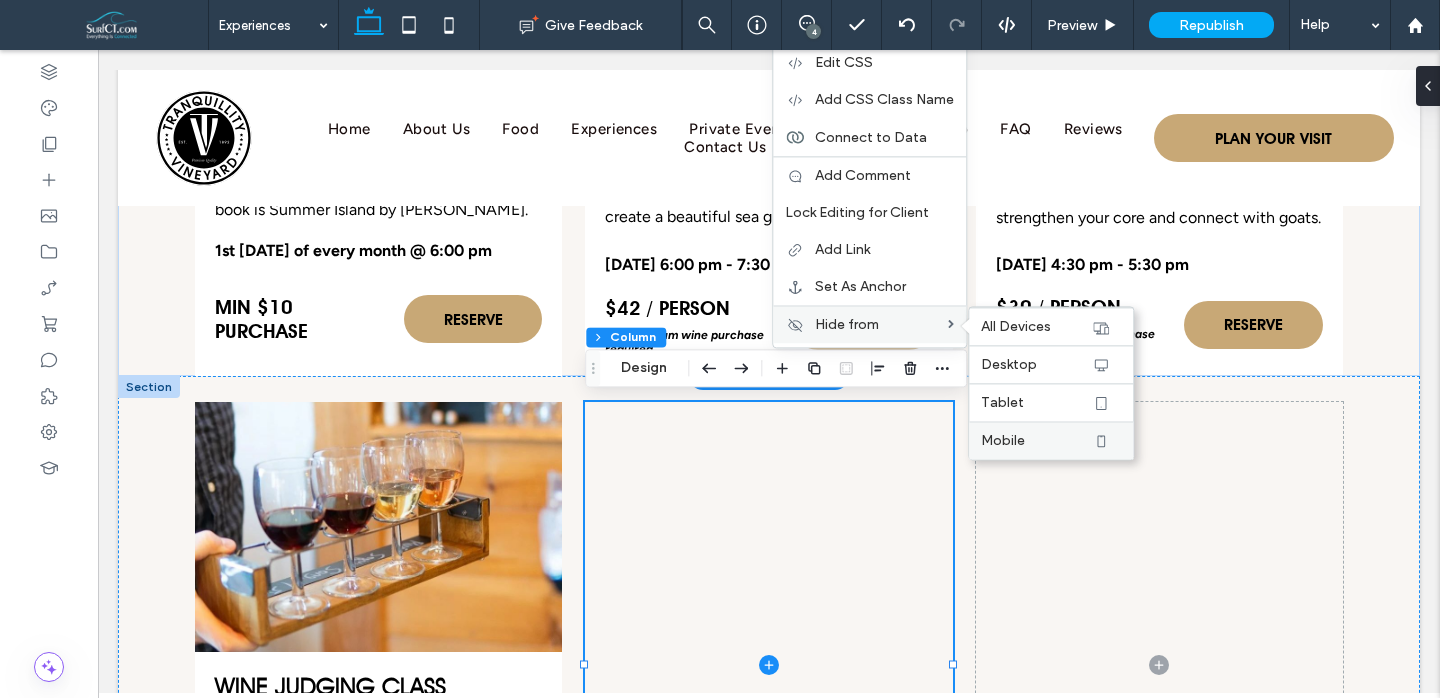 click on "Mobile" at bounding box center [1003, 440] 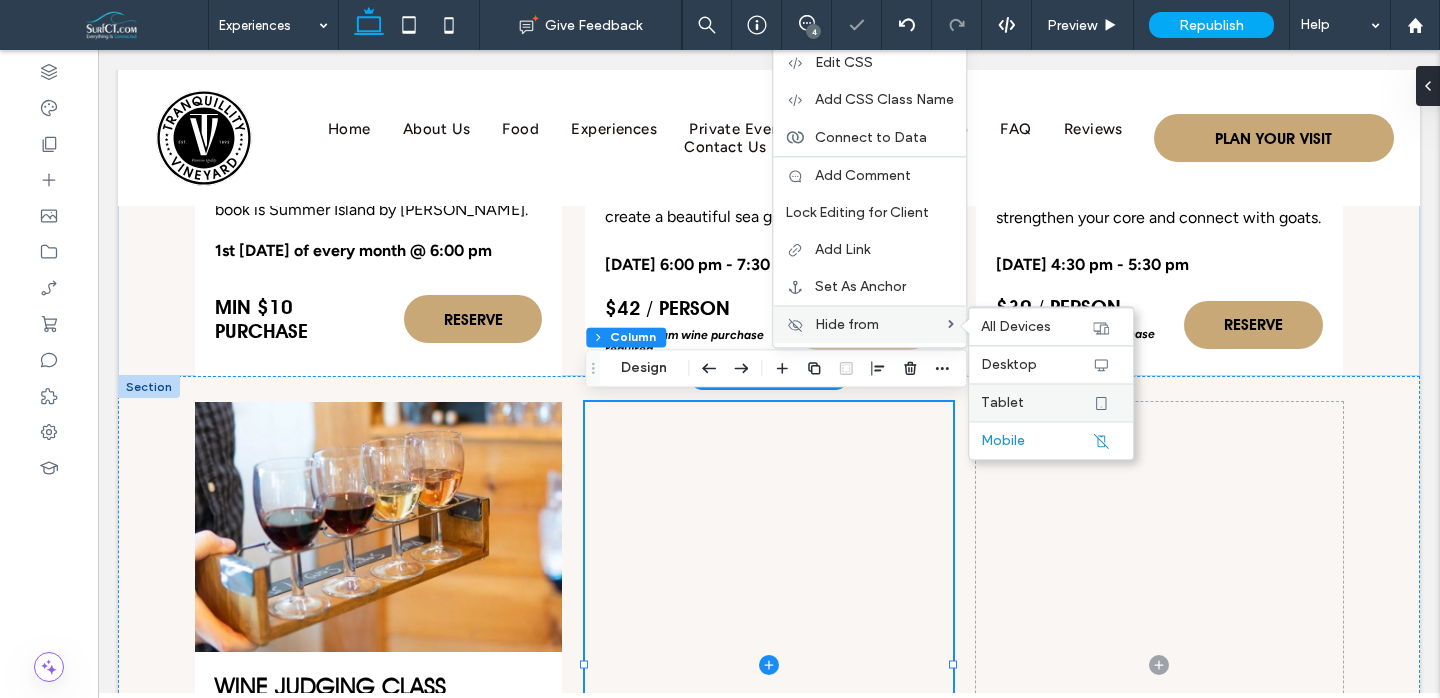 click on "Tablet" at bounding box center (1002, 402) 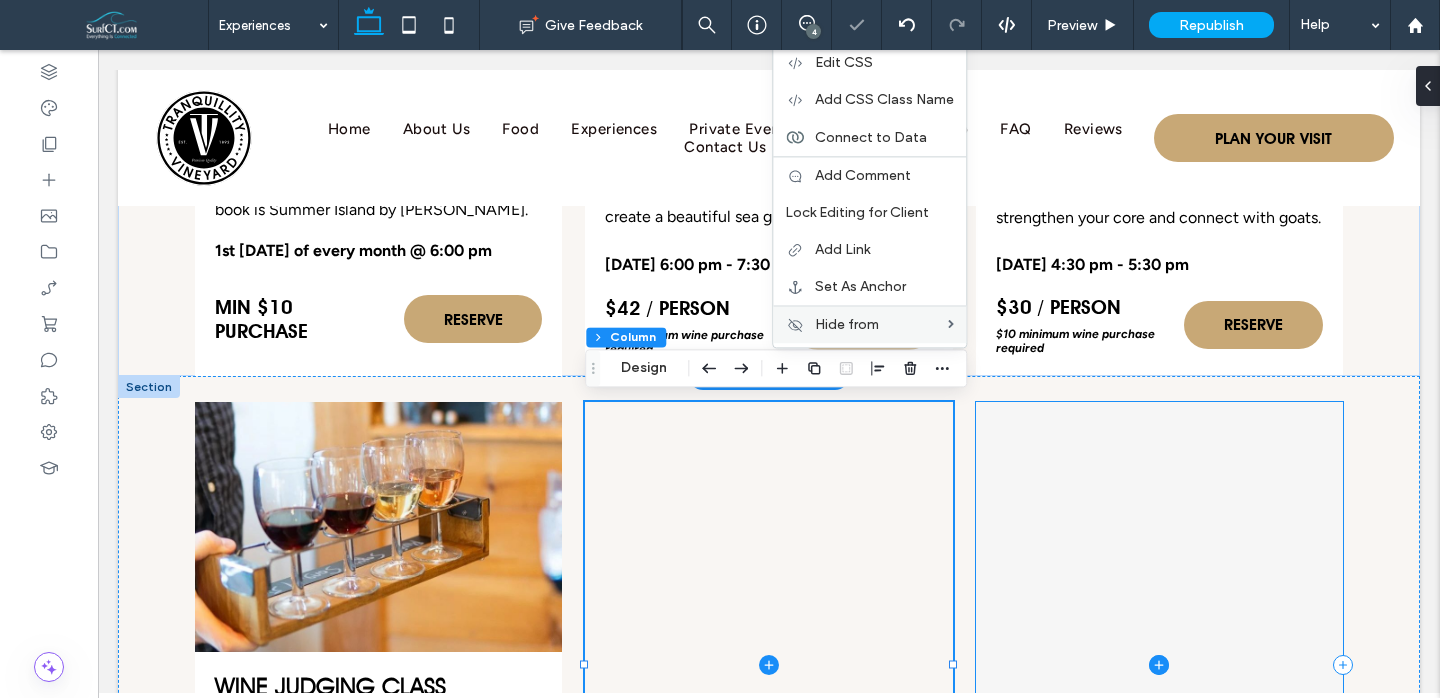 click at bounding box center (1159, 664) 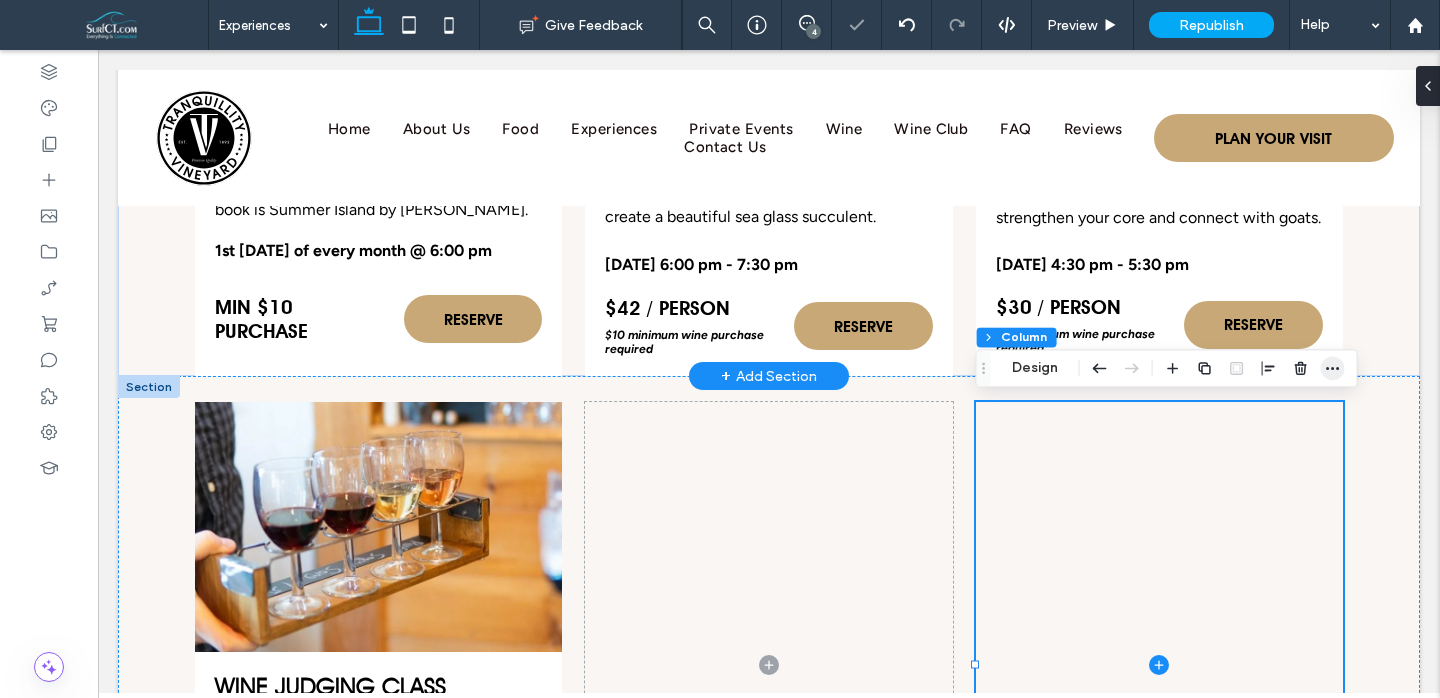 click at bounding box center [1333, 368] 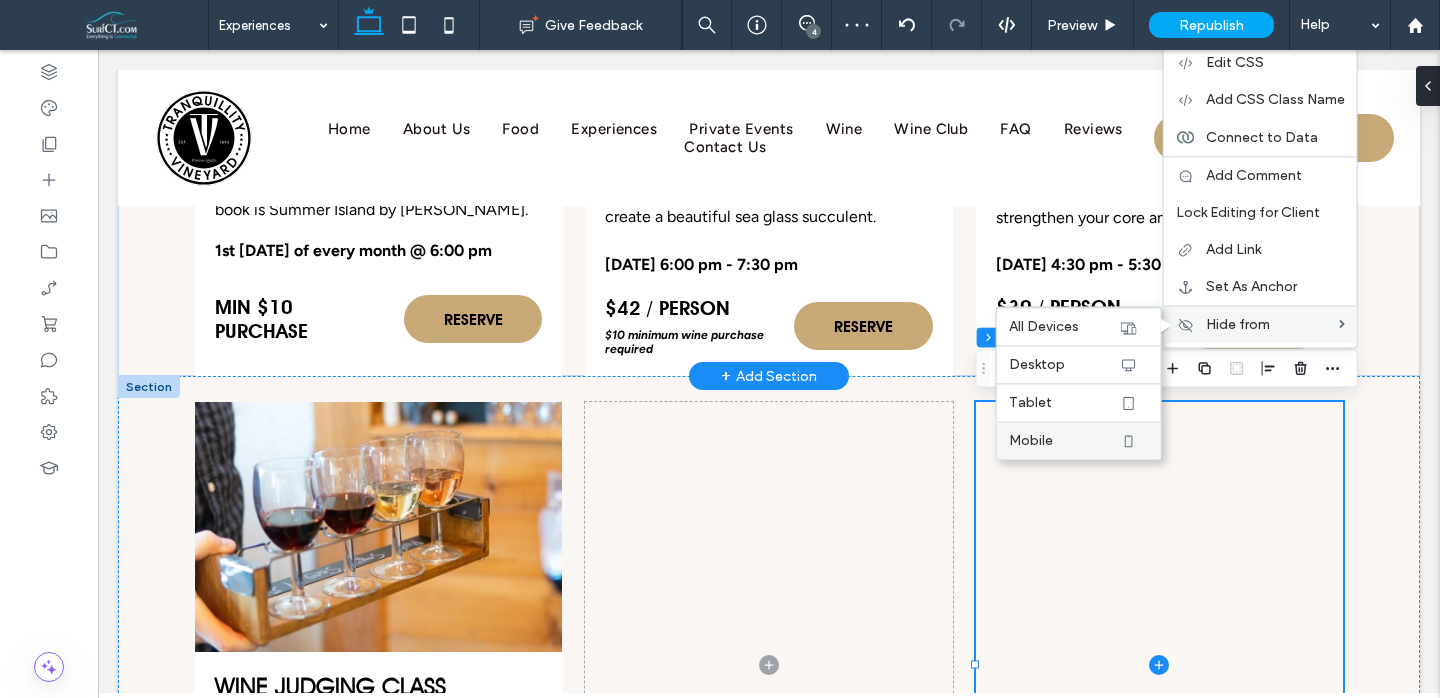 click on "Mobile" at bounding box center (1064, 440) 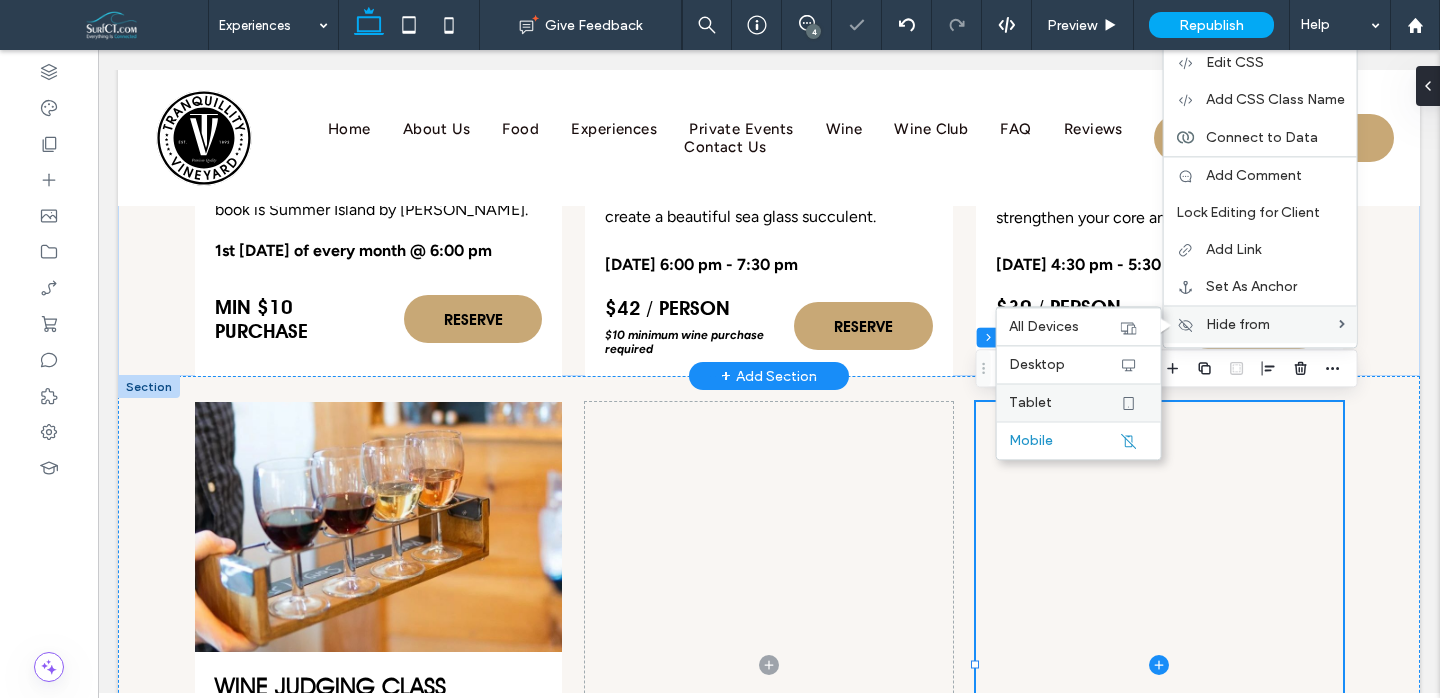 click on "Tablet" at bounding box center [1064, 402] 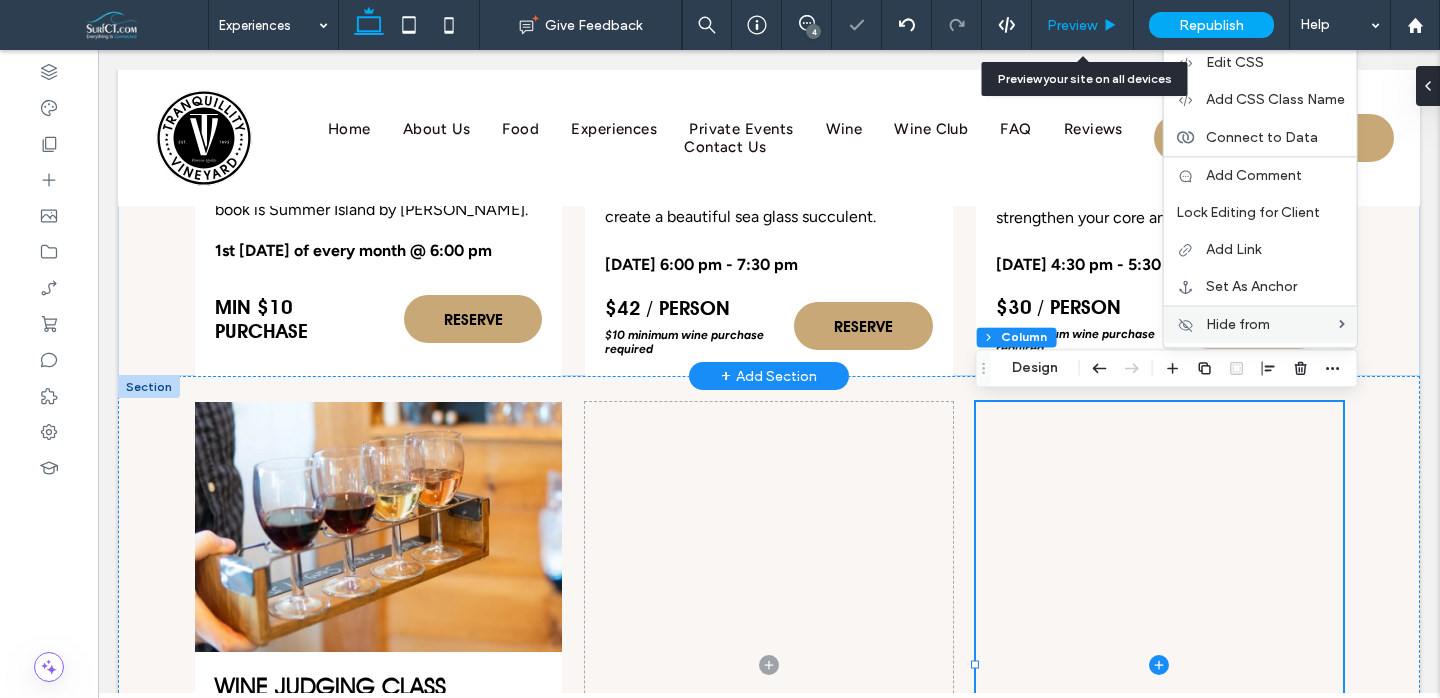click on "Preview" at bounding box center (1082, 25) 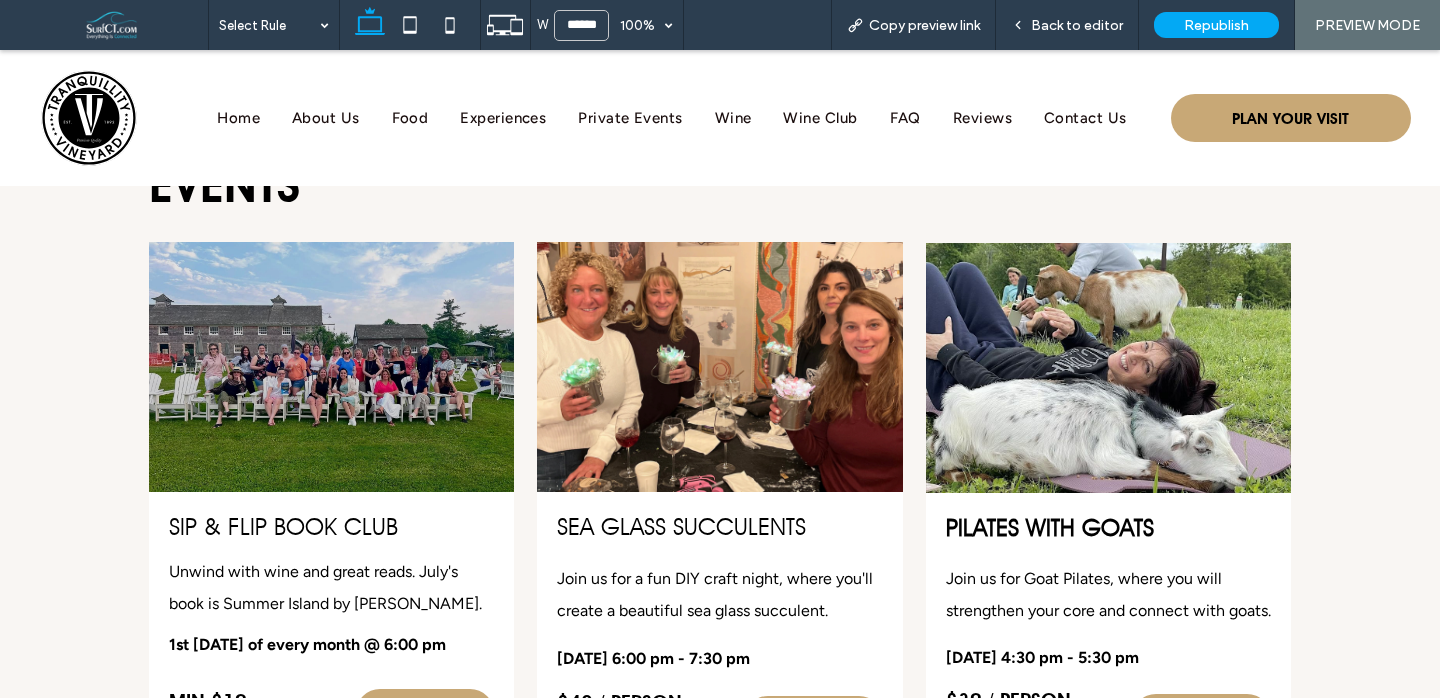 scroll, scrollTop: 3447, scrollLeft: 0, axis: vertical 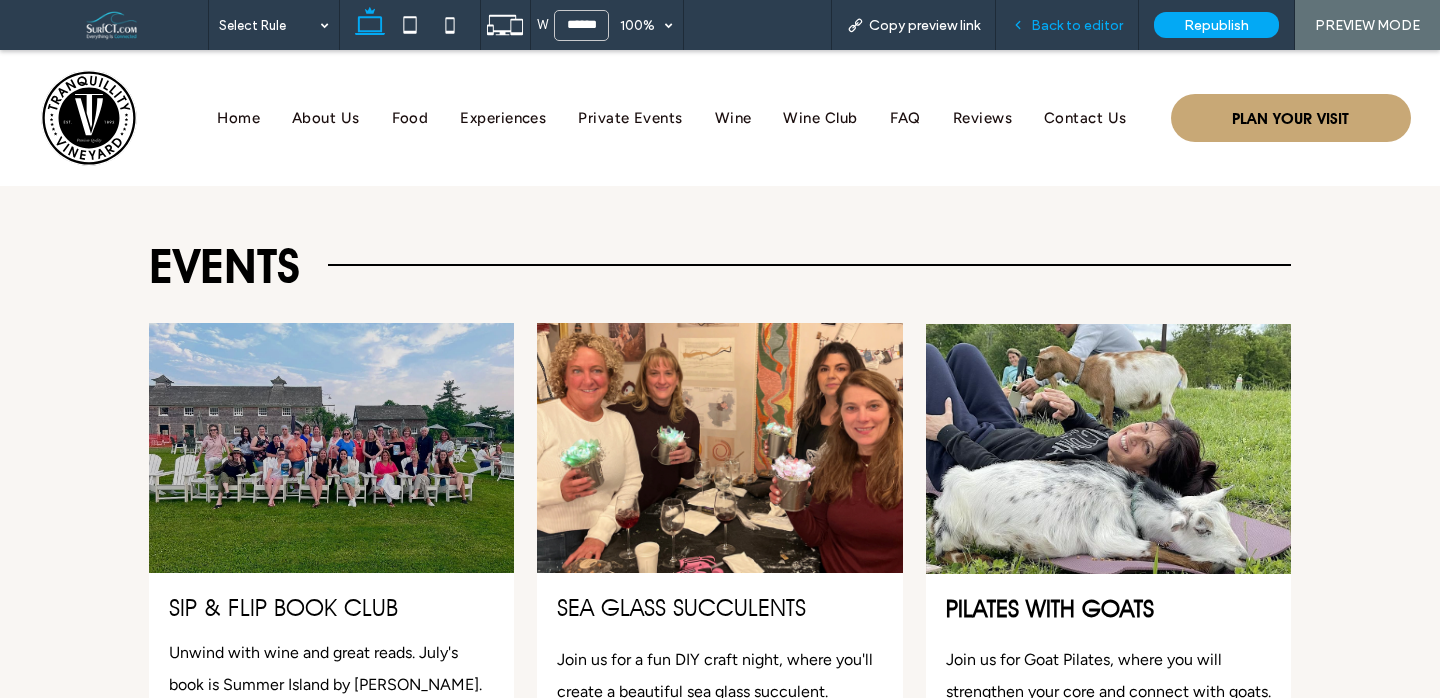 click on "Back to editor" at bounding box center (1077, 25) 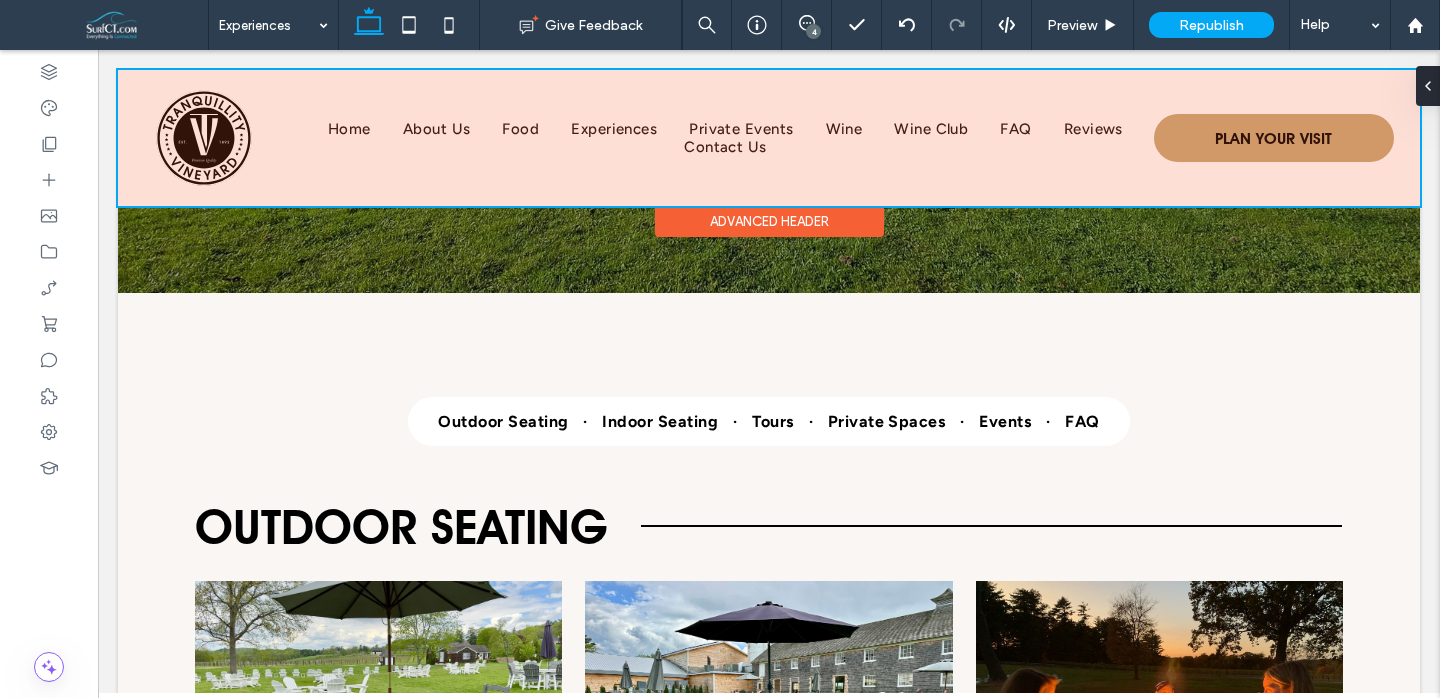 scroll, scrollTop: 0, scrollLeft: 0, axis: both 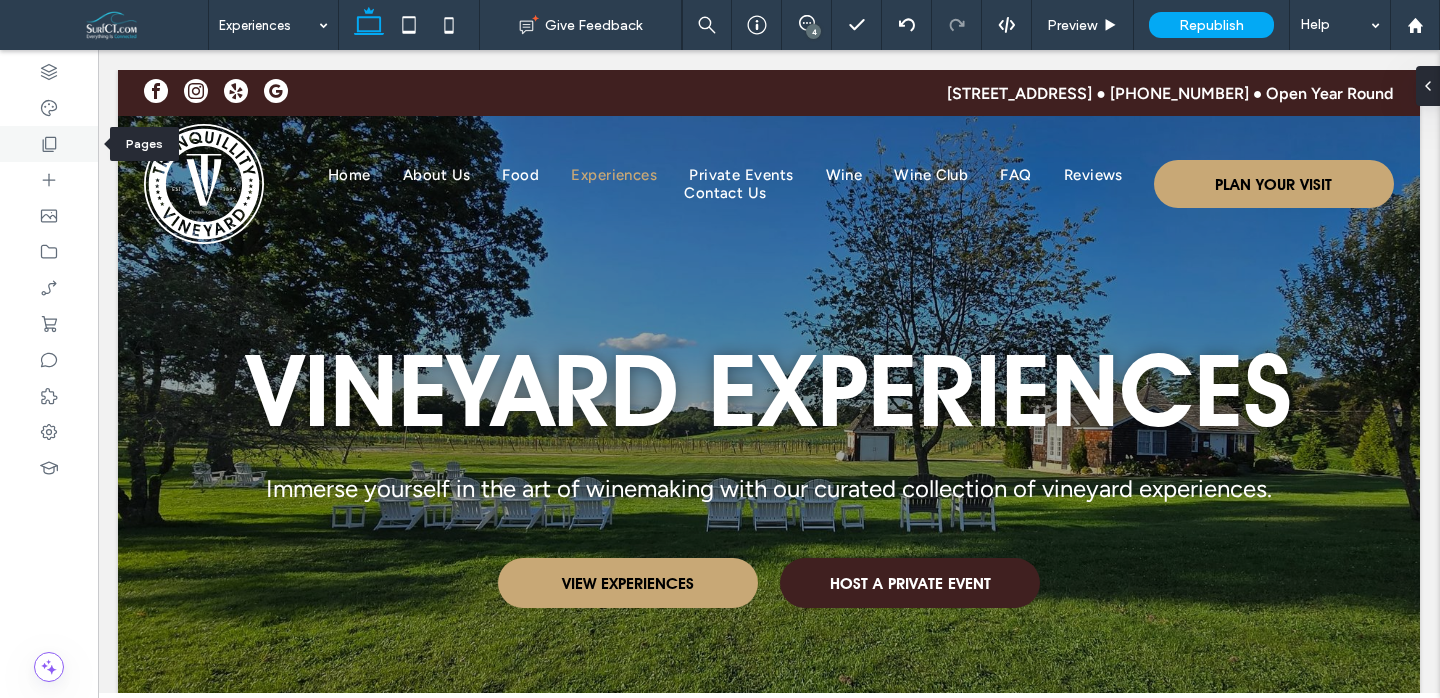 click at bounding box center (49, 144) 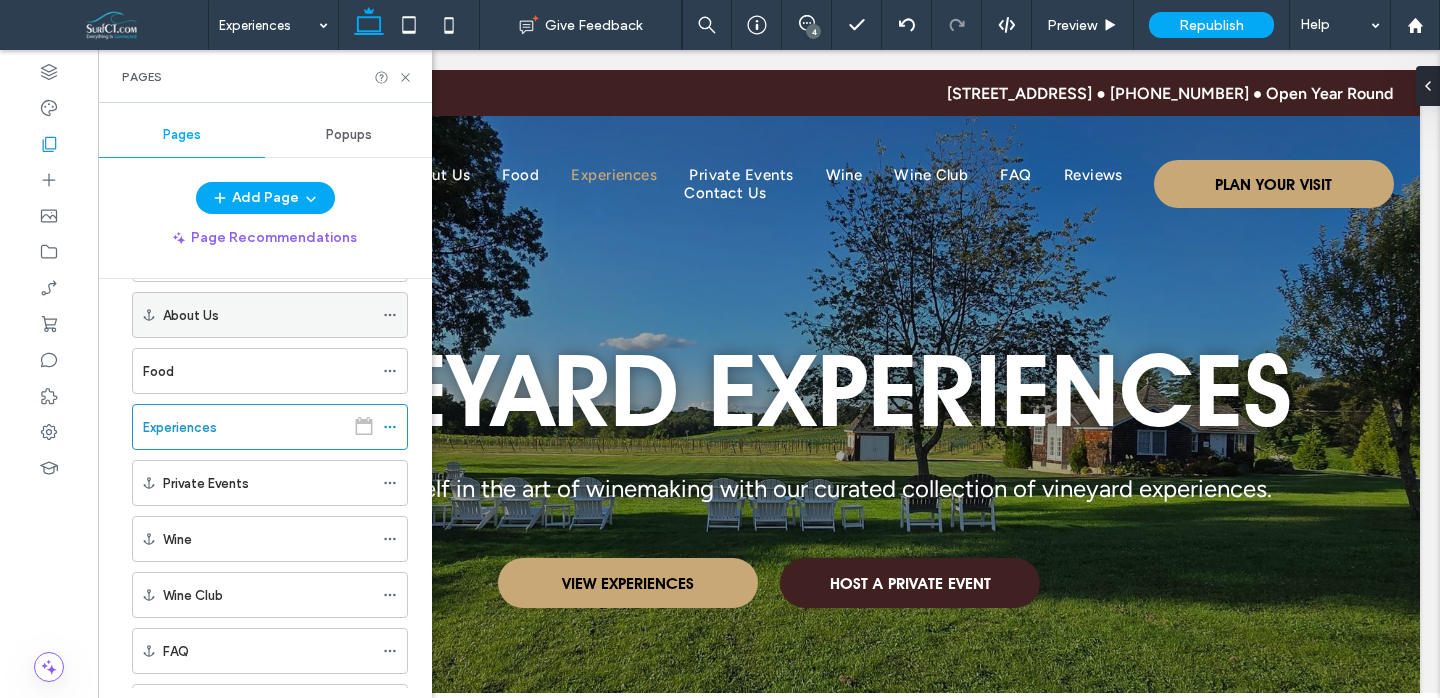 scroll, scrollTop: 212, scrollLeft: 0, axis: vertical 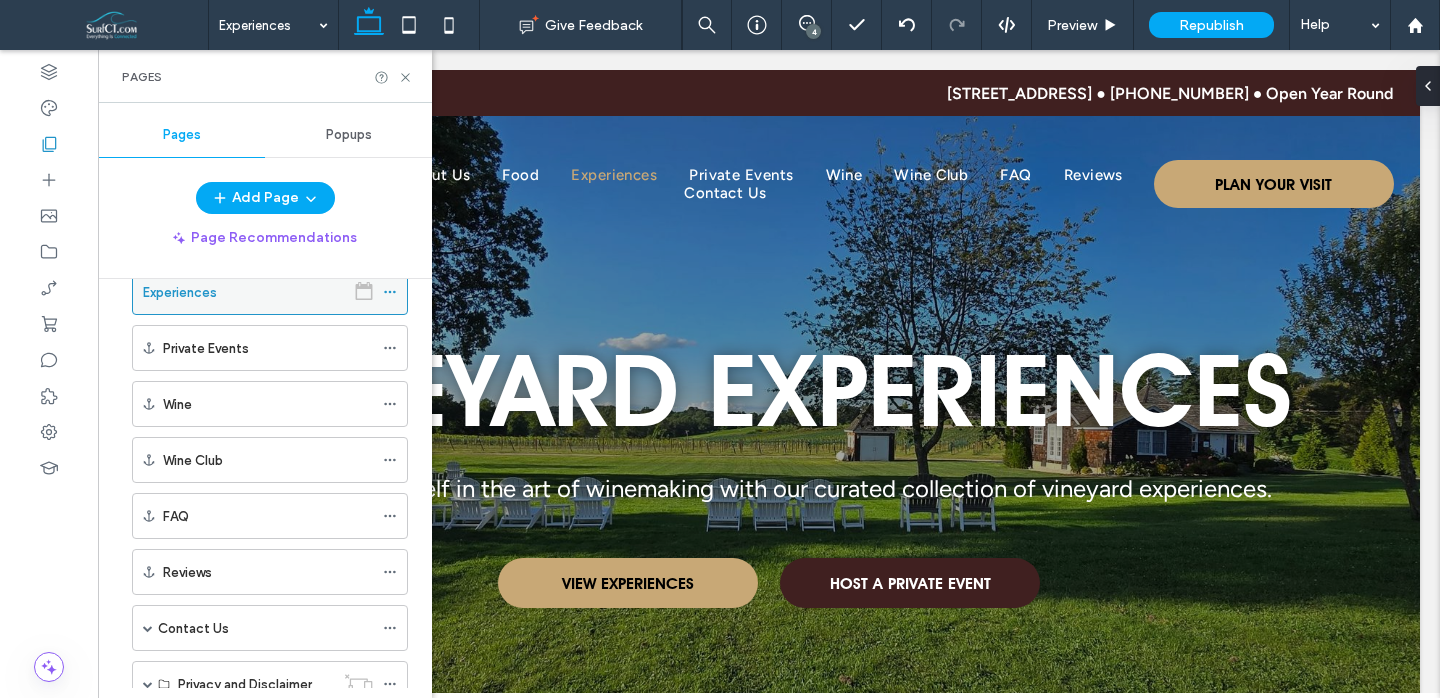 click 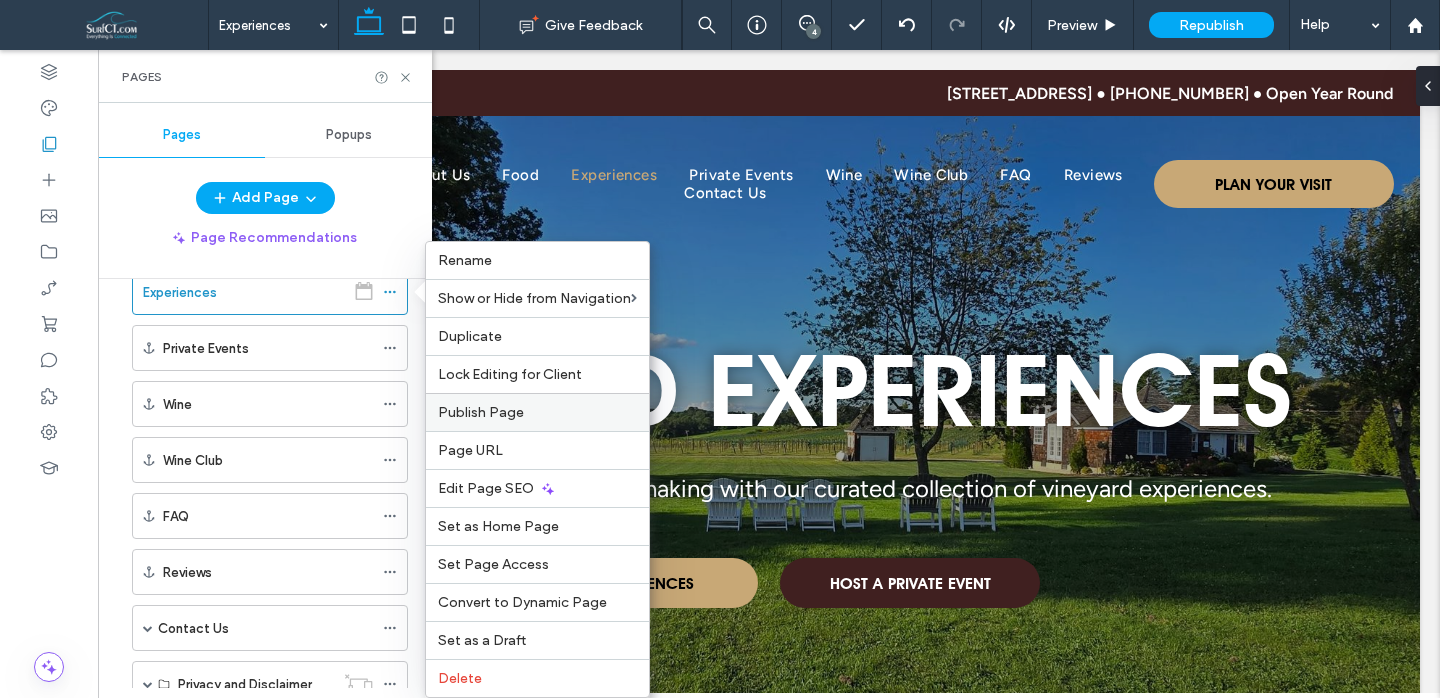 click on "Publish Page" at bounding box center [537, 412] 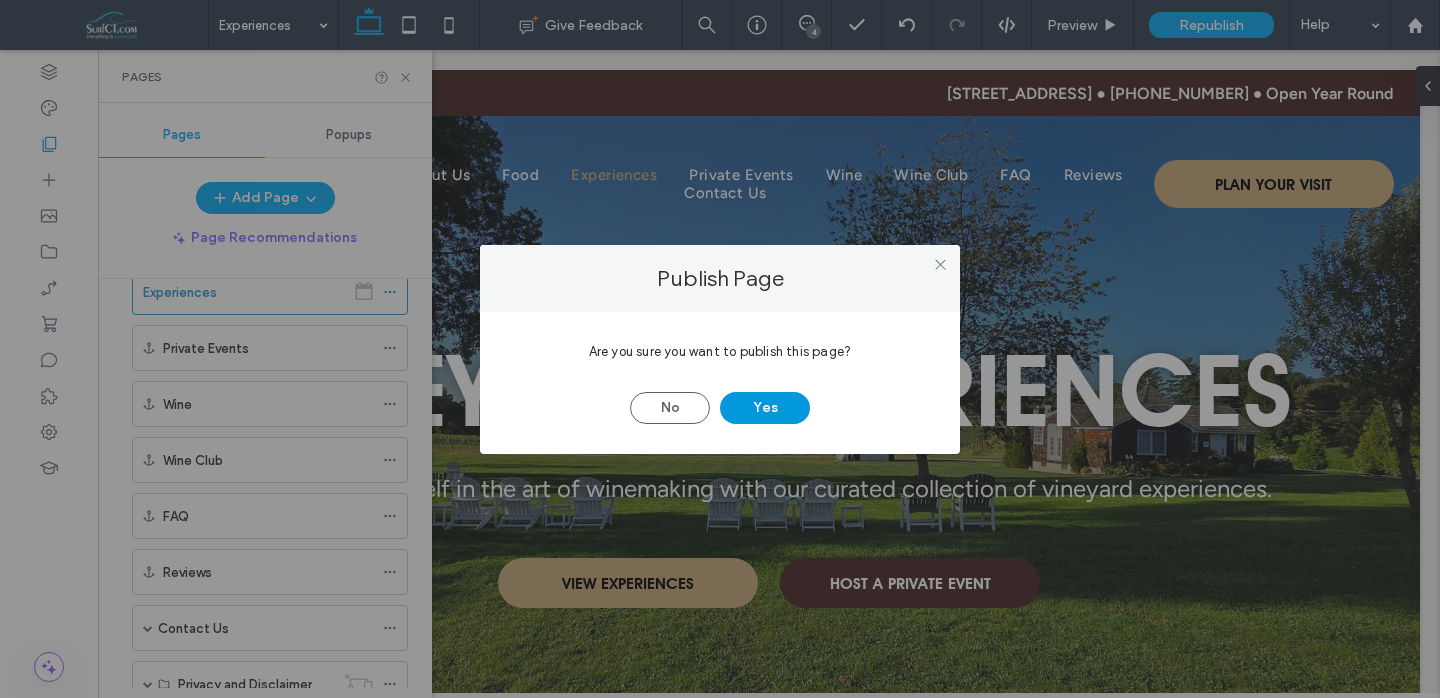 click on "Yes" at bounding box center [765, 408] 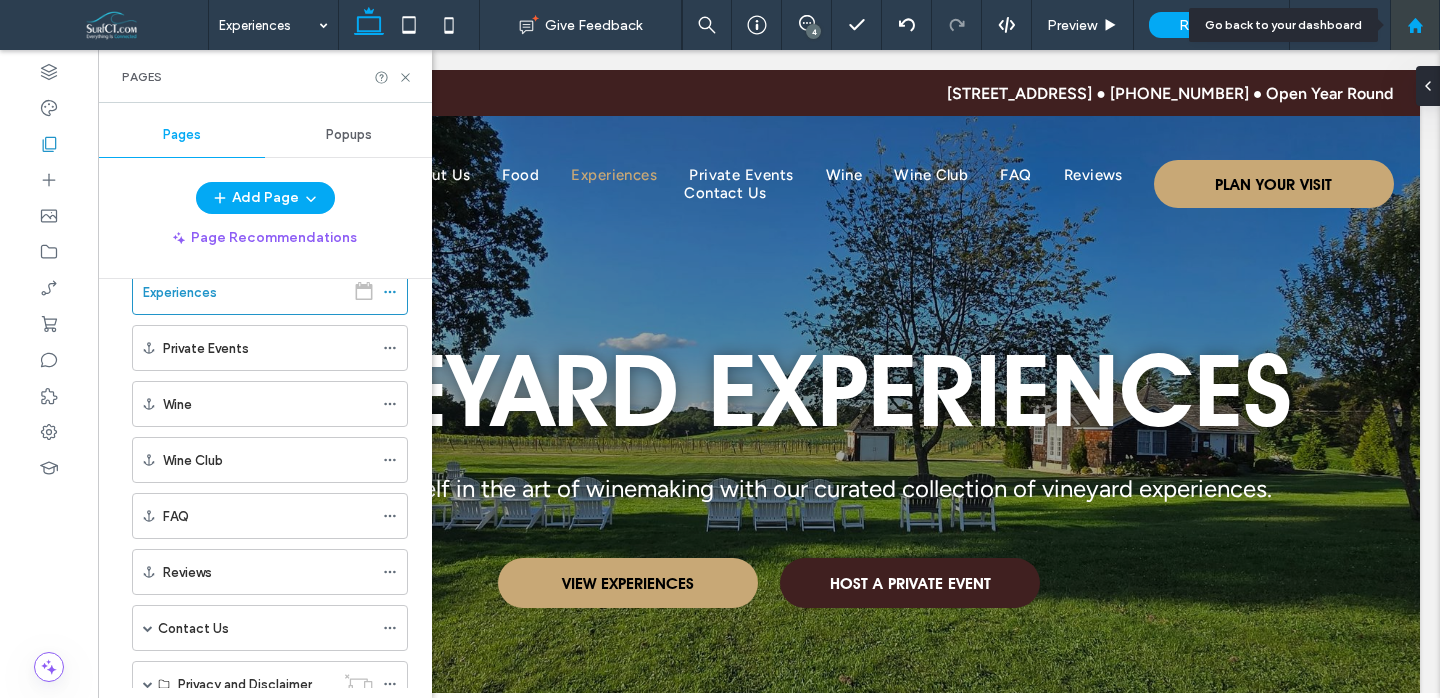 click at bounding box center [1415, 25] 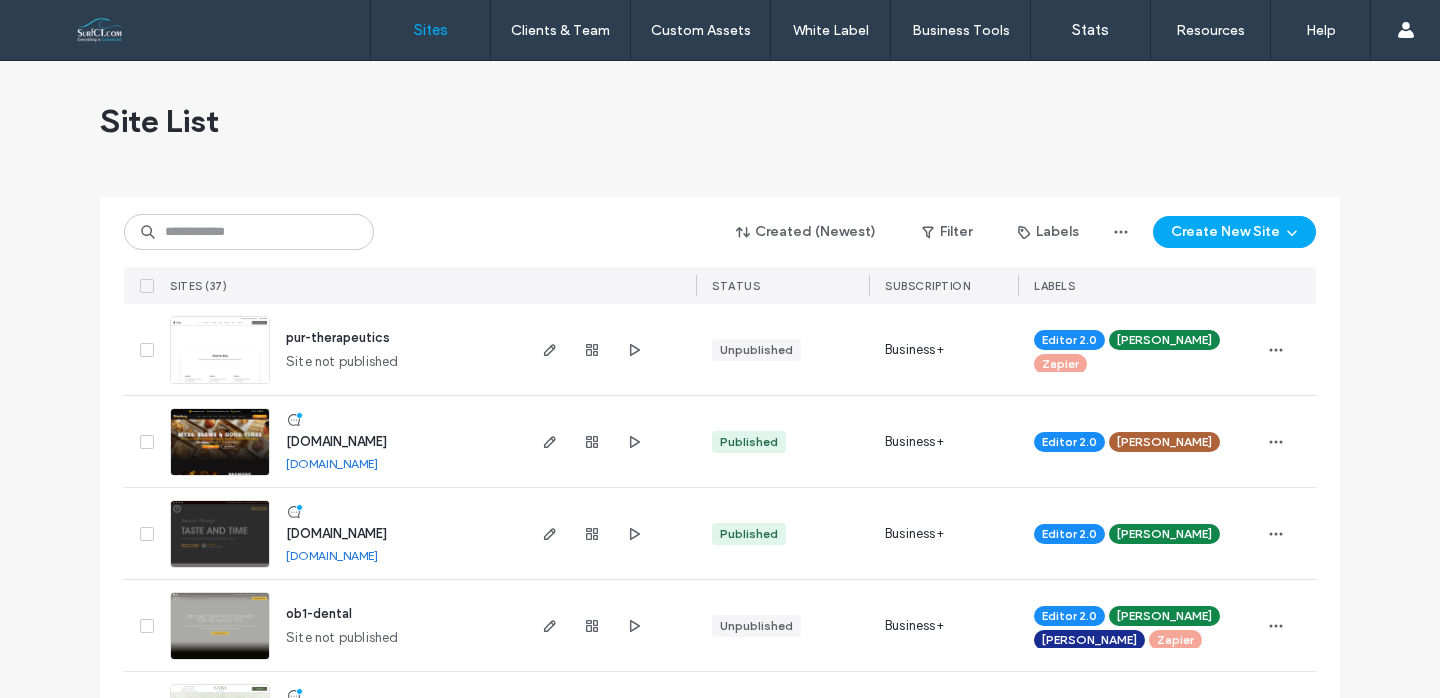 scroll, scrollTop: 0, scrollLeft: 0, axis: both 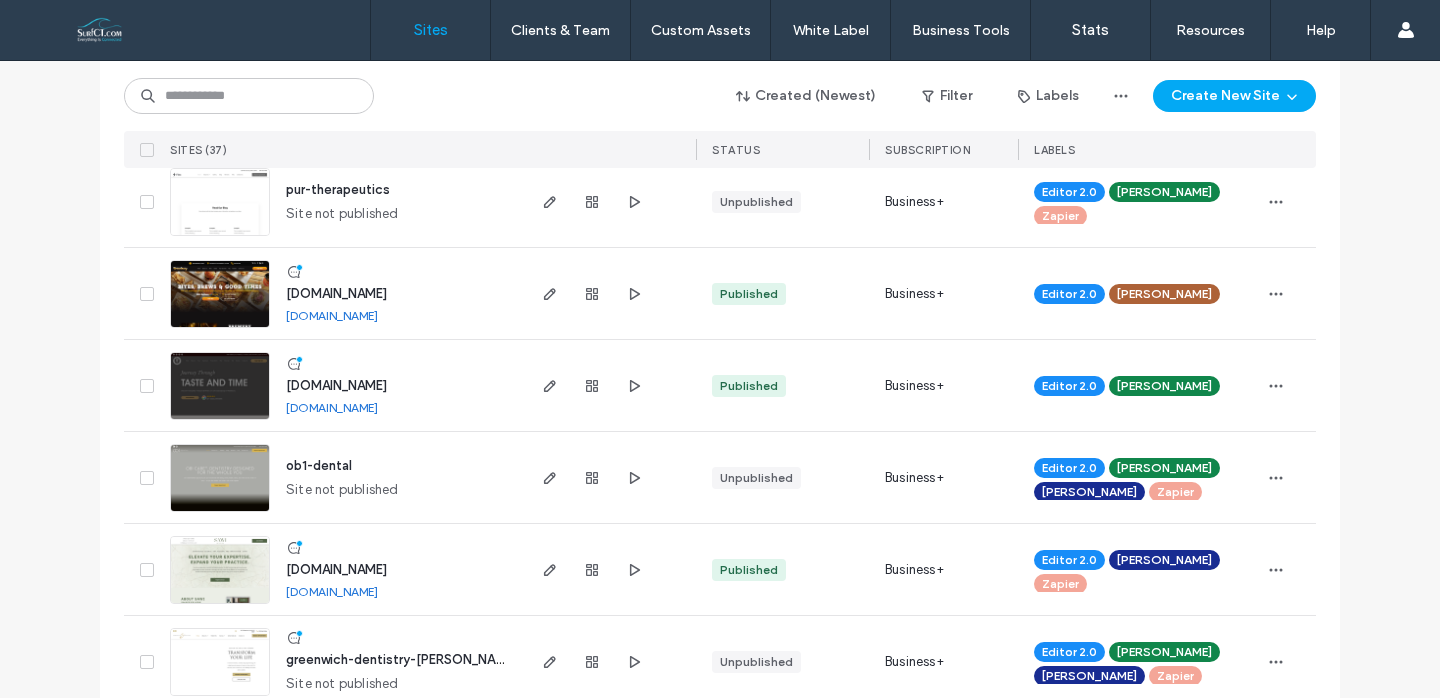 click on "www.tranquillityvineyard.com" at bounding box center [336, 385] 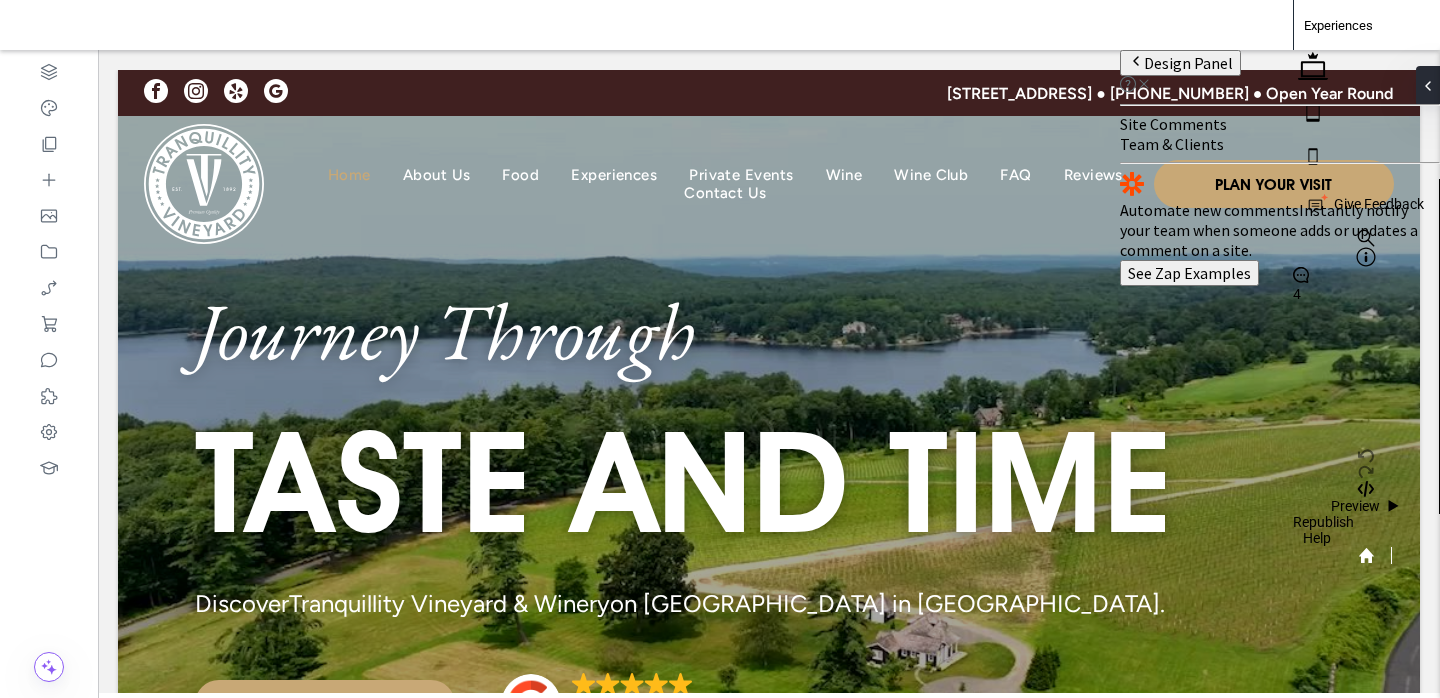 scroll, scrollTop: 0, scrollLeft: 0, axis: both 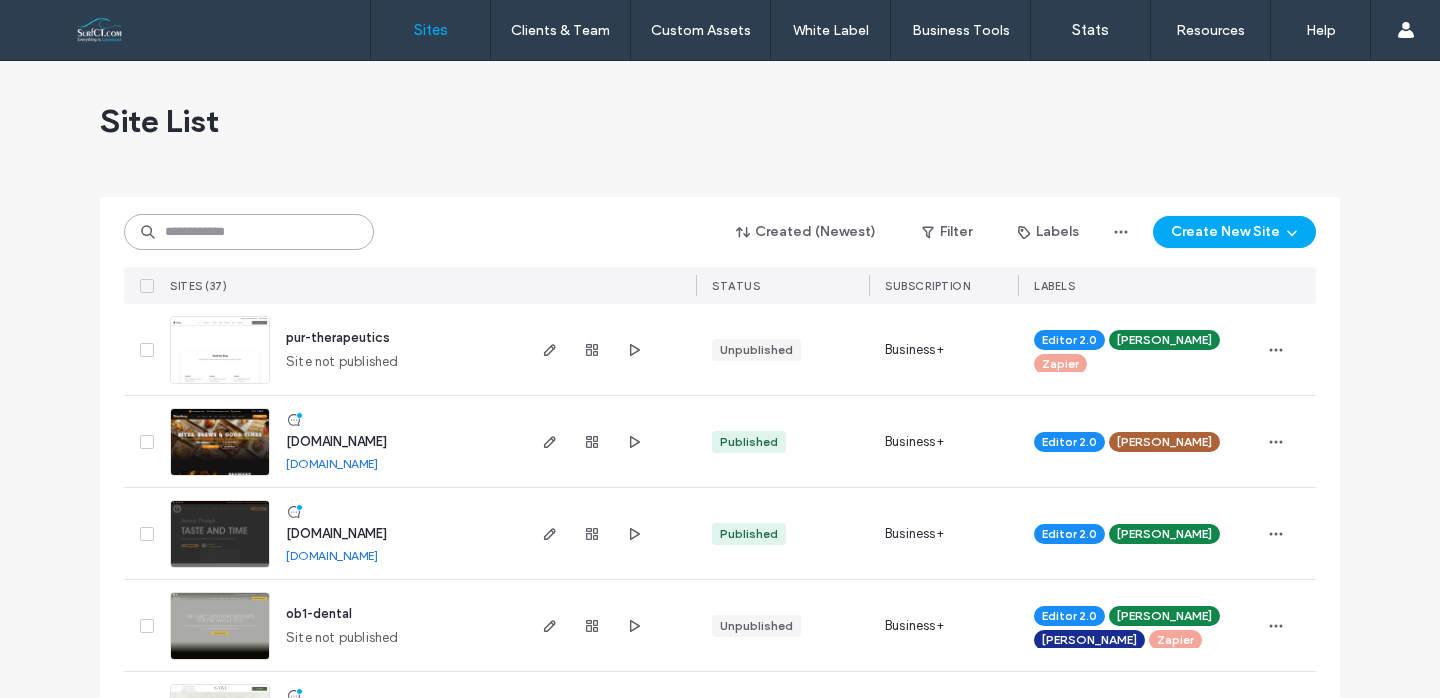 click at bounding box center (249, 232) 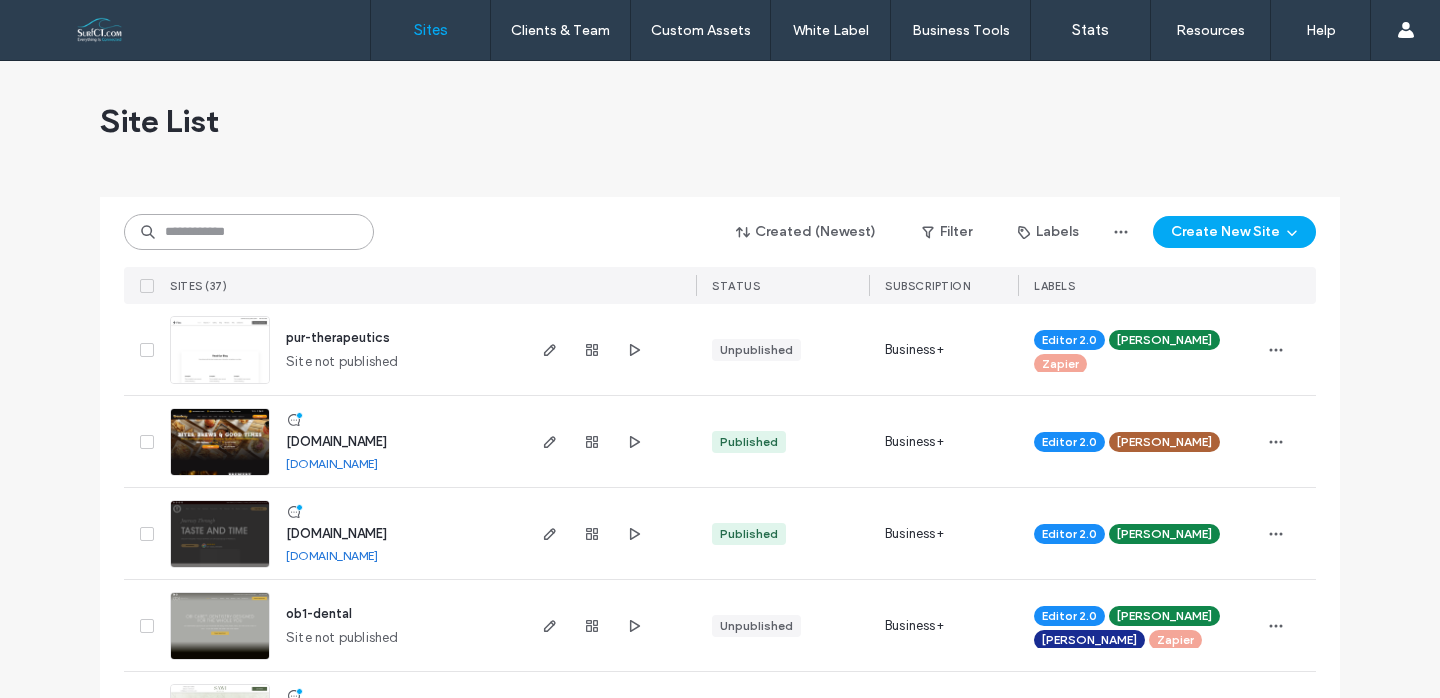 type on "*" 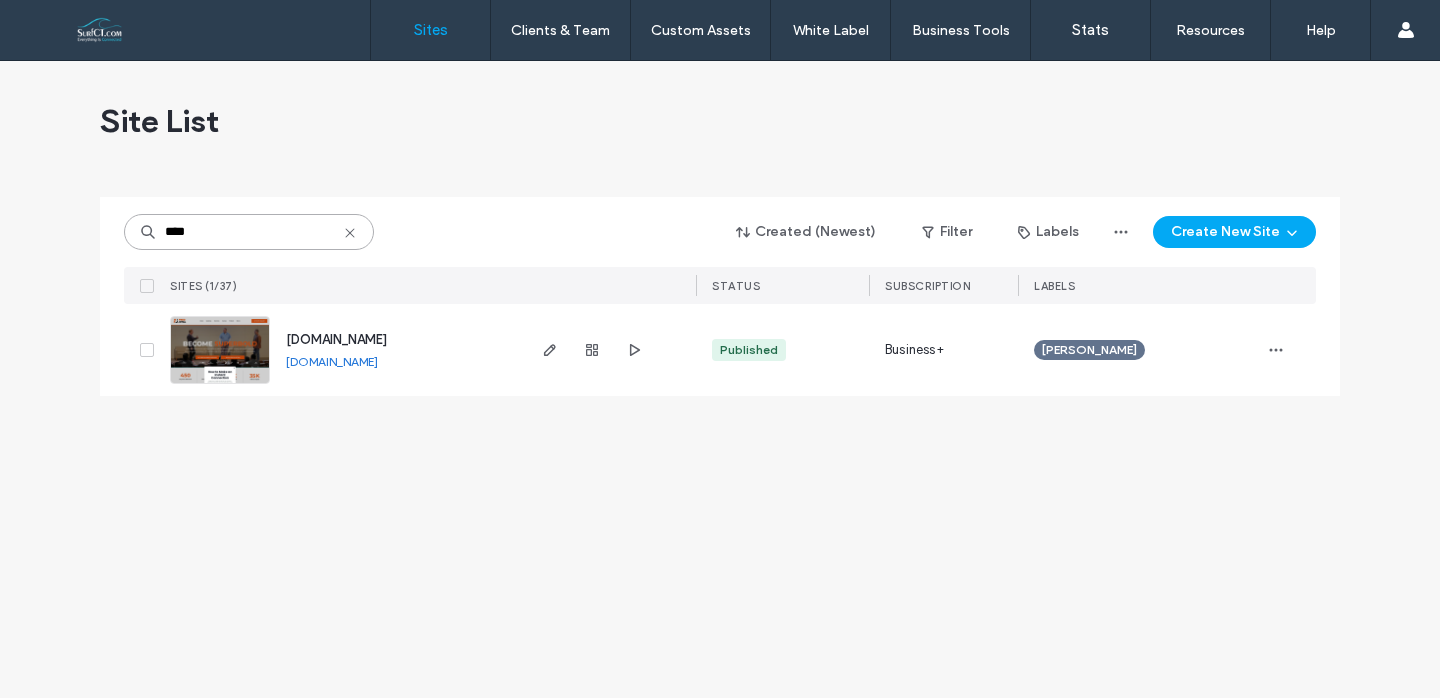 type on "****" 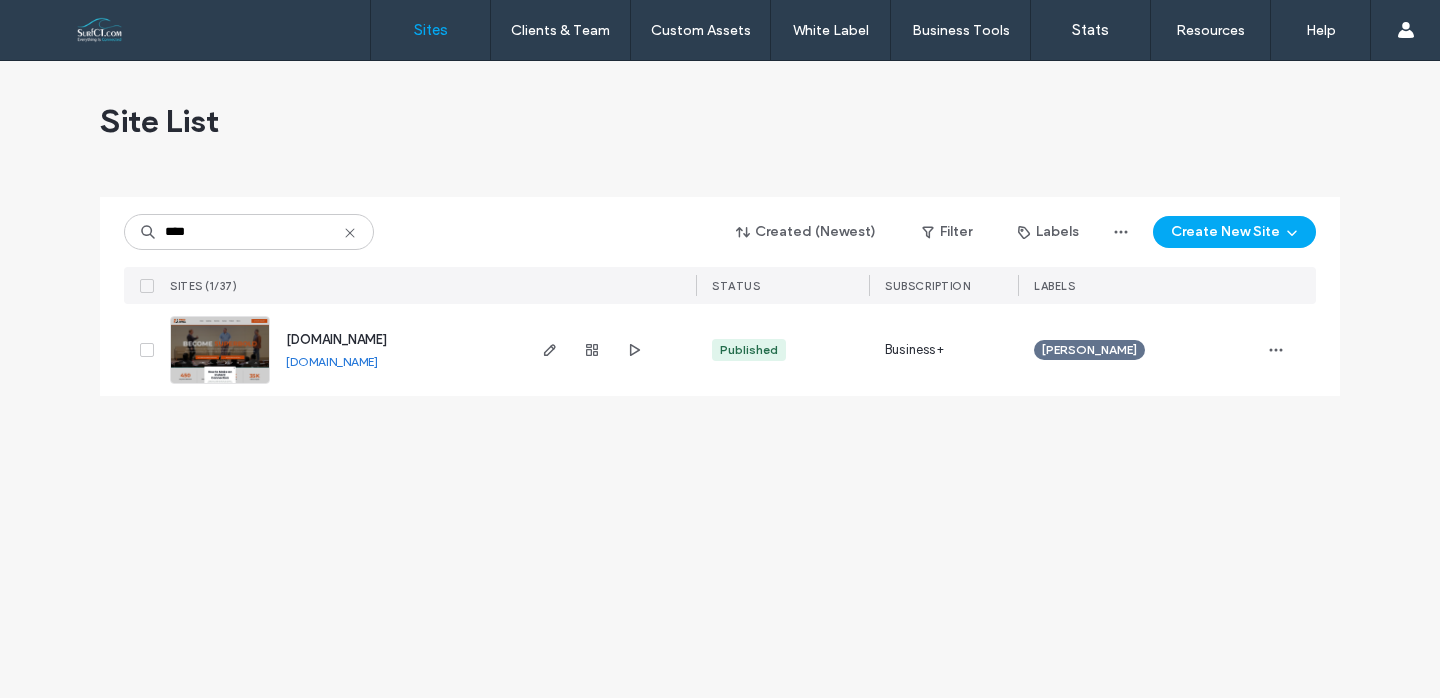 click on "www.fredjoyal.com" at bounding box center [336, 339] 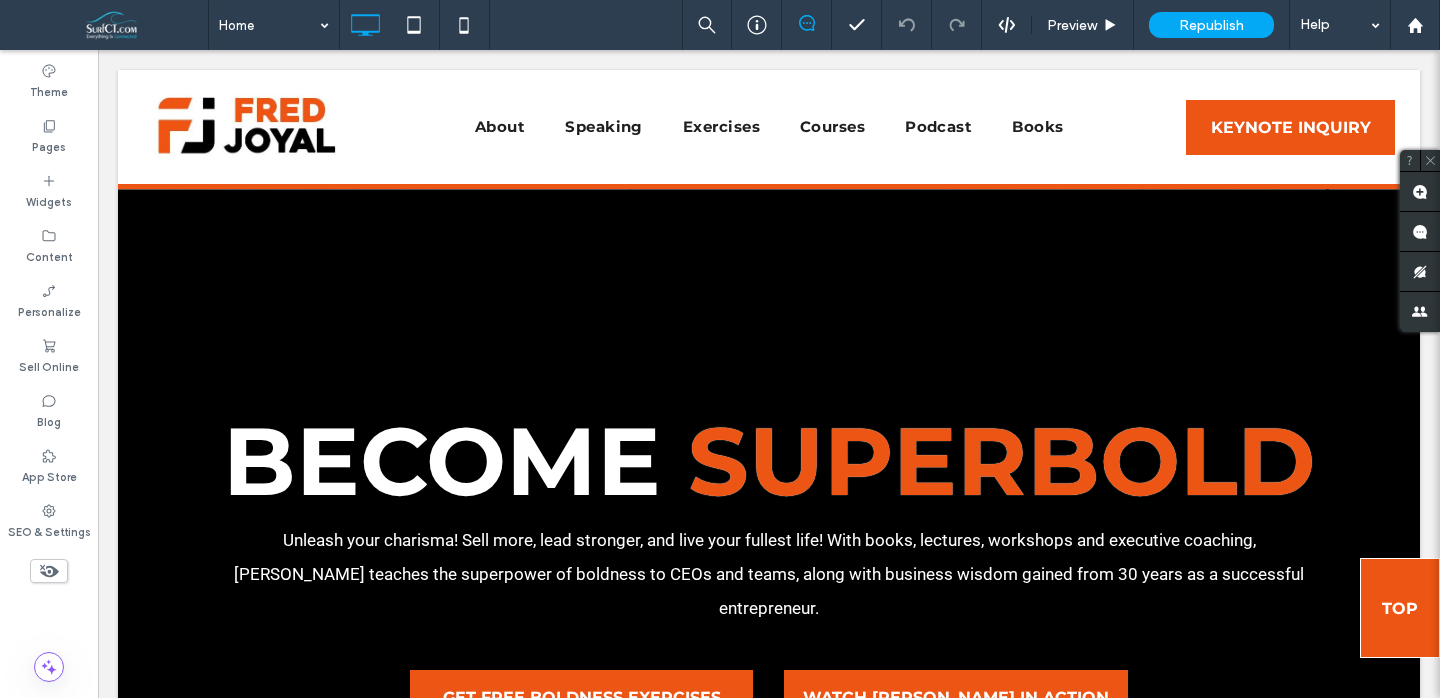 scroll, scrollTop: 0, scrollLeft: 0, axis: both 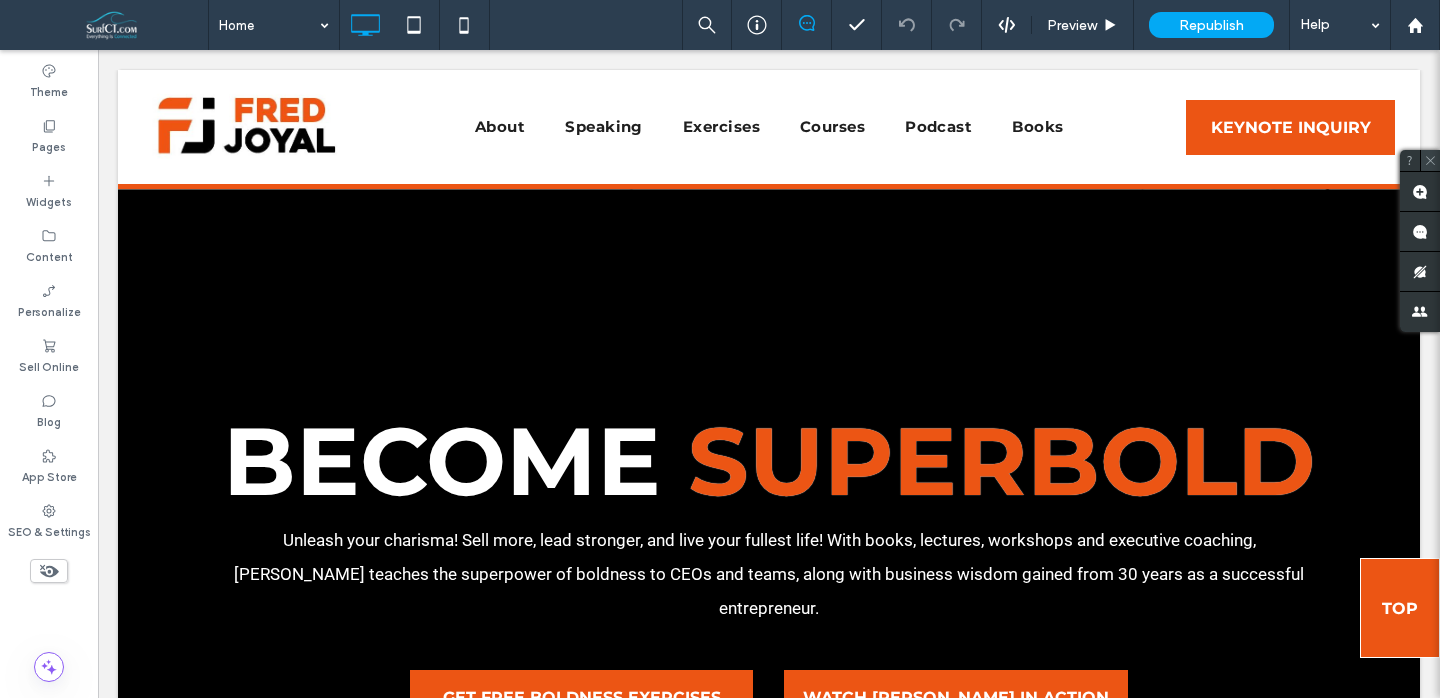 click 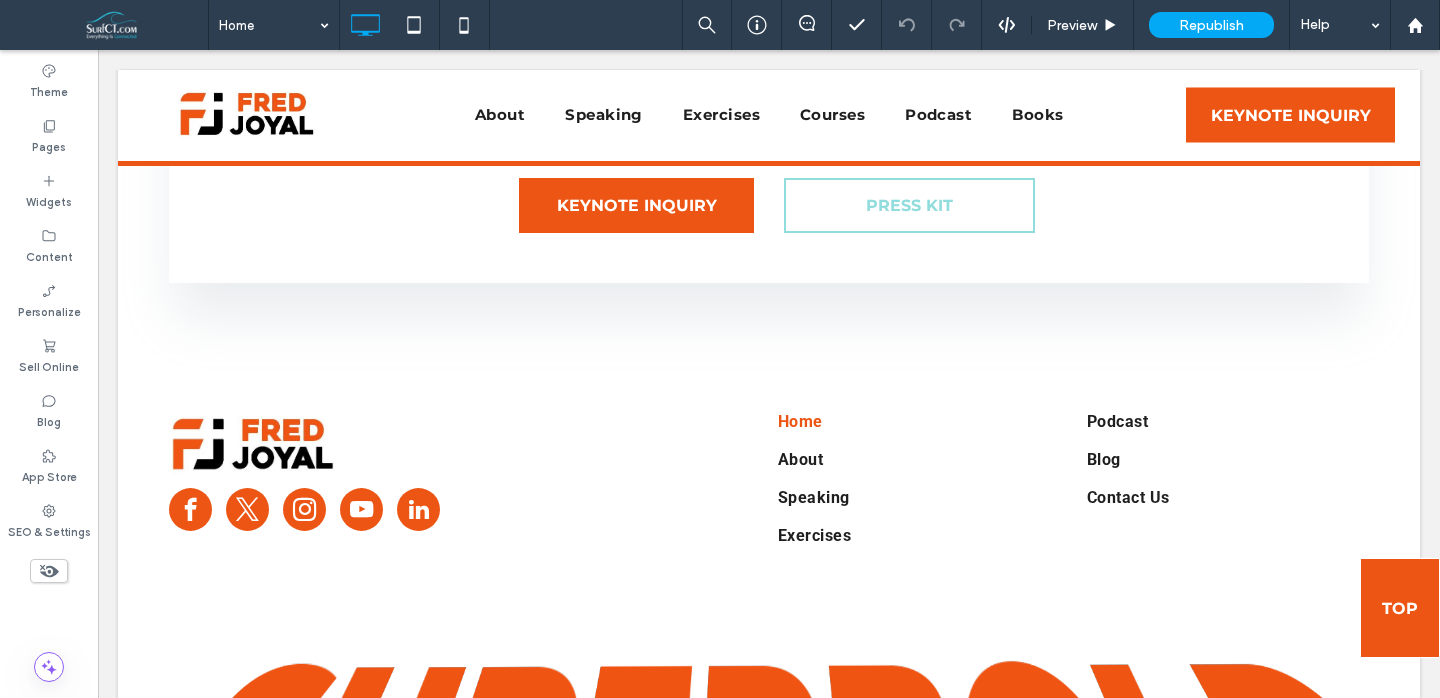 scroll, scrollTop: 6195, scrollLeft: 0, axis: vertical 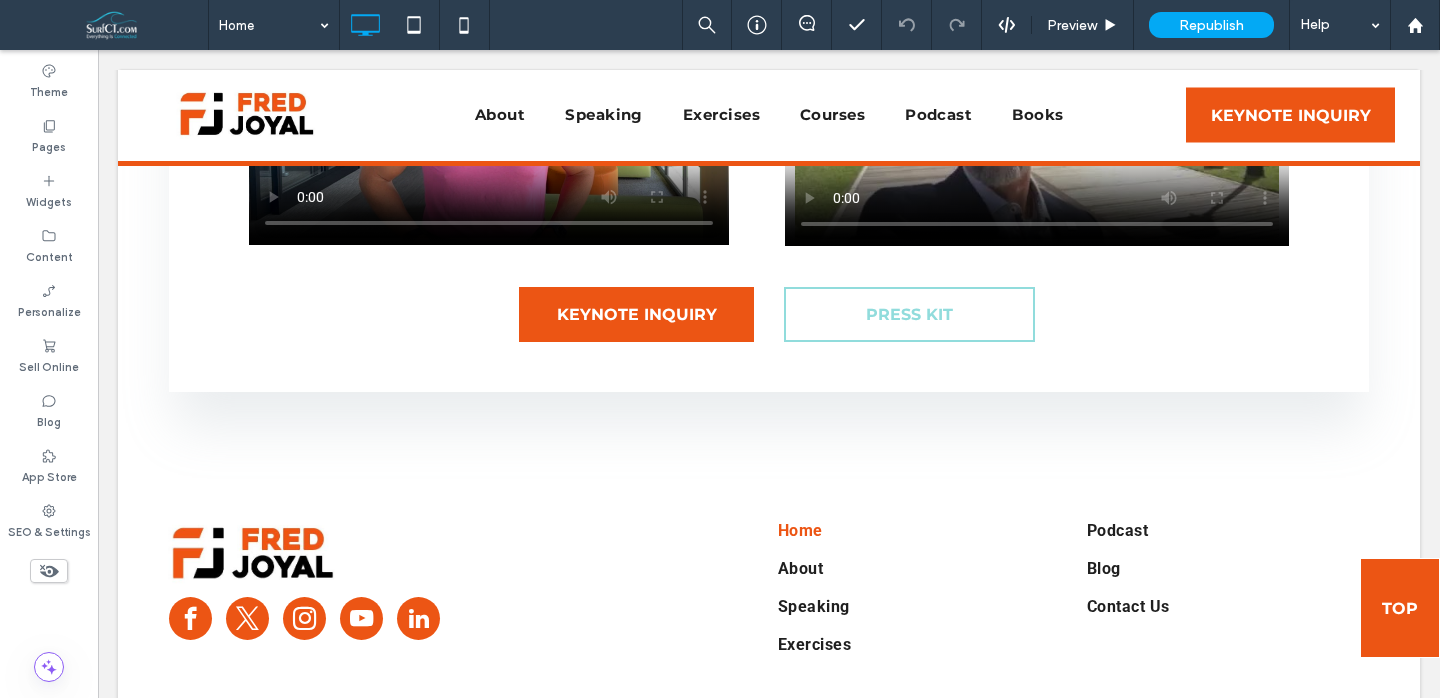 click on "Click To Paste" at bounding box center [369, 588] 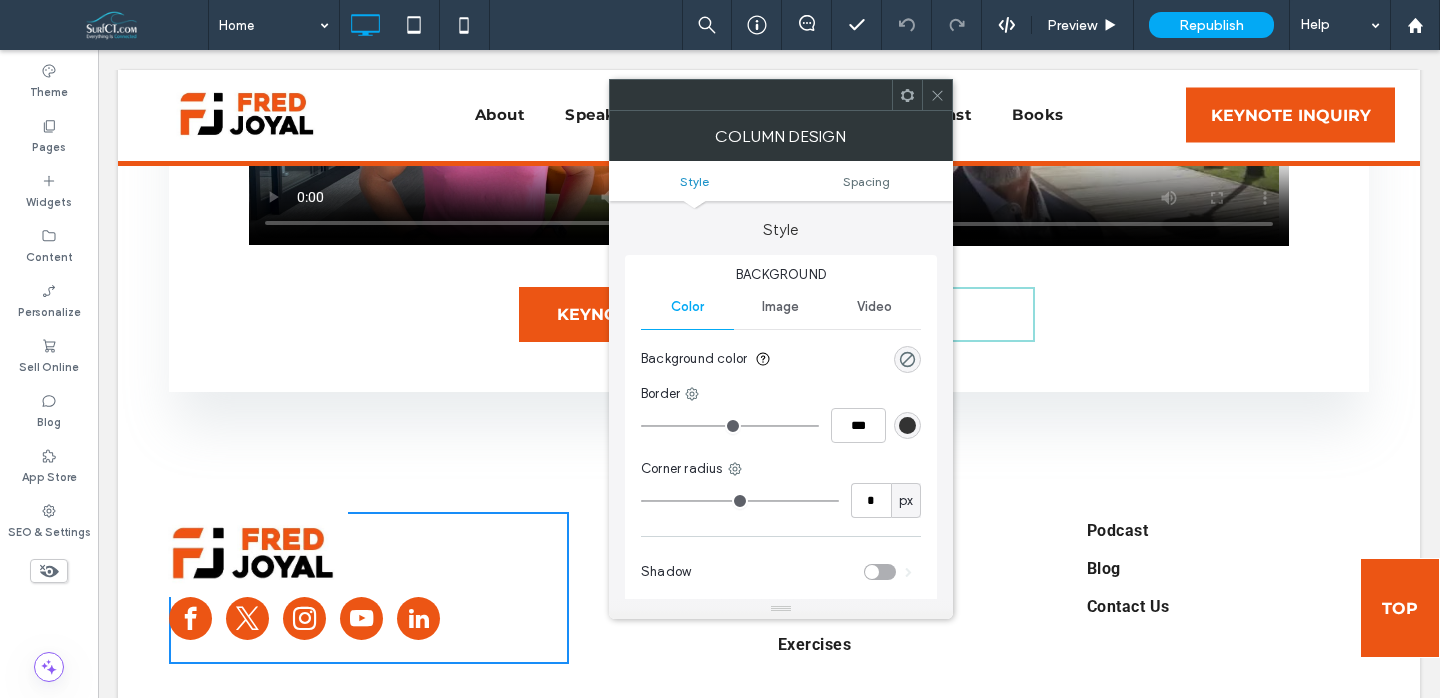 click 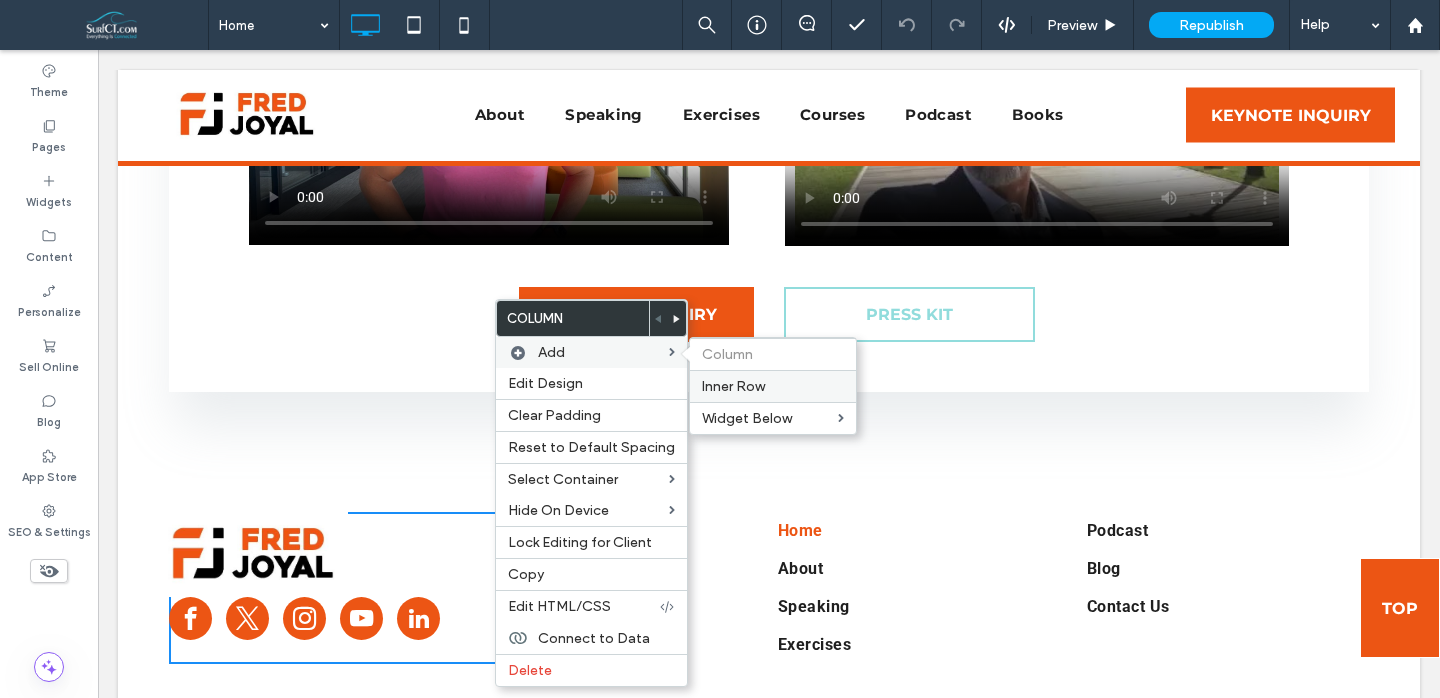 click on "Inner Row" at bounding box center (733, 386) 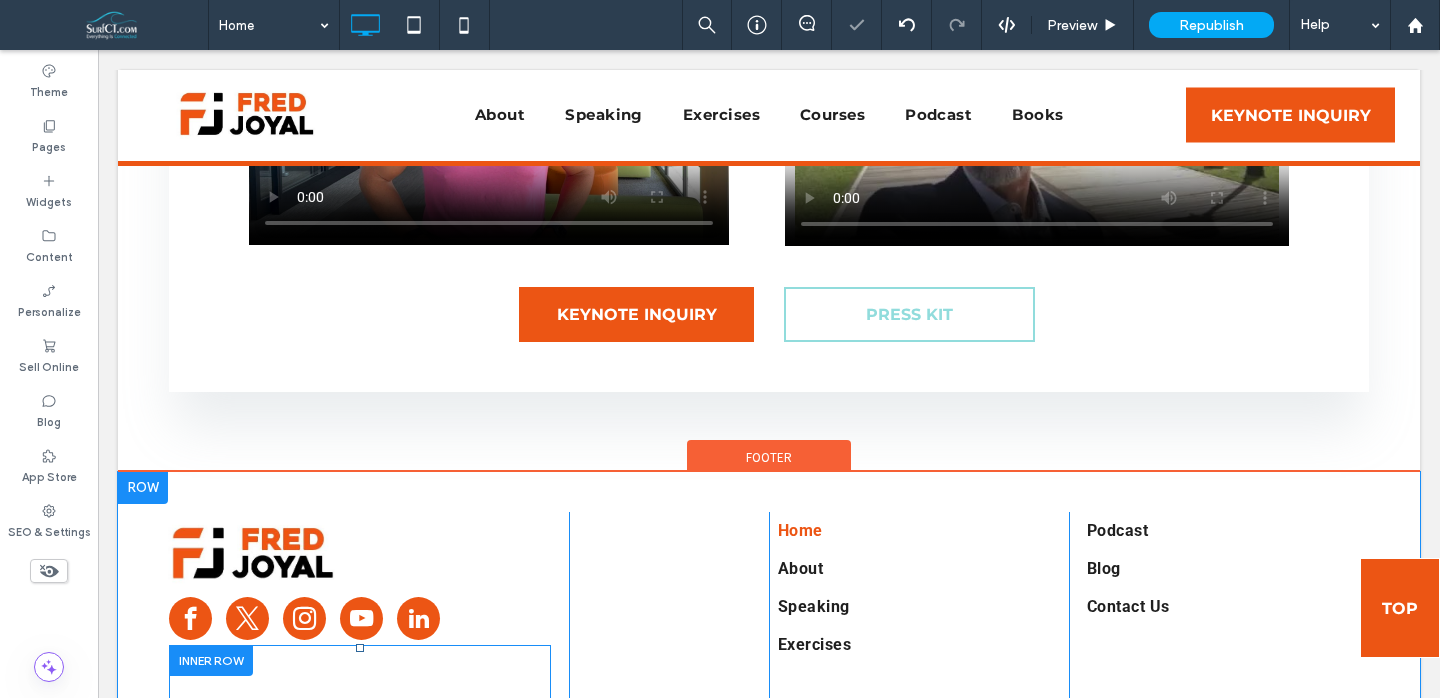 click at bounding box center (211, 660) 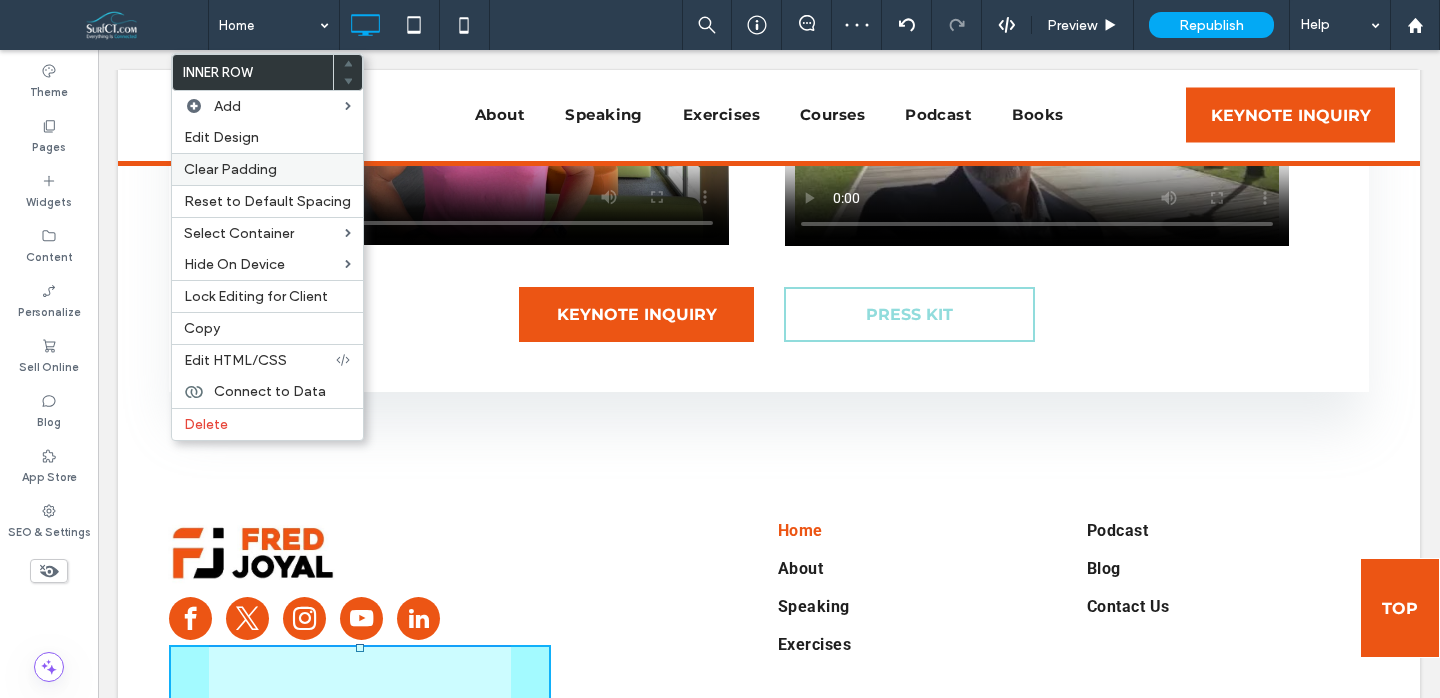 click on "Clear Padding" at bounding box center [267, 169] 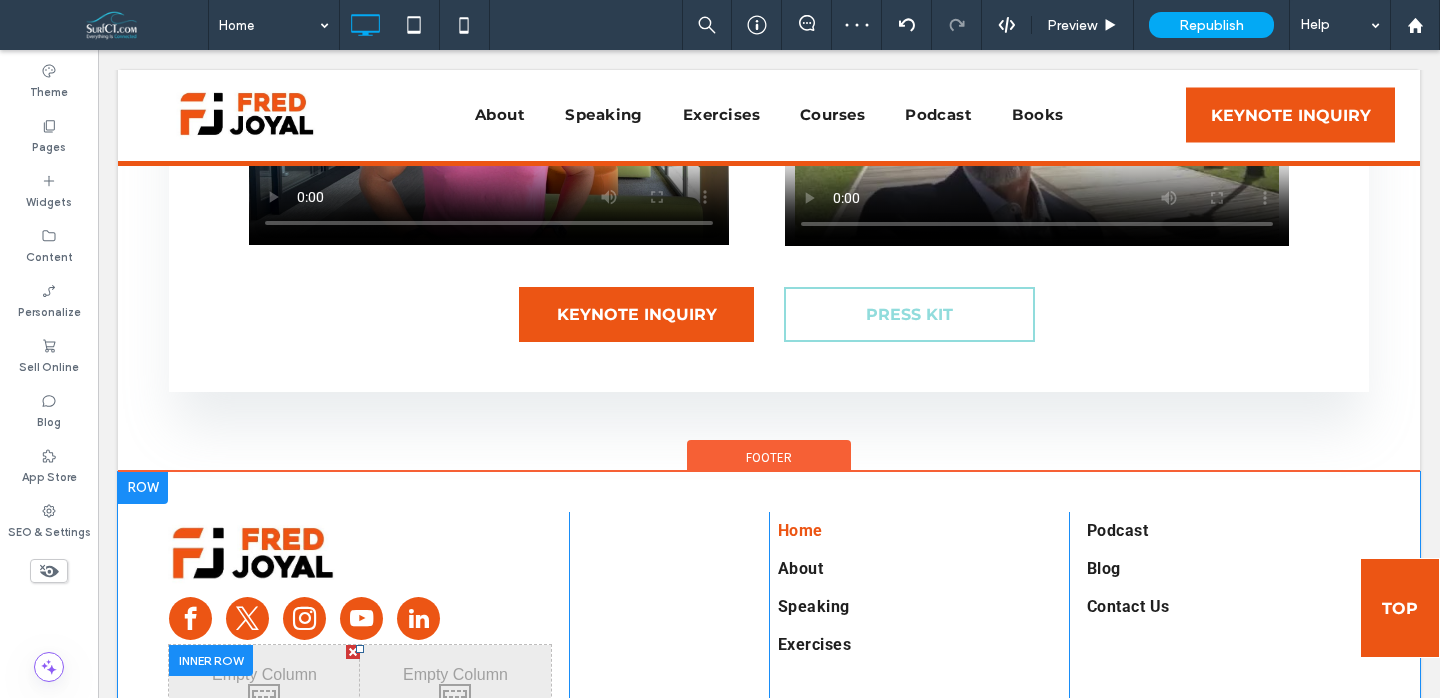 click on "Click To Paste     Click To Paste" at bounding box center [264, 695] 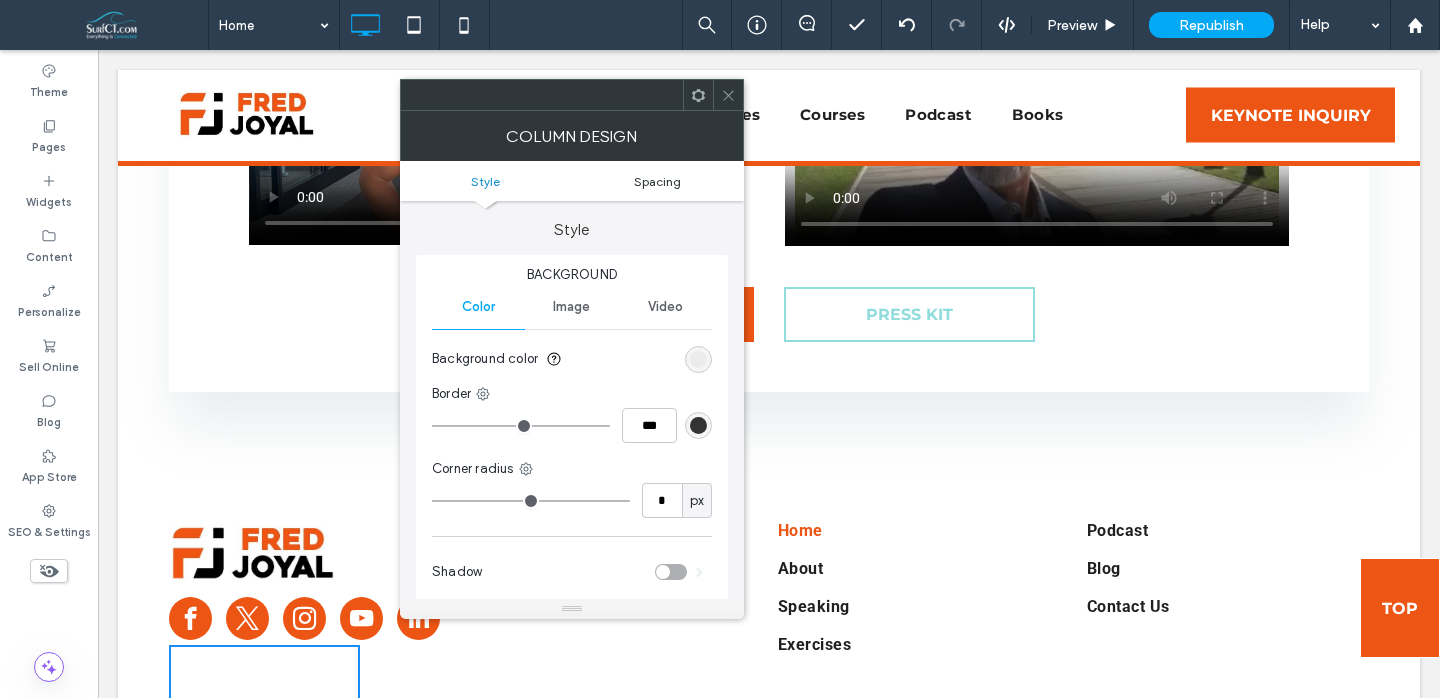 click on "Spacing" at bounding box center (657, 181) 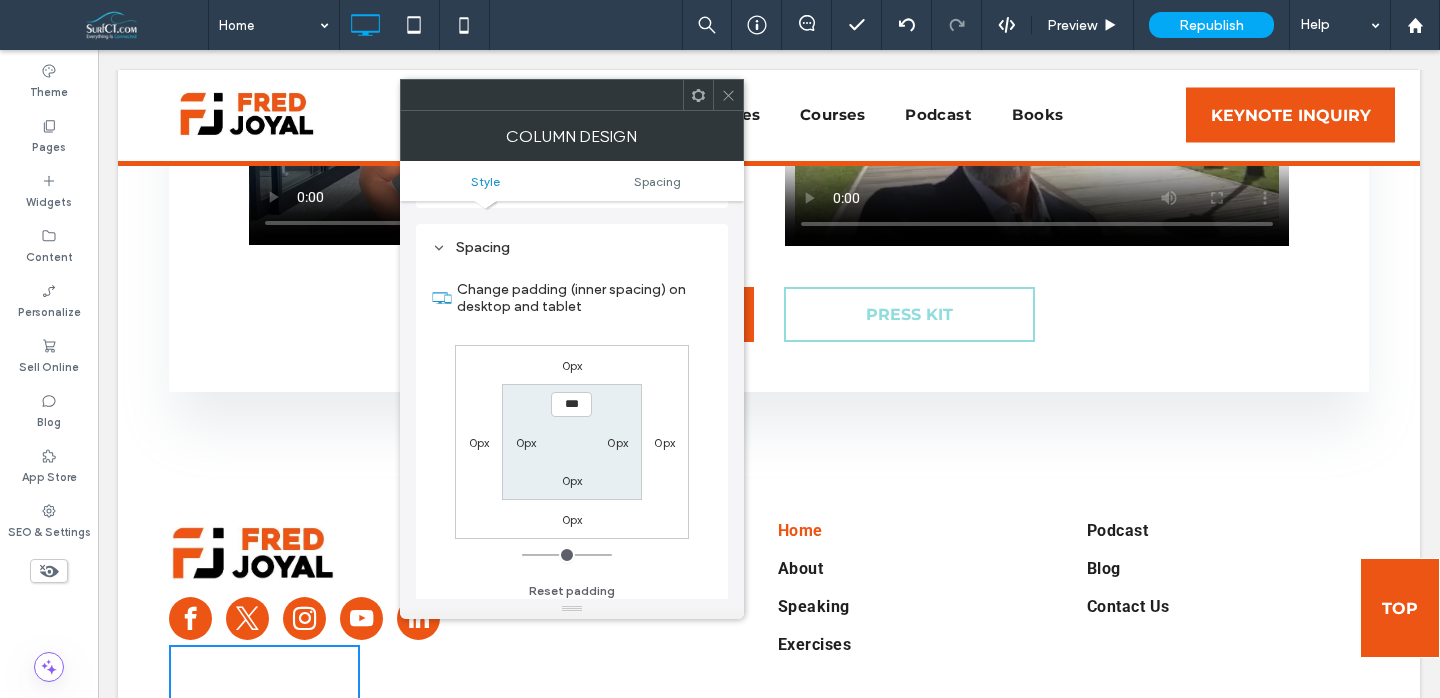 scroll, scrollTop: 407, scrollLeft: 0, axis: vertical 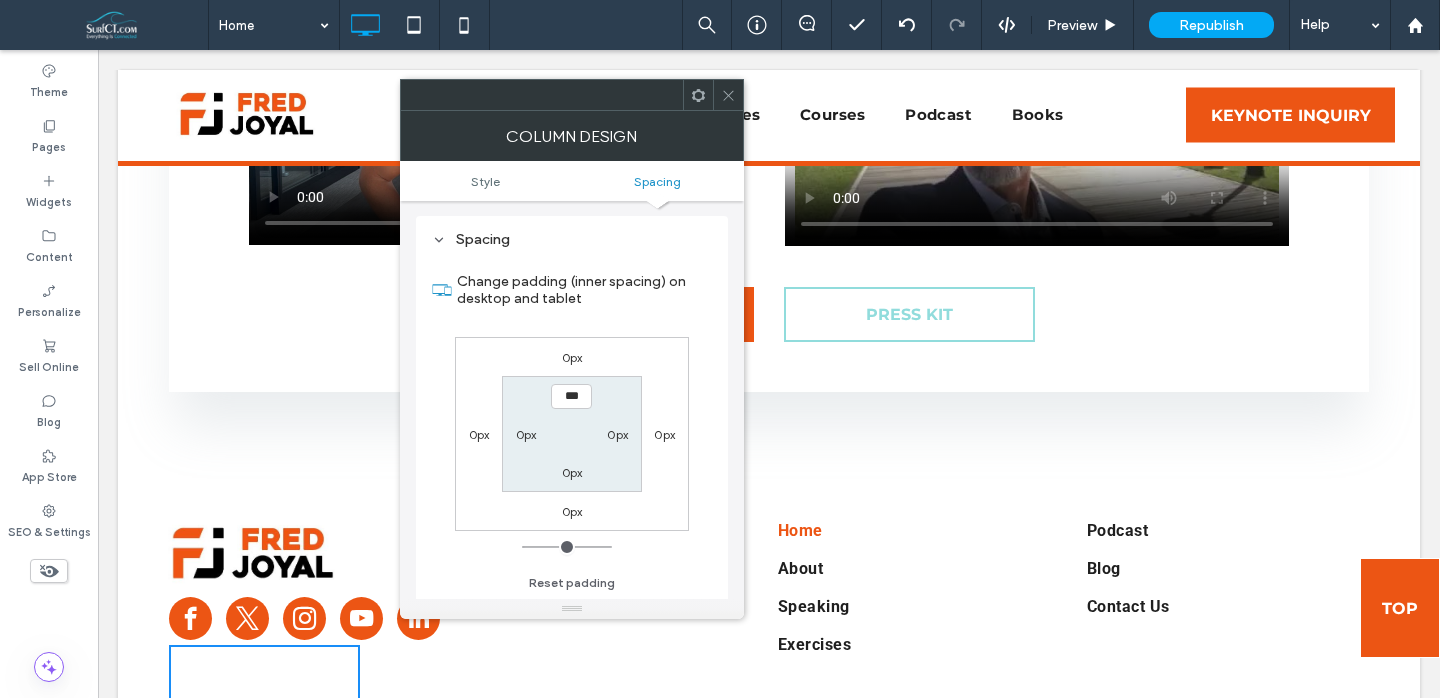 click on "0px" at bounding box center [664, 434] 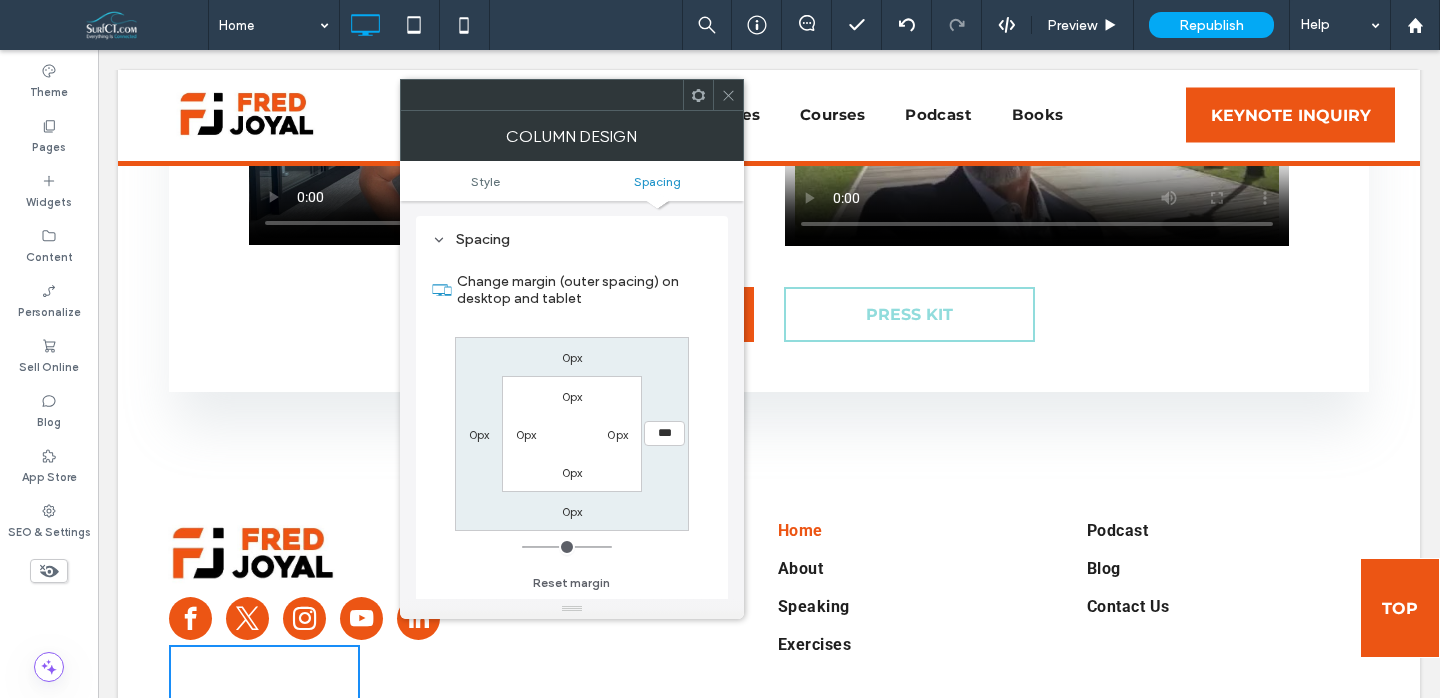 click on "0px" at bounding box center [617, 434] 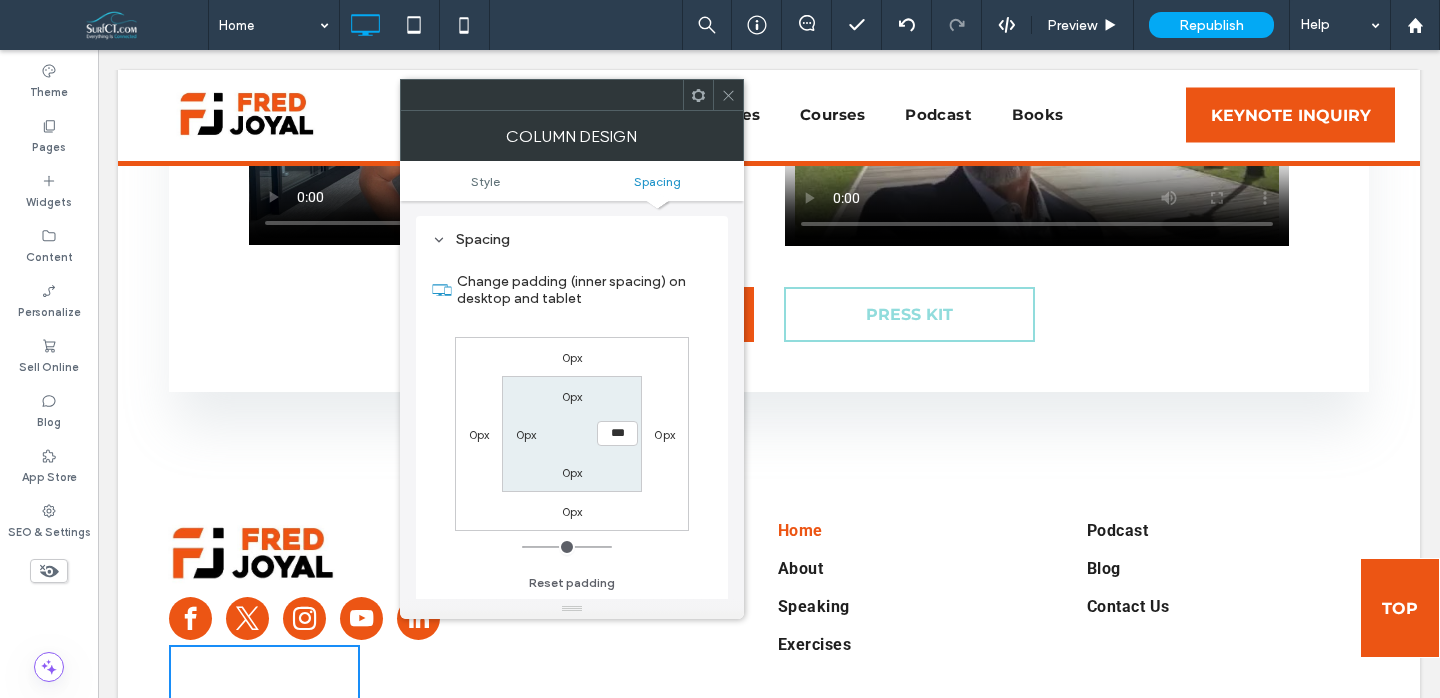 click on "0px" at bounding box center [664, 434] 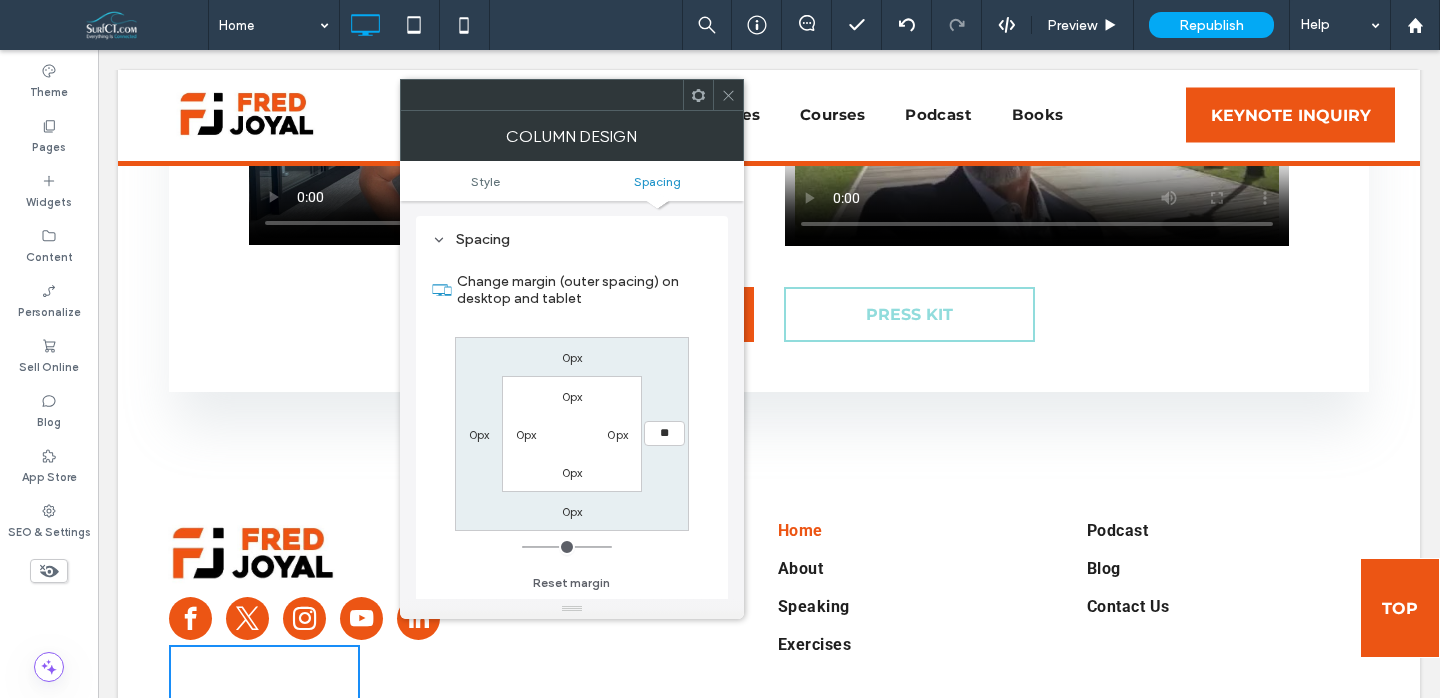 type on "**" 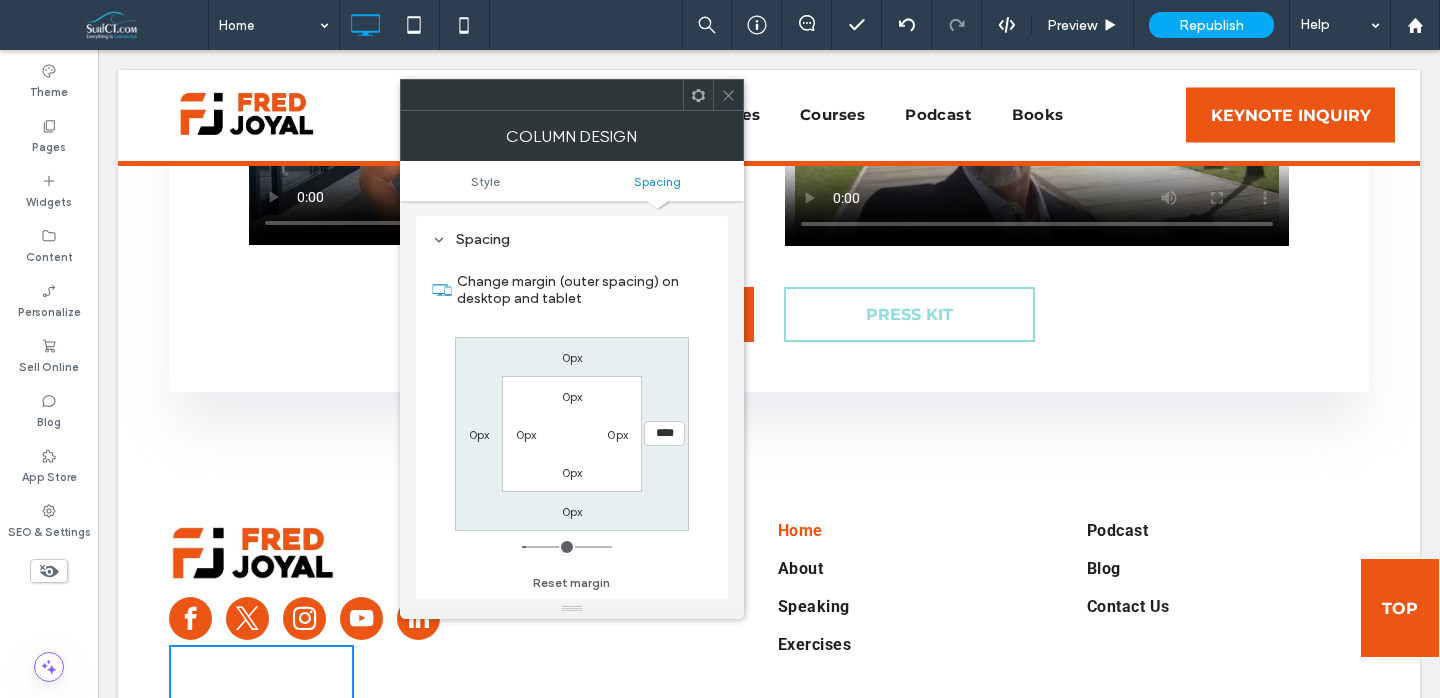 click at bounding box center [728, 95] 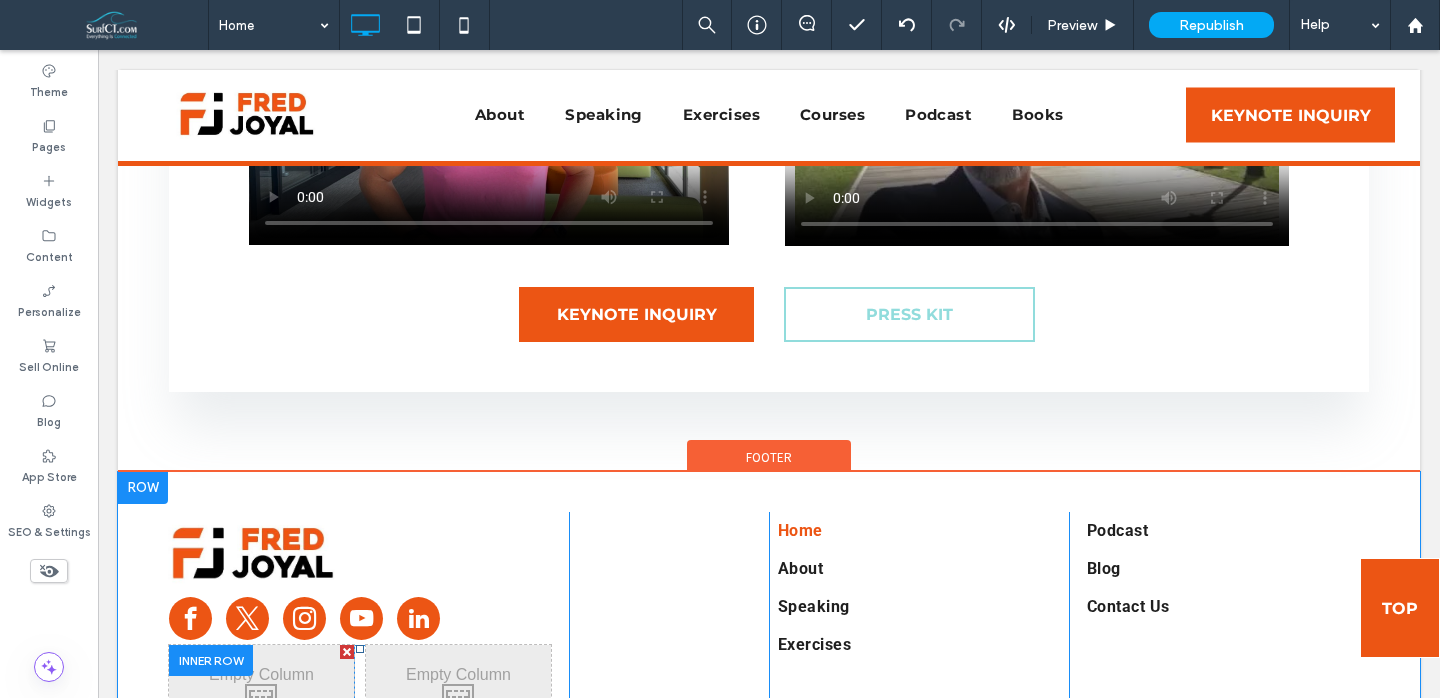 click at bounding box center [211, 660] 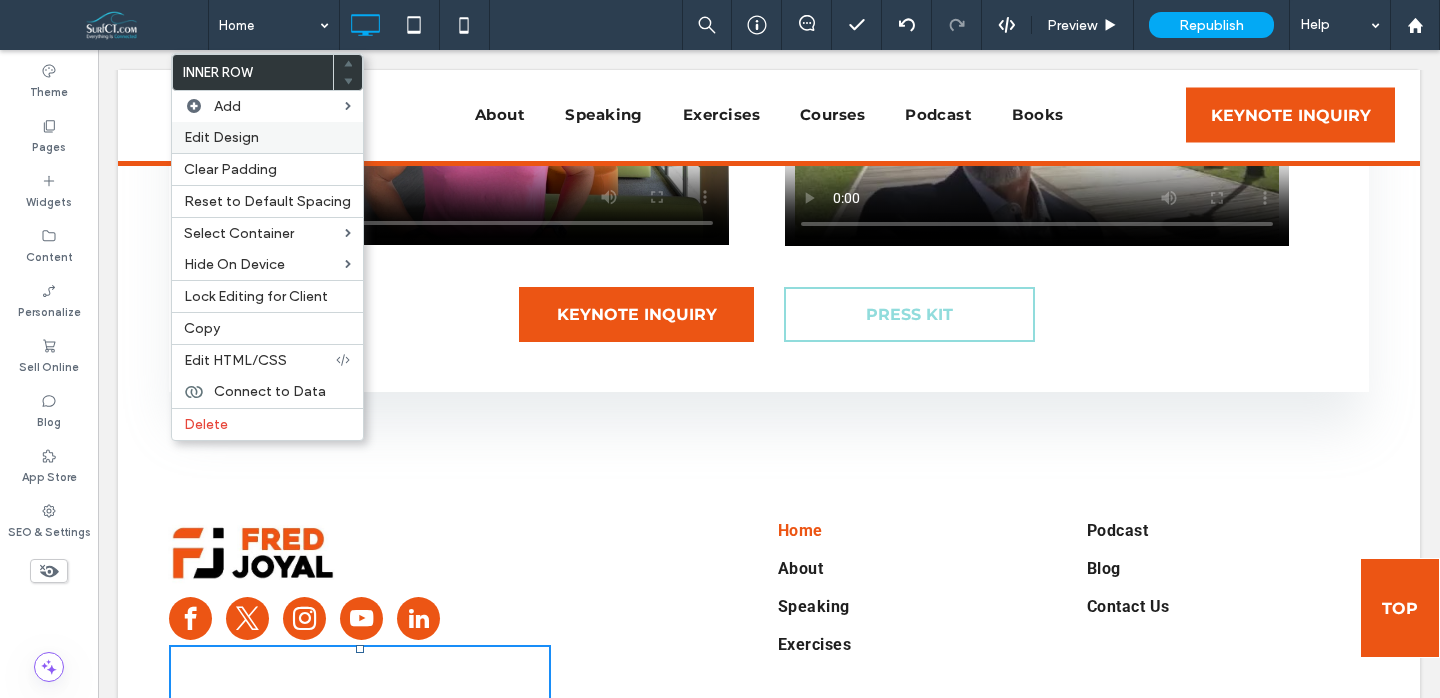 click on "Edit Design" at bounding box center [221, 137] 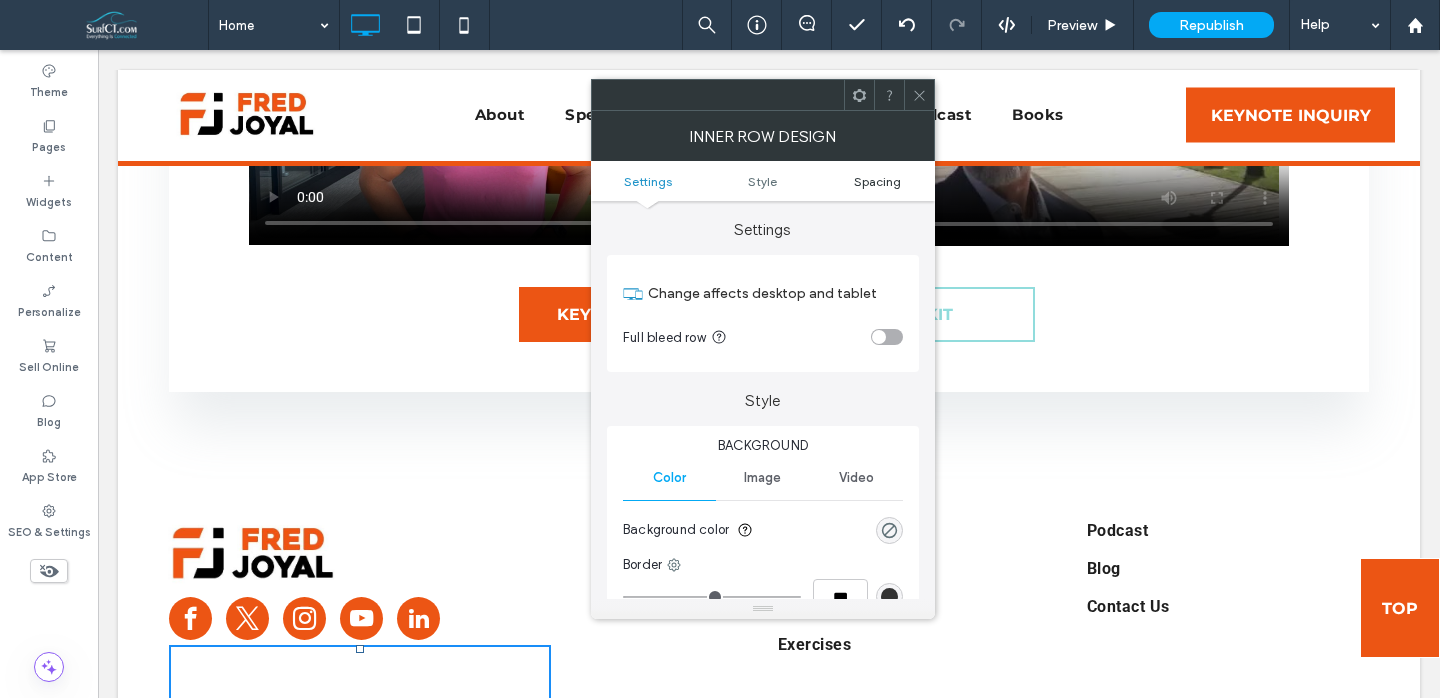 click on "Spacing" at bounding box center (877, 181) 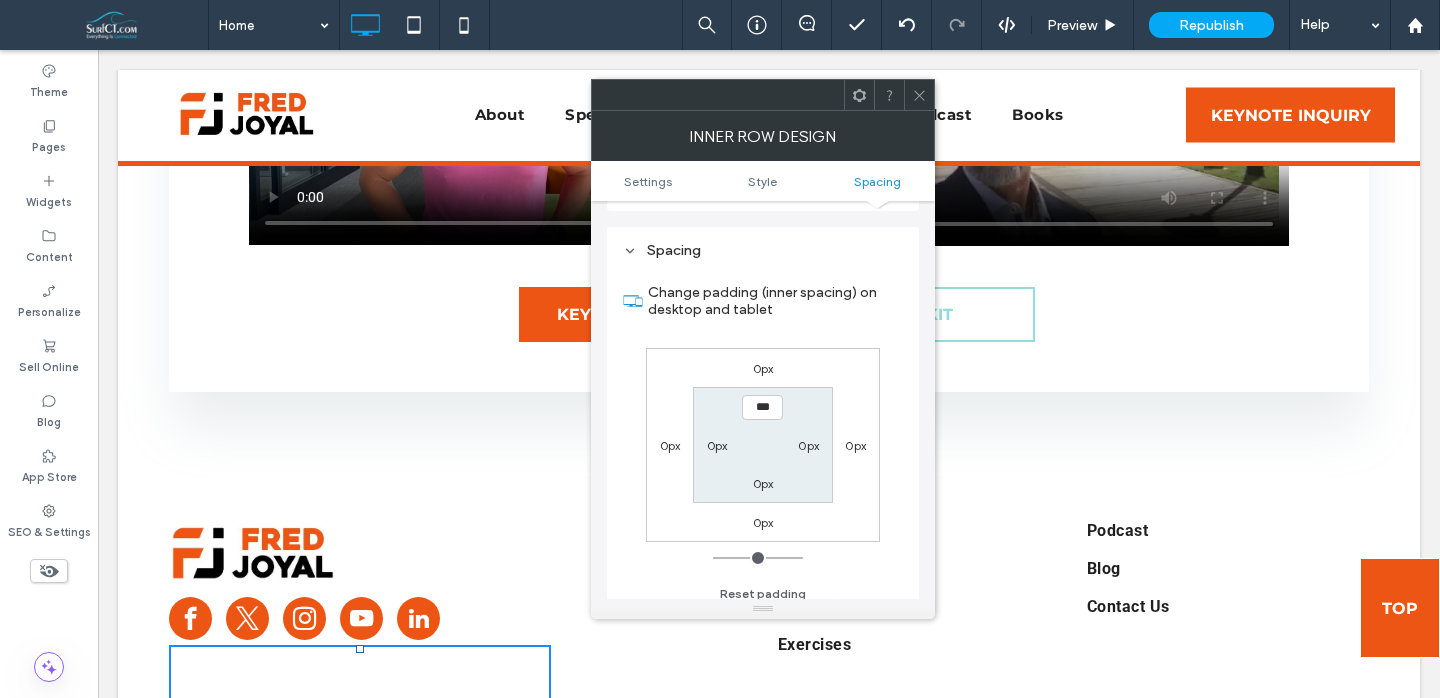 scroll, scrollTop: 578, scrollLeft: 0, axis: vertical 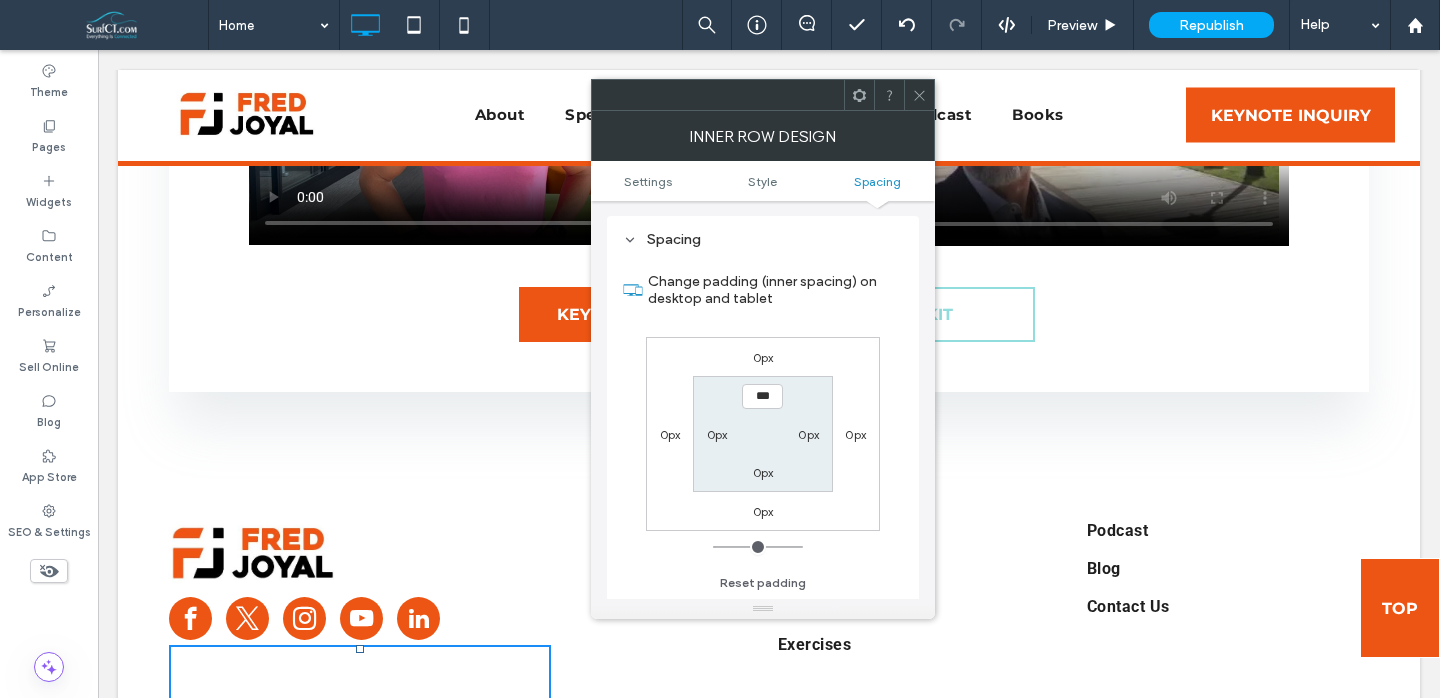 click on "0px" at bounding box center (763, 357) 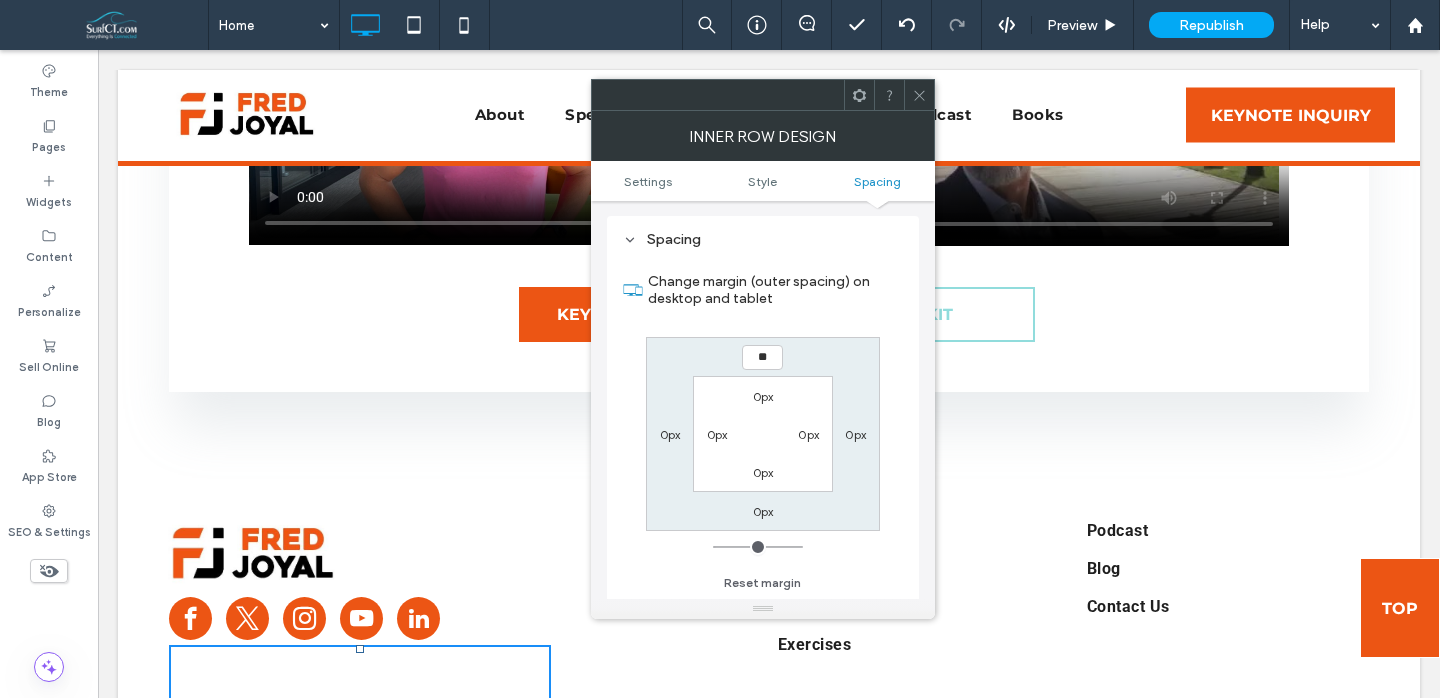 type on "**" 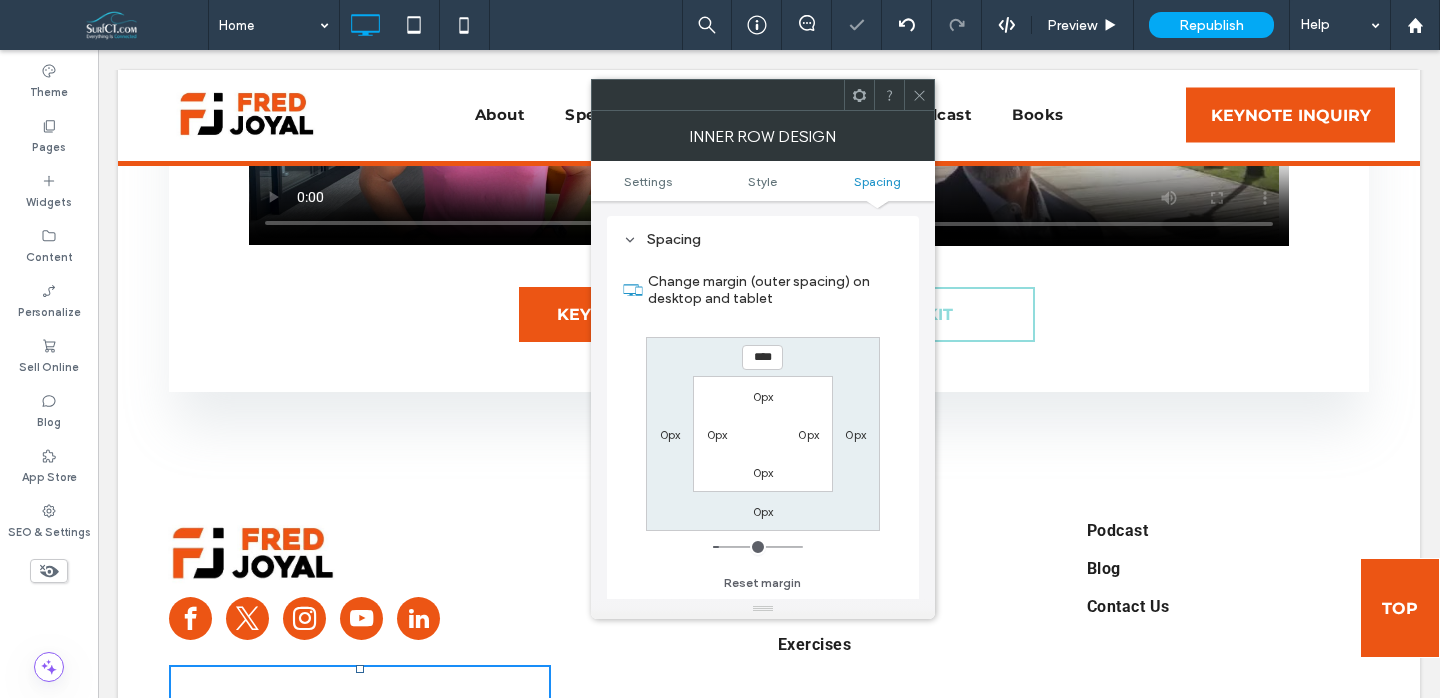 click 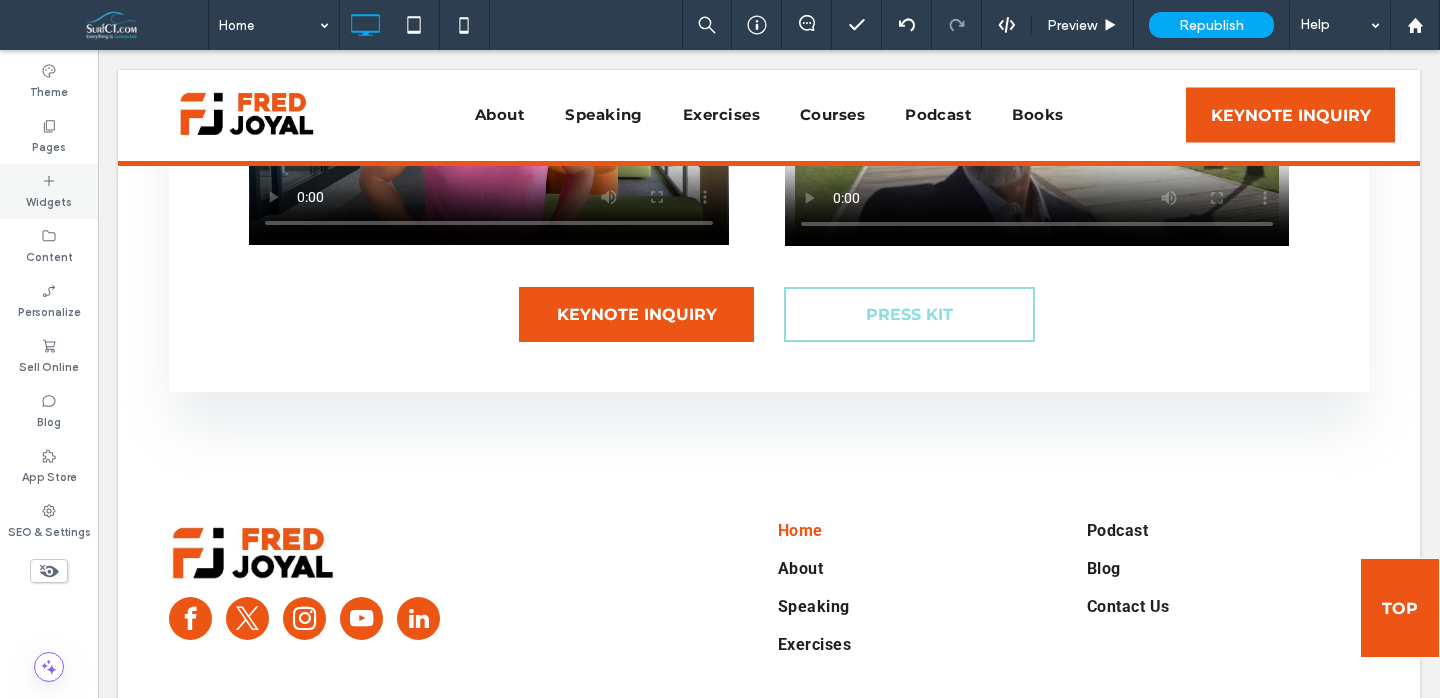 click on "Widgets" at bounding box center (49, 200) 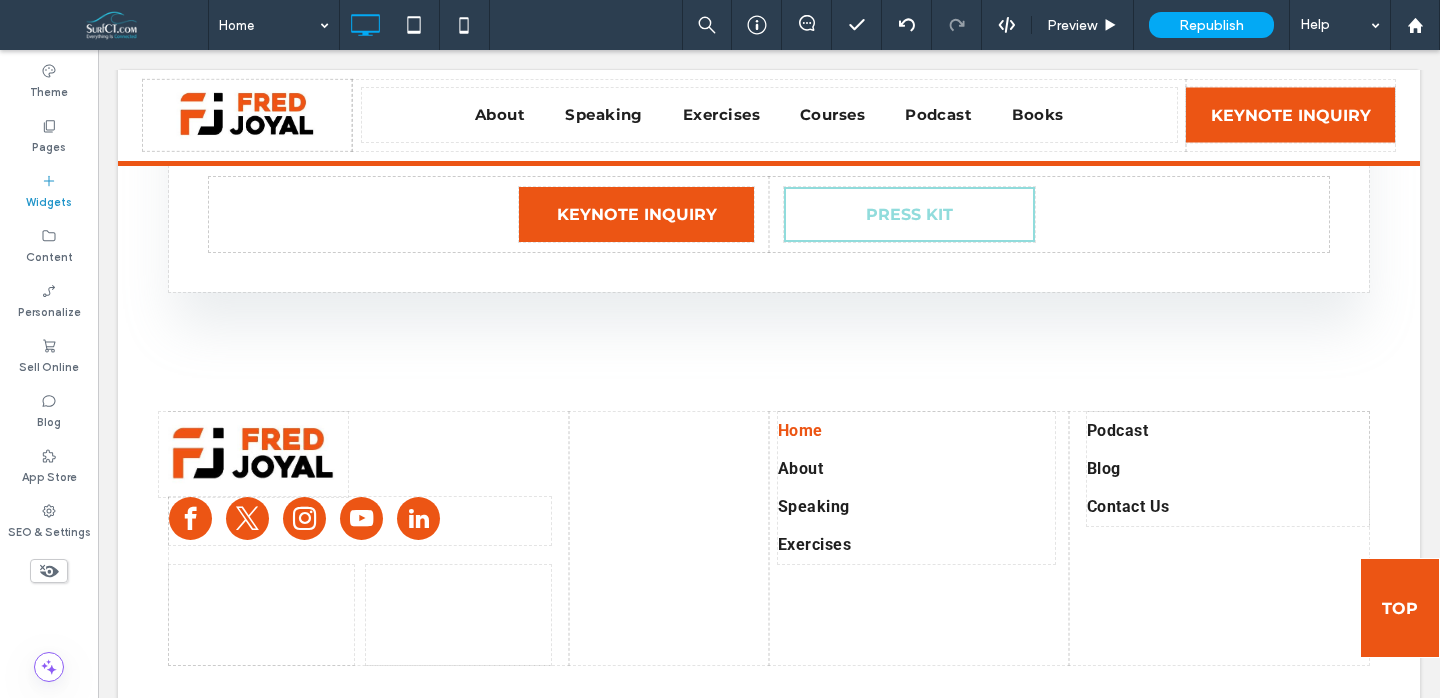 scroll, scrollTop: 6305, scrollLeft: 0, axis: vertical 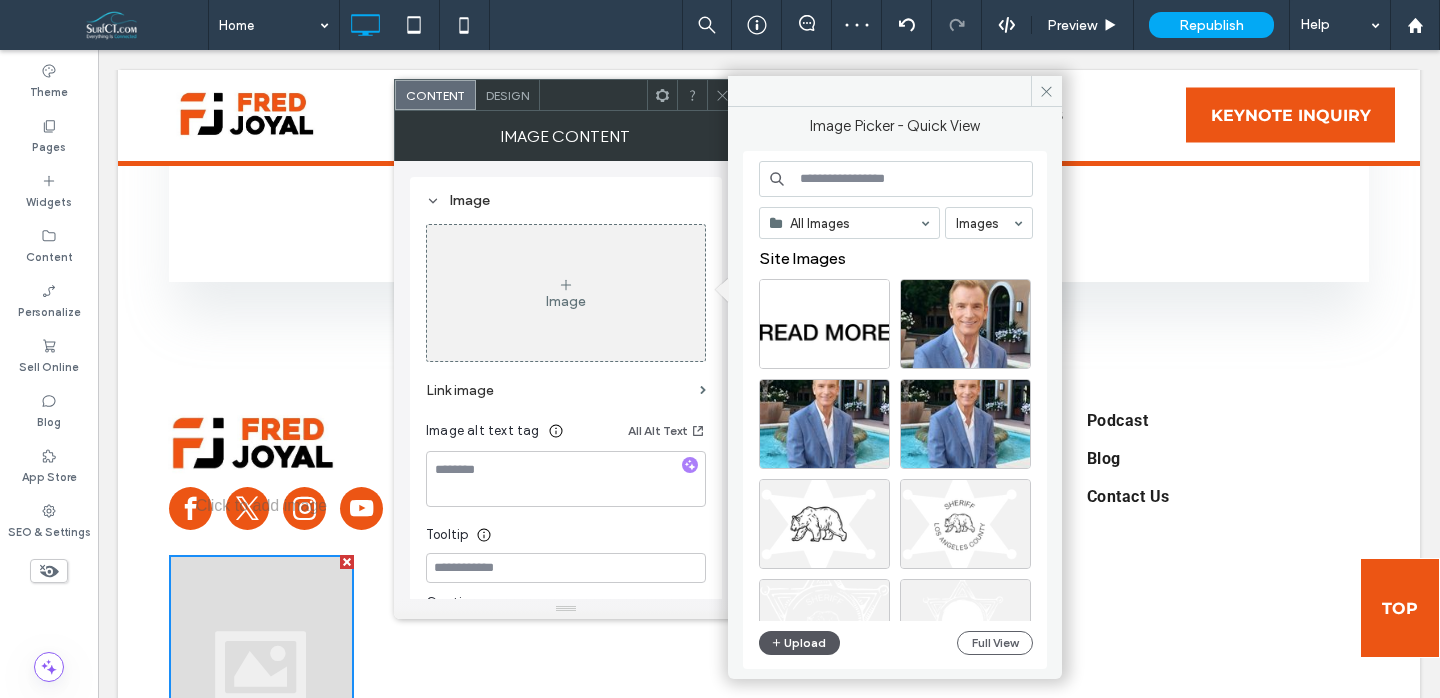 click on "Upload" at bounding box center (800, 643) 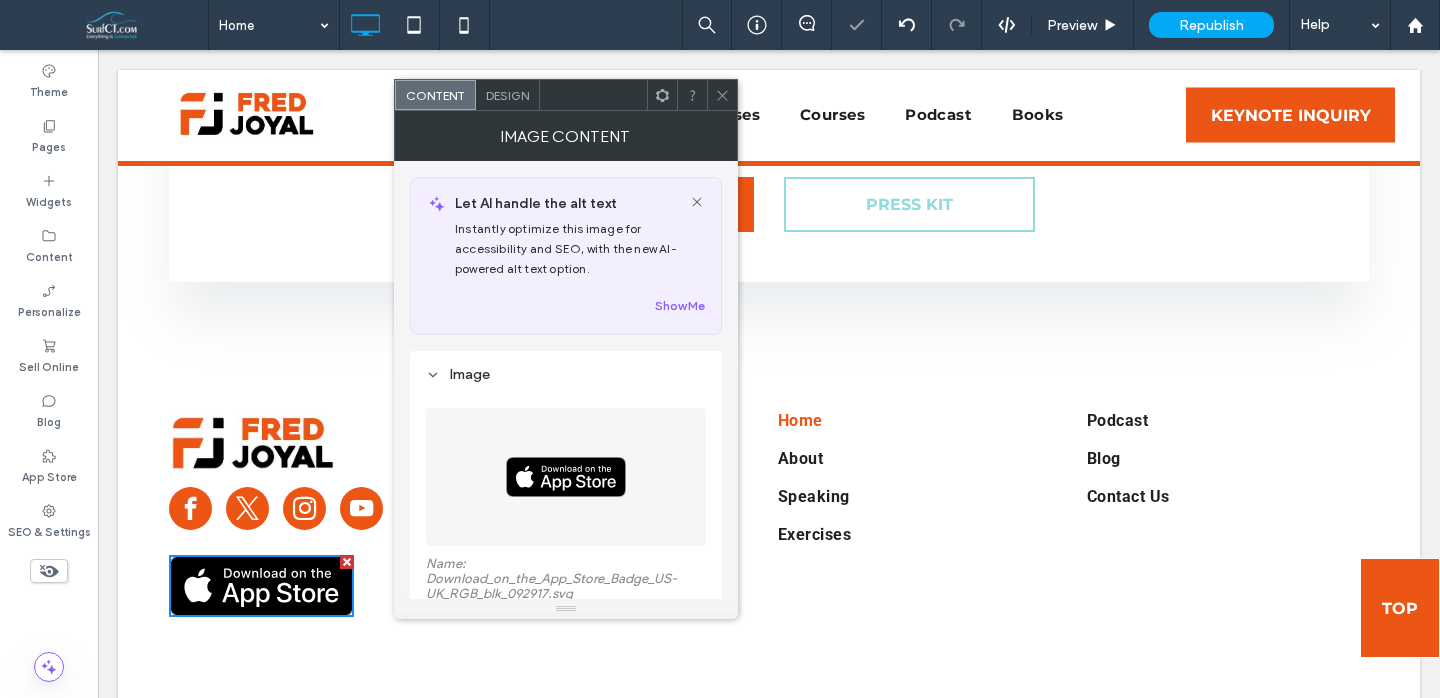 click 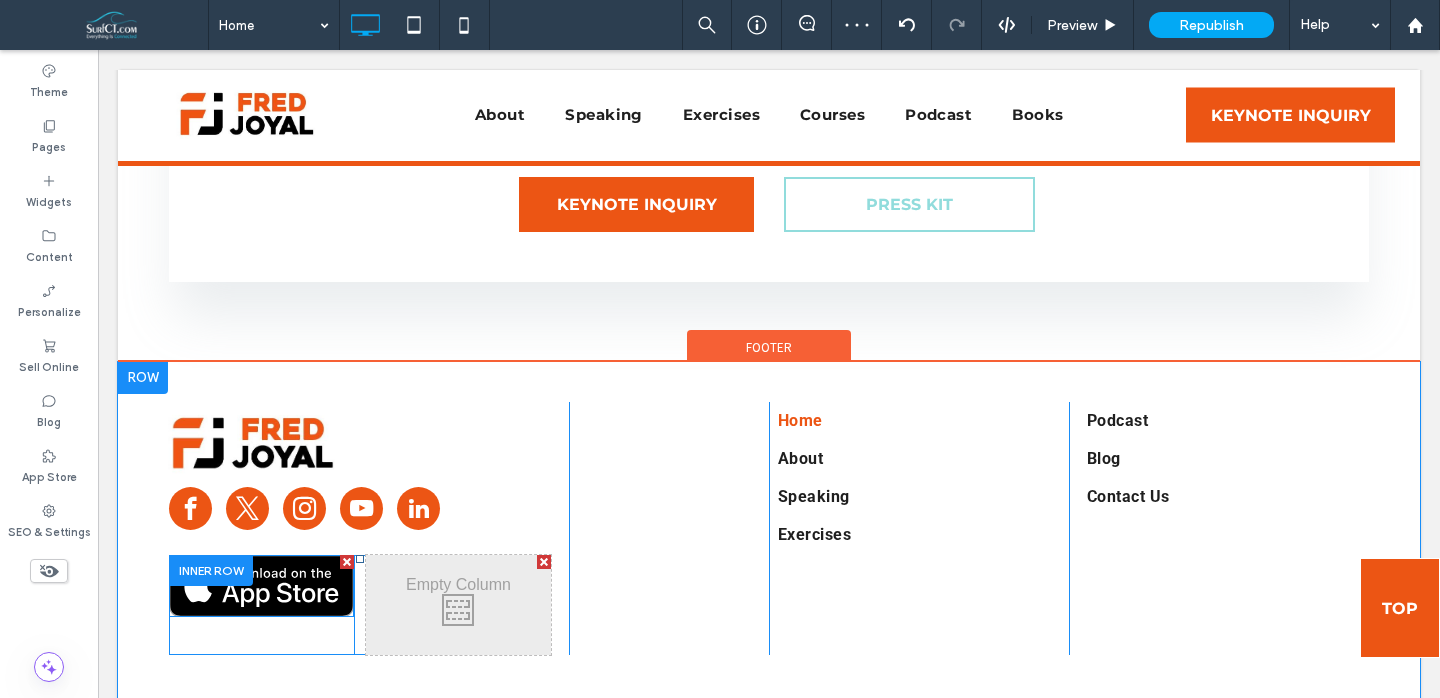 click at bounding box center [261, 586] 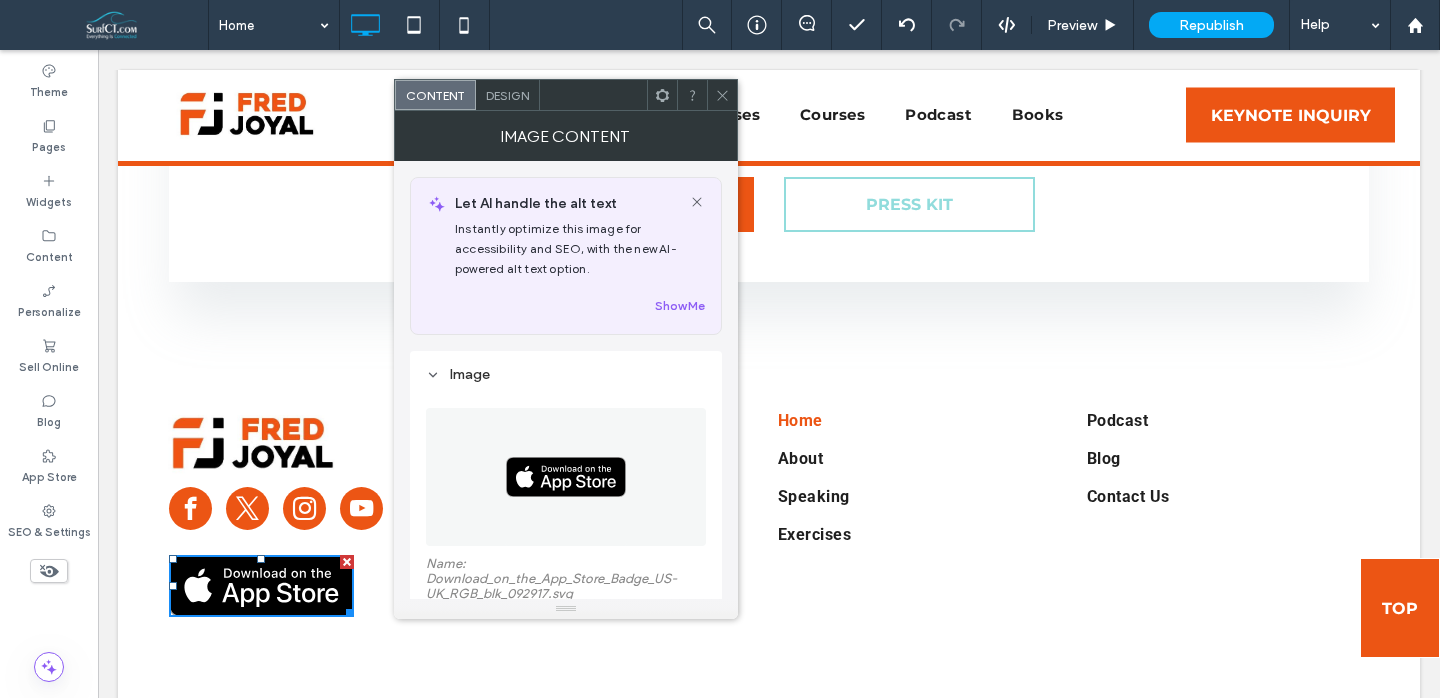 click at bounding box center (662, 95) 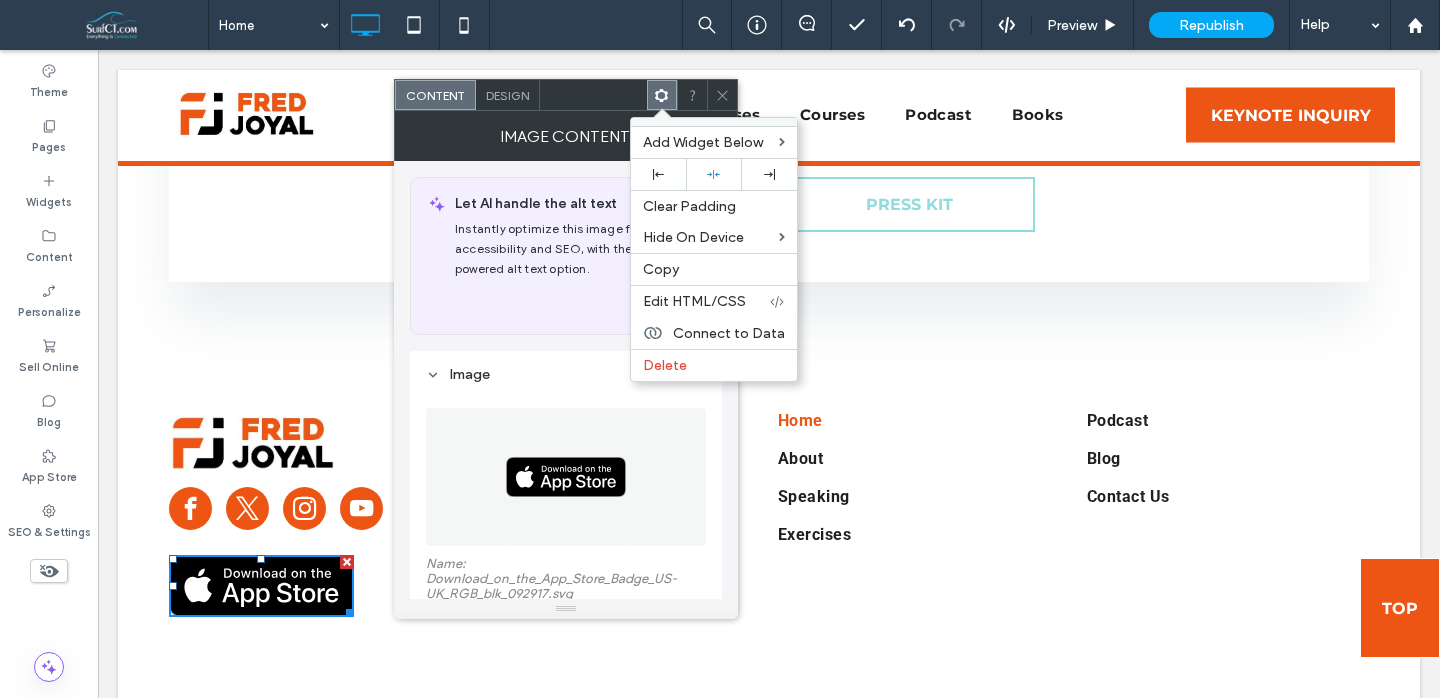 click on "Copy" at bounding box center (714, 269) 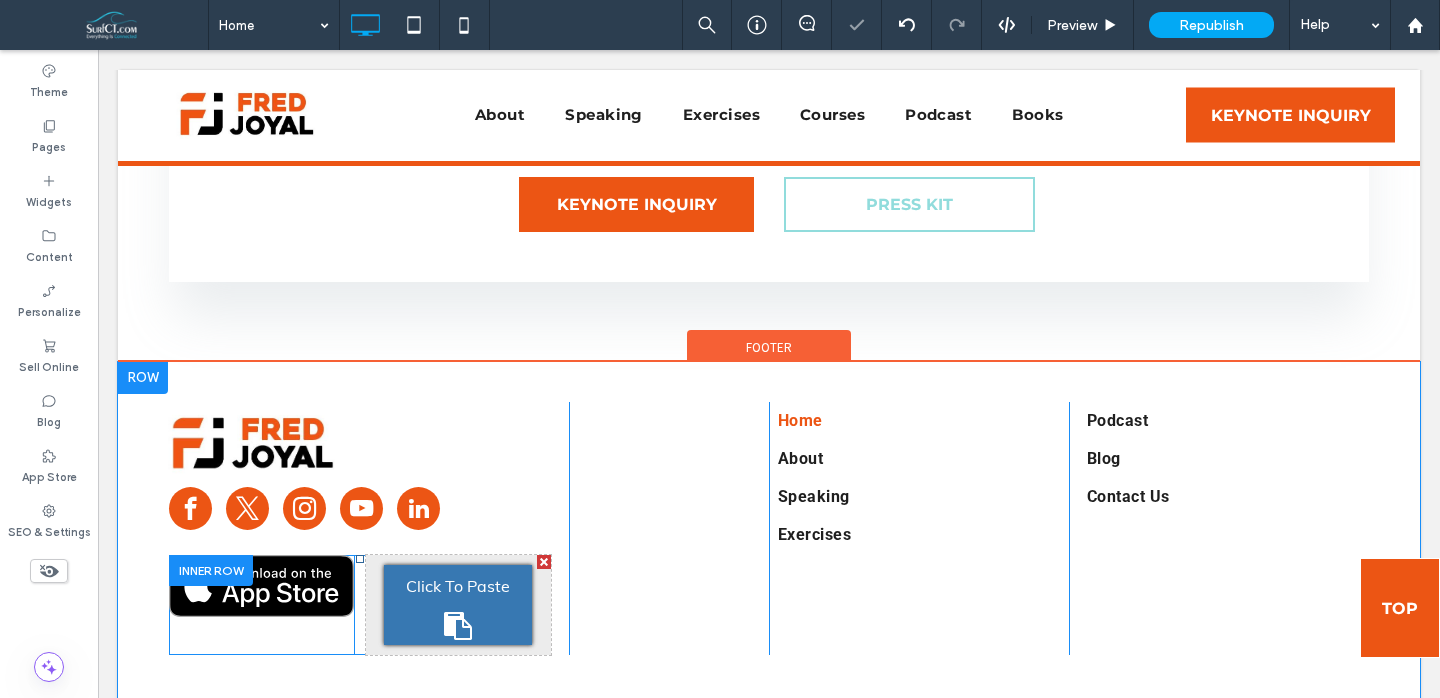 click on "Click To Paste" at bounding box center (458, 586) 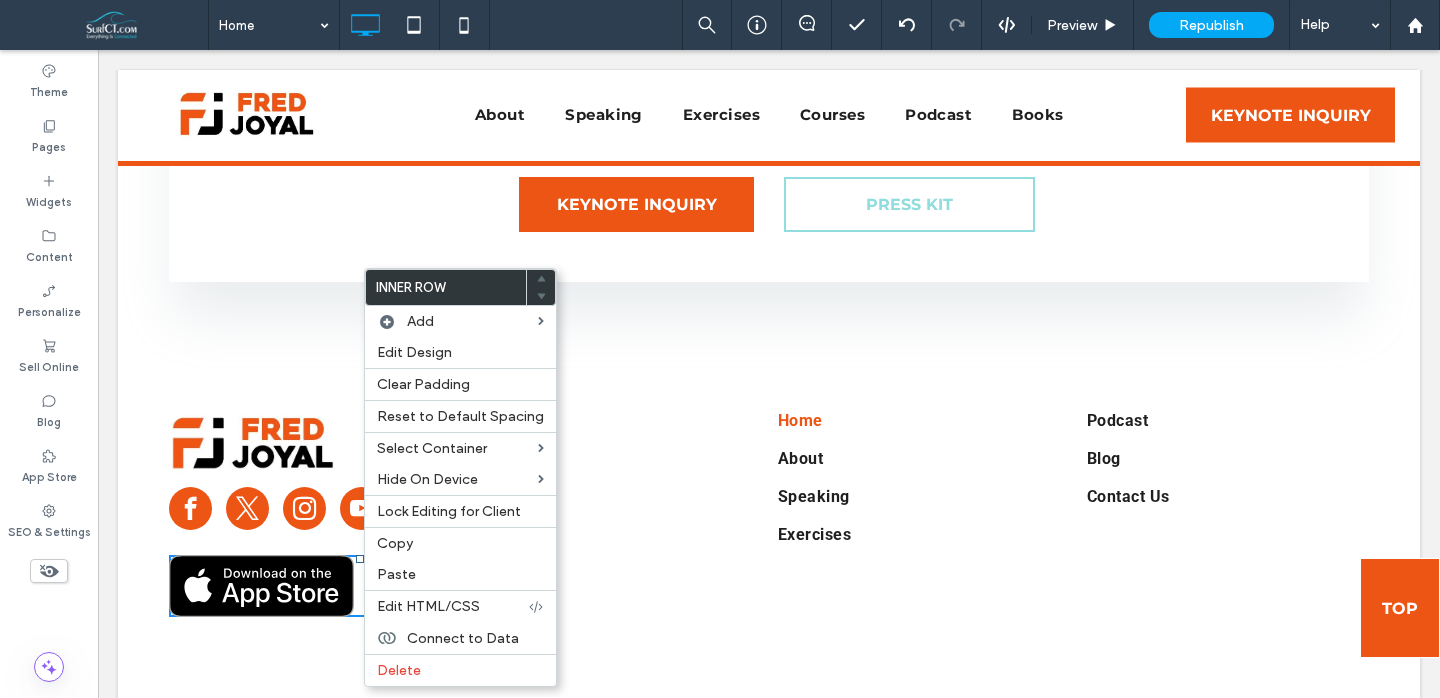 click on "Click To Paste         Click To Paste     Click To Paste
Click To Paste     Click To Paste
Click To Paste
Home
About
Speaking
Exercises
Click To Paste
Podcast
Blog
Contact Us
Click To Paste
+ Add Section" at bounding box center [769, 529] 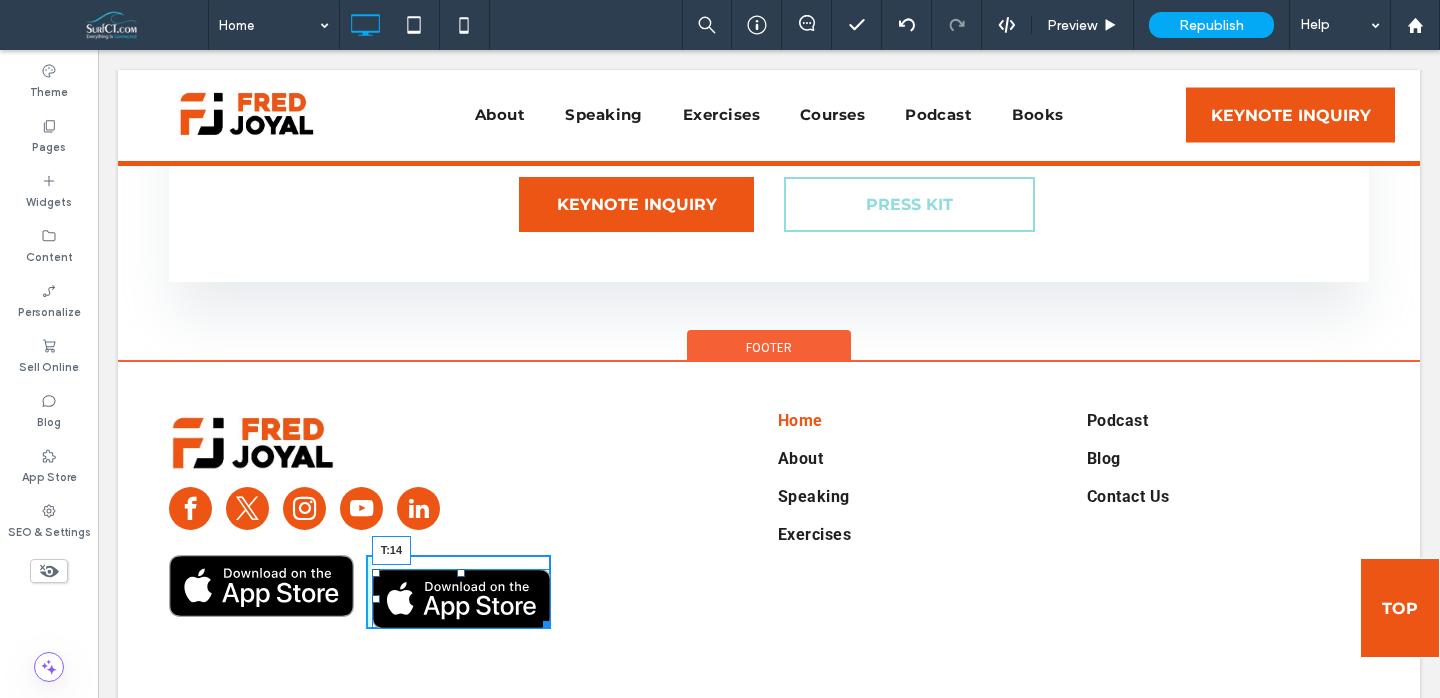 drag, startPoint x: 459, startPoint y: 358, endPoint x: 458, endPoint y: 373, distance: 15.033297 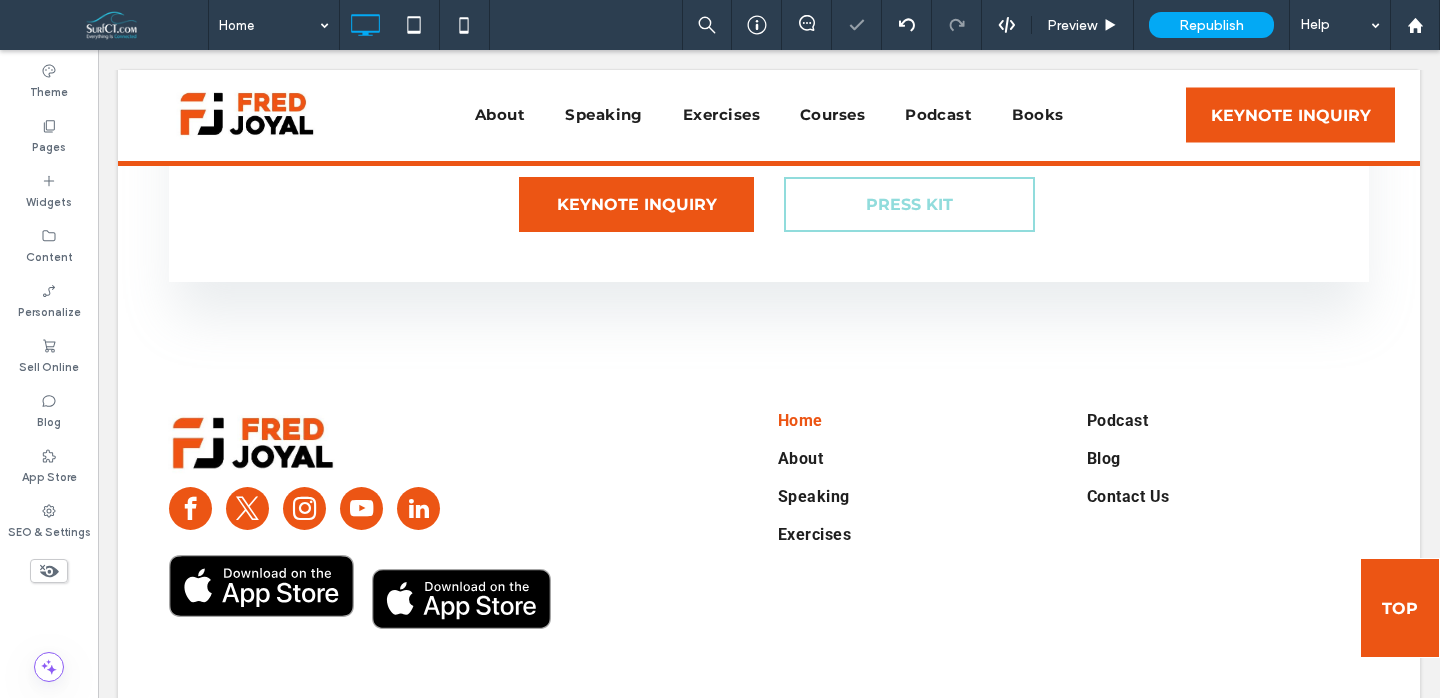 click at bounding box center (720, 349) 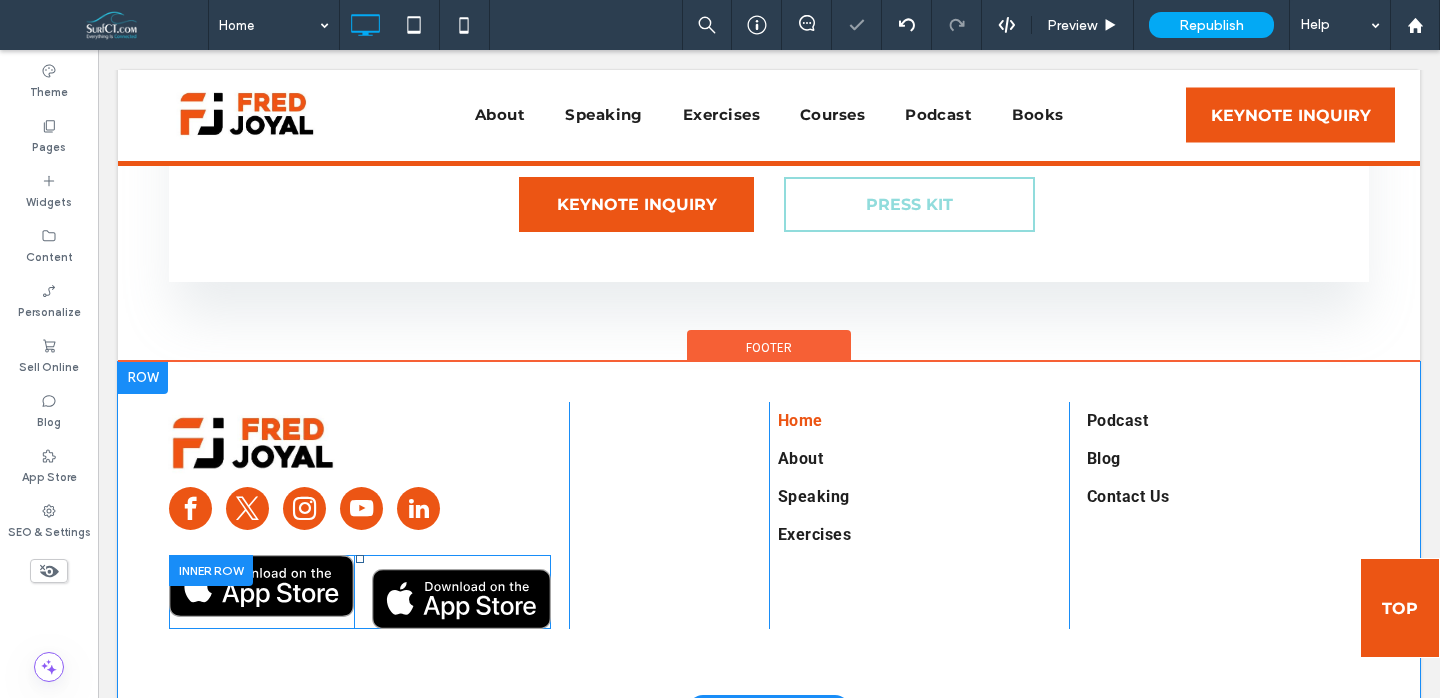 click on "Click To Paste     Click To Paste" at bounding box center [458, 592] 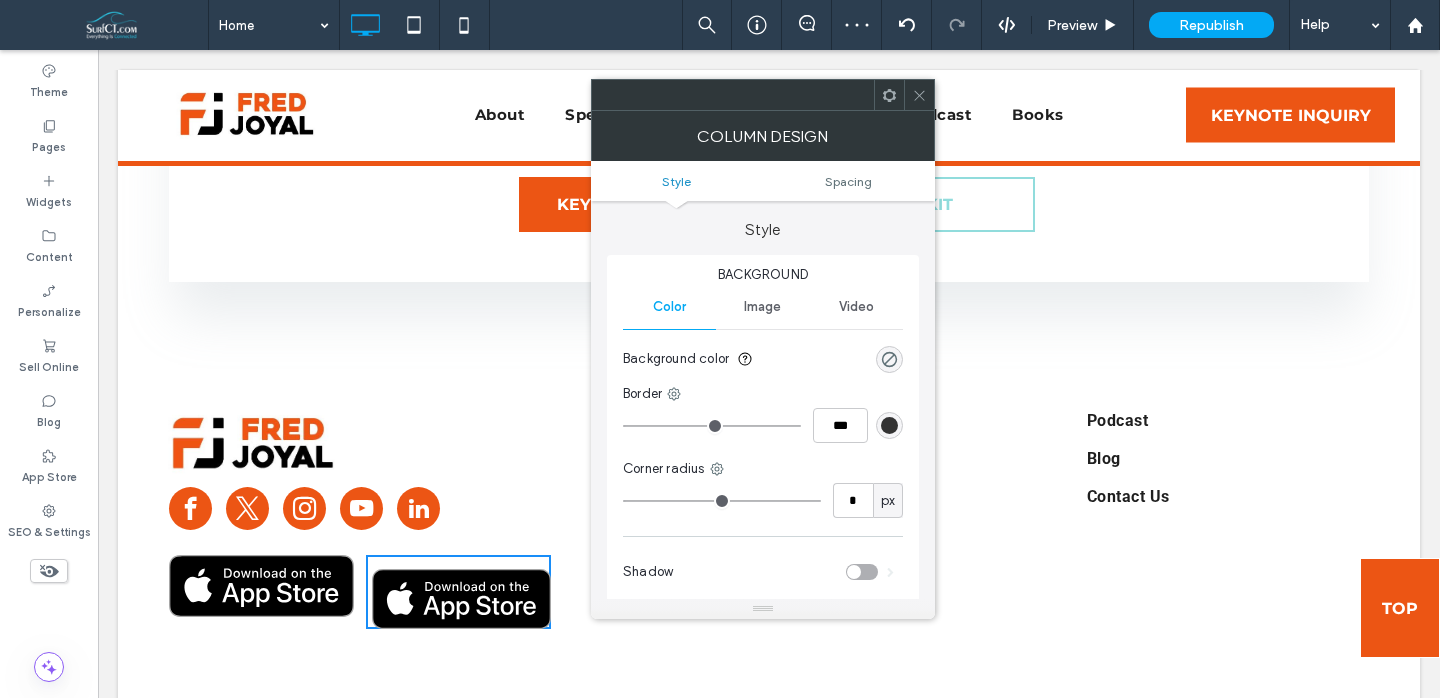 click 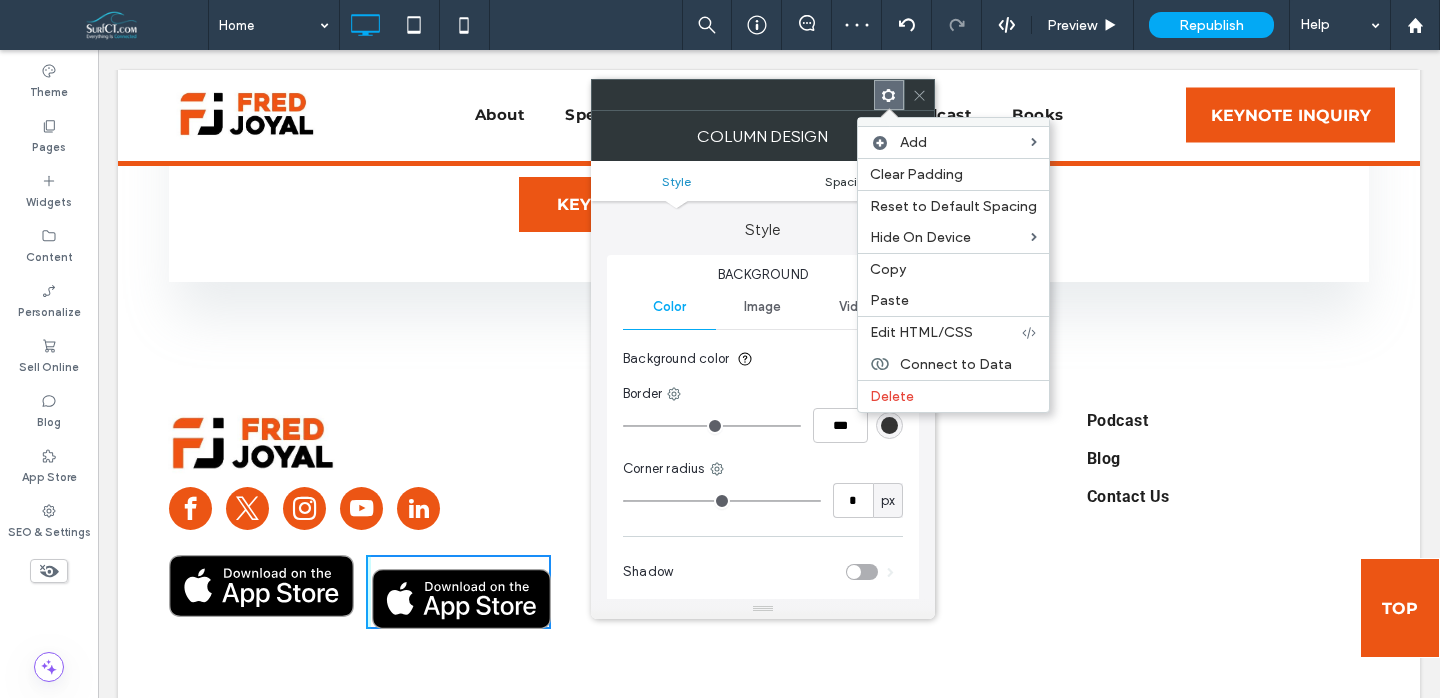 click on "Clear Padding" at bounding box center (916, 174) 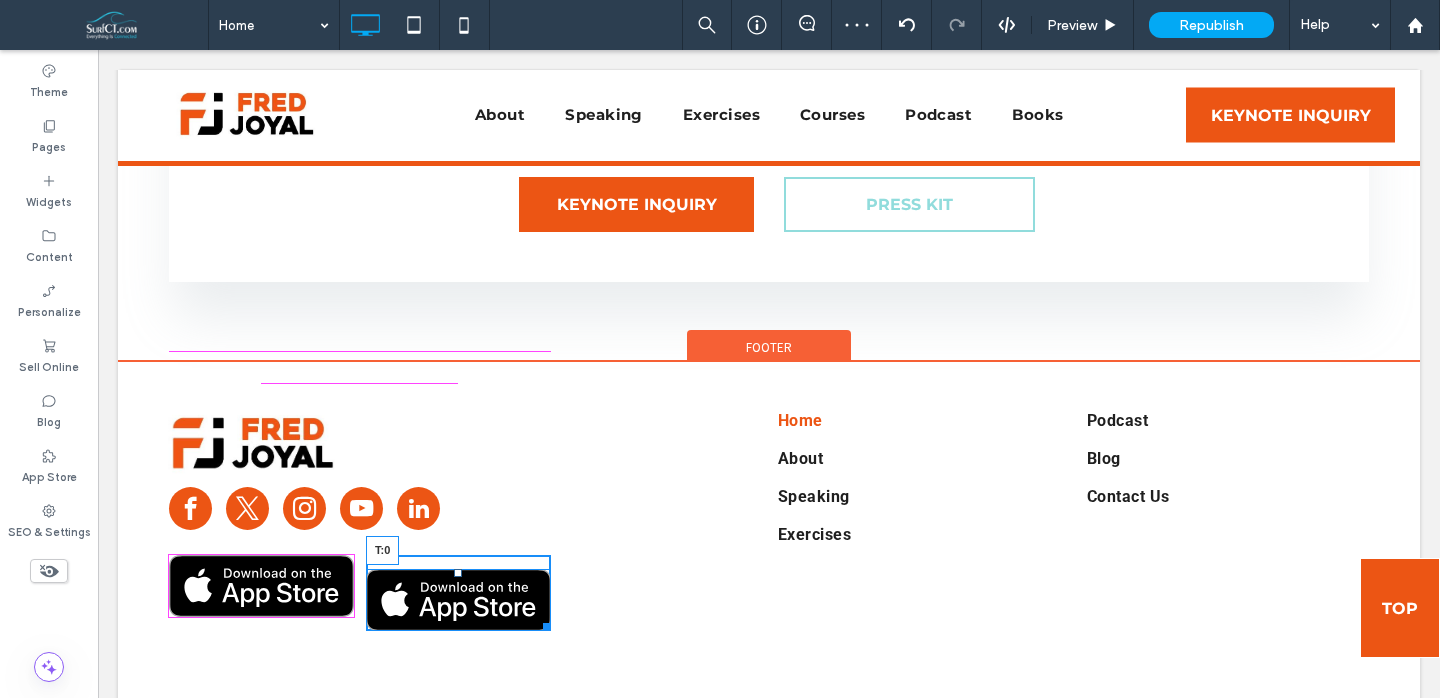 drag, startPoint x: 458, startPoint y: 369, endPoint x: 460, endPoint y: 353, distance: 16.124516 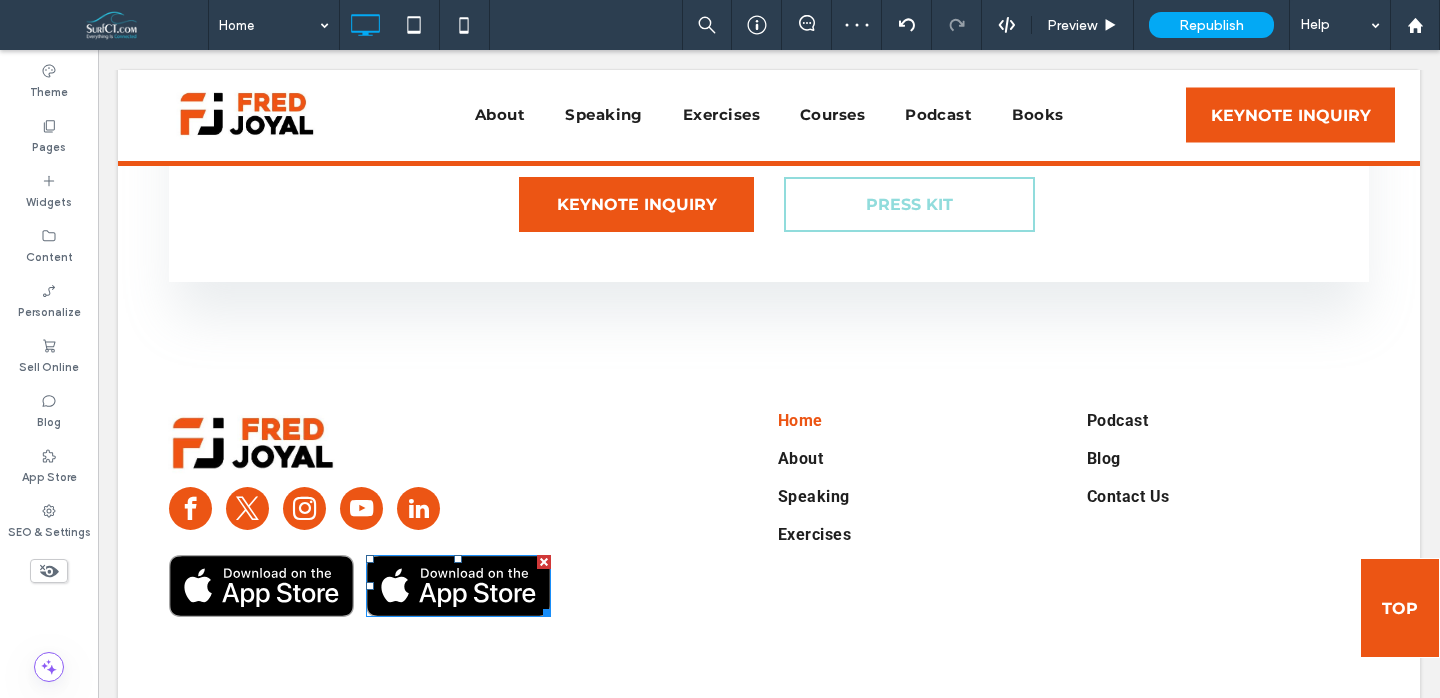 click at bounding box center (458, 586) 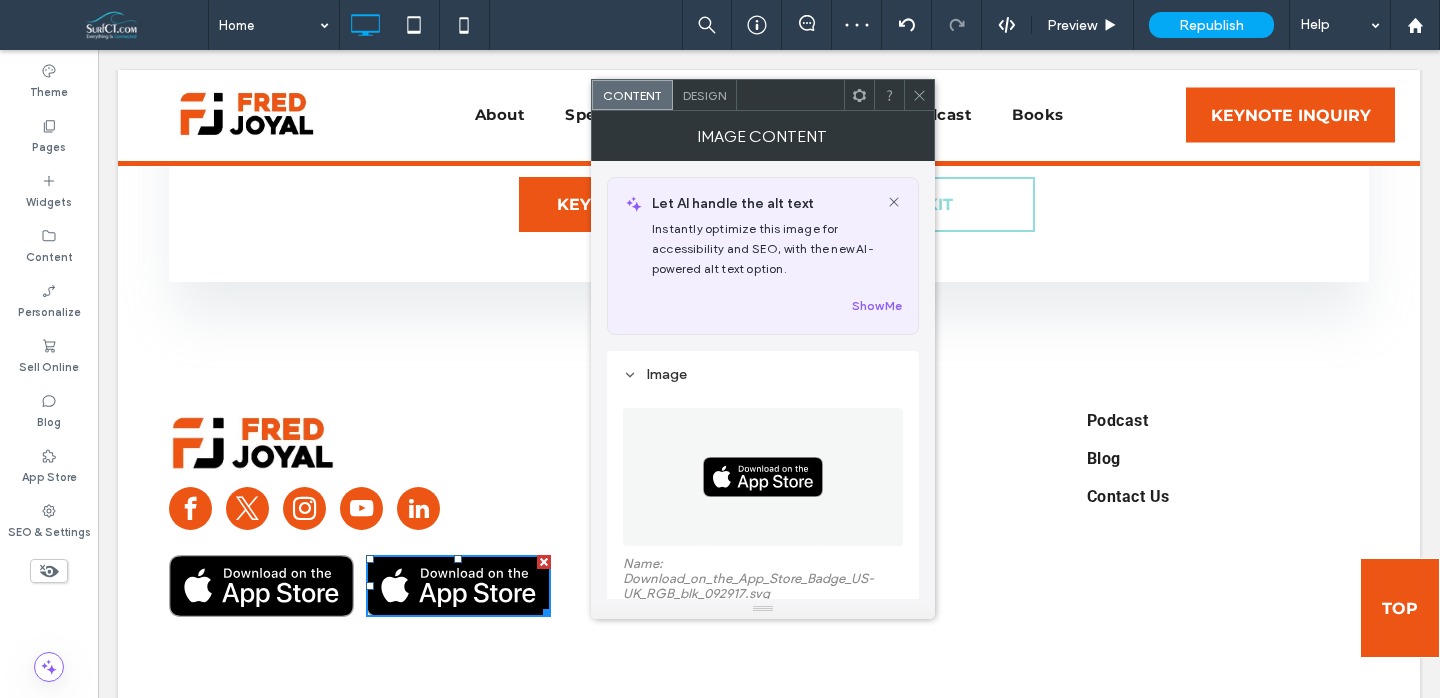 scroll, scrollTop: 137, scrollLeft: 0, axis: vertical 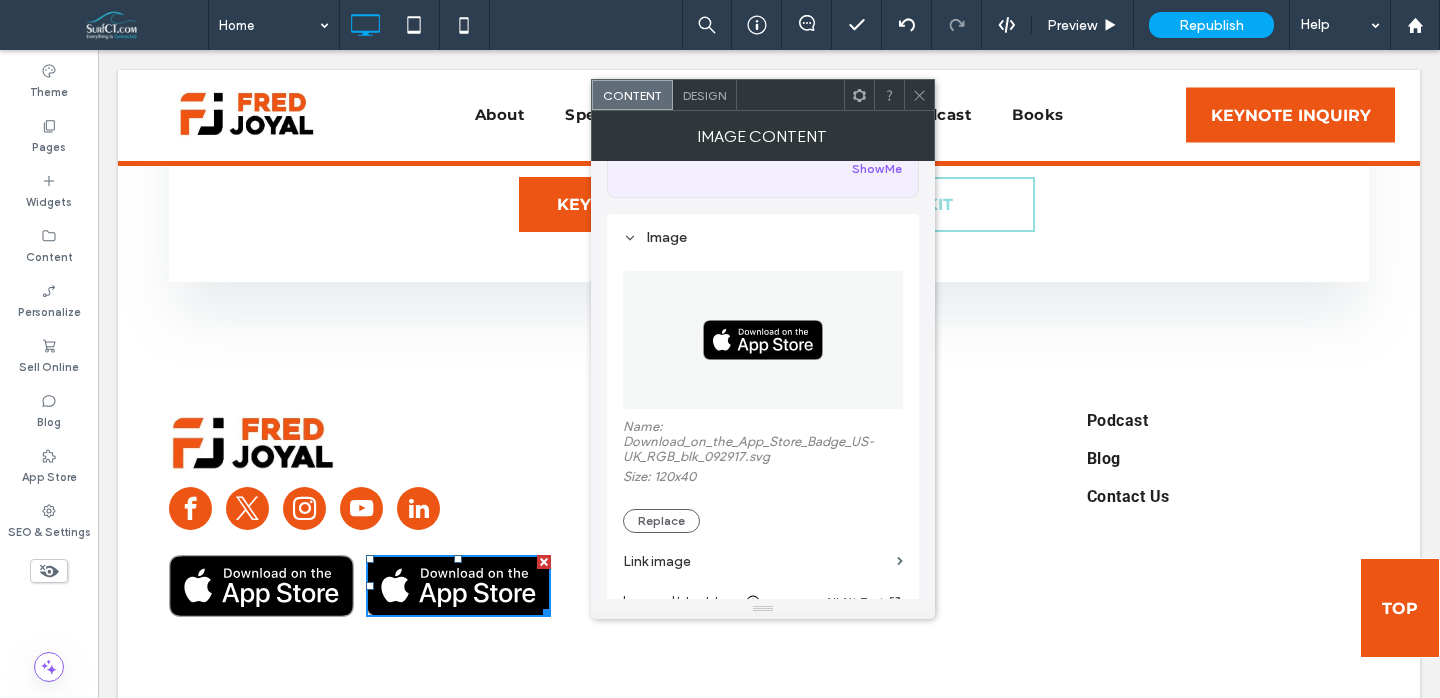 click on "Name: Download_on_the_App_Store_Badge_US-UK_RGB_blk_092917.svg Size: 120x40 Replace" at bounding box center [763, 476] 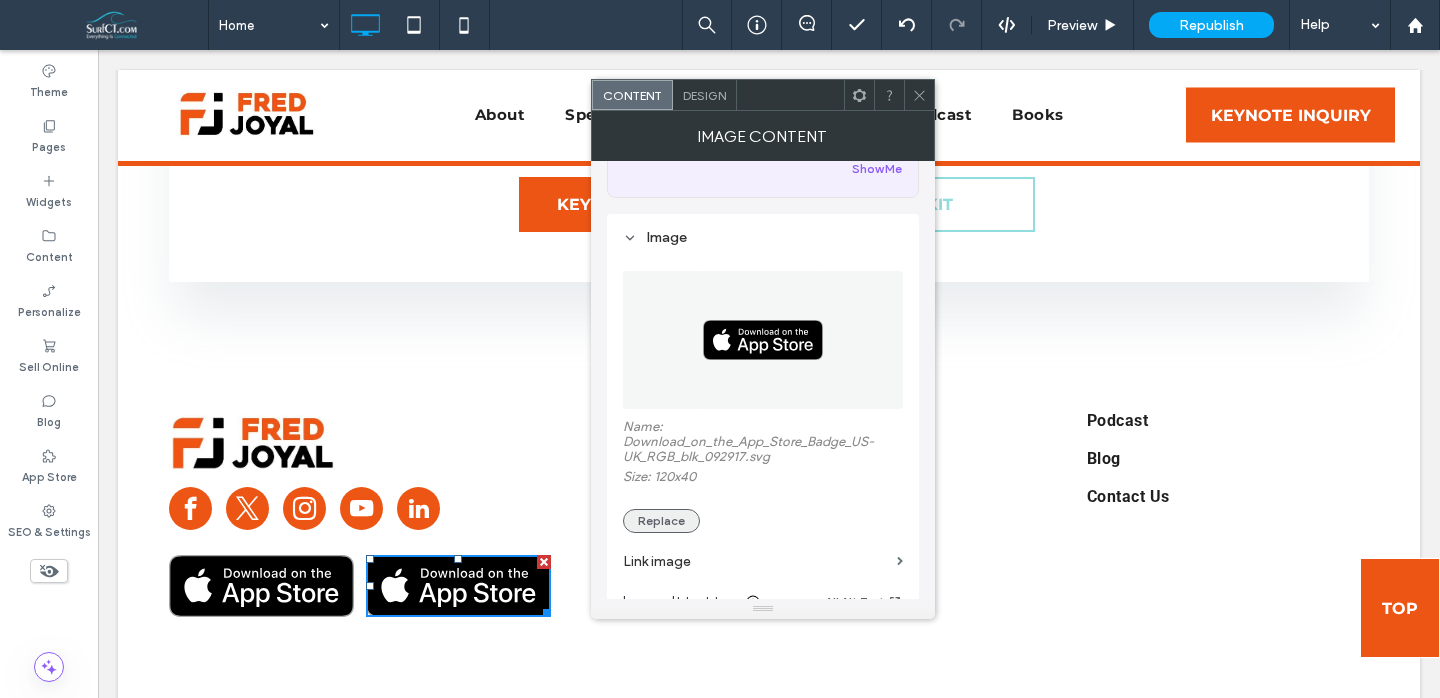 click on "Replace" at bounding box center (661, 521) 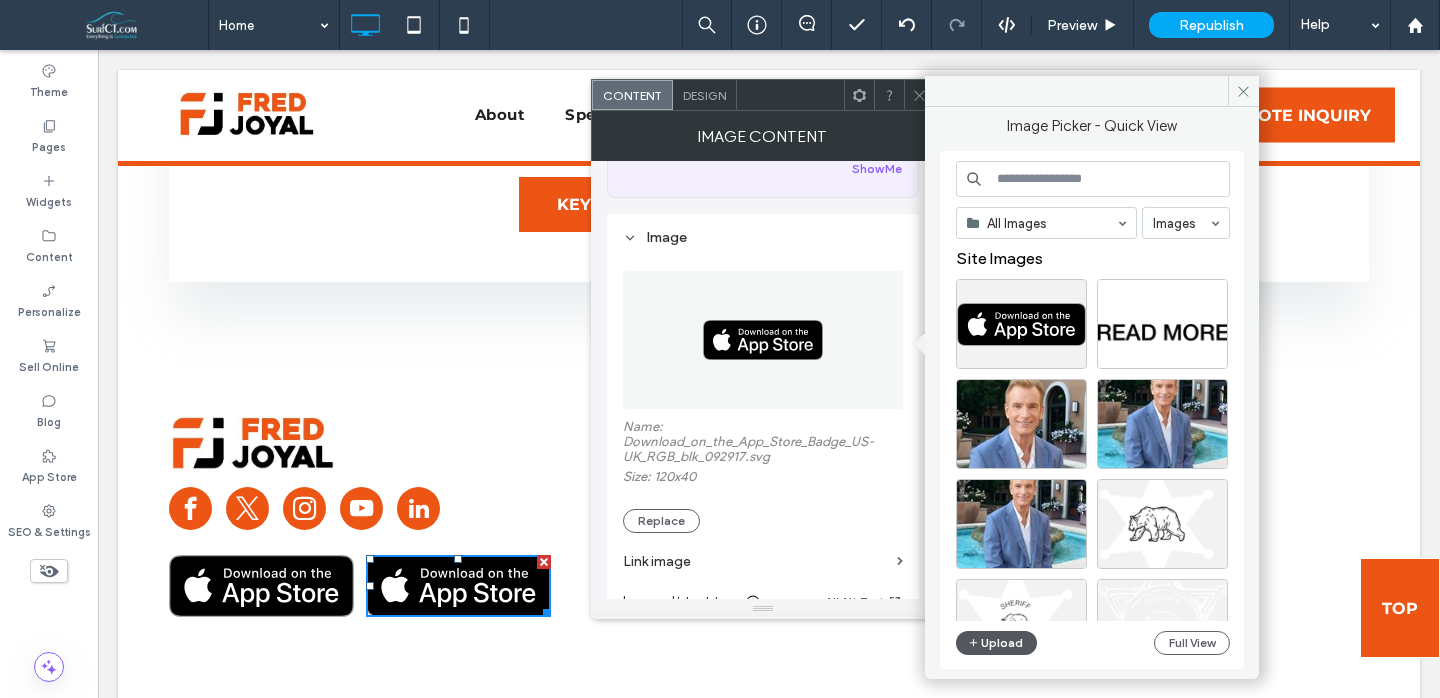 click on "Upload" at bounding box center (997, 643) 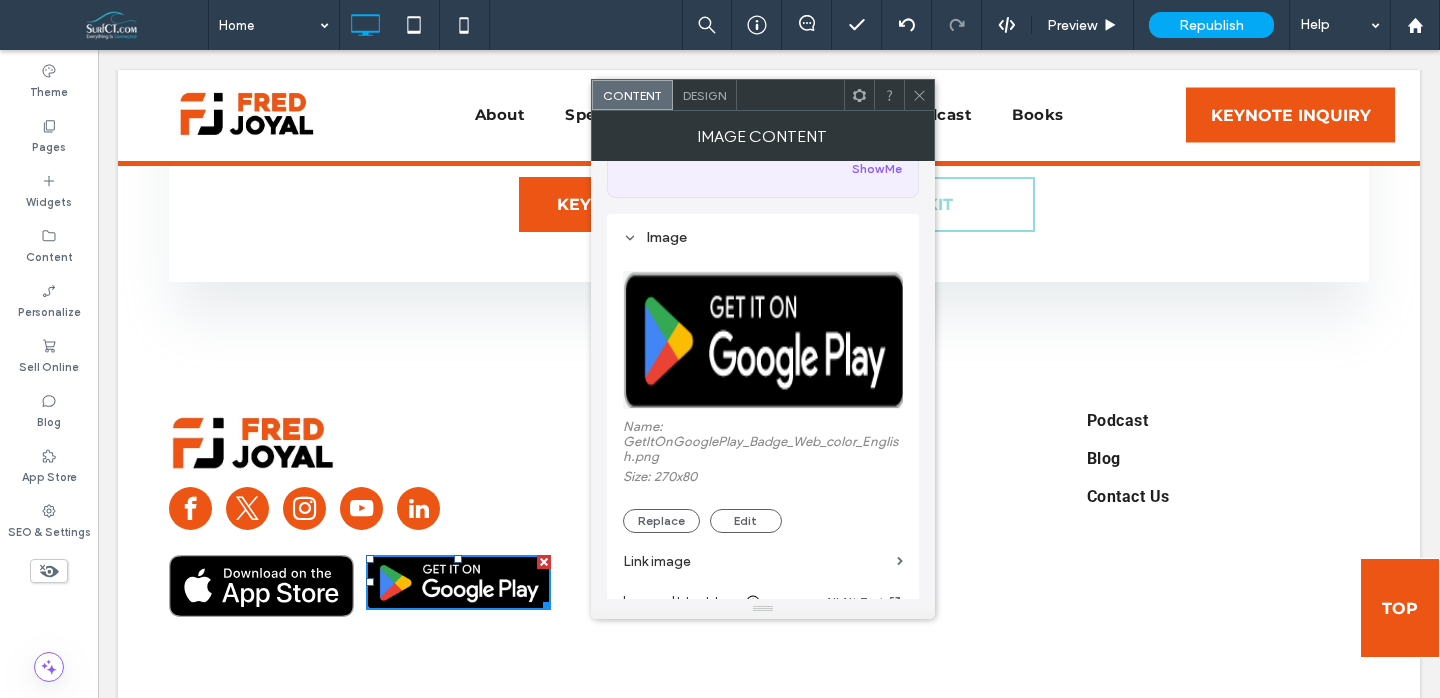 click at bounding box center (261, 586) 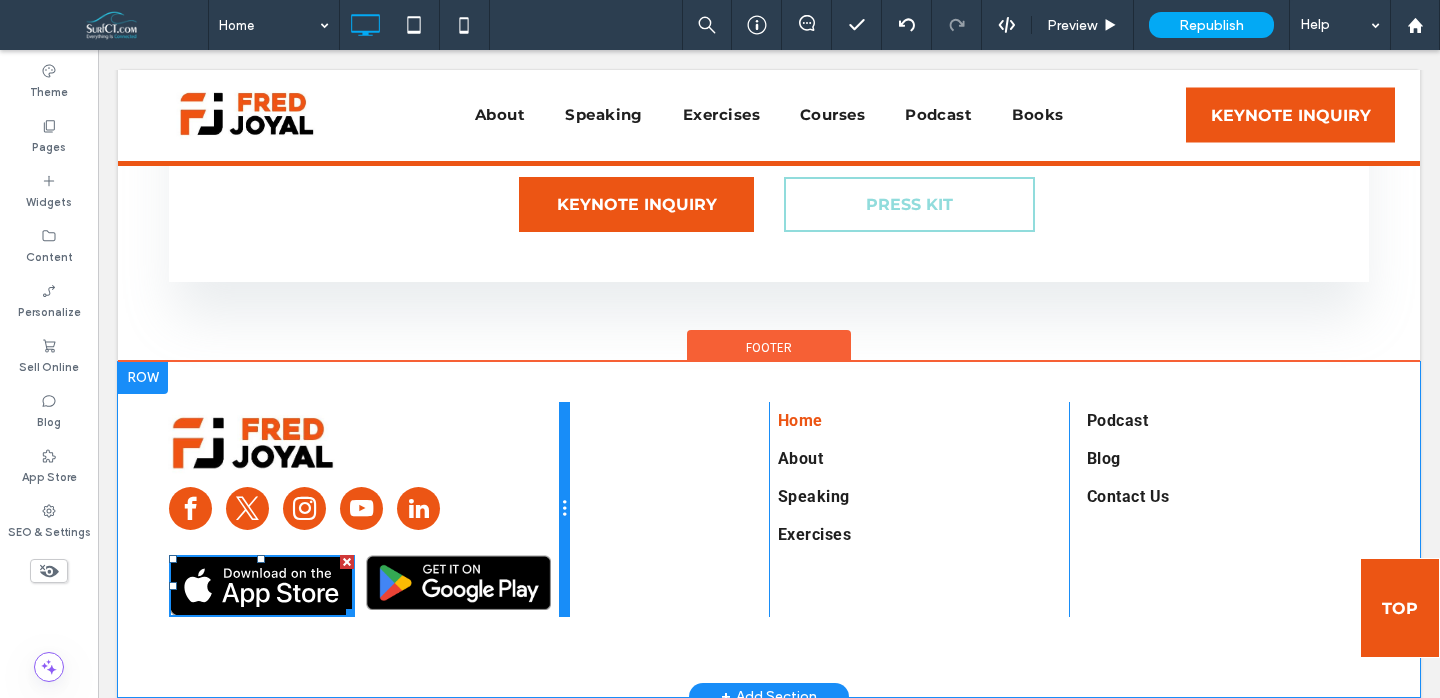 click at bounding box center [564, 509] 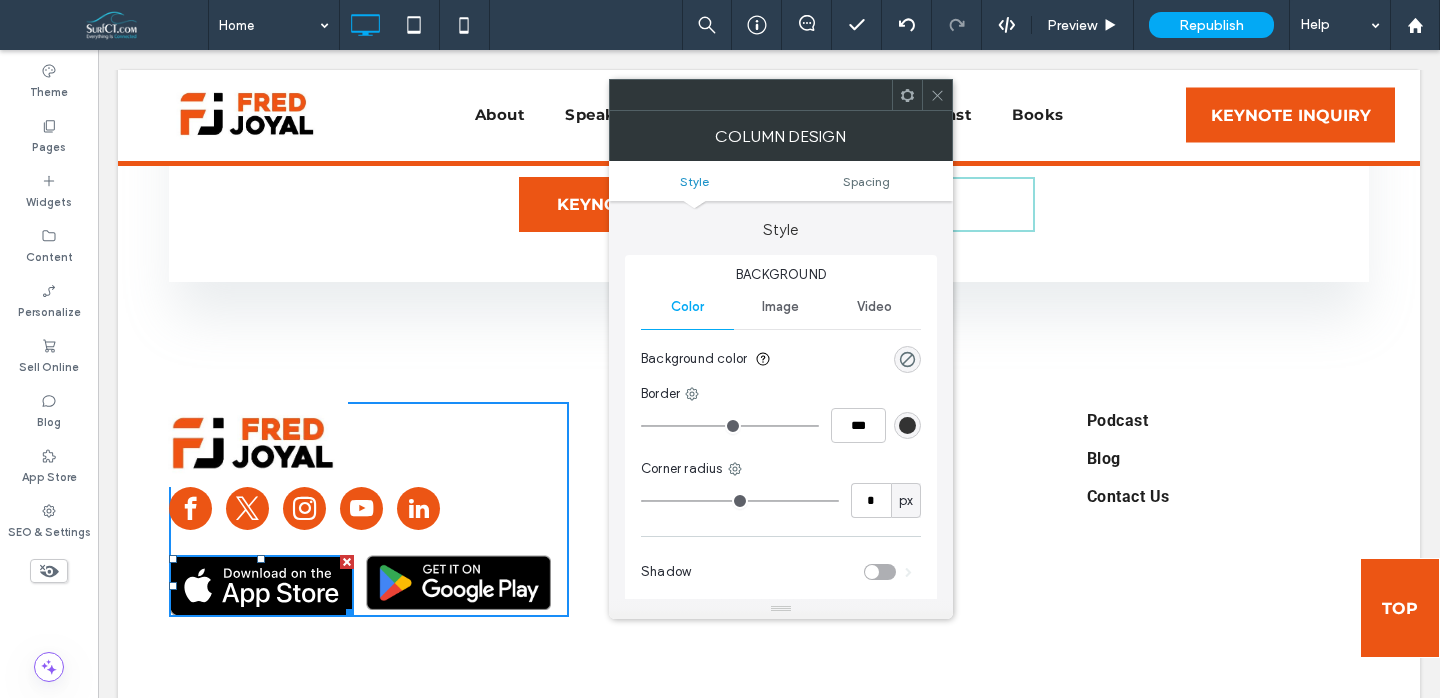 click 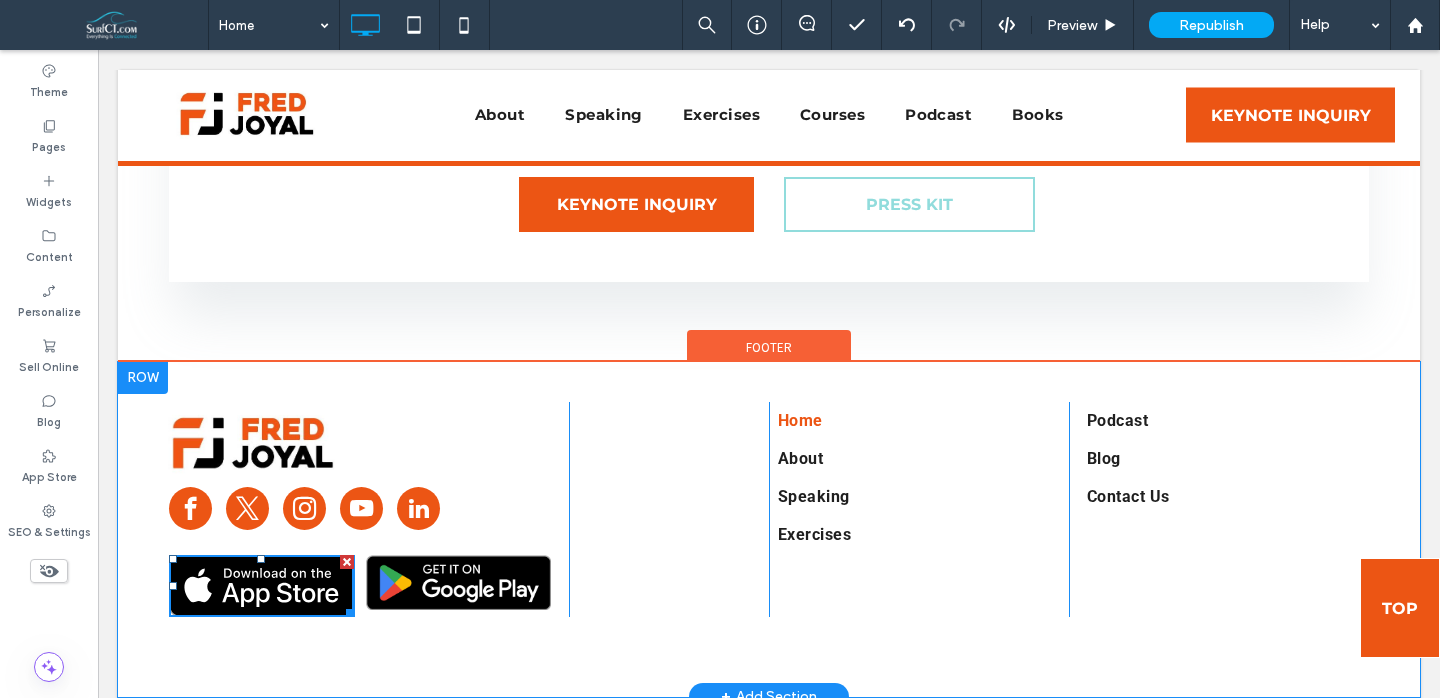 click on "Click To Paste         Click To Paste     Click To Paste
Click To Paste     Click To Paste
Click To Paste
Home
About
Speaking
Exercises
Click To Paste
Podcast
Blog
Contact Us
Click To Paste
+ Add Section" at bounding box center [769, 529] 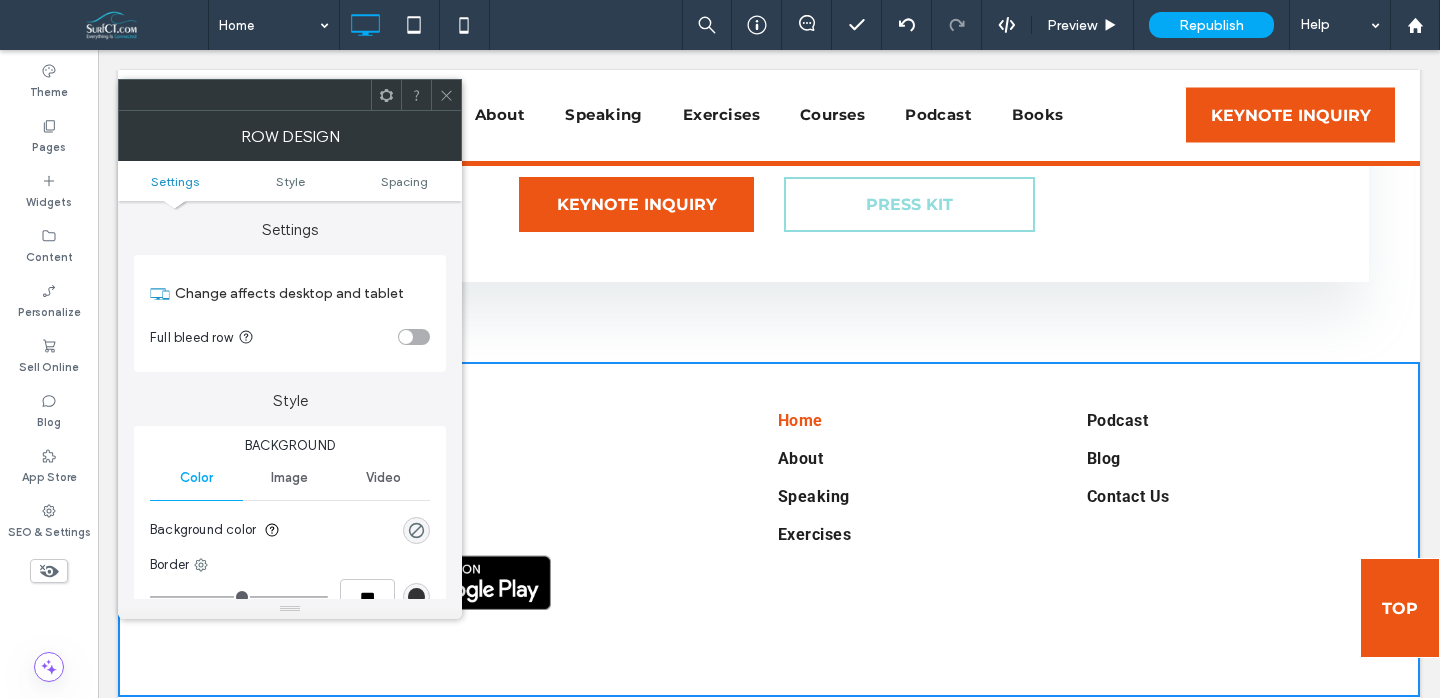 click at bounding box center [446, 95] 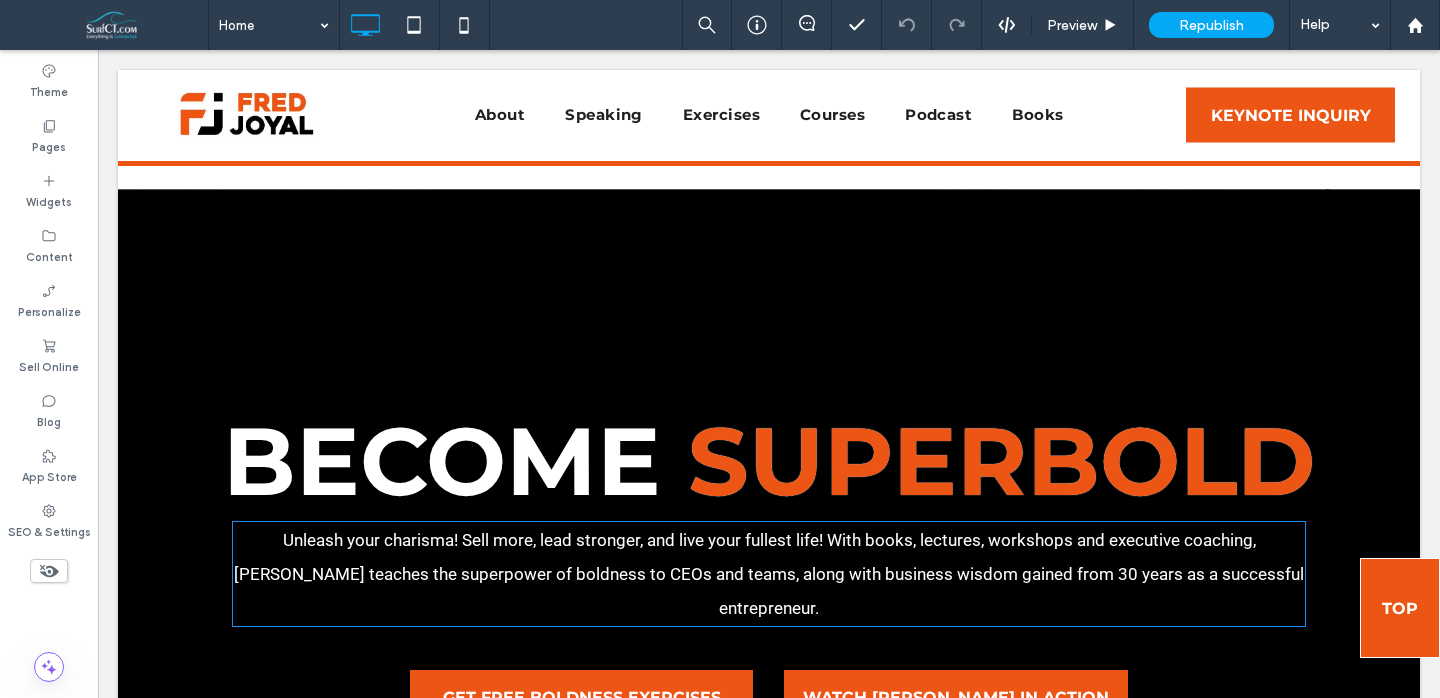 scroll, scrollTop: 397, scrollLeft: 0, axis: vertical 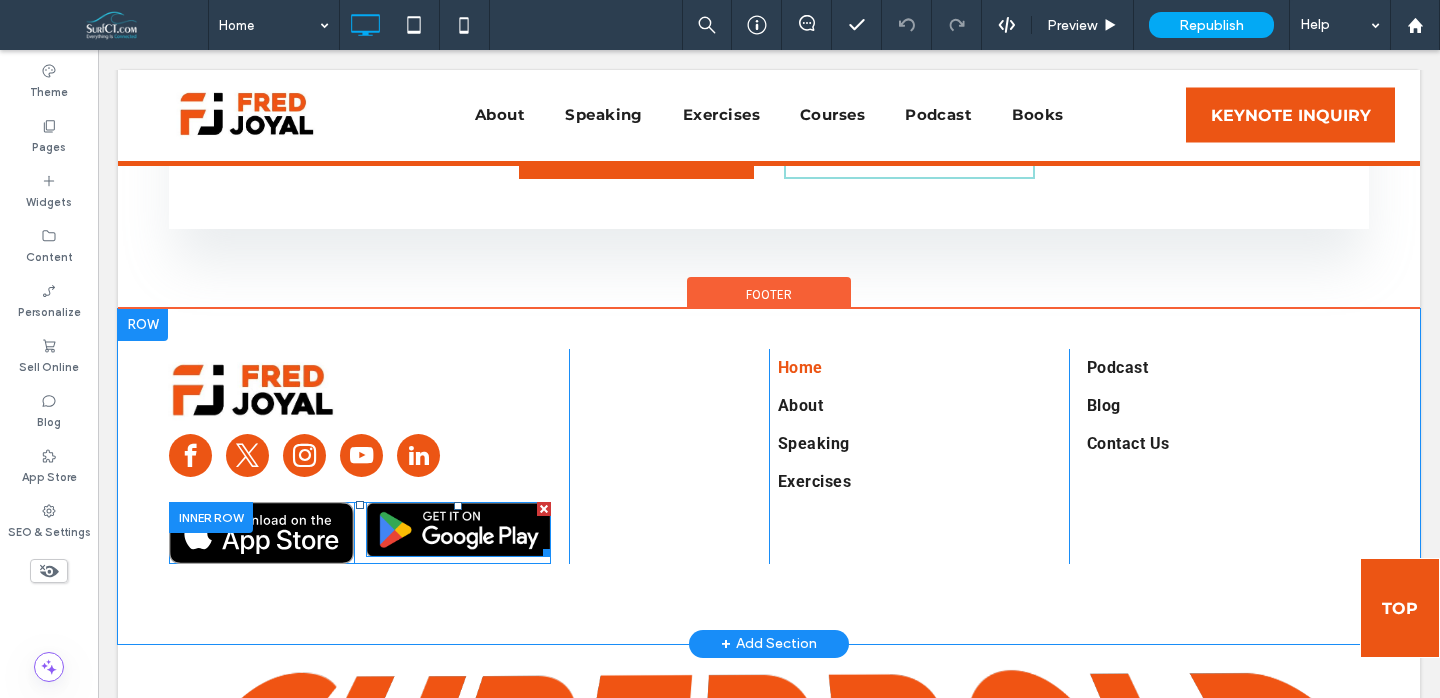 click at bounding box center (458, 529) 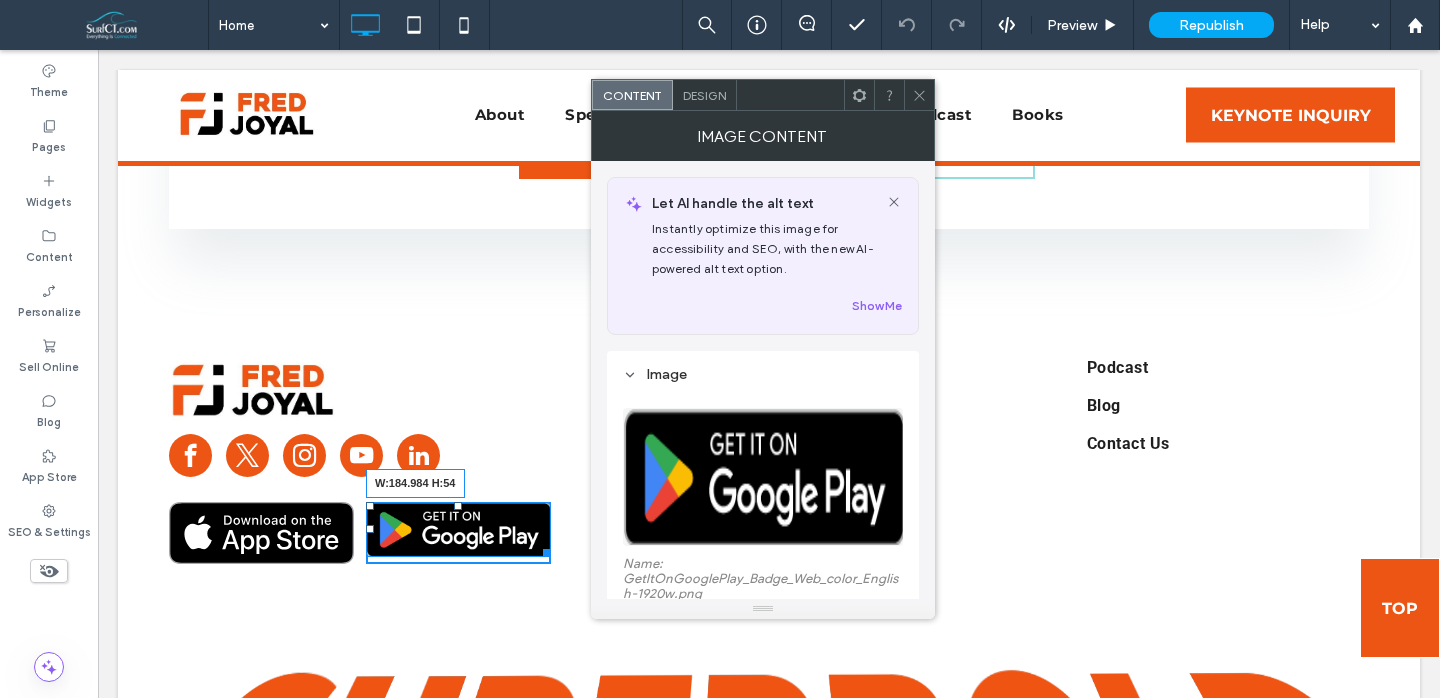 drag, startPoint x: 546, startPoint y: 347, endPoint x: 547, endPoint y: 364, distance: 17.029387 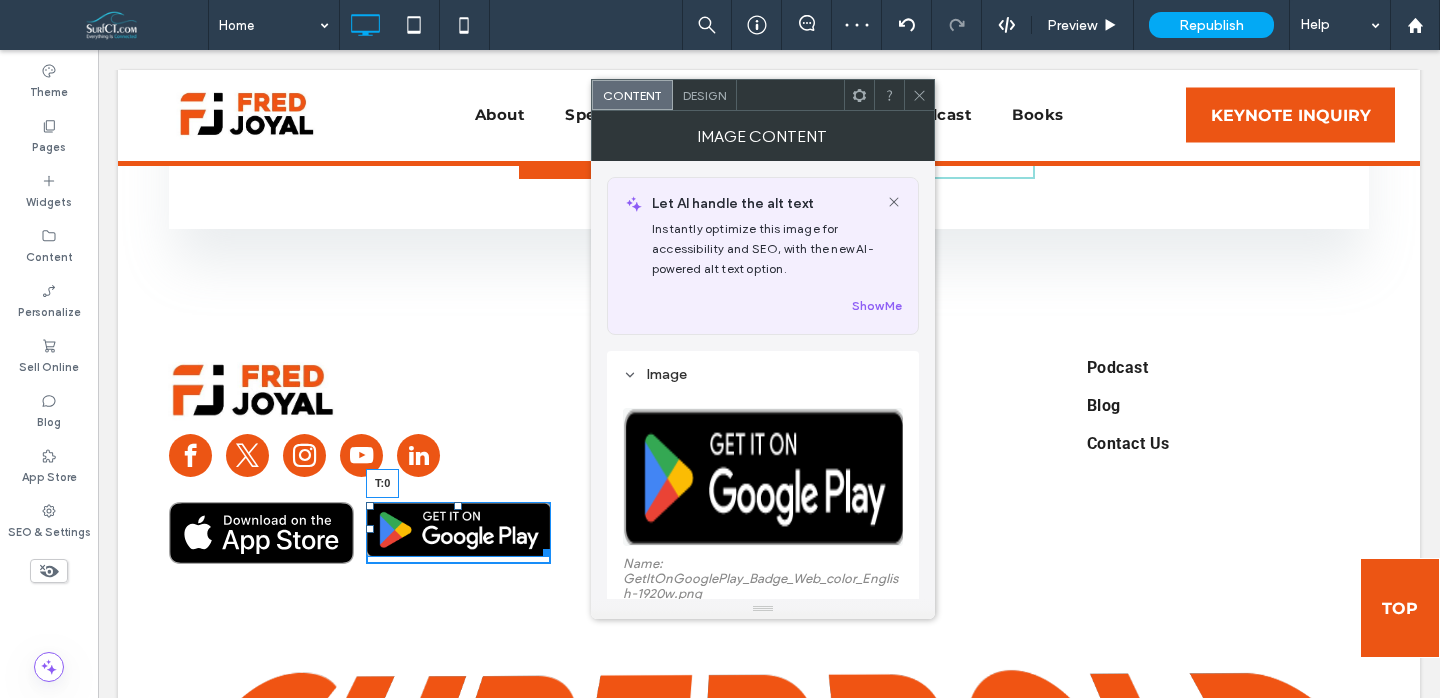 click at bounding box center [458, 506] 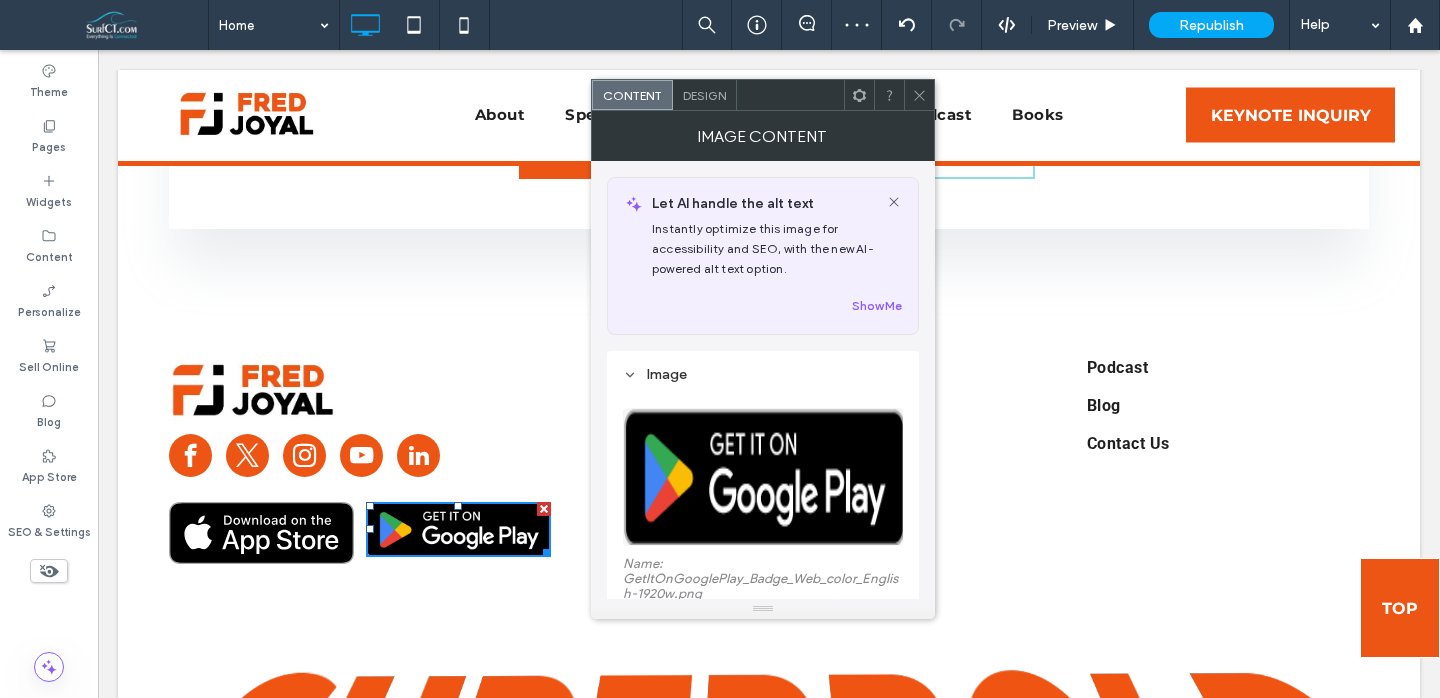 click on "Design" at bounding box center [704, 95] 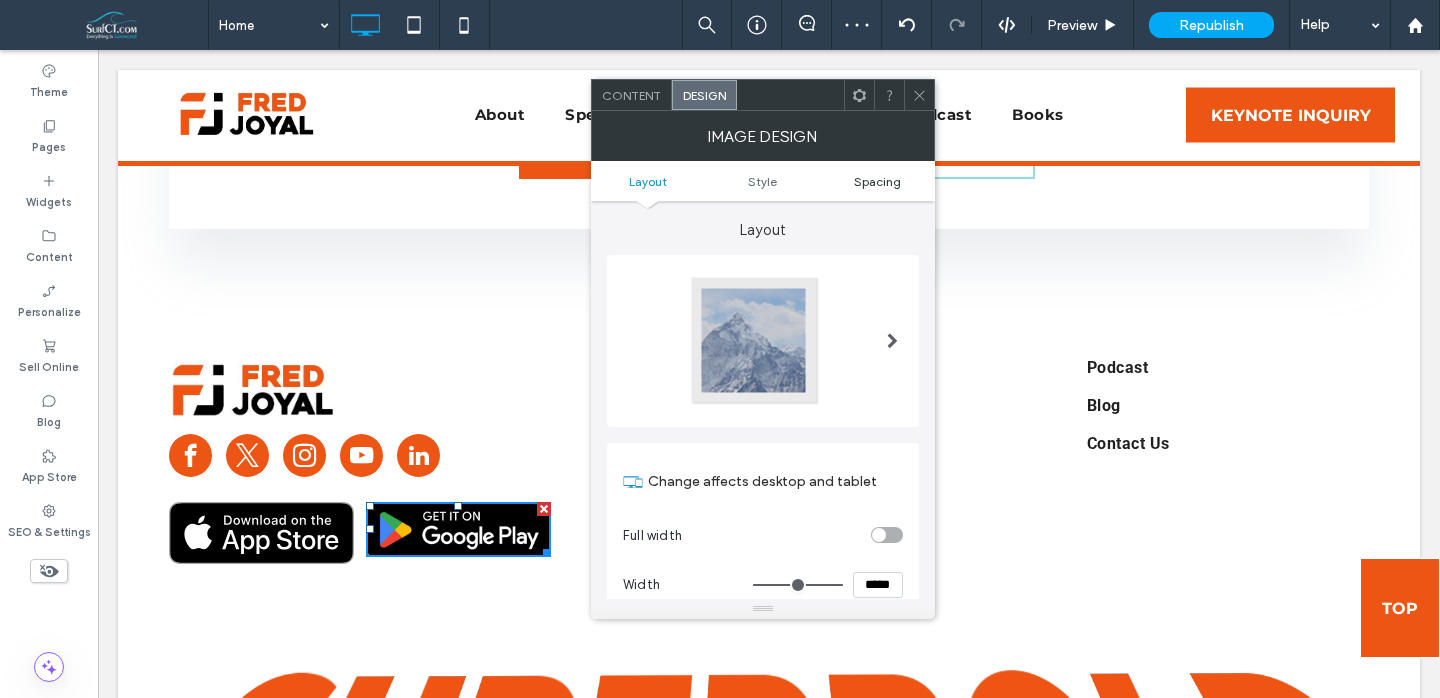 click on "Spacing" at bounding box center (877, 181) 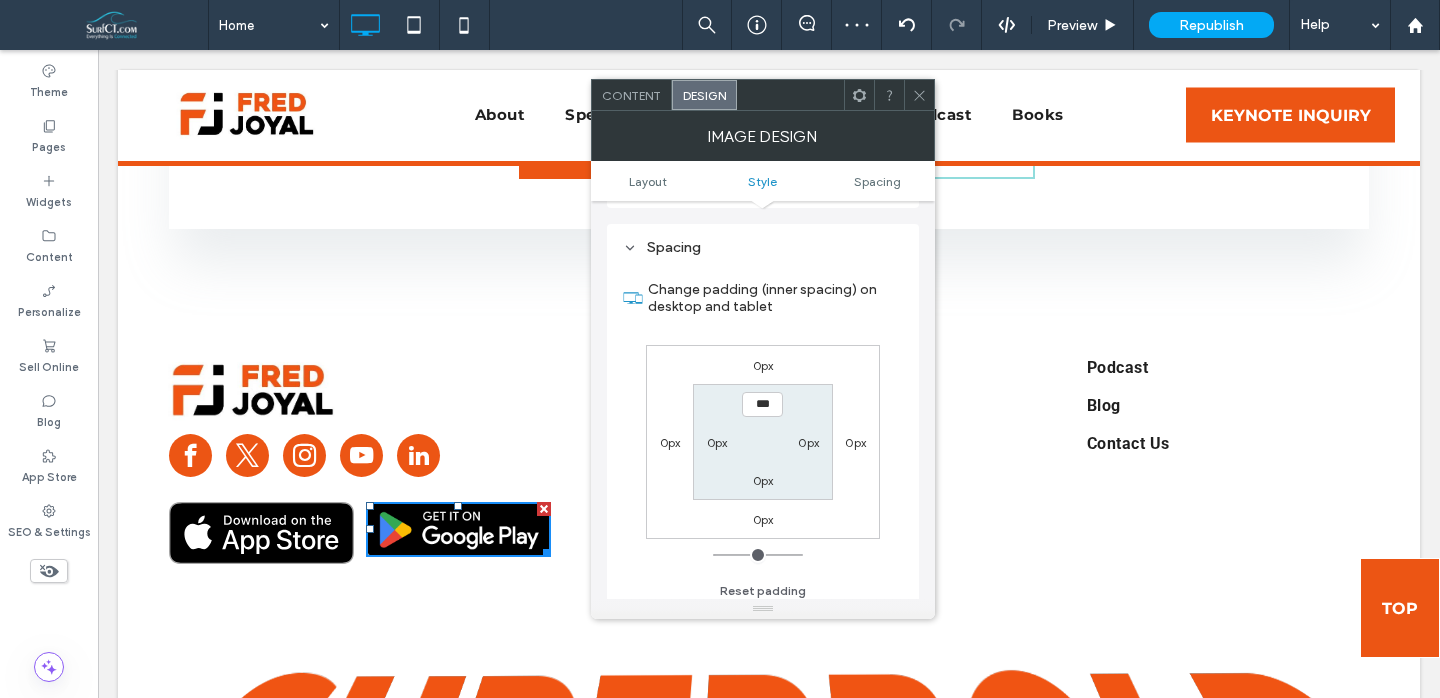 scroll, scrollTop: 944, scrollLeft: 0, axis: vertical 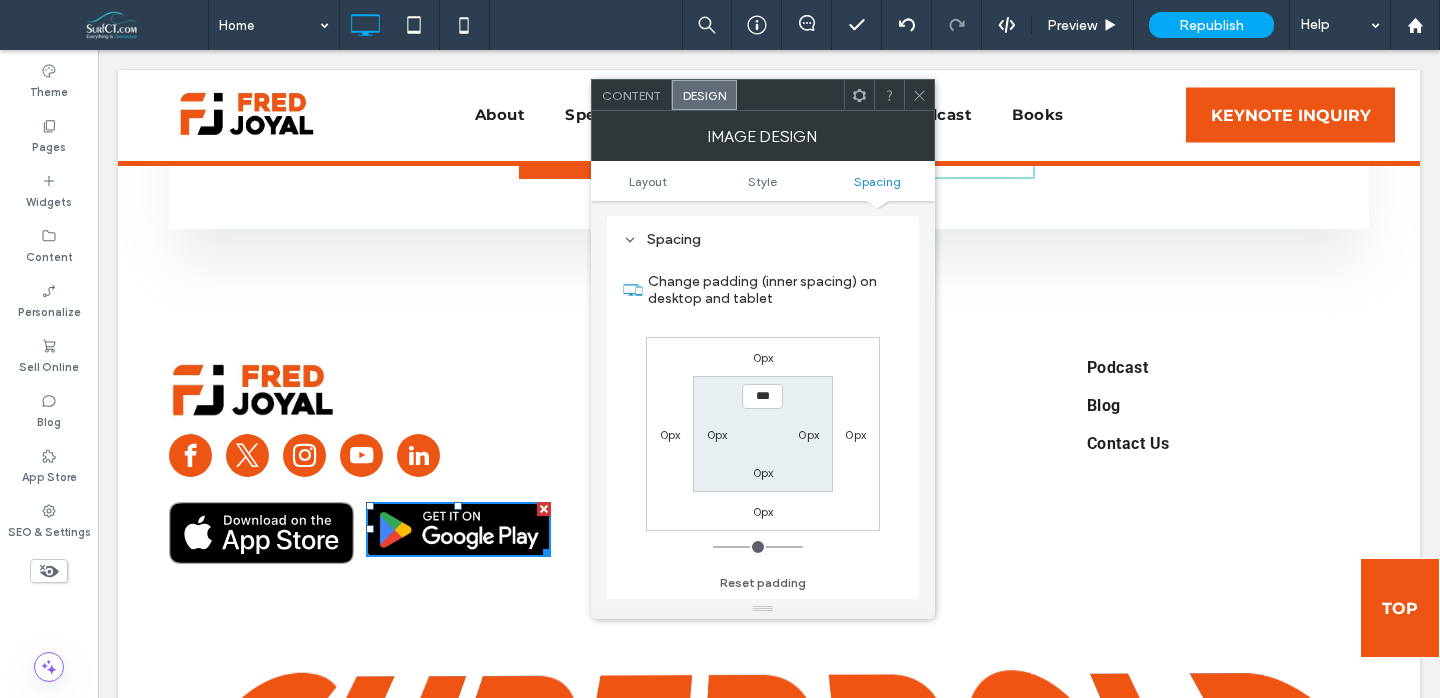 click on "0px" at bounding box center (763, 357) 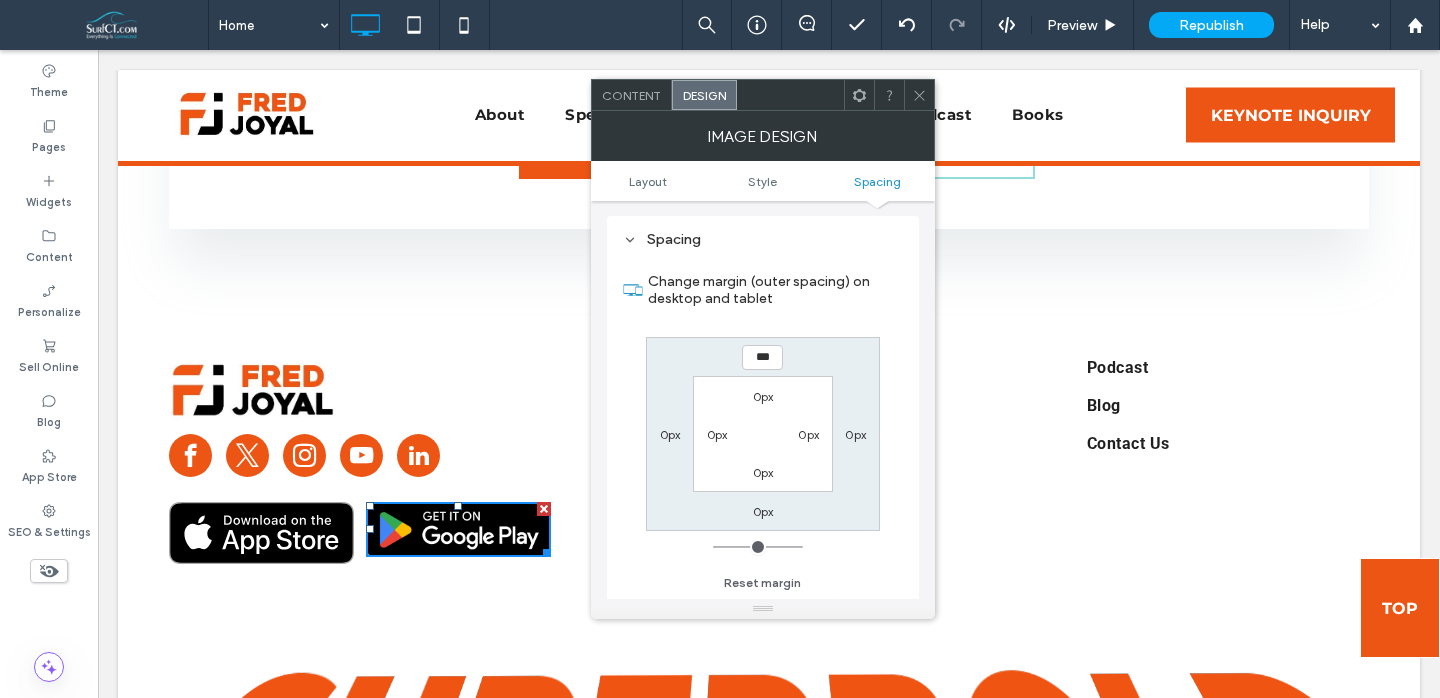click at bounding box center [261, 533] 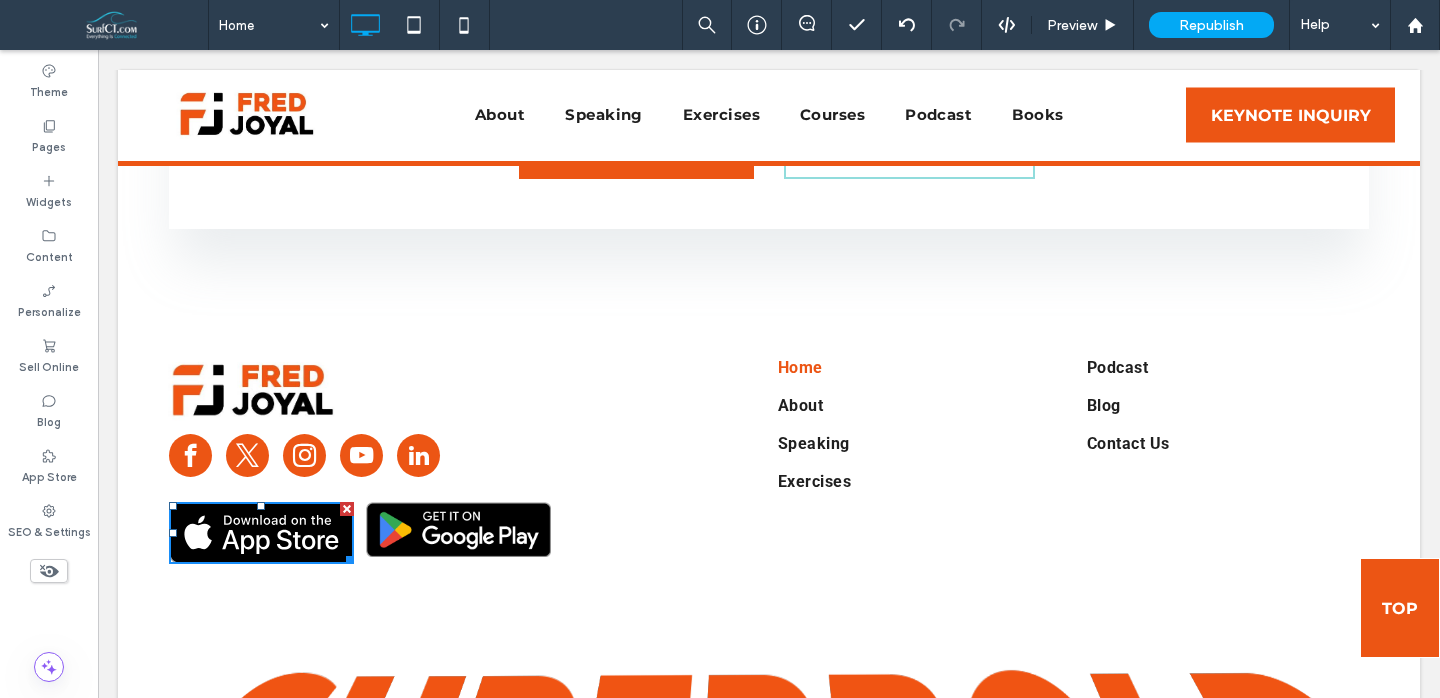 click on "Click To Paste
Click To Paste" at bounding box center (360, 533) 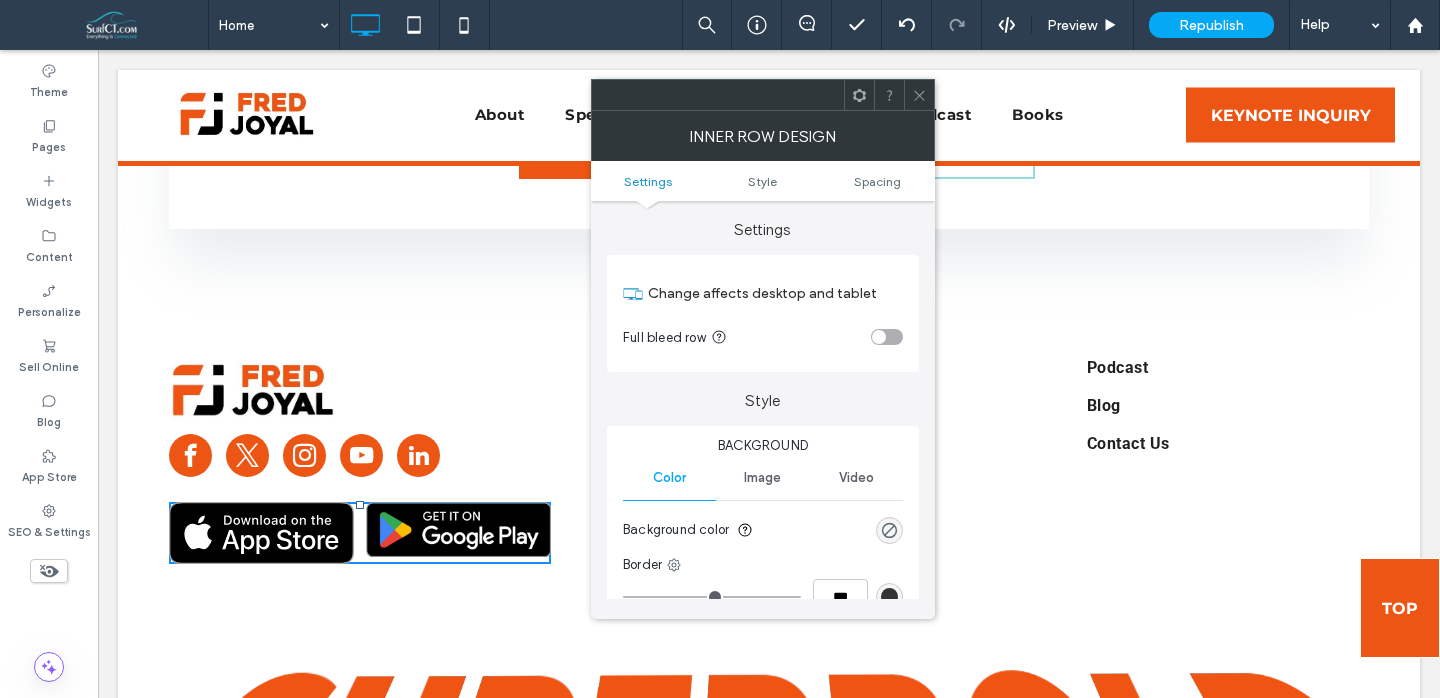 click at bounding box center (261, 533) 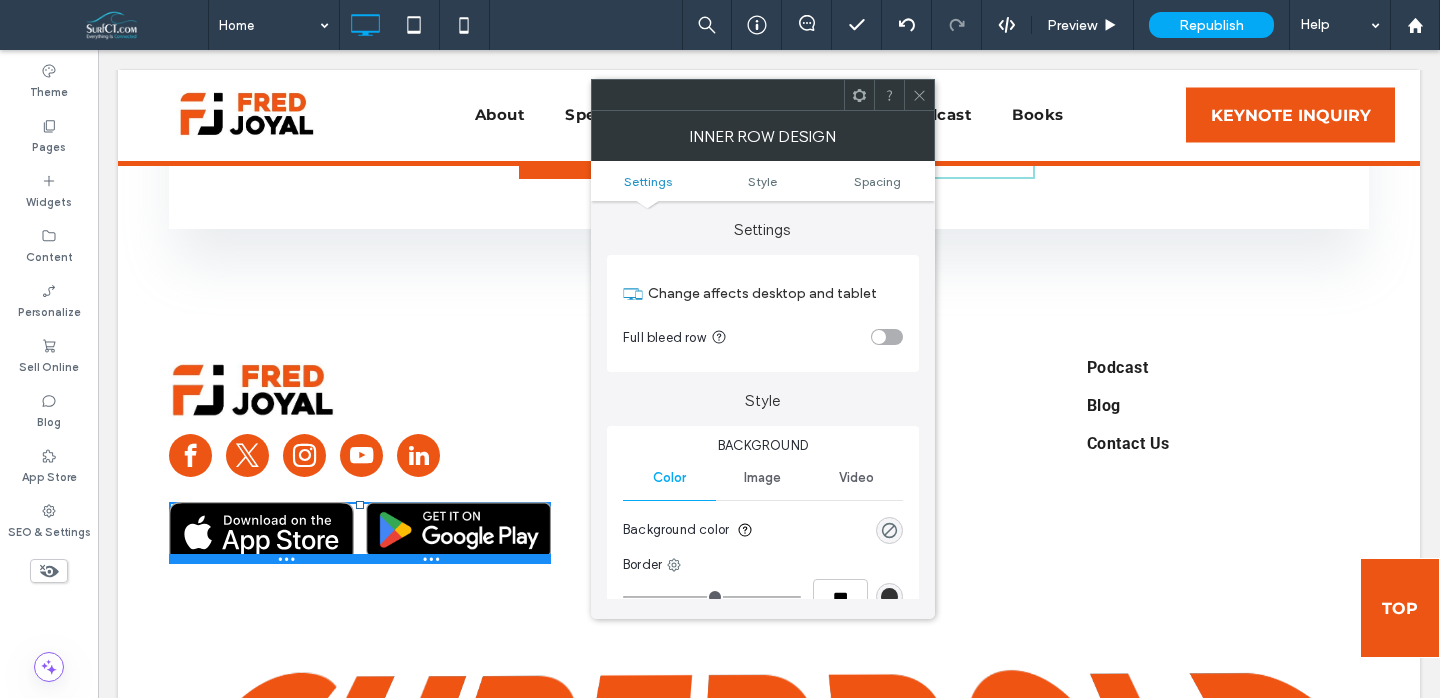 click at bounding box center [360, 559] 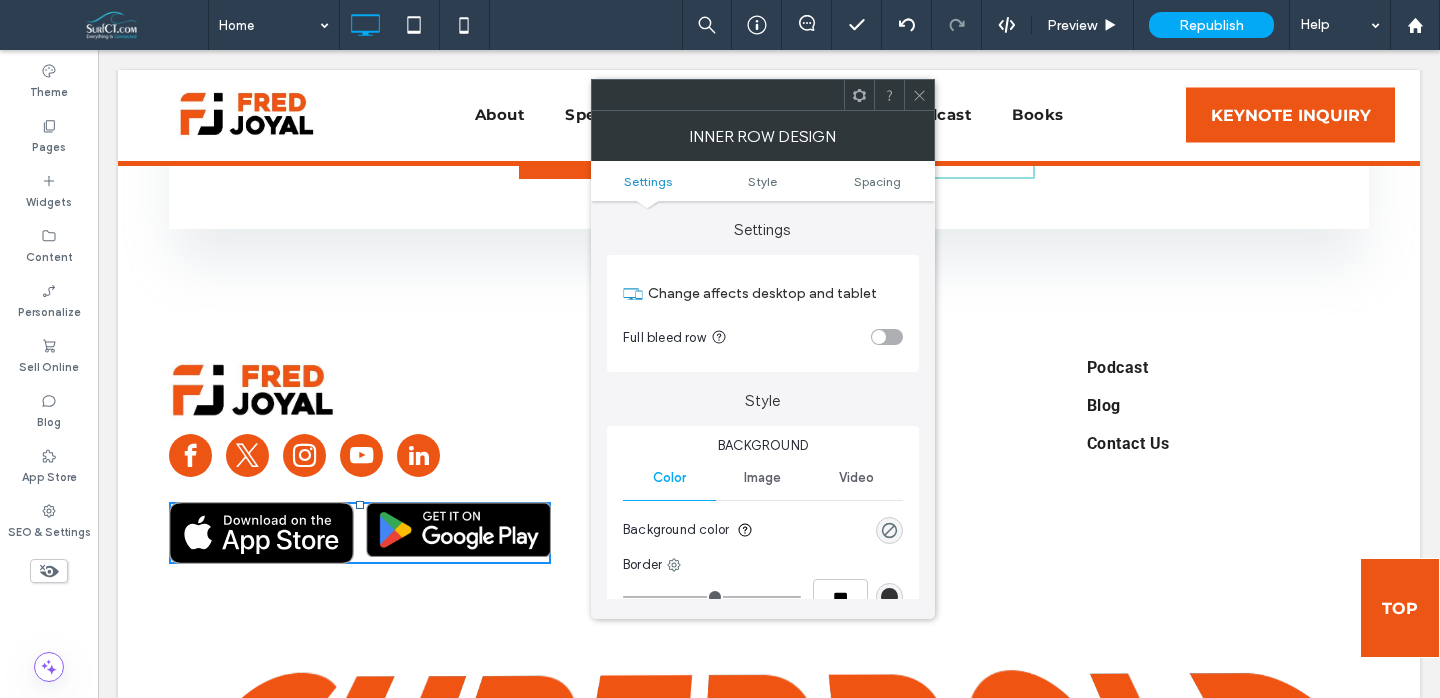click at bounding box center [261, 533] 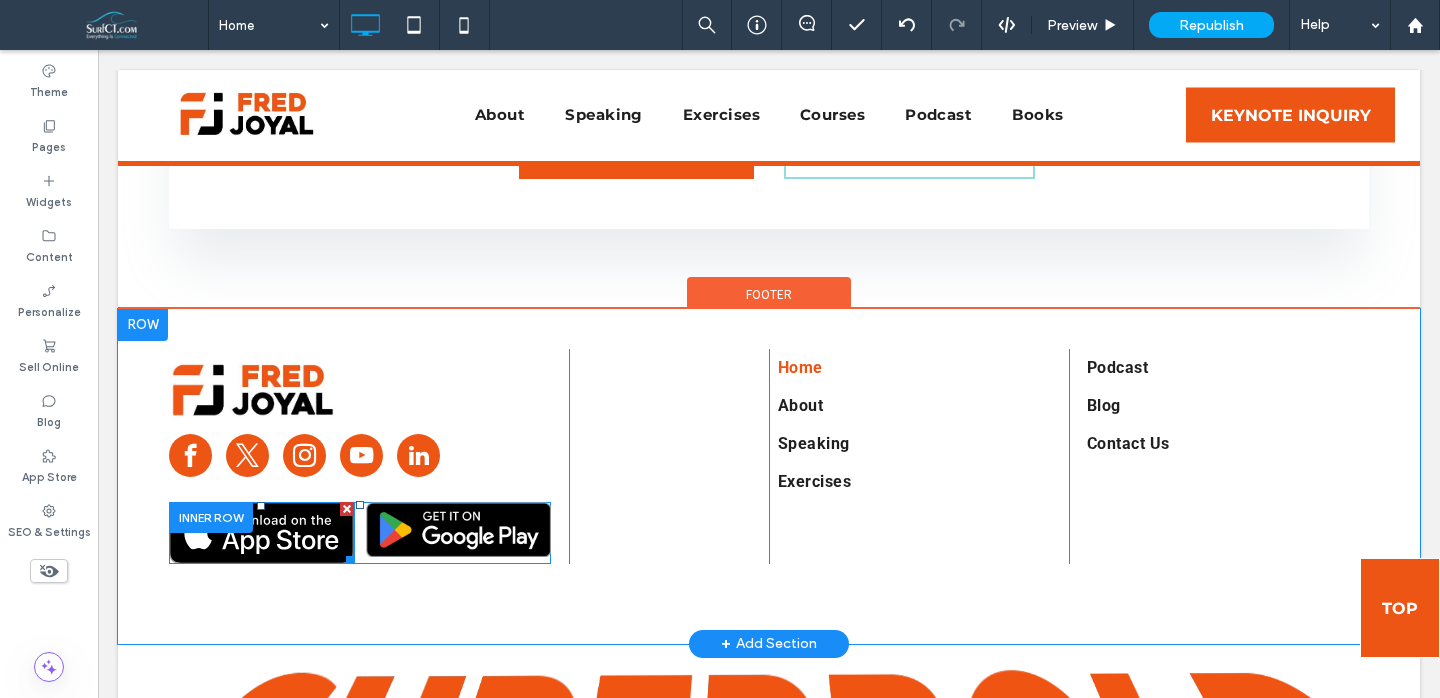 click at bounding box center [261, 533] 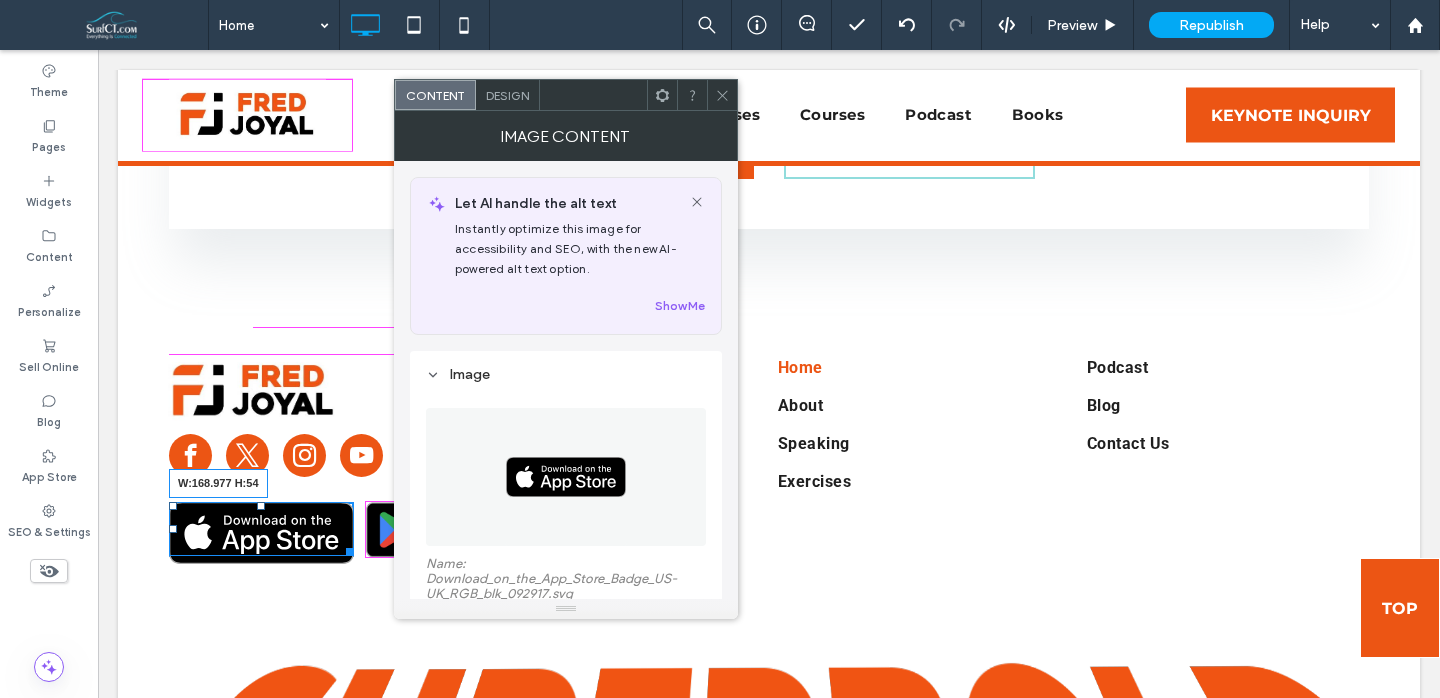 click at bounding box center [346, 548] 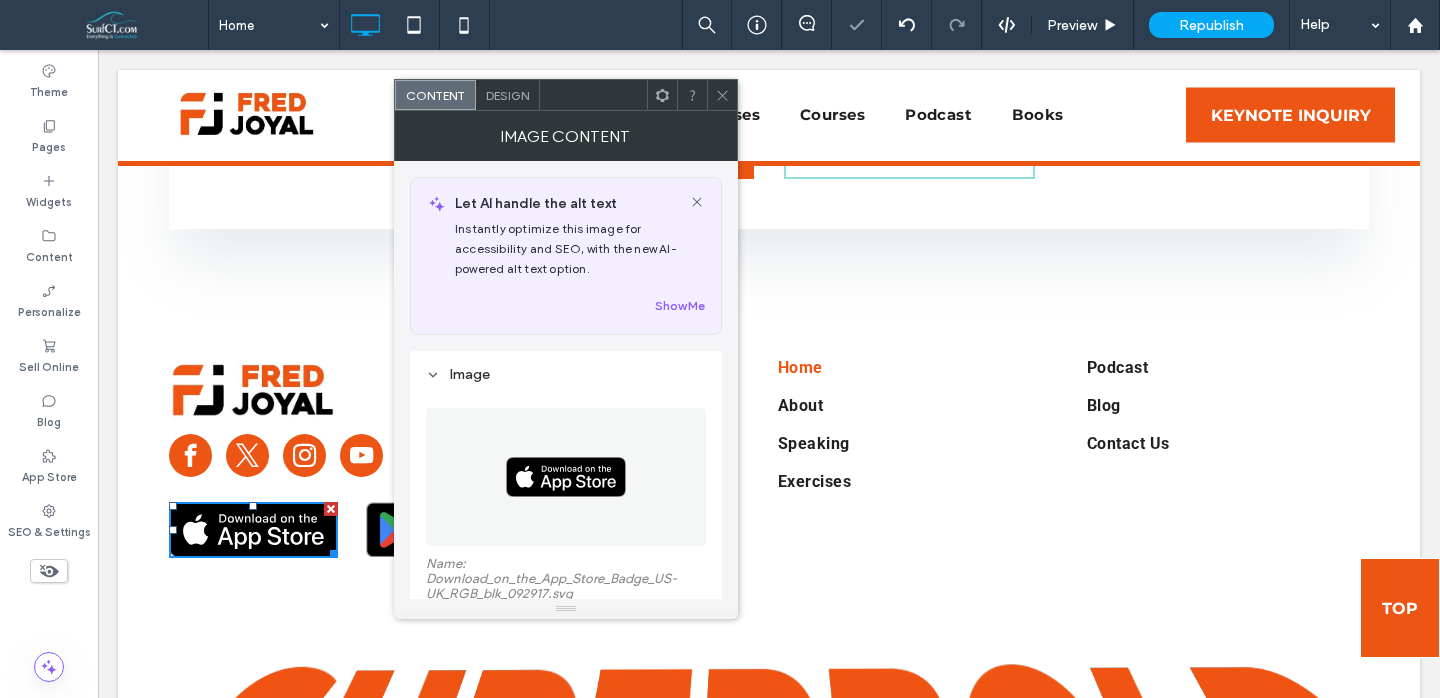 click at bounding box center [722, 95] 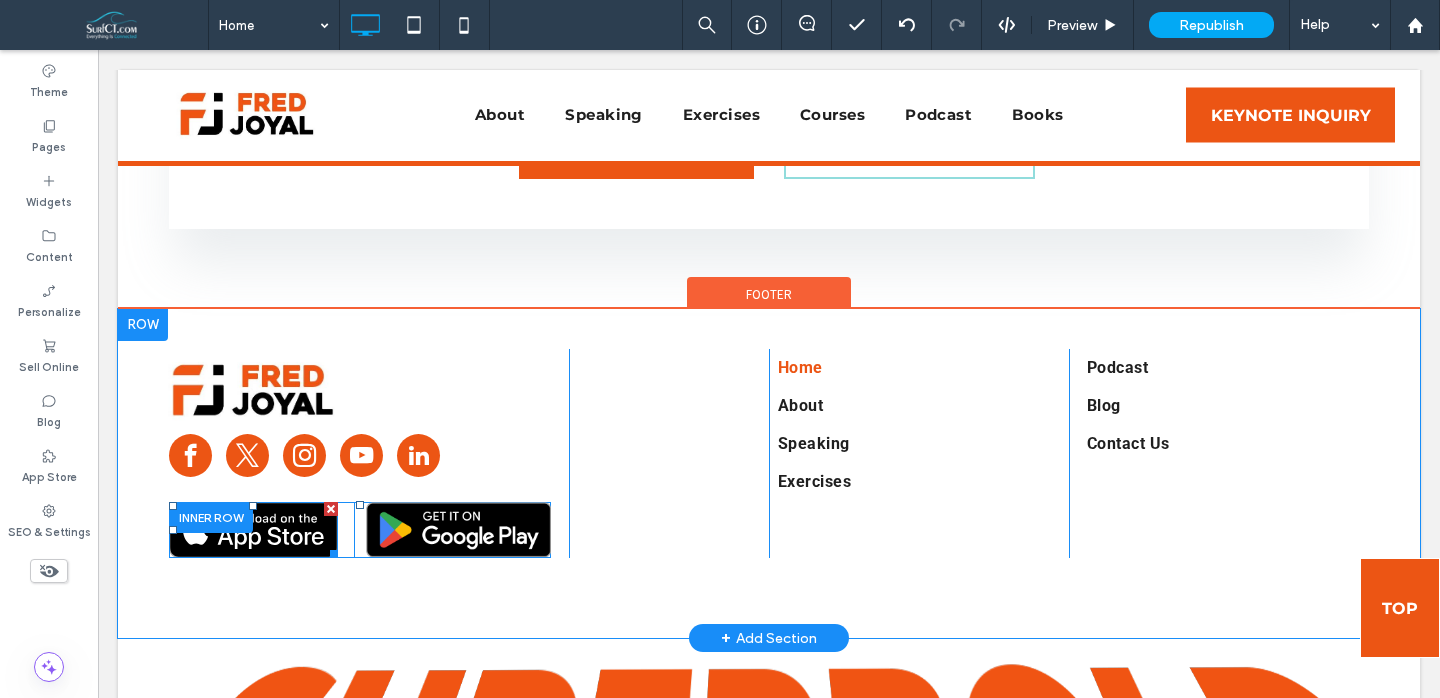 click at bounding box center [253, 530] 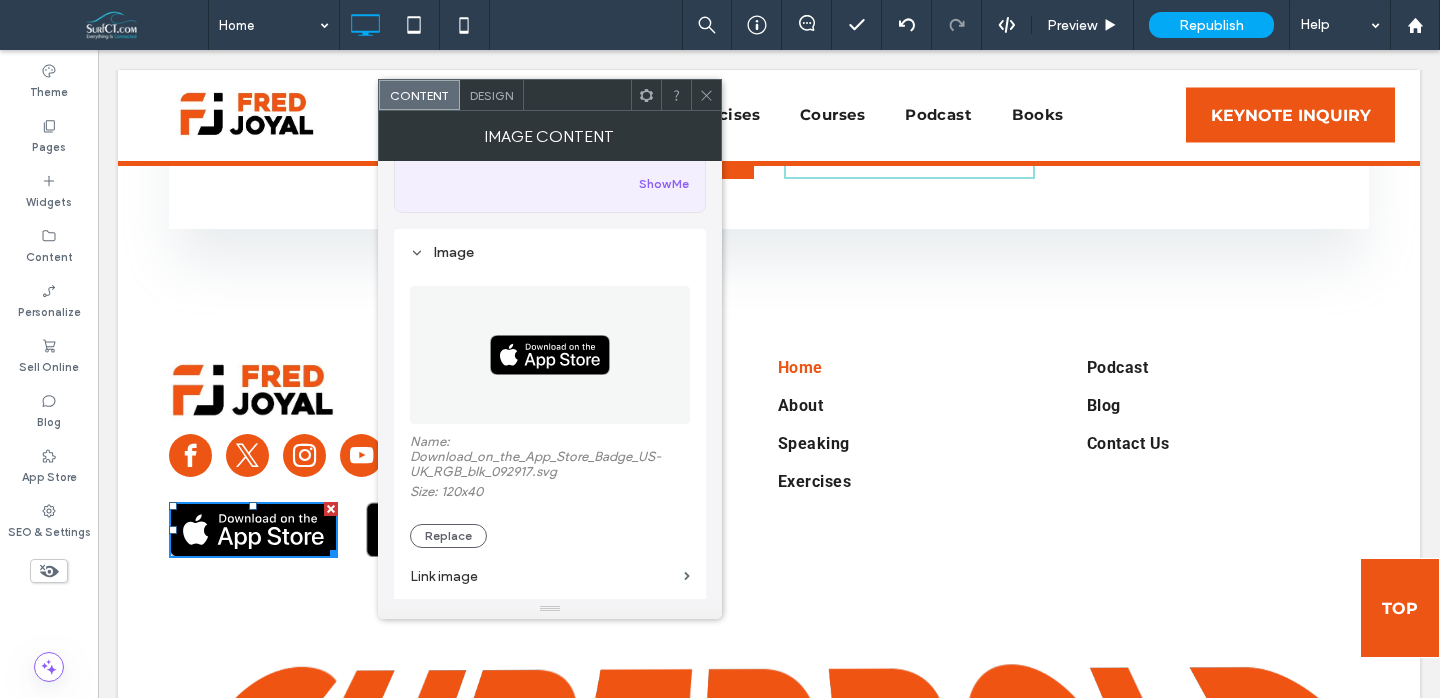 scroll, scrollTop: 307, scrollLeft: 0, axis: vertical 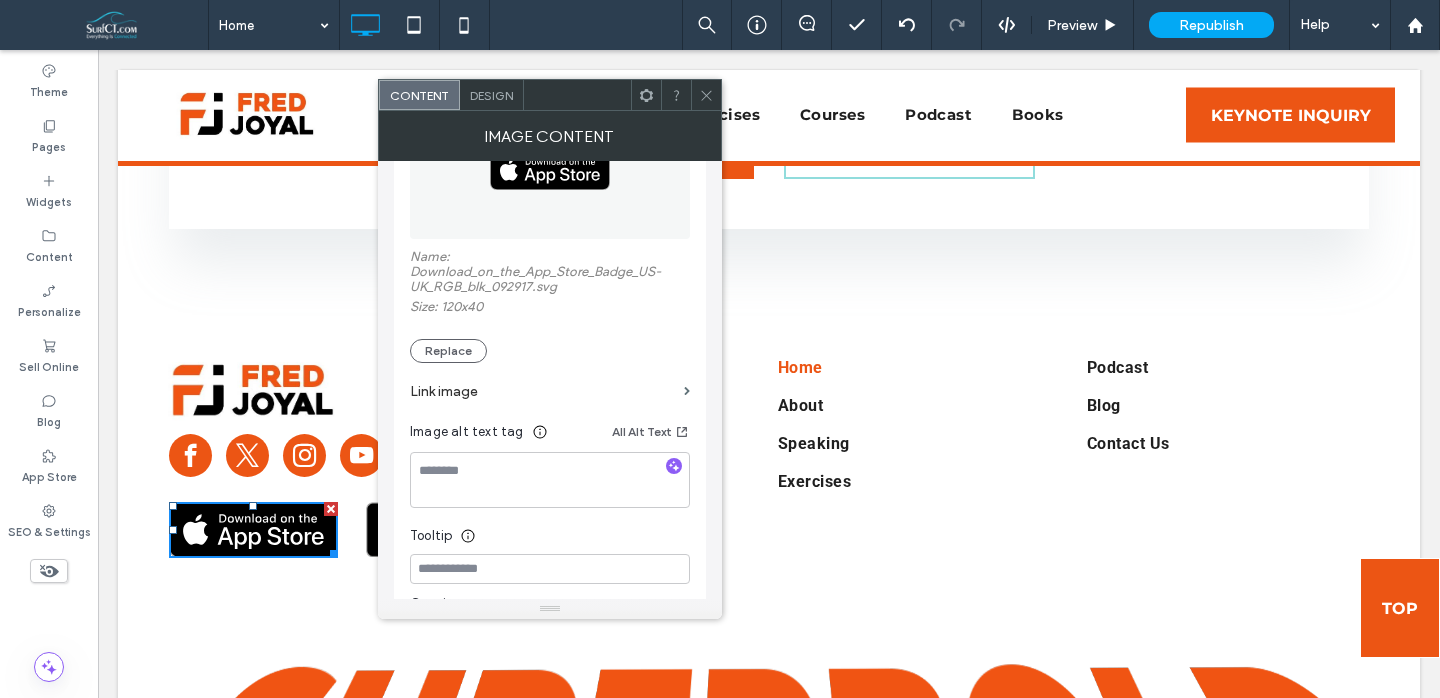 drag, startPoint x: 545, startPoint y: 402, endPoint x: 575, endPoint y: 400, distance: 30.066593 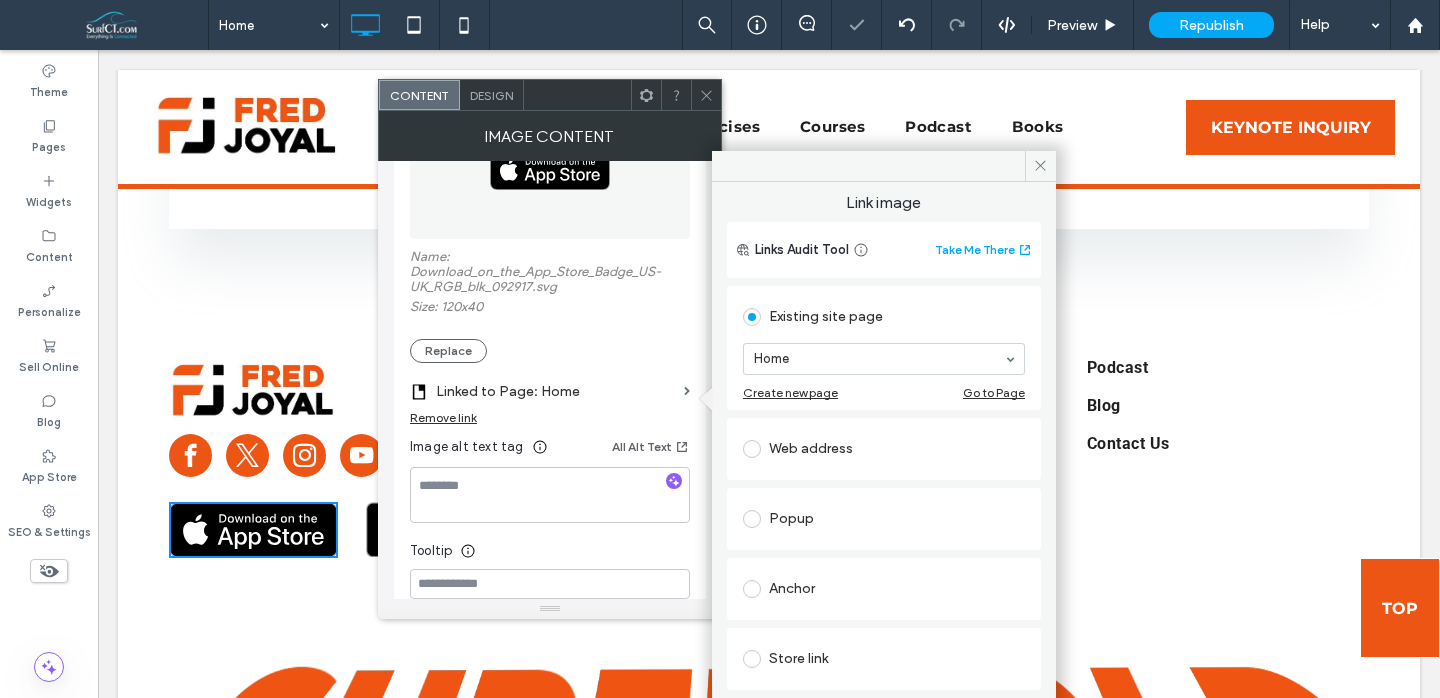 click on "Web address" at bounding box center (884, 449) 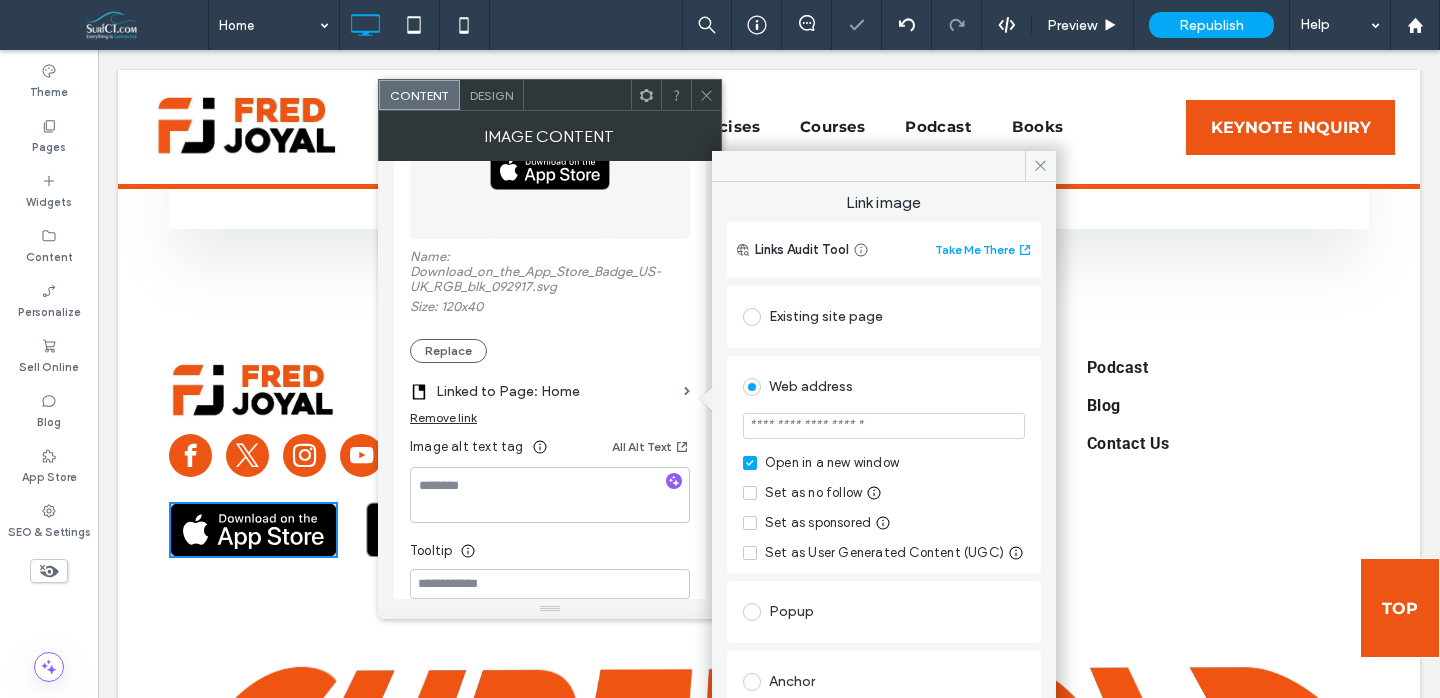 click at bounding box center [884, 426] 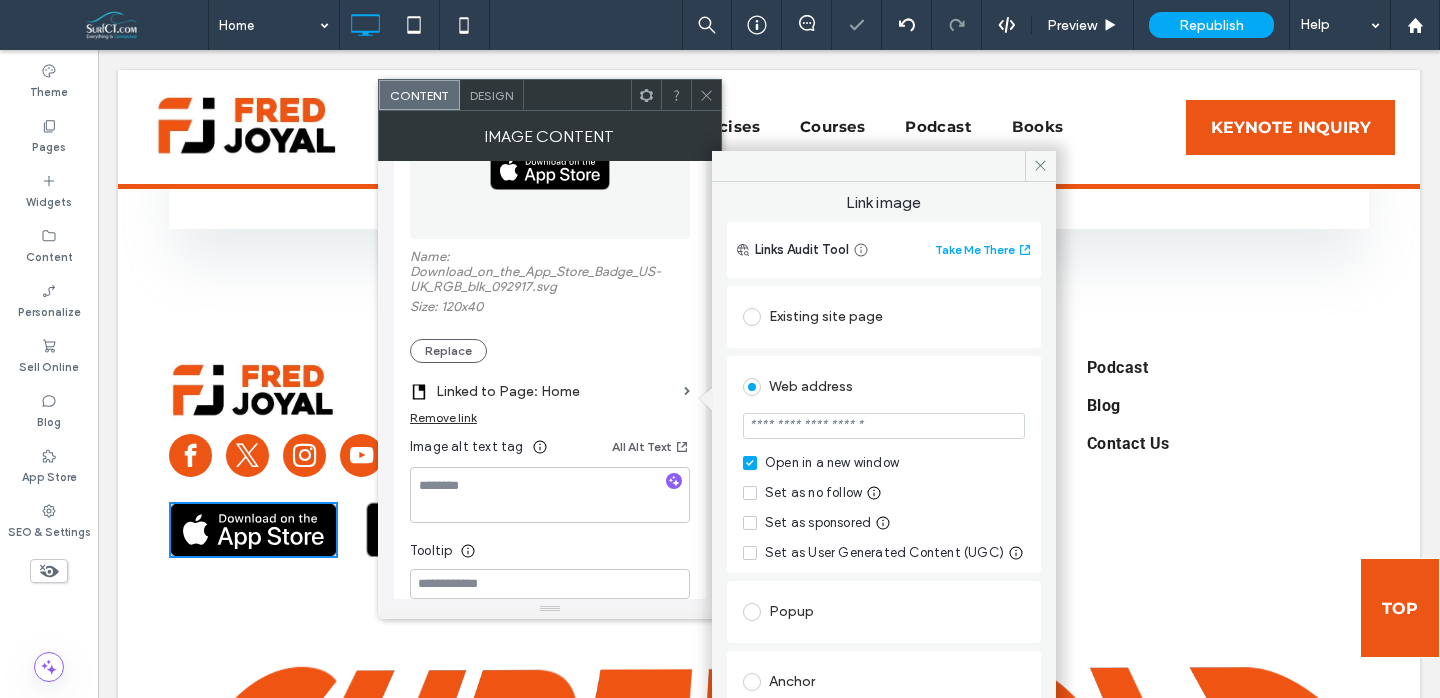 paste on "**********" 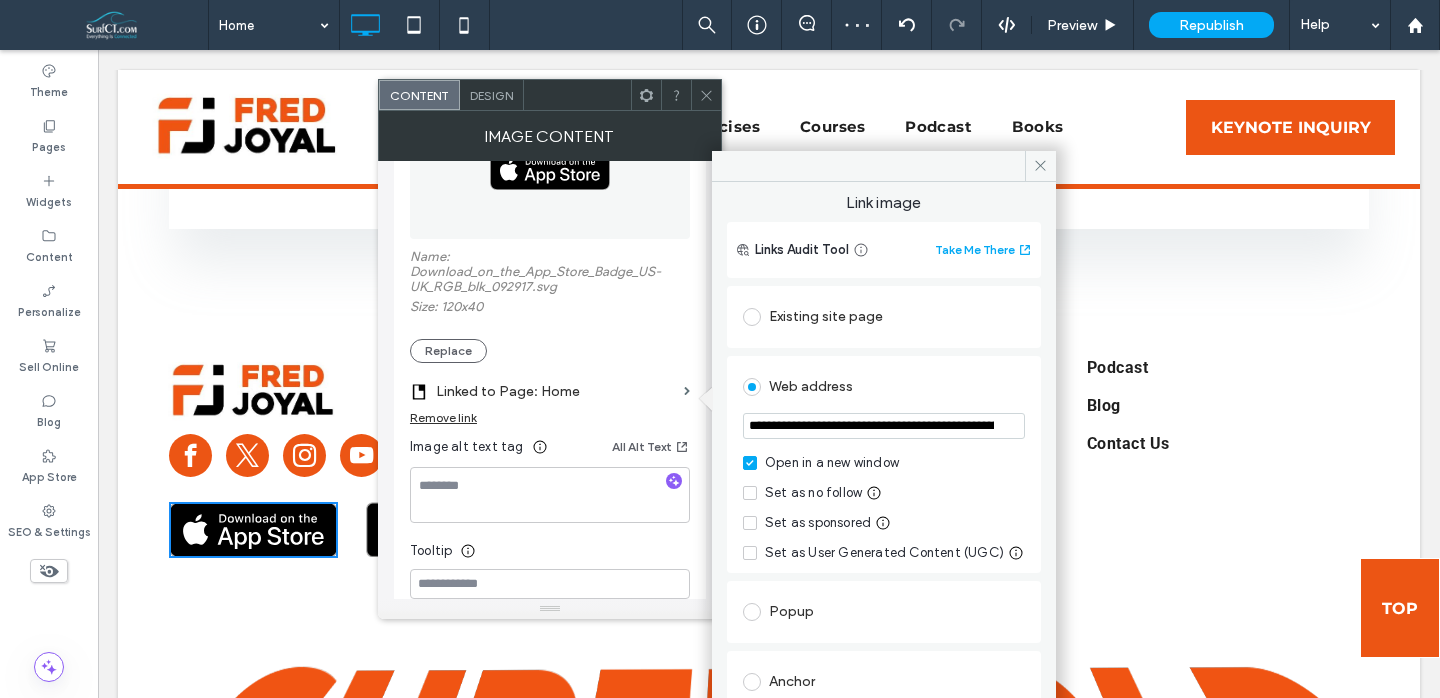 scroll, scrollTop: 0, scrollLeft: 113, axis: horizontal 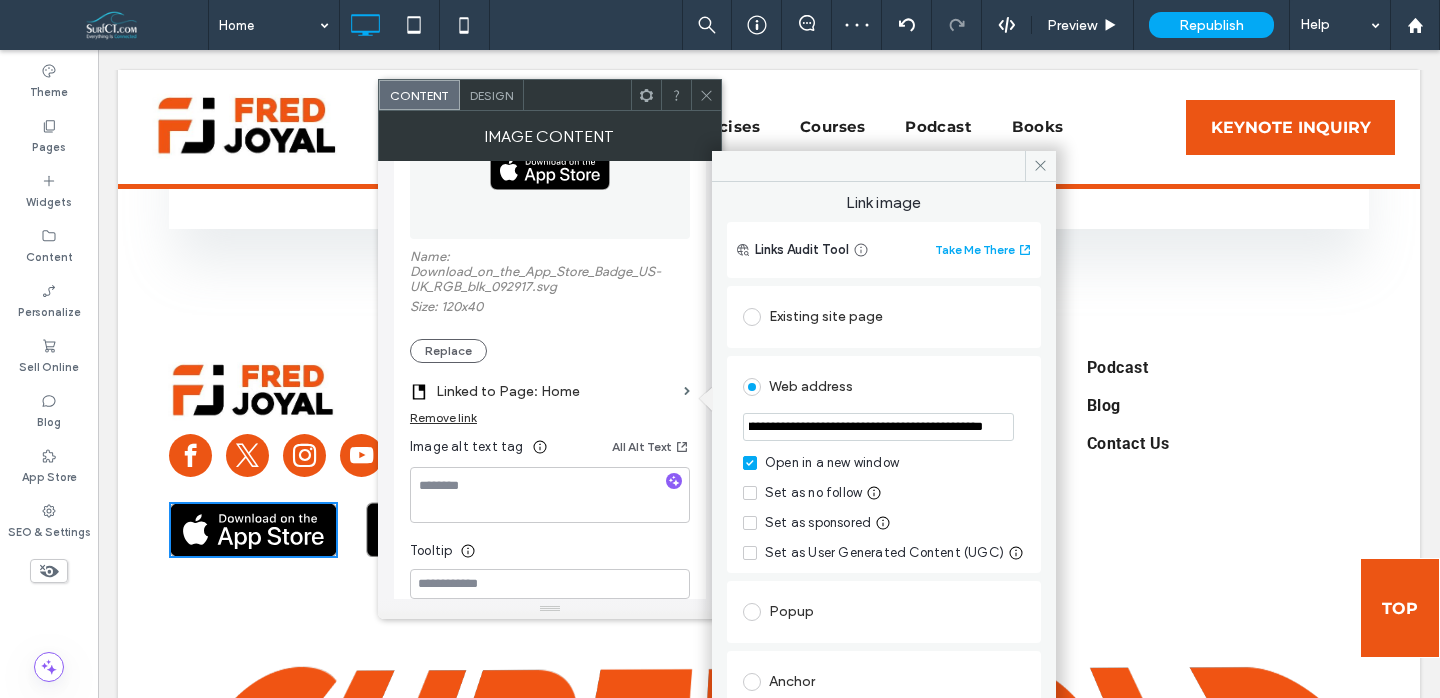 type on "**********" 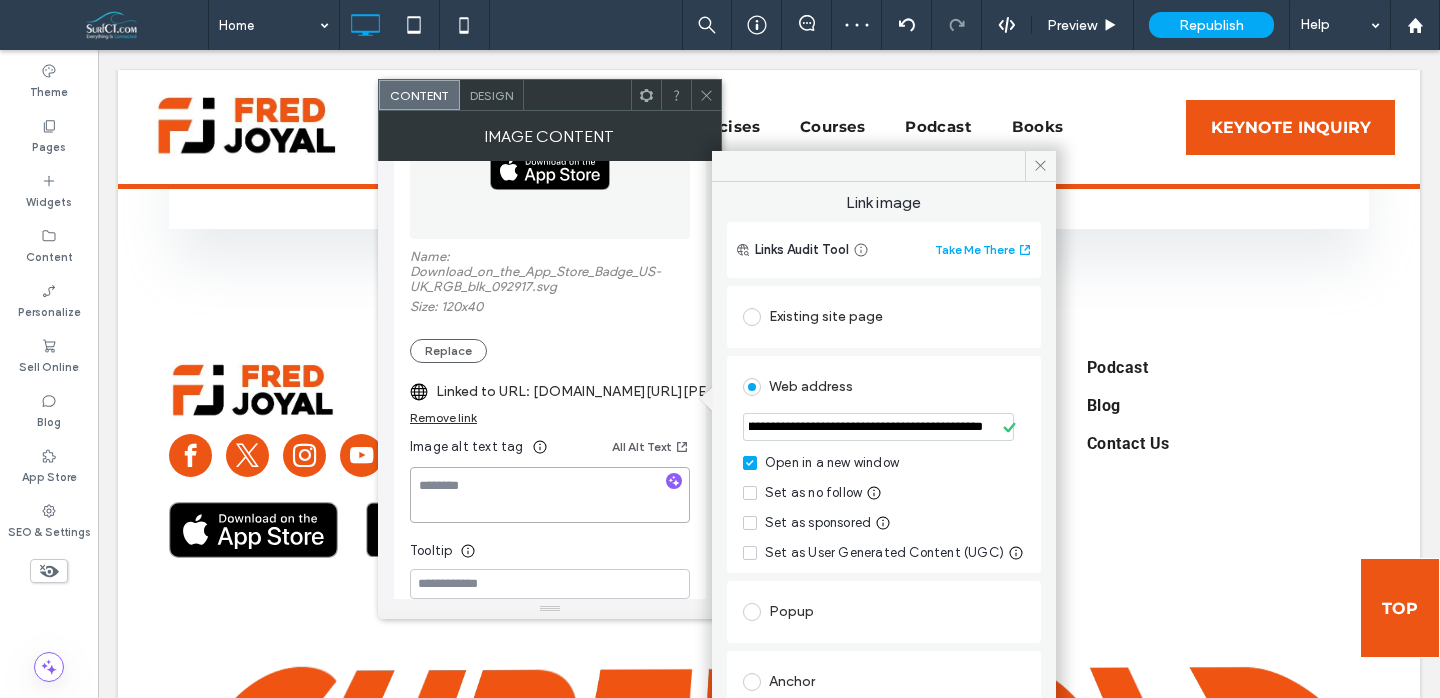 click at bounding box center [550, 495] 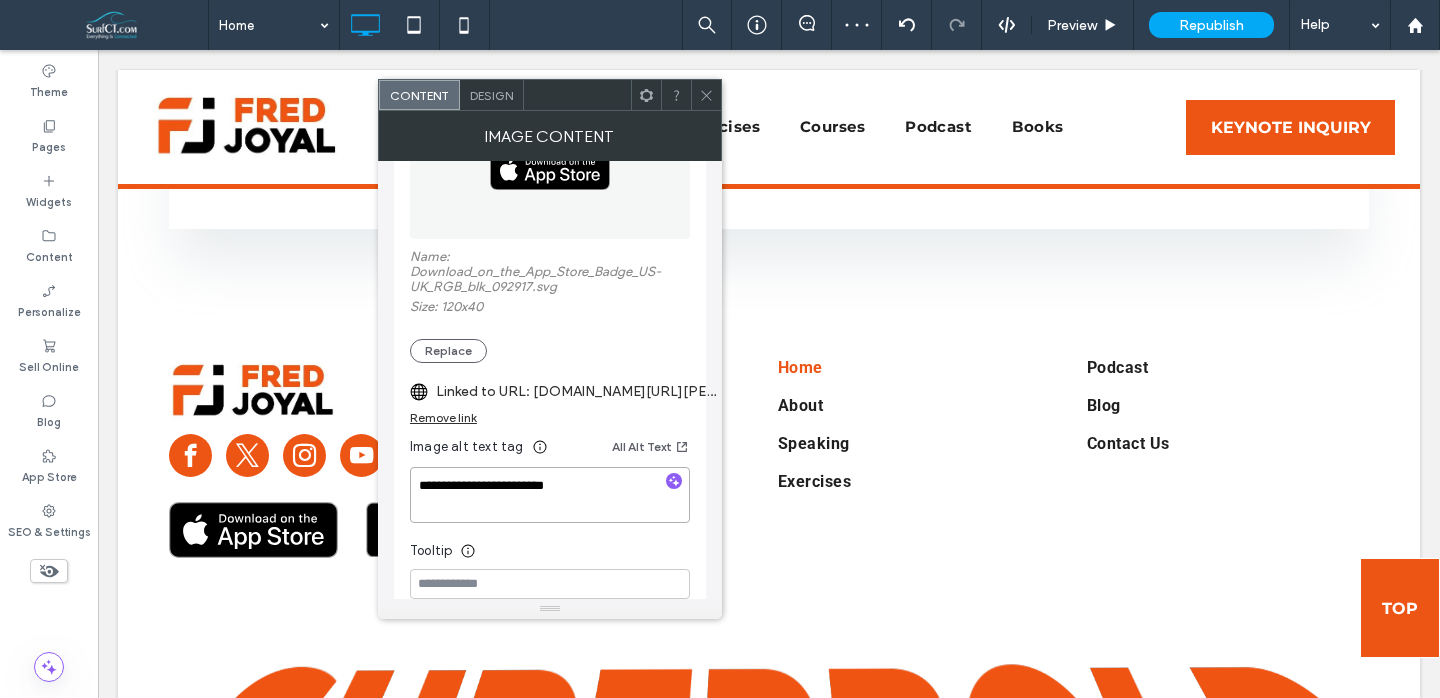 type on "**********" 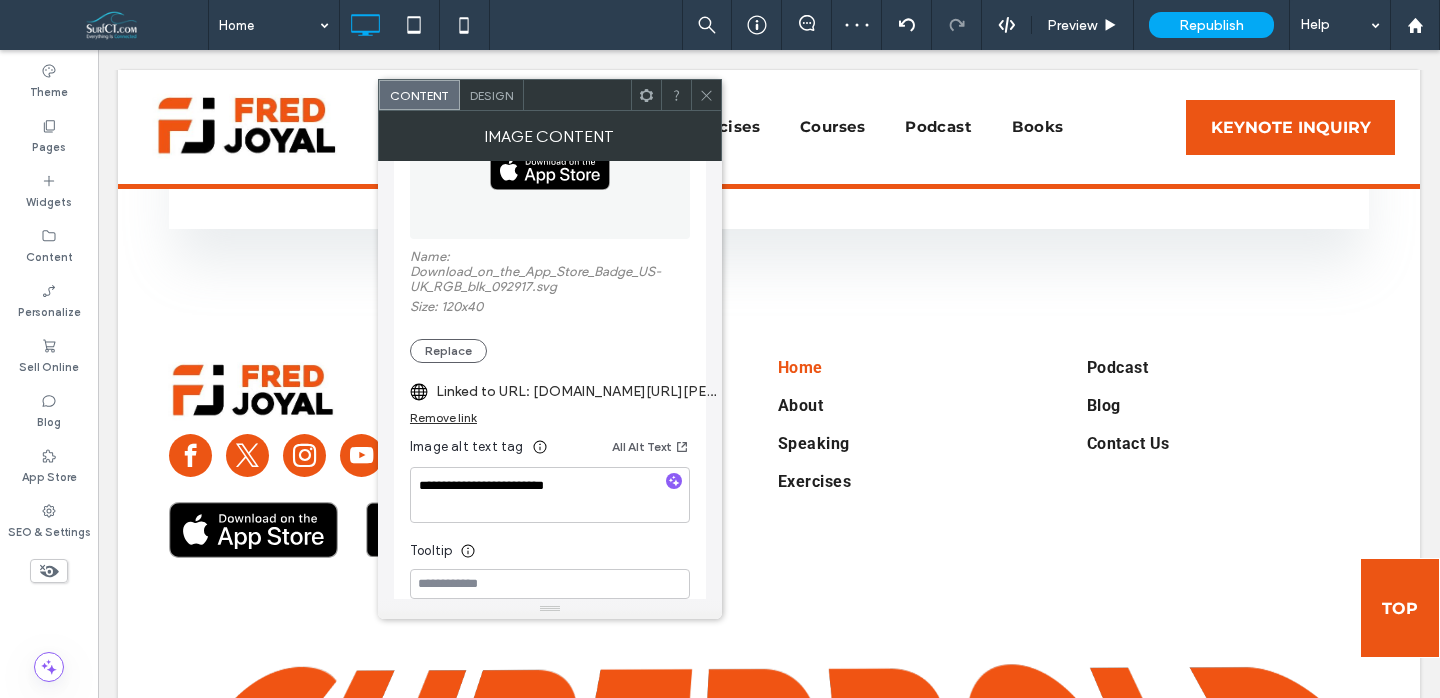 click 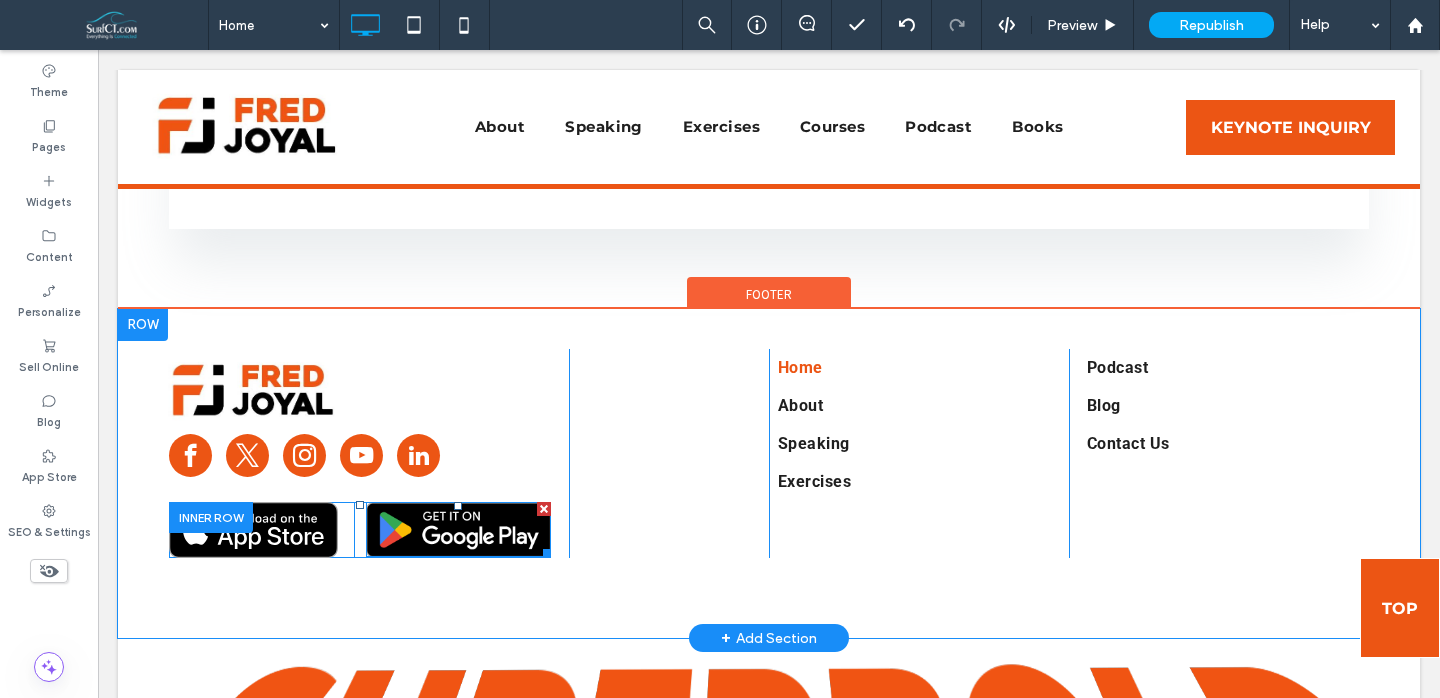 click at bounding box center (458, 529) 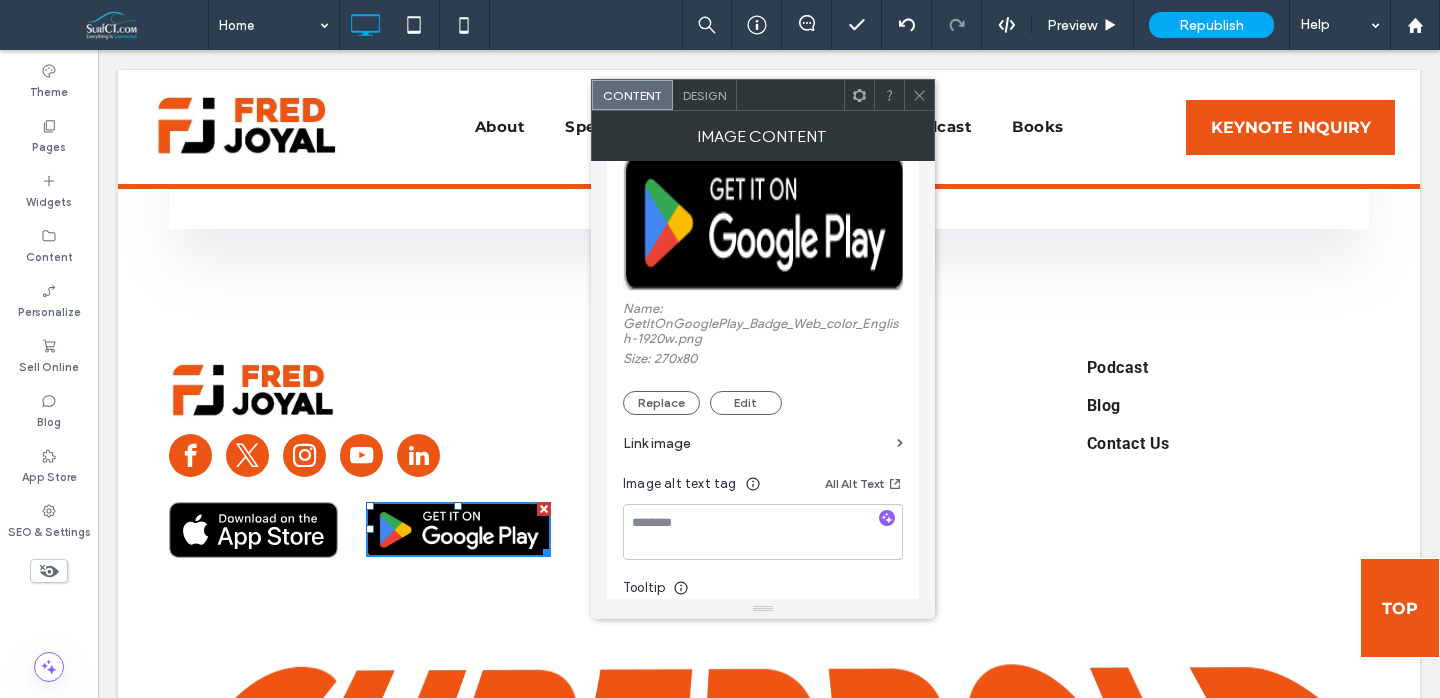 scroll, scrollTop: 295, scrollLeft: 0, axis: vertical 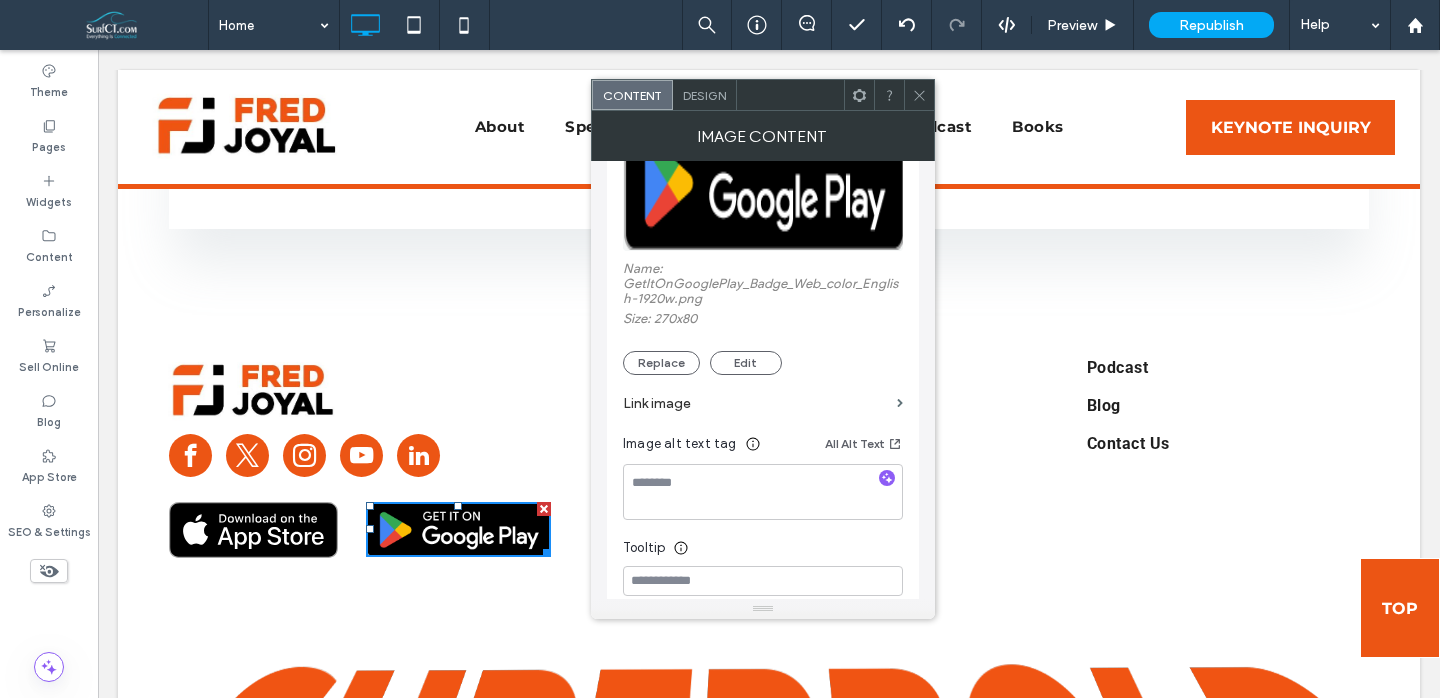 click on "Link image" at bounding box center [756, 403] 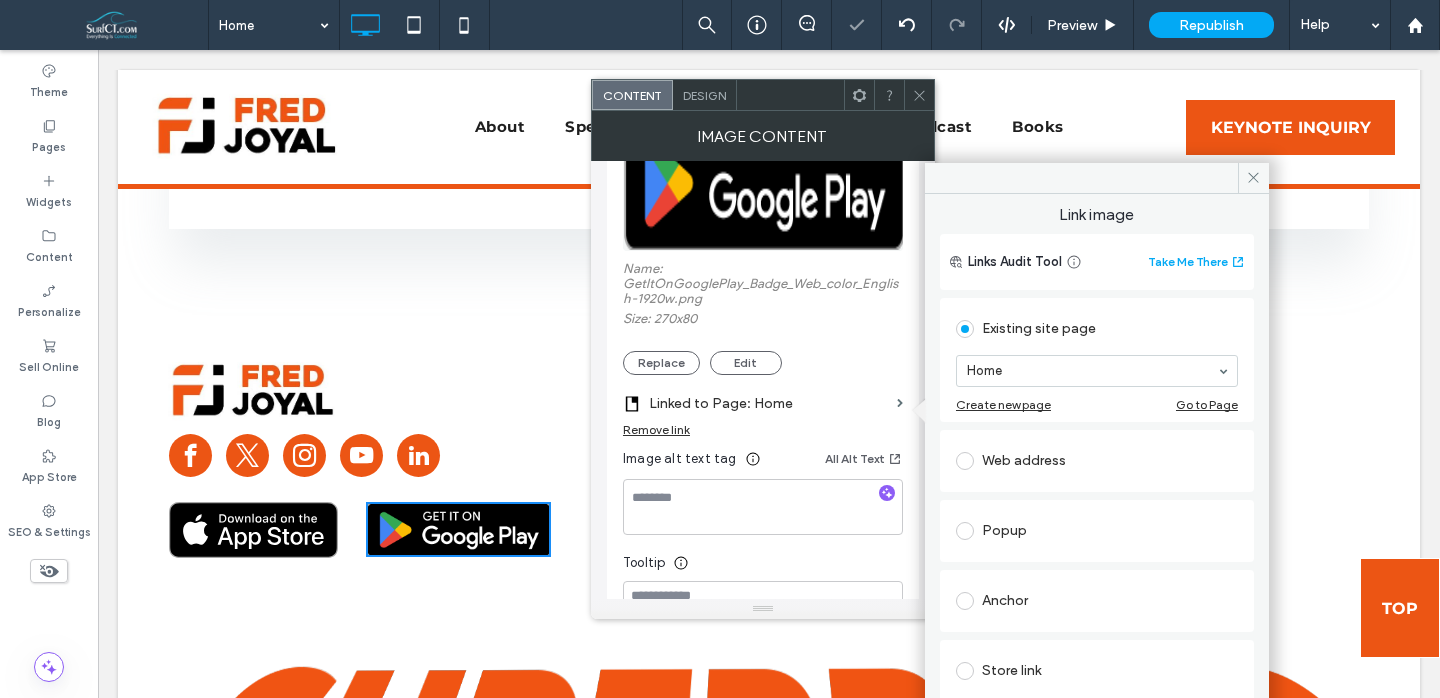 click on "Web address" at bounding box center (1097, 461) 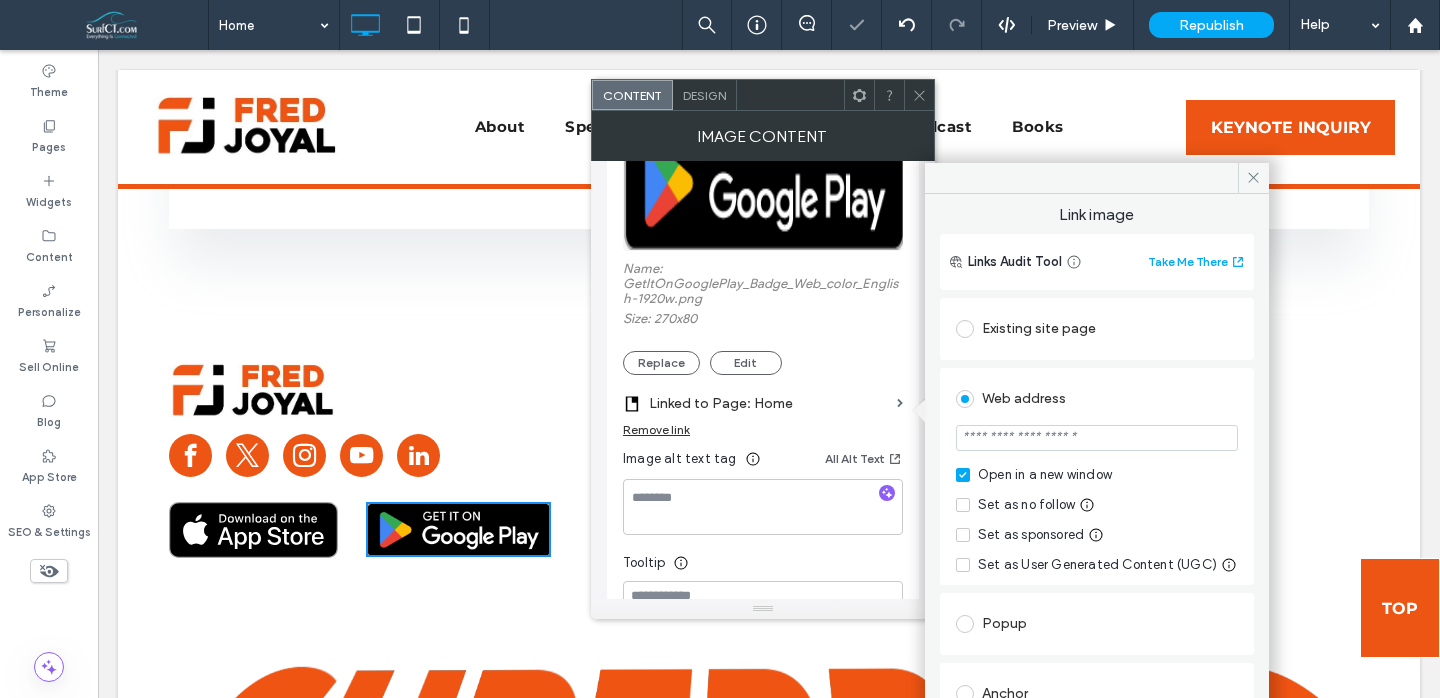 click at bounding box center (1097, 438) 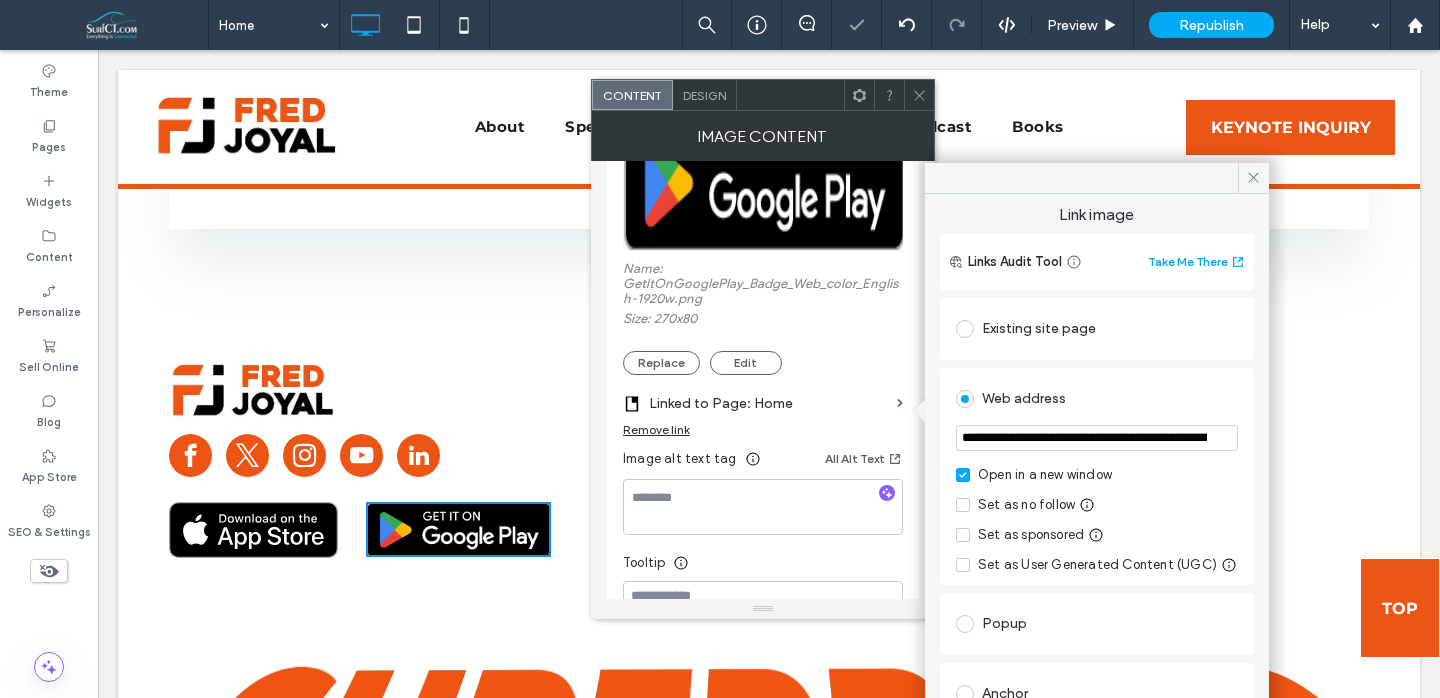 scroll, scrollTop: 0, scrollLeft: 185, axis: horizontal 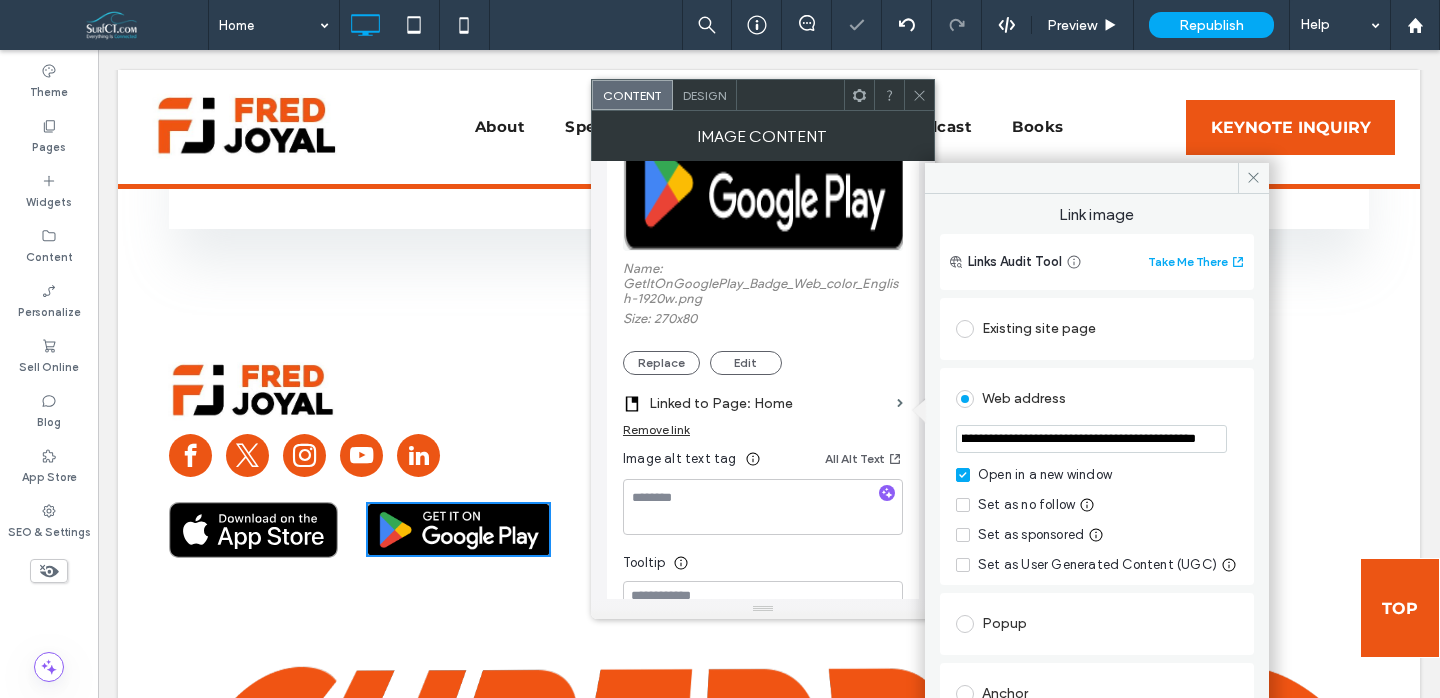 type on "**********" 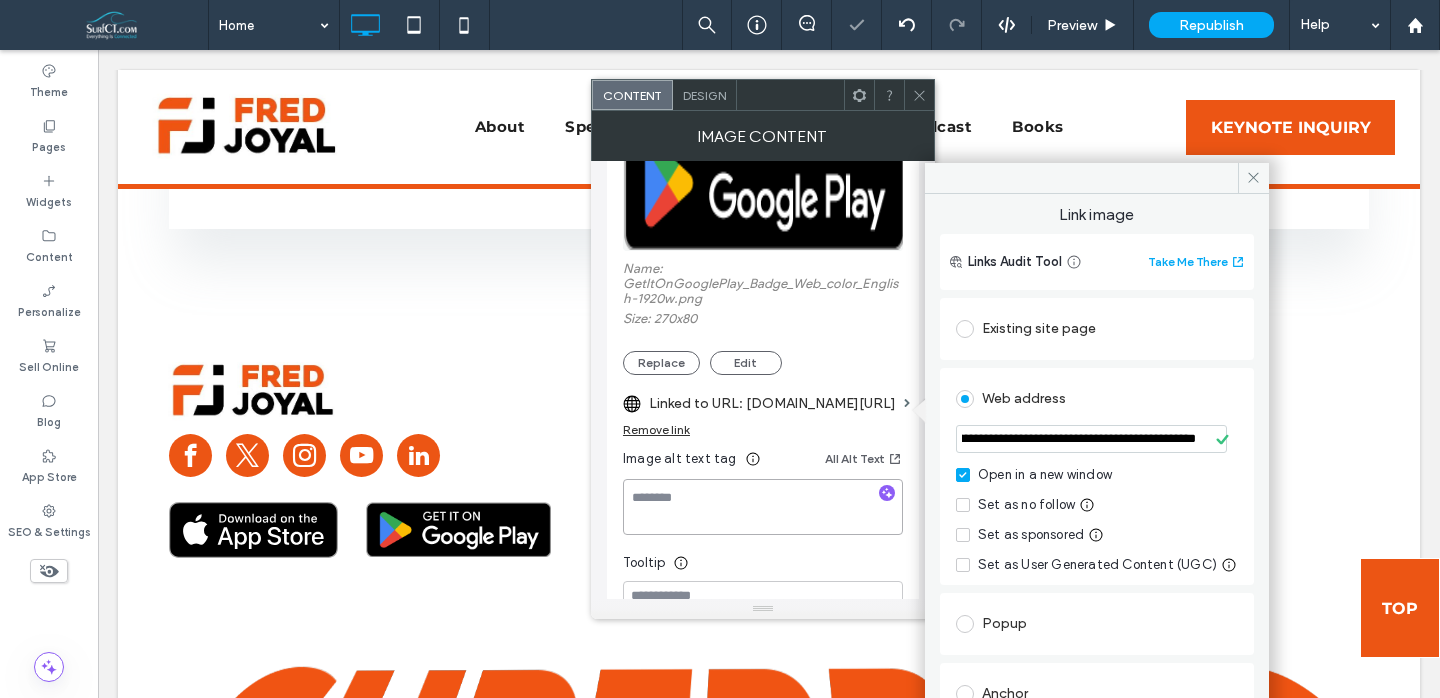 scroll, scrollTop: 0, scrollLeft: 0, axis: both 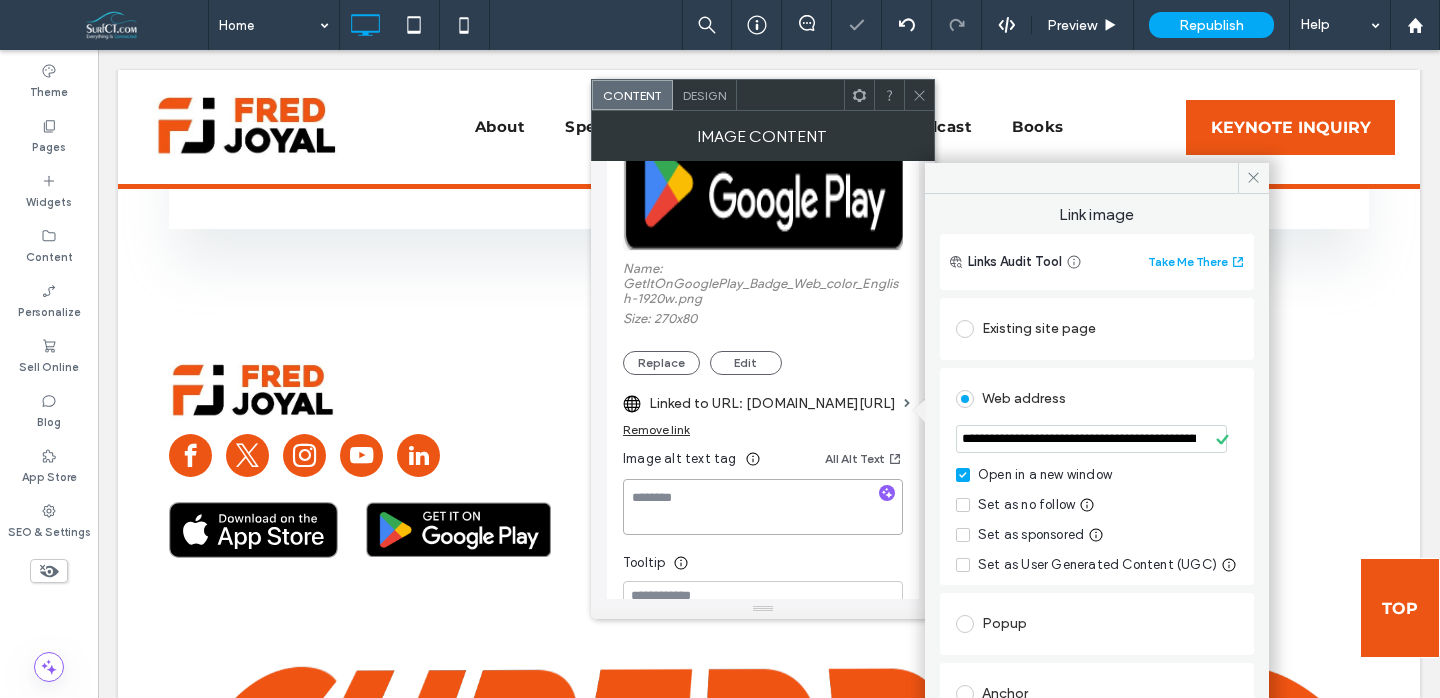 click at bounding box center [763, 507] 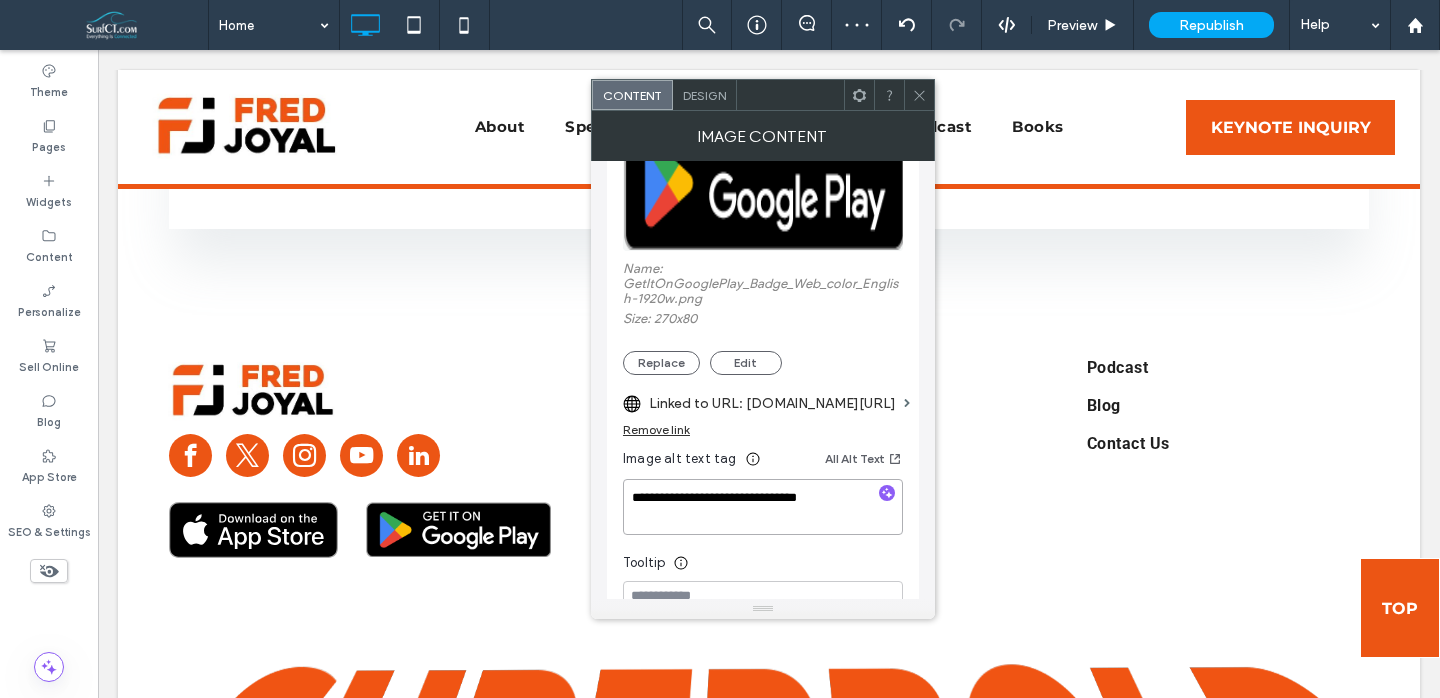 type on "**********" 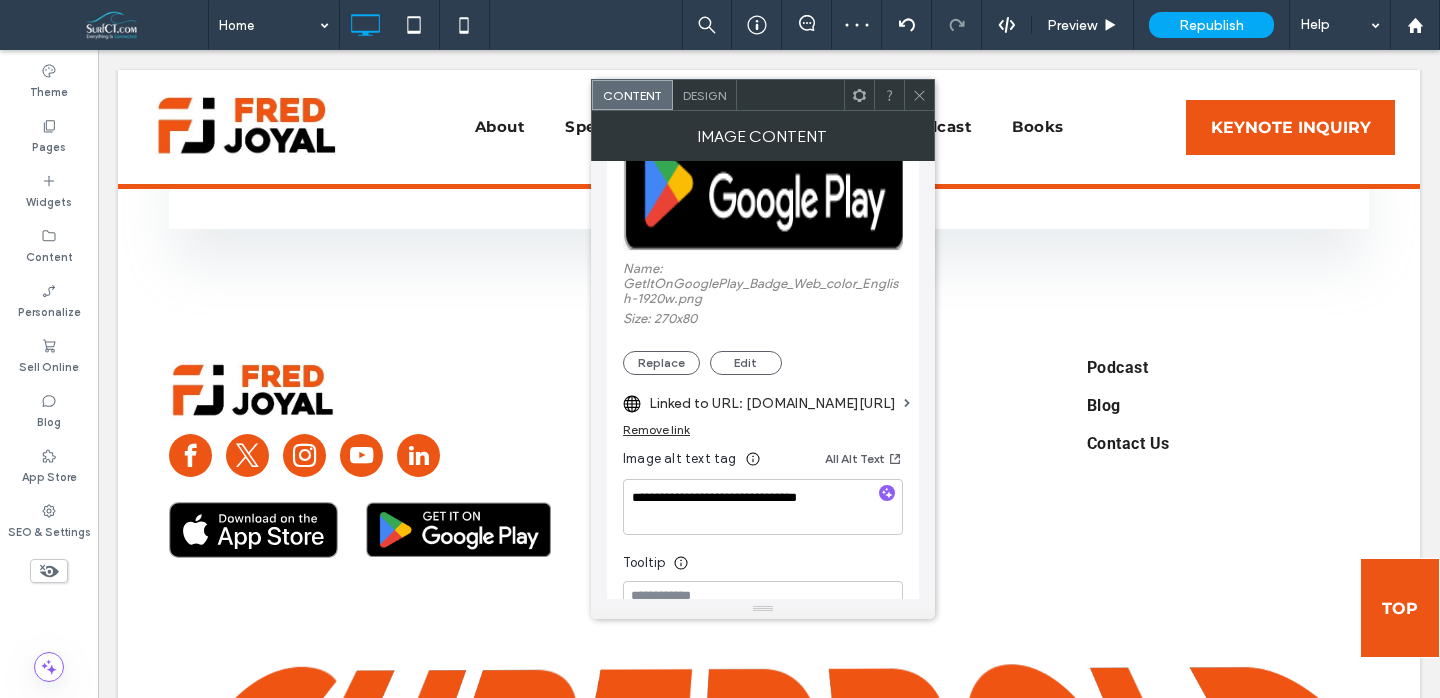 click at bounding box center (919, 95) 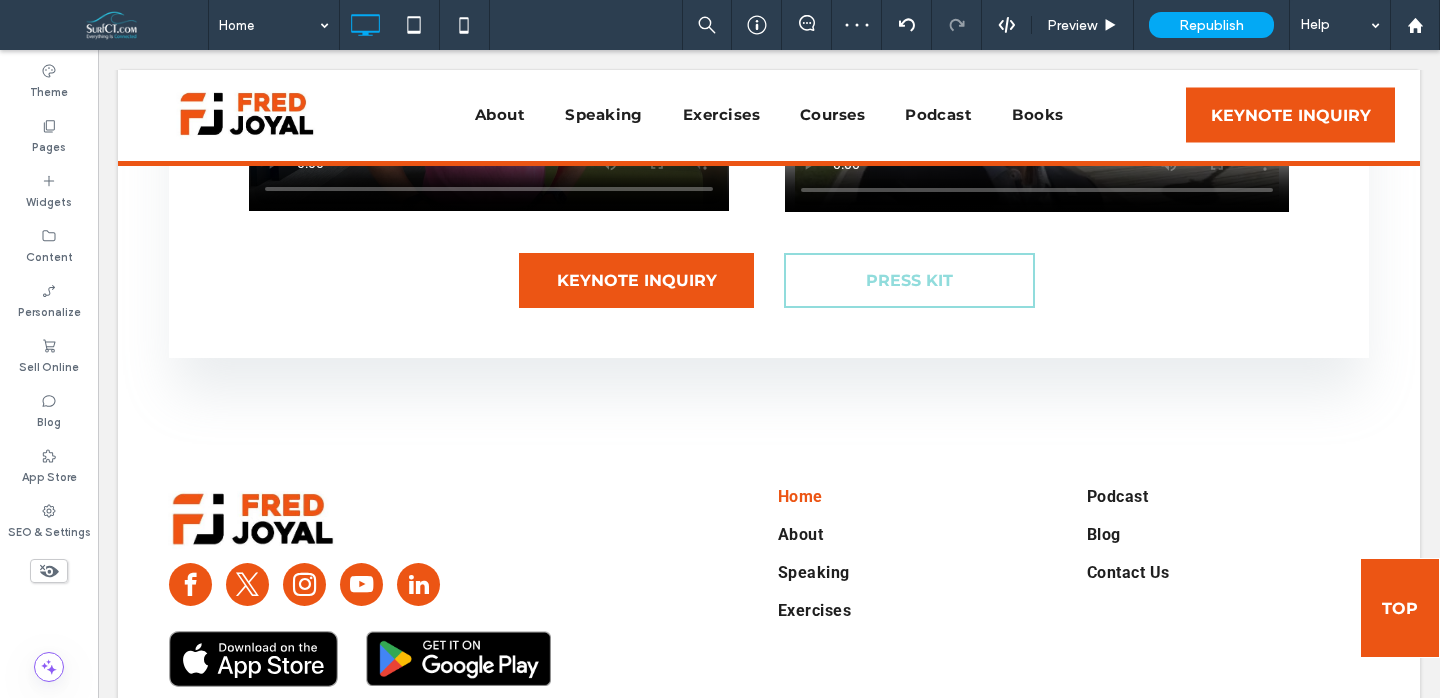 scroll, scrollTop: 6212, scrollLeft: 0, axis: vertical 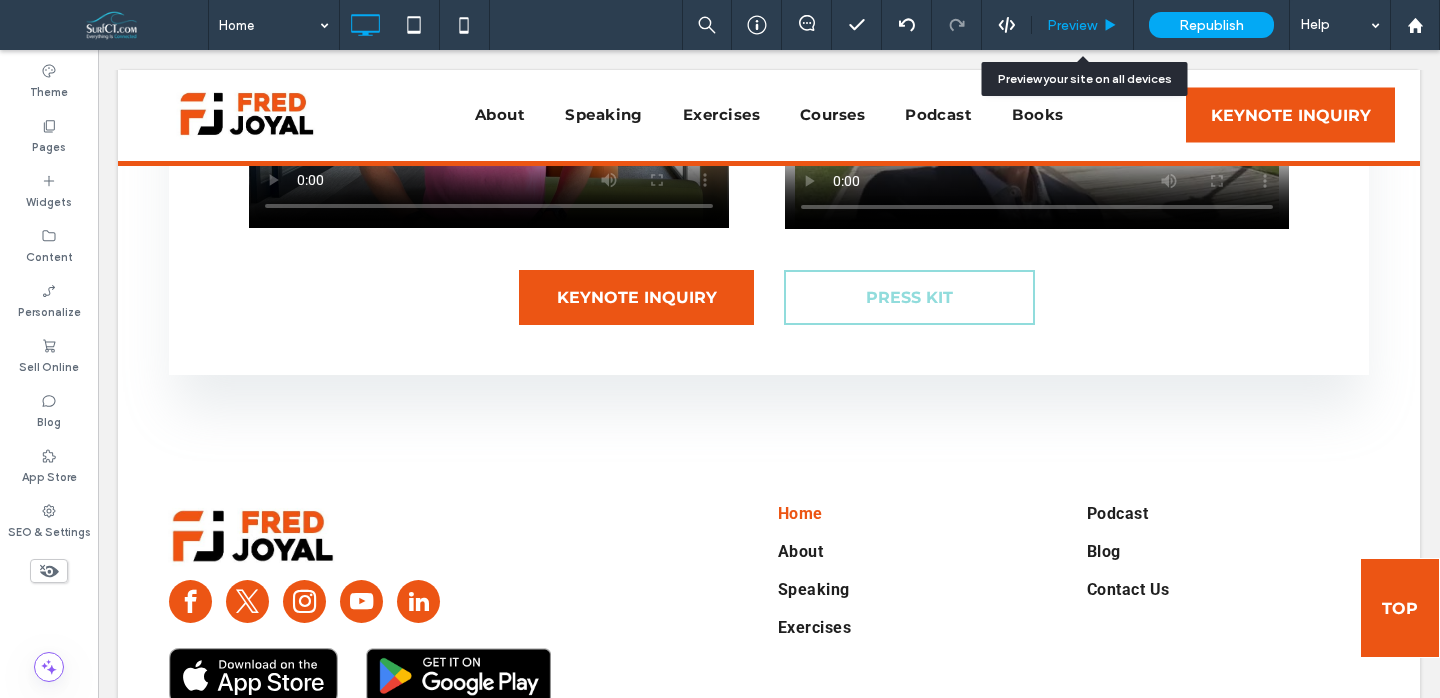 click on "Preview" at bounding box center (1072, 25) 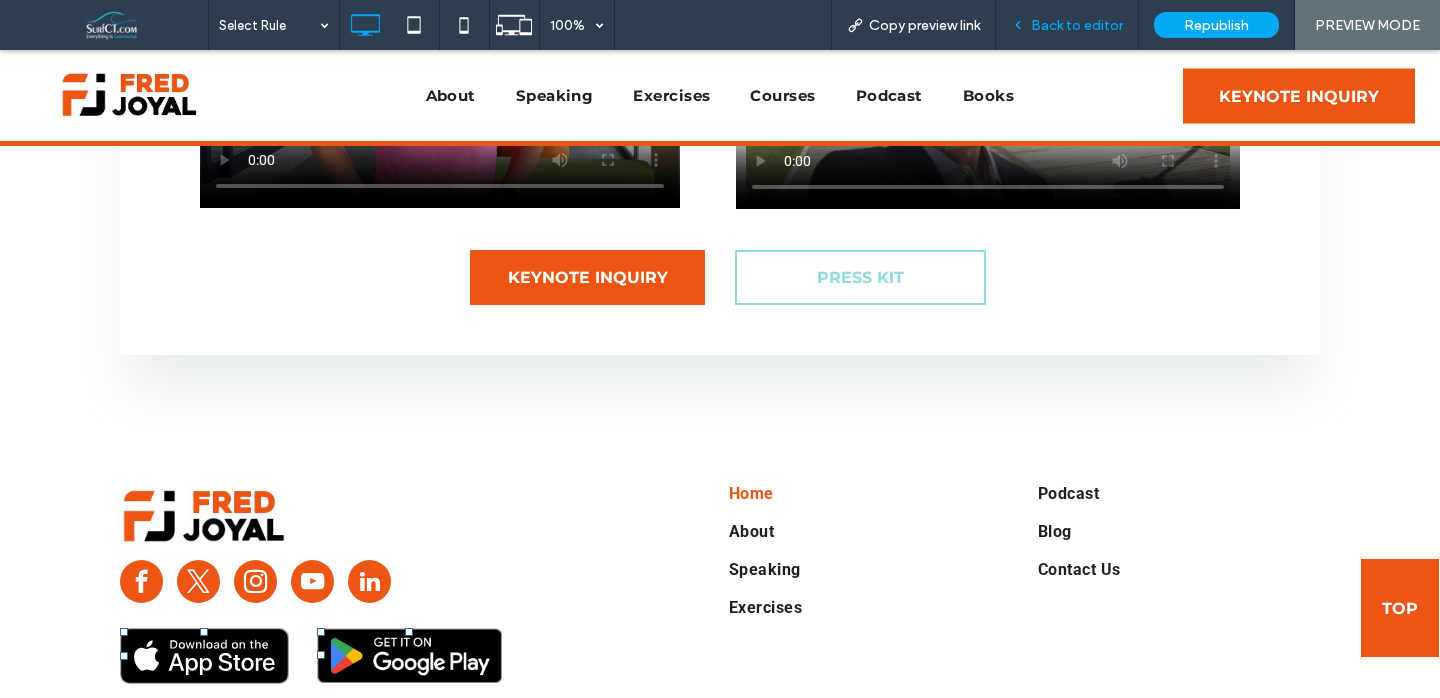 click on "Back to editor" at bounding box center [1077, 25] 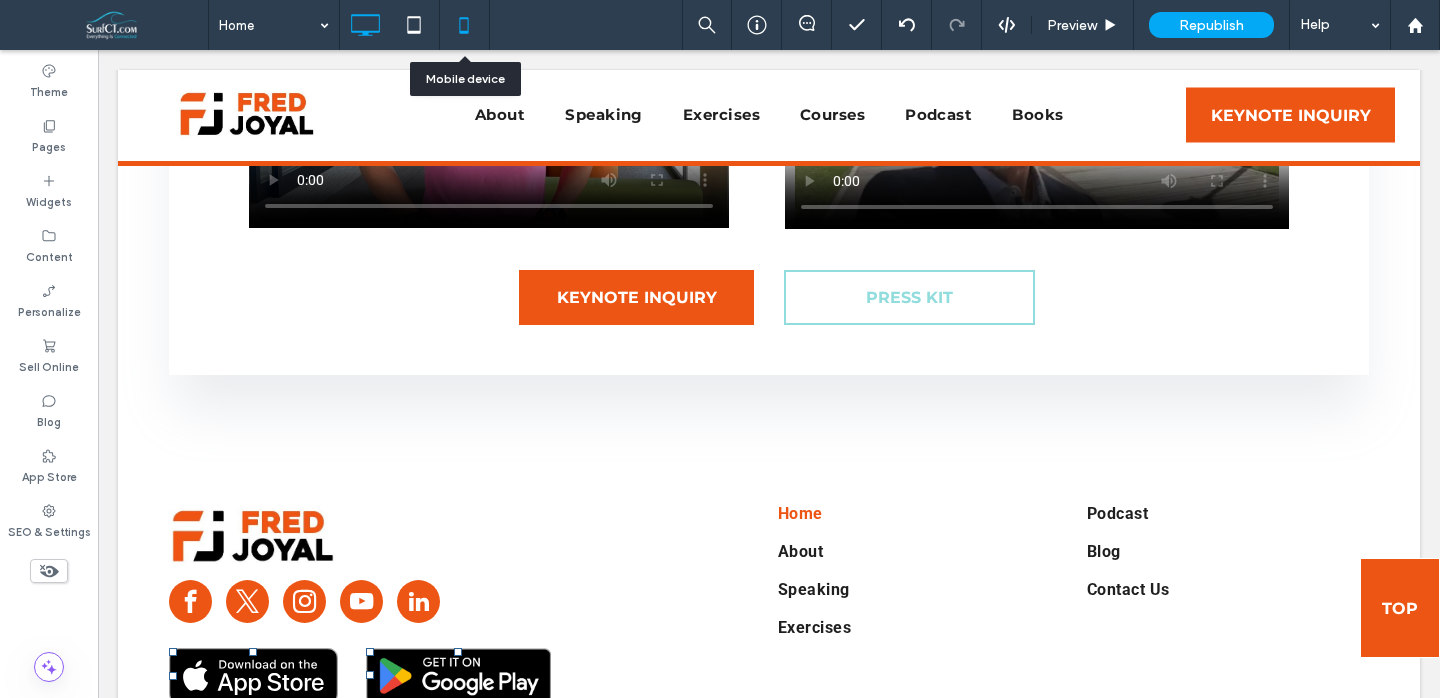 click 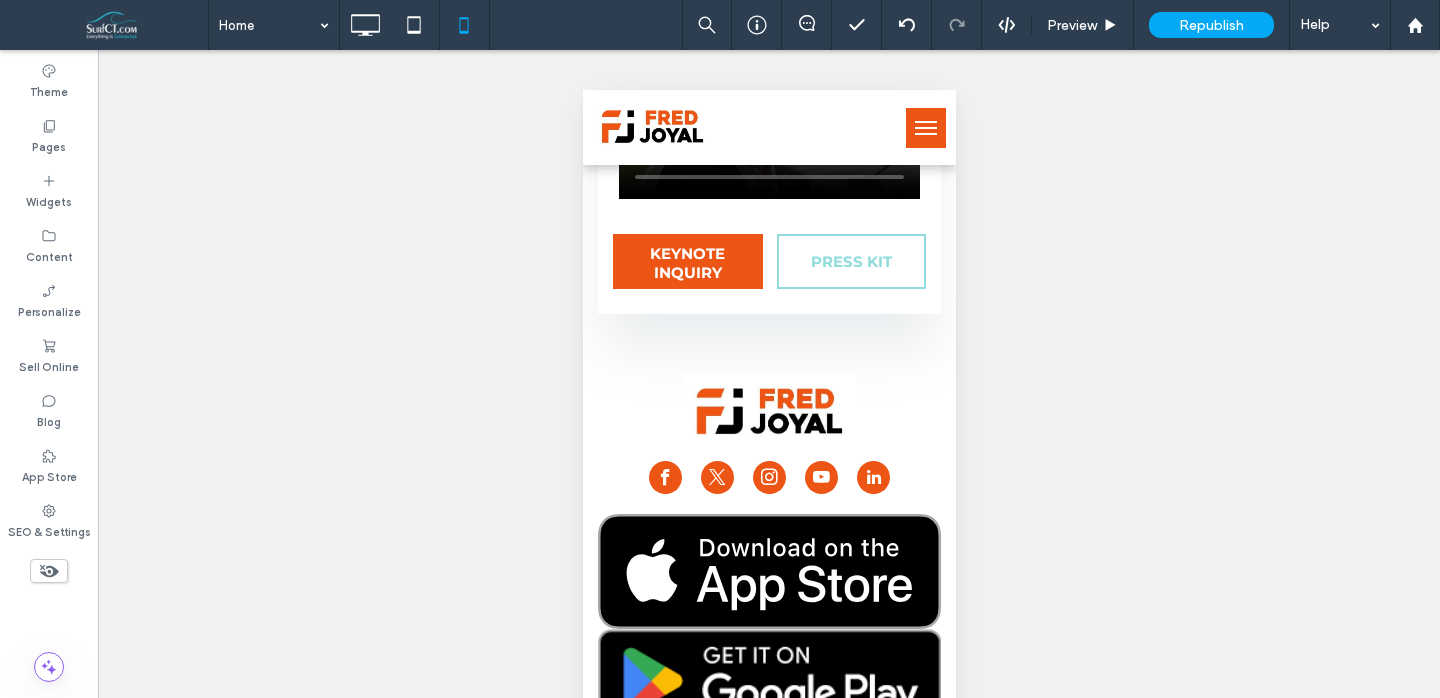 scroll, scrollTop: 8998, scrollLeft: 0, axis: vertical 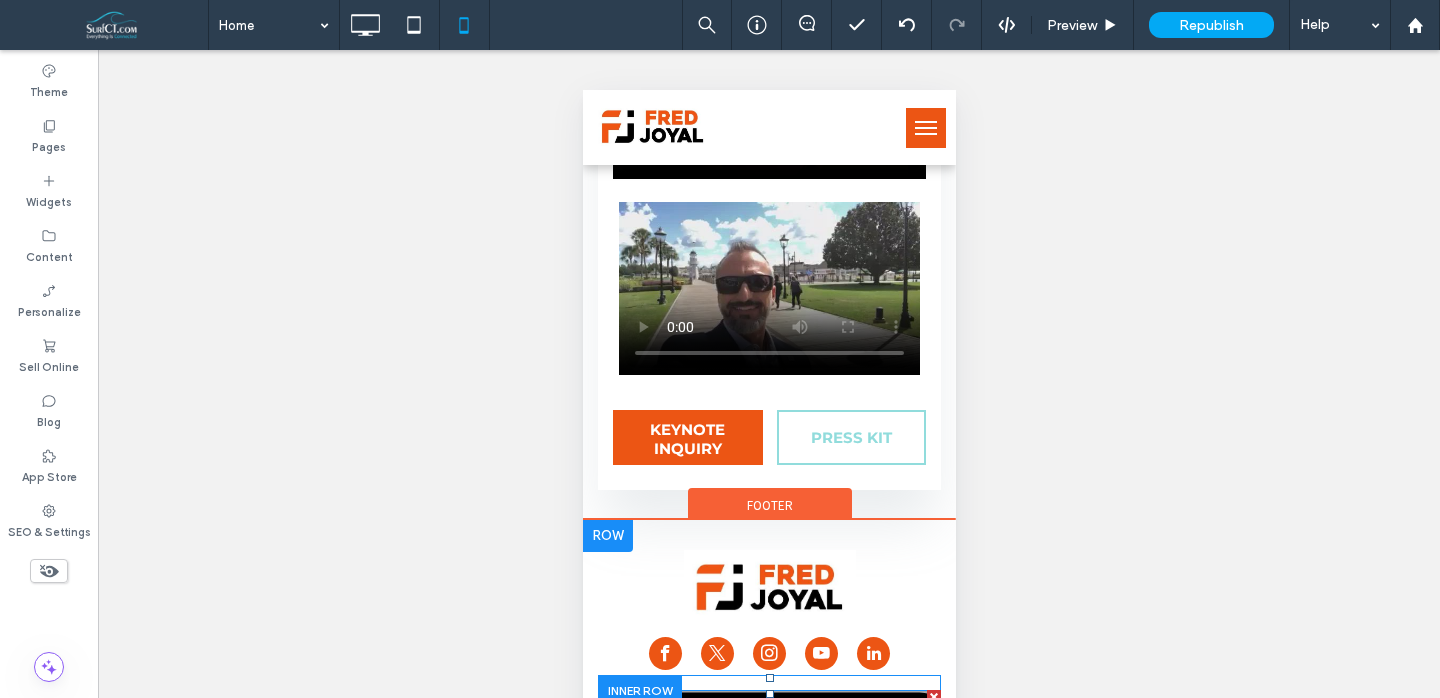 click at bounding box center [768, 747] 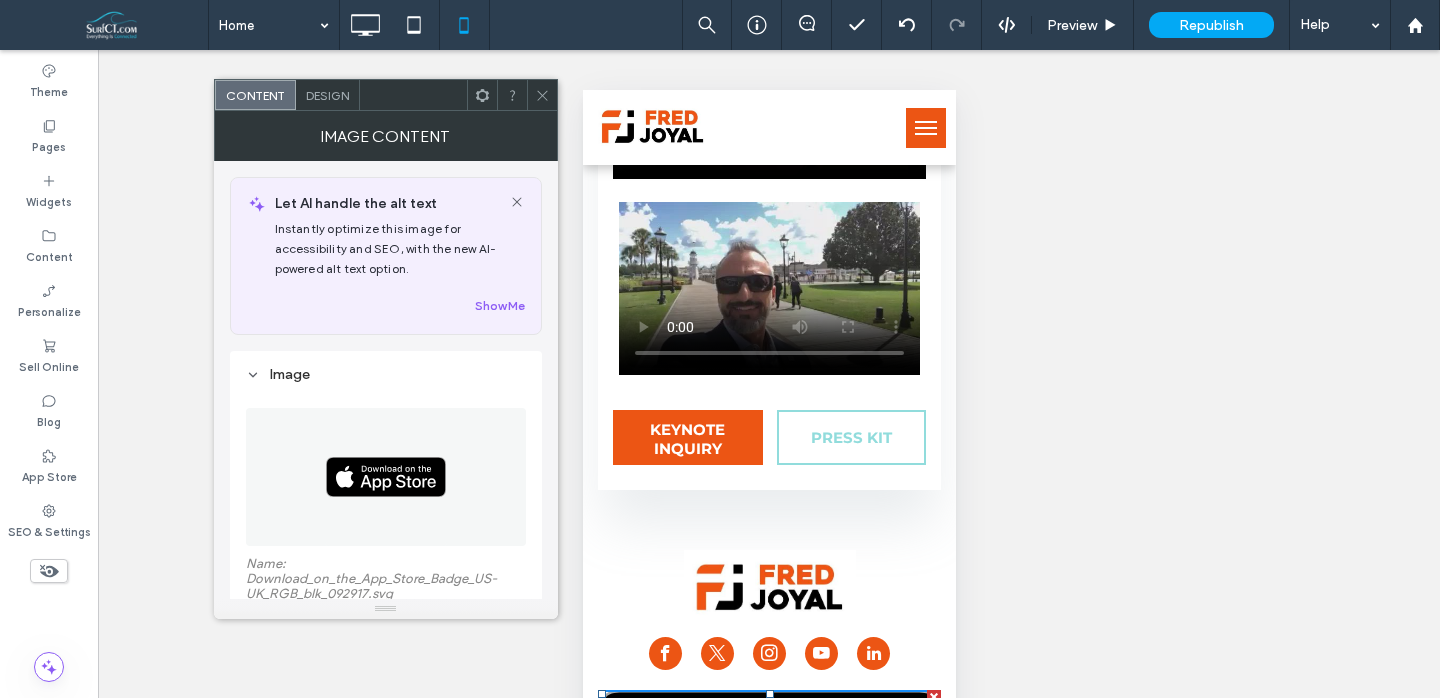 click 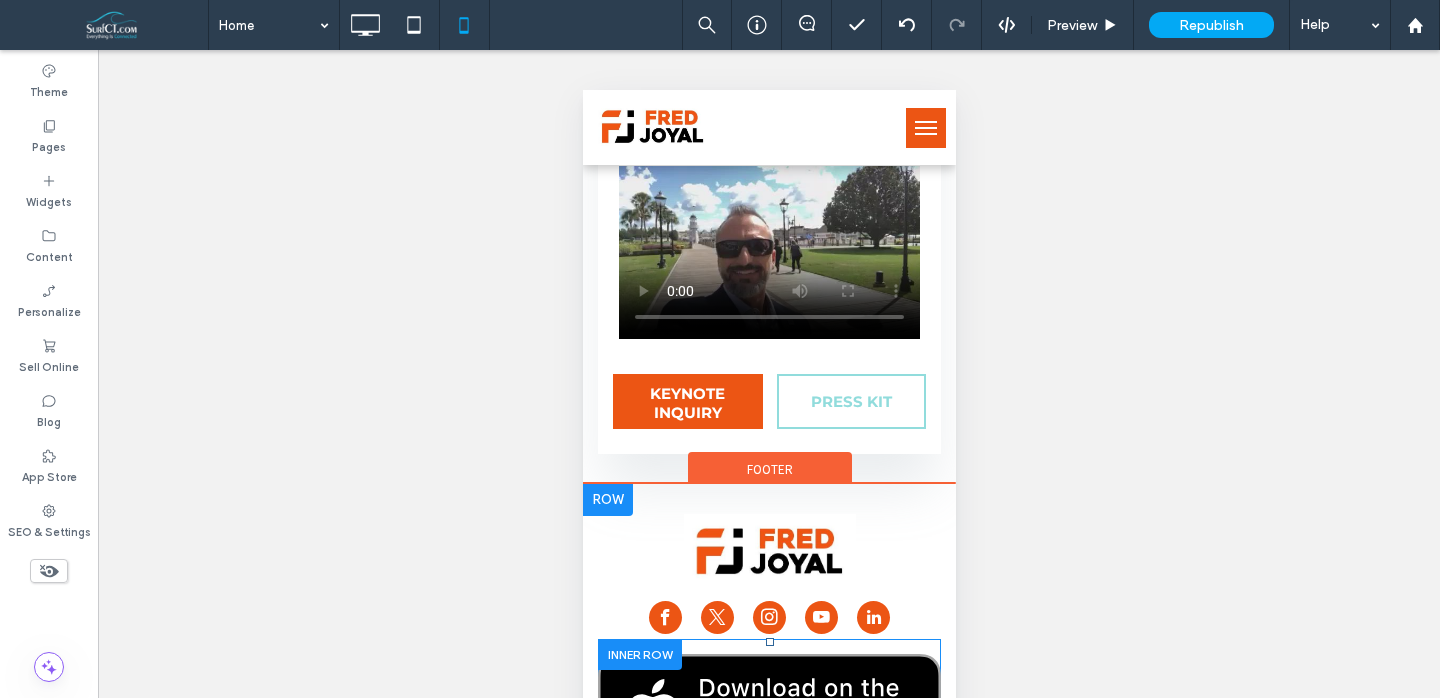 scroll, scrollTop: 9057, scrollLeft: 0, axis: vertical 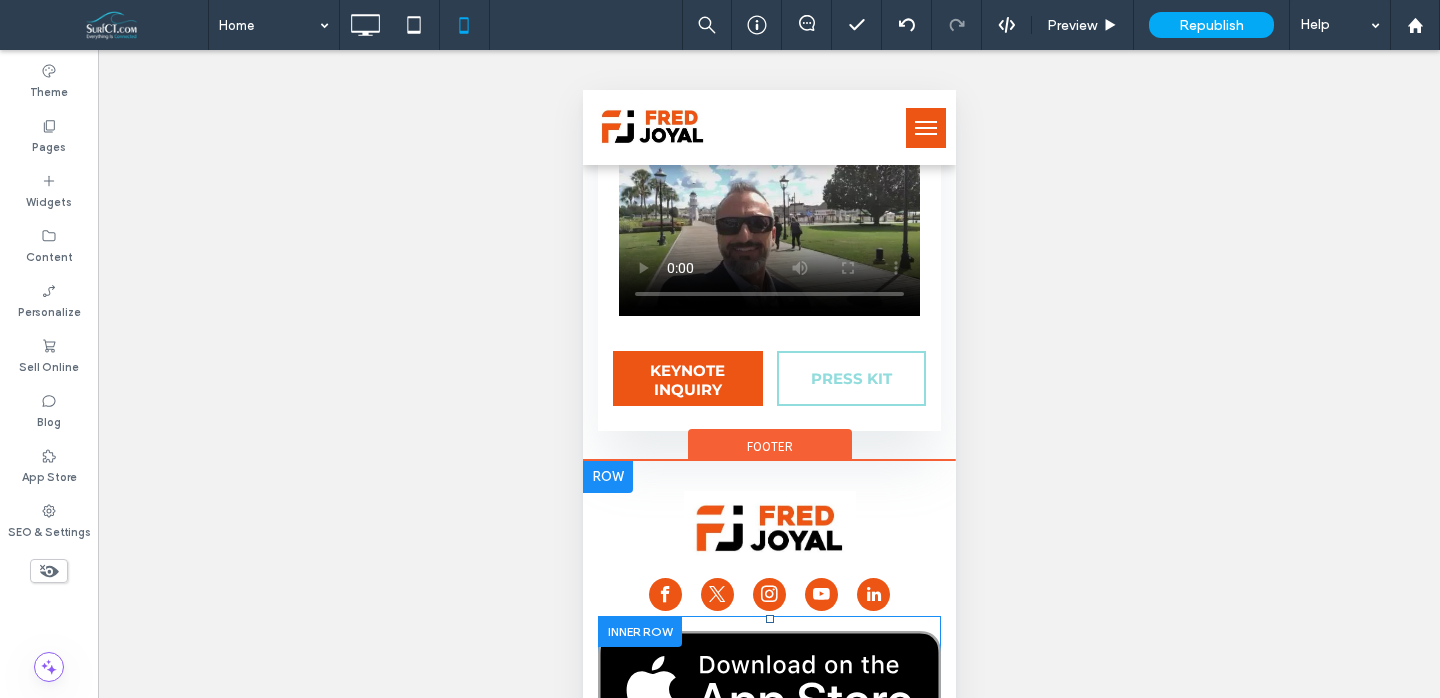 click at bounding box center [639, 631] 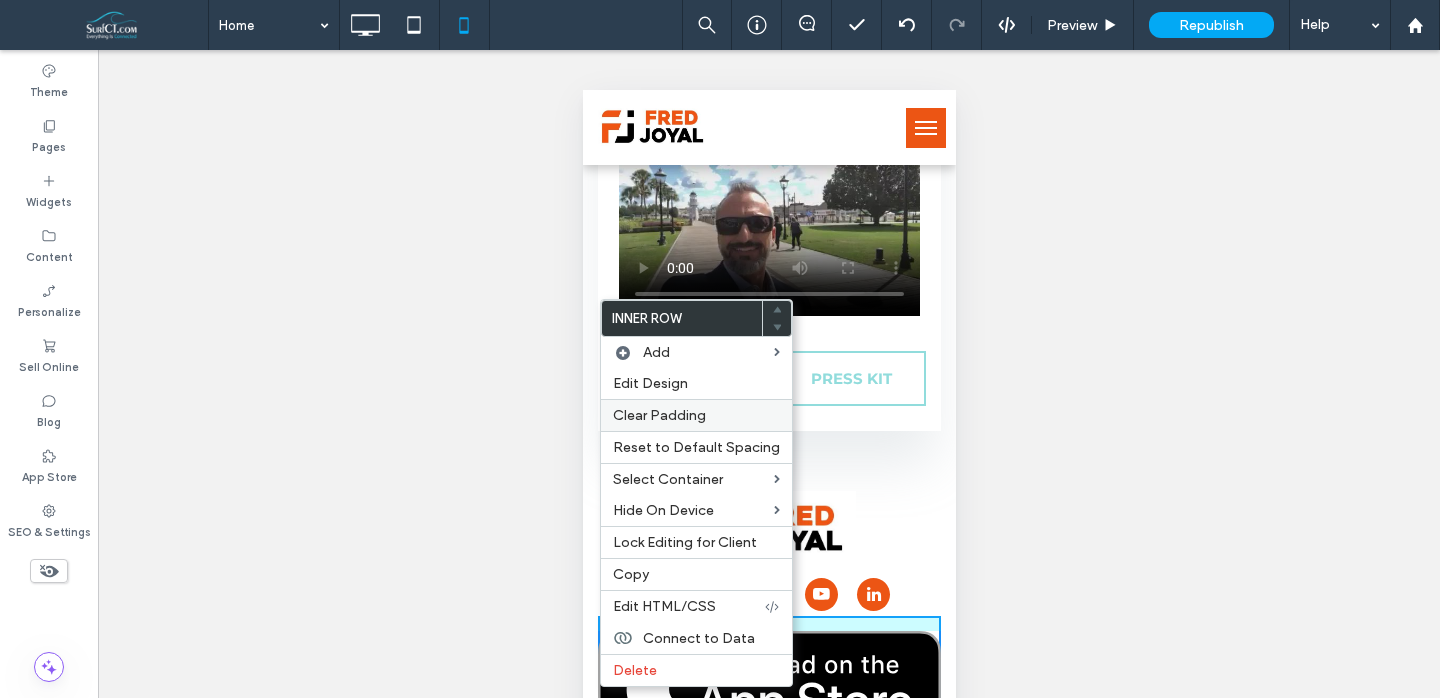 click on "Clear Padding" at bounding box center [659, 415] 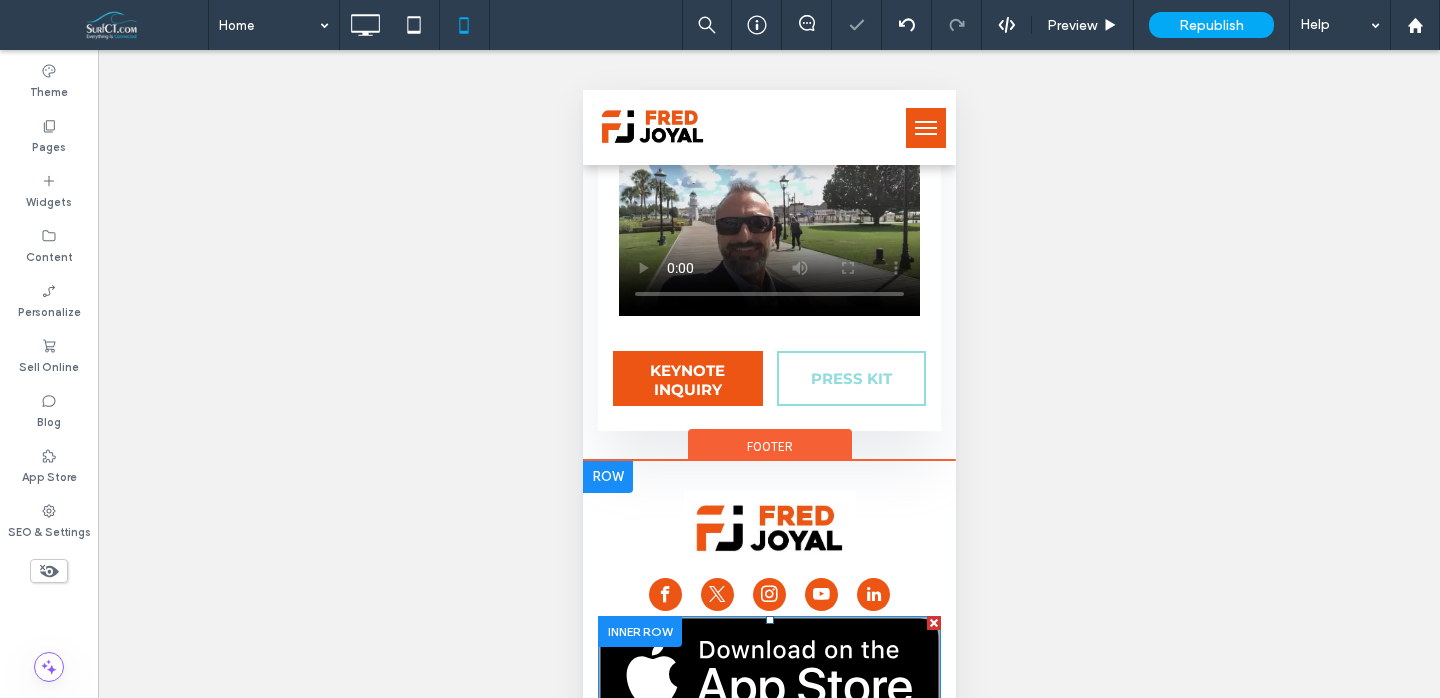click at bounding box center (768, 673) 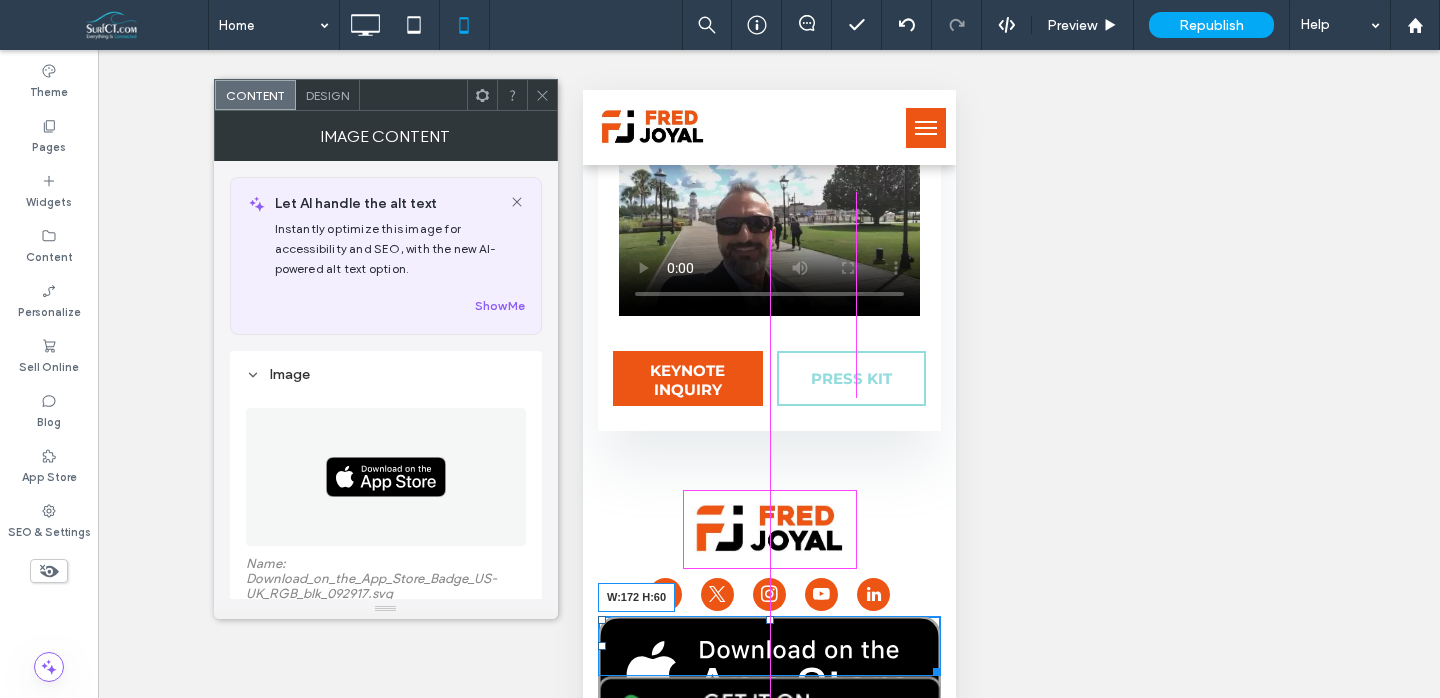 drag, startPoint x: 933, startPoint y: 421, endPoint x: 851, endPoint y: 387, distance: 88.76936 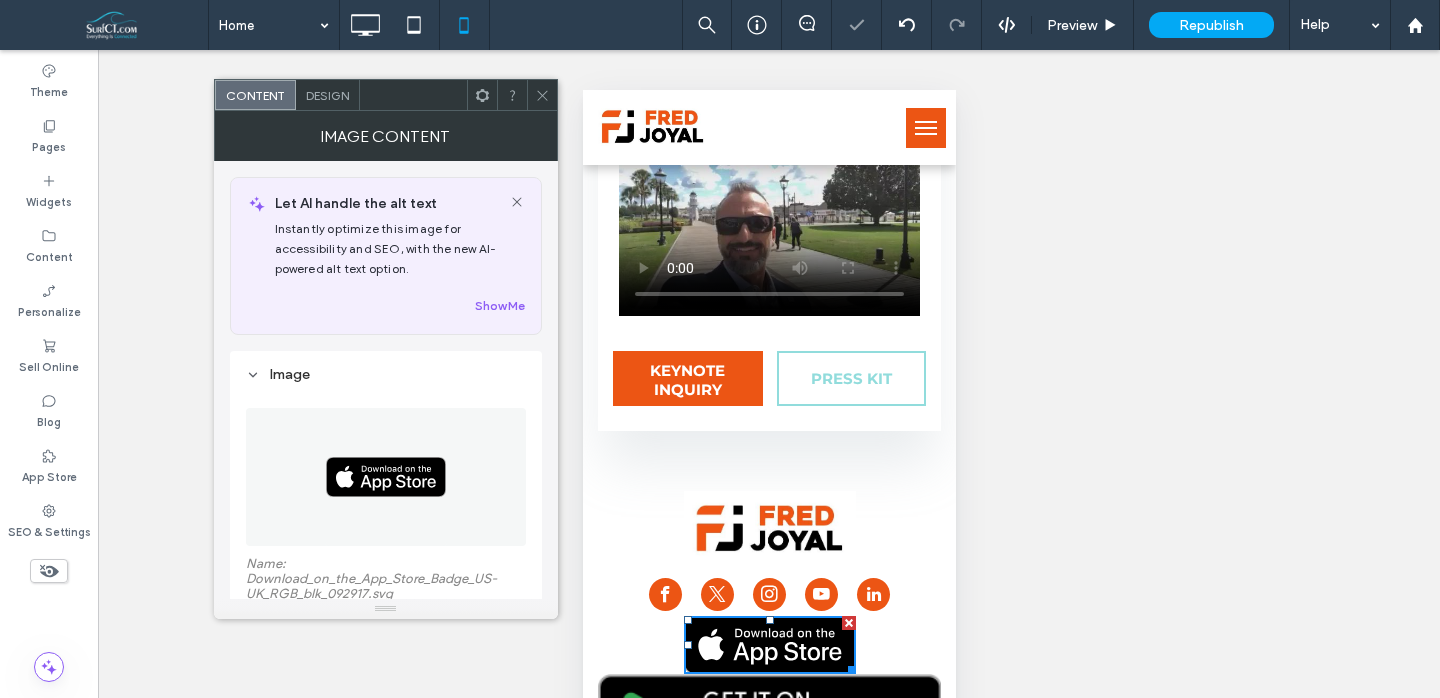 click at bounding box center [768, 725] 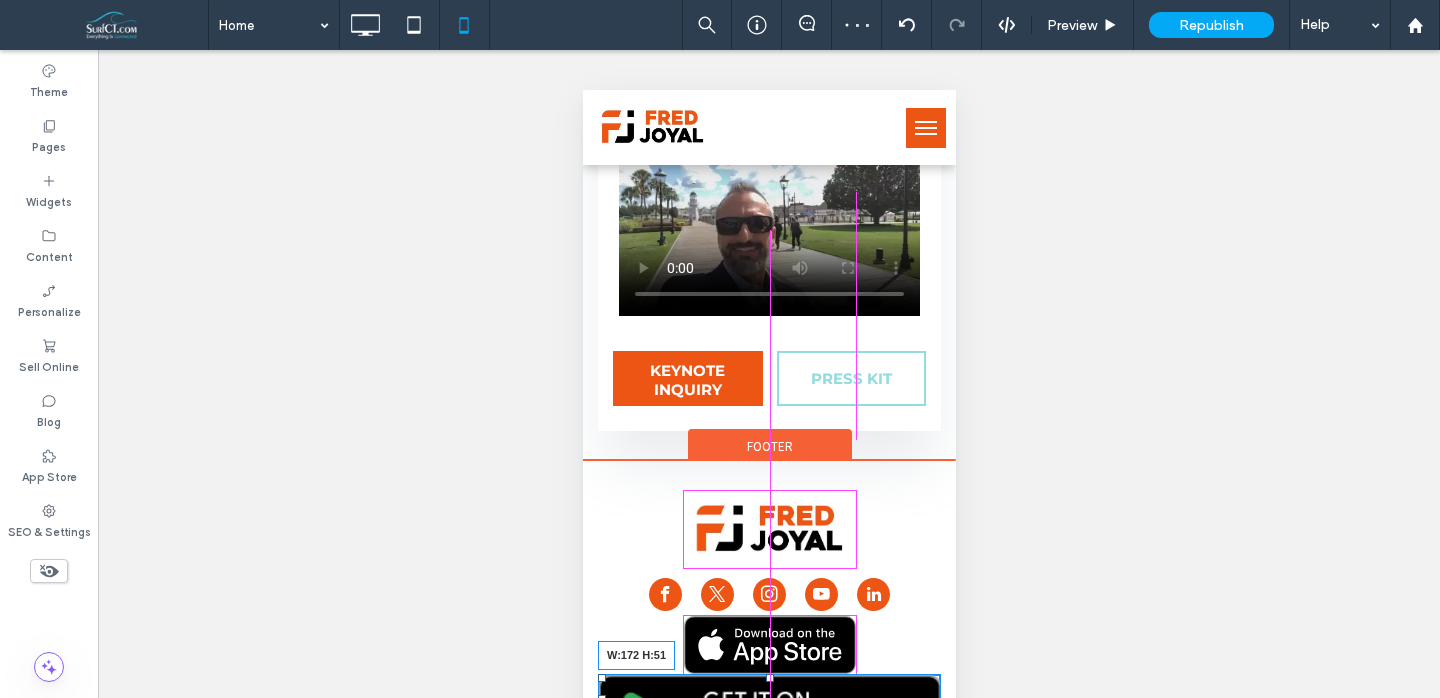 drag, startPoint x: 934, startPoint y: 469, endPoint x: 848, endPoint y: 433, distance: 93.230896 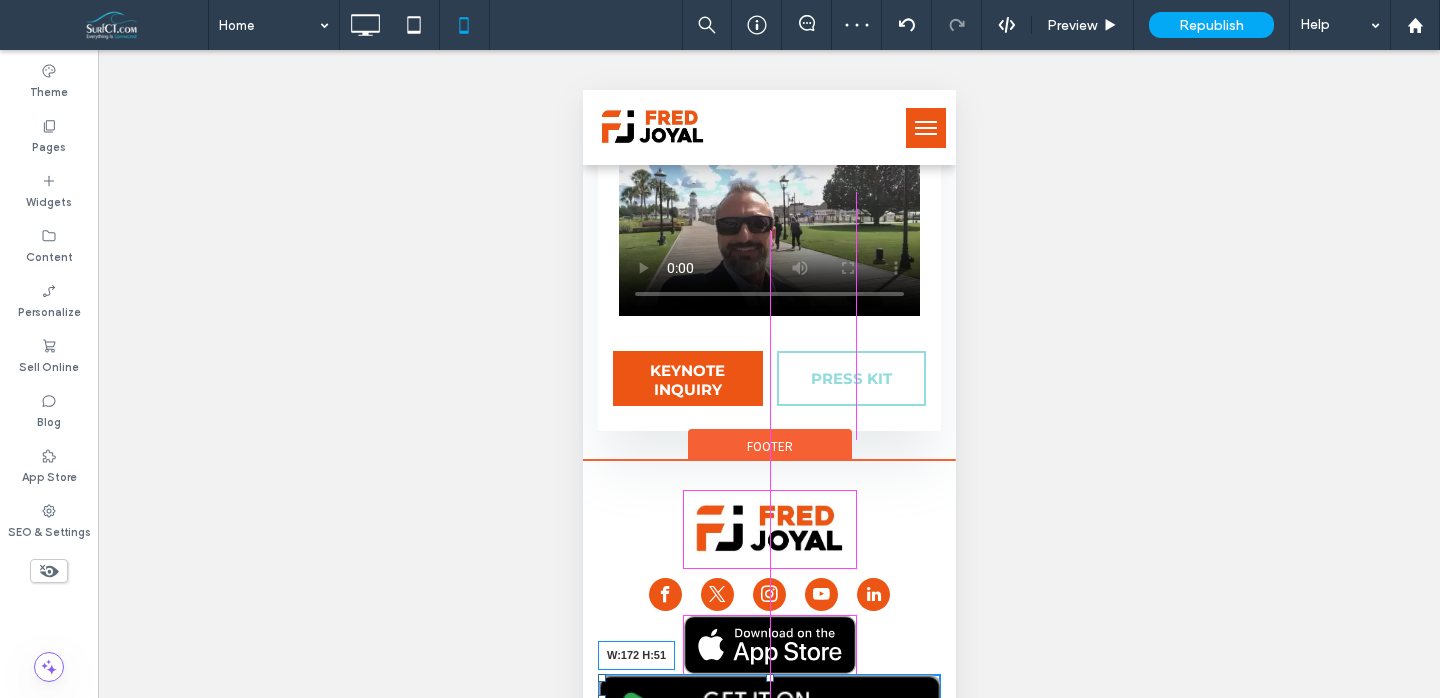 click on "Click To Paste
W:172 H:51
Click To Paste
Click To Paste
Click To Paste
Home
About
Speaking
Exercises
Click To Paste
Podcast
Blog
Contact Us
Click To Paste" at bounding box center (768, 739) 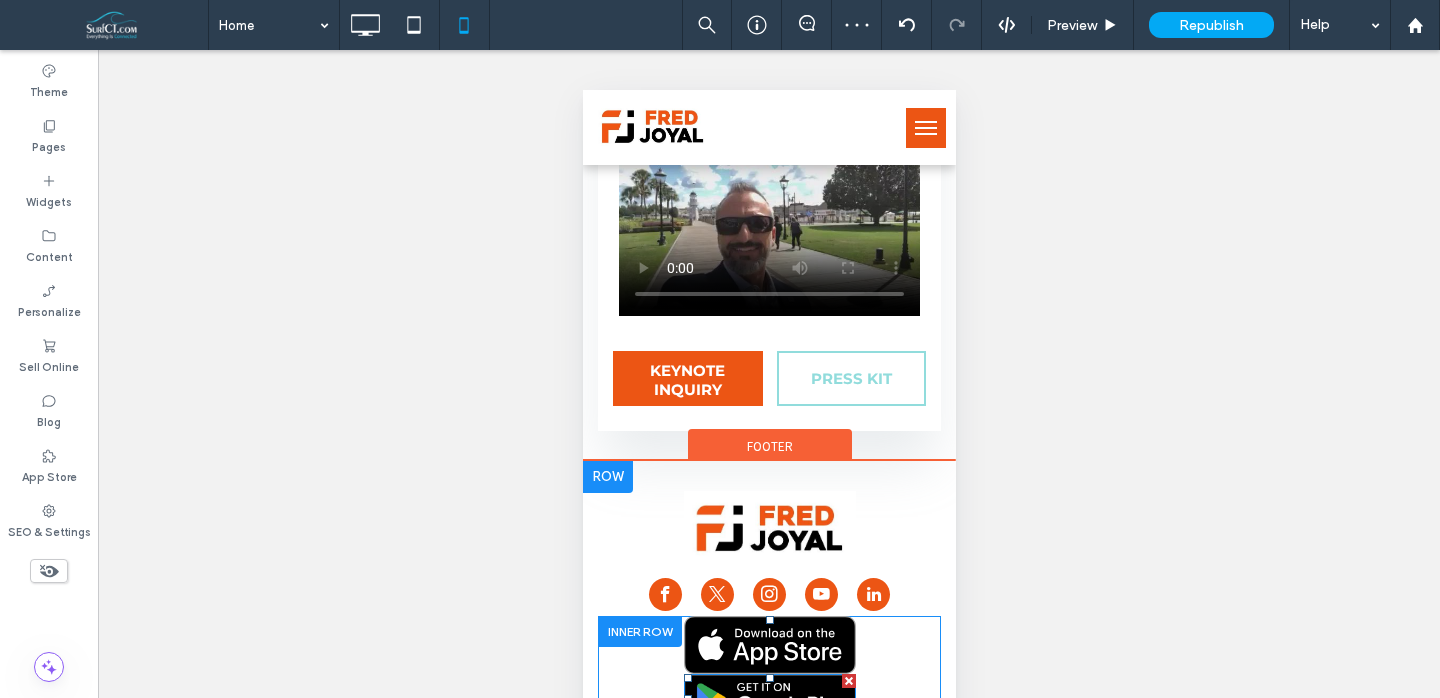 click on "Click To Paste" at bounding box center [768, 644] 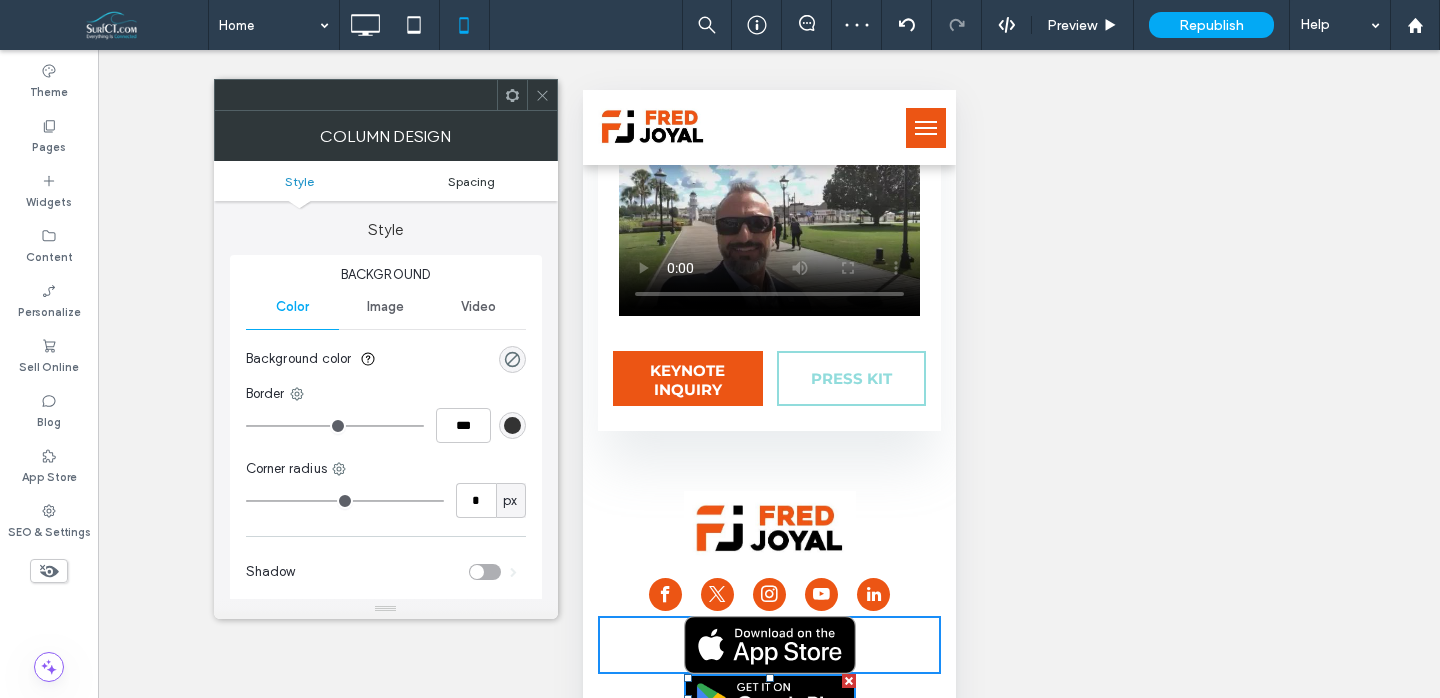 click on "Spacing" at bounding box center (471, 181) 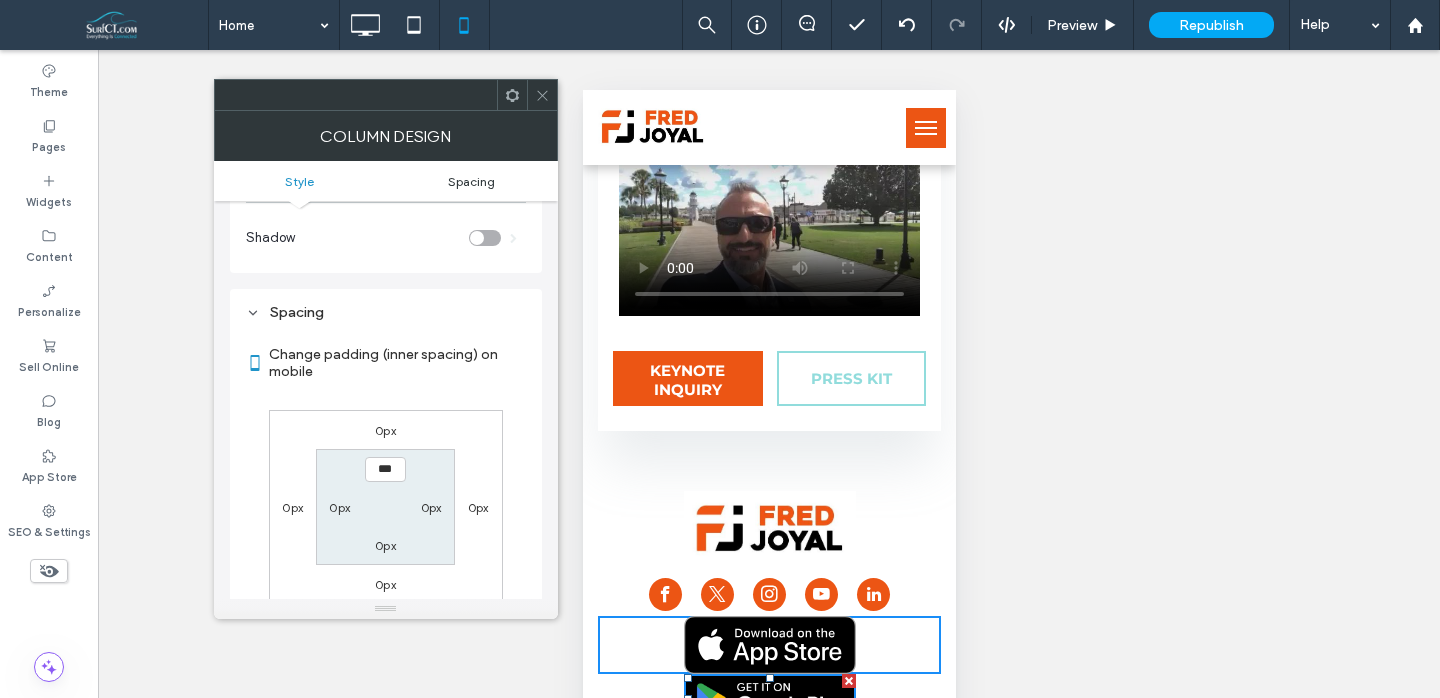 scroll, scrollTop: 407, scrollLeft: 0, axis: vertical 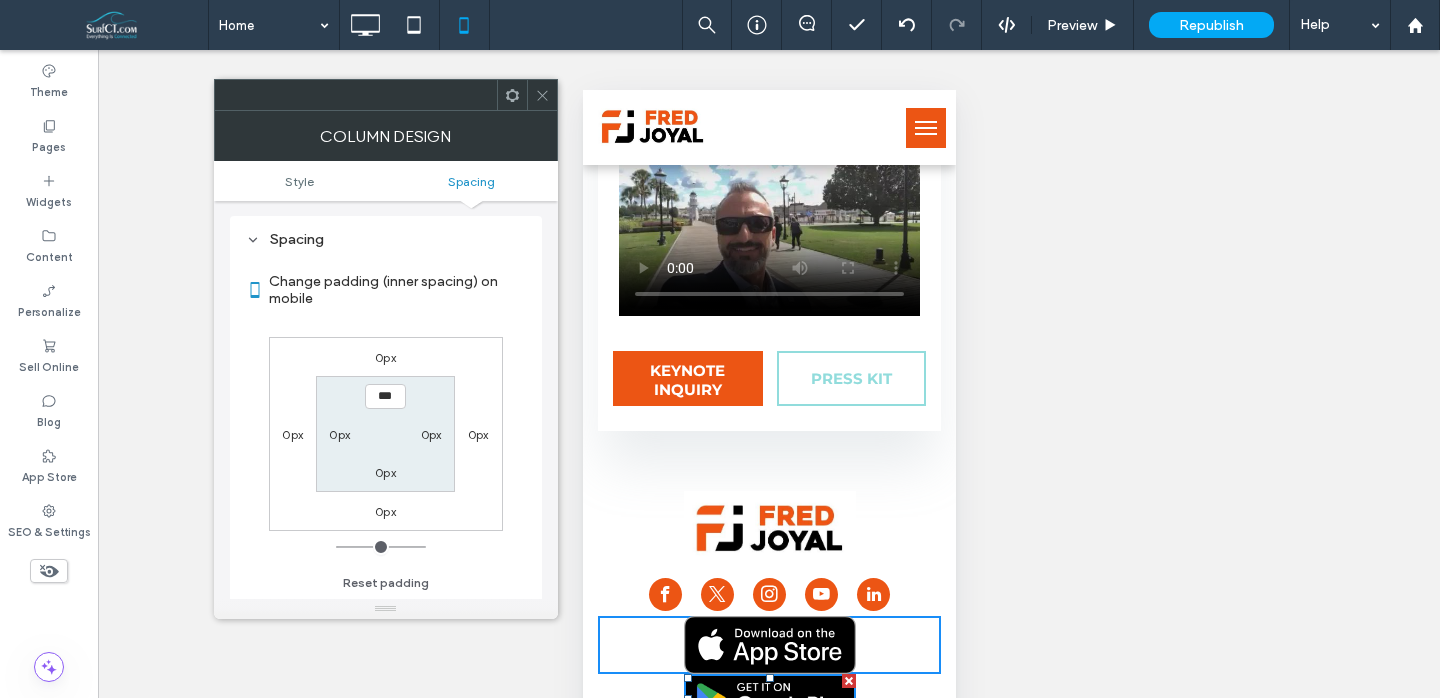 click on "0px" at bounding box center (385, 511) 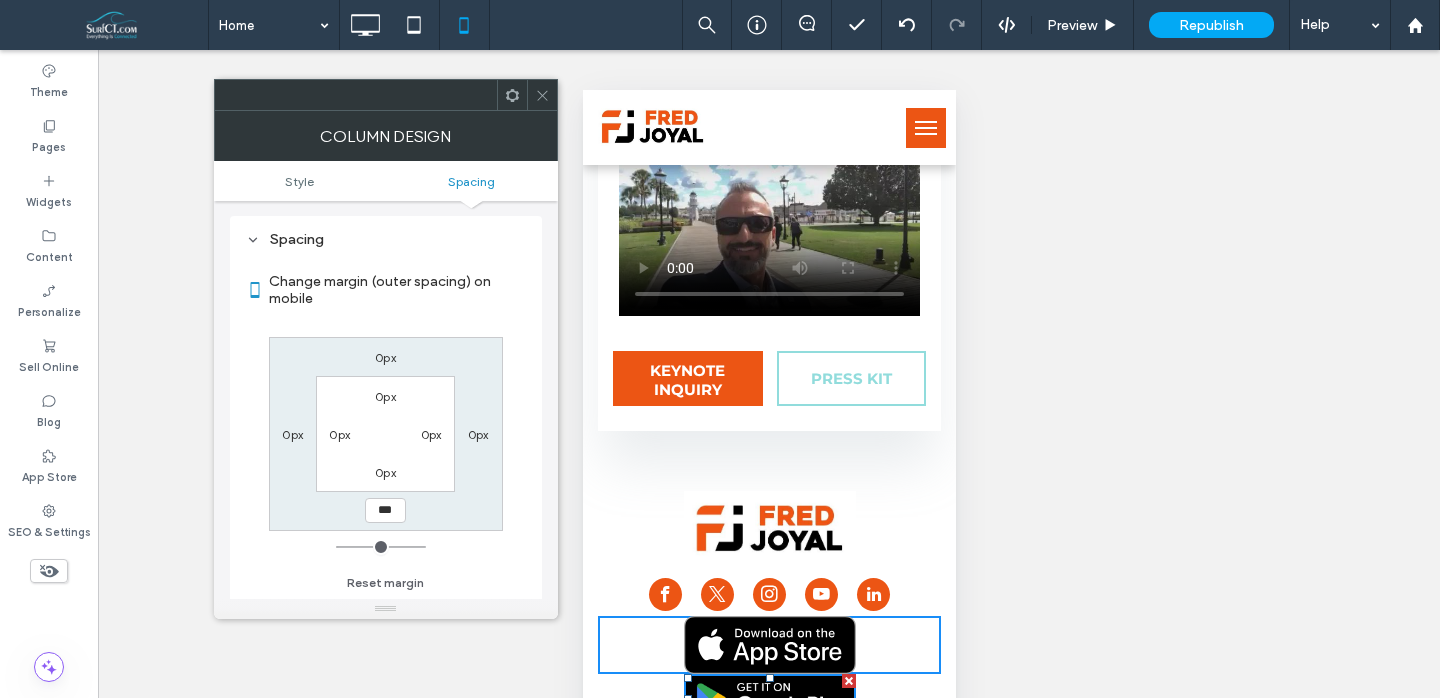 type on "*" 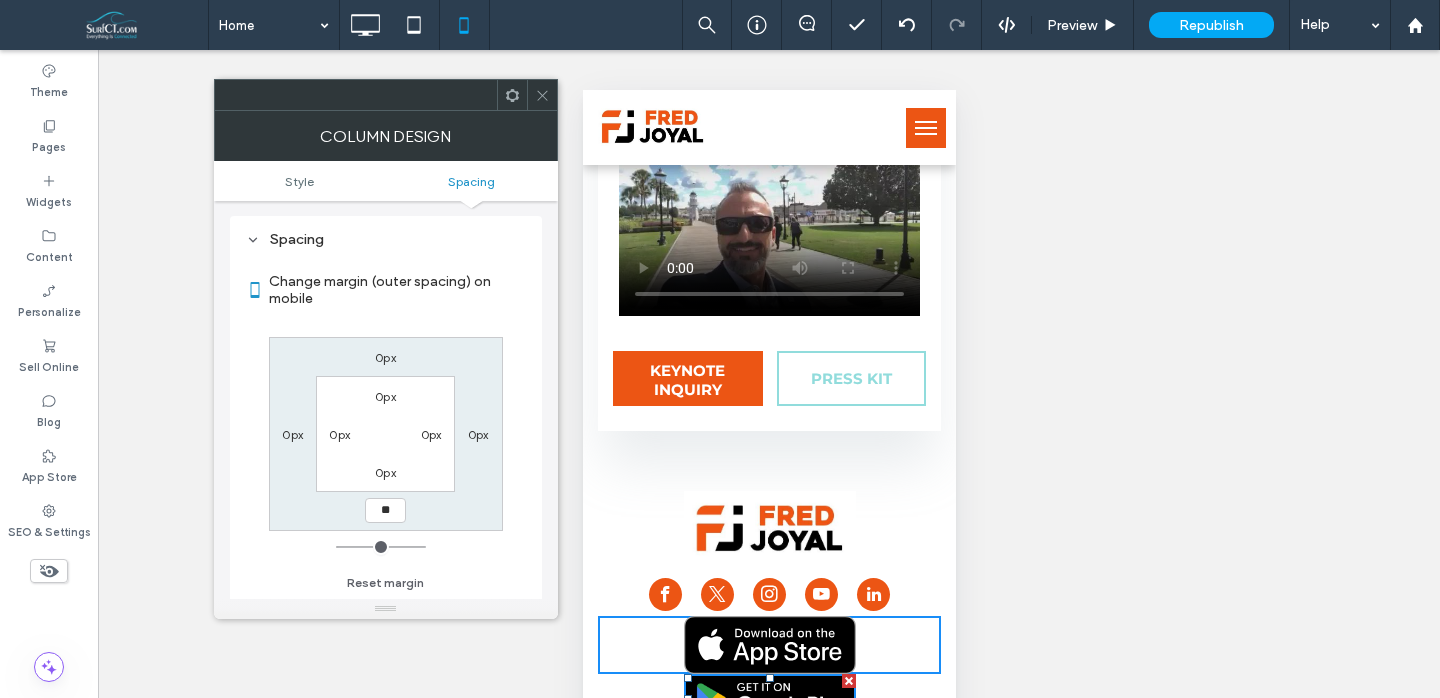 type on "**" 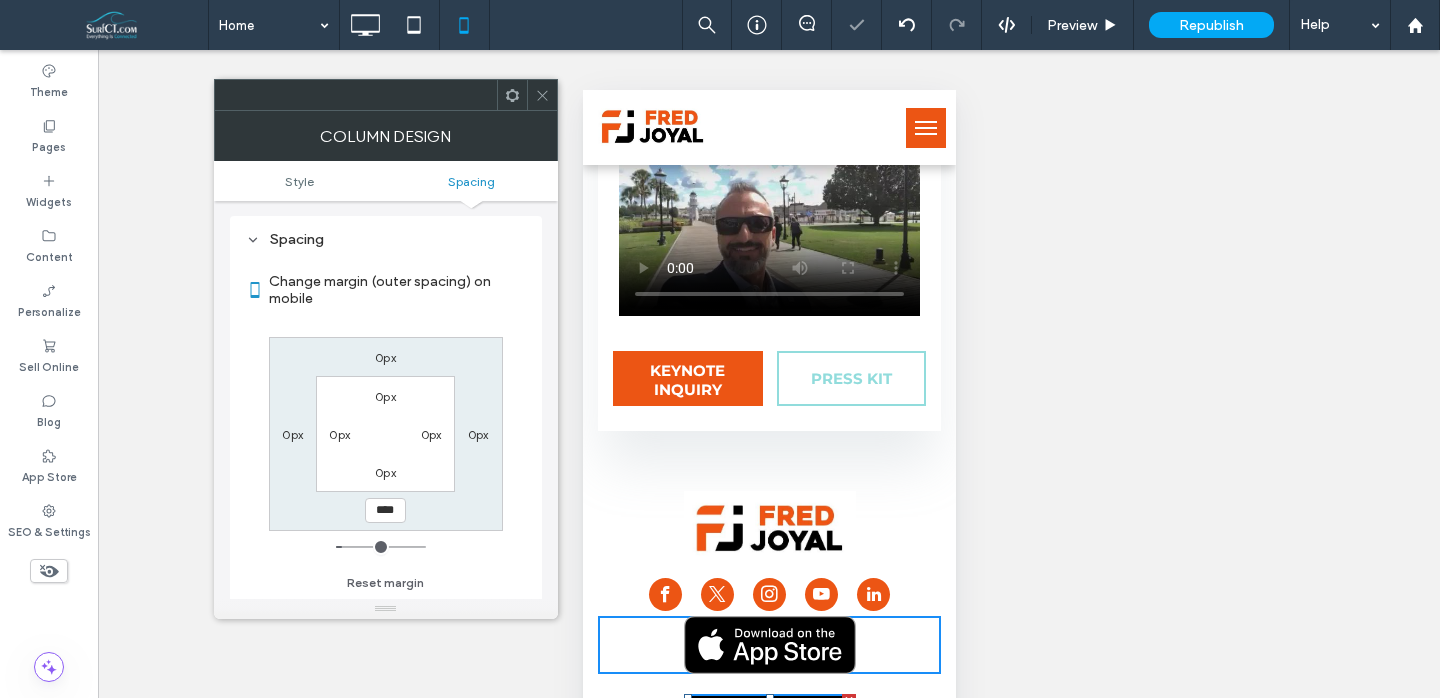 click 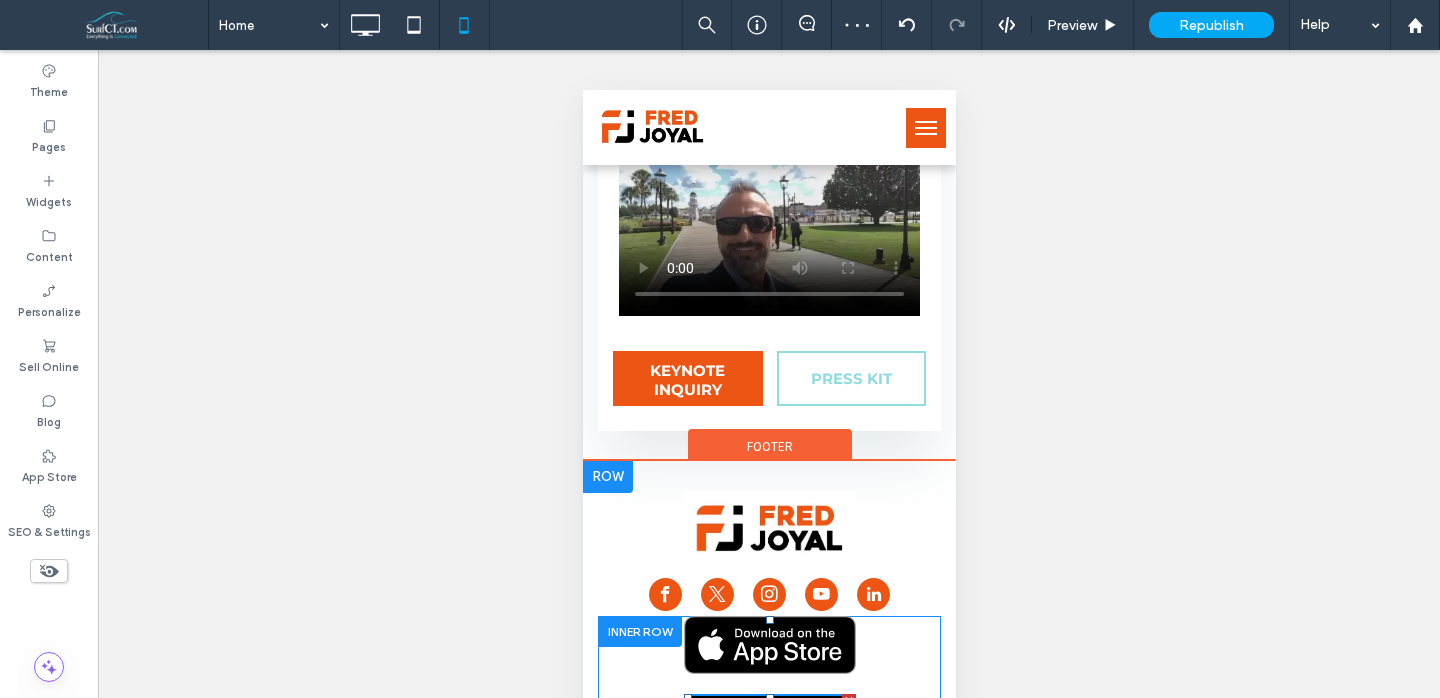click at bounding box center [639, 631] 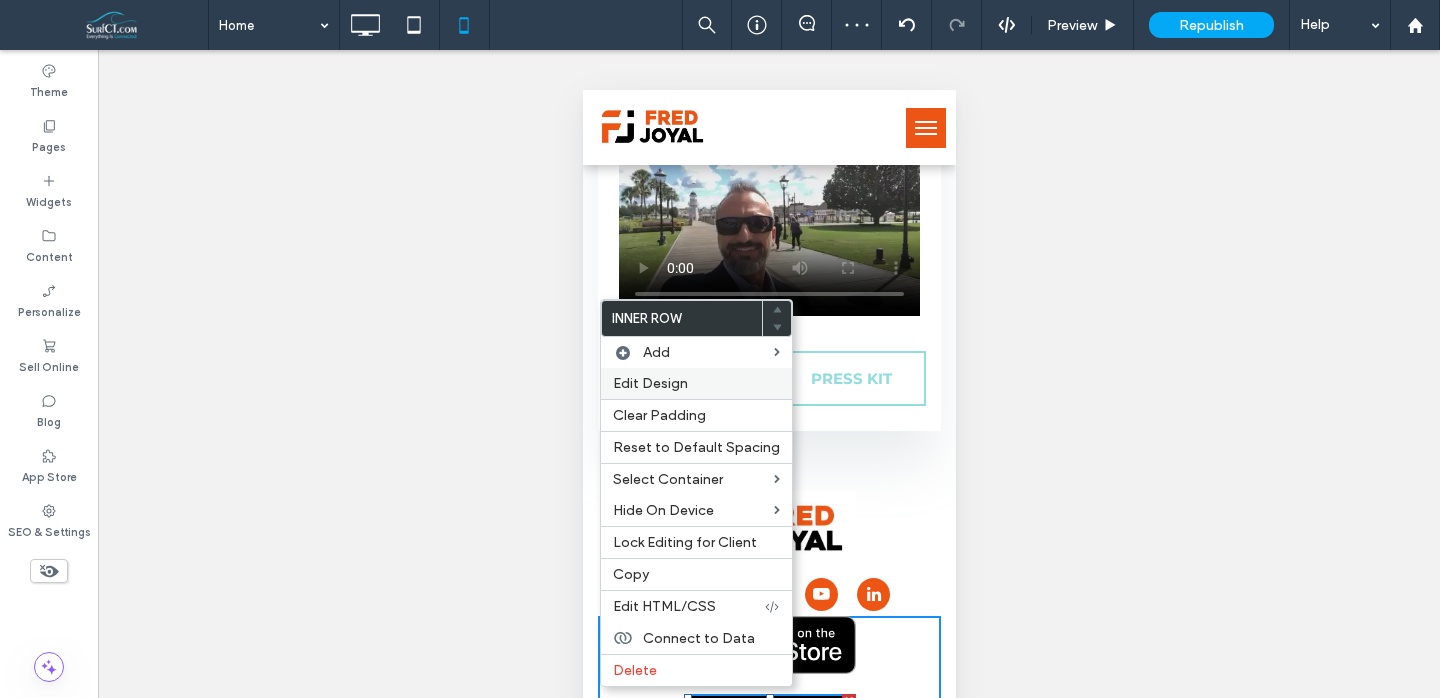 click on "Edit Design" at bounding box center (650, 383) 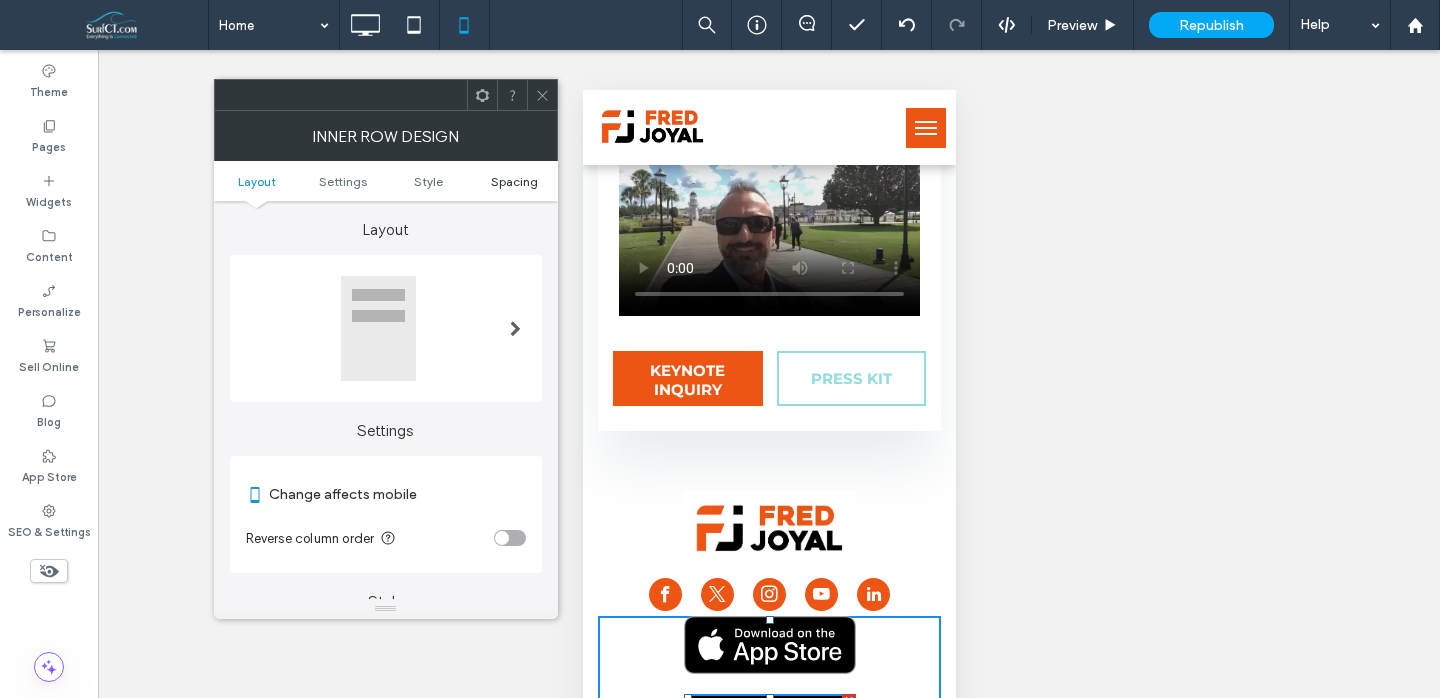 click on "Spacing" at bounding box center (514, 181) 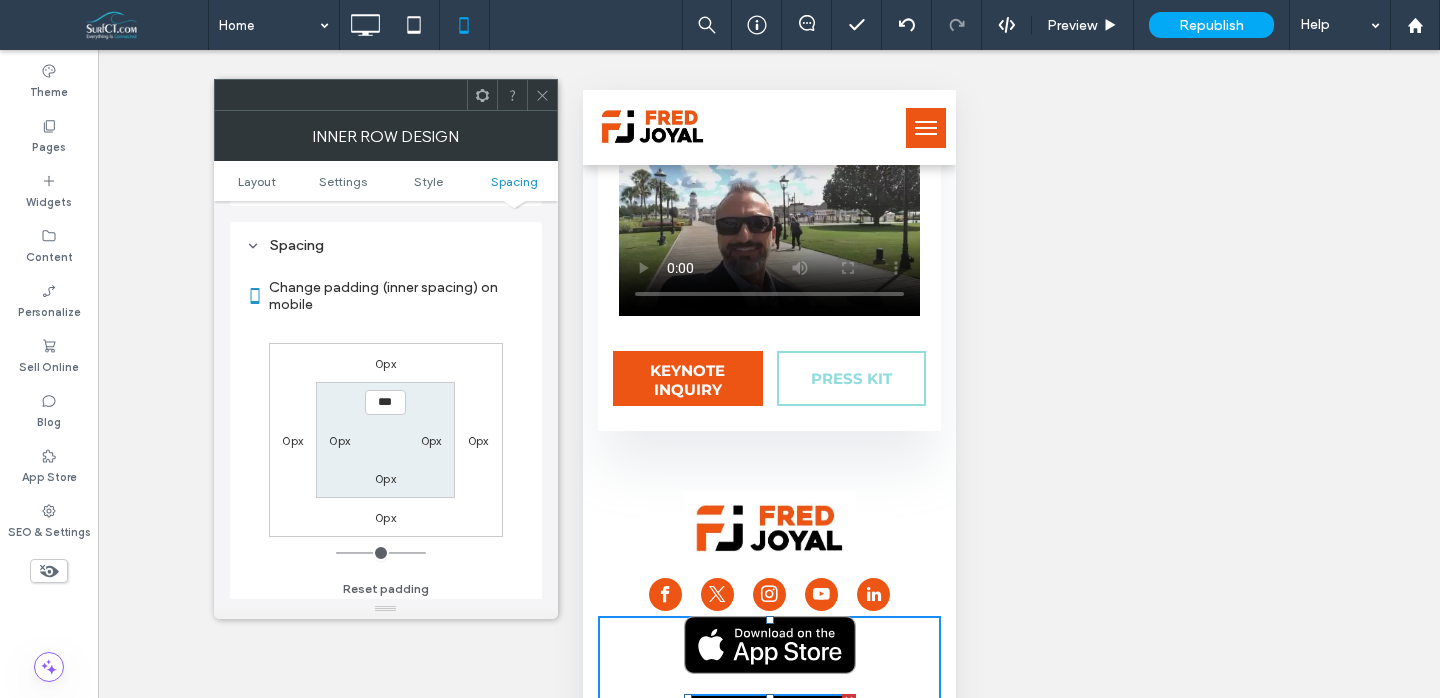 scroll, scrollTop: 780, scrollLeft: 0, axis: vertical 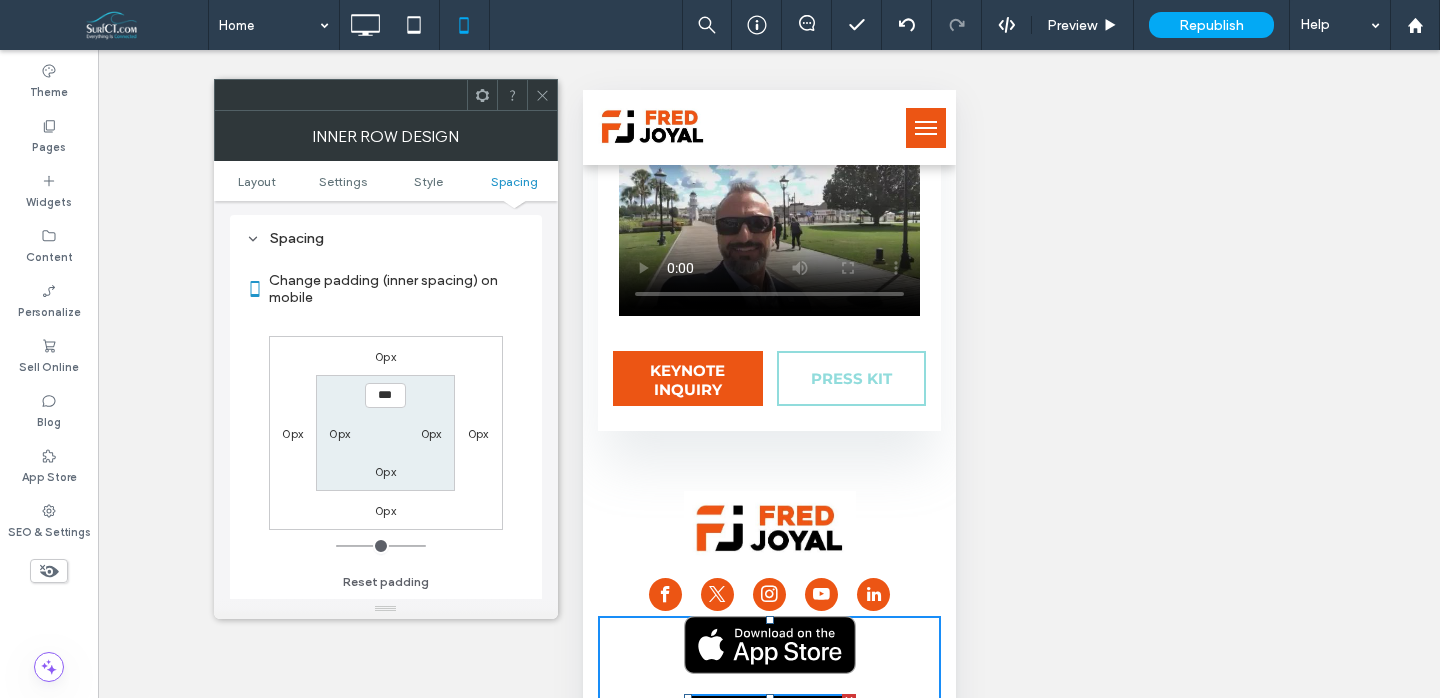 click on "0px" at bounding box center [385, 356] 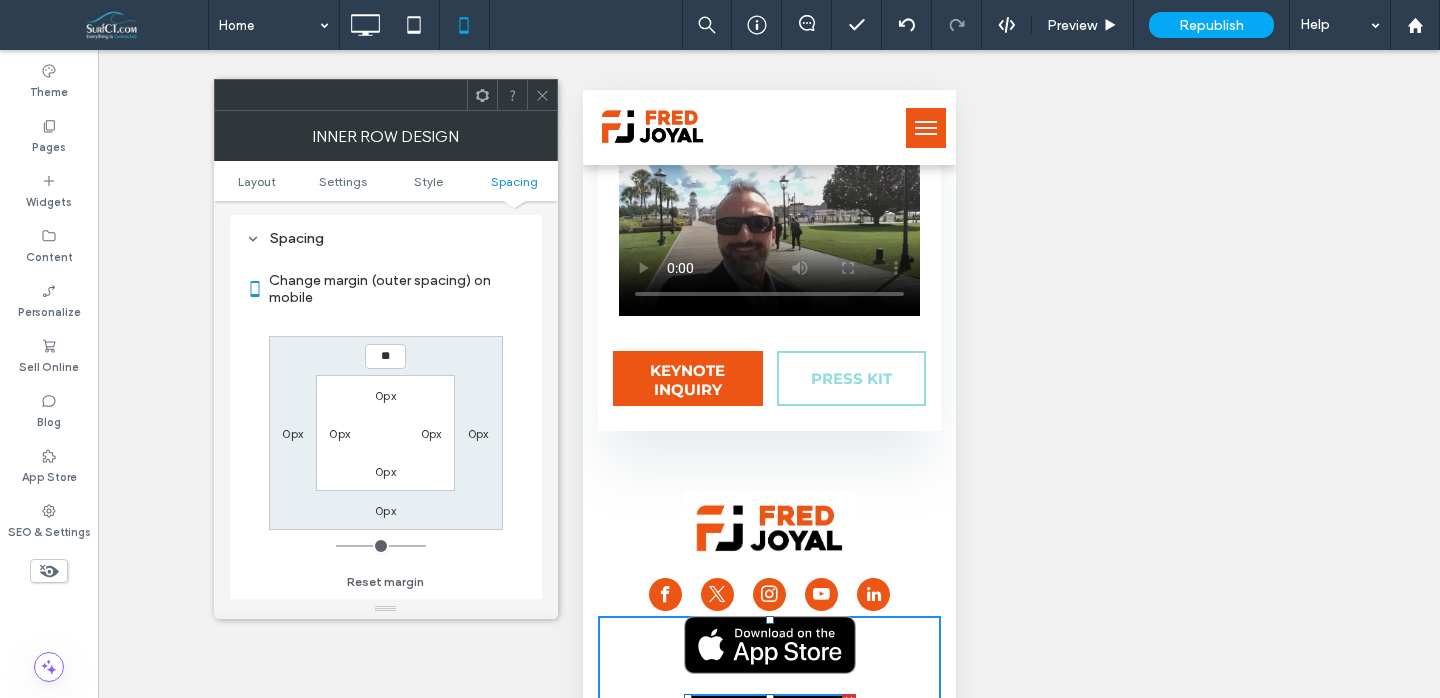 type on "**" 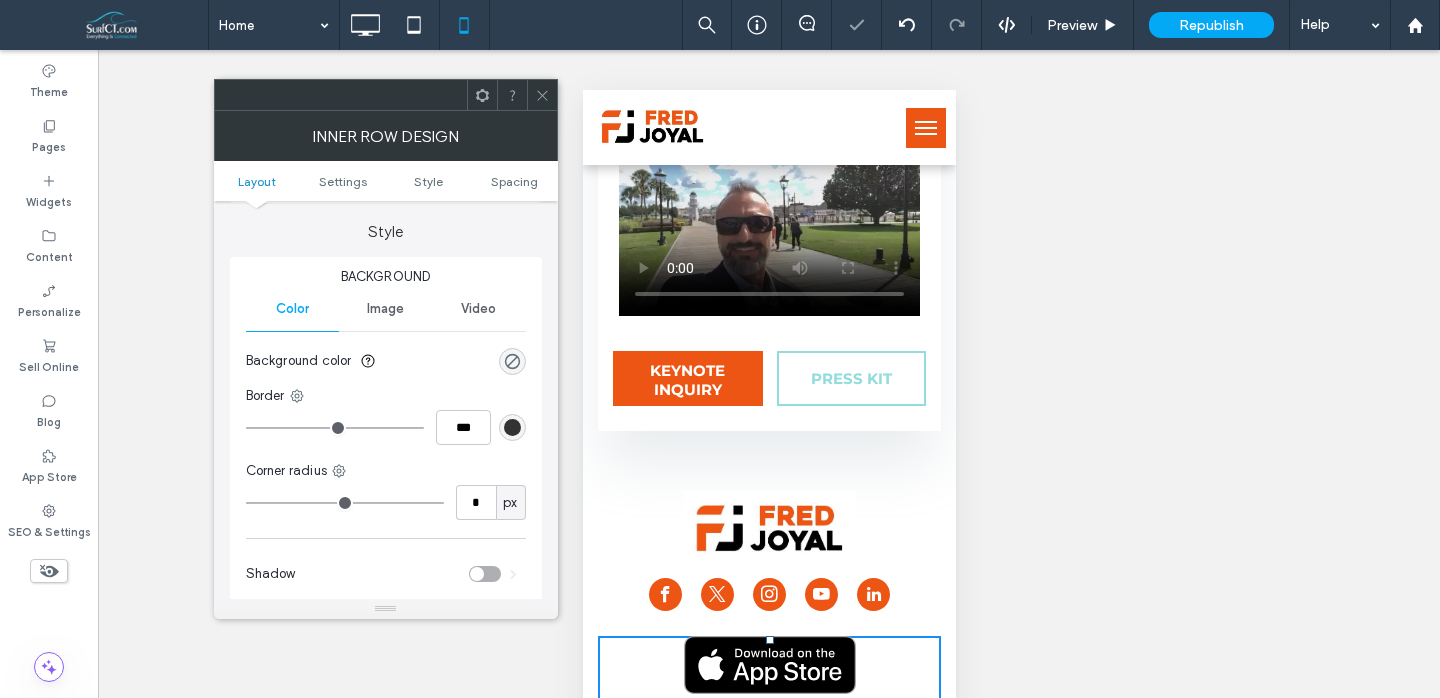 scroll, scrollTop: 0, scrollLeft: 0, axis: both 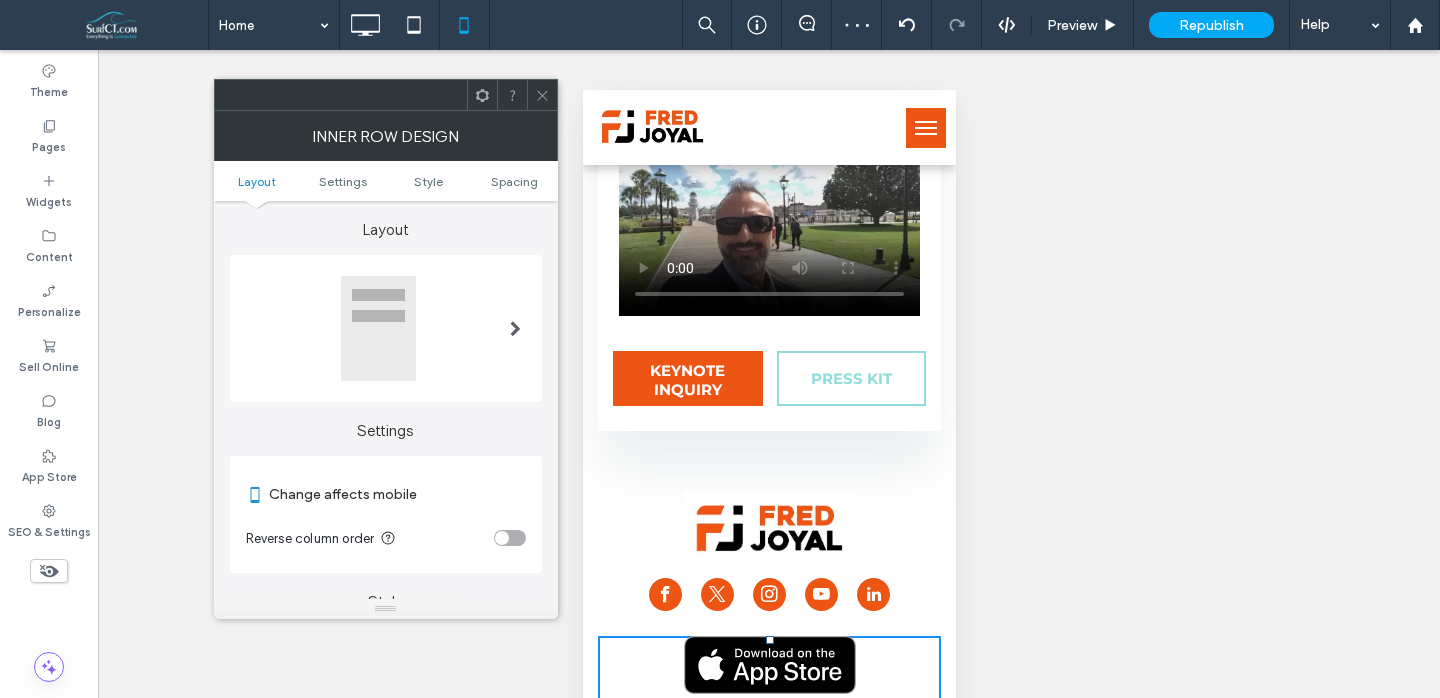click at bounding box center (386, 328) 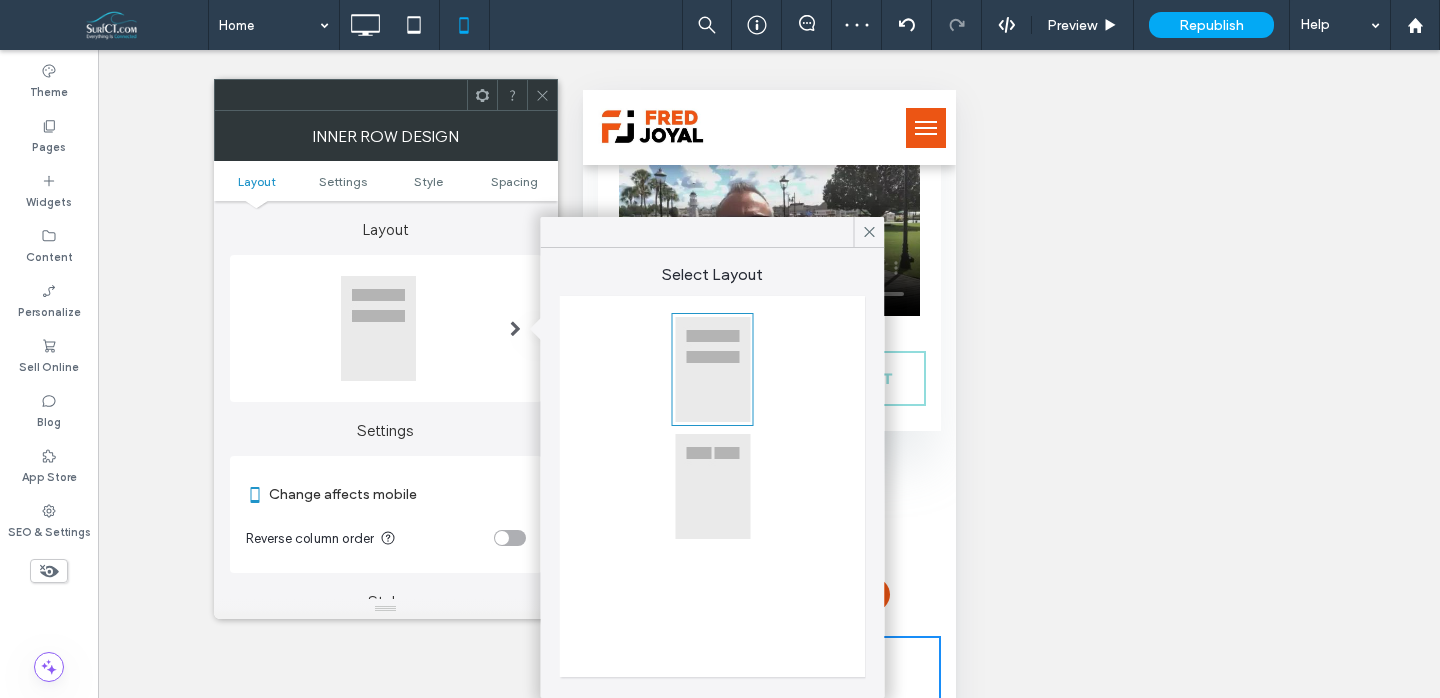 drag, startPoint x: 698, startPoint y: 469, endPoint x: 581, endPoint y: 283, distance: 219.73848 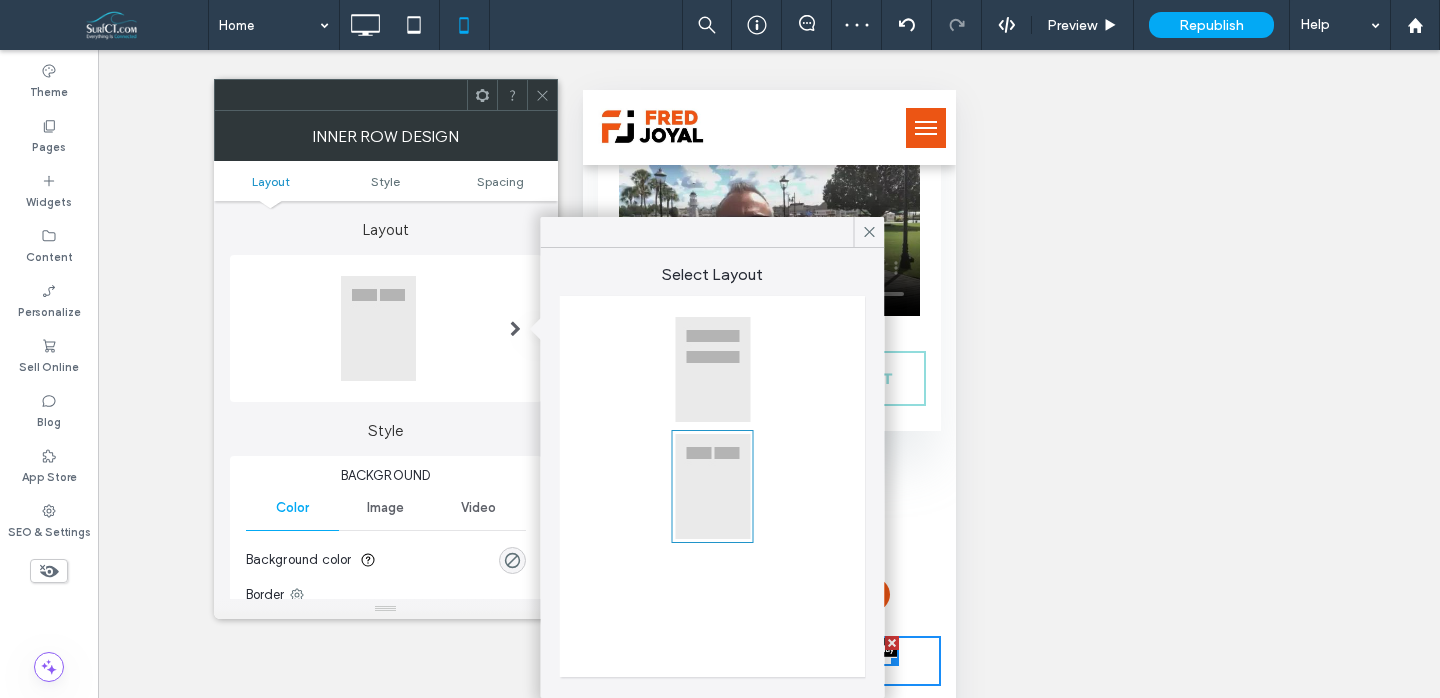 click at bounding box center [542, 95] 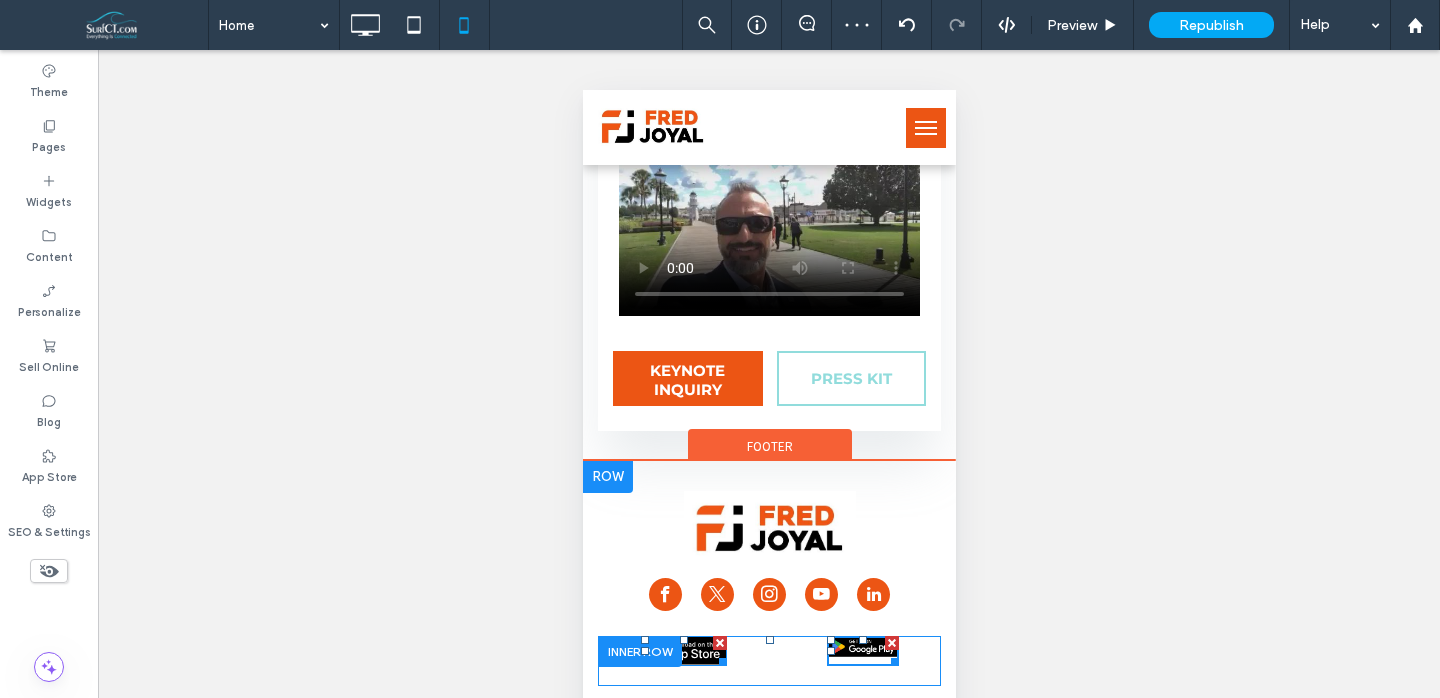 click at bounding box center (718, 658) 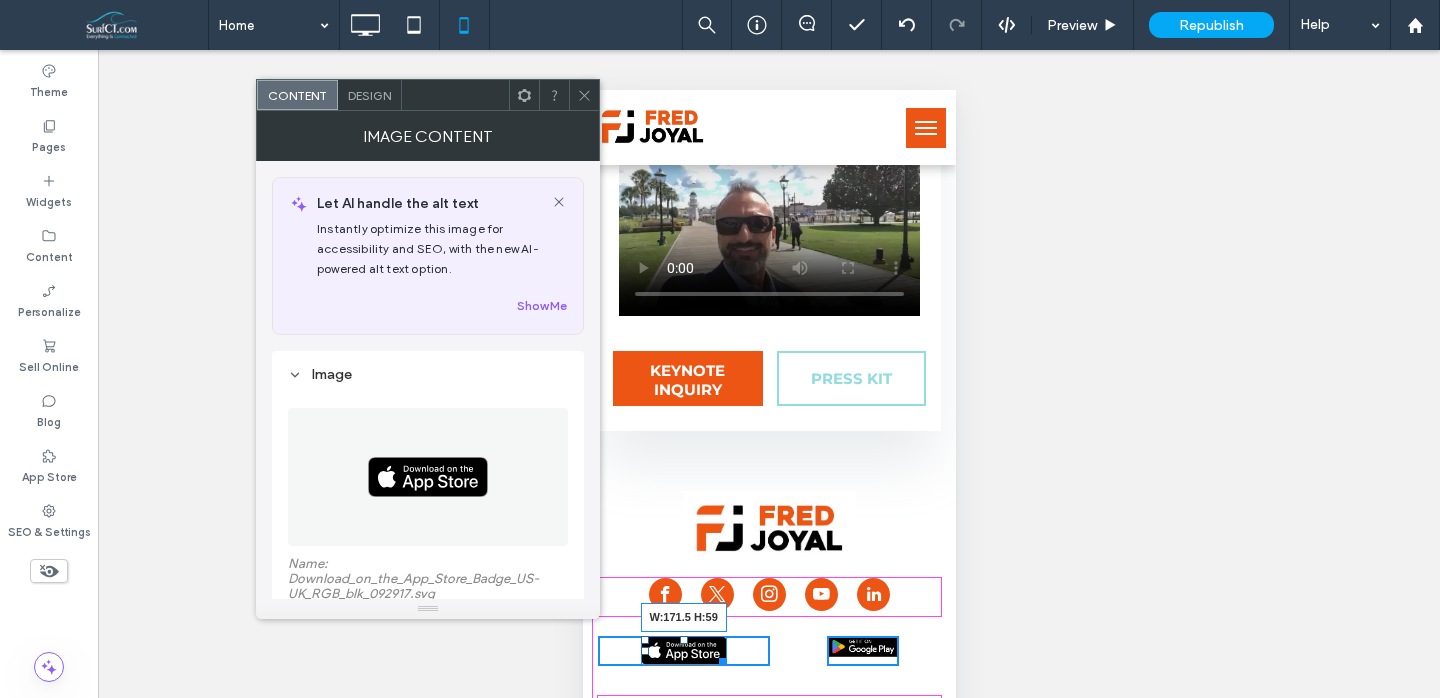 drag, startPoint x: 730, startPoint y: 374, endPoint x: 783, endPoint y: 403, distance: 60.41523 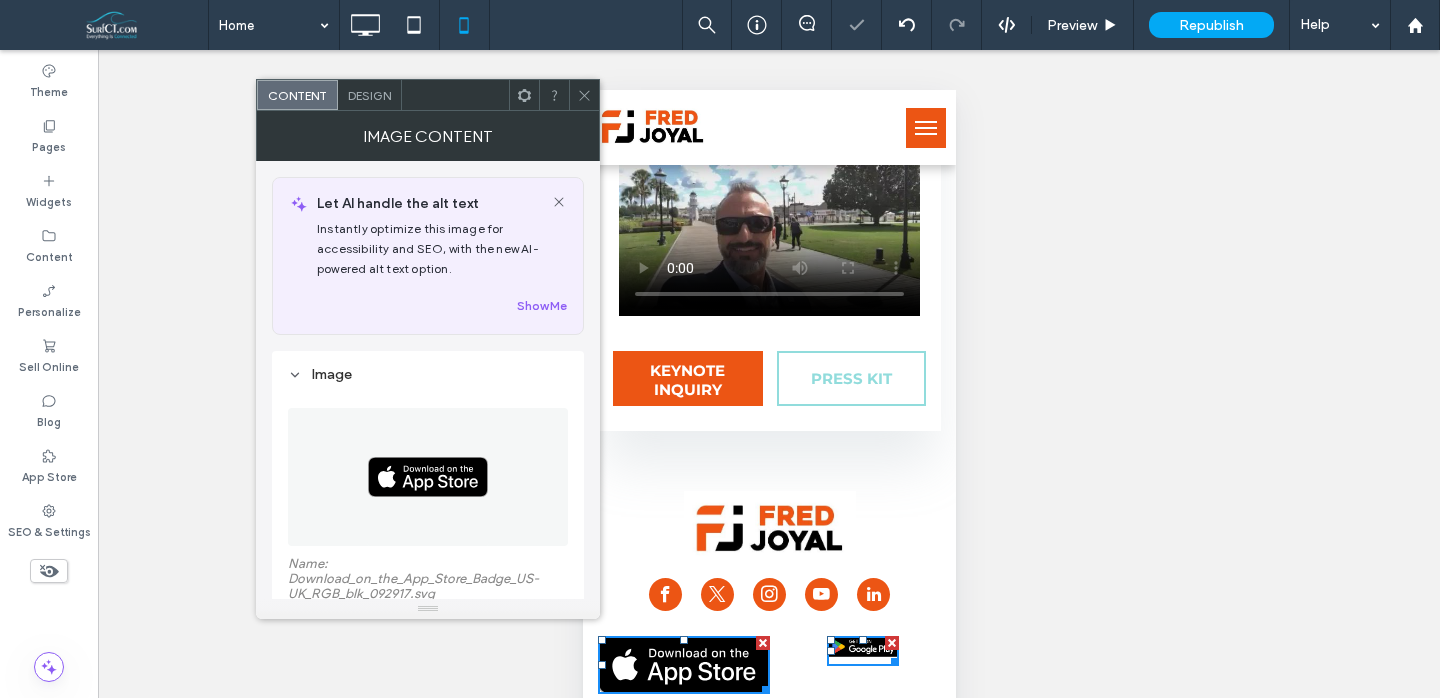 drag, startPoint x: 887, startPoint y: 347, endPoint x: 1473, endPoint y: 442, distance: 593.6506 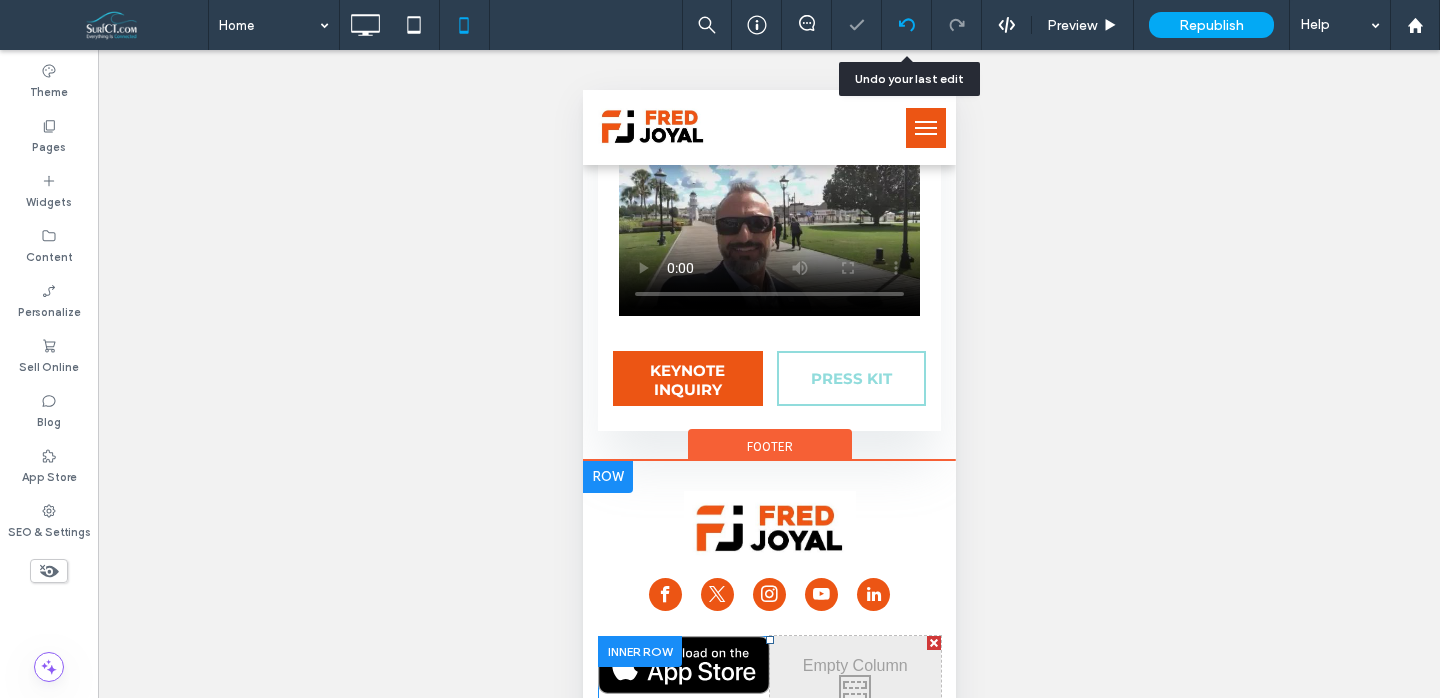 drag, startPoint x: 909, startPoint y: 31, endPoint x: 918, endPoint y: 45, distance: 16.643316 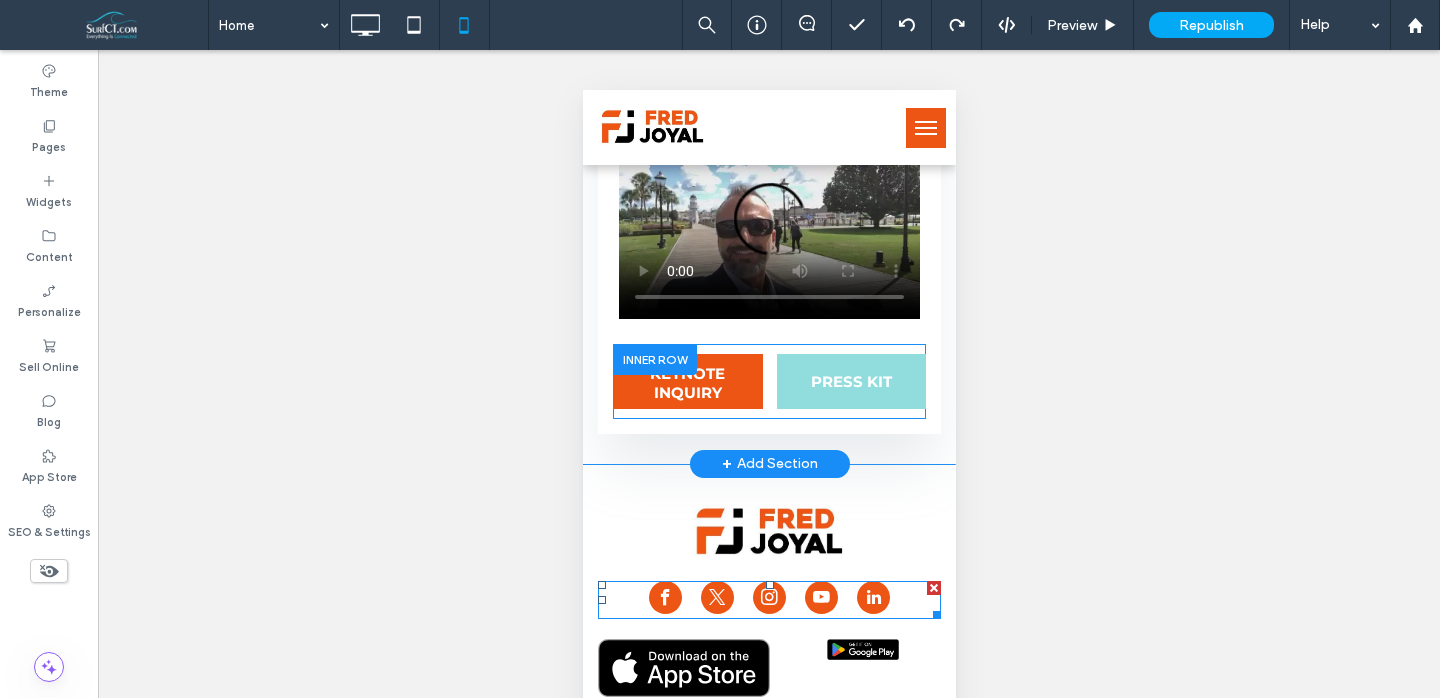 scroll, scrollTop: 9203, scrollLeft: 0, axis: vertical 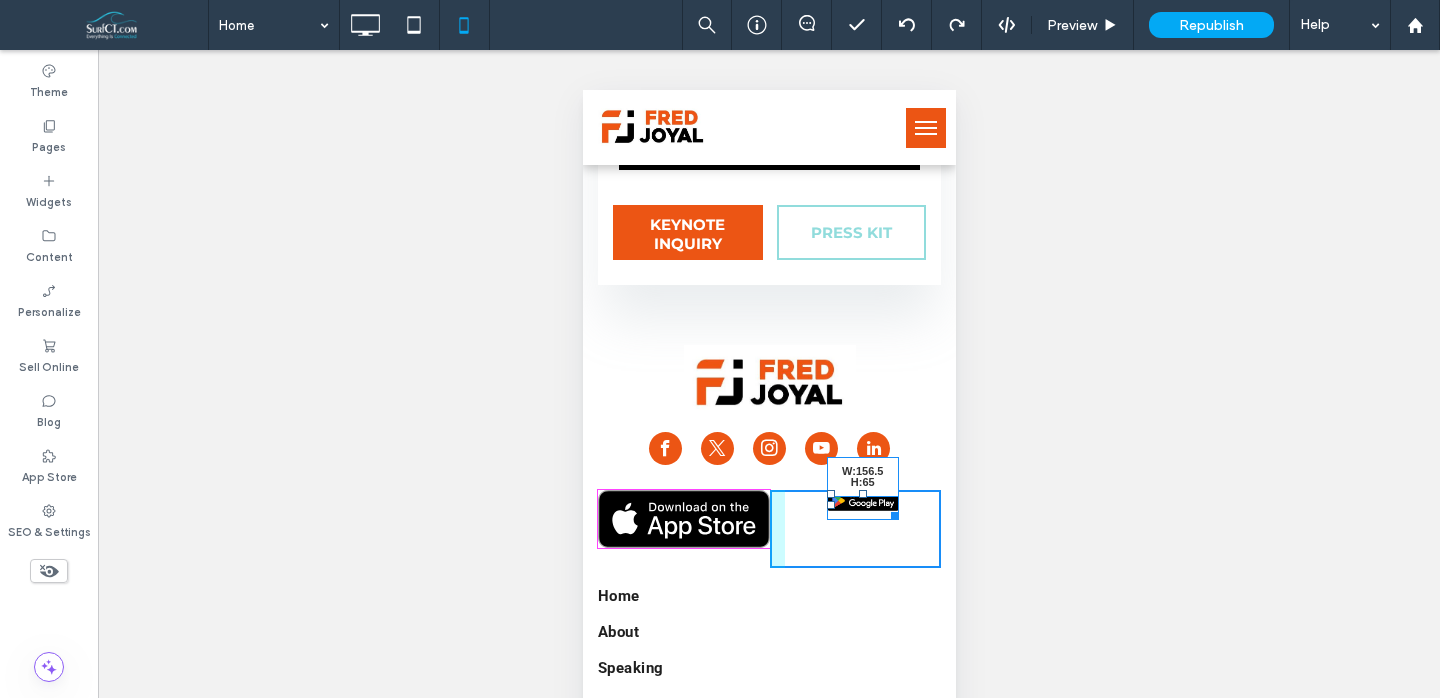 drag, startPoint x: 890, startPoint y: 215, endPoint x: 963, endPoint y: 258, distance: 84.723076 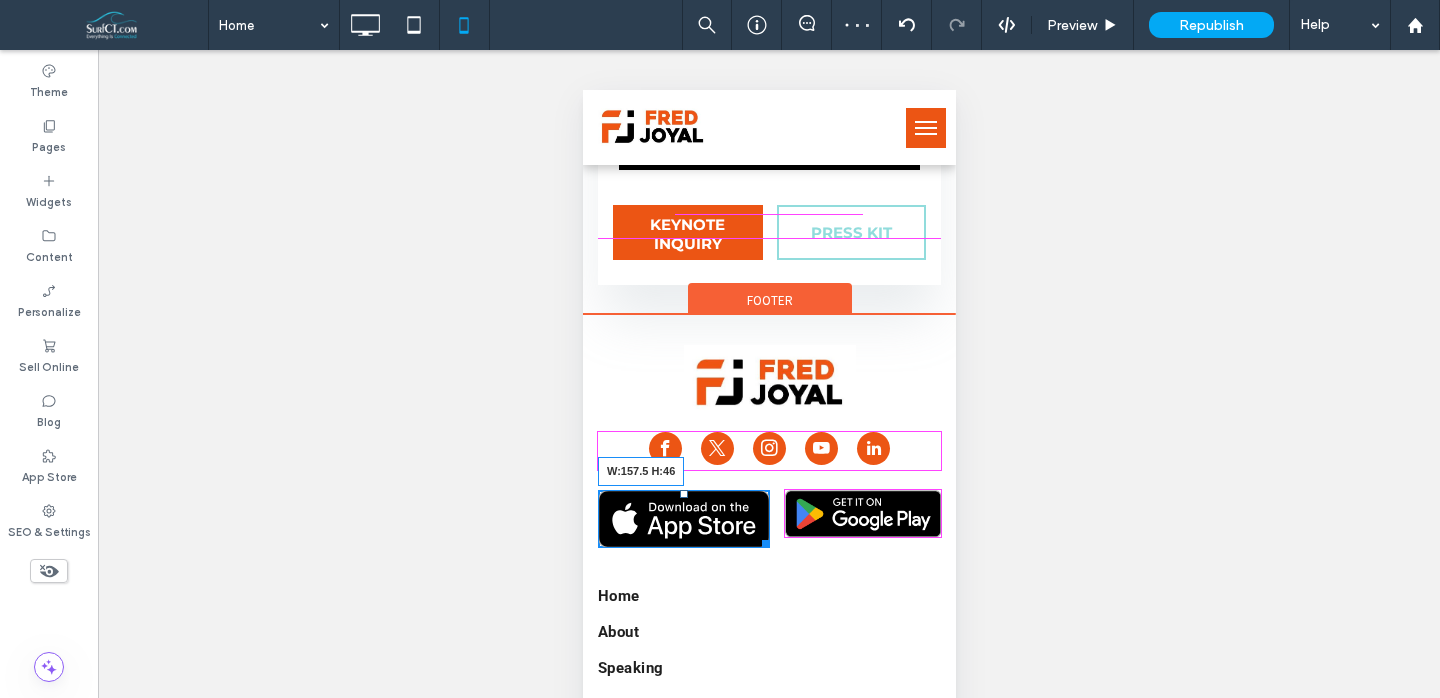 scroll, scrollTop: 9202, scrollLeft: 0, axis: vertical 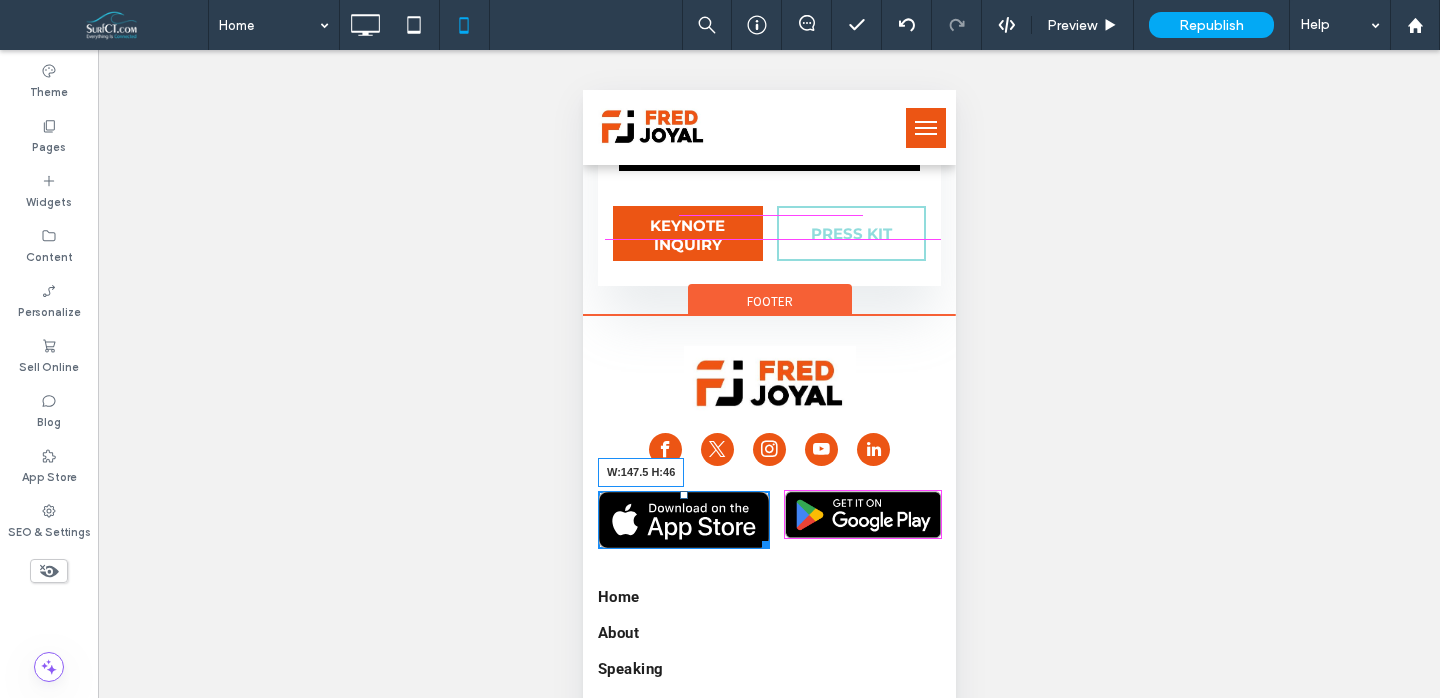 drag, startPoint x: 763, startPoint y: 239, endPoint x: 747, endPoint y: 231, distance: 17.888544 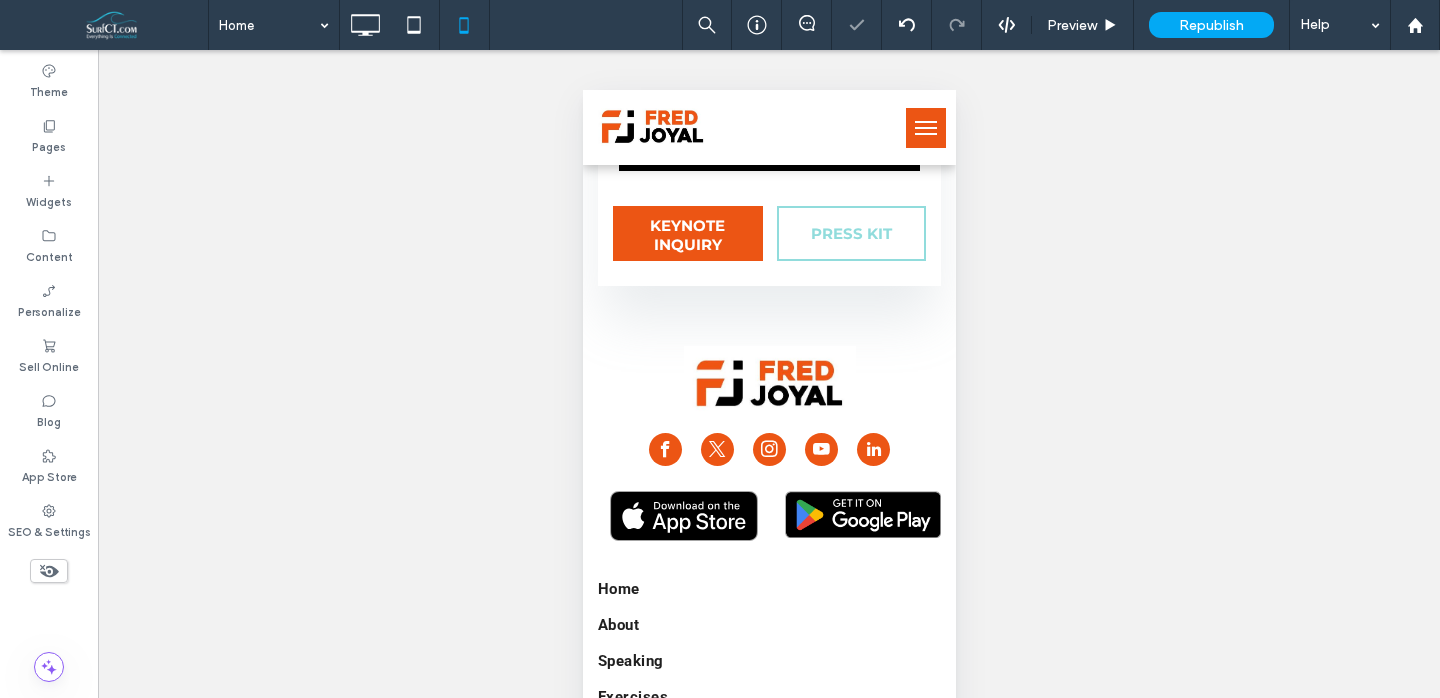 scroll, scrollTop: 9195, scrollLeft: 0, axis: vertical 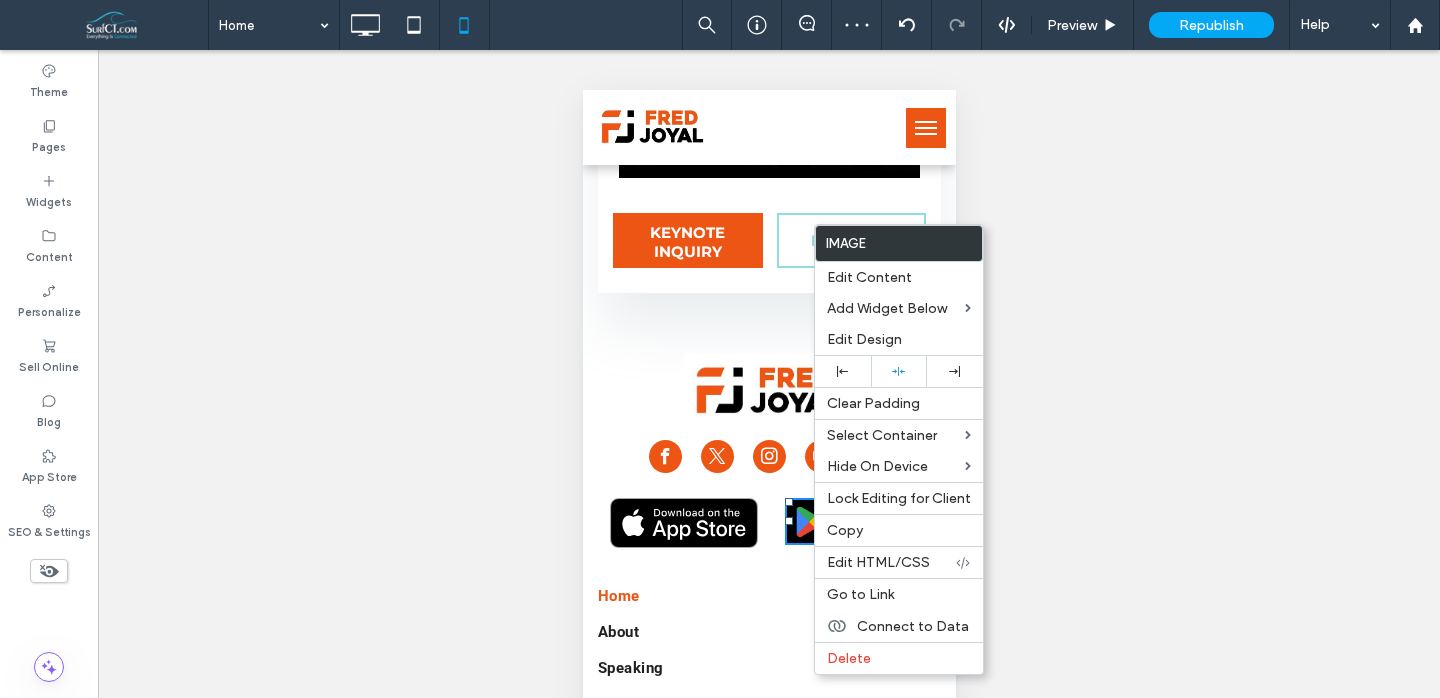 click on "Home" at bounding box center [768, 596] 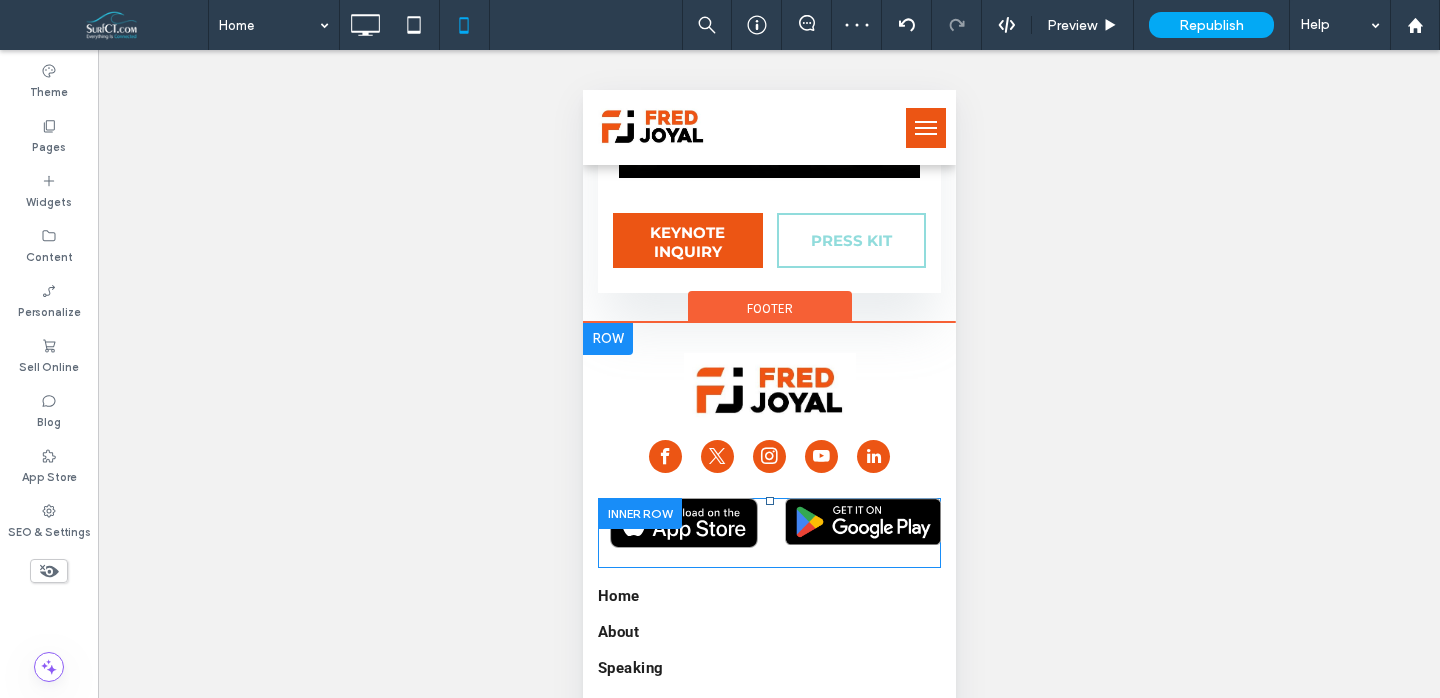 click on "Click To Paste
Click To Paste" at bounding box center (768, 532) 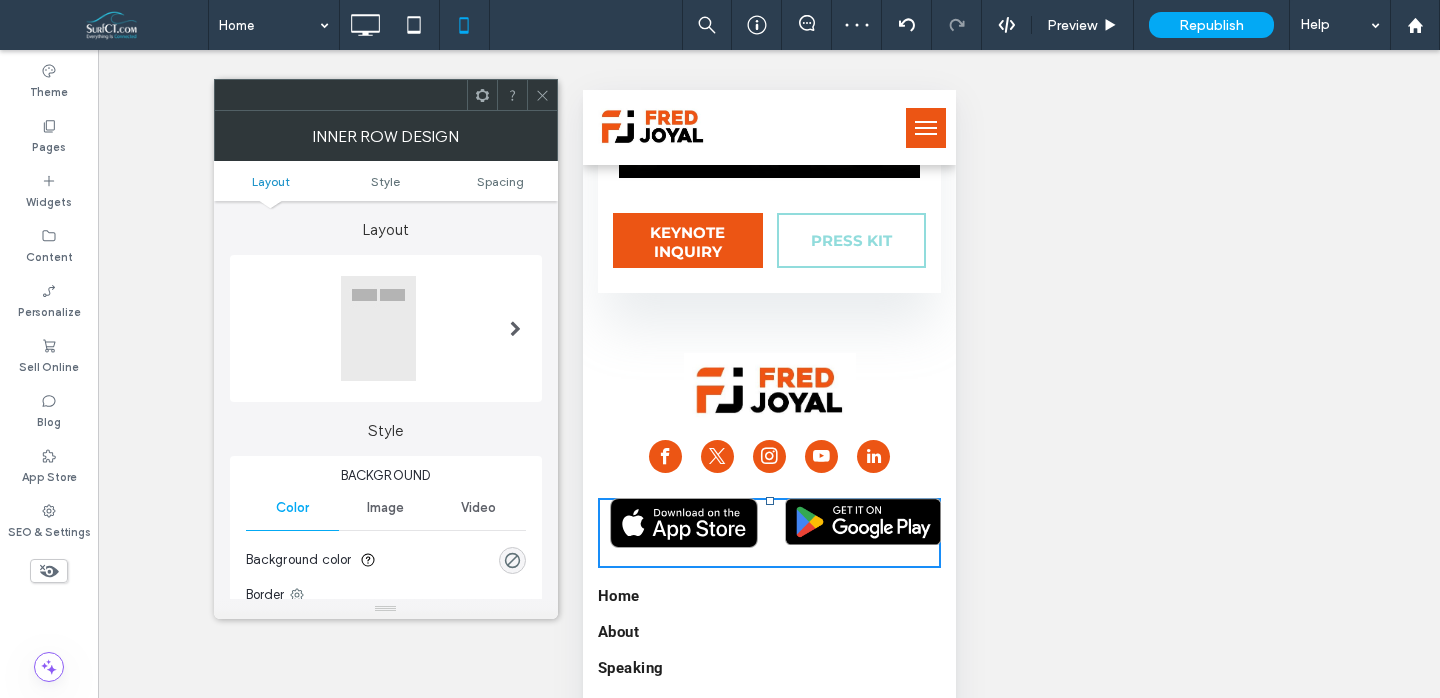 click at bounding box center (683, 522) 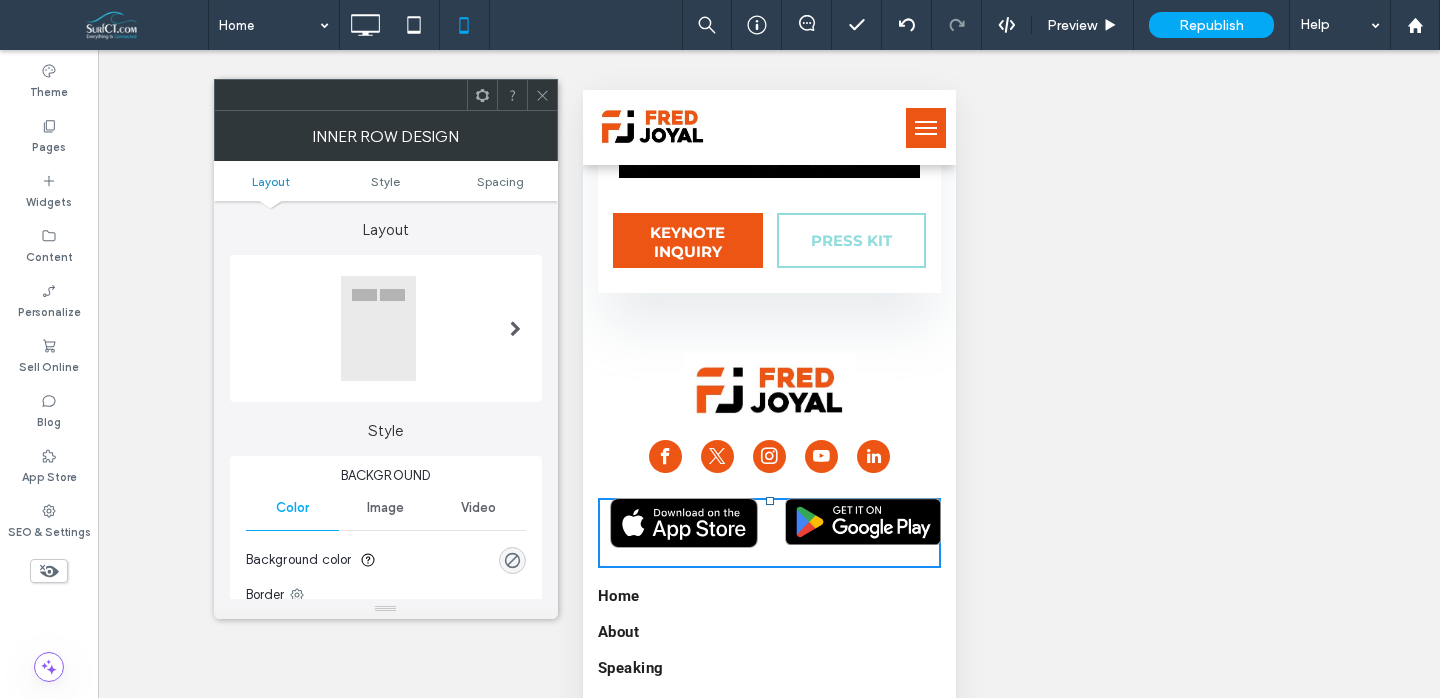drag, startPoint x: 553, startPoint y: 101, endPoint x: 563, endPoint y: 116, distance: 18.027756 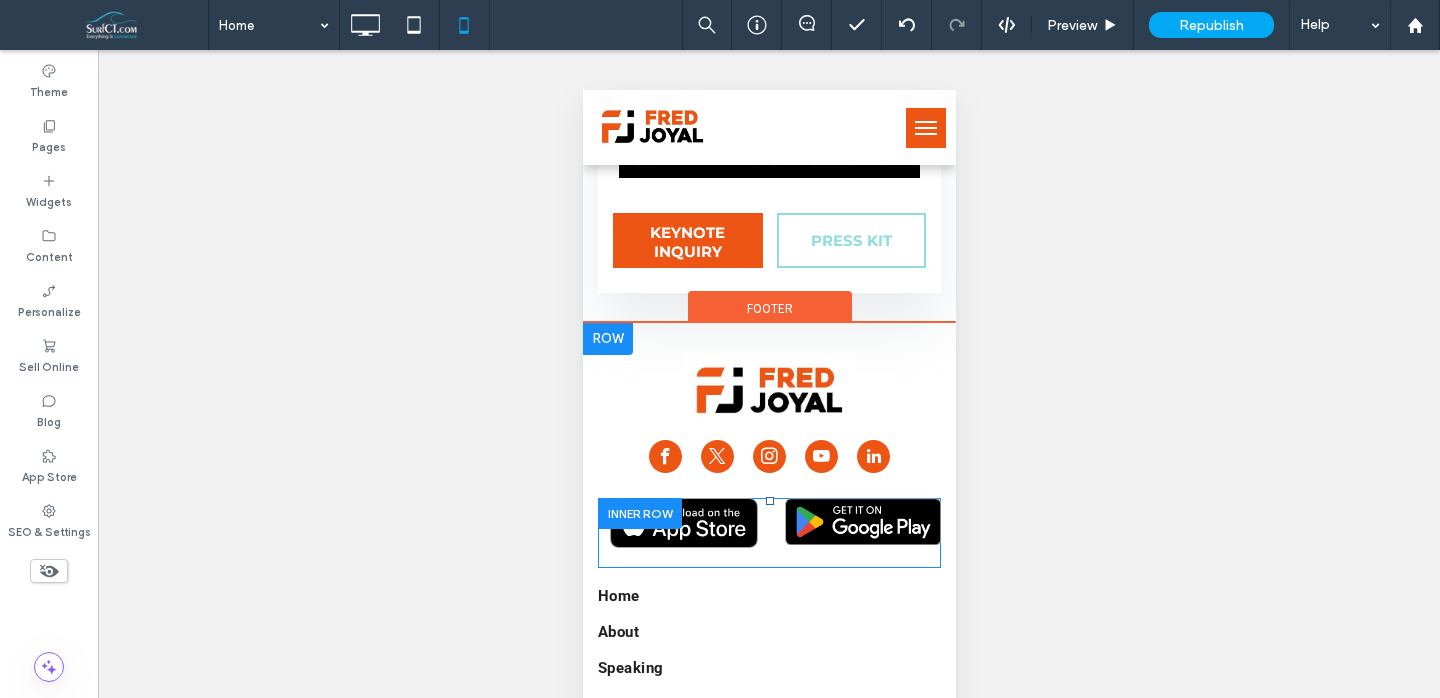 click on "Click To Paste
Click To Paste" at bounding box center [768, 532] 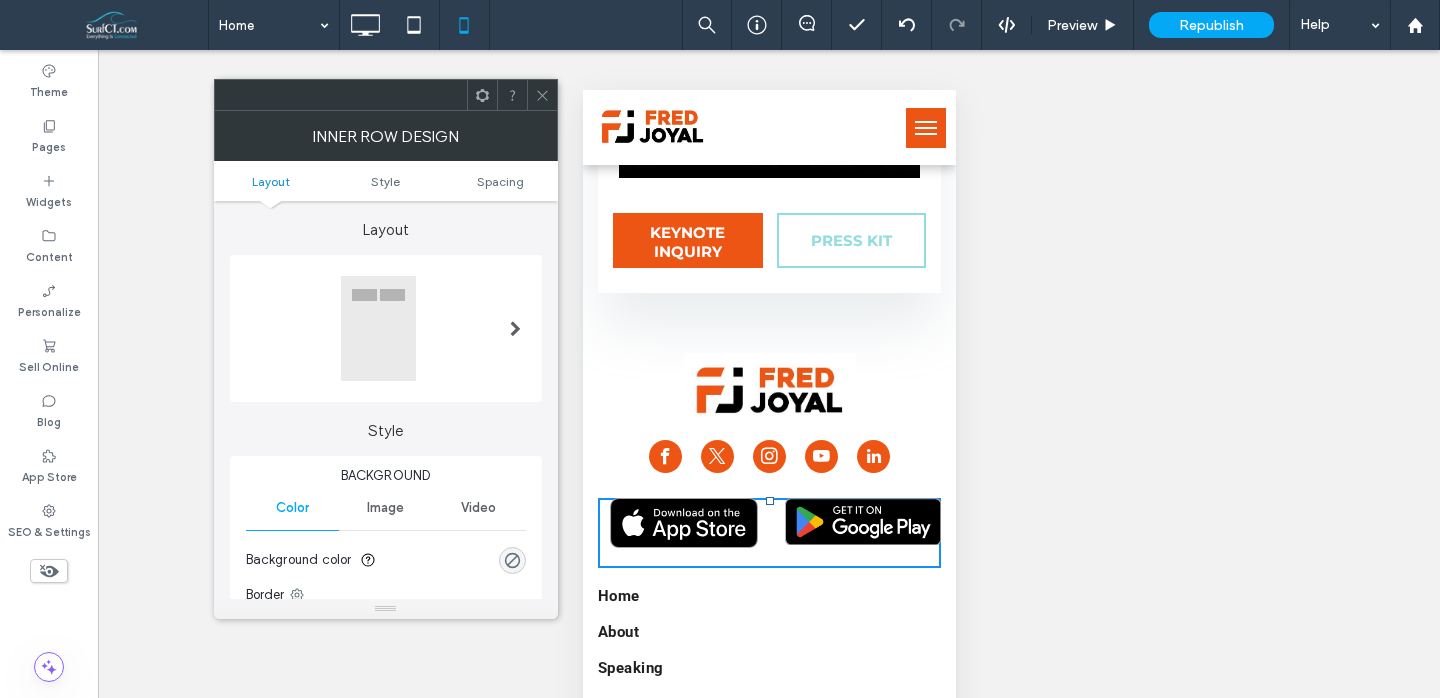 click on "Unhide?
Yes
Unhide?
Yes
Unhide?
Yes
Unhide?
Yes
Unhide?
Yes
Unhide?
Yes
Unhide?
Yes
Unhide?
Yes
Unhide?
Yes
Unhide?
Yes" at bounding box center (769, 399) 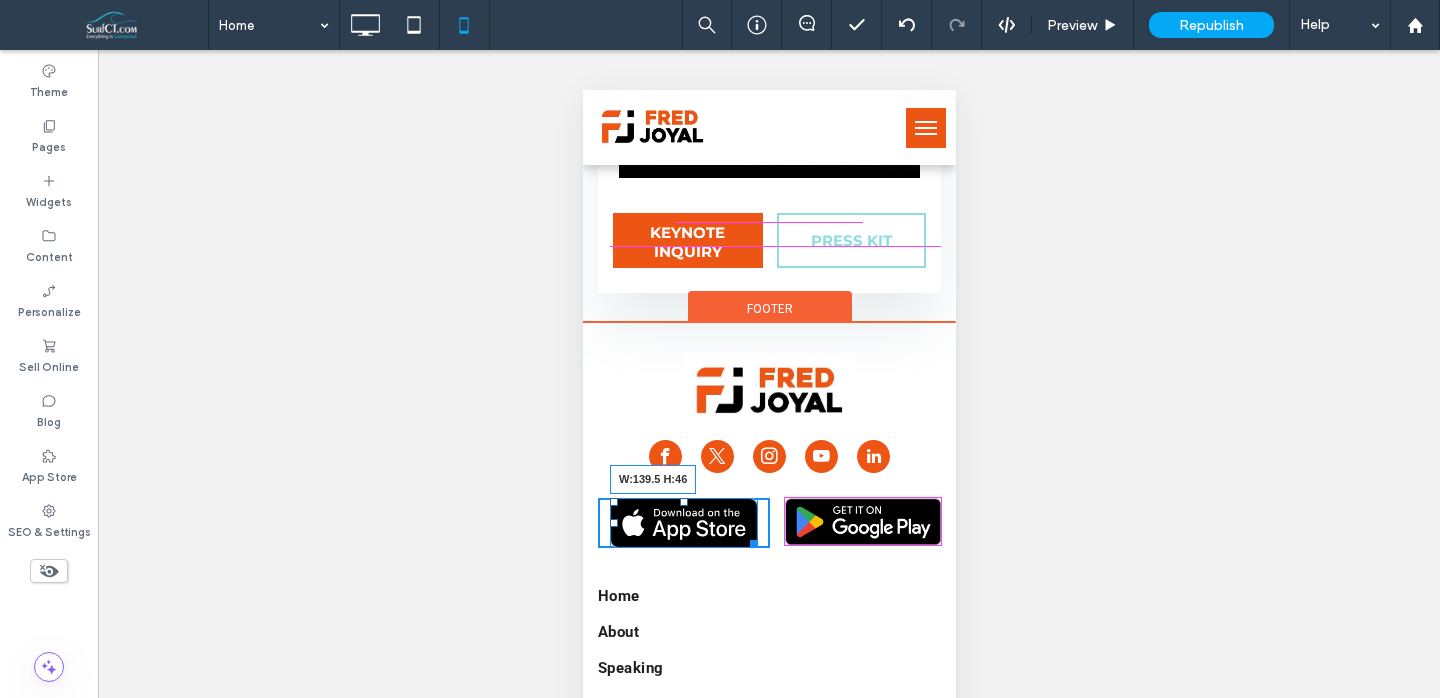 scroll, scrollTop: 9191, scrollLeft: 0, axis: vertical 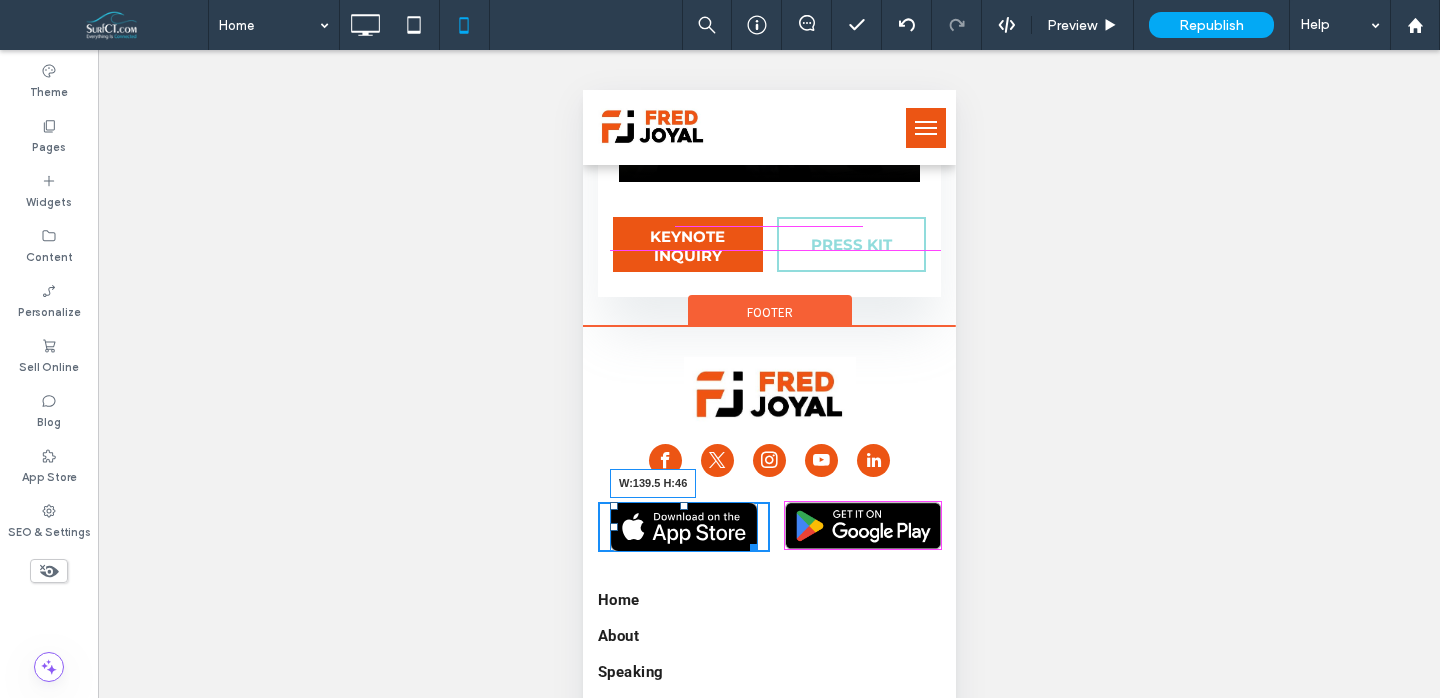 click at bounding box center (749, 544) 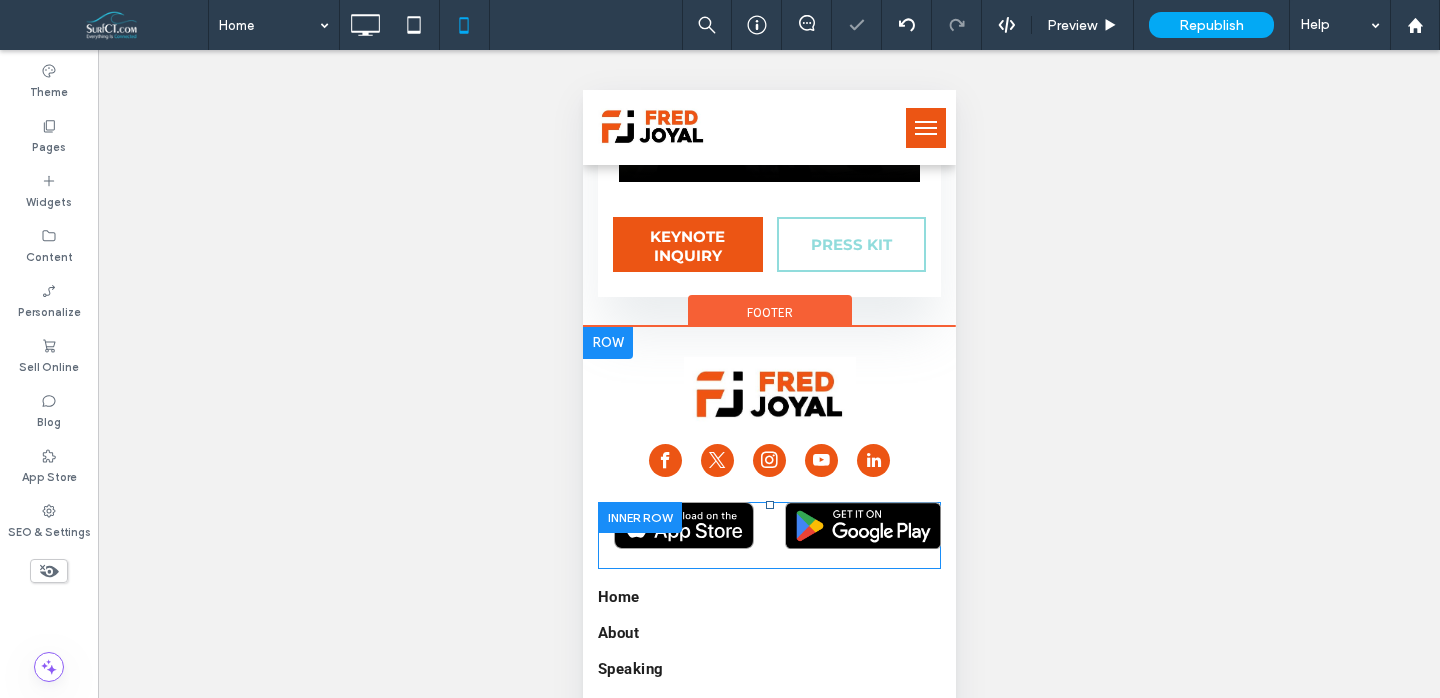 click on "Click To Paste" at bounding box center (683, 525) 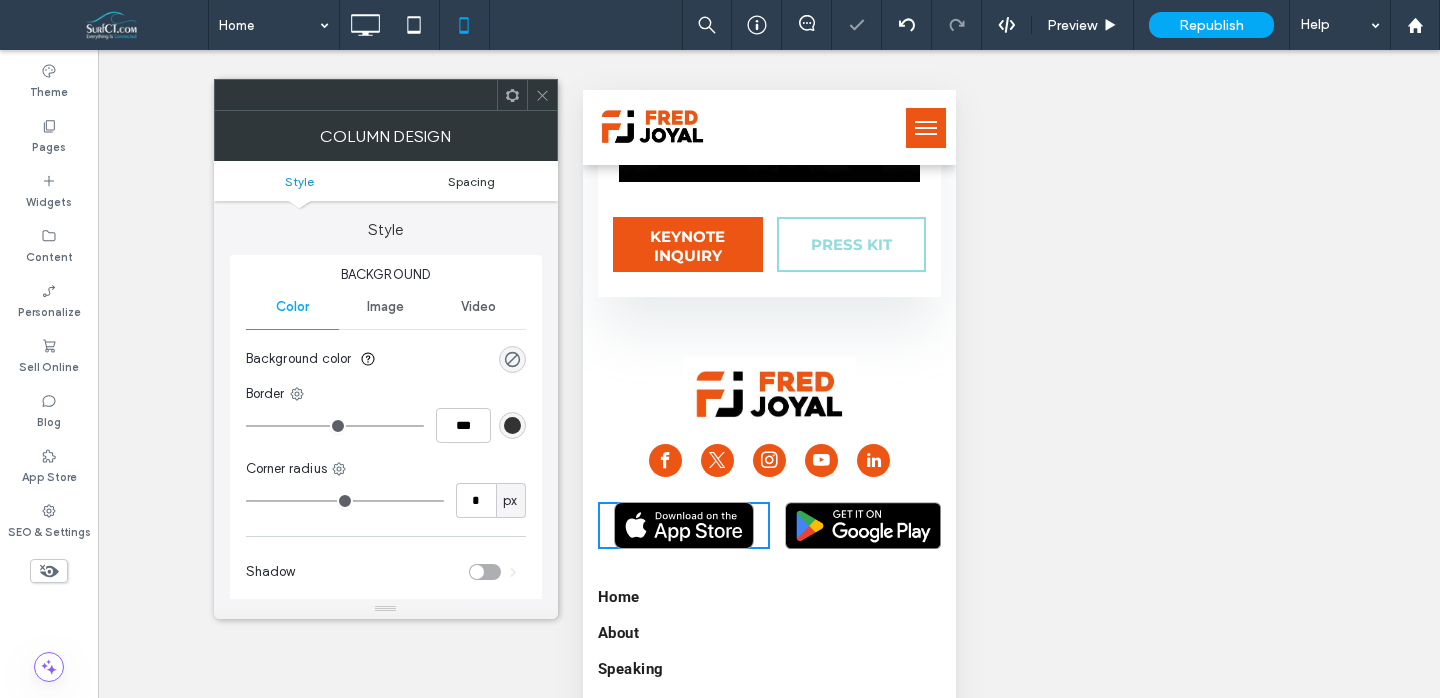 click on "Spacing" at bounding box center [472, 181] 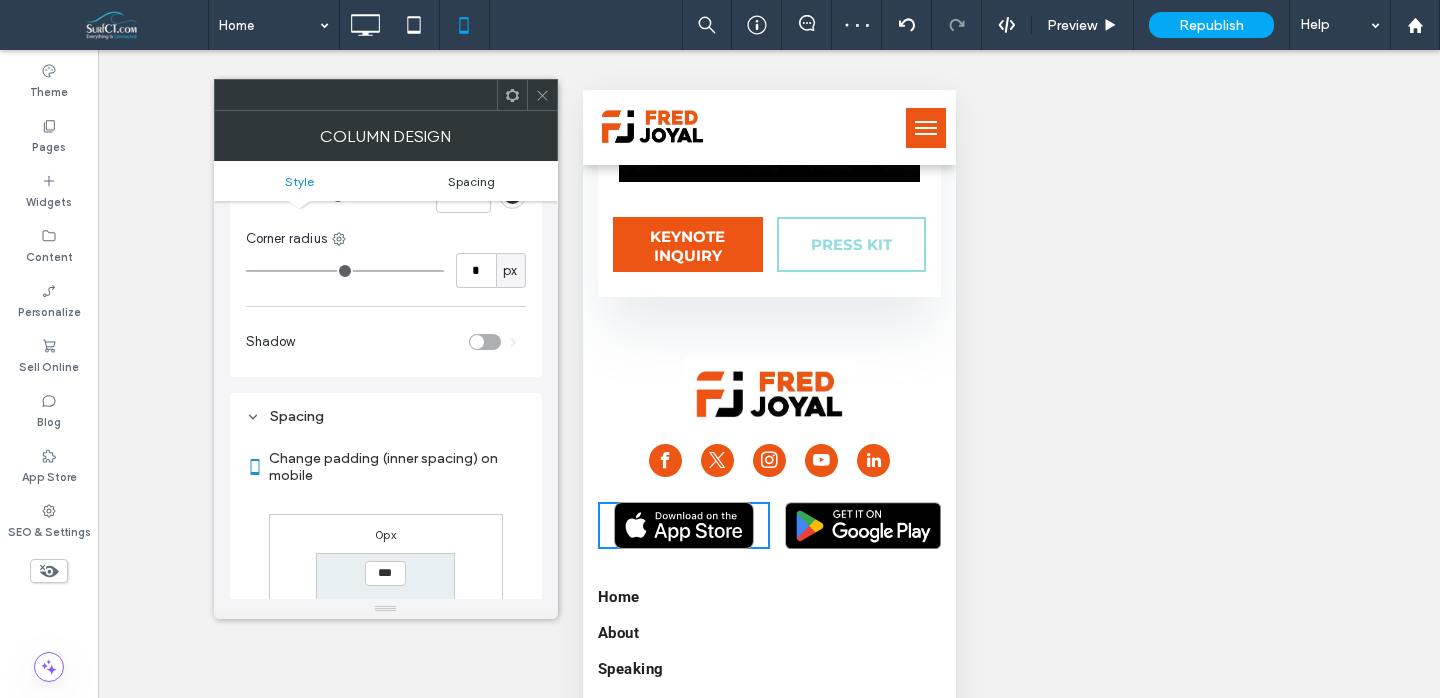 click on "Spacing" at bounding box center [471, 181] 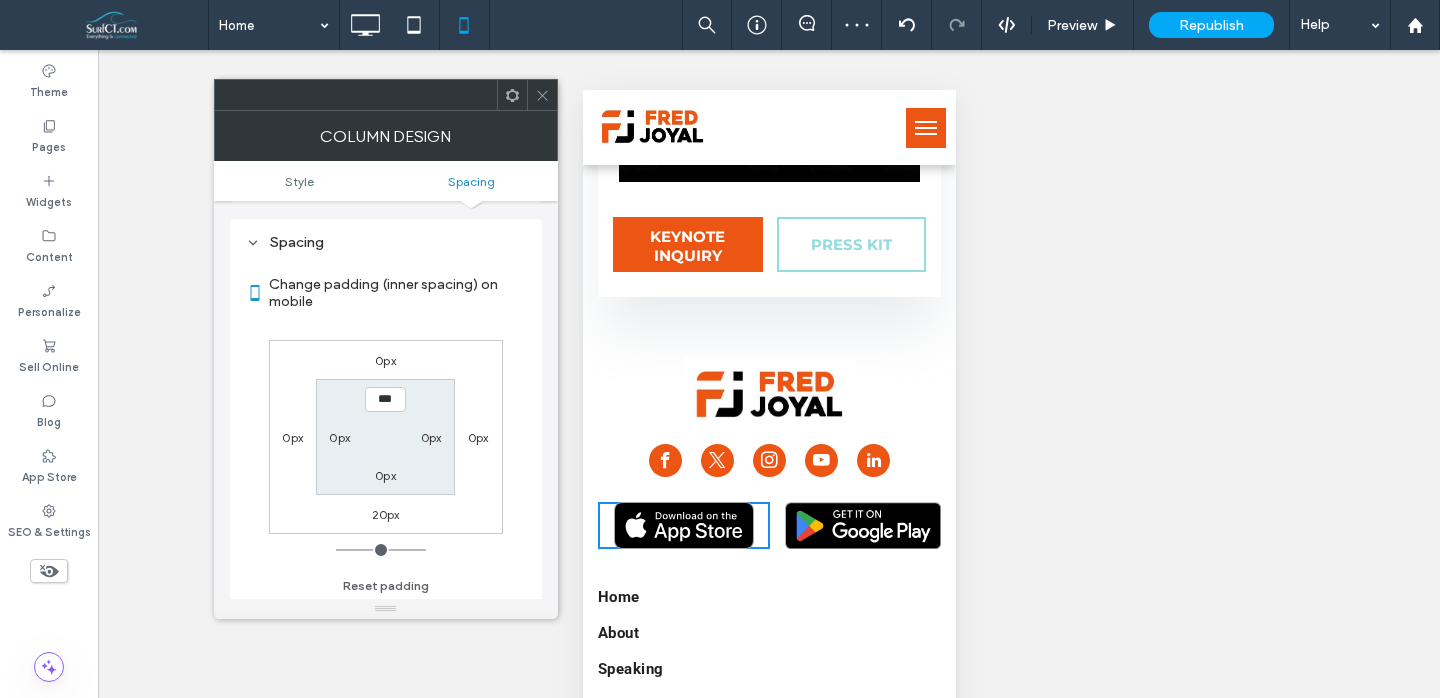 scroll, scrollTop: 407, scrollLeft: 0, axis: vertical 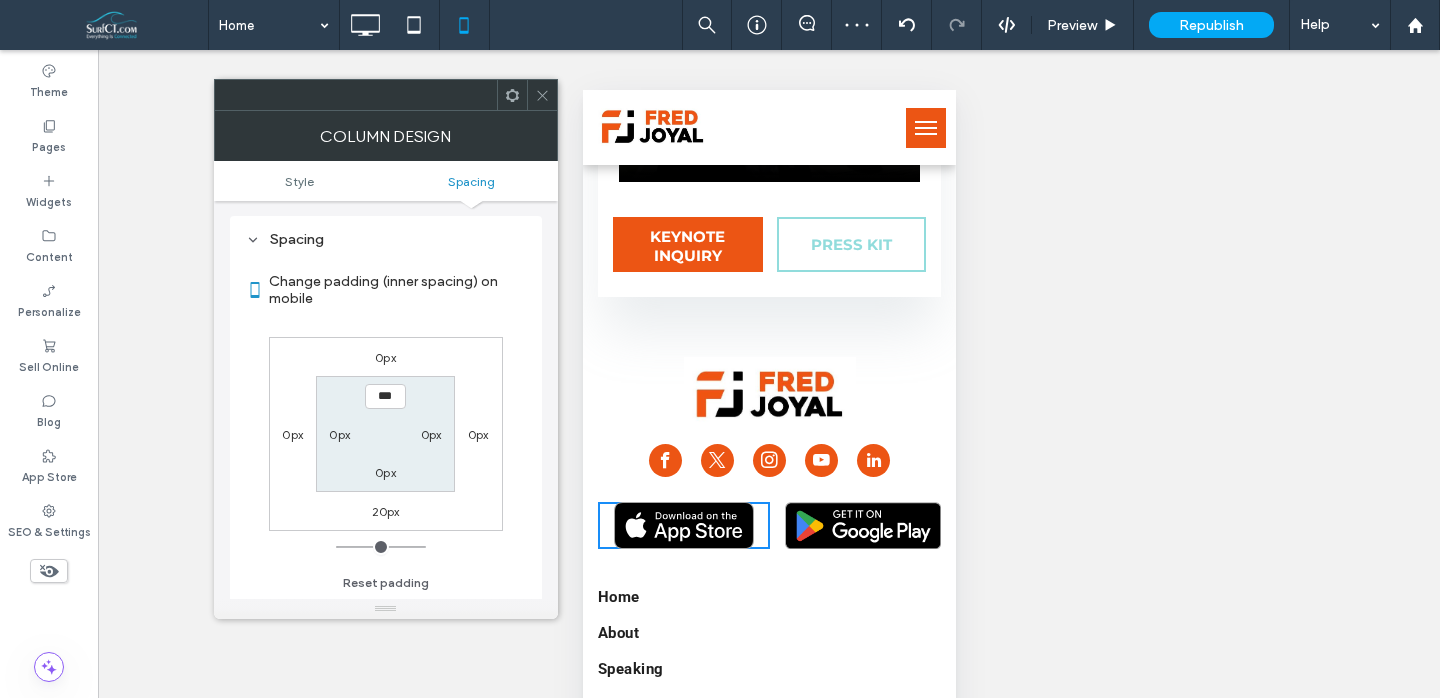click on "20px" at bounding box center [386, 511] 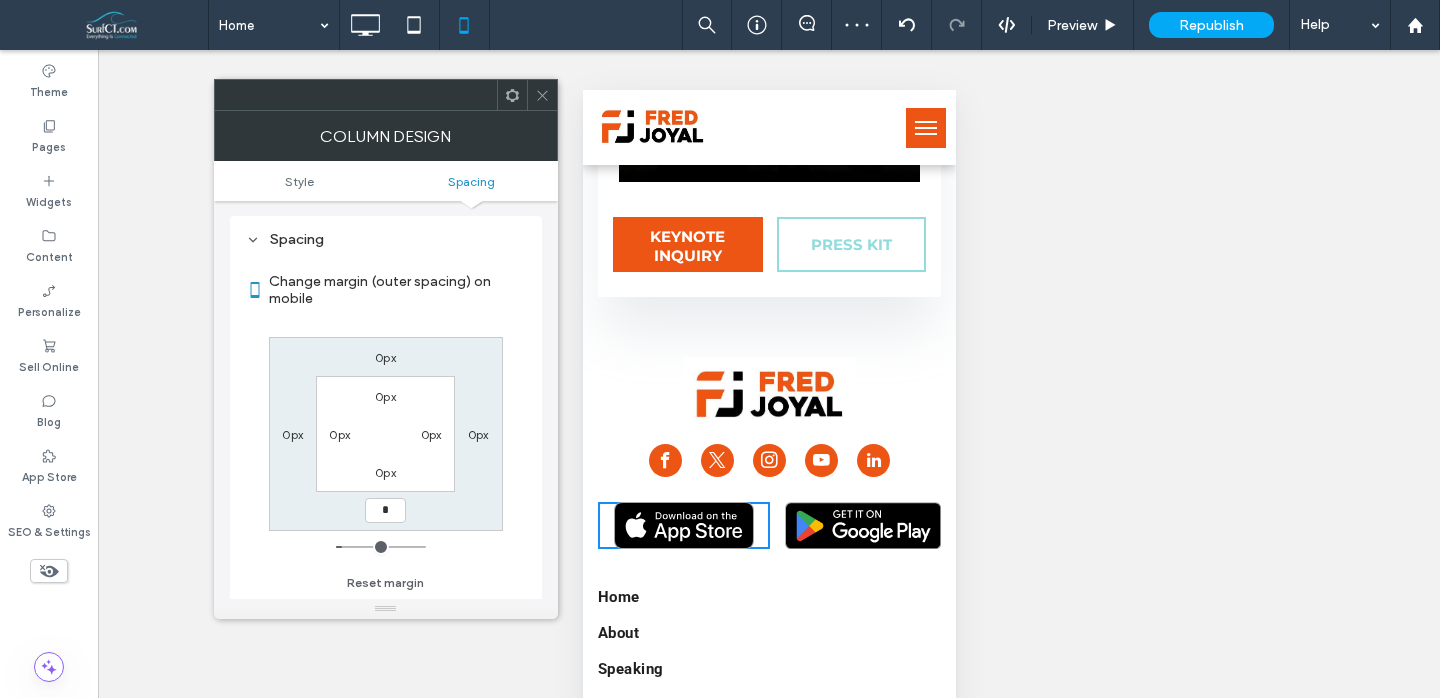 type on "*" 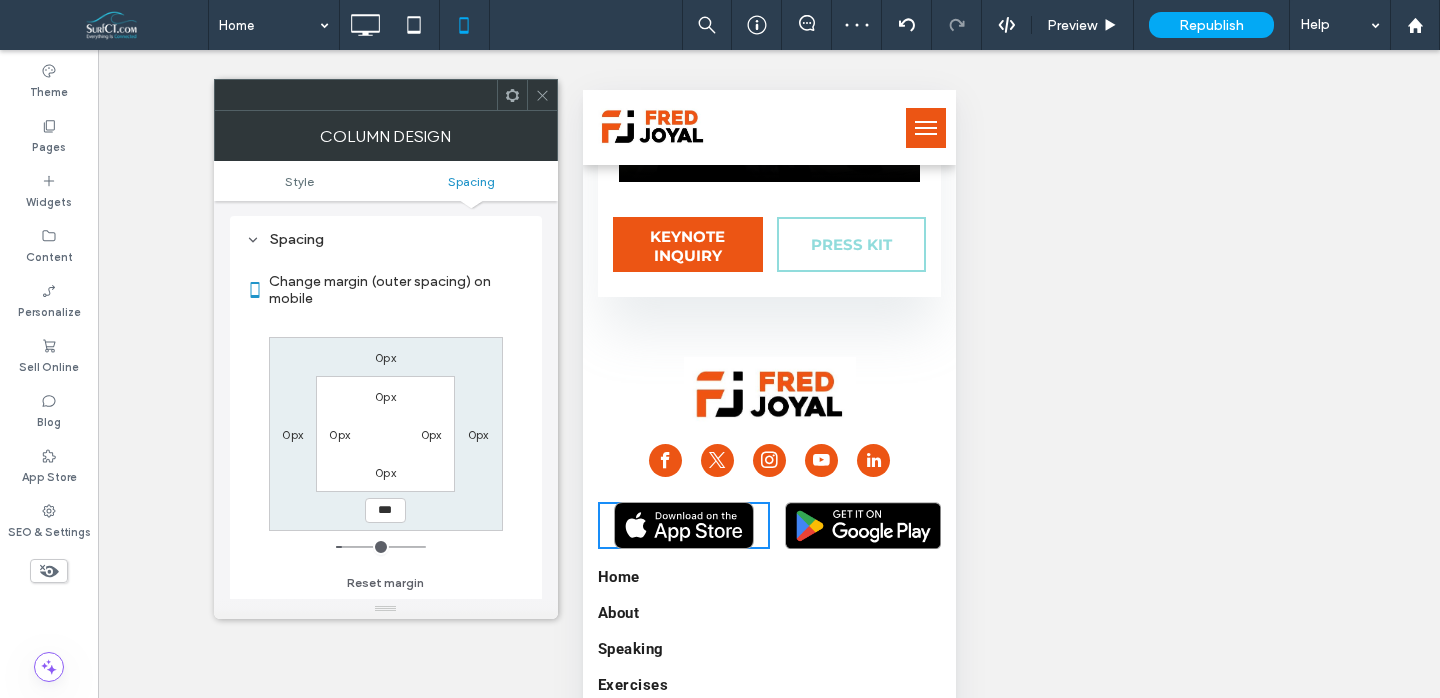 scroll, scrollTop: 9172, scrollLeft: 0, axis: vertical 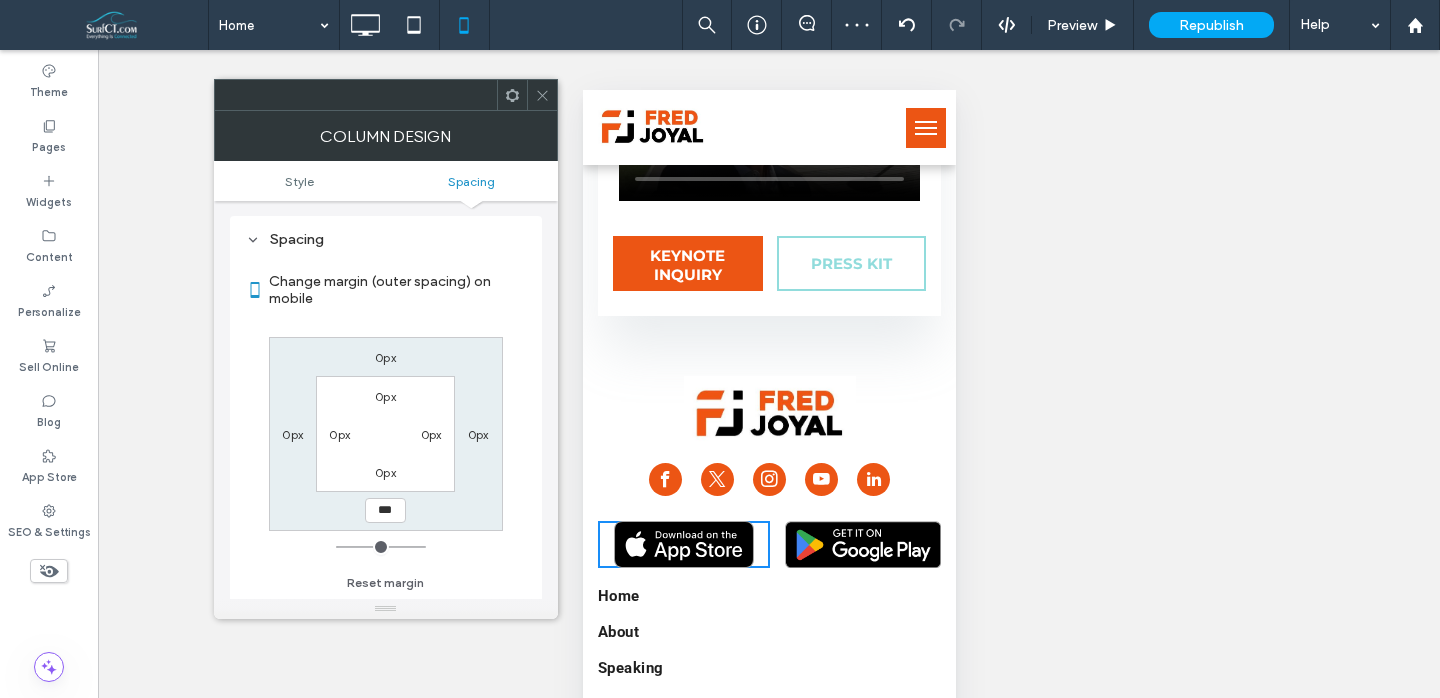 drag, startPoint x: 543, startPoint y: 89, endPoint x: 571, endPoint y: 108, distance: 33.83785 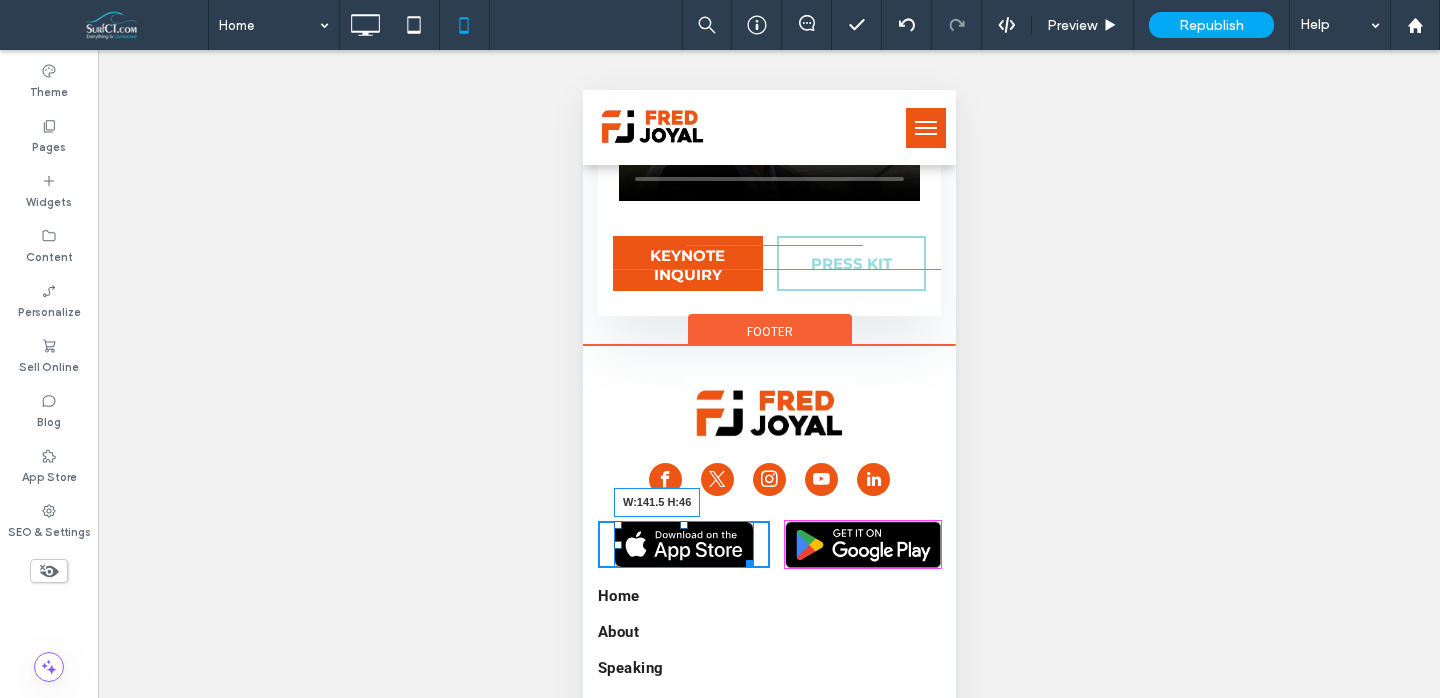 scroll, scrollTop: 9172, scrollLeft: 0, axis: vertical 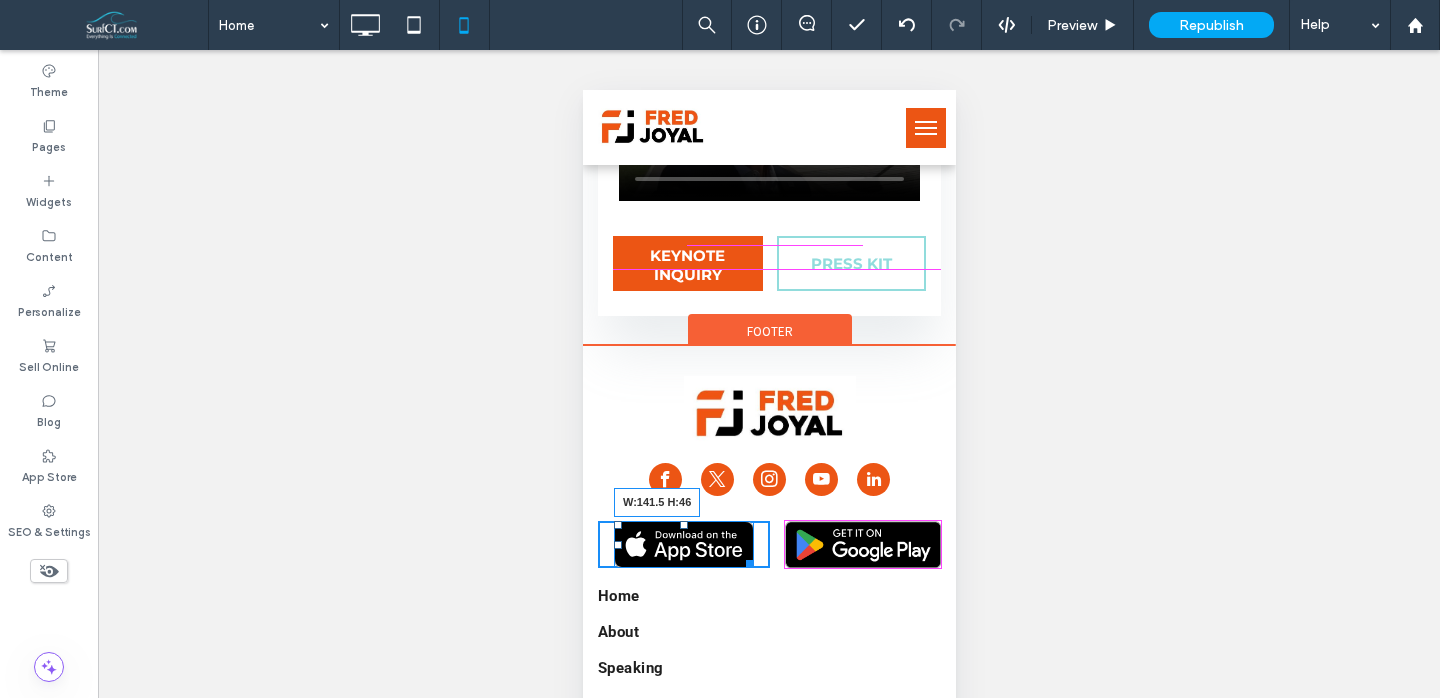 click on "W:141.5 H:46
Click To Paste" at bounding box center (683, 544) 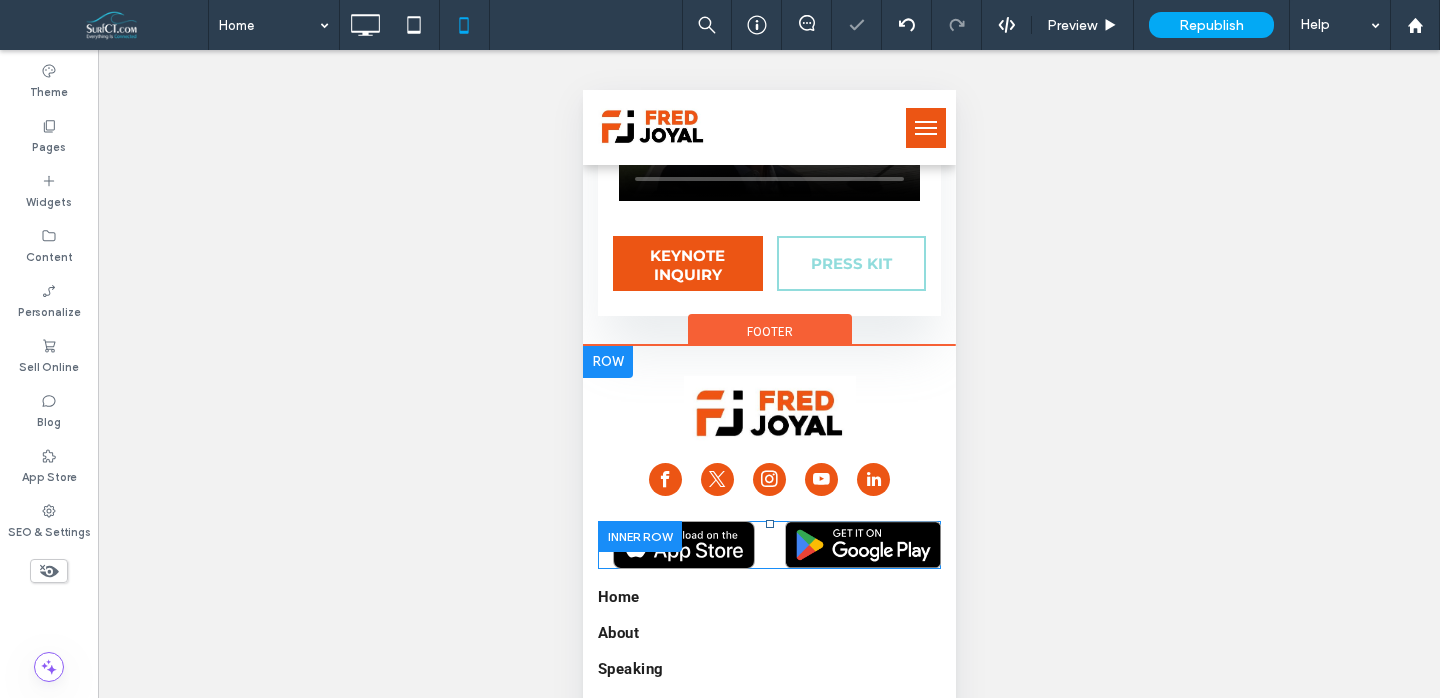 click at bounding box center (639, 536) 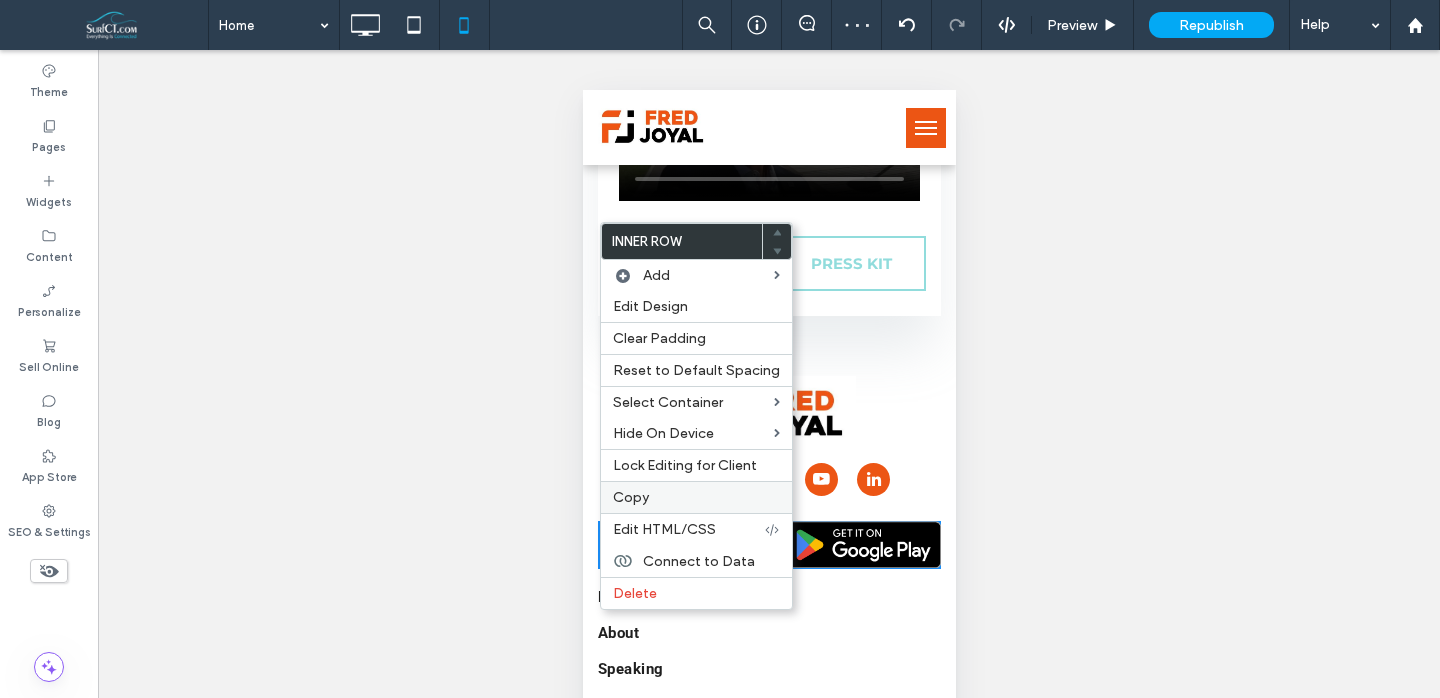 click on "Copy" at bounding box center [696, 497] 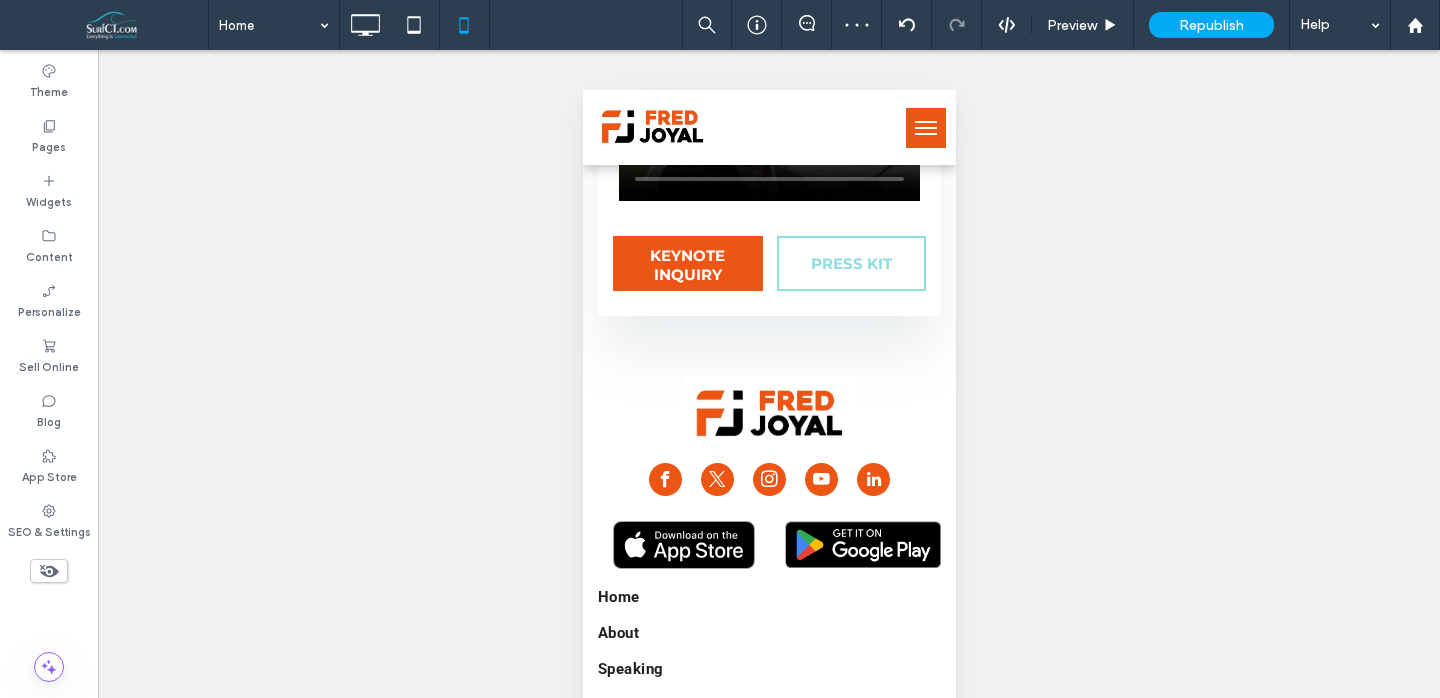 click at bounding box center [925, 128] 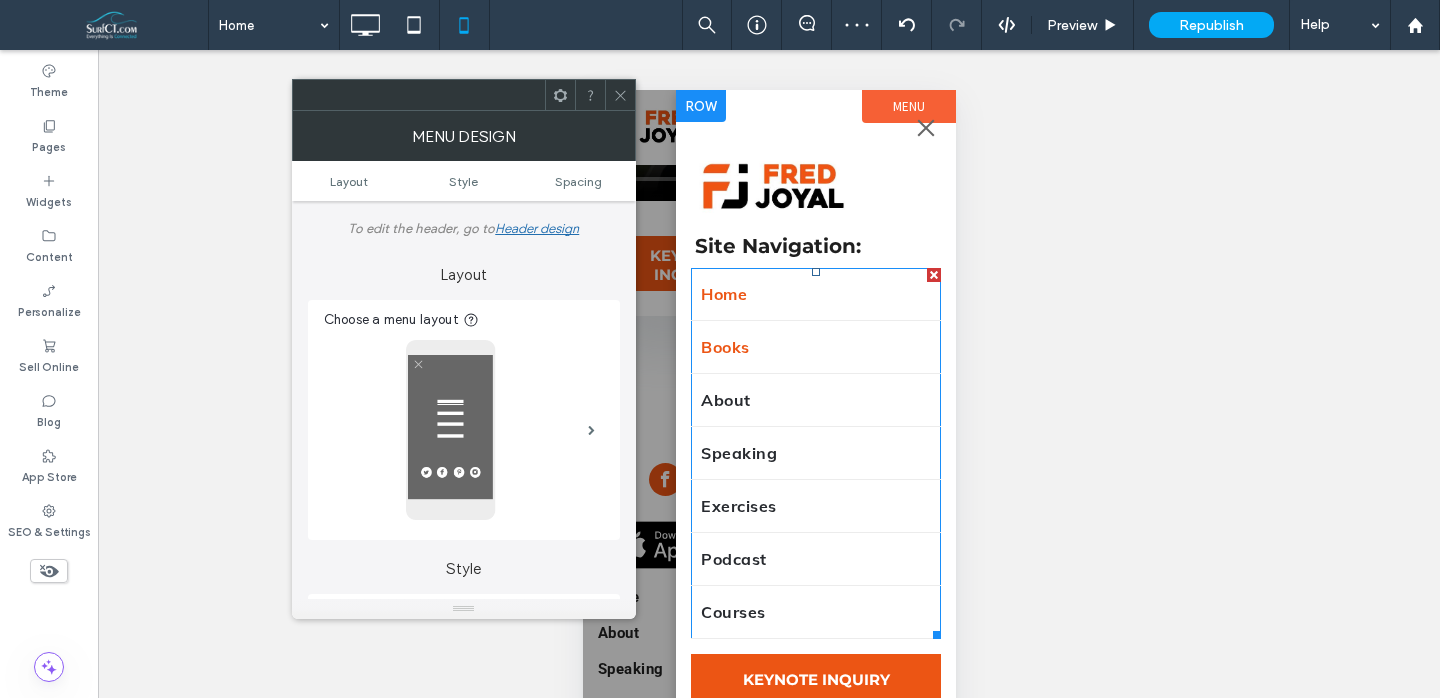 scroll, scrollTop: 129, scrollLeft: 0, axis: vertical 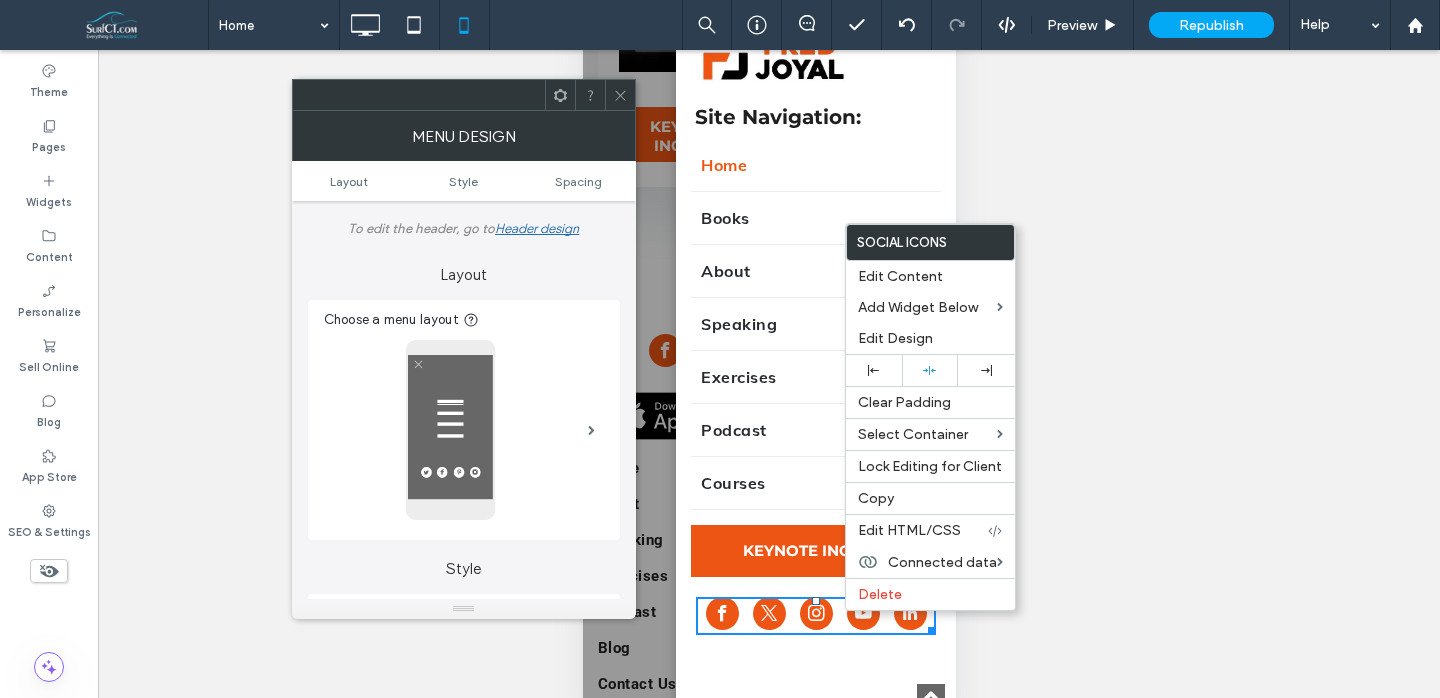 click on "Site Navigation:
Home
Books
About
Speaking
Exercises
Podcast
Courses
Keynote Inquiry
Click To Paste" at bounding box center (815, 342) 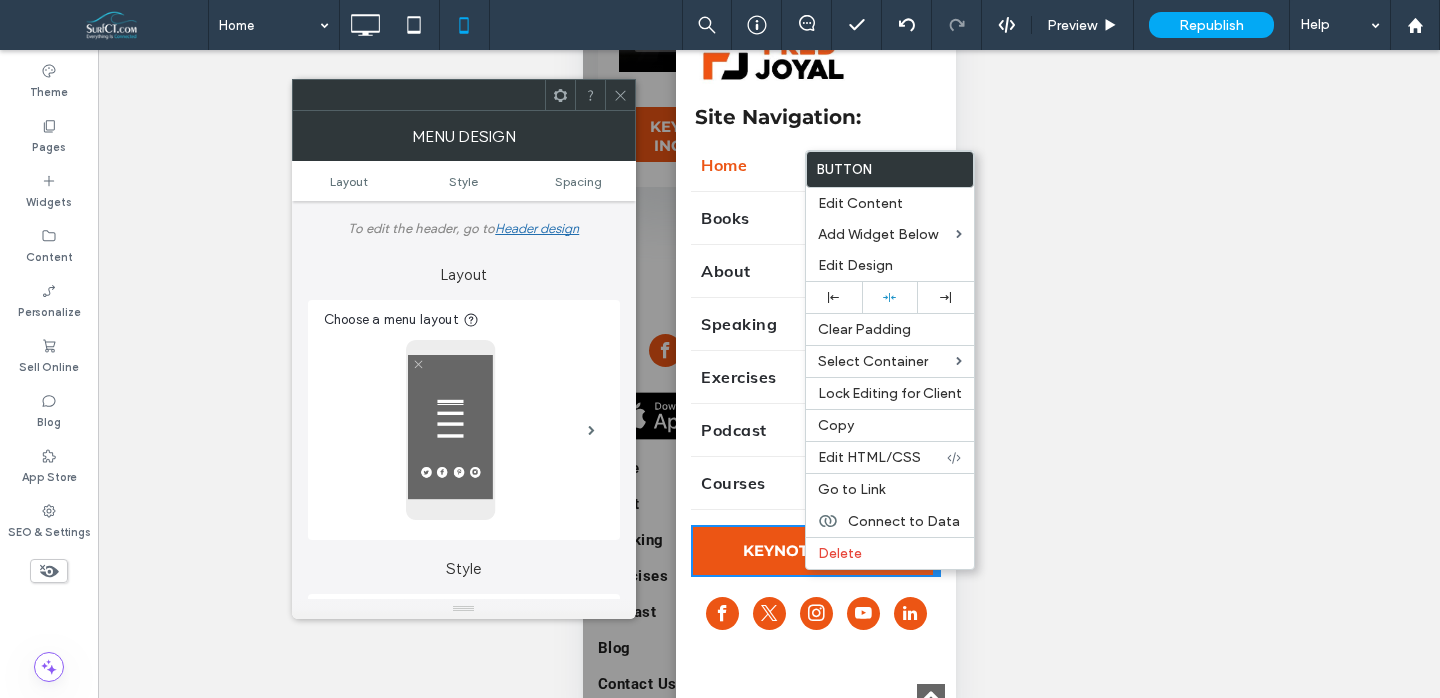 click on "Site Navigation:
Home
Books
About
Speaking
Exercises
Podcast
Courses
Keynote Inquiry
Click To Paste" at bounding box center [815, 328] 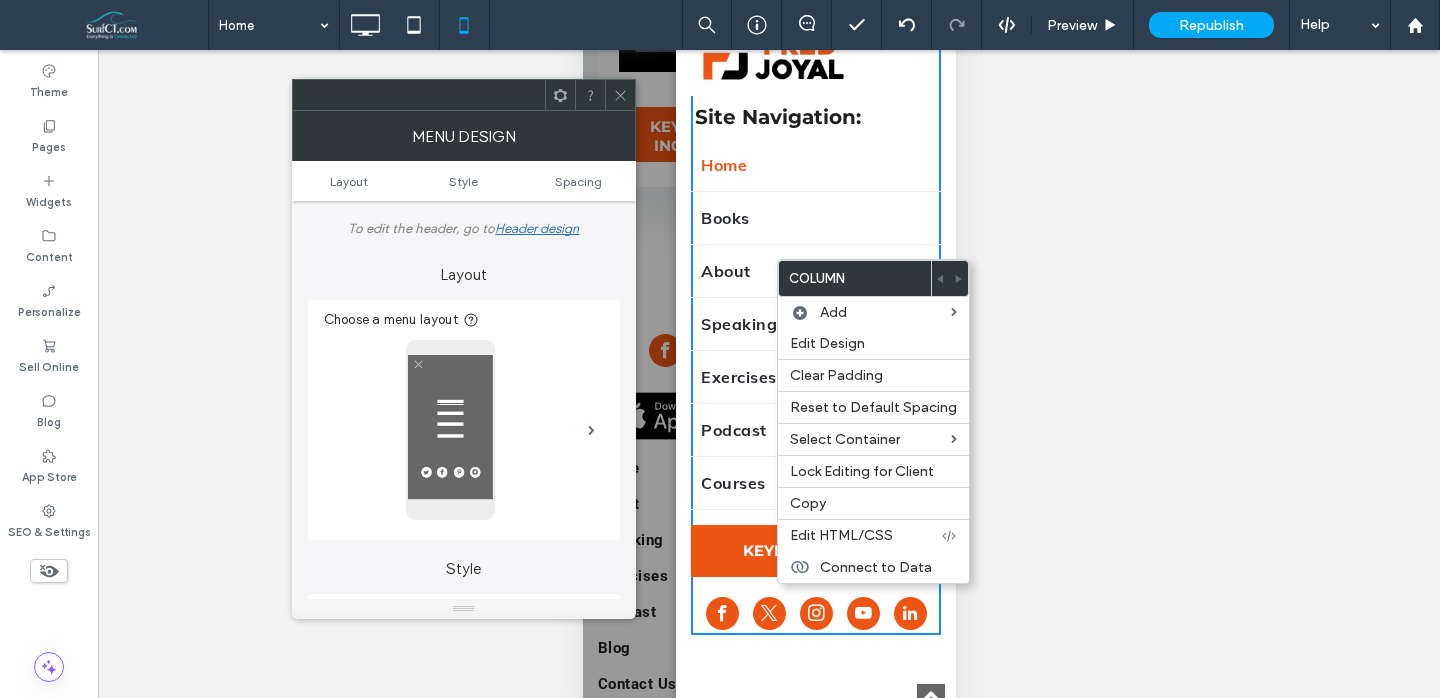click 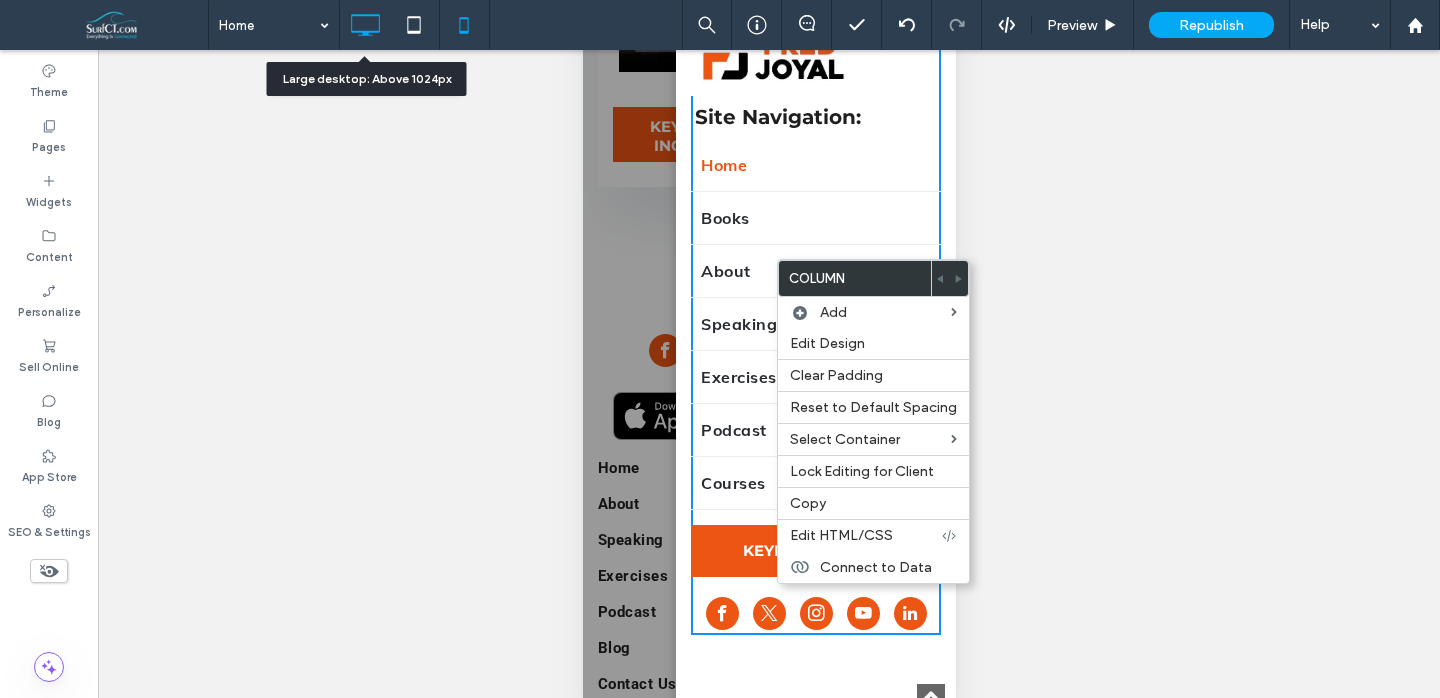 click 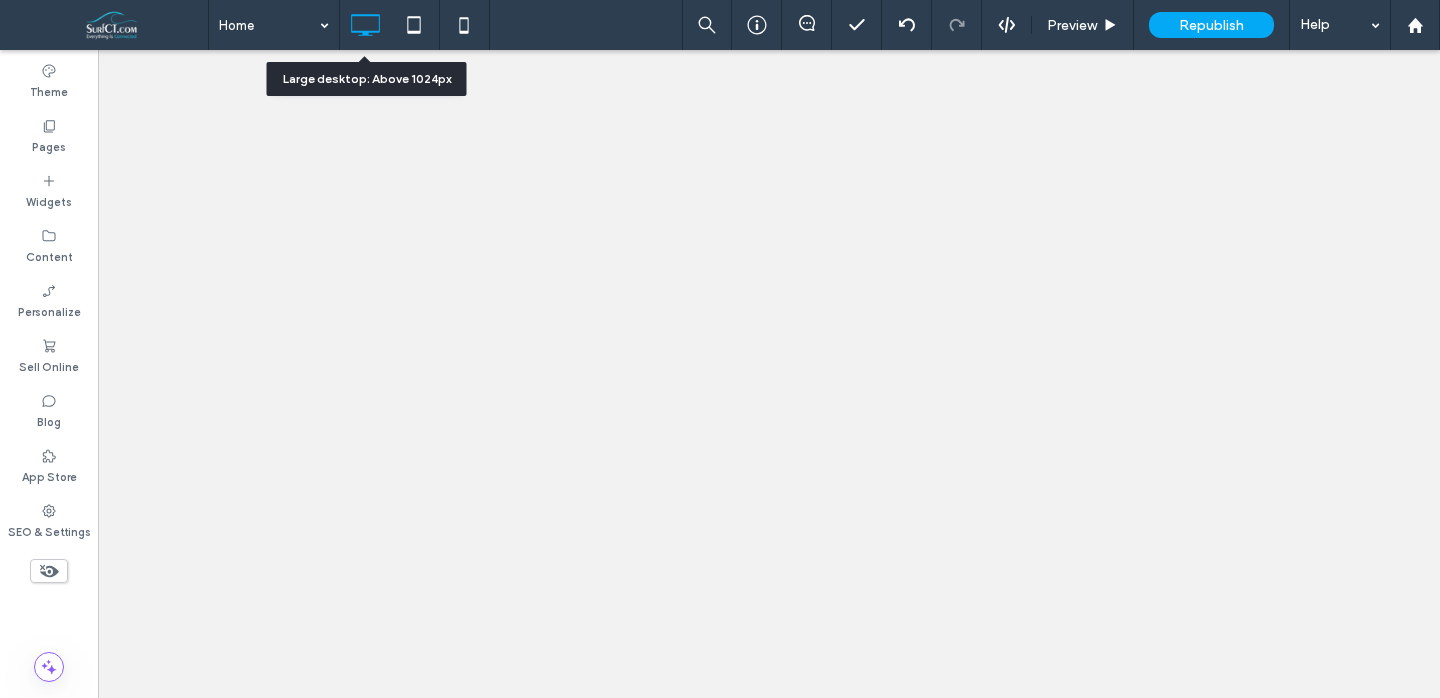 scroll, scrollTop: 0, scrollLeft: 0, axis: both 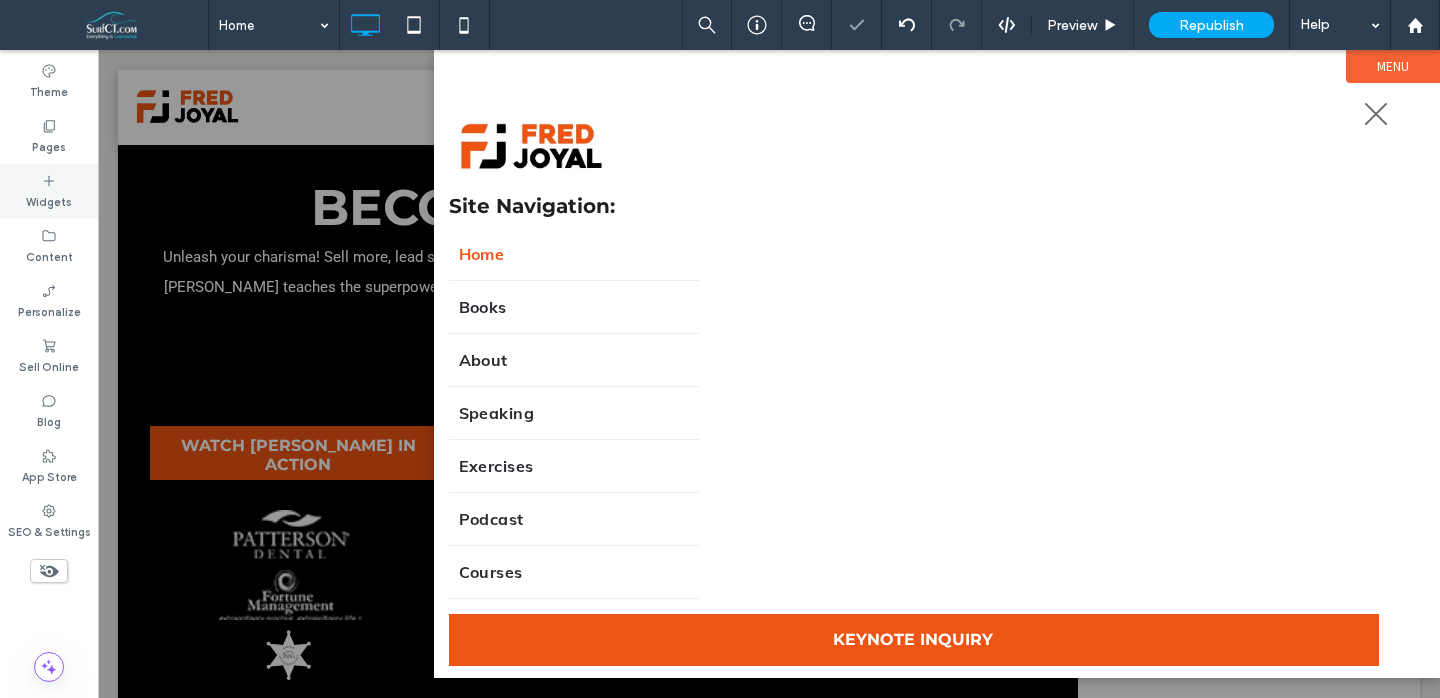 drag, startPoint x: 61, startPoint y: 147, endPoint x: 83, endPoint y: 164, distance: 27.802877 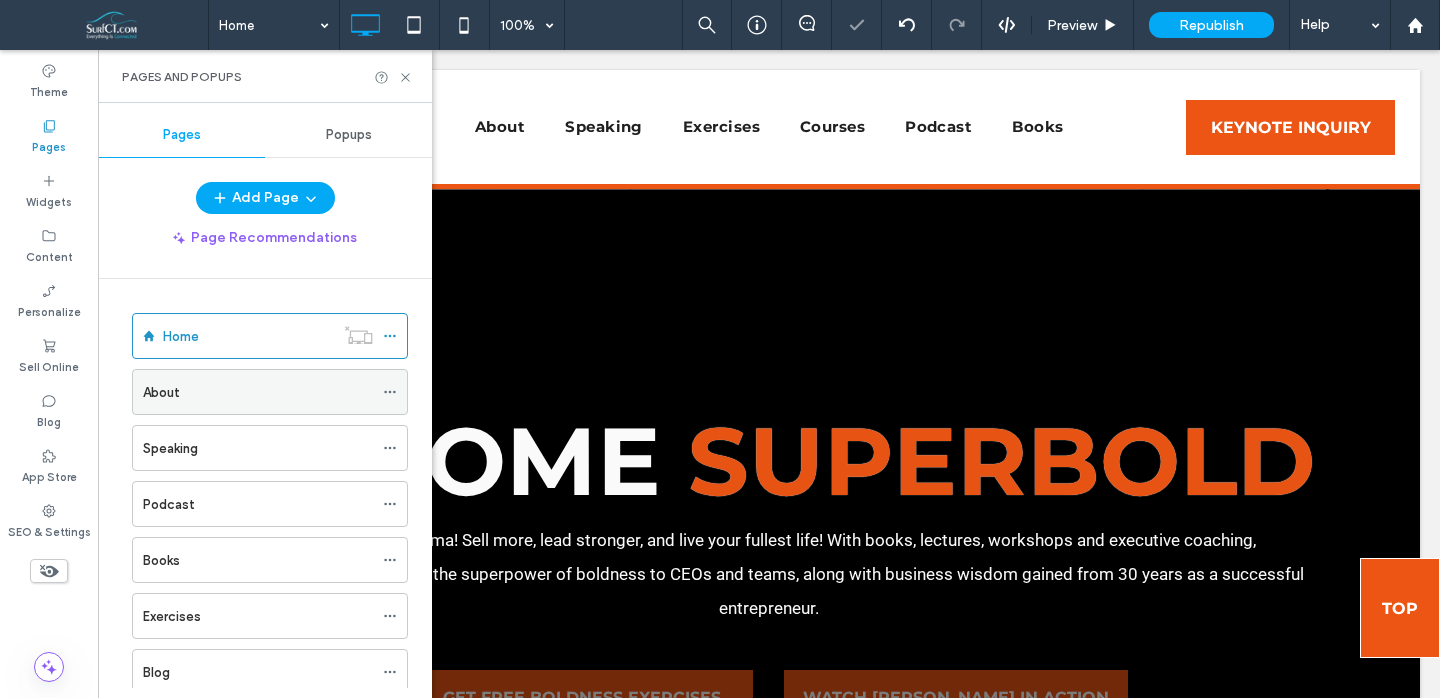 scroll, scrollTop: 0, scrollLeft: 0, axis: both 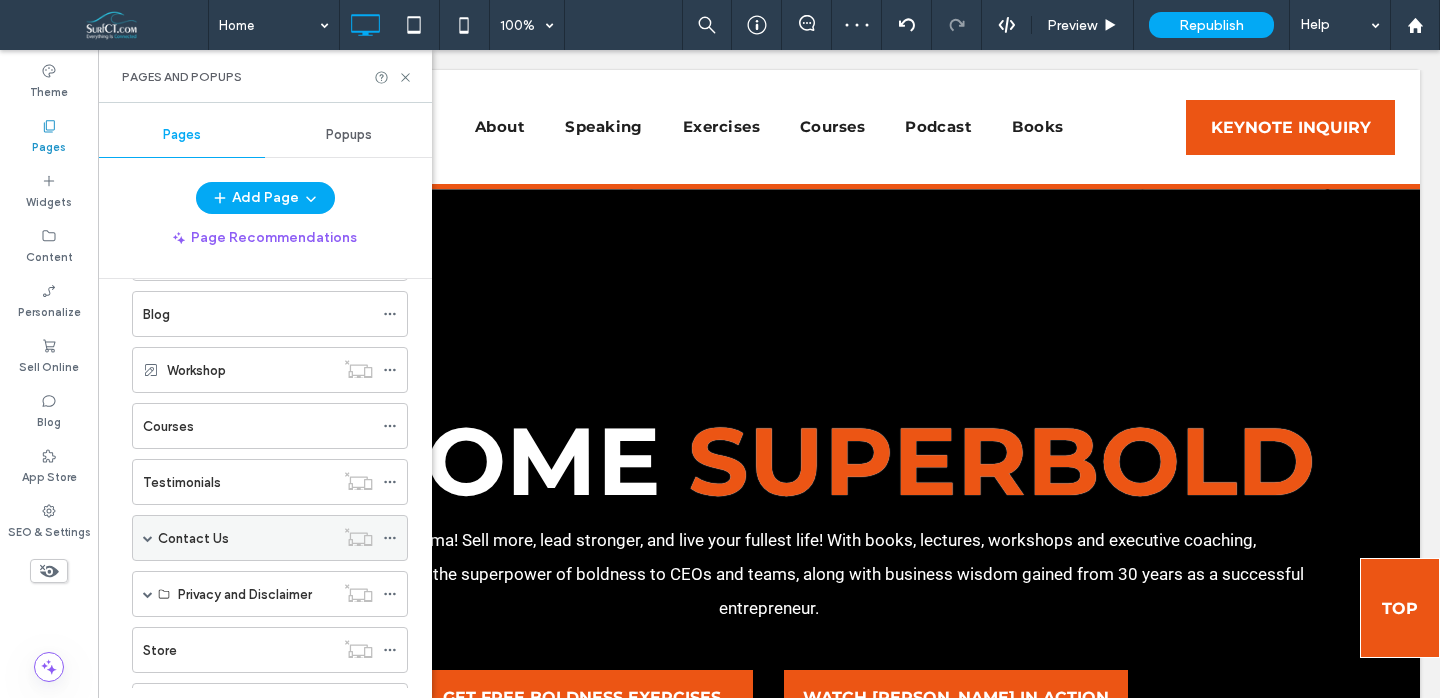 click on "Contact Us" at bounding box center (246, 538) 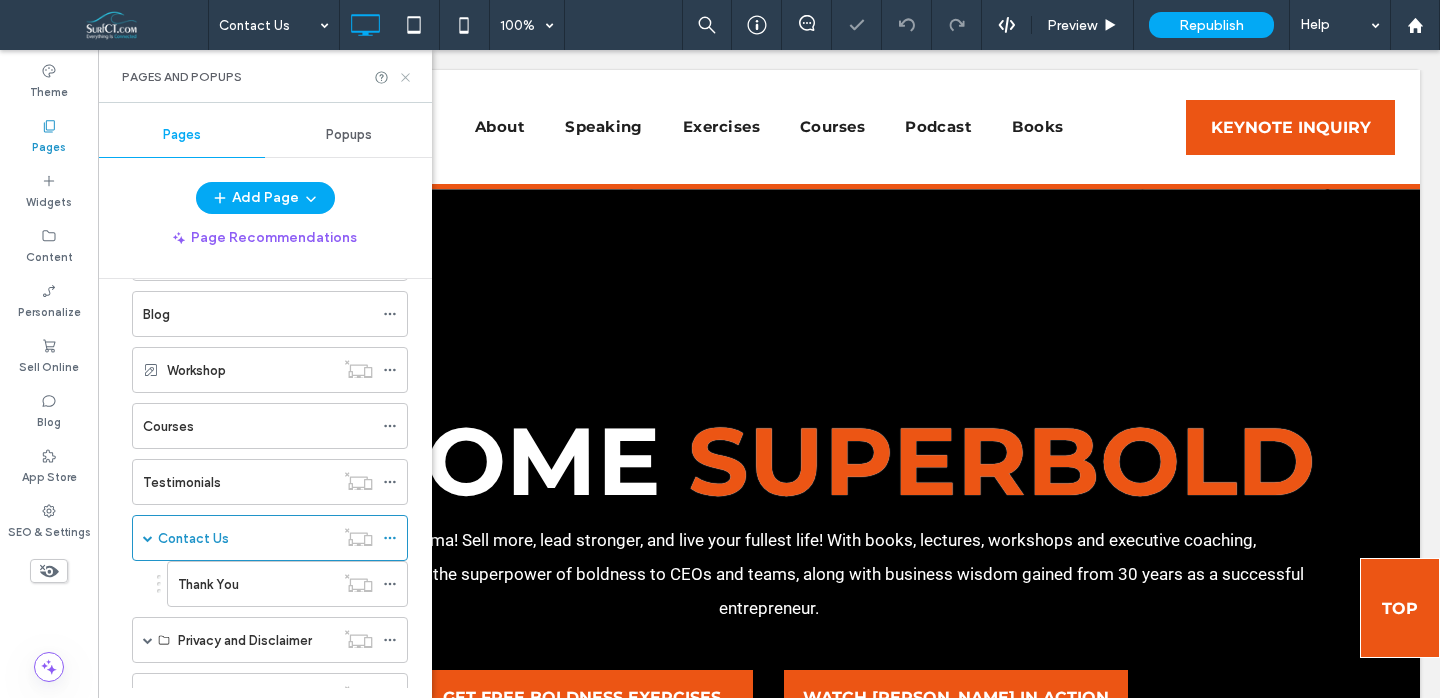 click 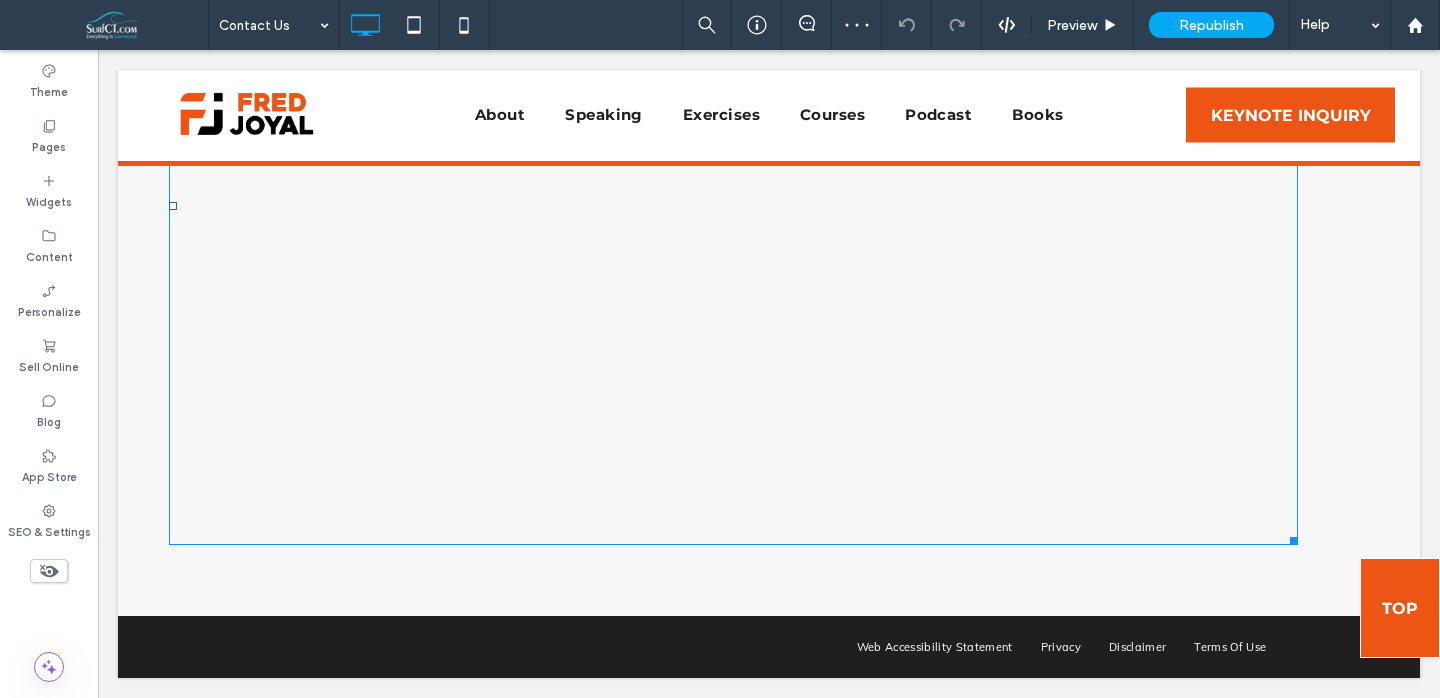 scroll, scrollTop: 0, scrollLeft: 0, axis: both 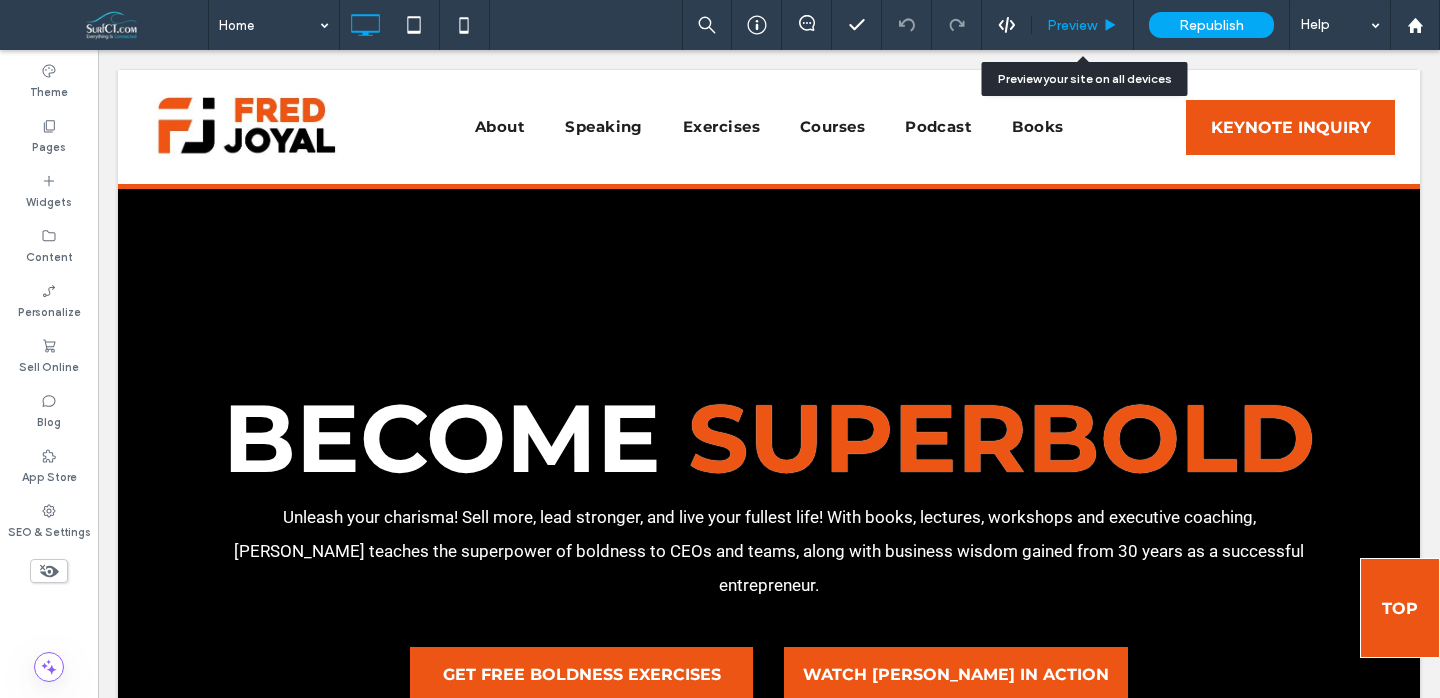drag, startPoint x: 1058, startPoint y: 37, endPoint x: 1070, endPoint y: 33, distance: 12.649111 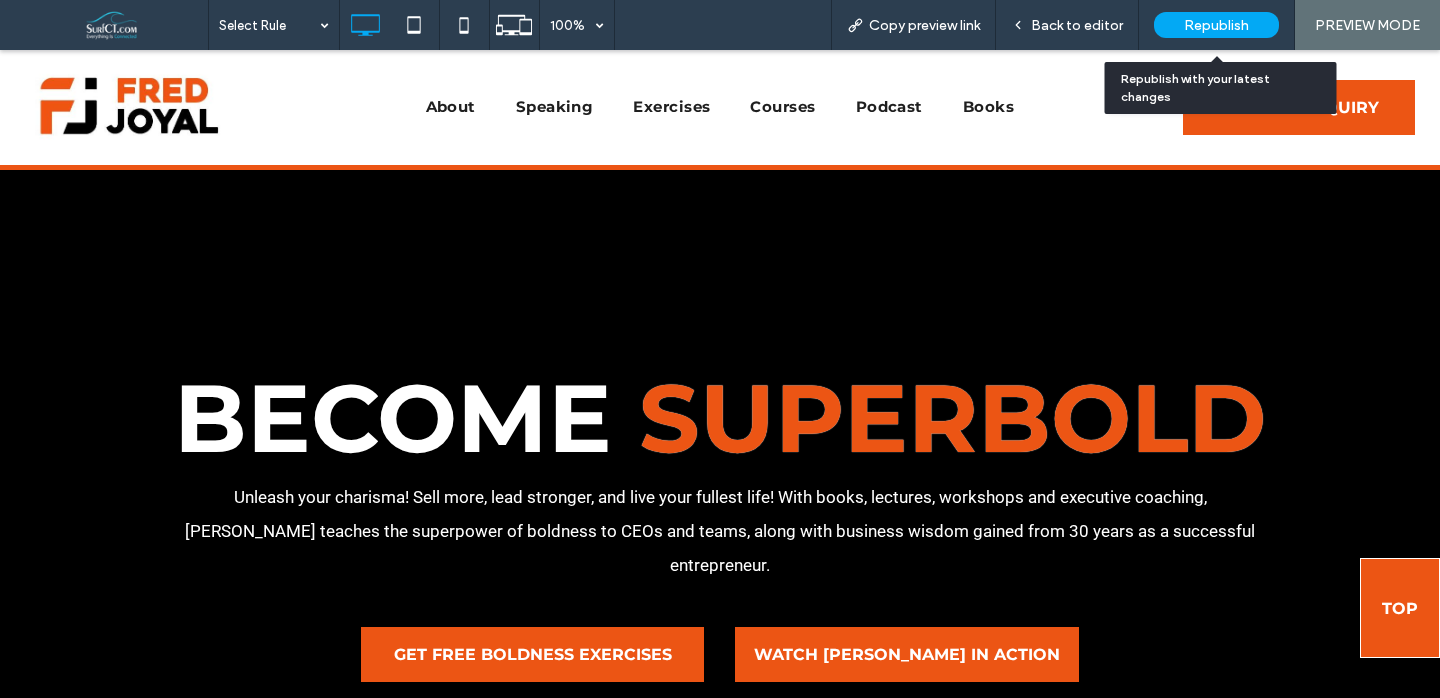 click on "Republish" at bounding box center (1216, 25) 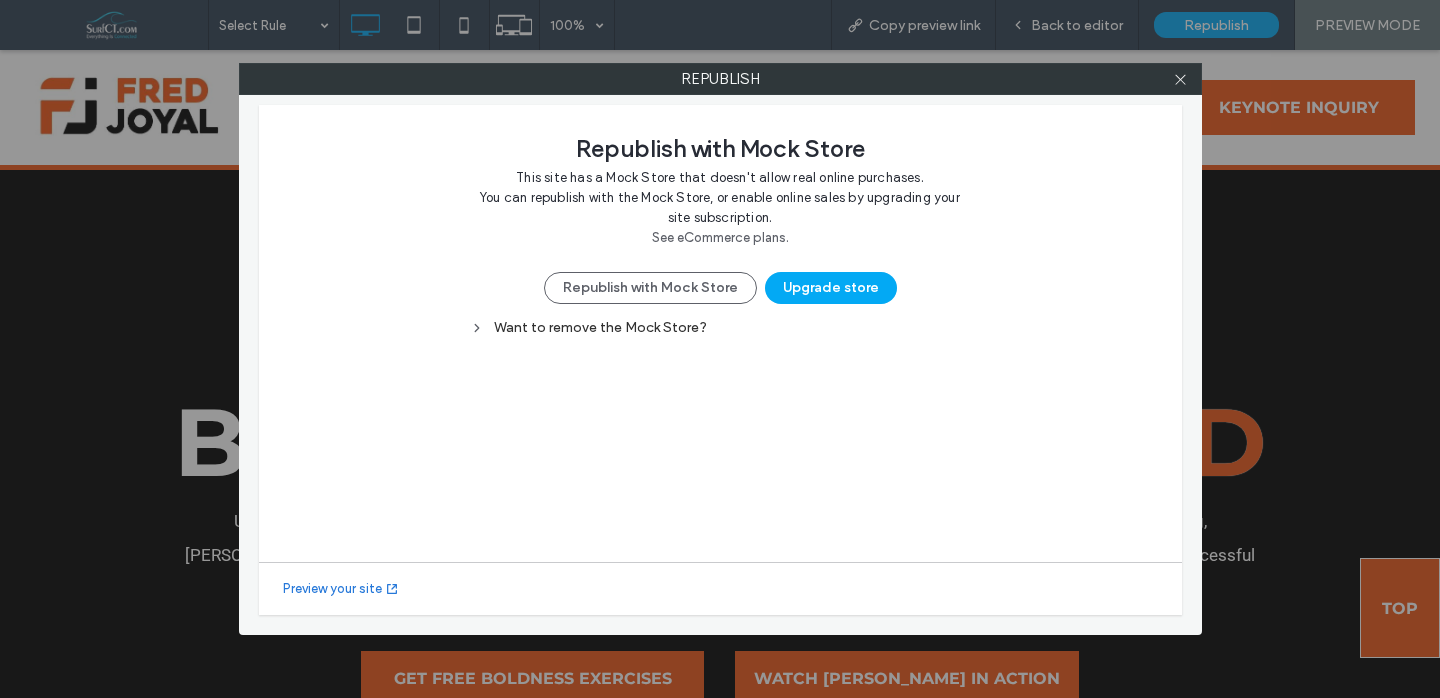 drag, startPoint x: 733, startPoint y: 293, endPoint x: 842, endPoint y: 333, distance: 116.10771 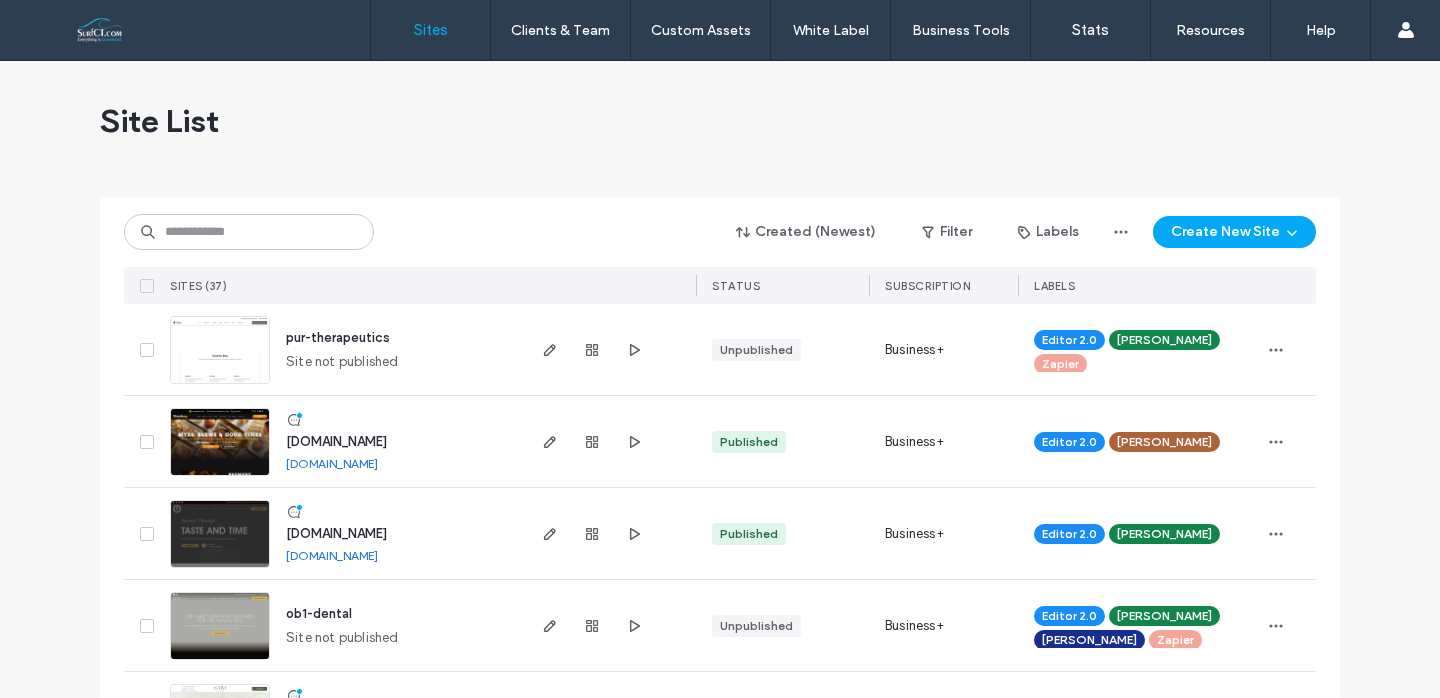 scroll, scrollTop: 0, scrollLeft: 0, axis: both 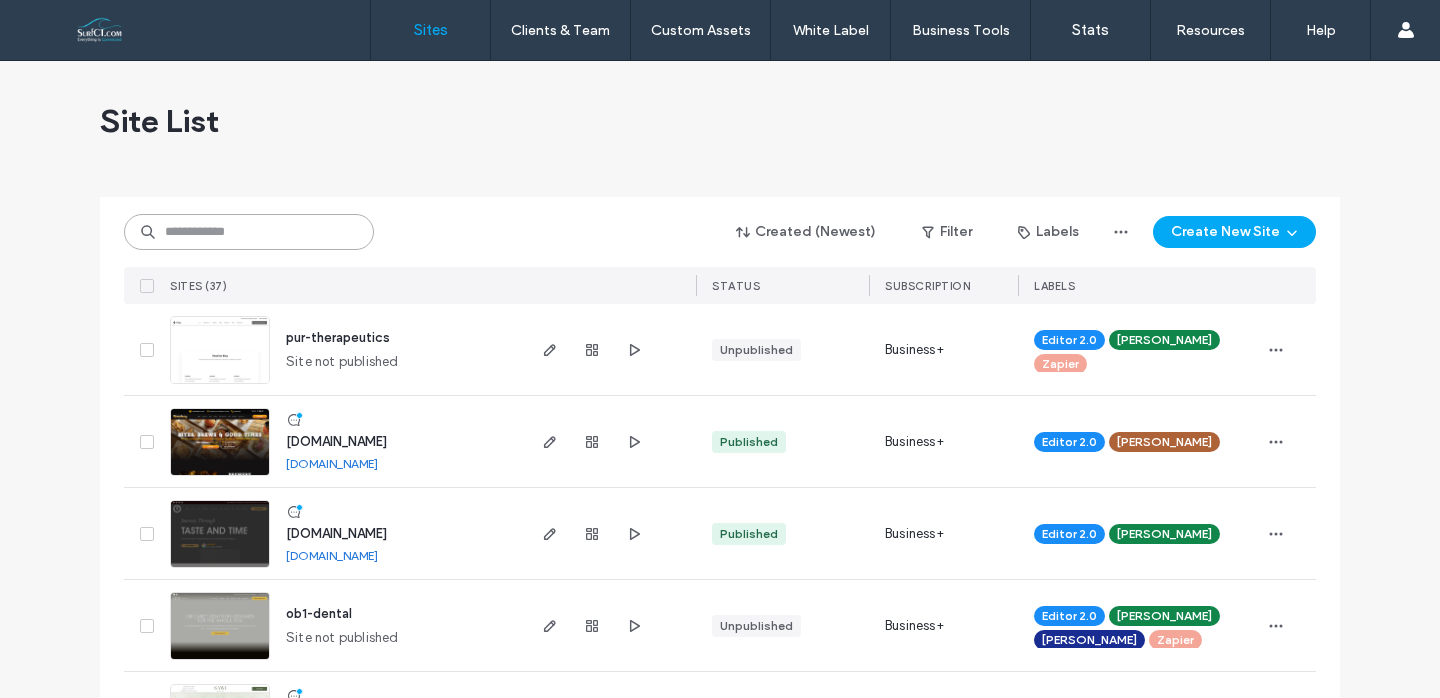 click at bounding box center (249, 232) 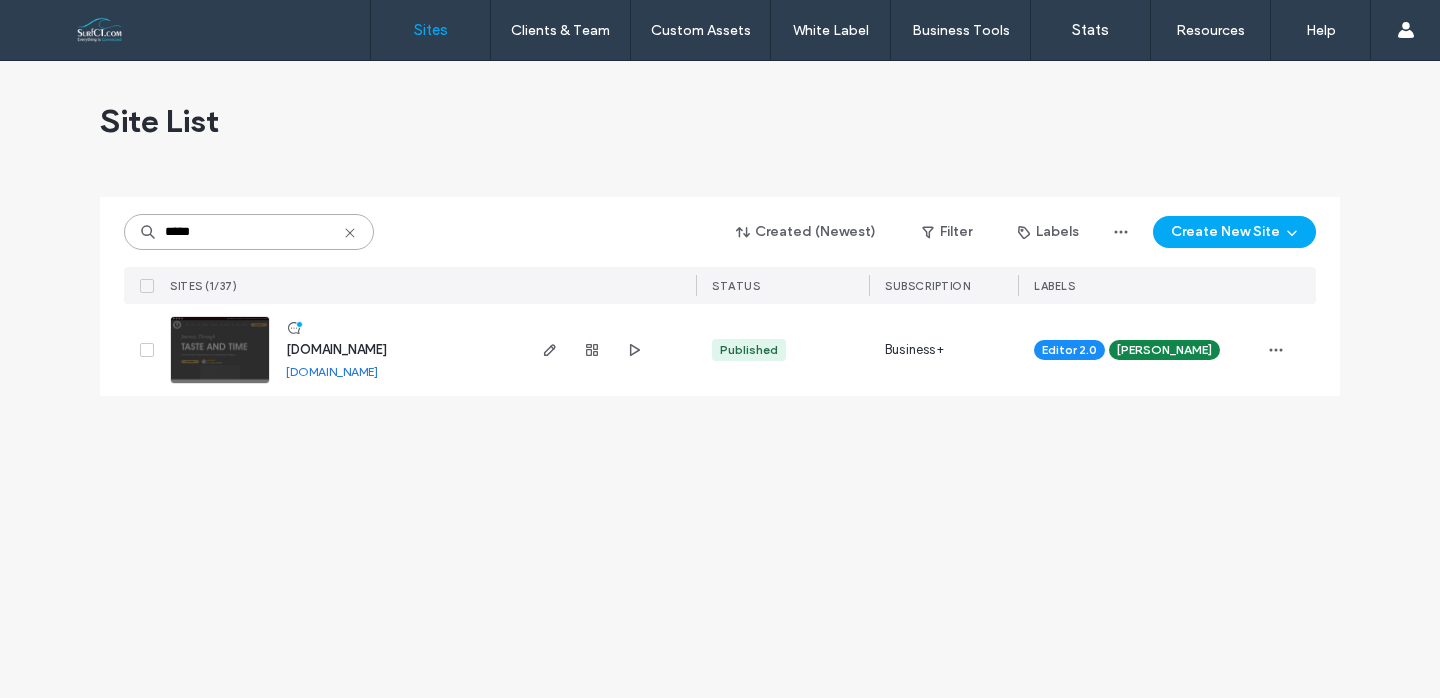 type on "*****" 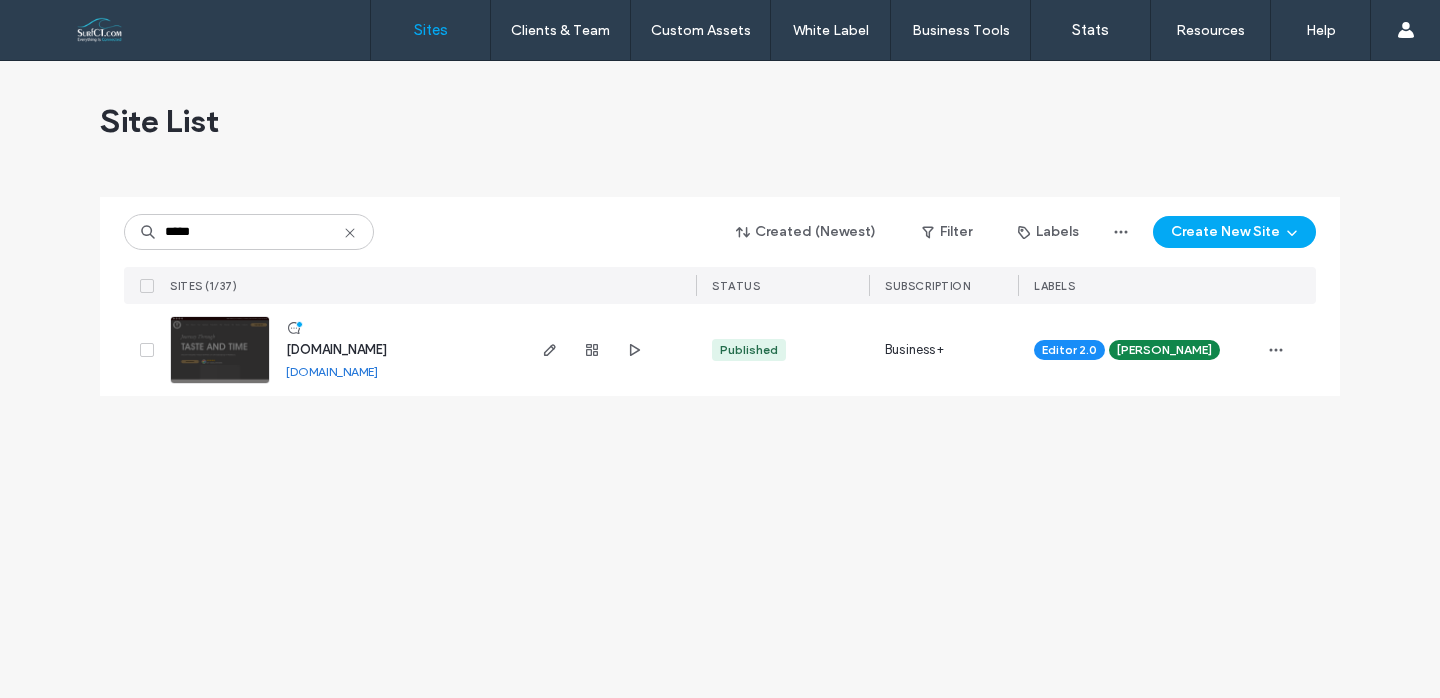 click on "[DOMAIN_NAME]" at bounding box center [336, 349] 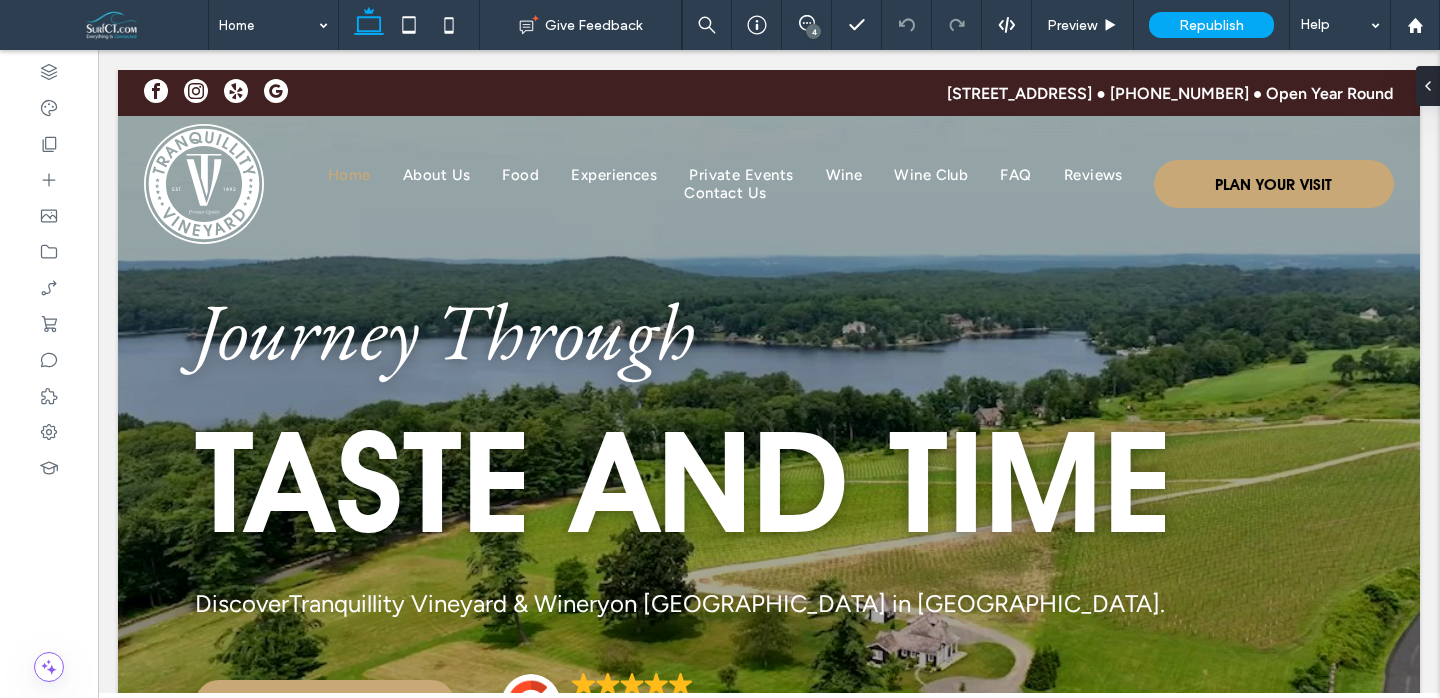 scroll, scrollTop: 0, scrollLeft: 0, axis: both 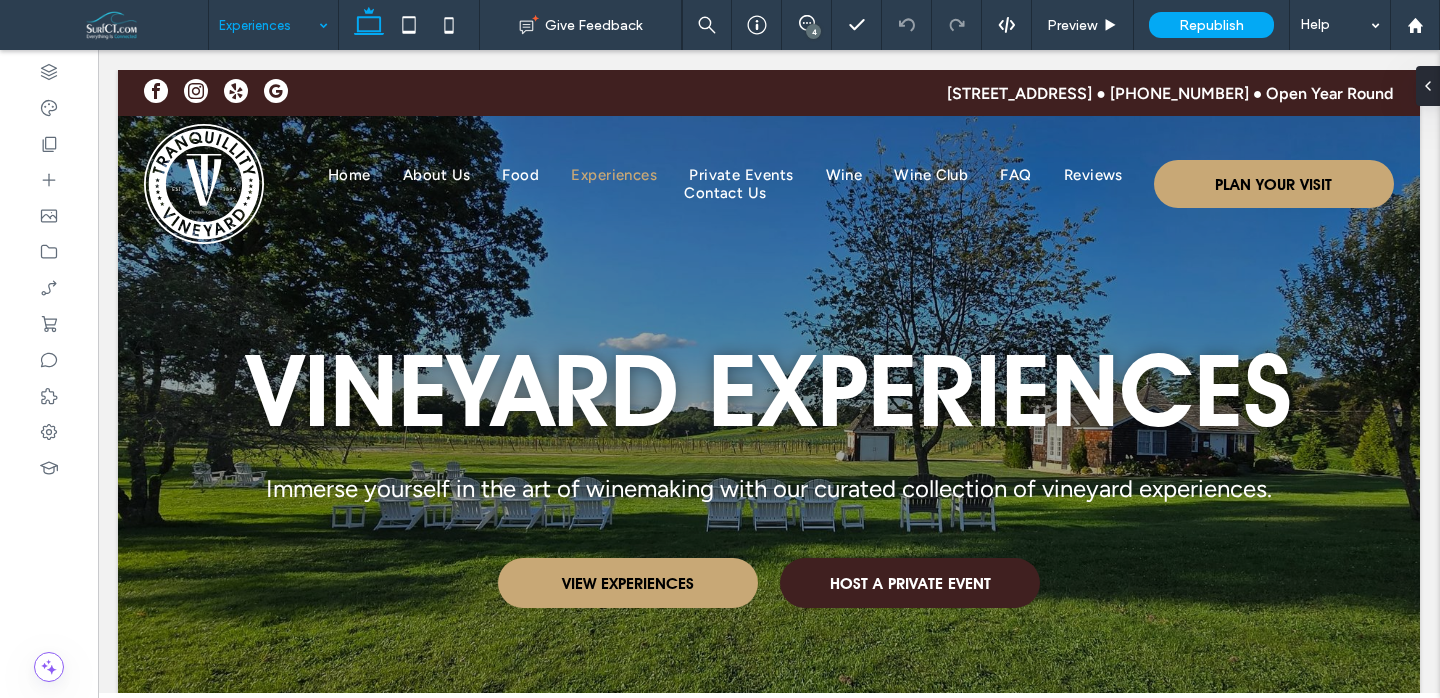 click on "Experiences" at bounding box center (273, 25) 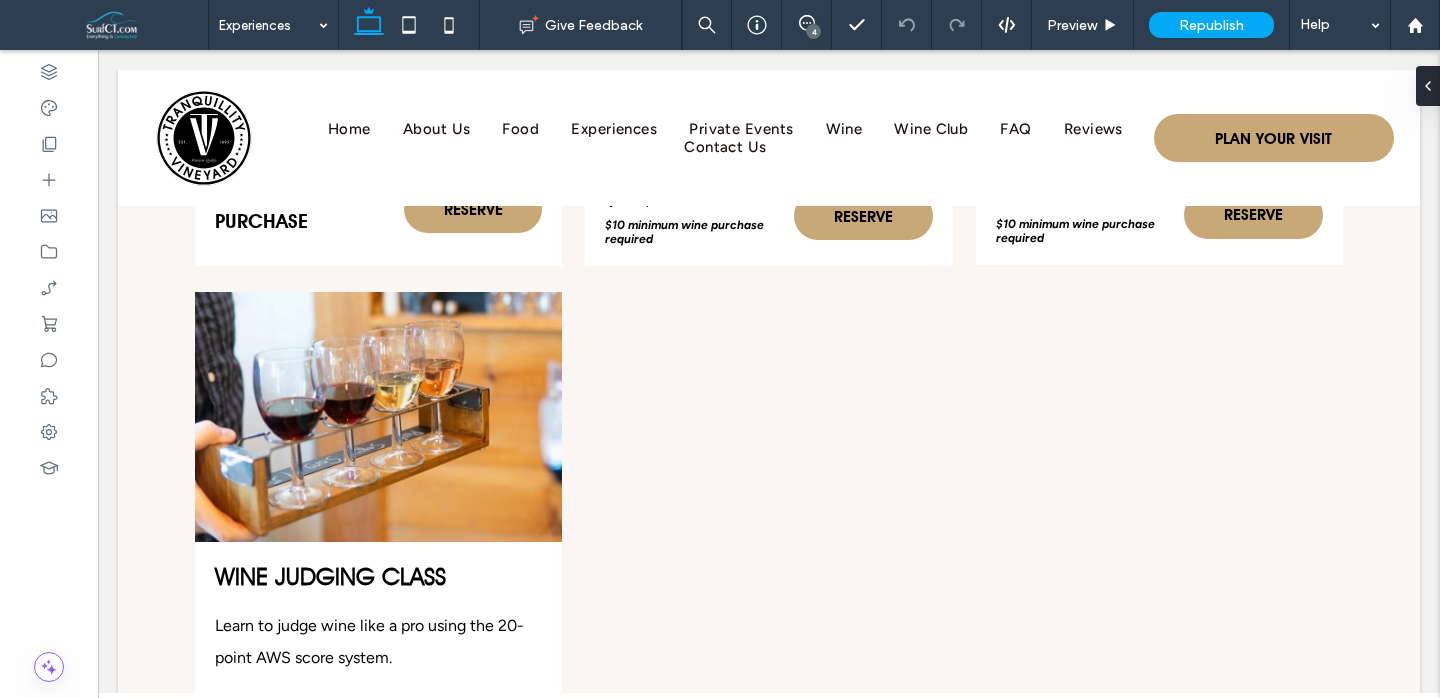 scroll, scrollTop: 3953, scrollLeft: 0, axis: vertical 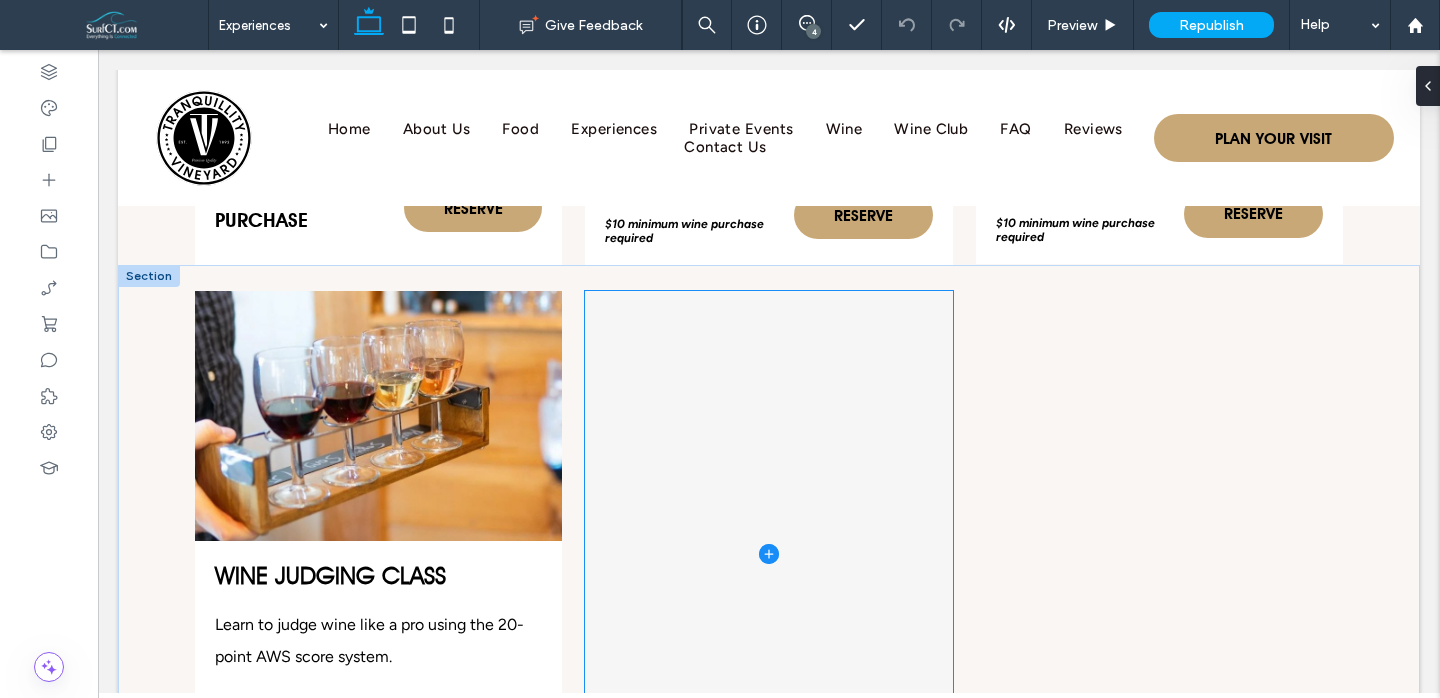 click at bounding box center [768, 553] 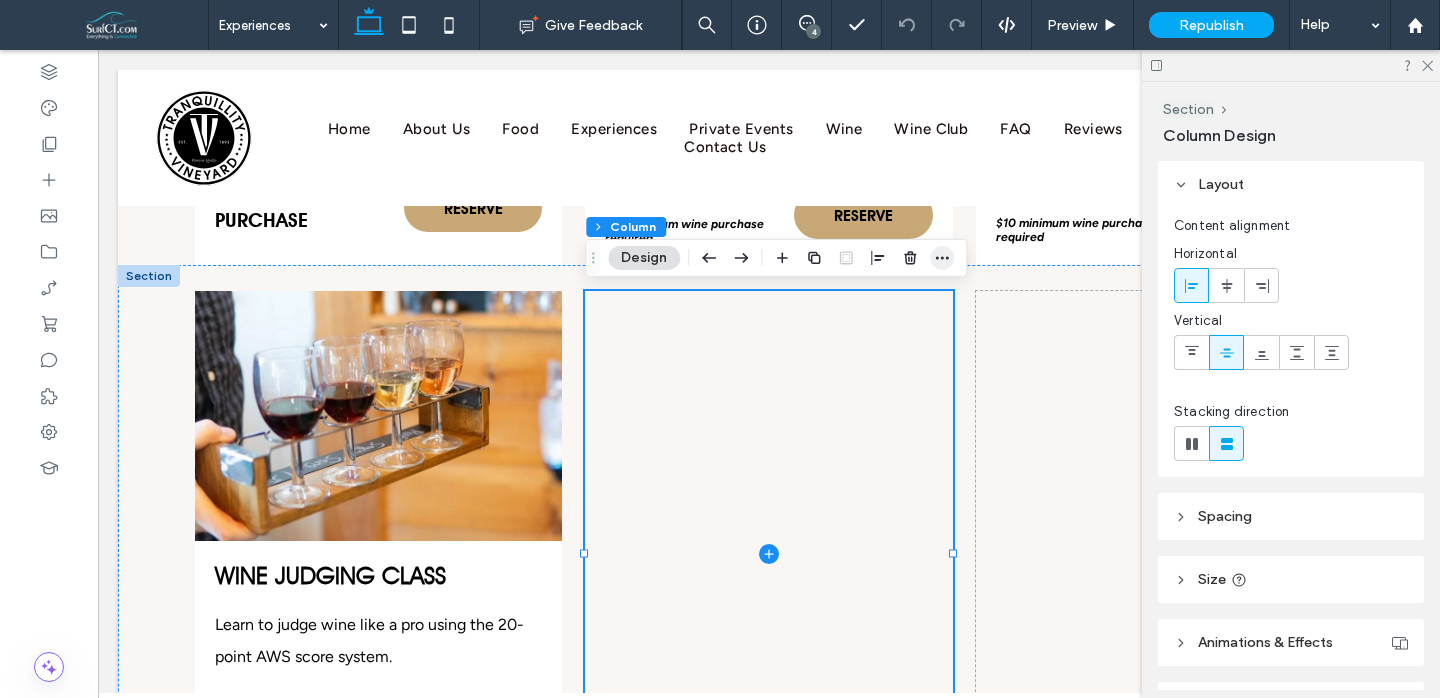 click 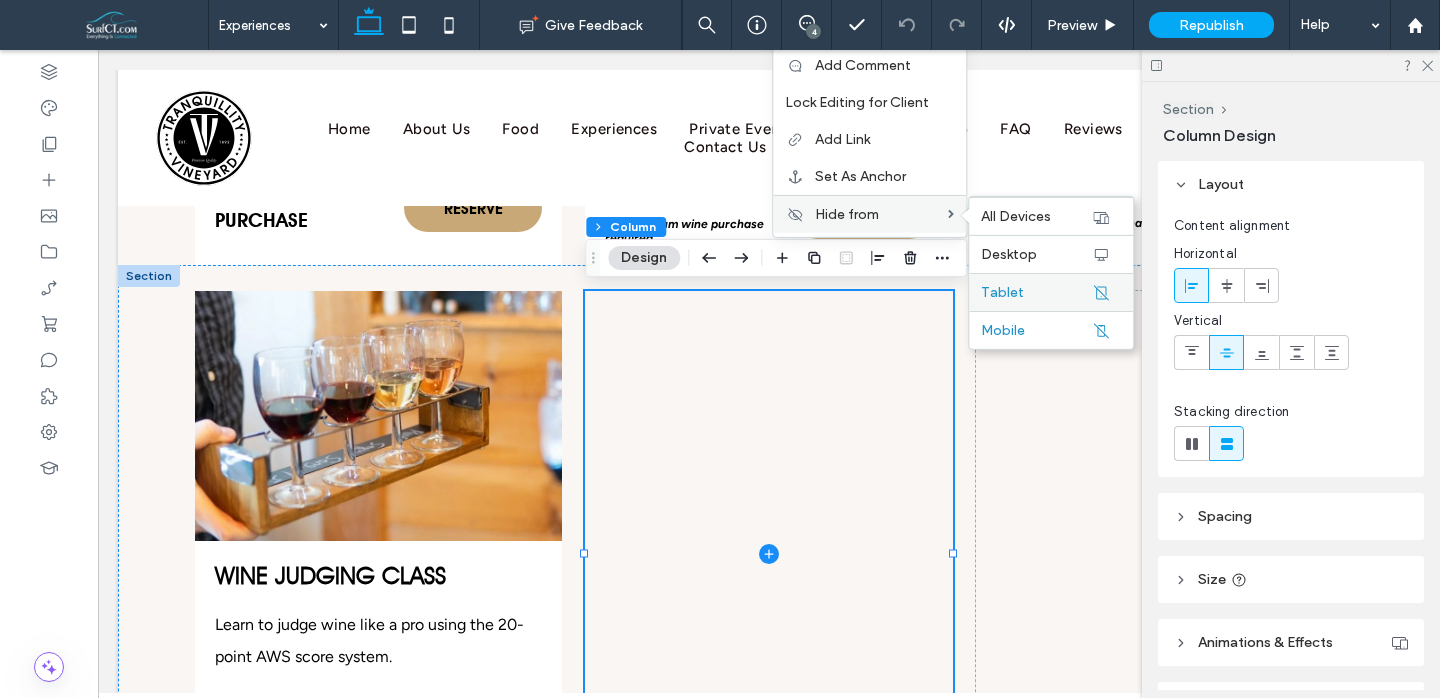 click on "Tablet" at bounding box center (1002, 292) 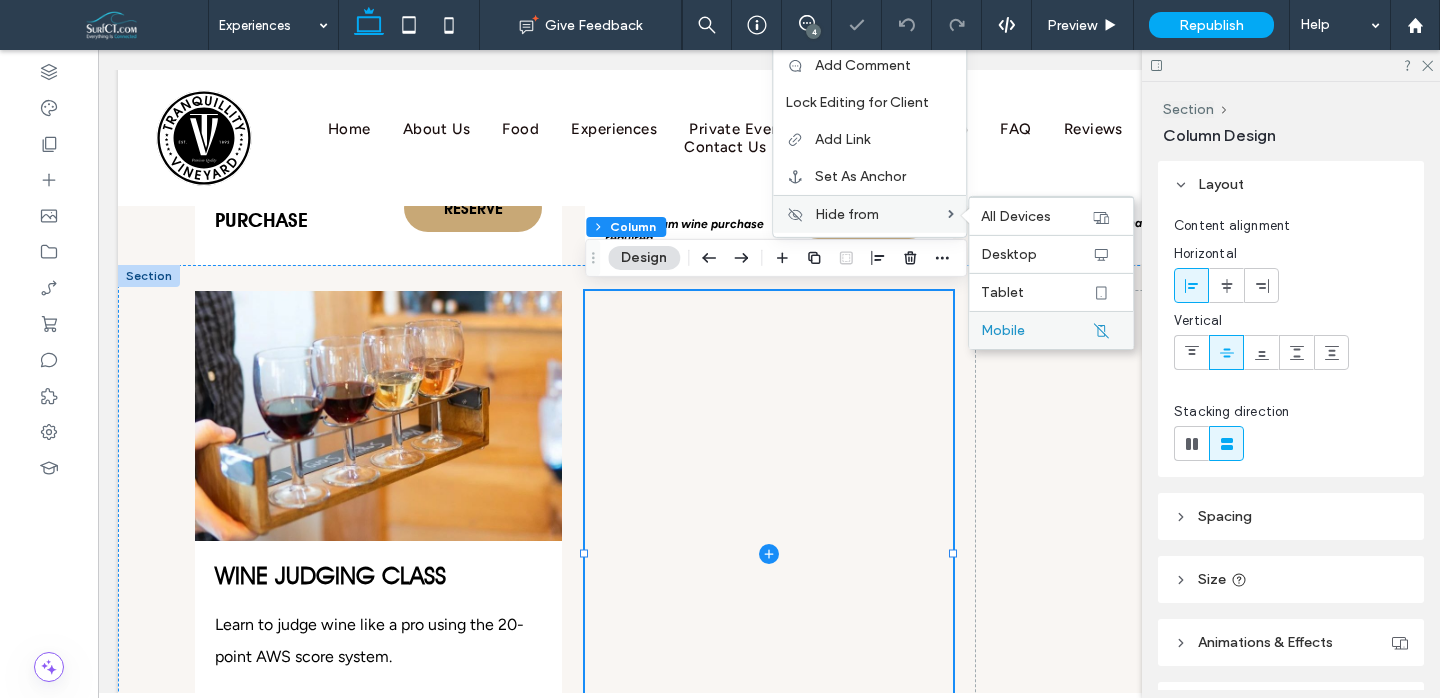 click on "Mobile" at bounding box center (1036, 330) 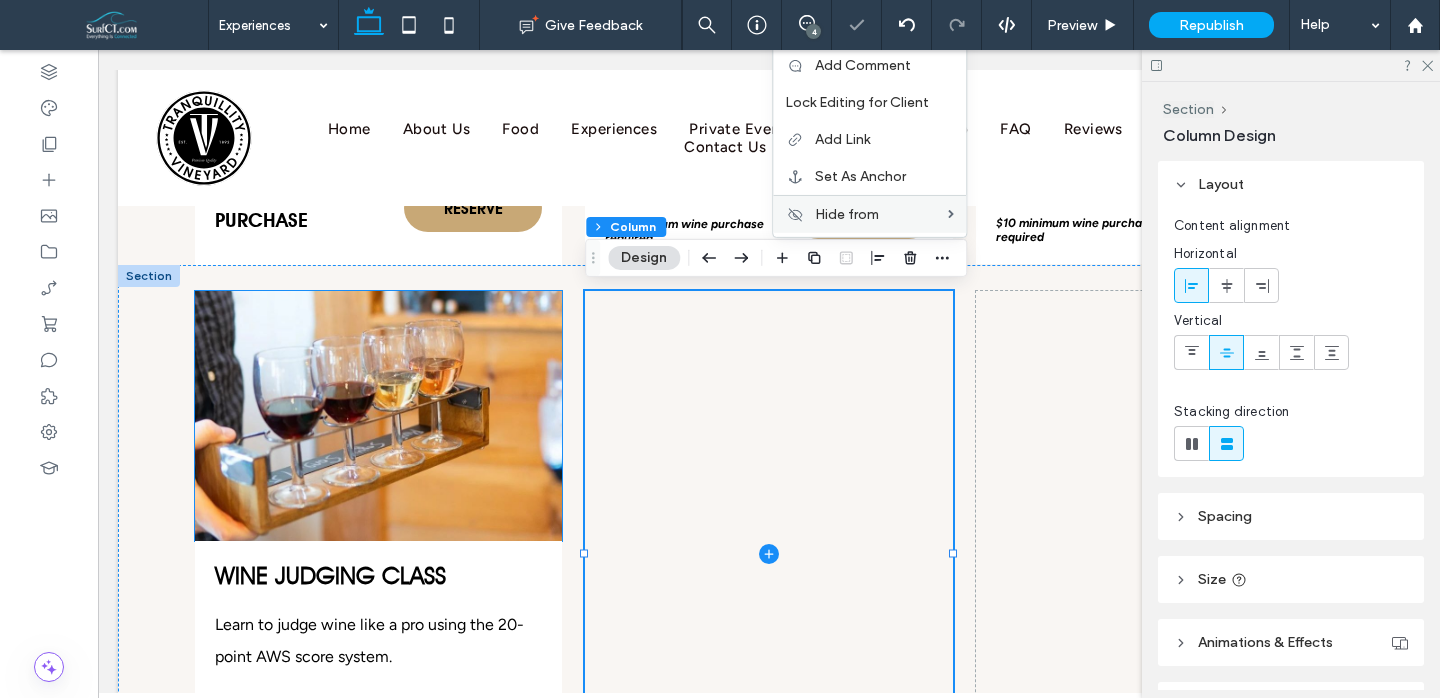 click at bounding box center (378, 416) 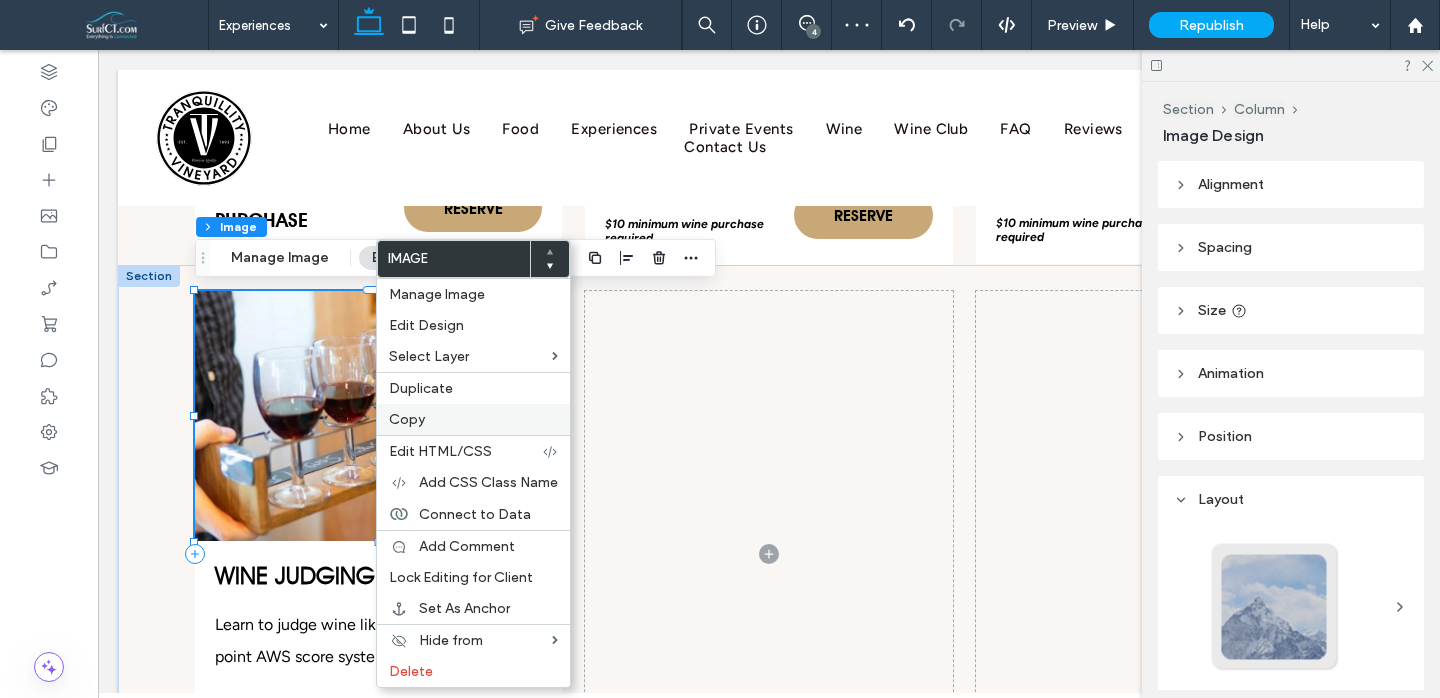 click on "Copy" at bounding box center [473, 419] 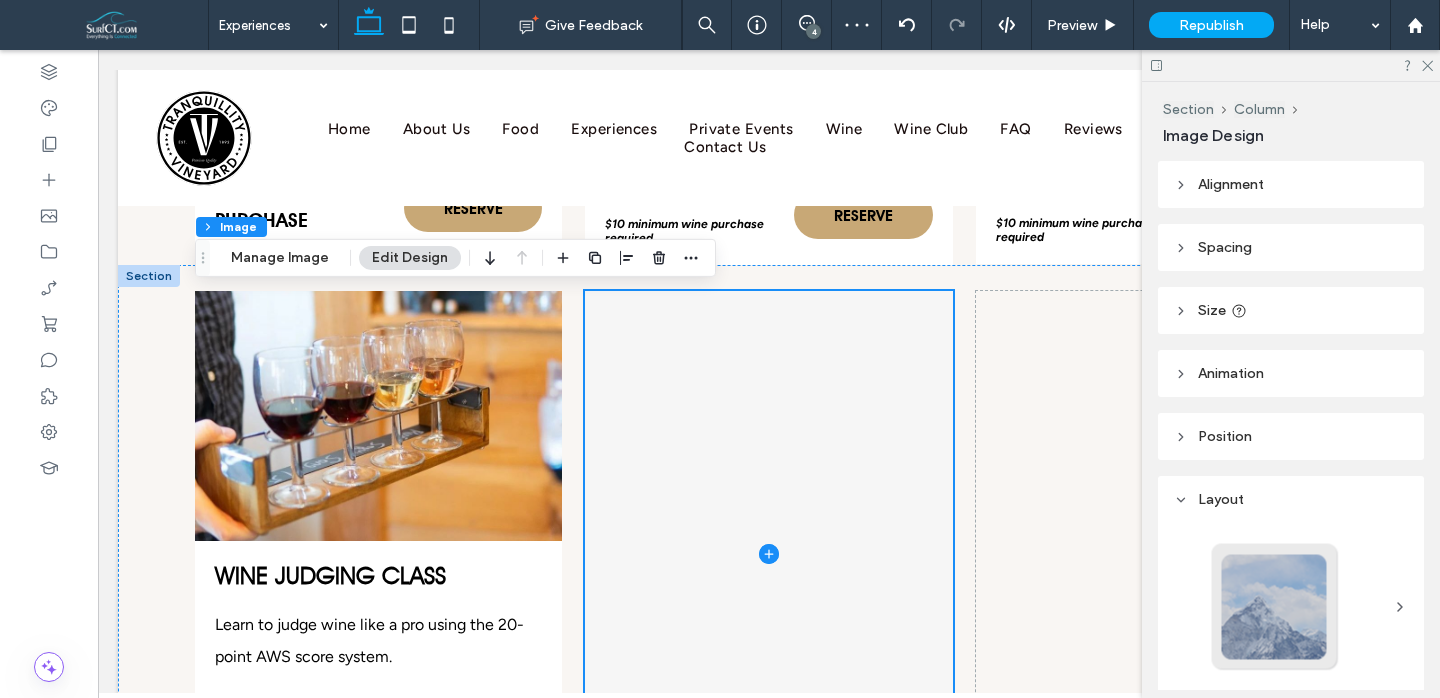scroll, scrollTop: 3952, scrollLeft: 0, axis: vertical 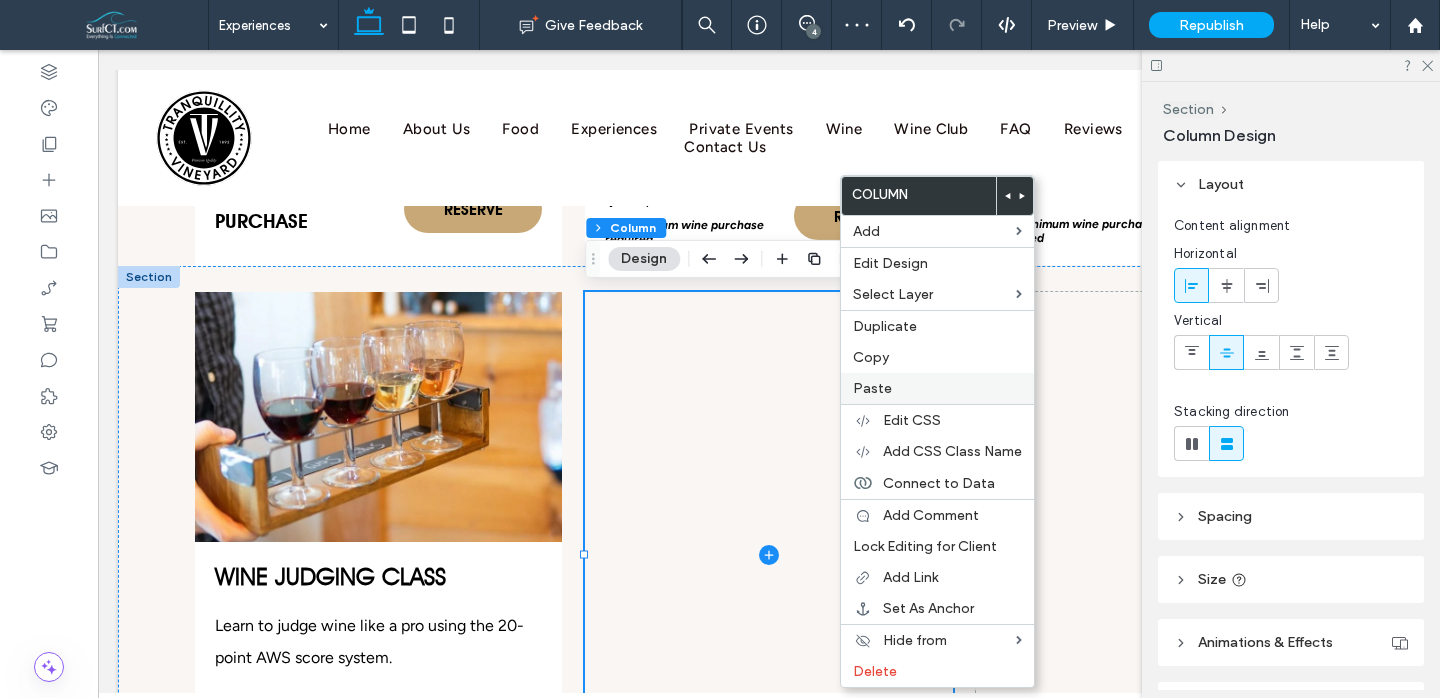 click on "Paste" at bounding box center (937, 388) 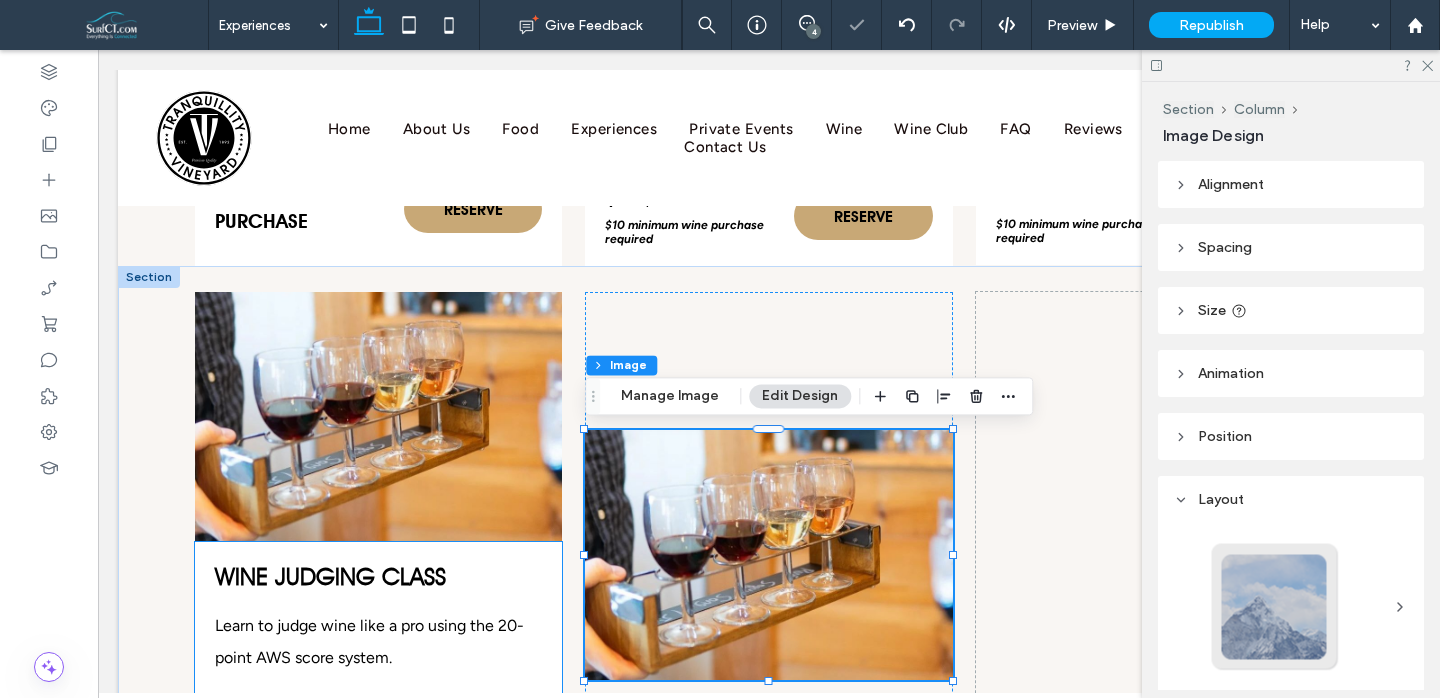 click on "Wine Judging Class
Learn to judge wine like a pro using the 20-point AWS score system.
July 27, 2025 from 2:00 pm - 4:00 pm
$55 / person
RESERVE" at bounding box center (378, 679) 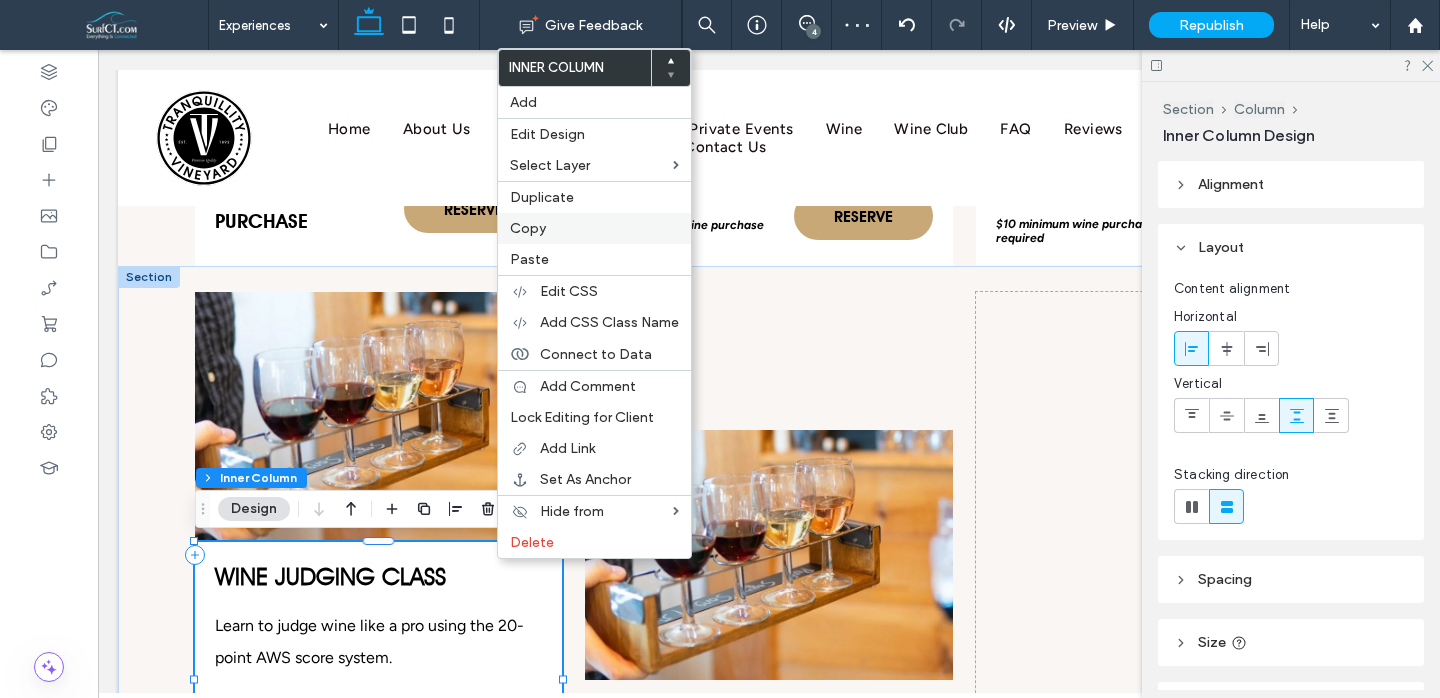 click on "Copy" at bounding box center (594, 228) 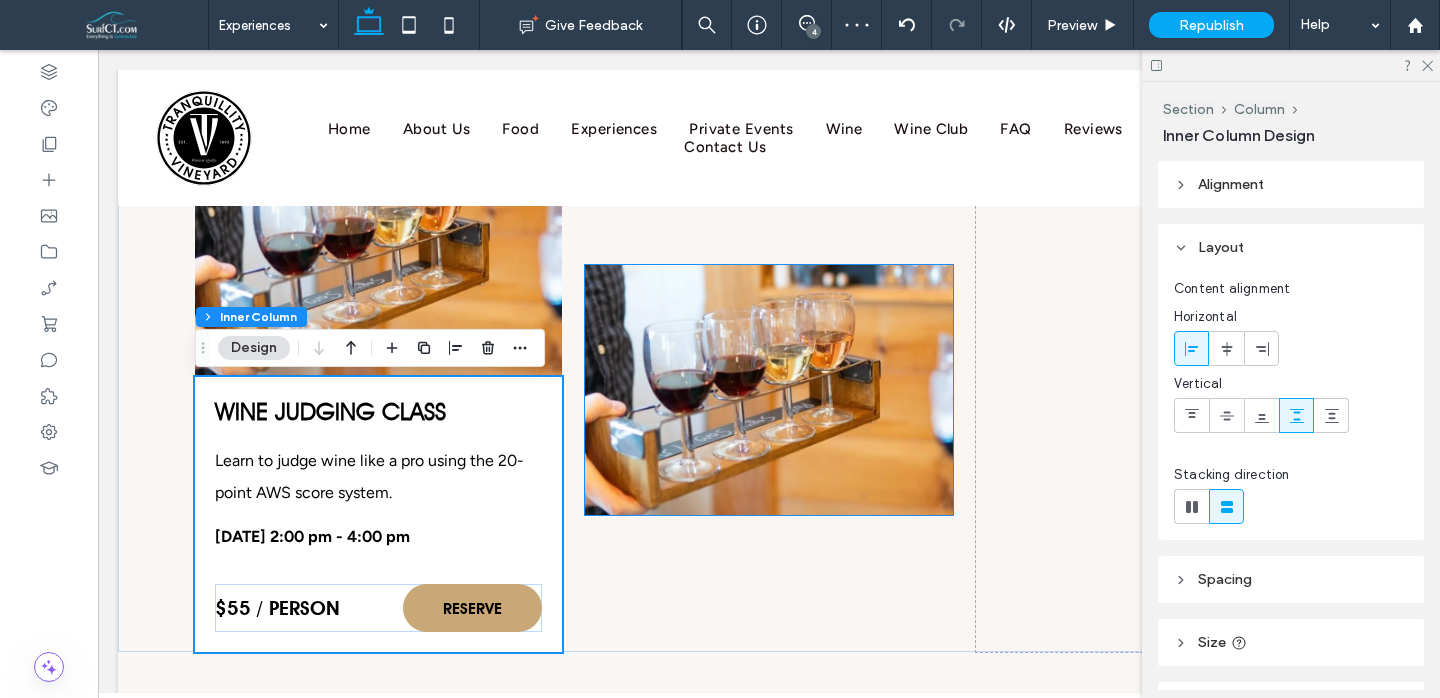 scroll, scrollTop: 4113, scrollLeft: 0, axis: vertical 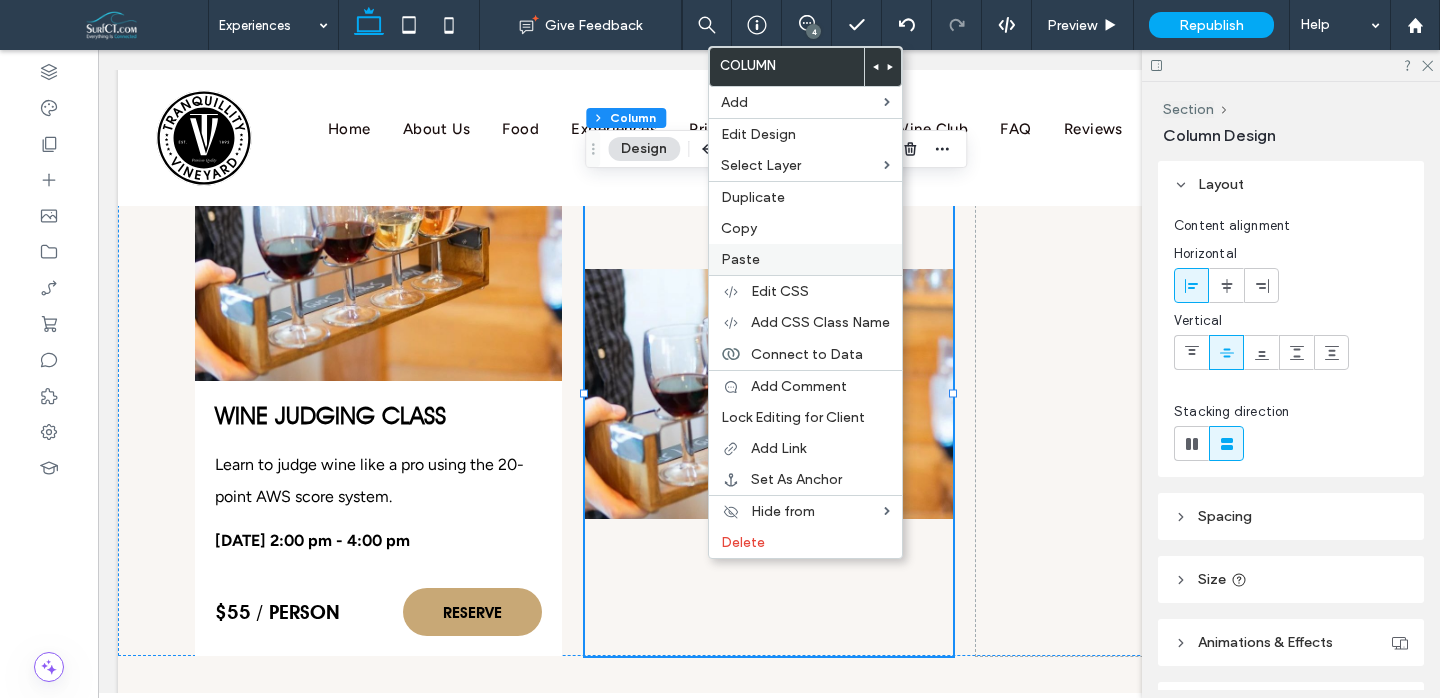 click on "Paste" at bounding box center [805, 259] 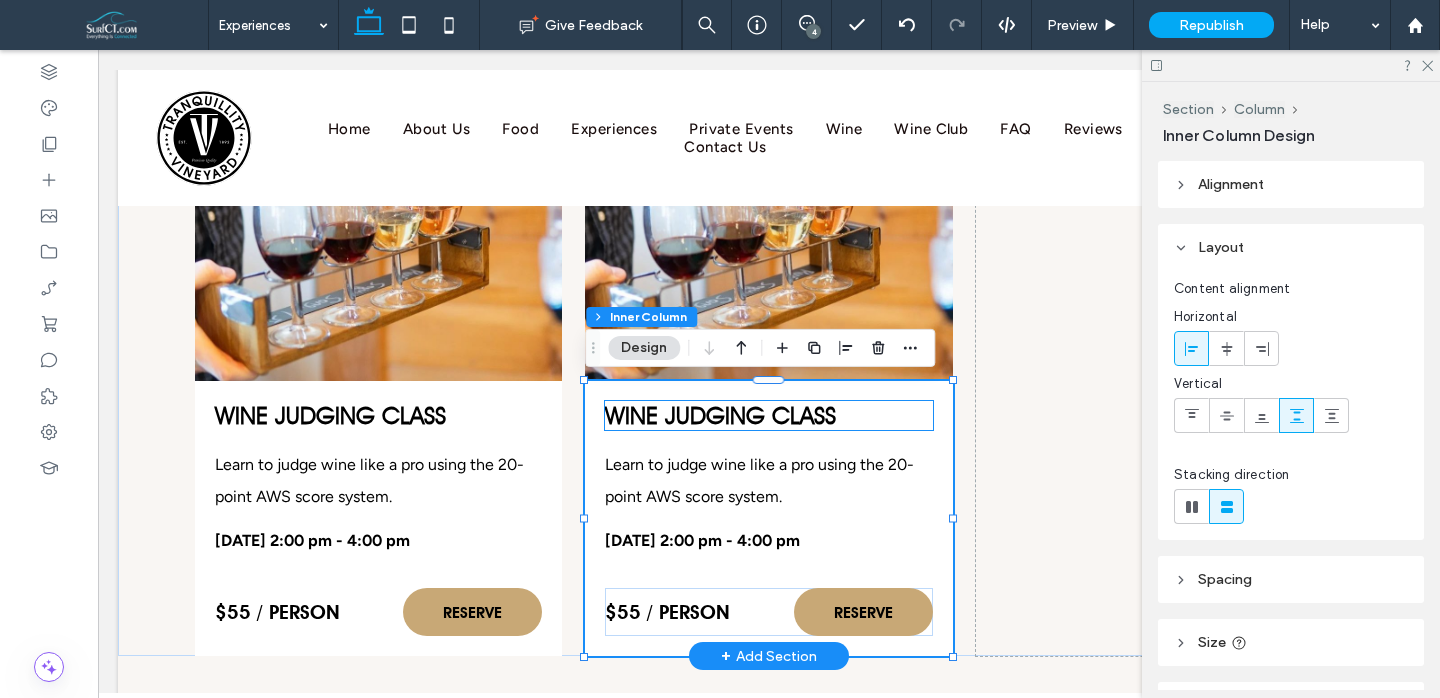 click on "Wine Judging Class" at bounding box center [720, 415] 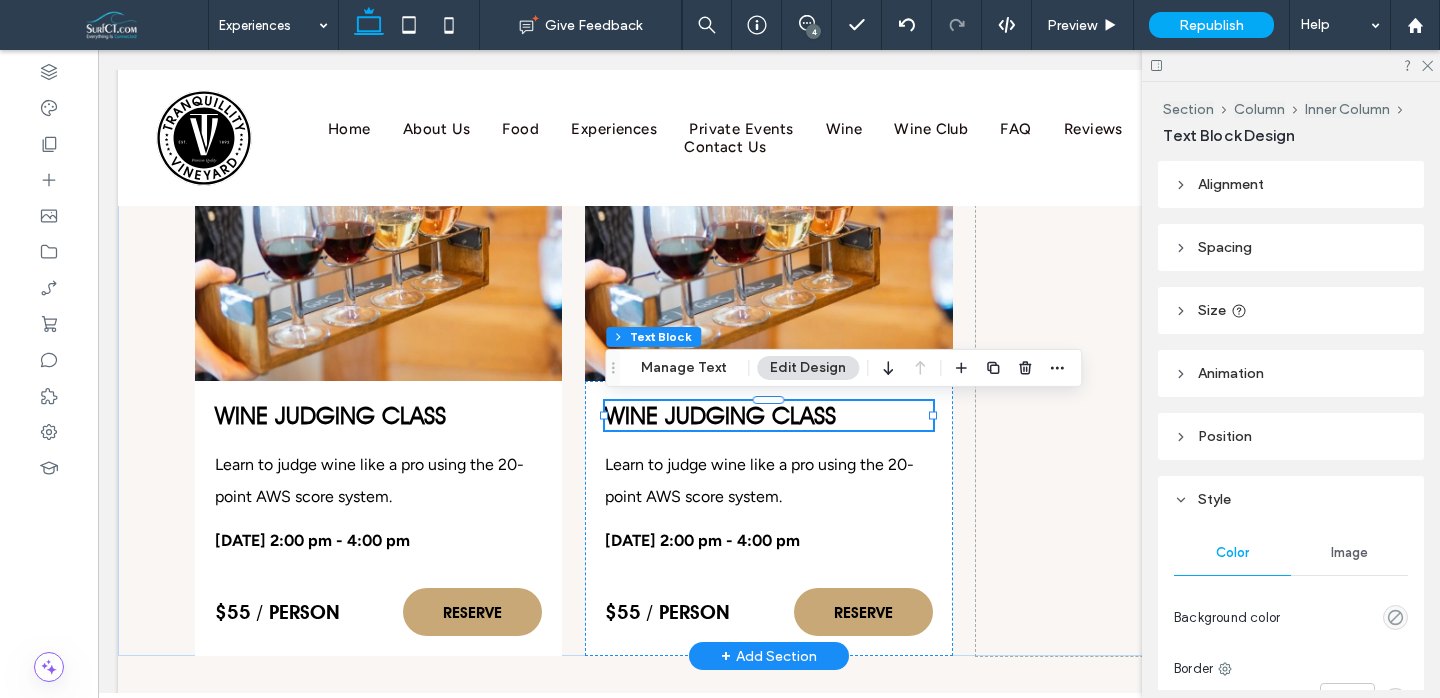 click on "Wine Judging Class" at bounding box center (720, 415) 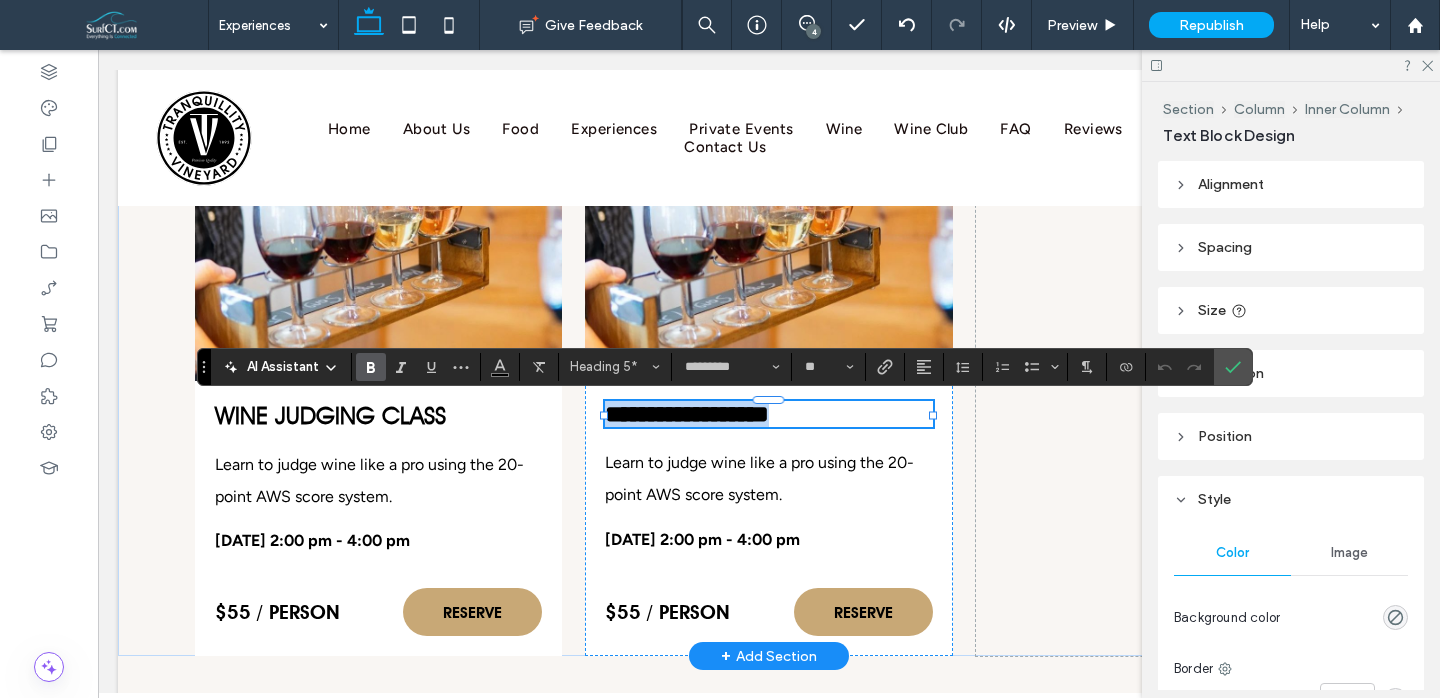 type 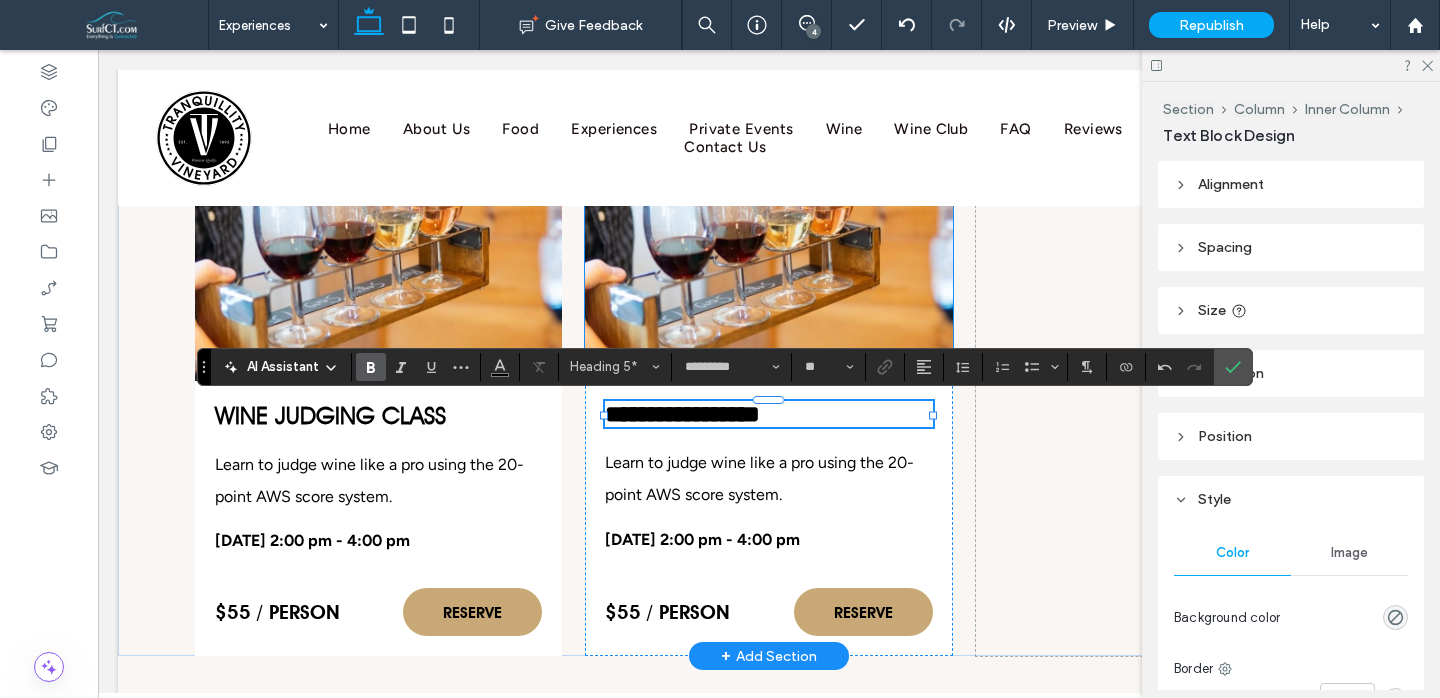 click at bounding box center (768, 256) 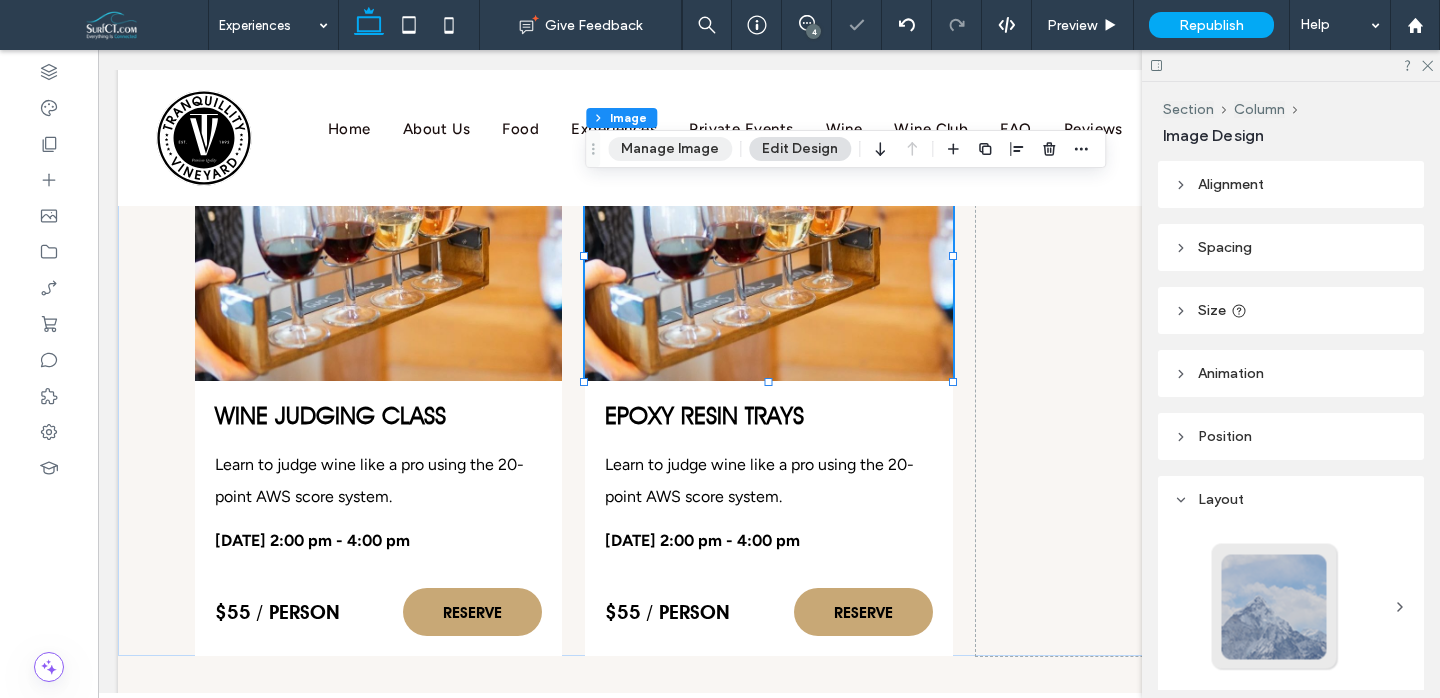 click on "Manage Image" at bounding box center (670, 149) 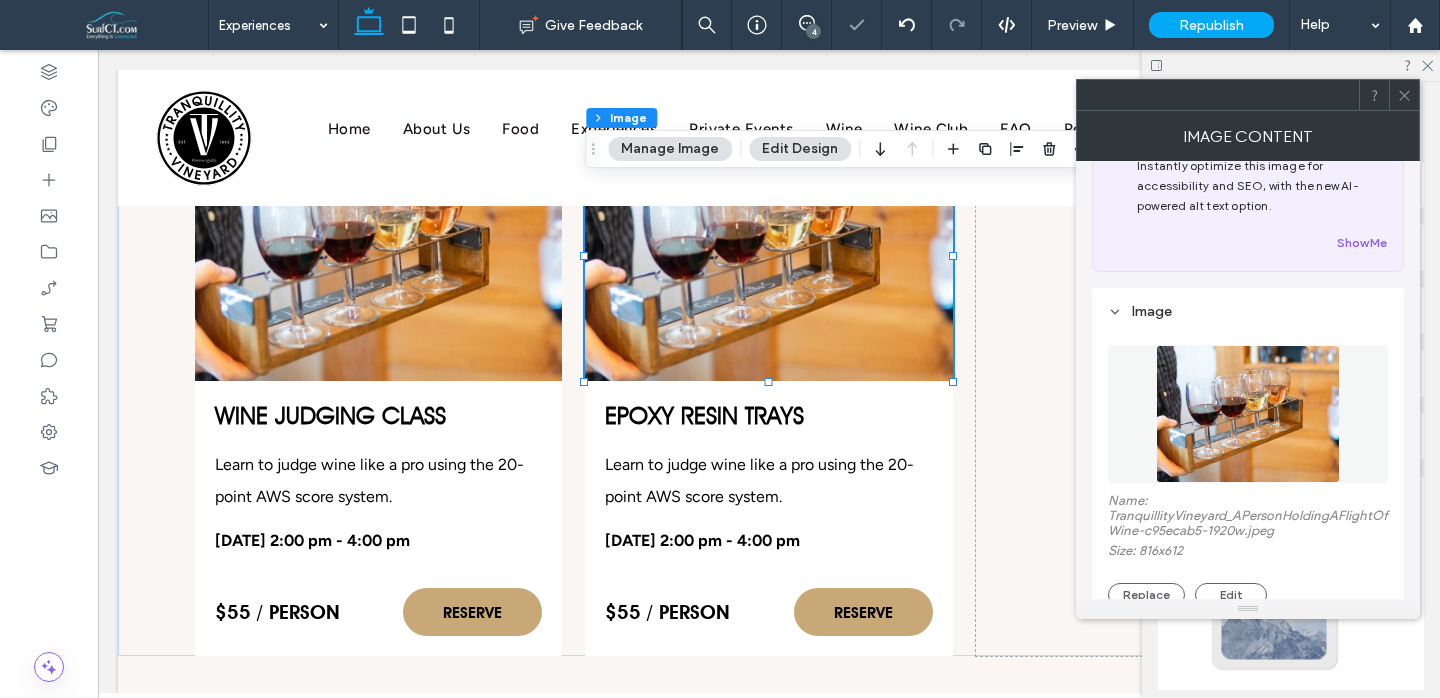 scroll, scrollTop: 77, scrollLeft: 0, axis: vertical 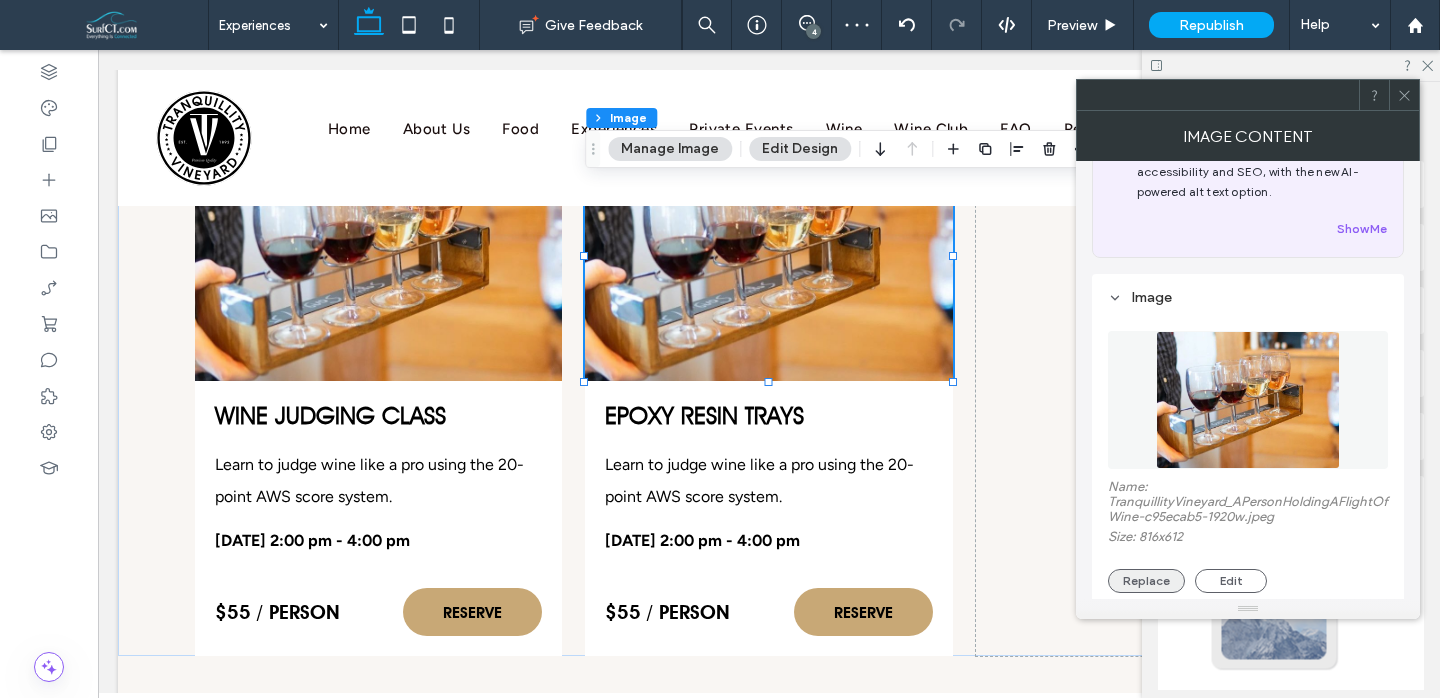click on "Replace" at bounding box center (1146, 581) 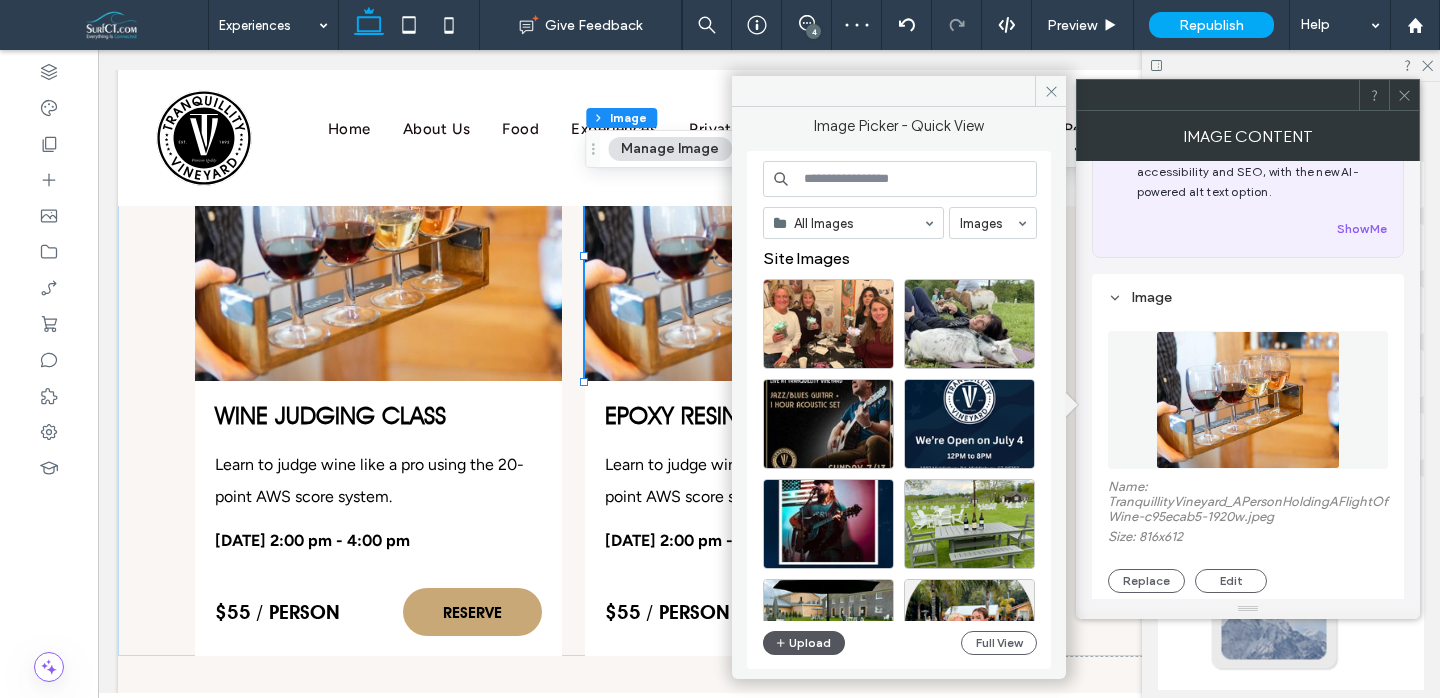 click 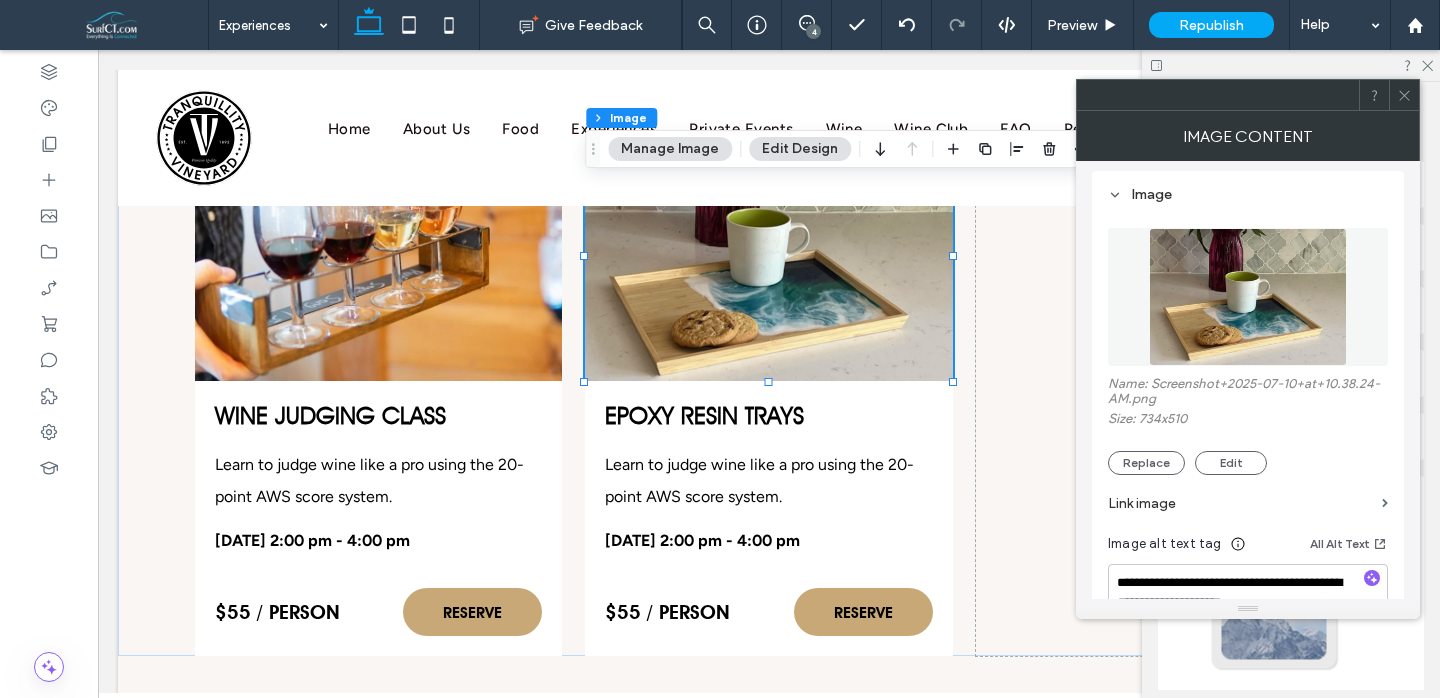 scroll, scrollTop: 217, scrollLeft: 0, axis: vertical 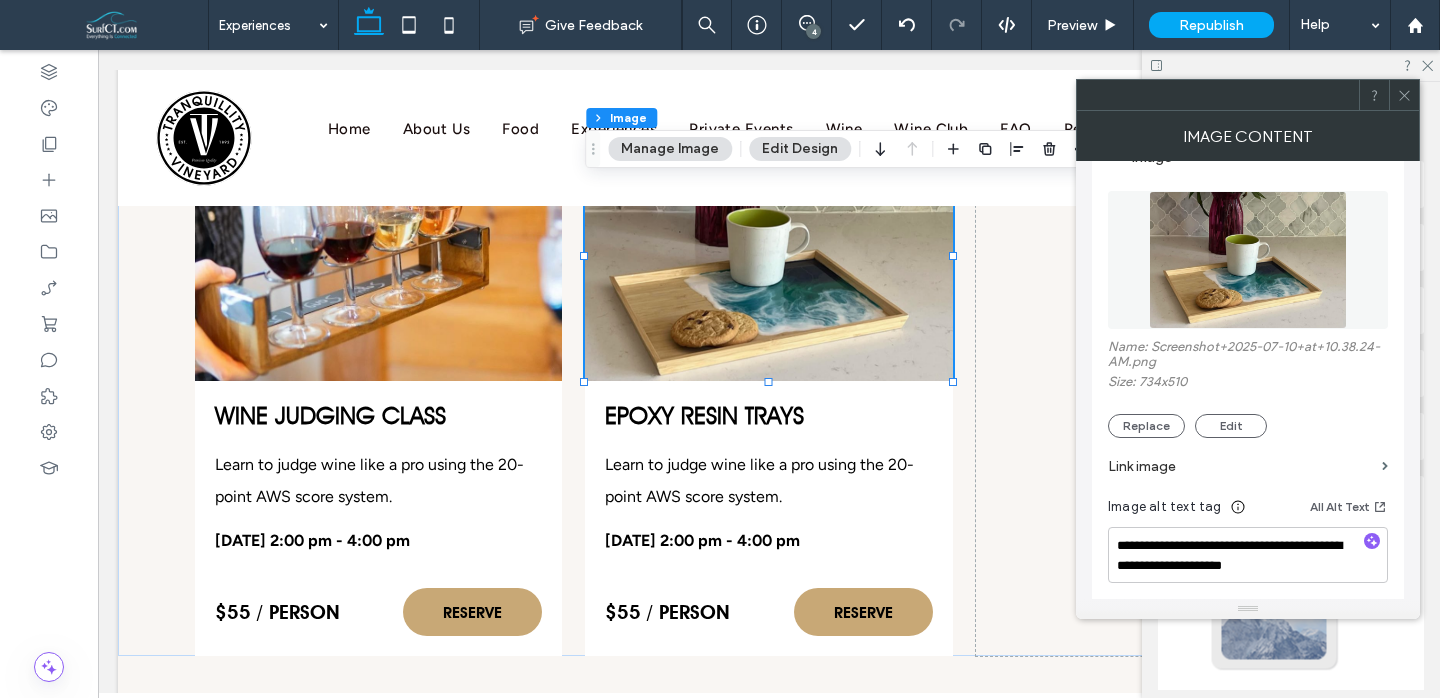 drag, startPoint x: 1373, startPoint y: 547, endPoint x: 1360, endPoint y: 545, distance: 13.152946 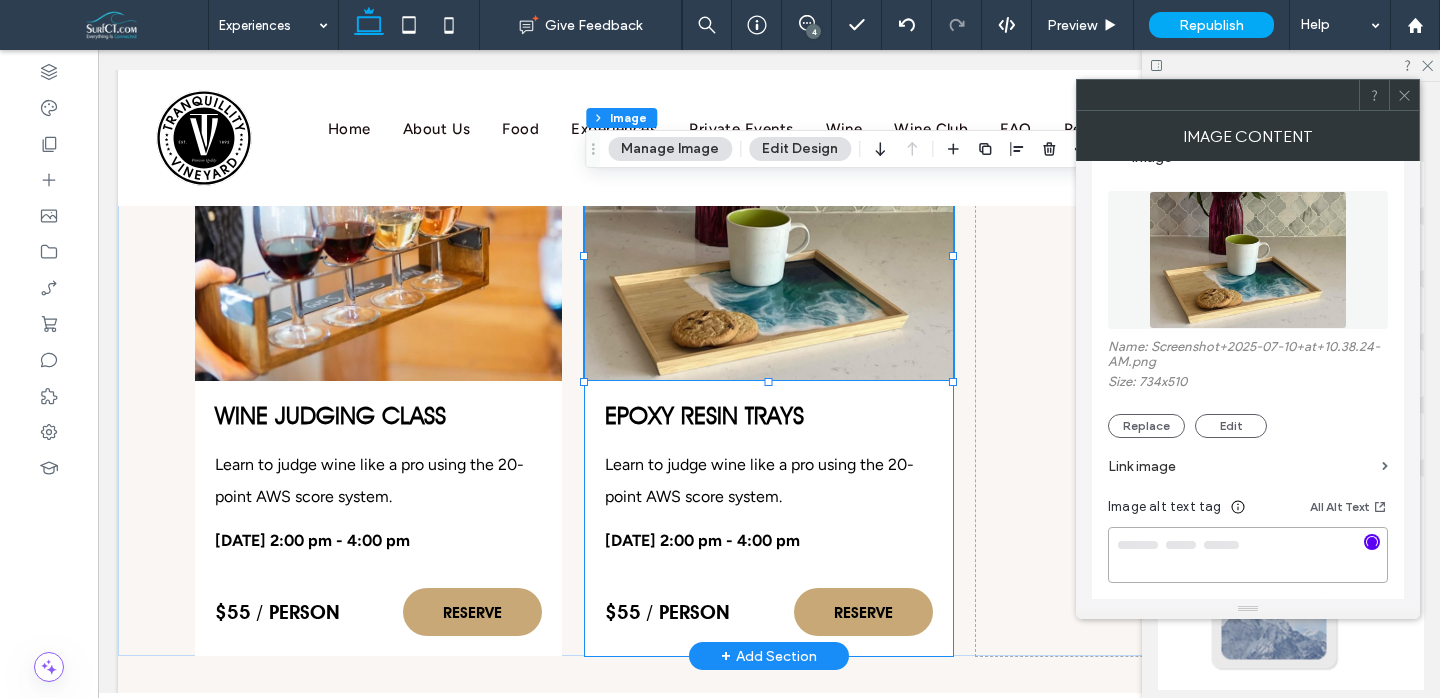 type on "**********" 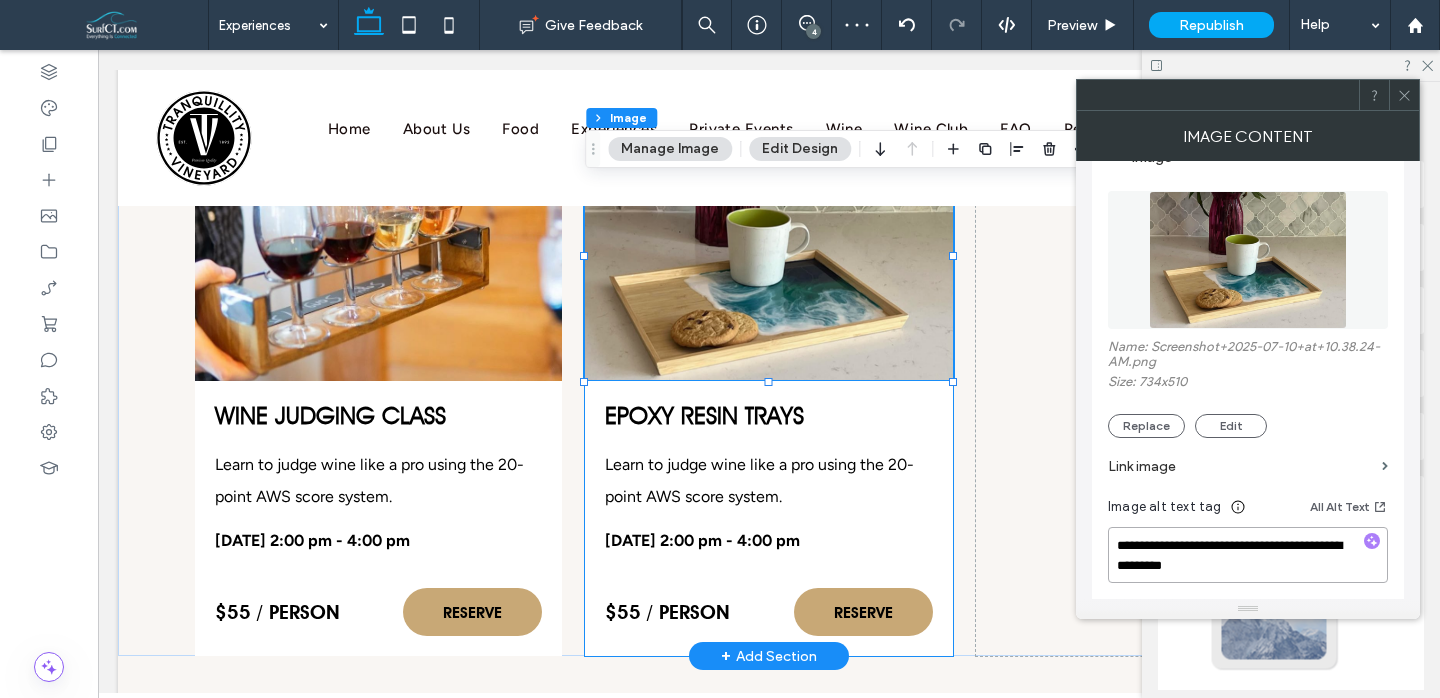 click on "Epoxy Resin Trays Learn to judge wine like a pro using the 20-point AWS score system. July 27, 2025 from 2:00 pm - 4:00 pm   $55 / person
RESERVE" at bounding box center [768, 518] 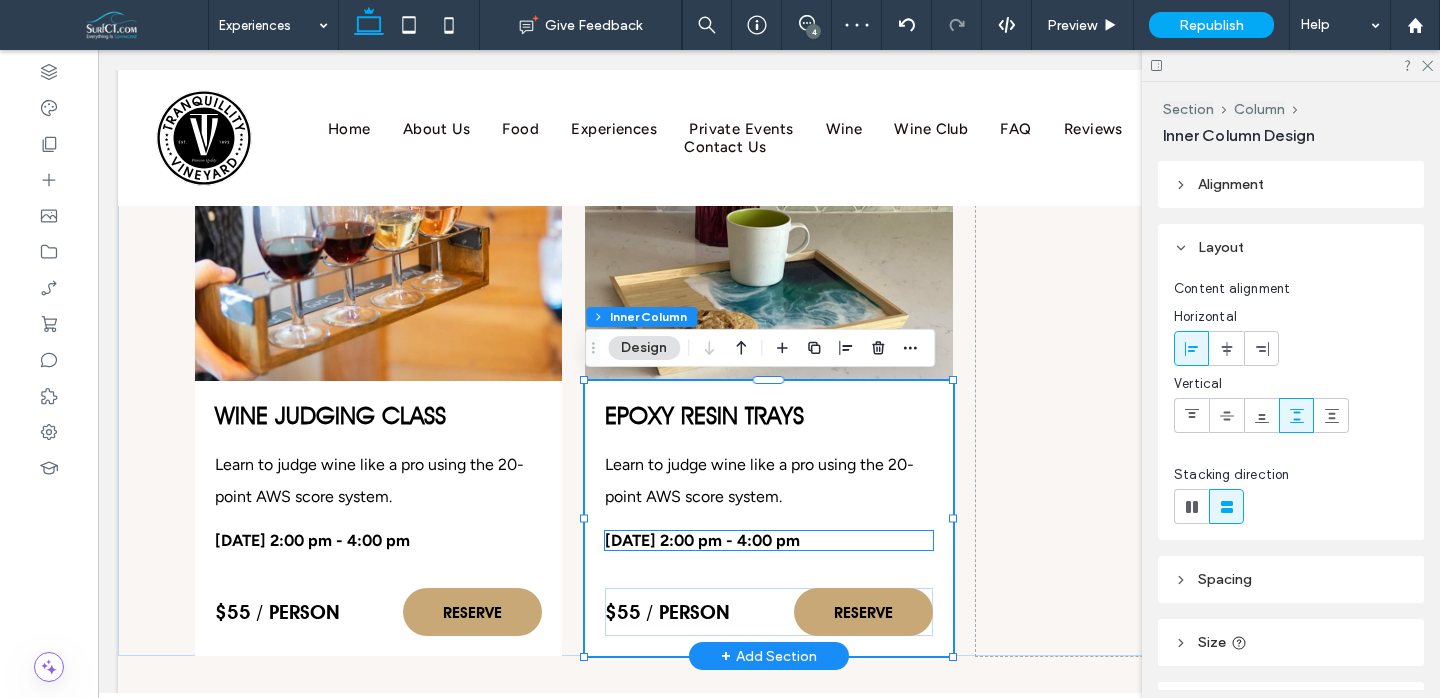 click on "July 27, 2025 from 2:00 pm - 4:00 pm" at bounding box center [702, 540] 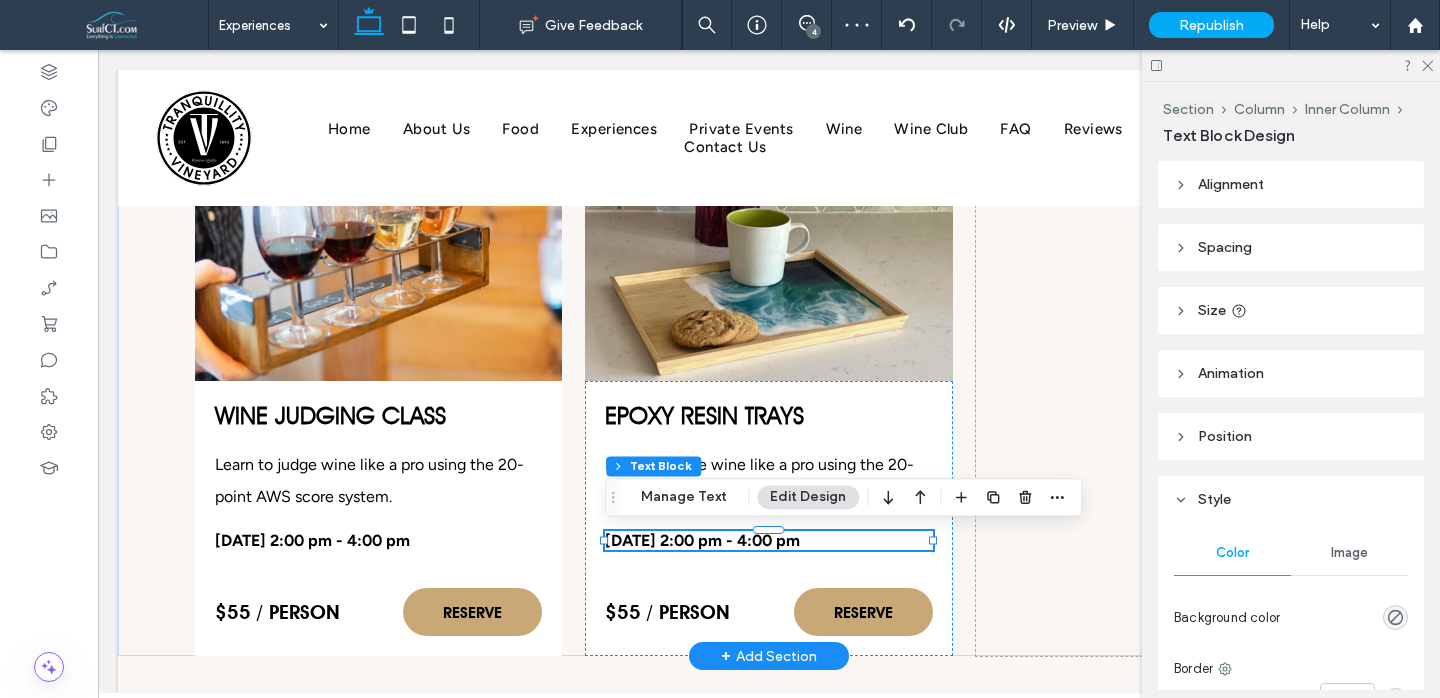 click on "July 27, 2025 from 2:00 pm - 4:00 pm" at bounding box center [702, 540] 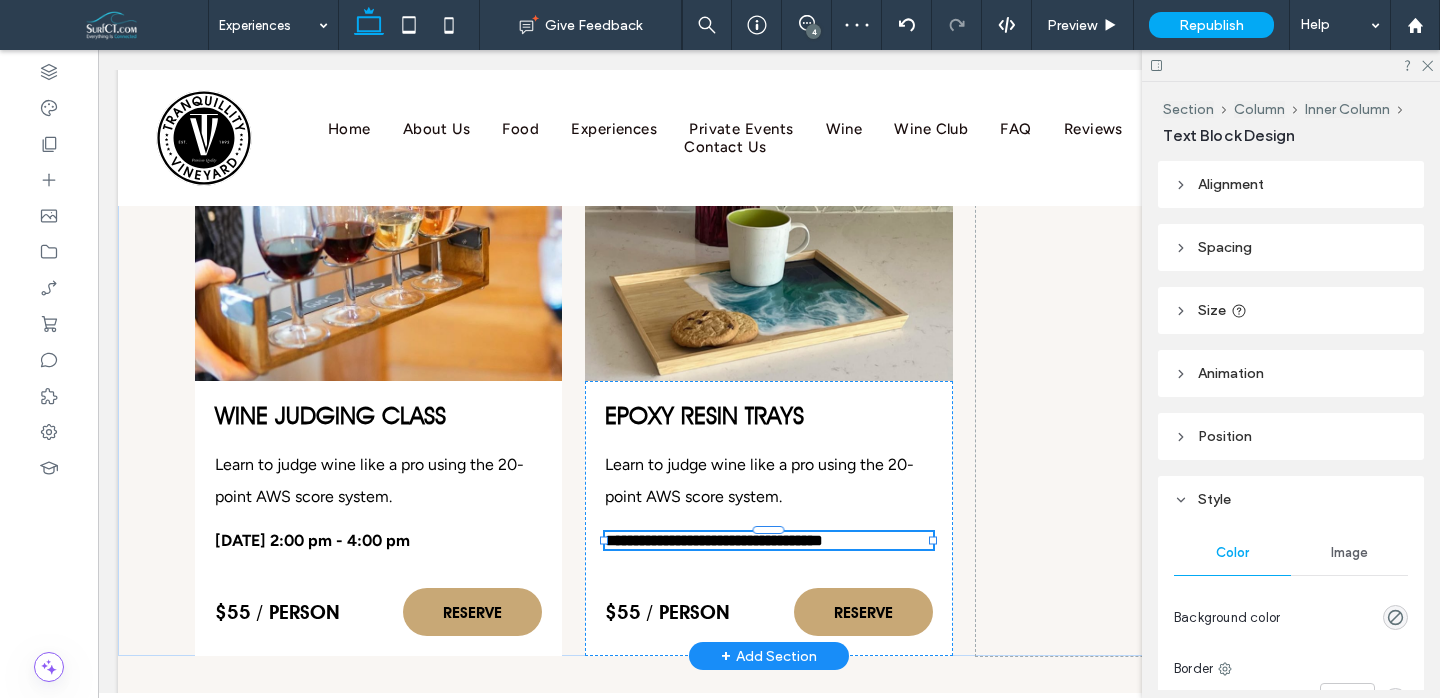 type on "*******" 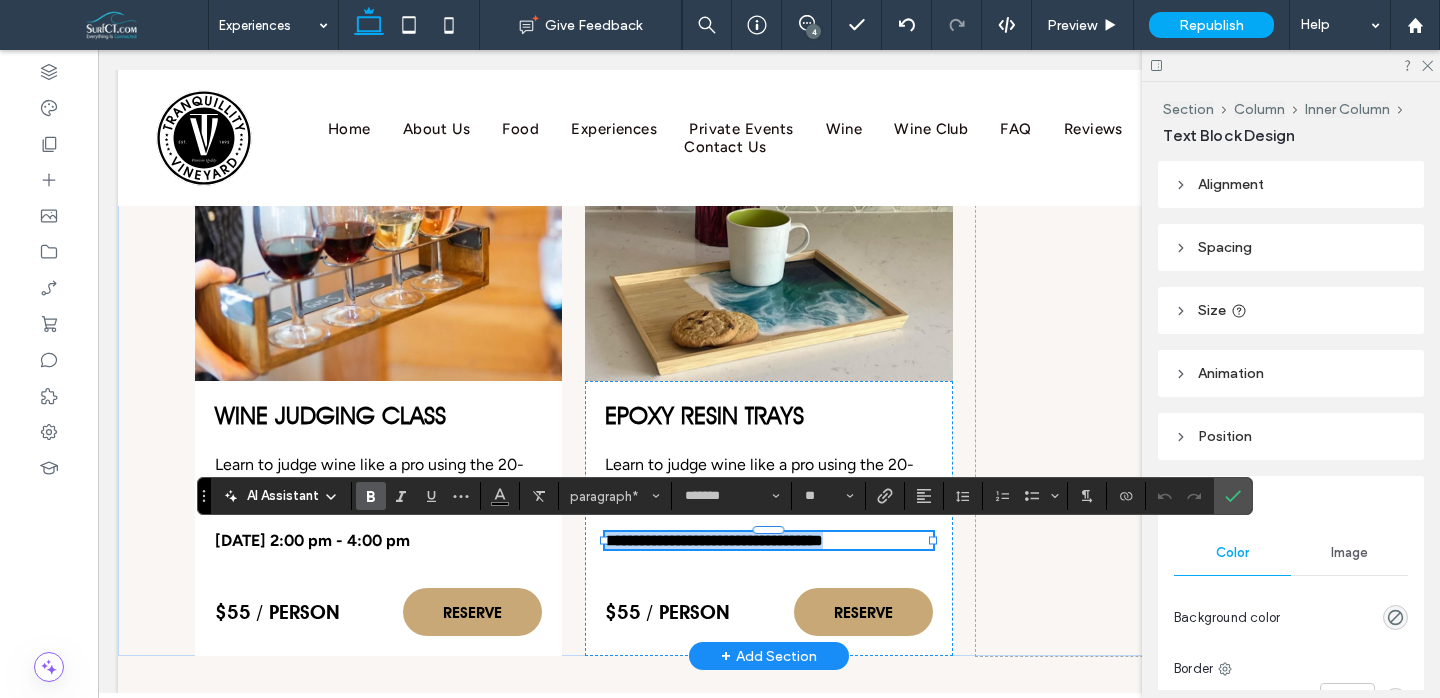 click on "**********" at bounding box center (714, 540) 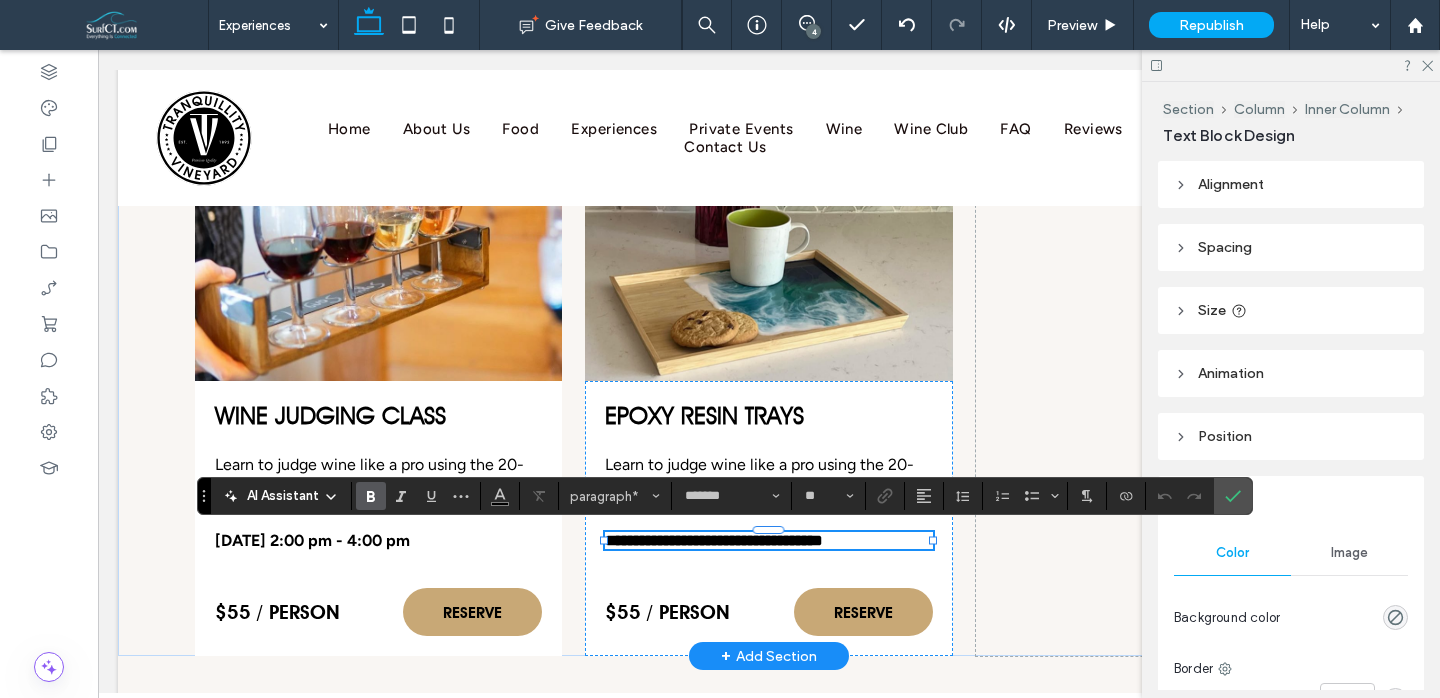 click on "**********" at bounding box center [714, 540] 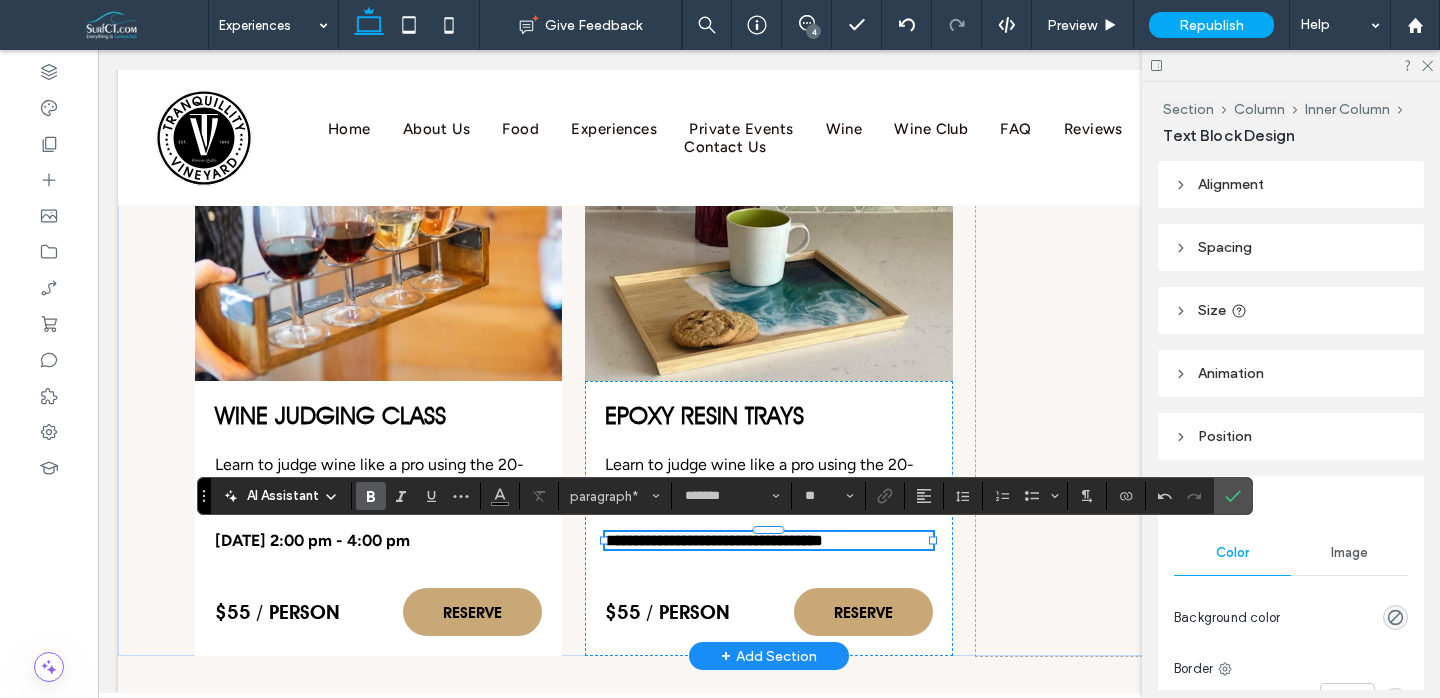 scroll, scrollTop: 0, scrollLeft: 7, axis: horizontal 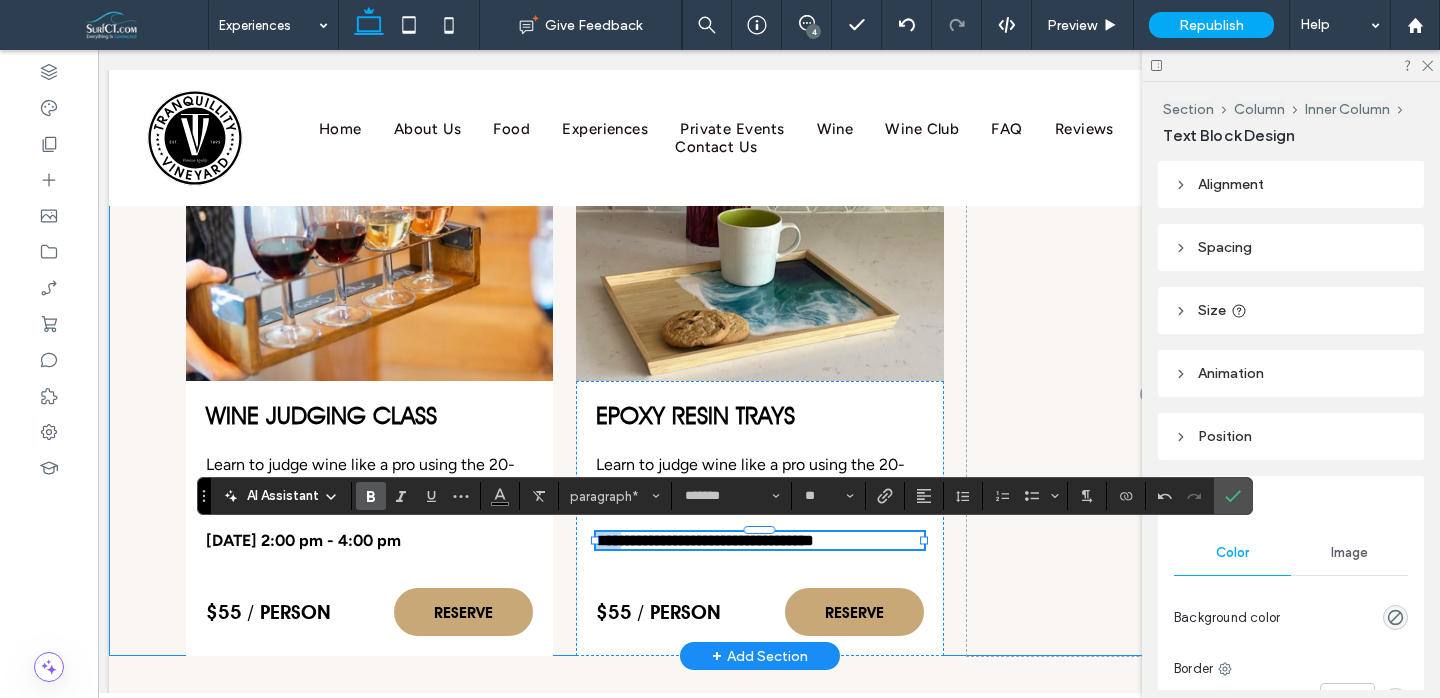 drag, startPoint x: 629, startPoint y: 539, endPoint x: 550, endPoint y: 546, distance: 79.30952 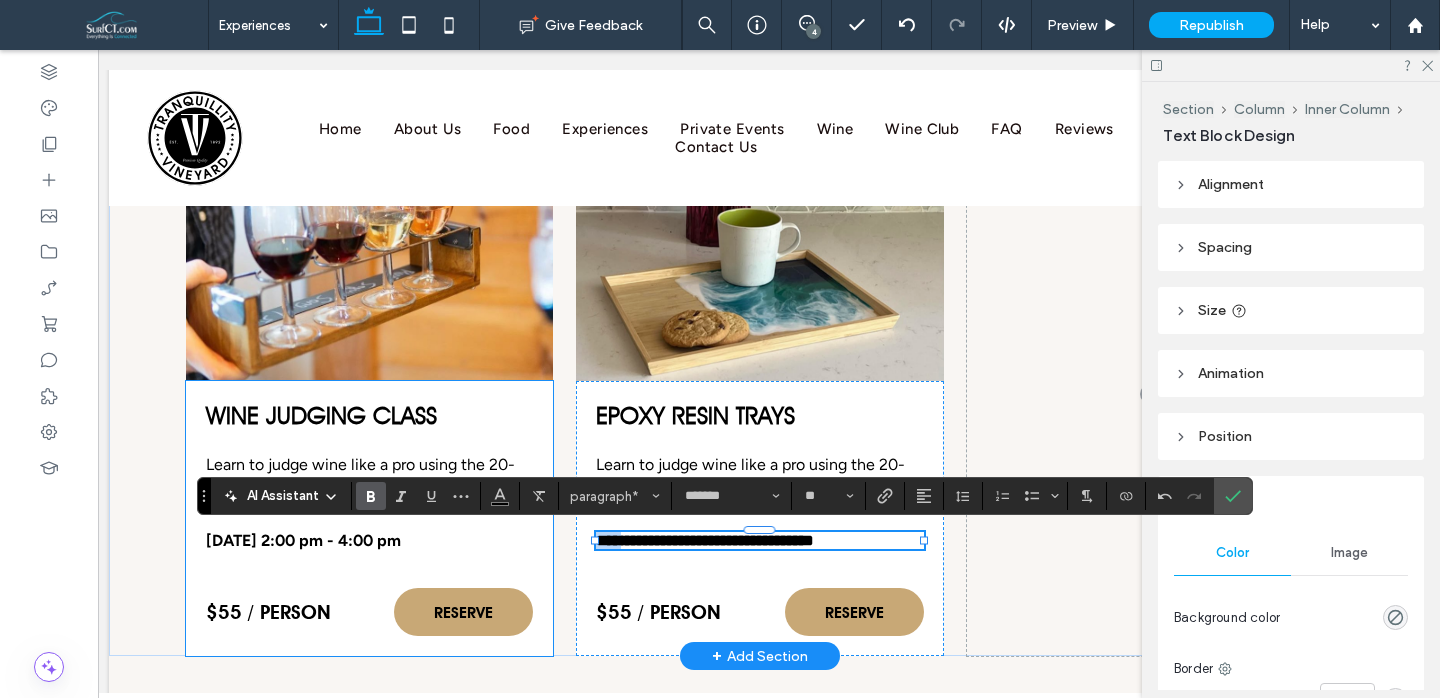 scroll, scrollTop: 0, scrollLeft: 7, axis: horizontal 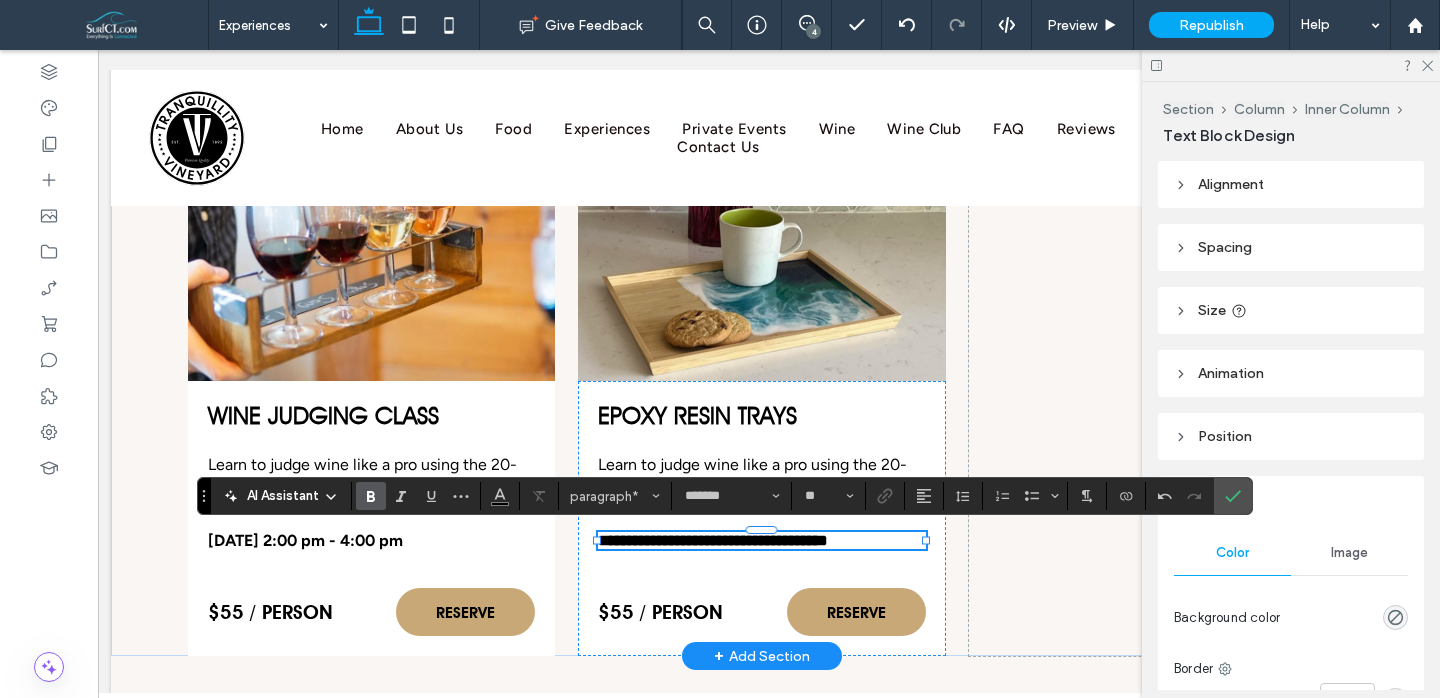 click on "**********" at bounding box center (713, 540) 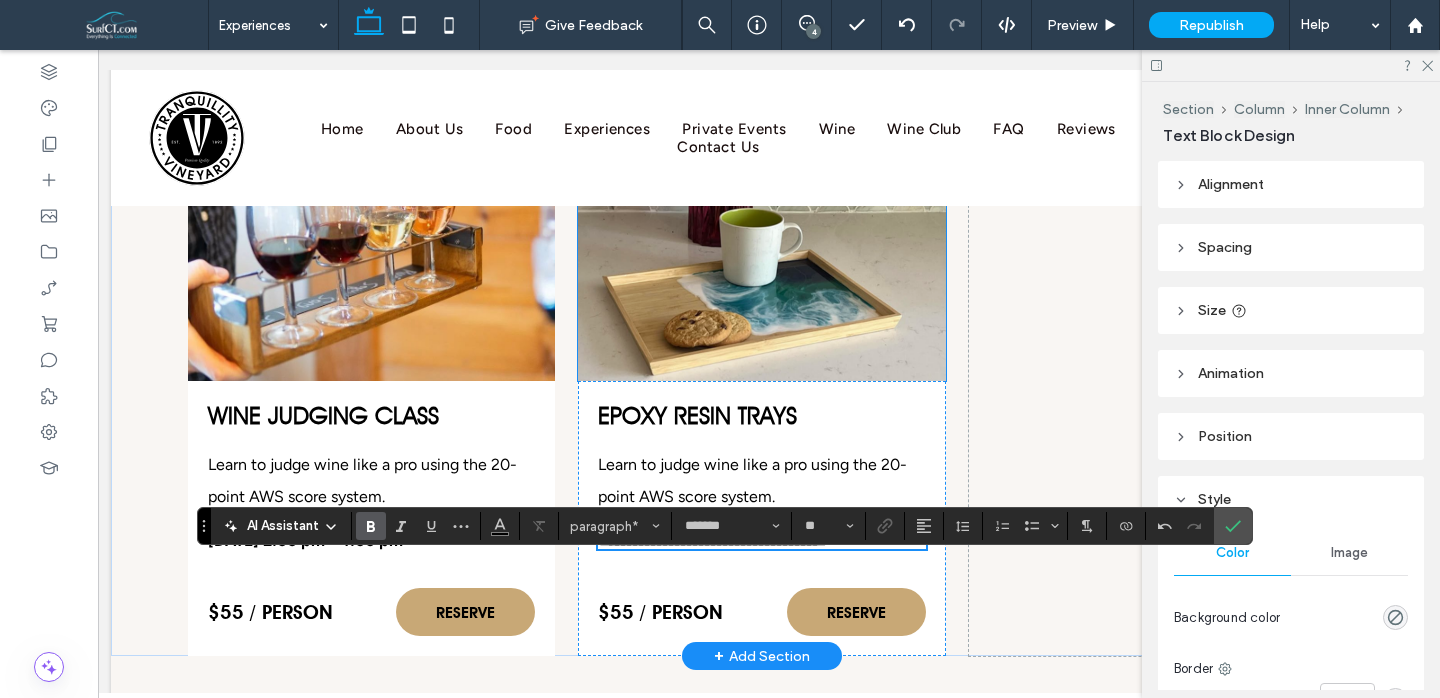 scroll, scrollTop: 3871, scrollLeft: 0, axis: vertical 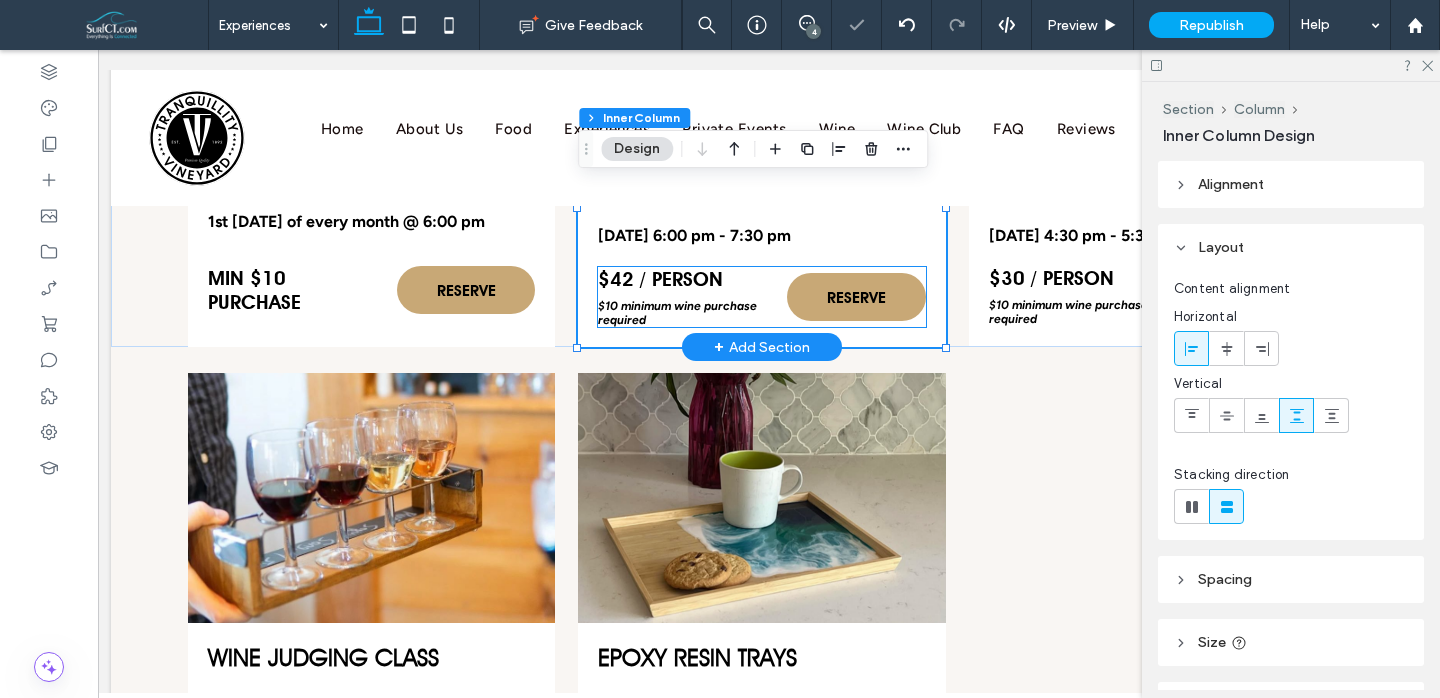 click on "$42 / person
$10 minimum wine purchase required" at bounding box center [680, 297] 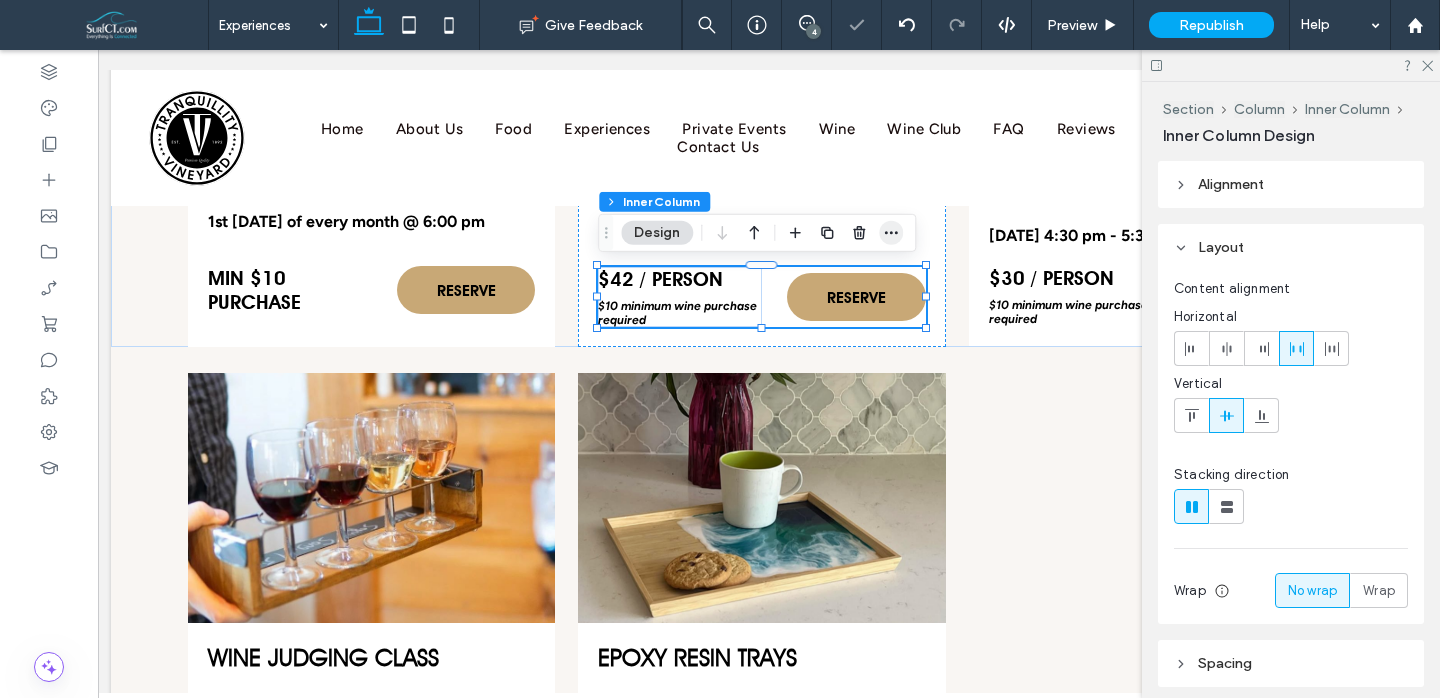 click 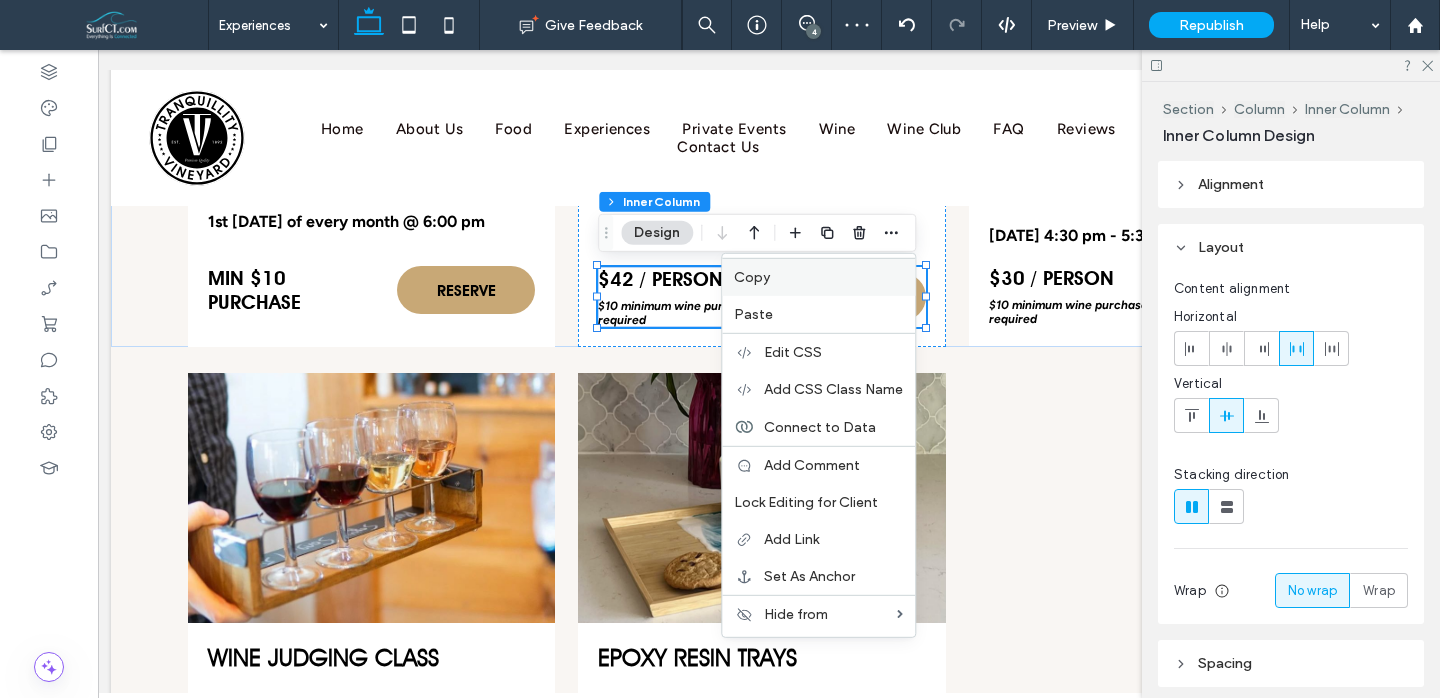 click on "Copy" at bounding box center (818, 277) 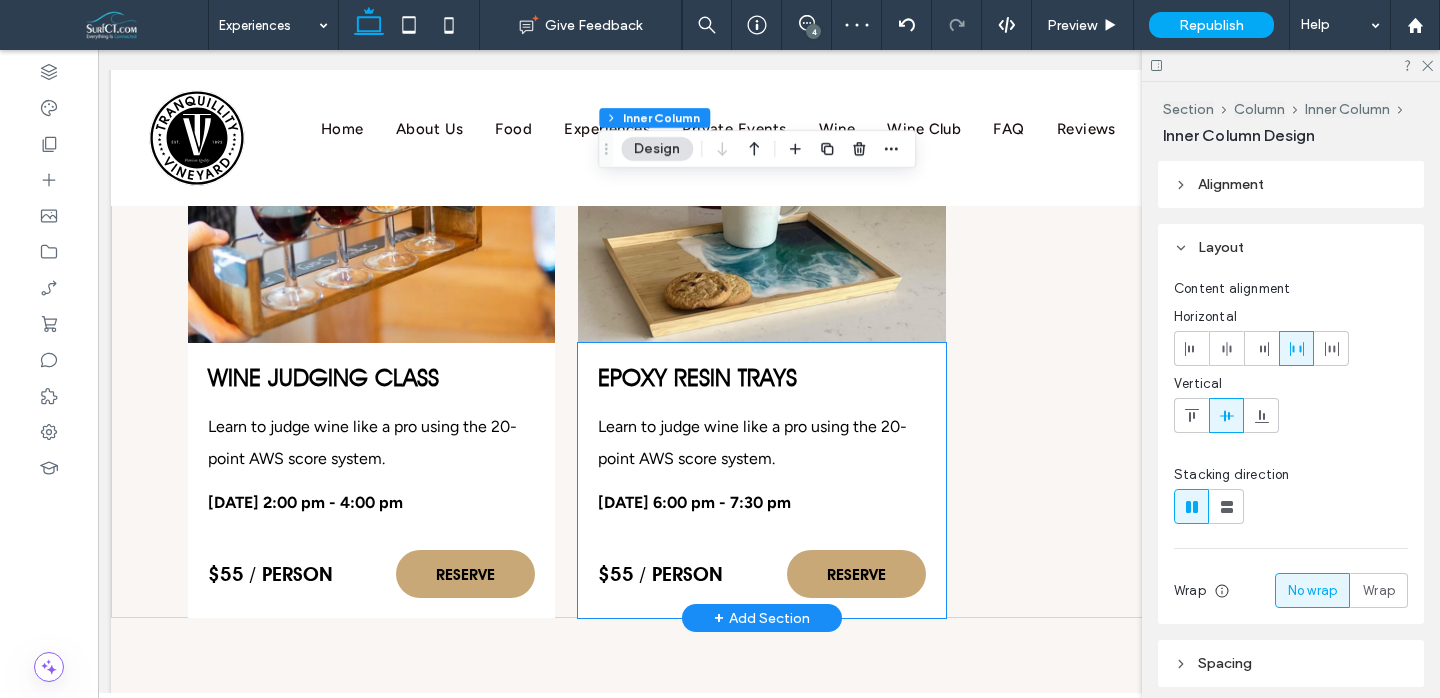 scroll, scrollTop: 4144, scrollLeft: 0, axis: vertical 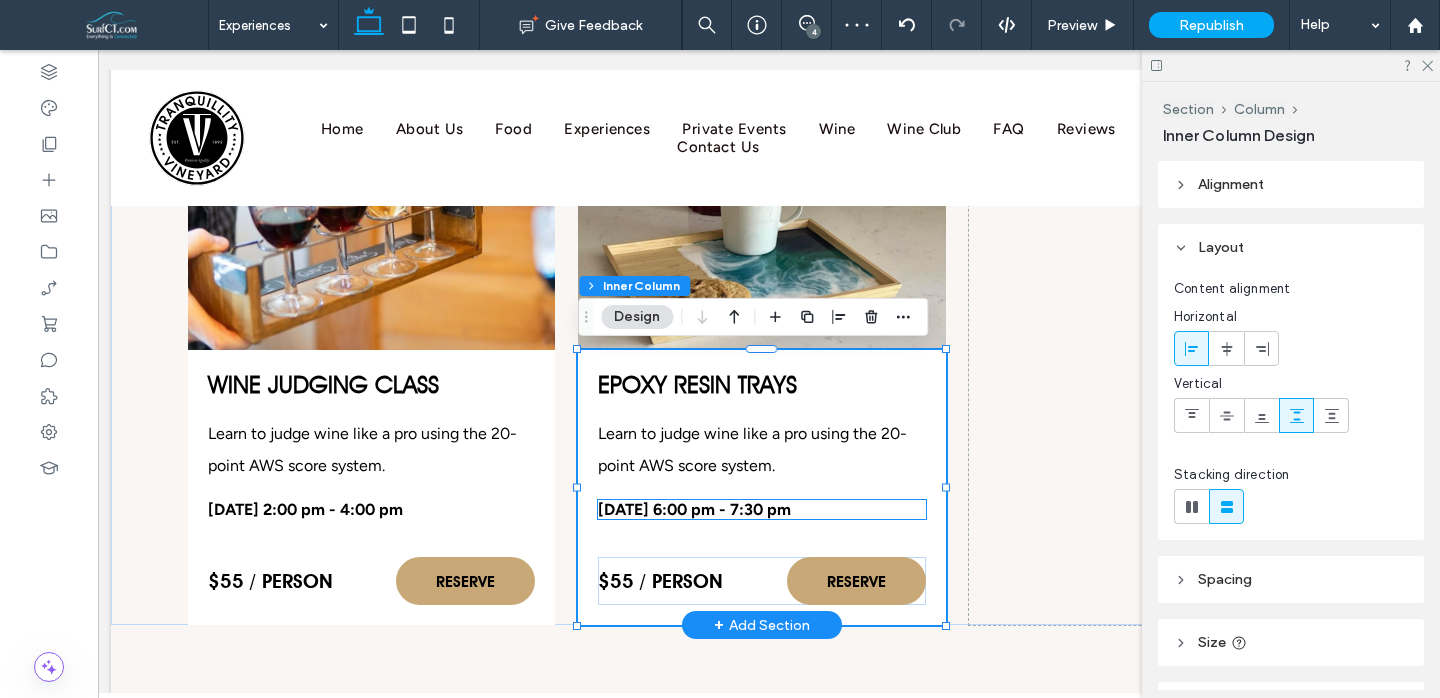 click on "August 20, 2025 from 6:00 pm - 7:30 pm" at bounding box center (694, 509) 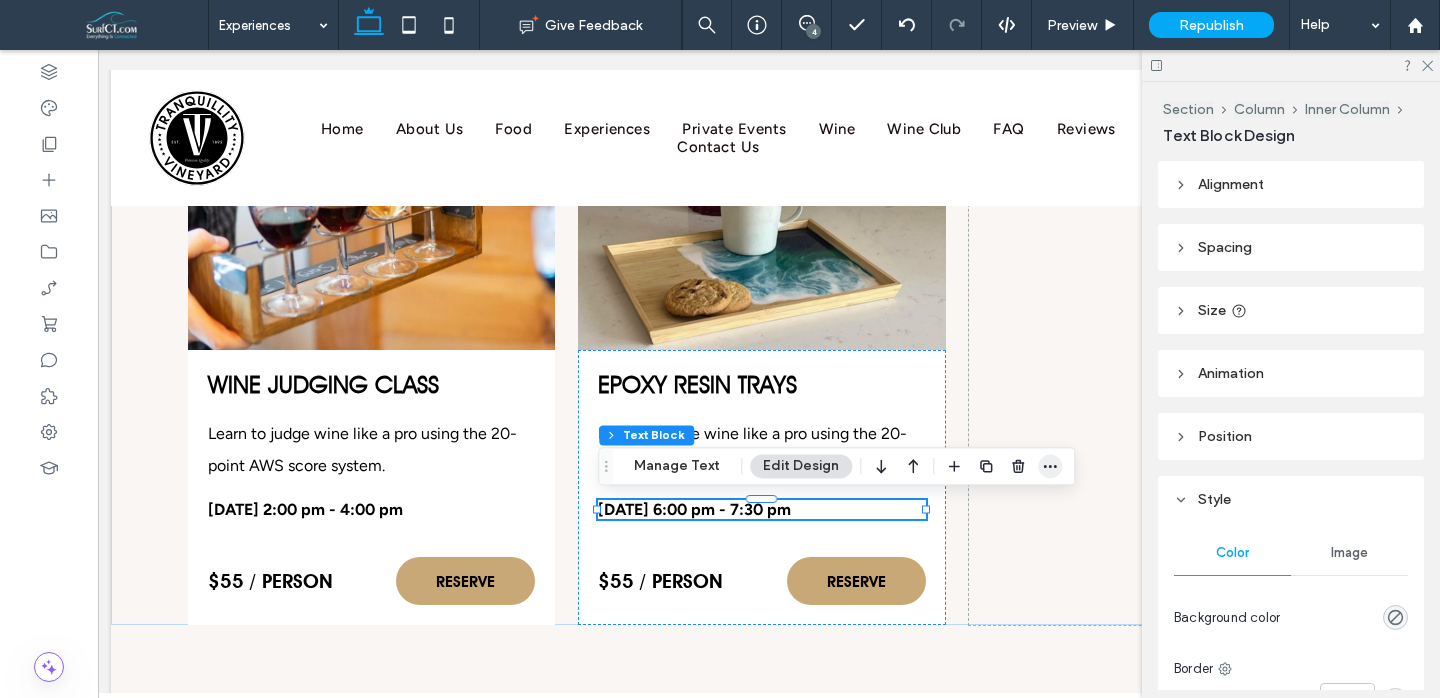 click at bounding box center (1050, 466) 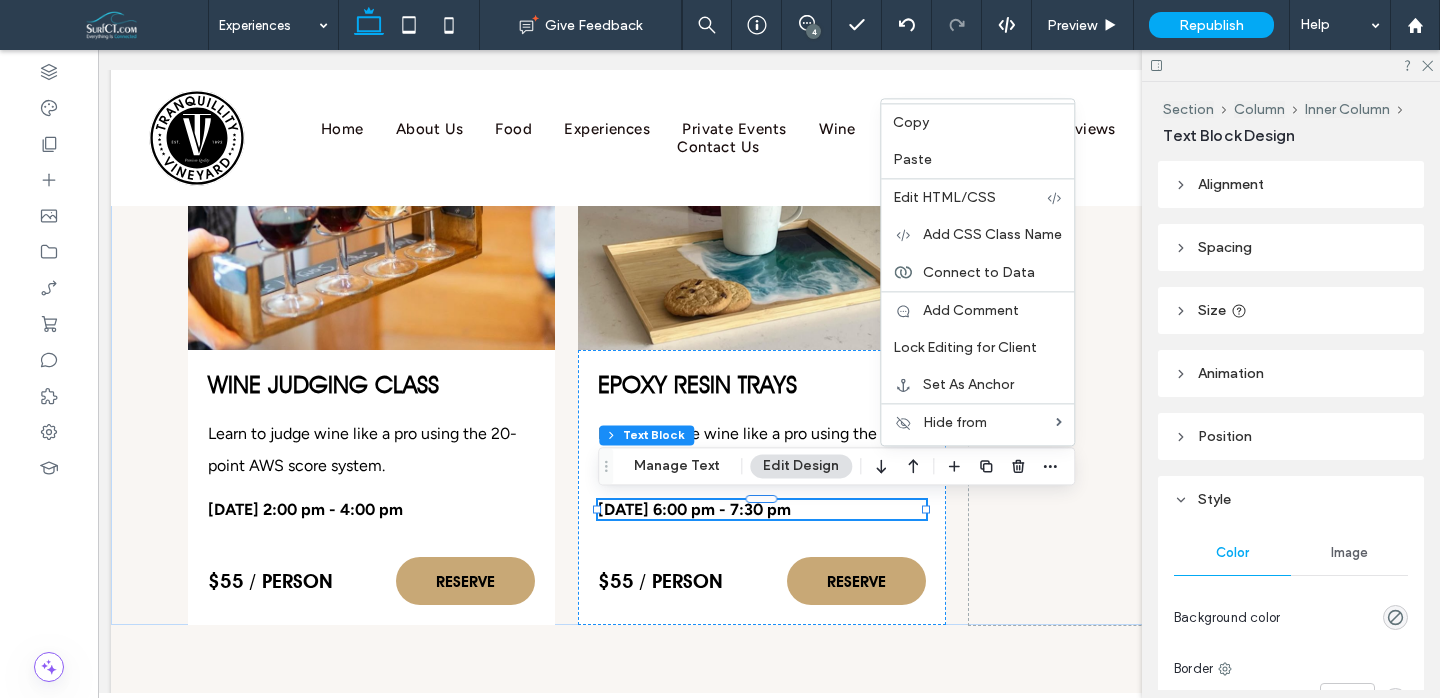 drag, startPoint x: 928, startPoint y: 167, endPoint x: 906, endPoint y: 274, distance: 109.23827 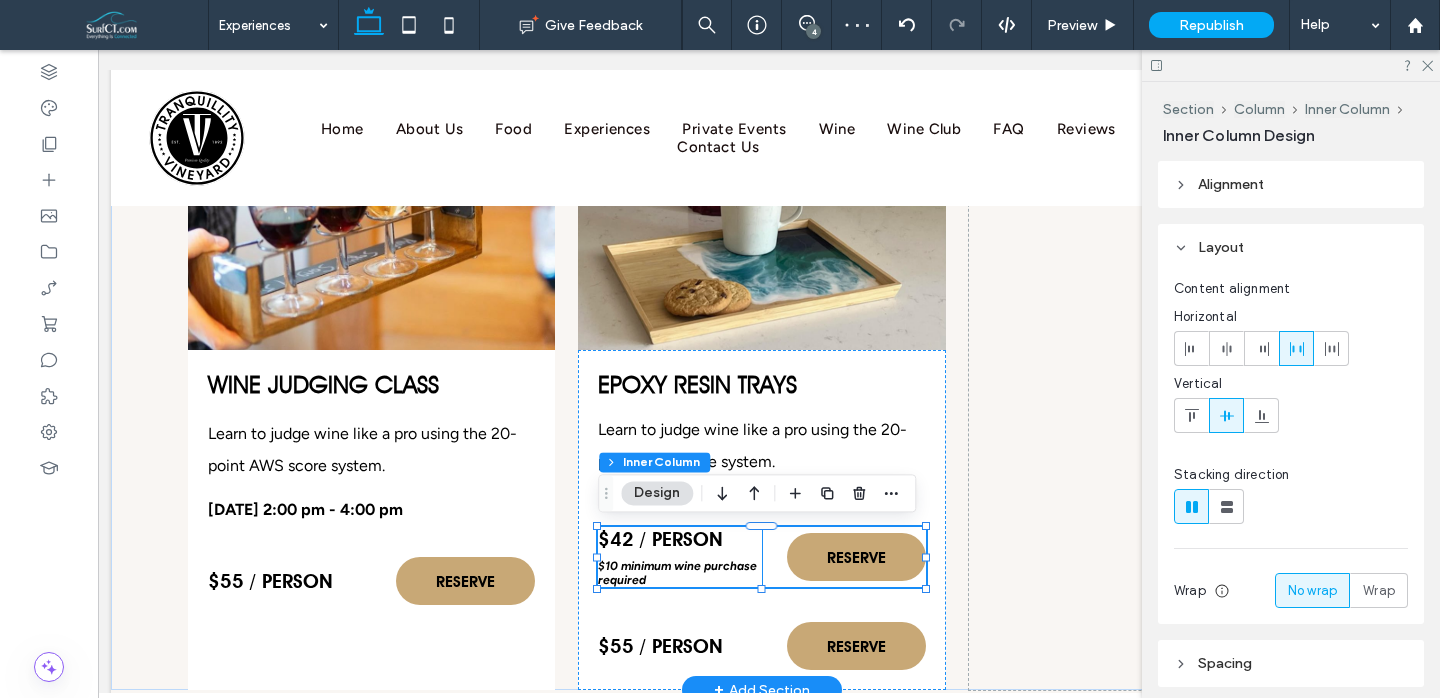 click on "$42 / person" at bounding box center [660, 539] 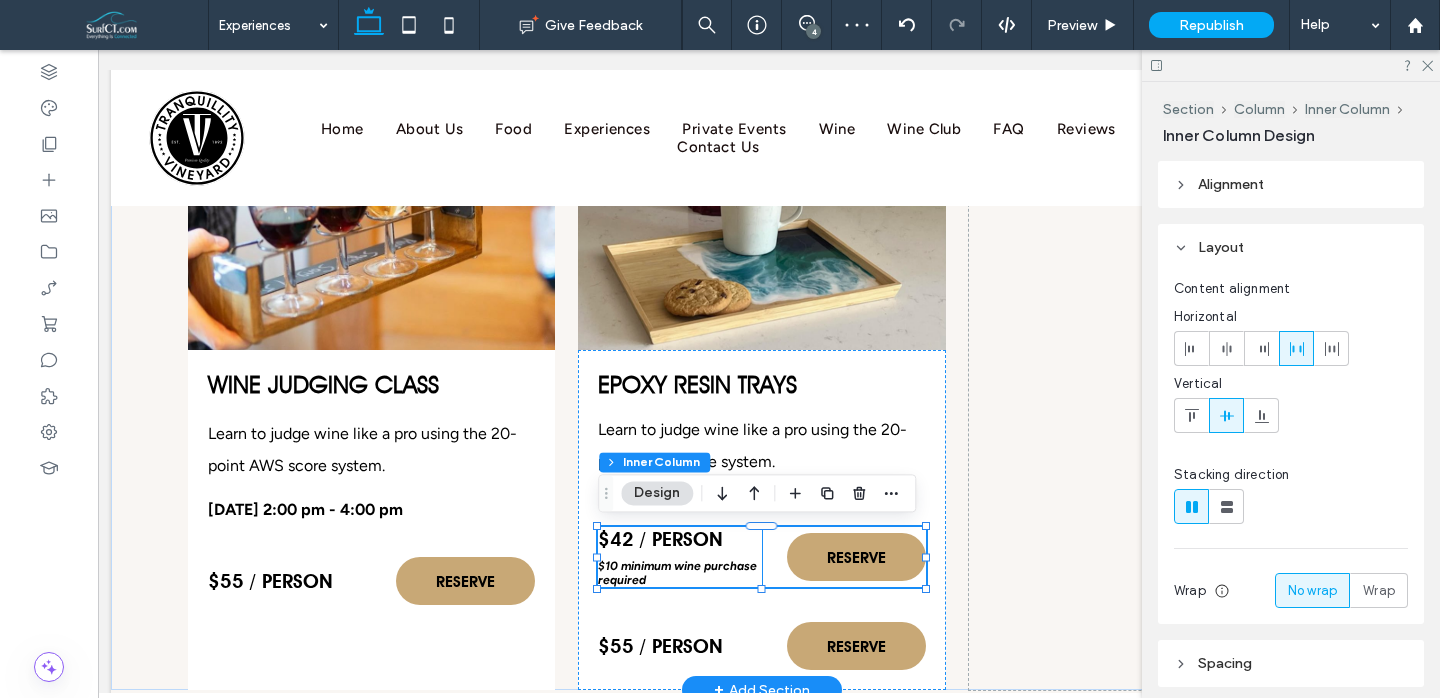 click on "$42 / person" at bounding box center [660, 539] 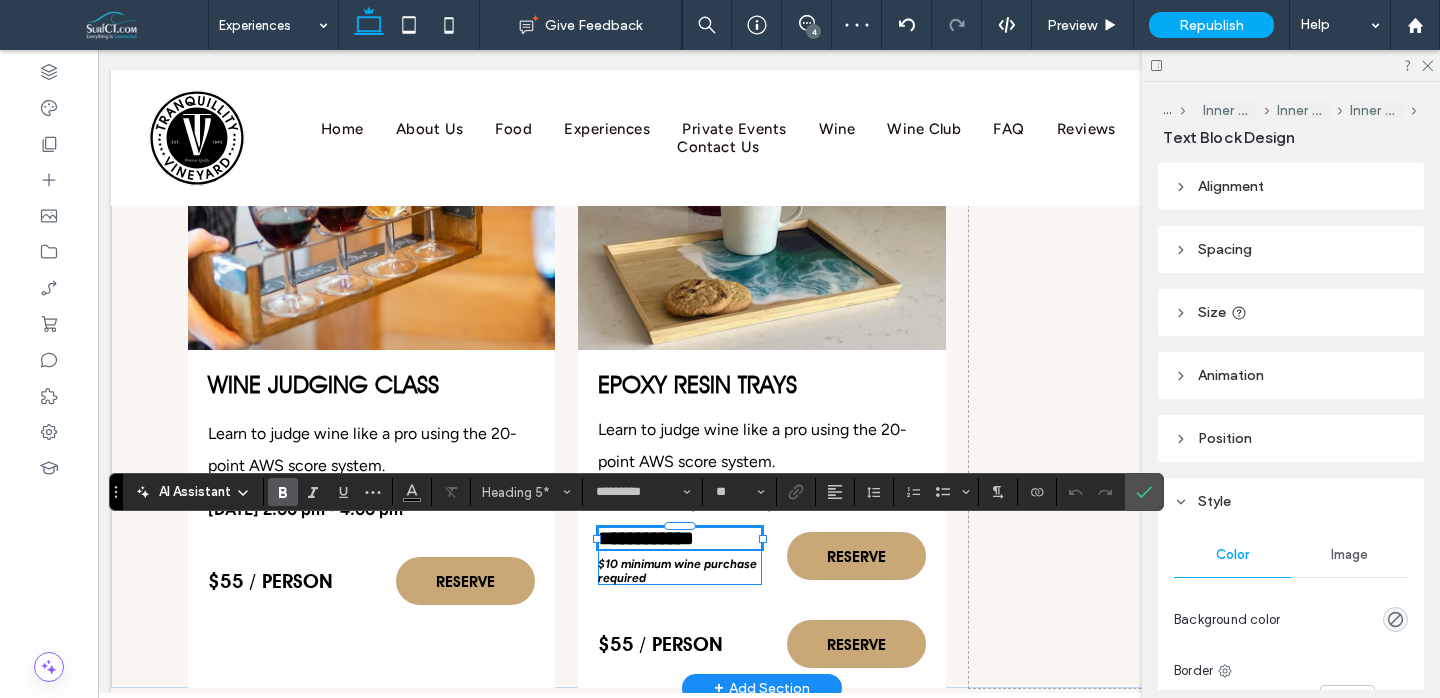 click on "**********" at bounding box center (646, 538) 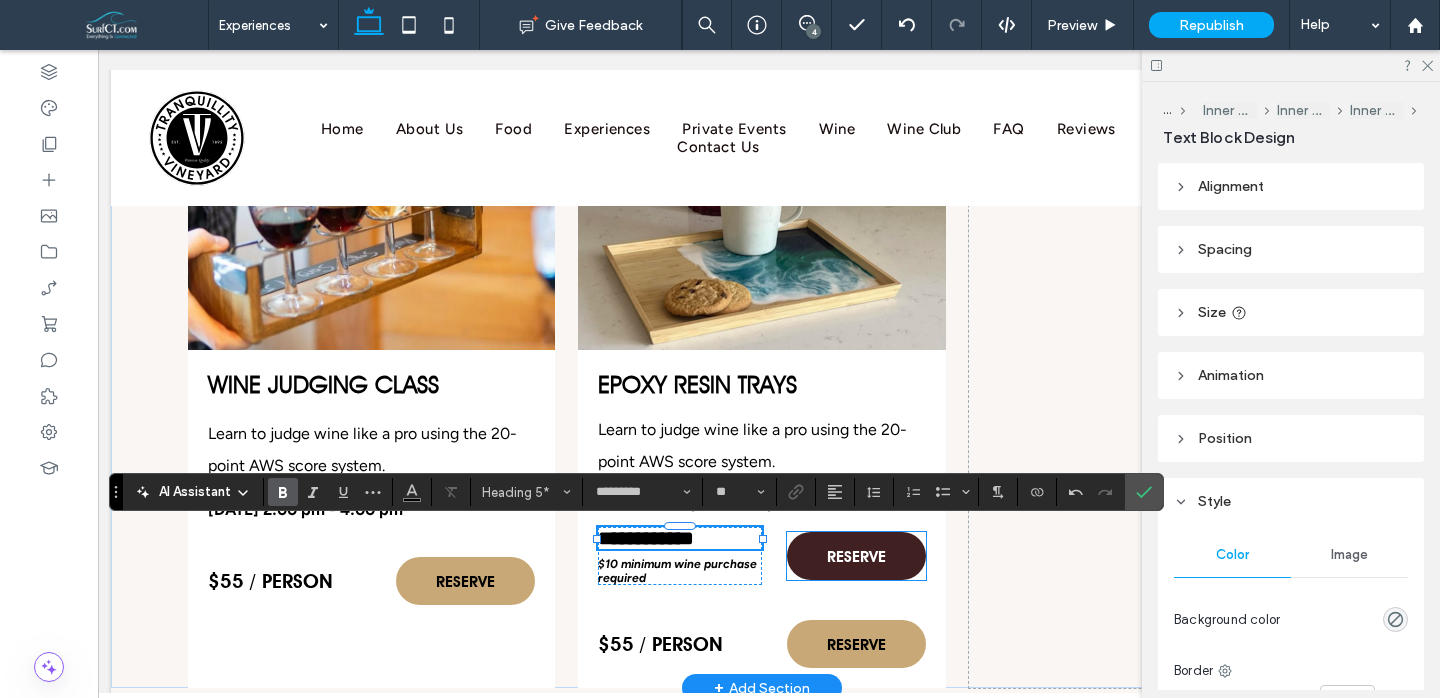click on "RESERVE" at bounding box center [856, 556] 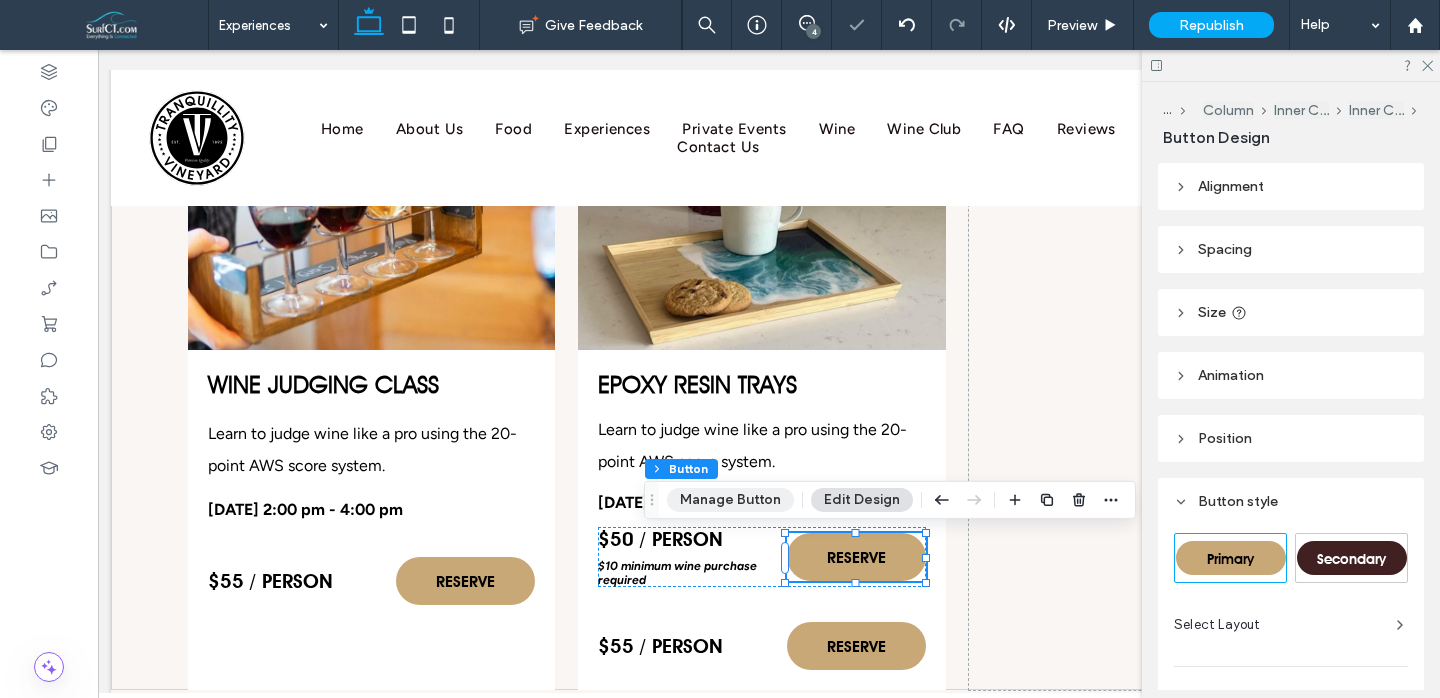 click on "Manage Button" at bounding box center [730, 500] 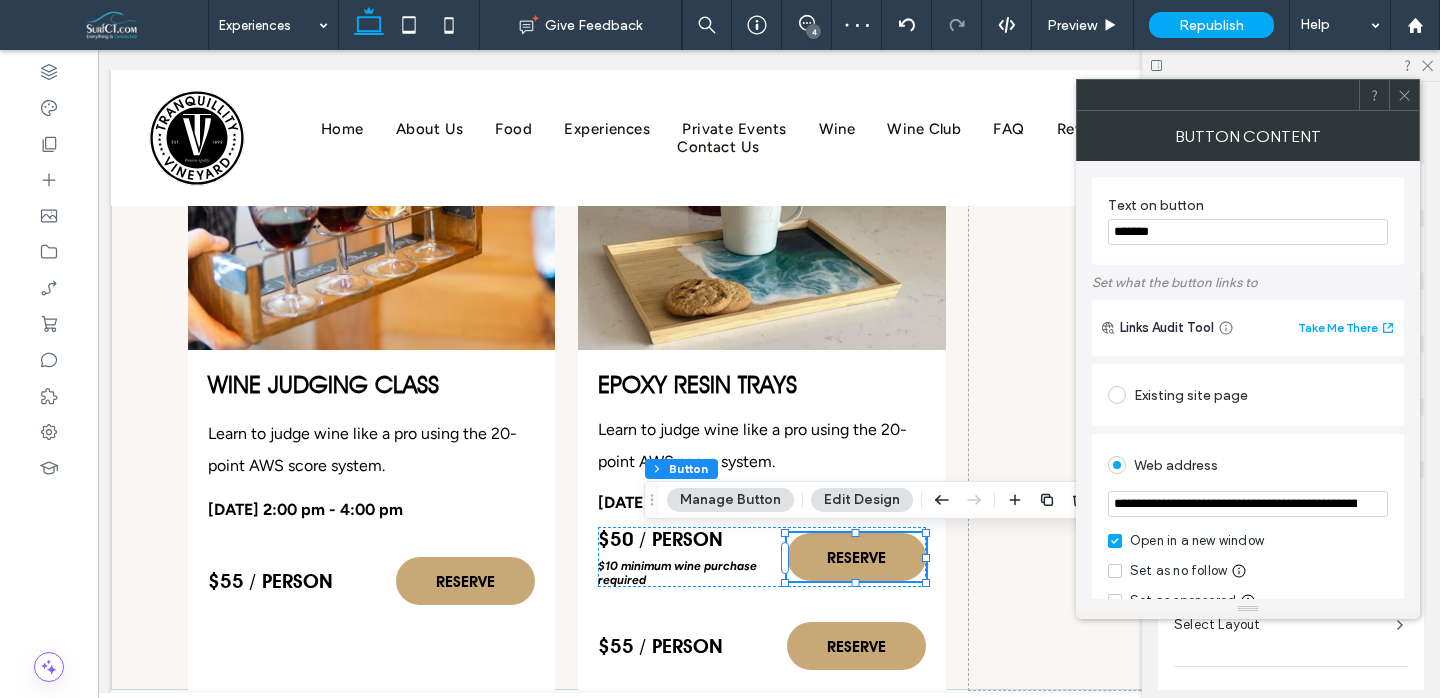 click on "**********" at bounding box center (1248, 504) 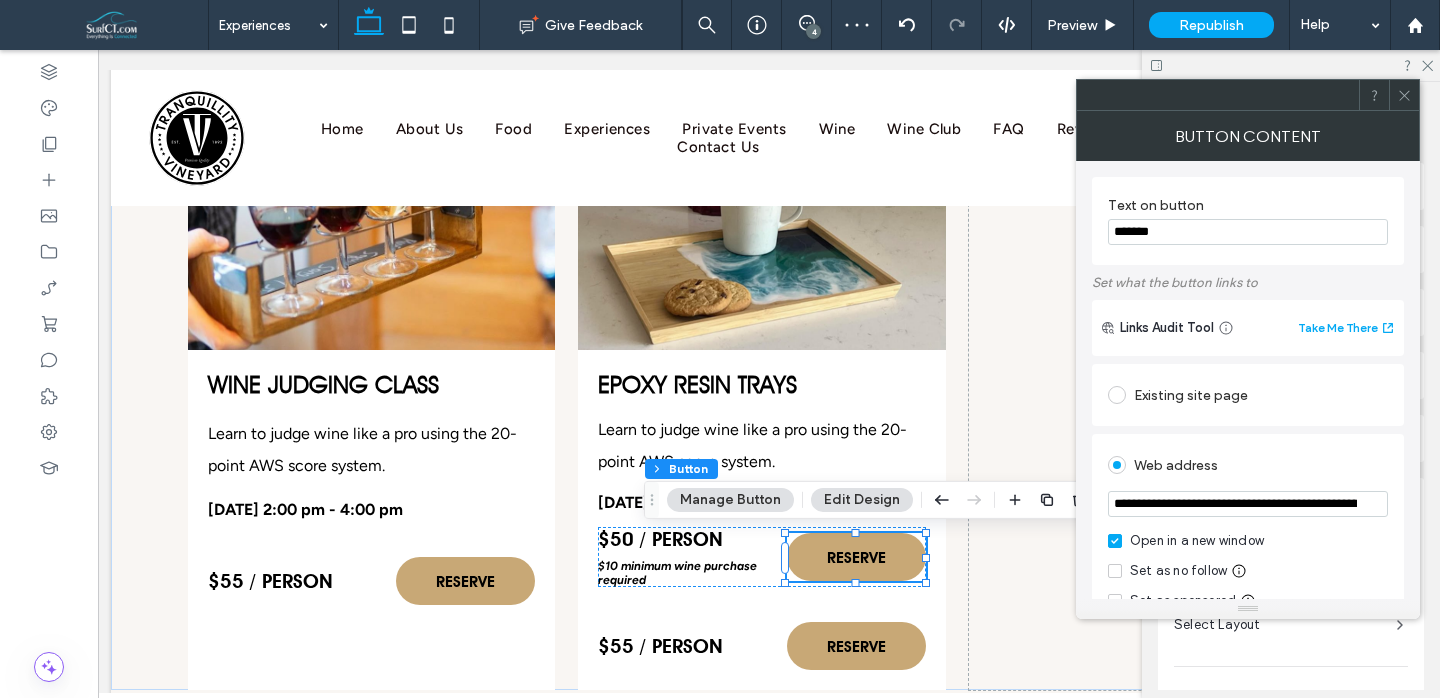 paste 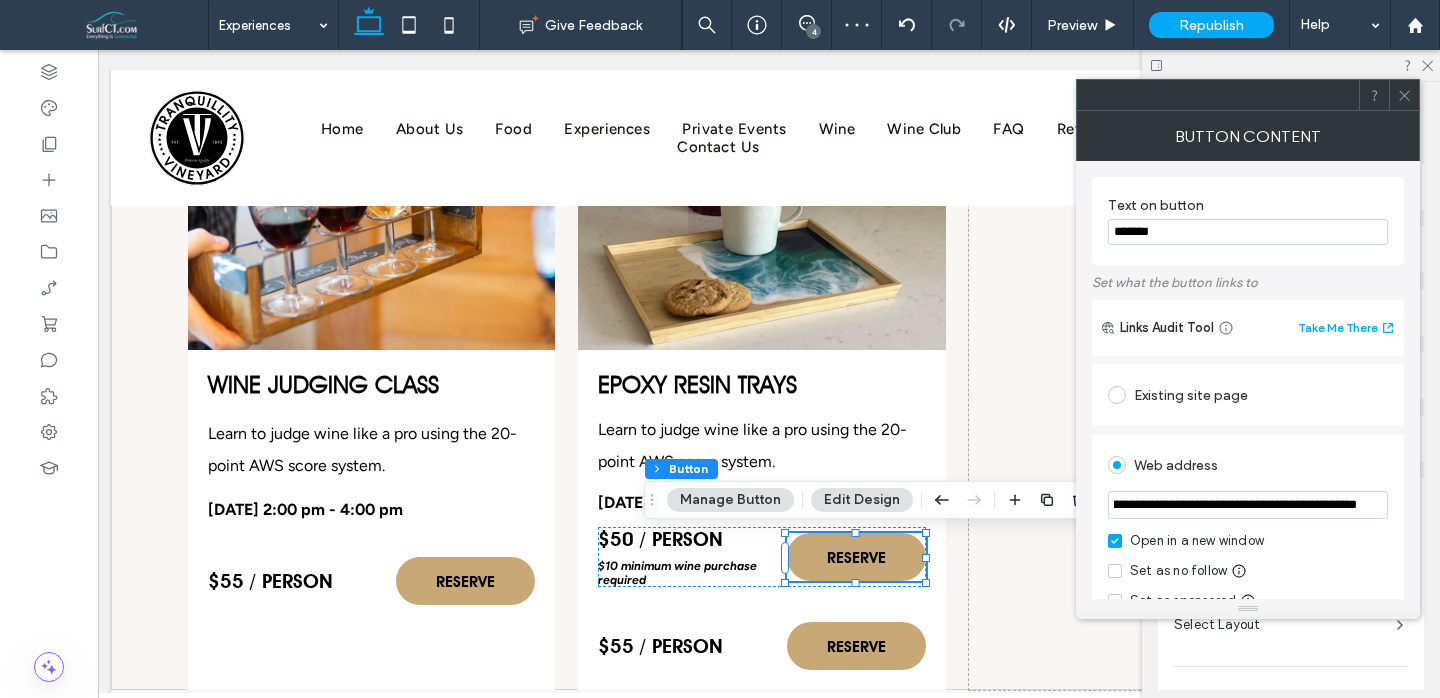 type on "**********" 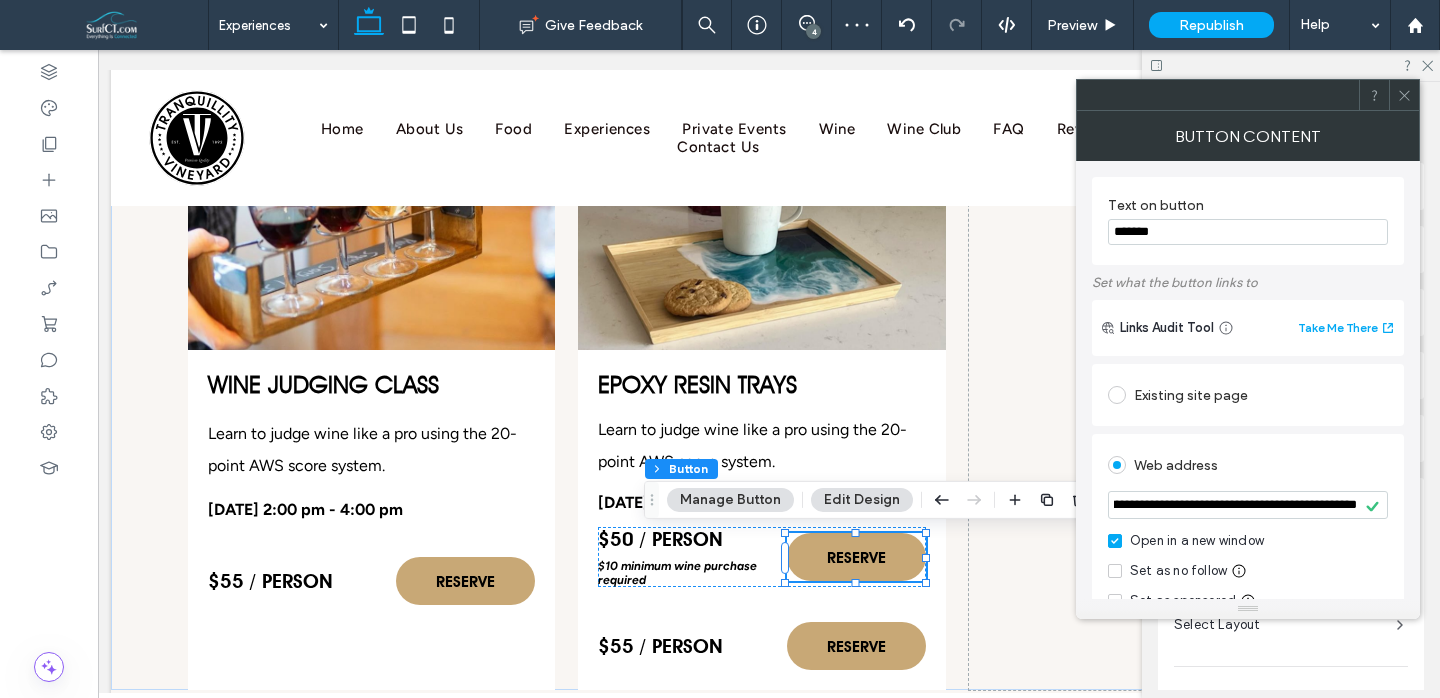 scroll, scrollTop: 0, scrollLeft: 0, axis: both 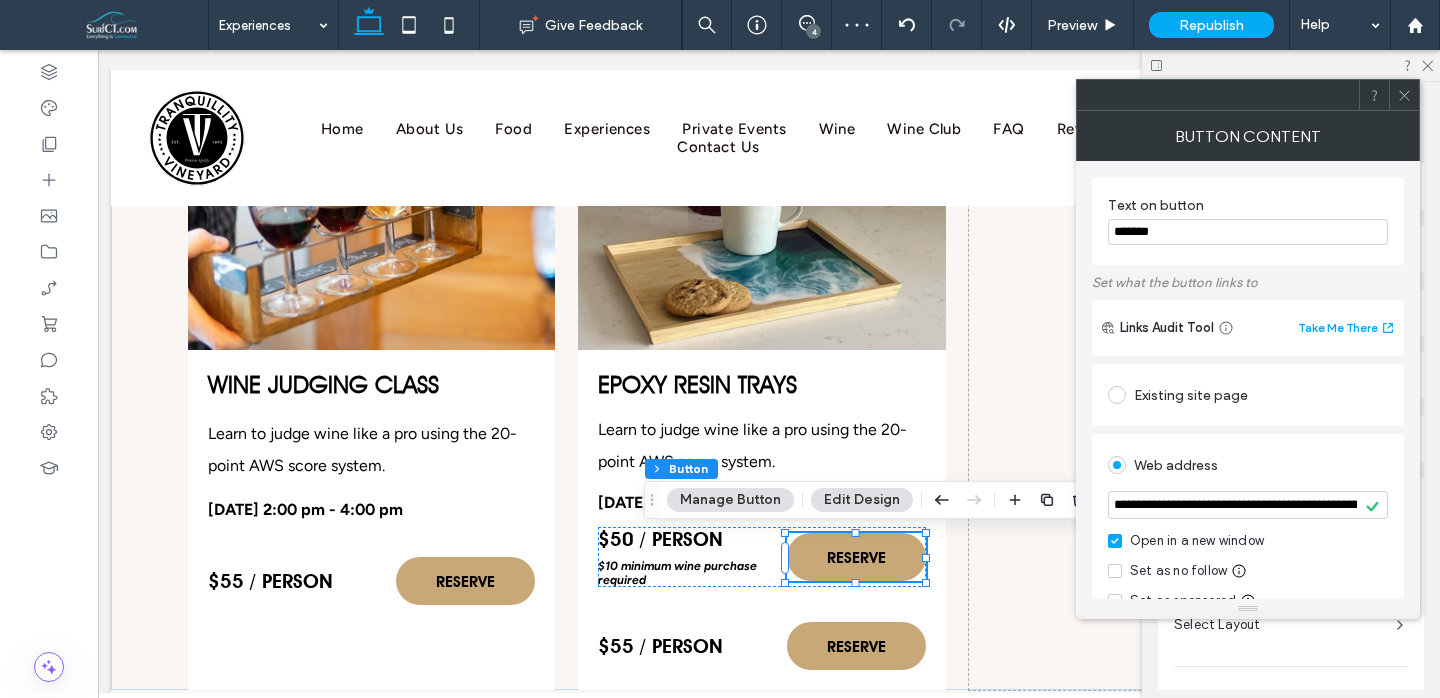 drag, startPoint x: 1405, startPoint y: 81, endPoint x: 1162, endPoint y: 327, distance: 345.78174 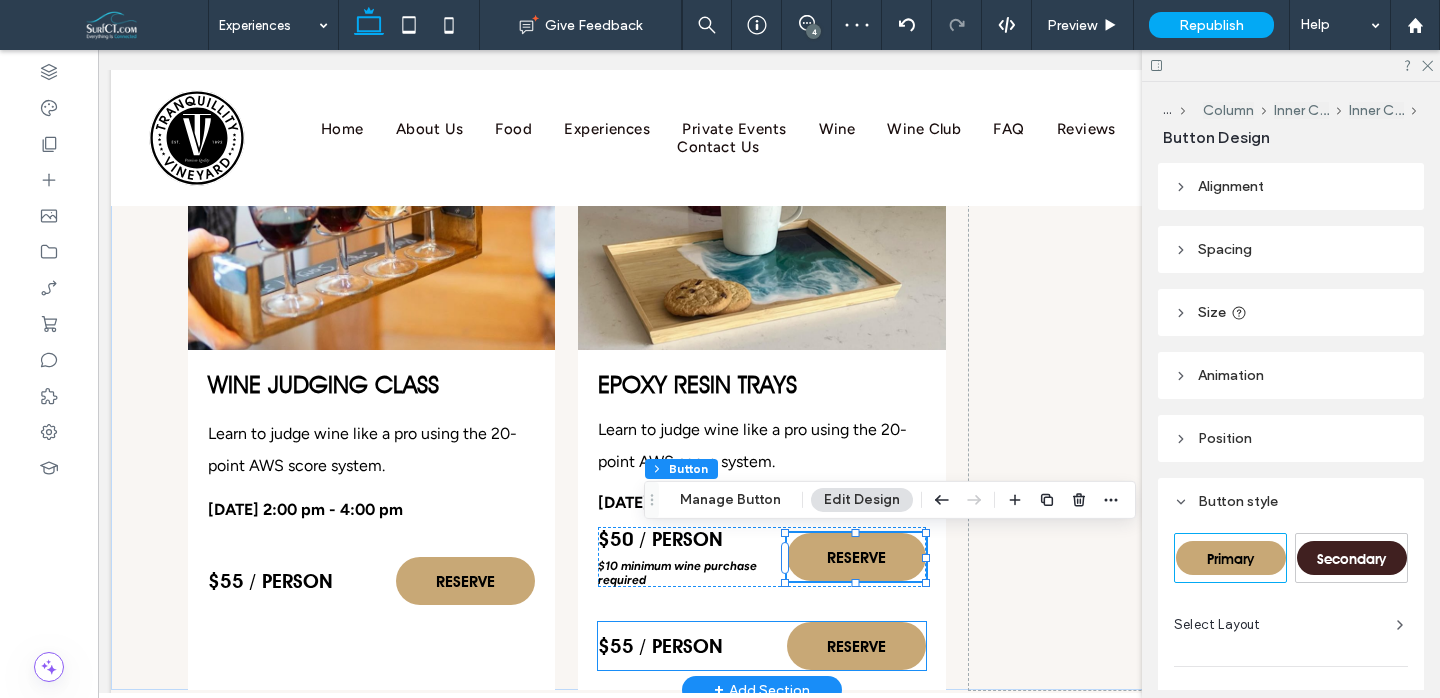 click on "$55 / person" at bounding box center [680, 646] 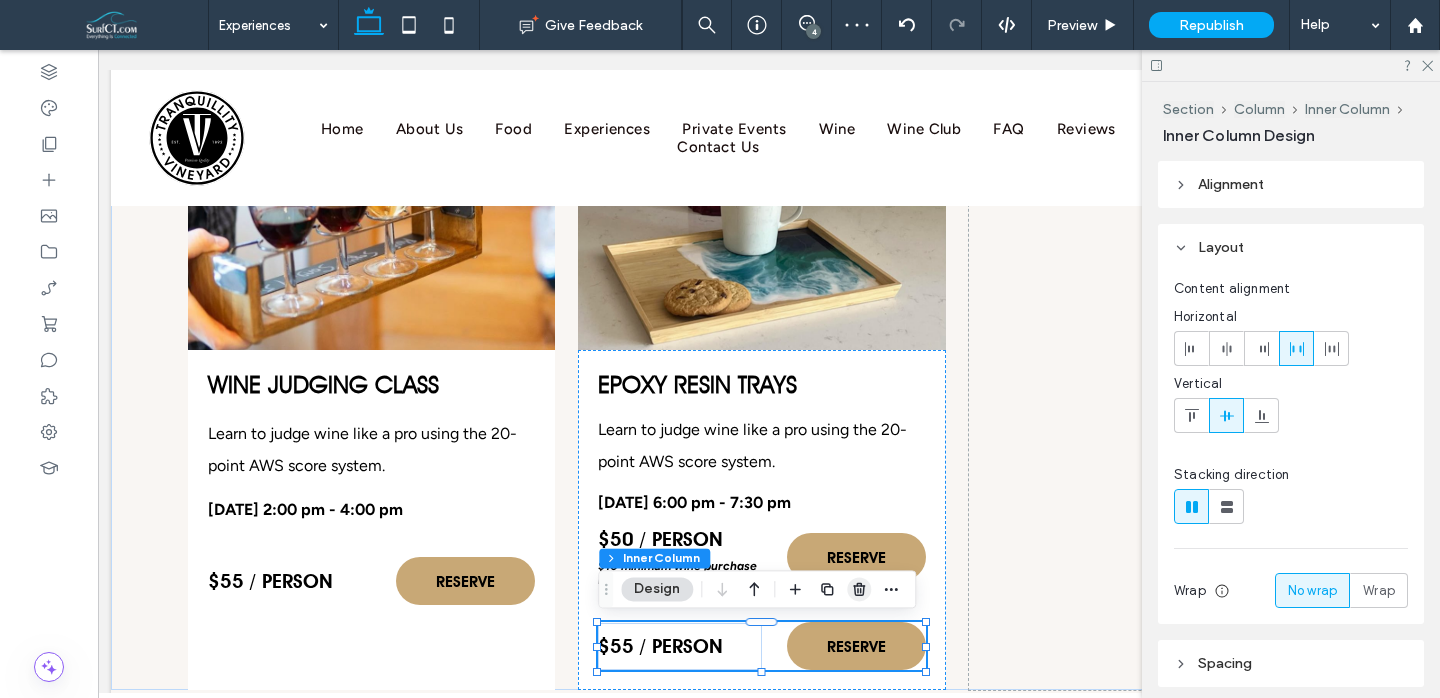 click 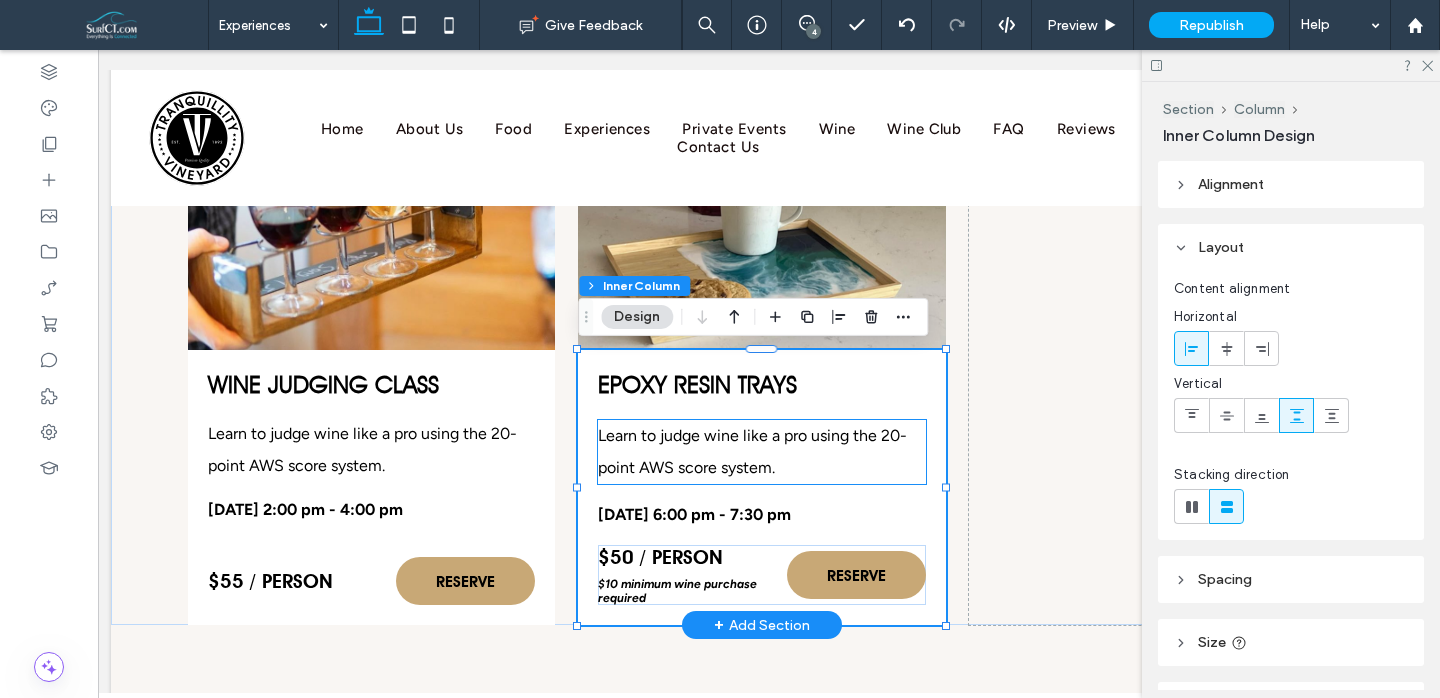 click on "Learn to judge wine like a pro using the 20-point AWS score system." at bounding box center [761, 452] 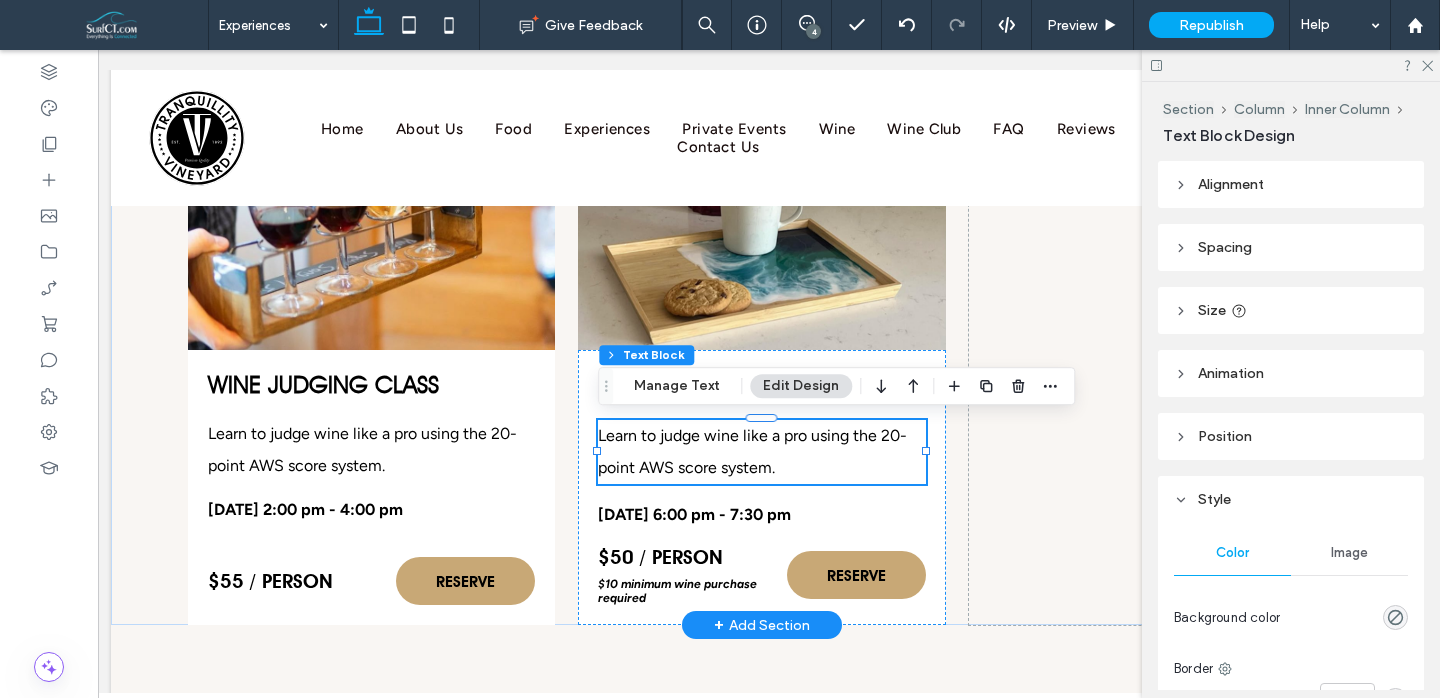 click on "Learn to judge wine like a pro using the 20-point AWS score system." at bounding box center [761, 452] 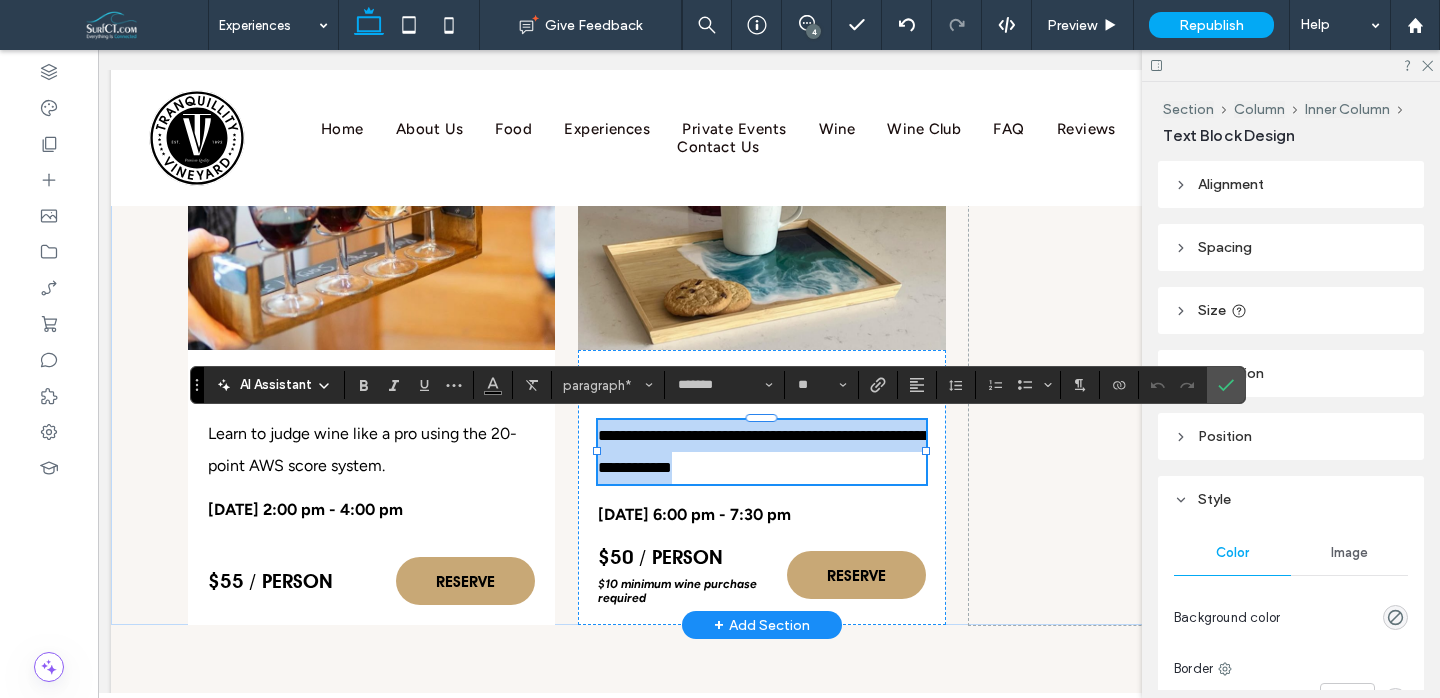 type 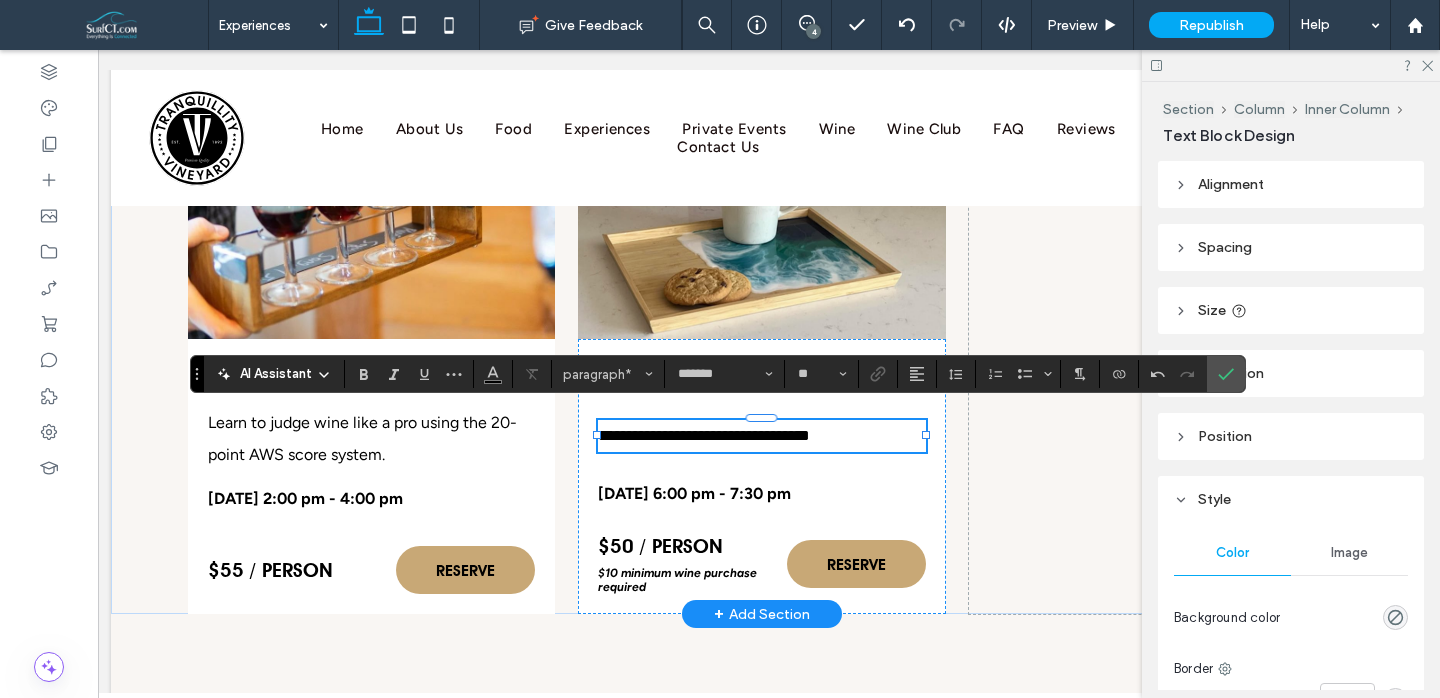 click on "**********" at bounding box center (704, 435) 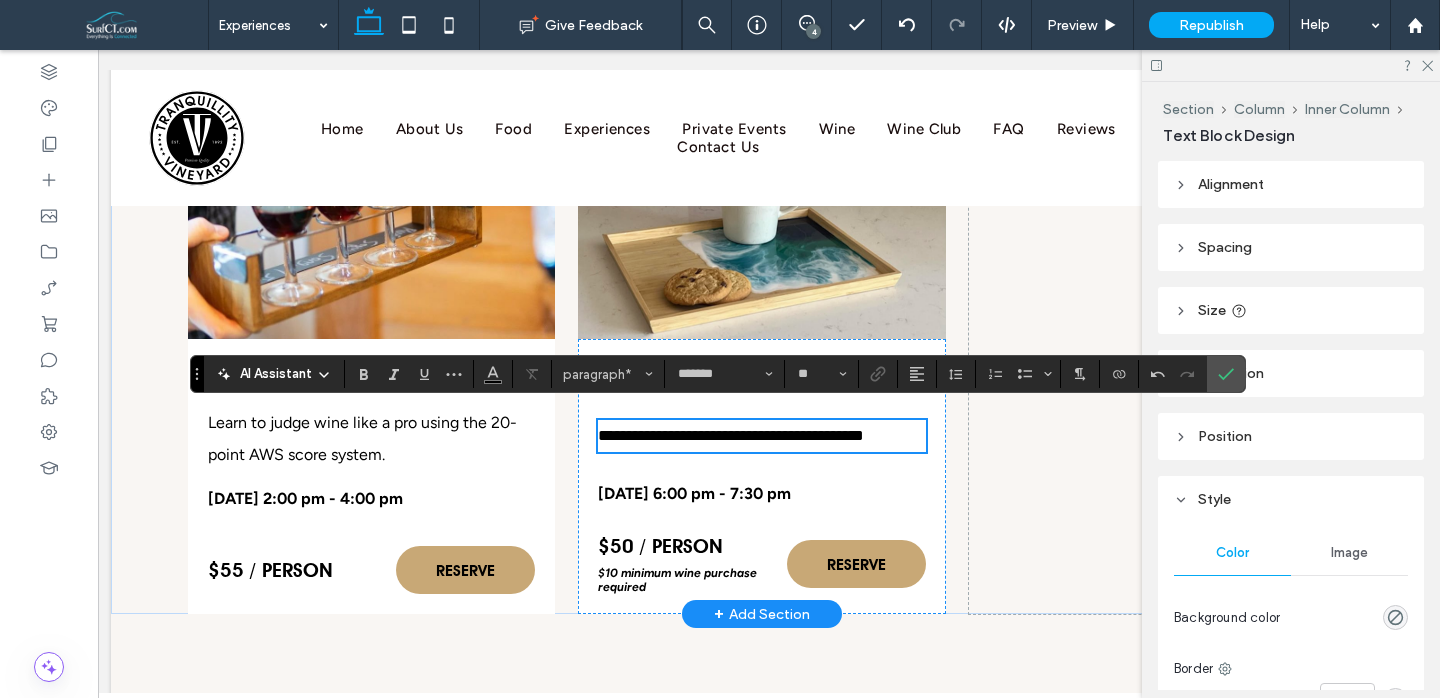 scroll, scrollTop: 4144, scrollLeft: 0, axis: vertical 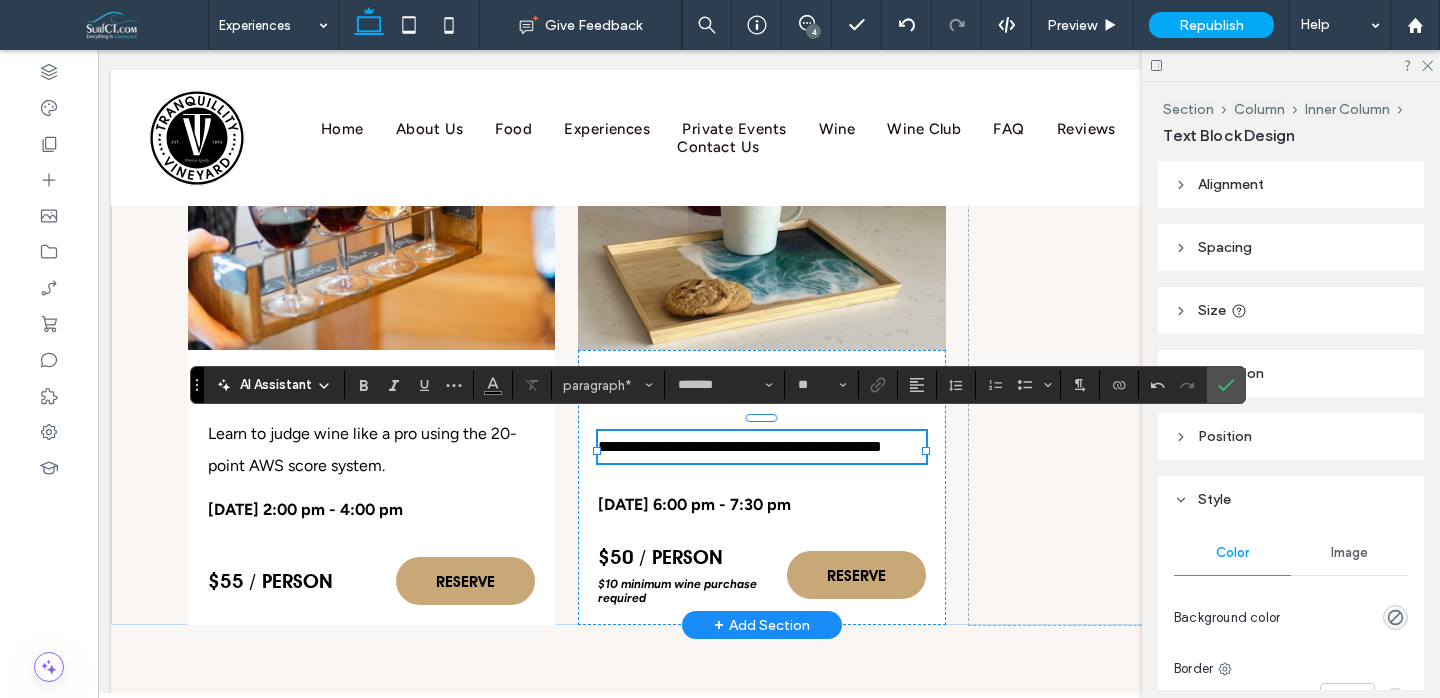 click on "**********" at bounding box center (761, 447) 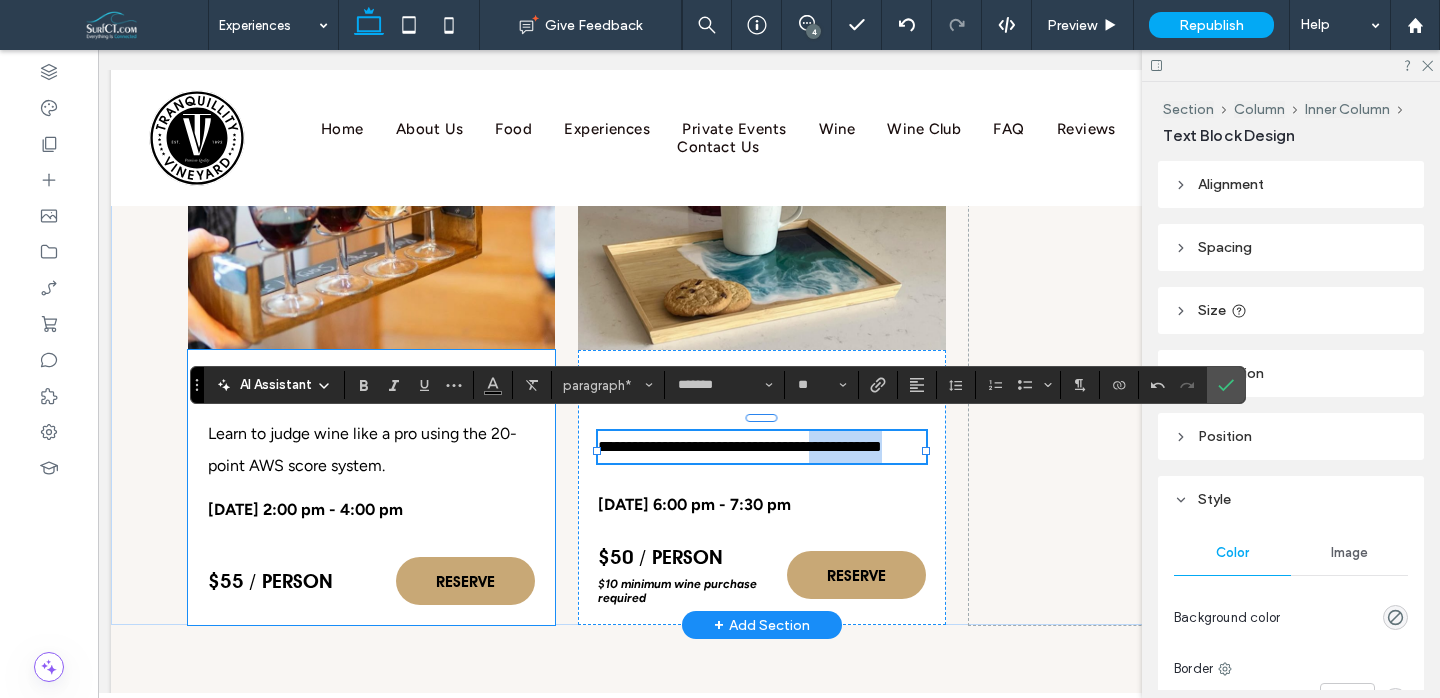 drag, startPoint x: 710, startPoint y: 474, endPoint x: 481, endPoint y: 472, distance: 229.00873 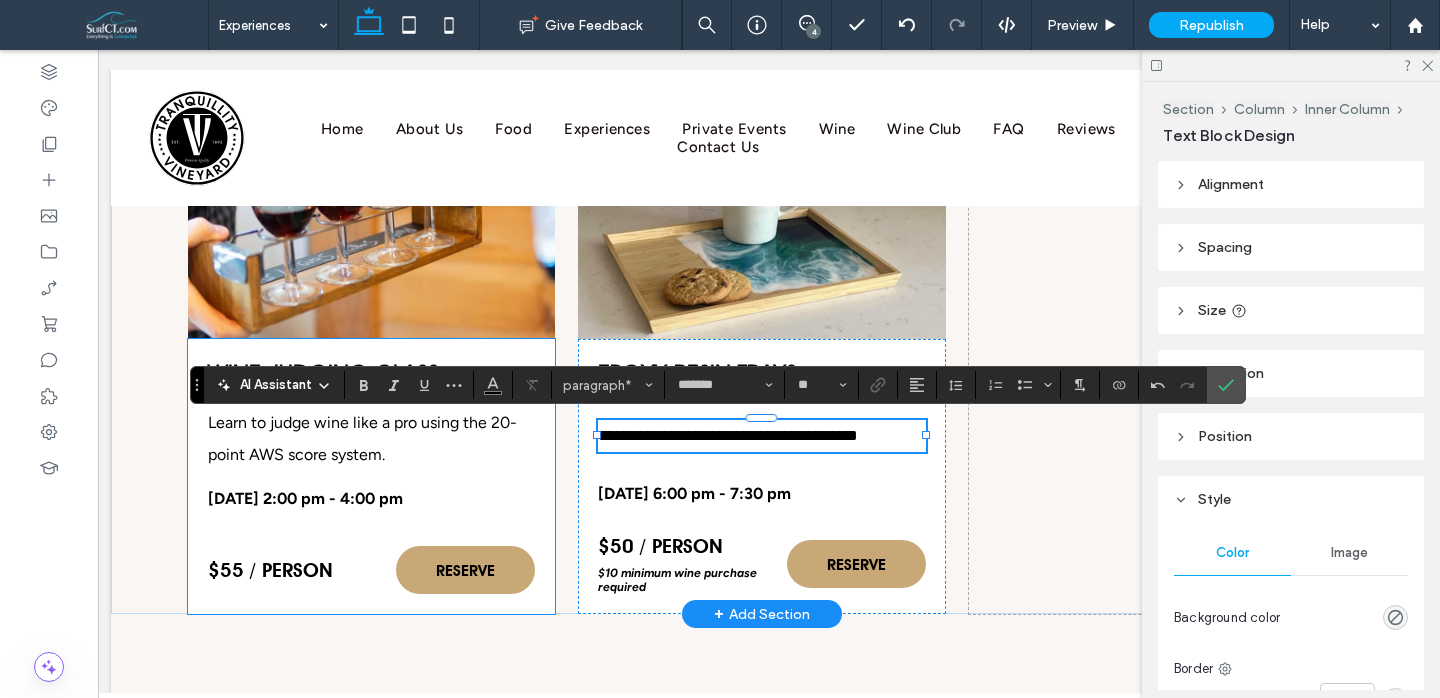 scroll, scrollTop: 4144, scrollLeft: 0, axis: vertical 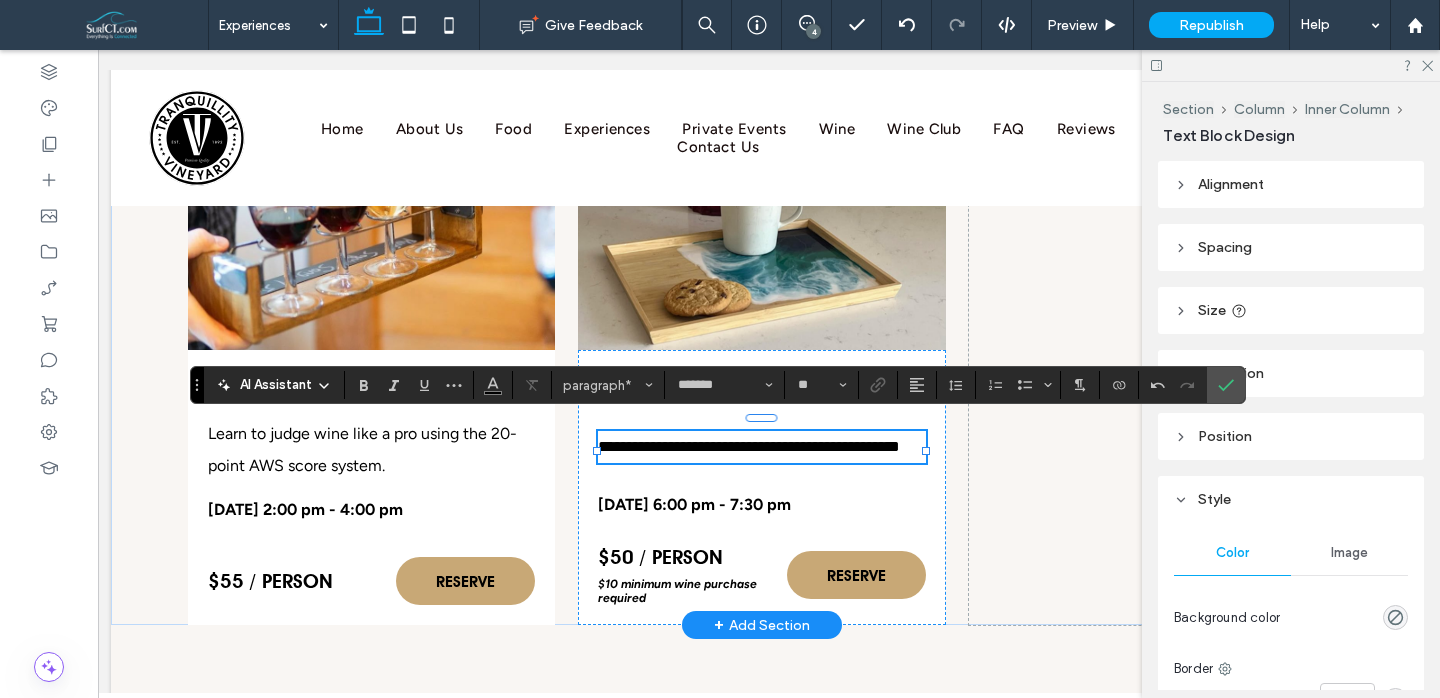 click on "**********" at bounding box center (749, 446) 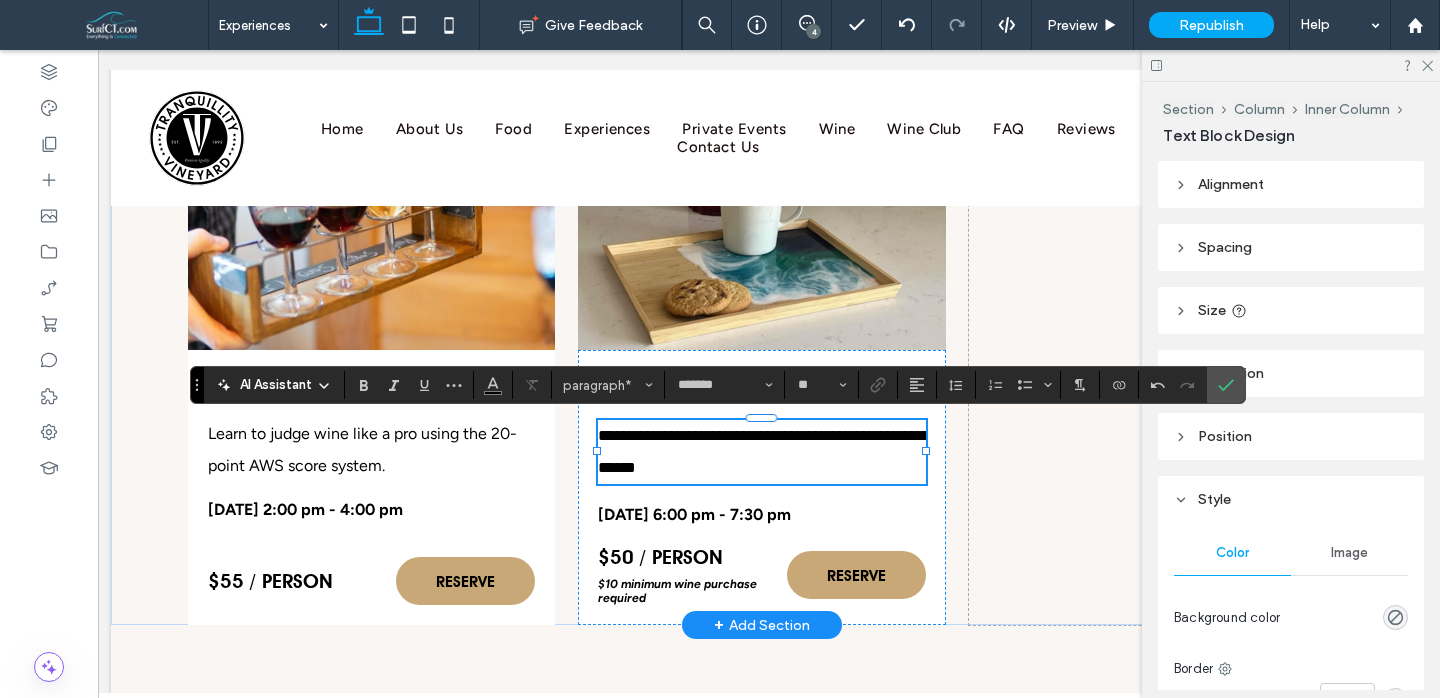 click on "**********" at bounding box center (761, 452) 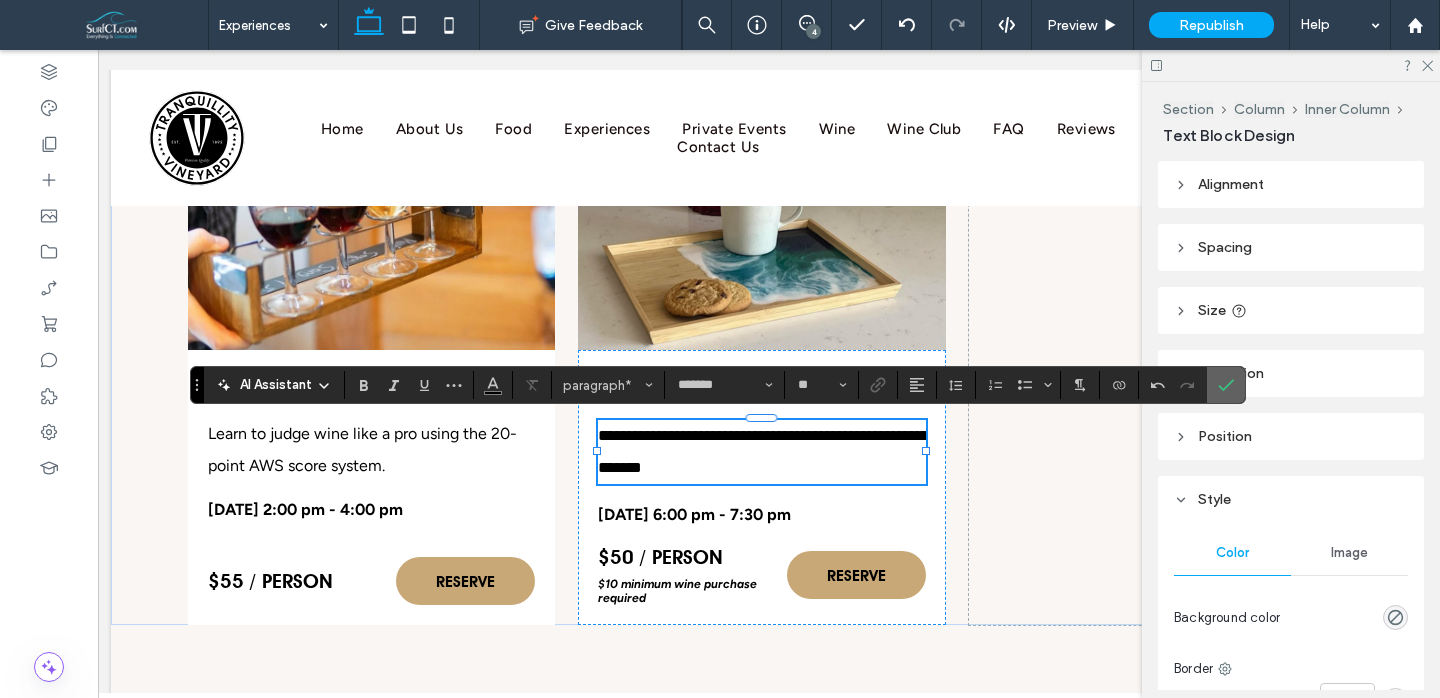 click 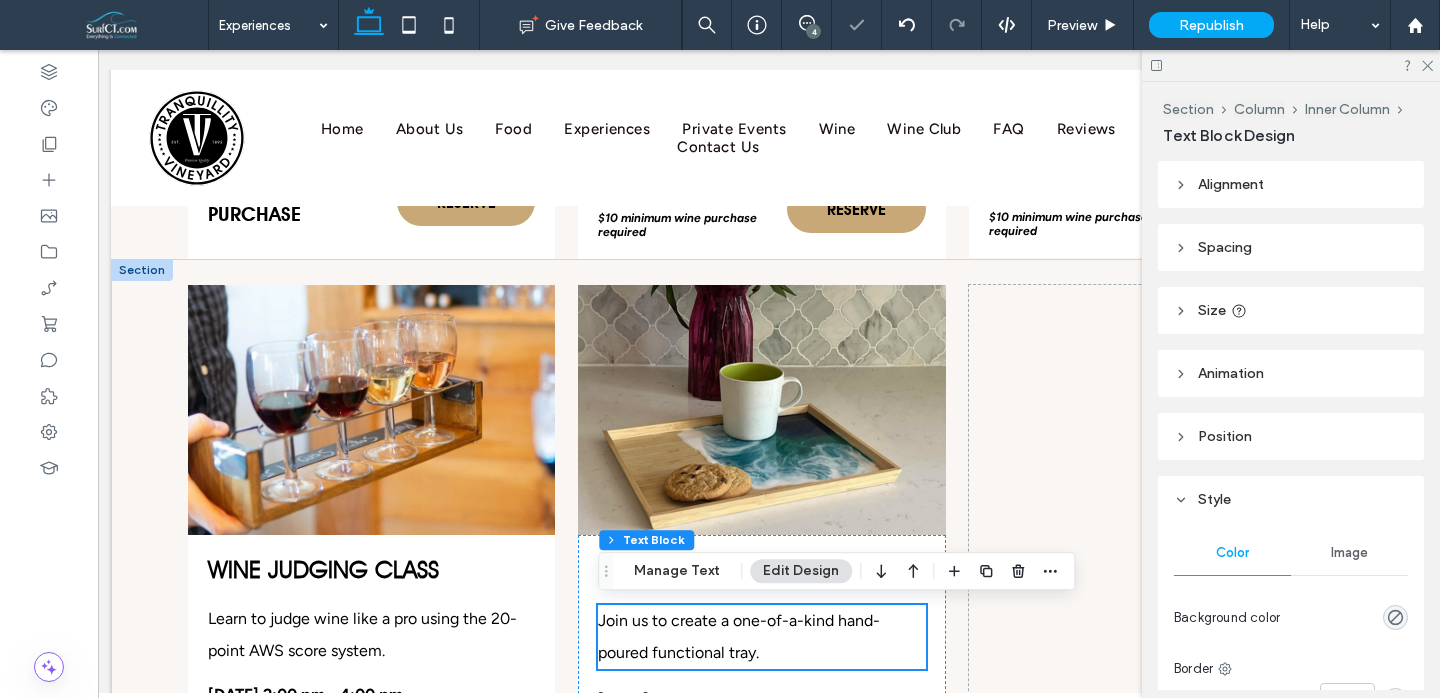 scroll, scrollTop: 3895, scrollLeft: 0, axis: vertical 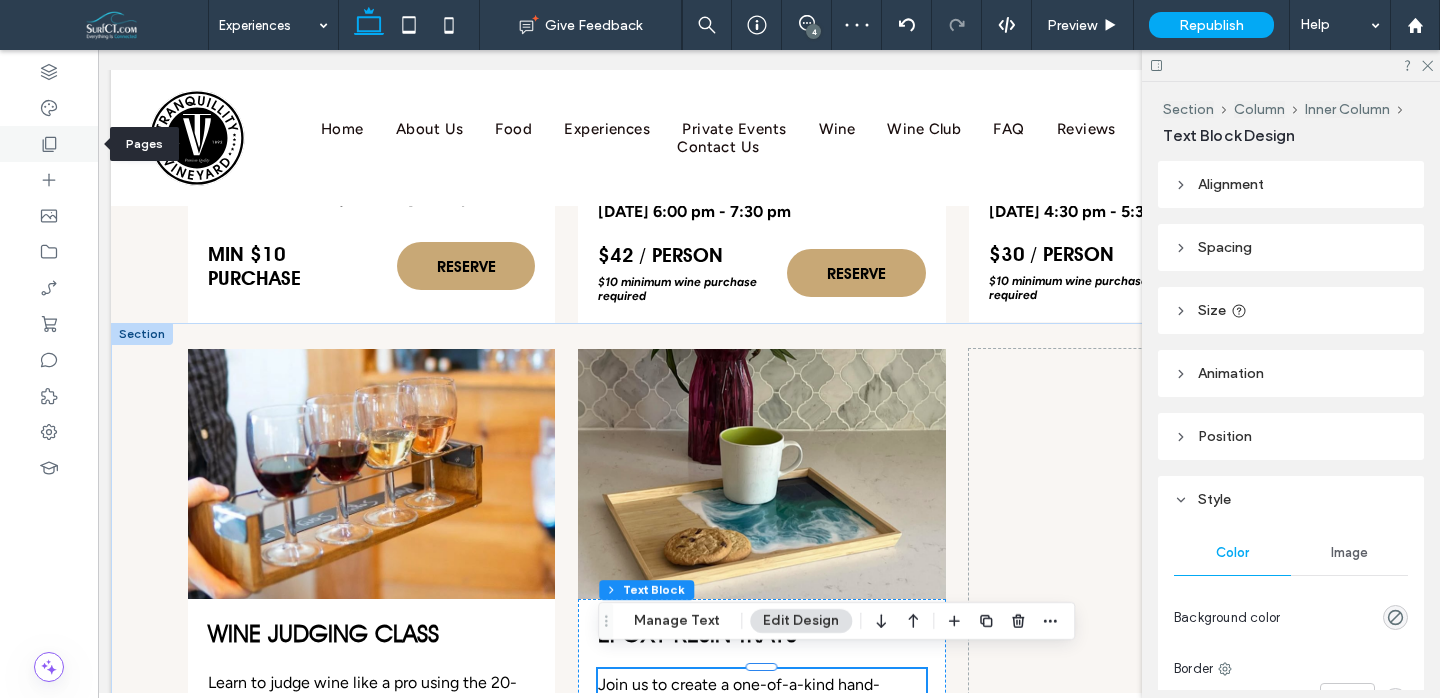 click at bounding box center [49, 144] 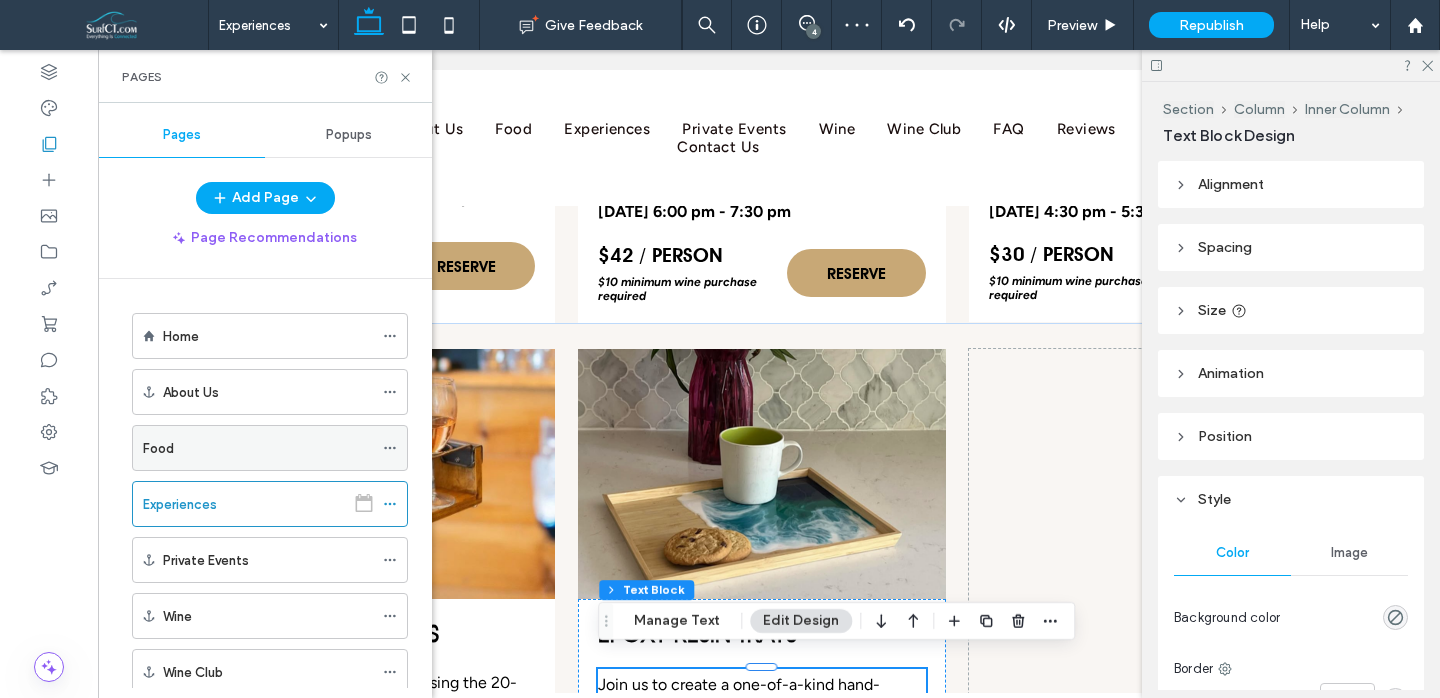 scroll, scrollTop: 16, scrollLeft: 0, axis: vertical 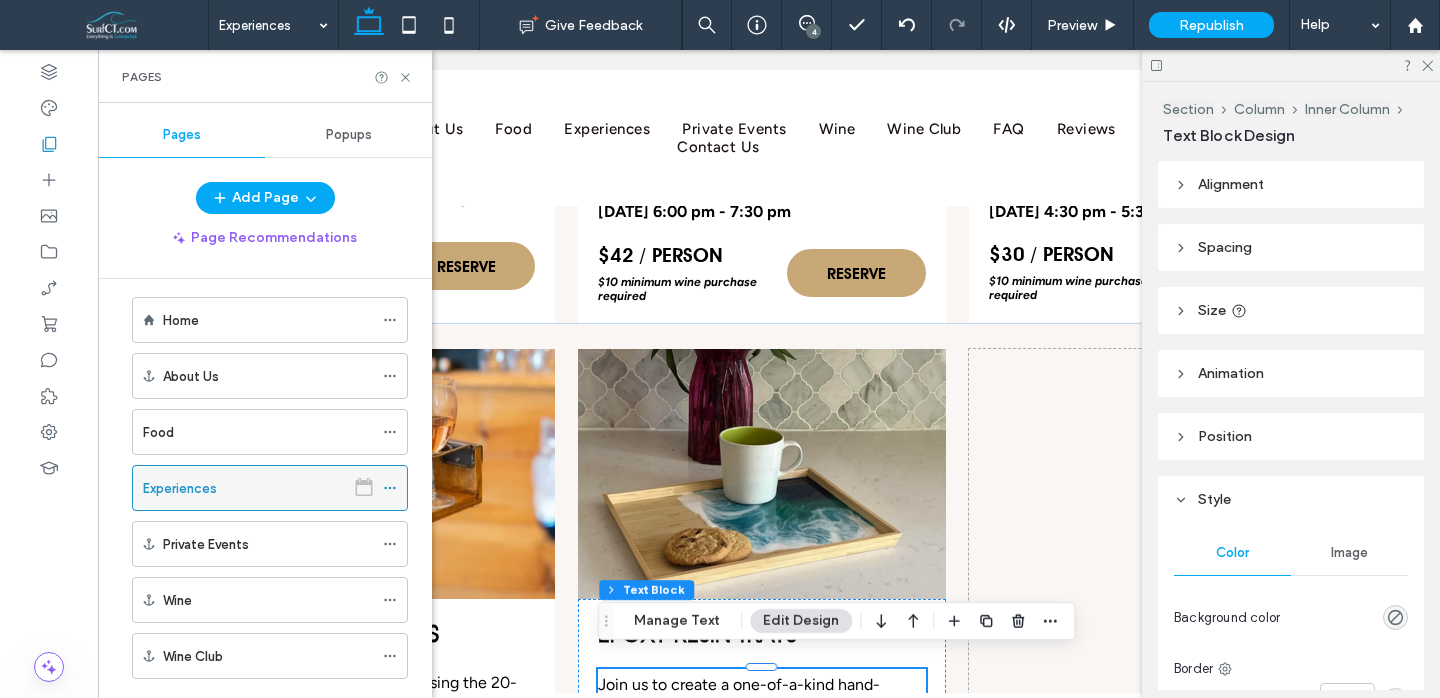 click 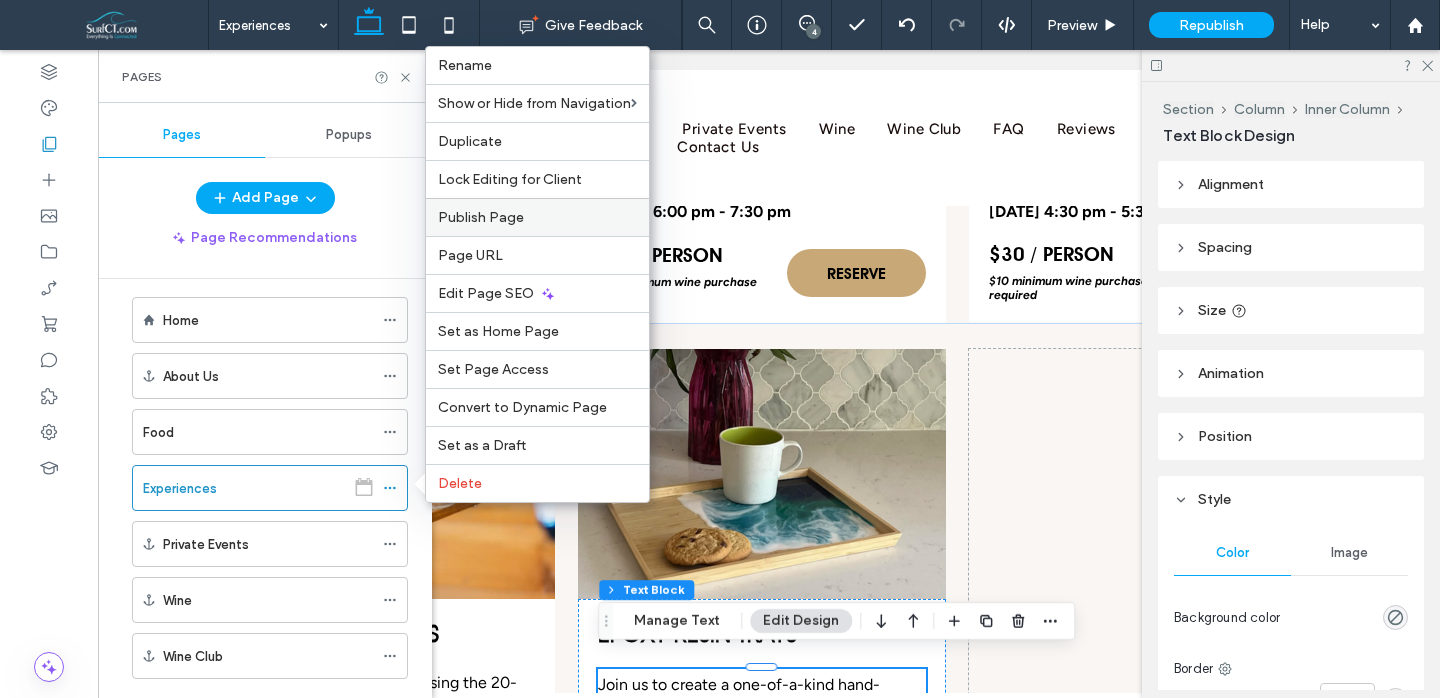 click on "Publish Page" at bounding box center (481, 217) 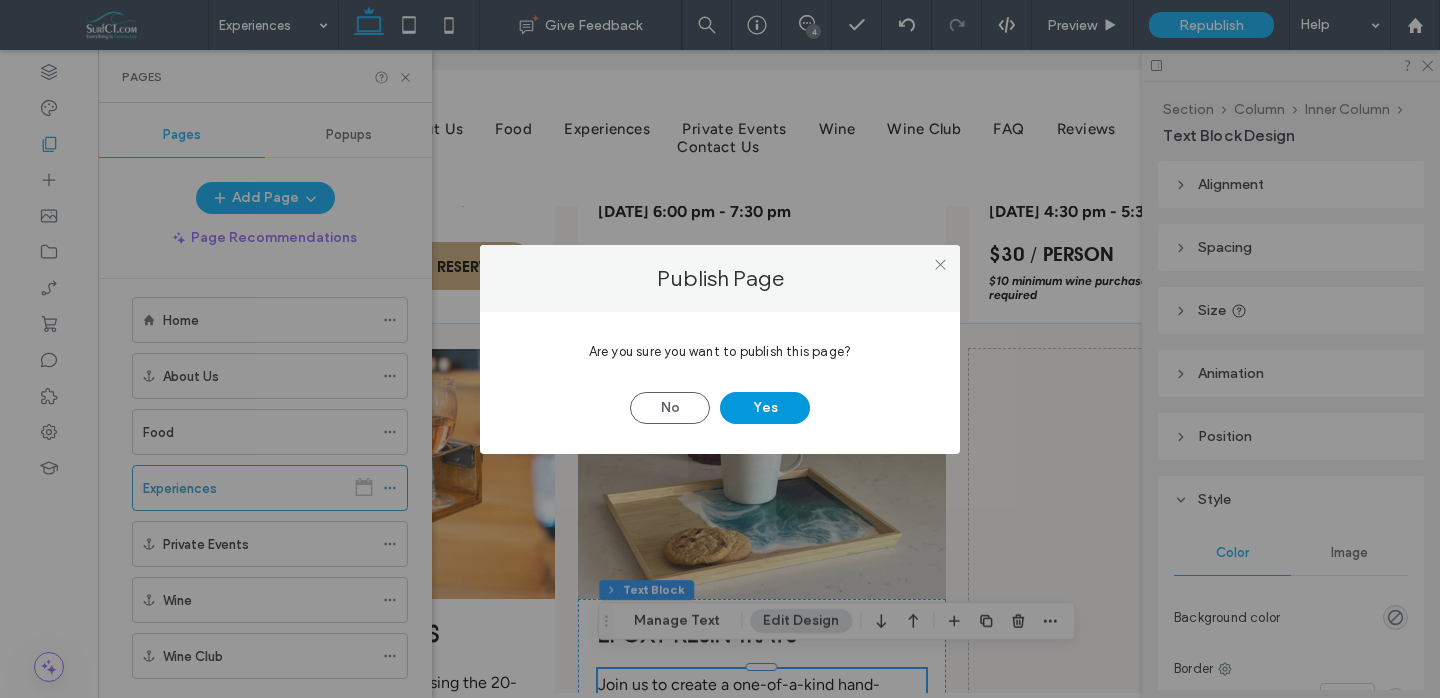 click on "Yes" at bounding box center (765, 408) 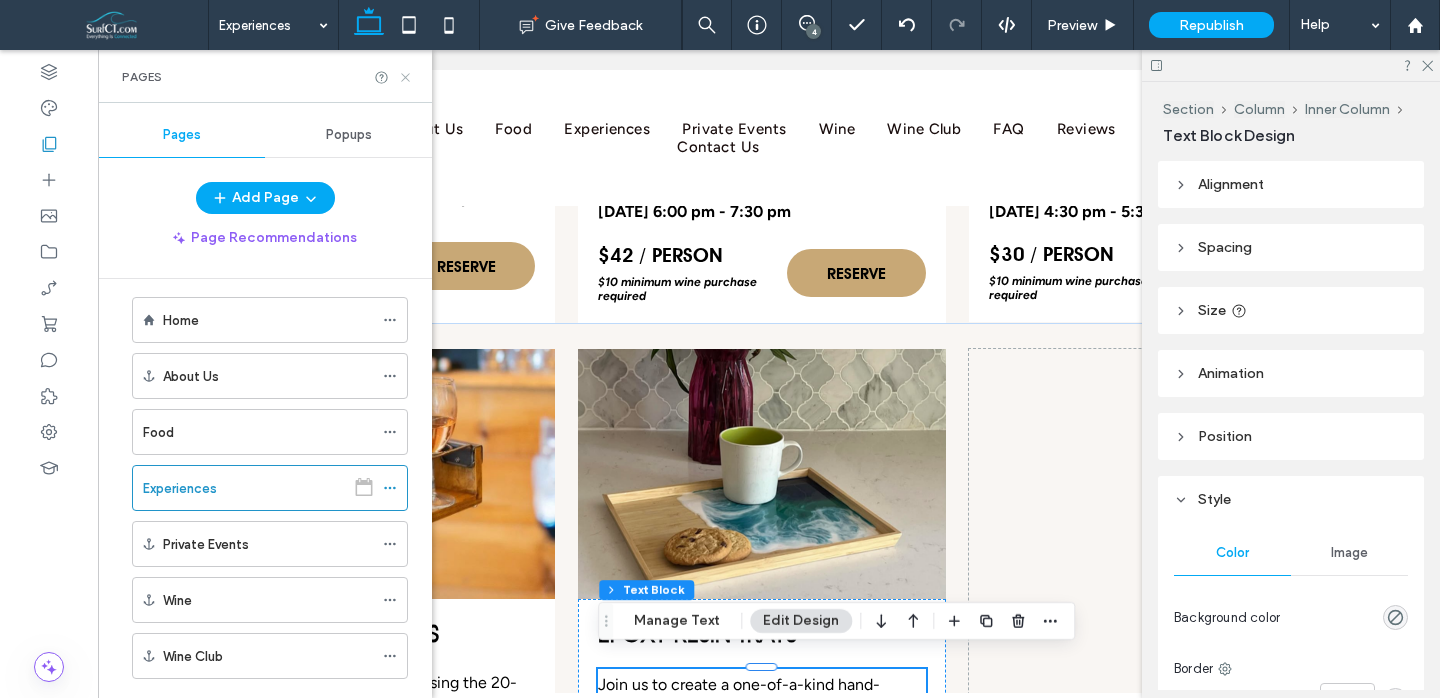 click 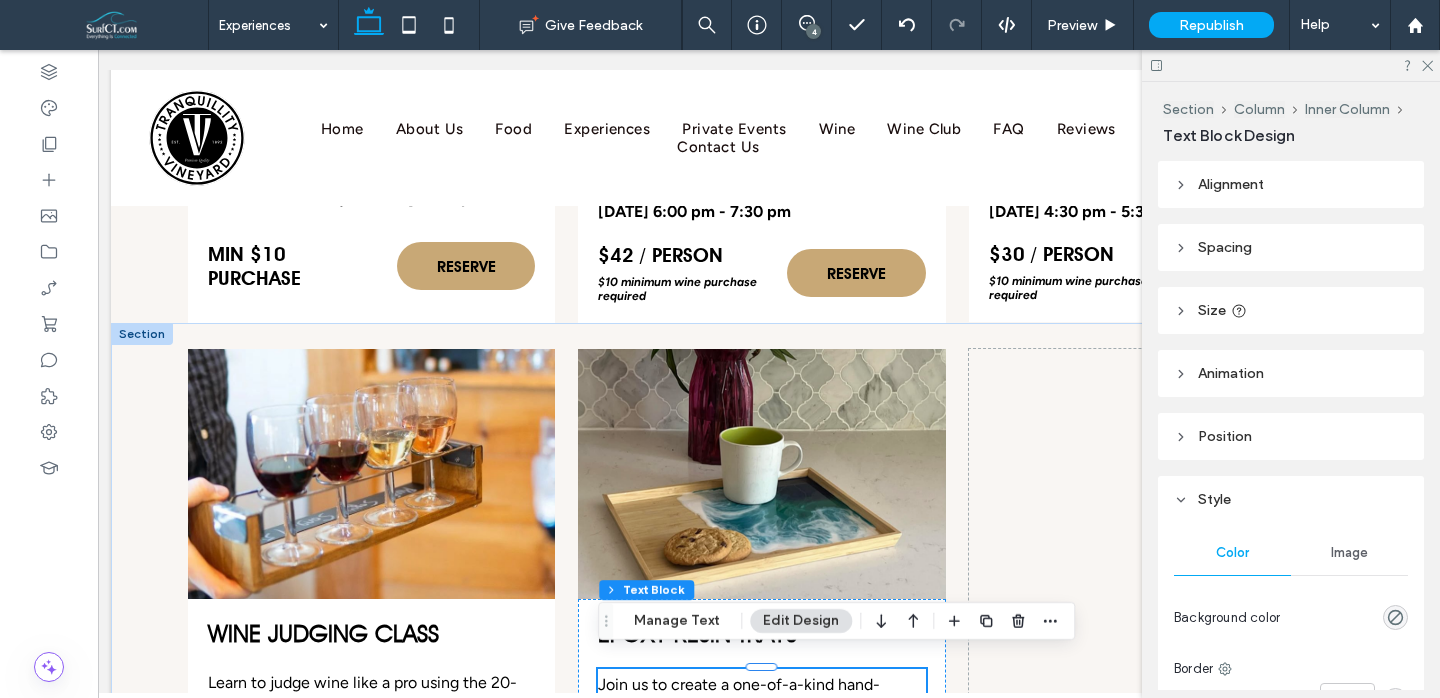 drag, startPoint x: 1425, startPoint y: 67, endPoint x: 1196, endPoint y: 44, distance: 230.15213 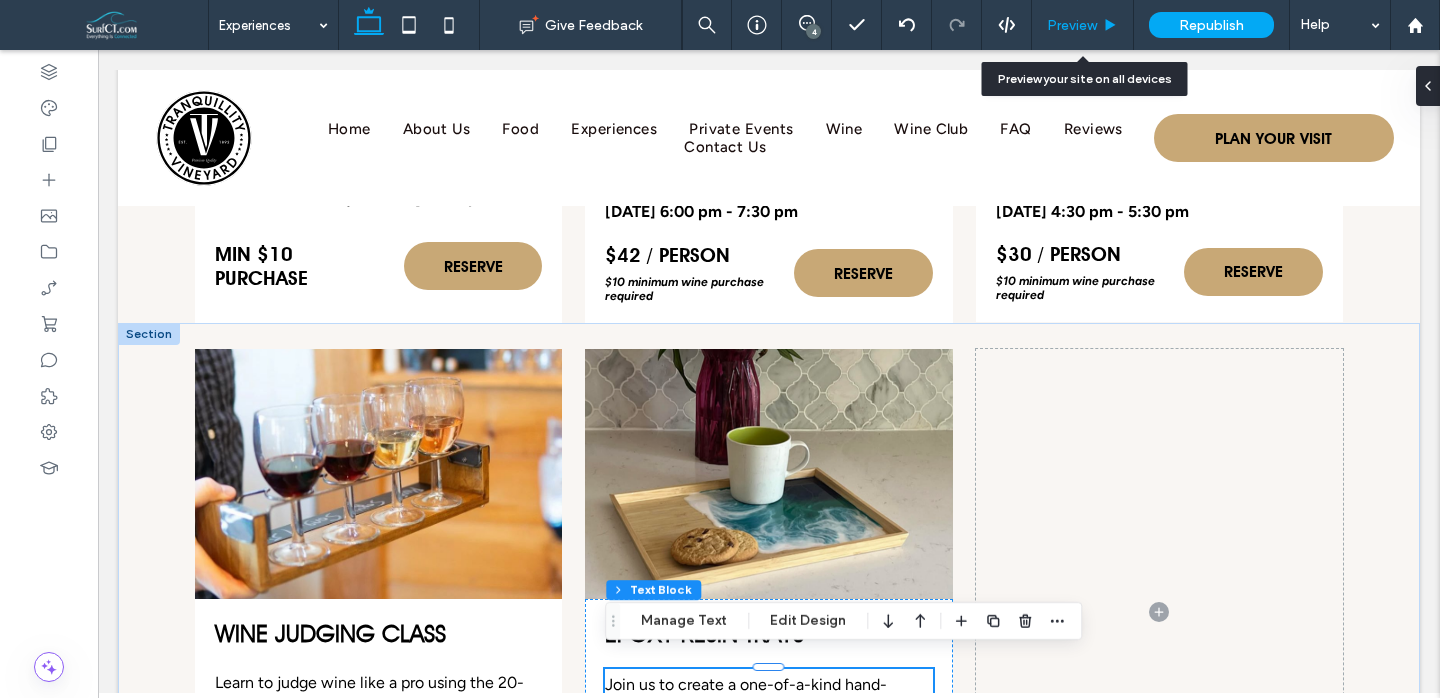 click on "Preview" at bounding box center [1072, 25] 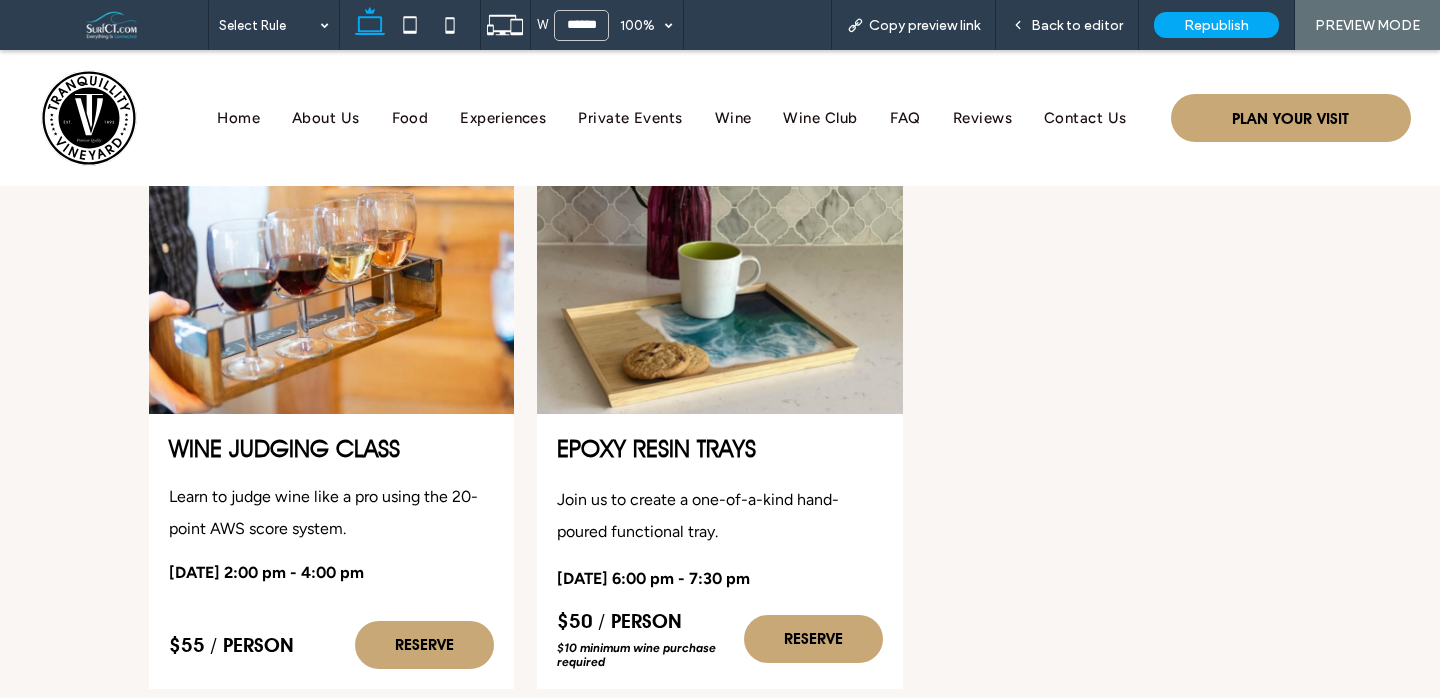 scroll, scrollTop: 4169, scrollLeft: 0, axis: vertical 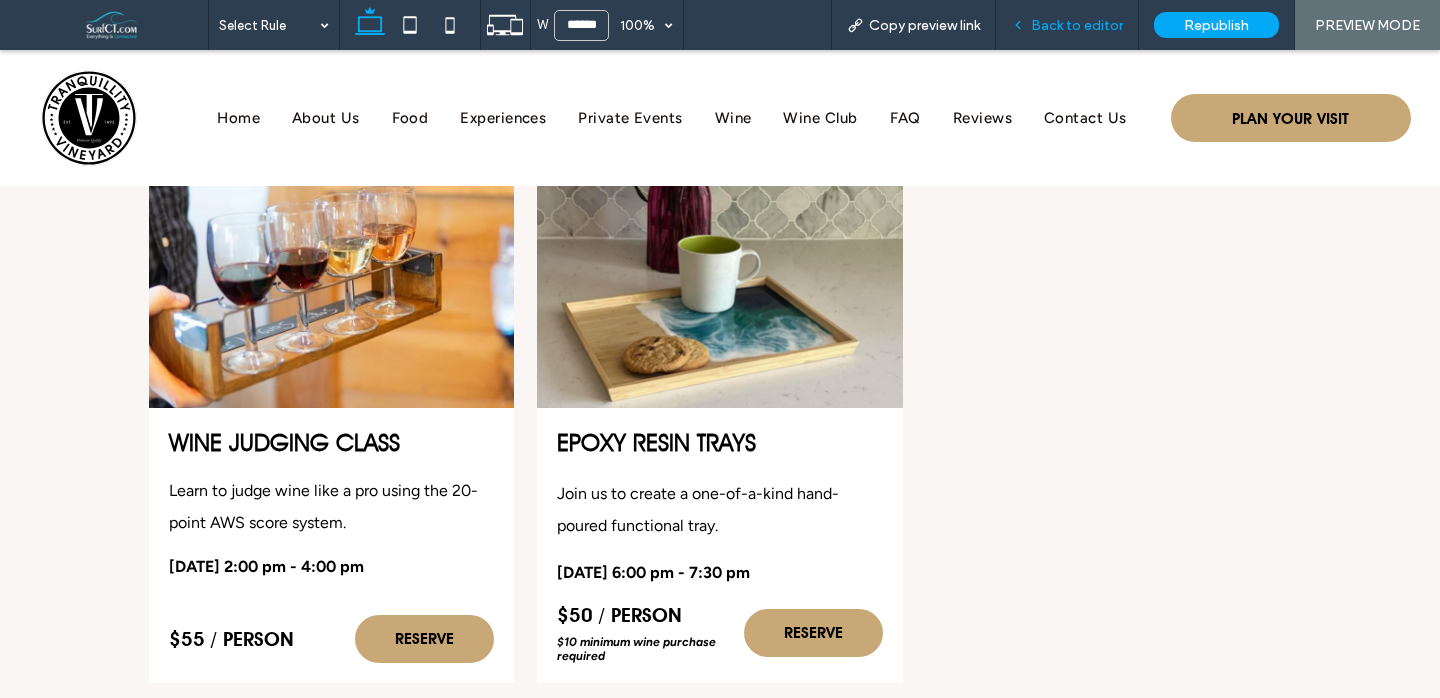 click on "Back to editor" at bounding box center (1067, 25) 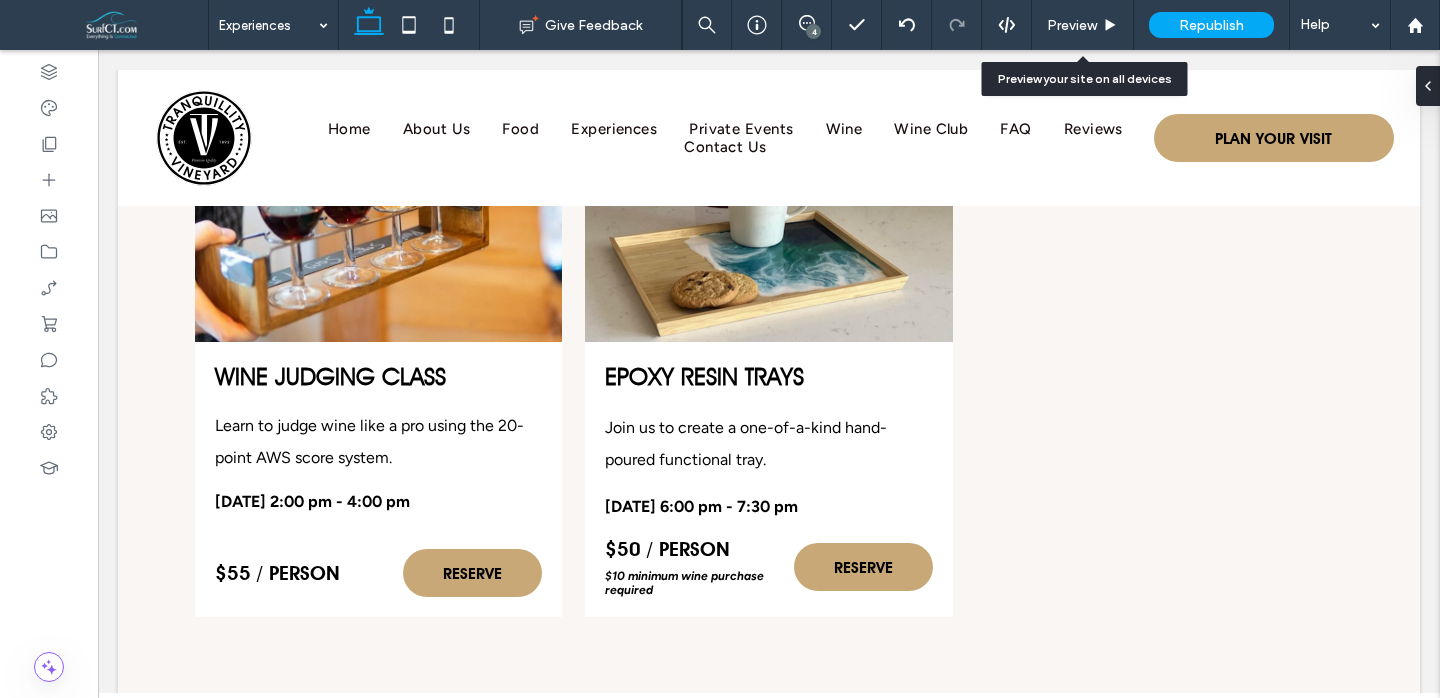 scroll, scrollTop: 4152, scrollLeft: 0, axis: vertical 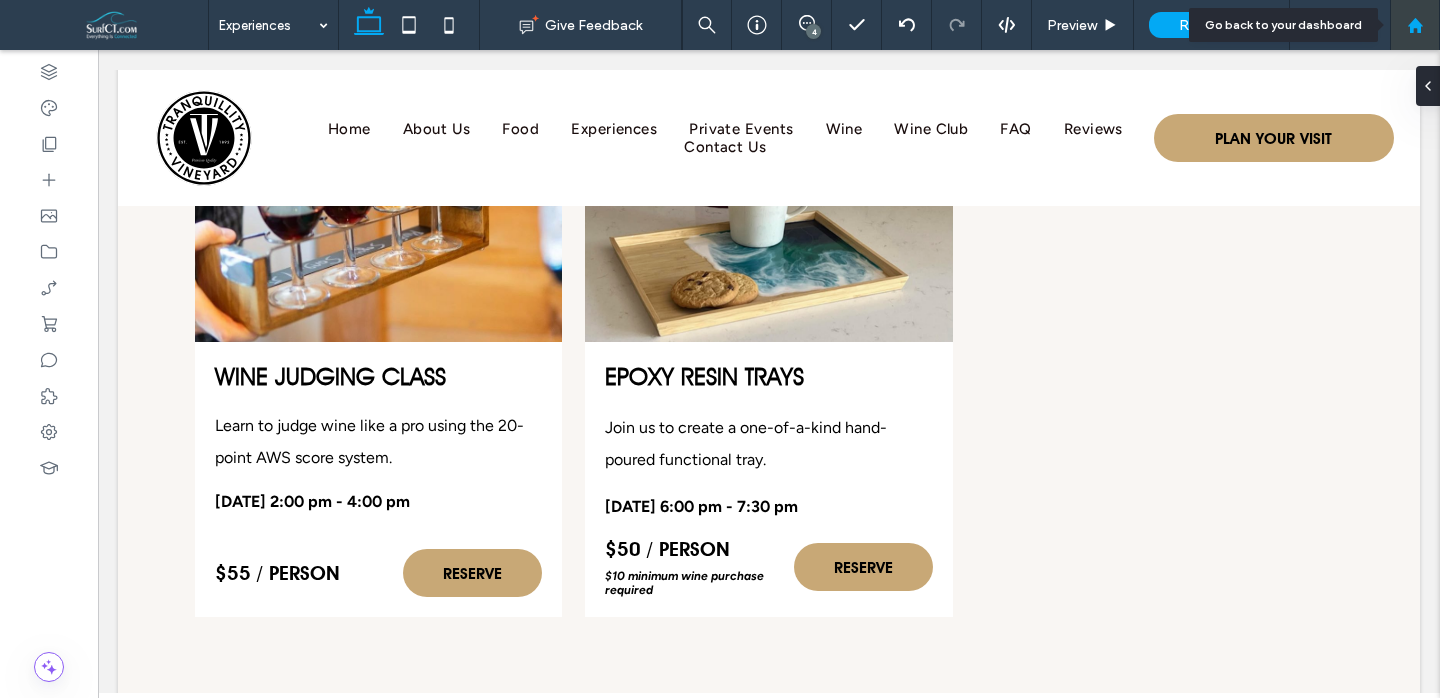 drag, startPoint x: 1409, startPoint y: 28, endPoint x: 1303, endPoint y: 7, distance: 108.060165 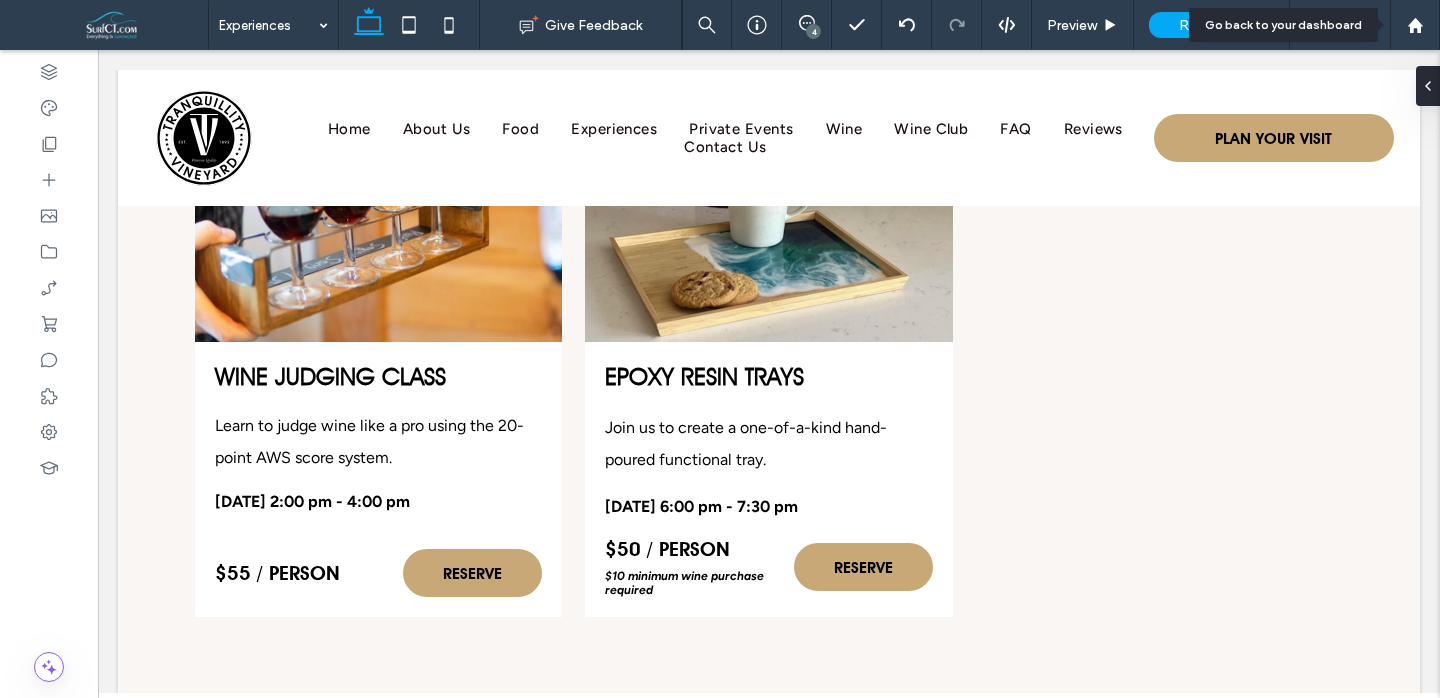 click 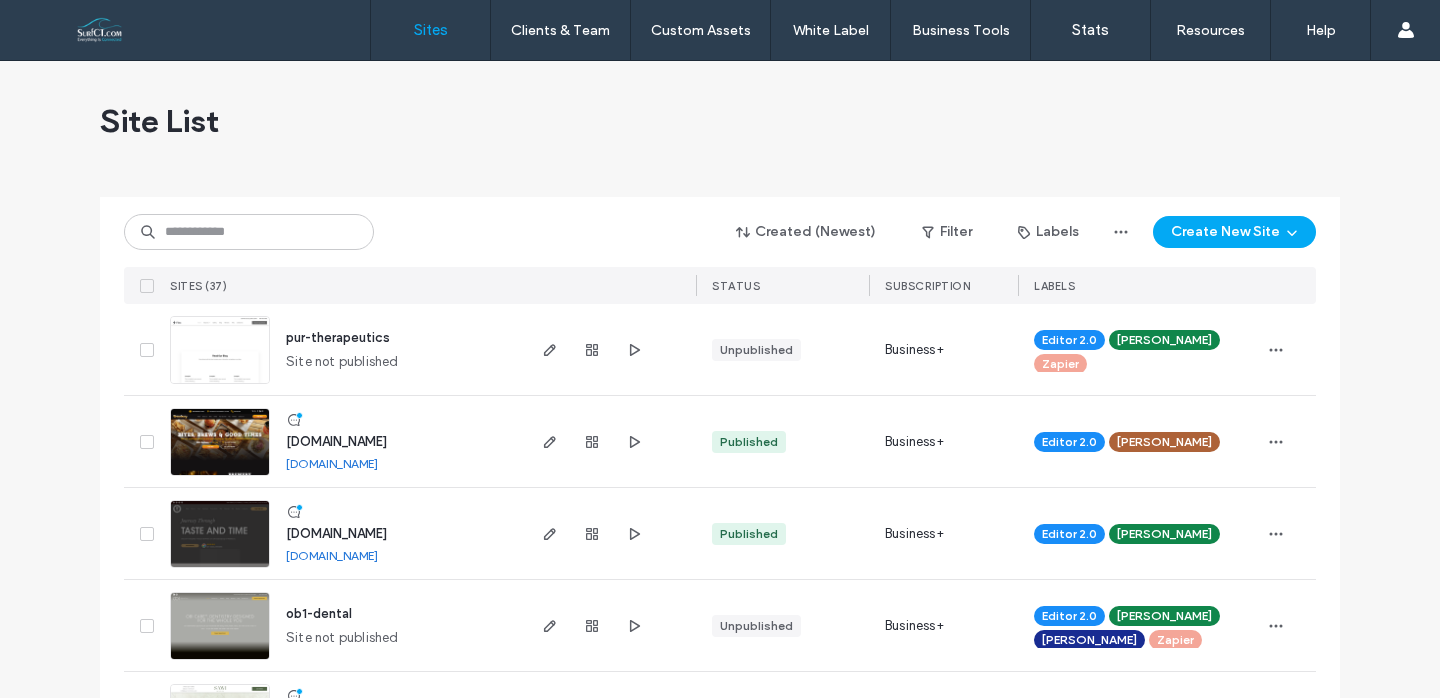 scroll, scrollTop: 0, scrollLeft: 0, axis: both 